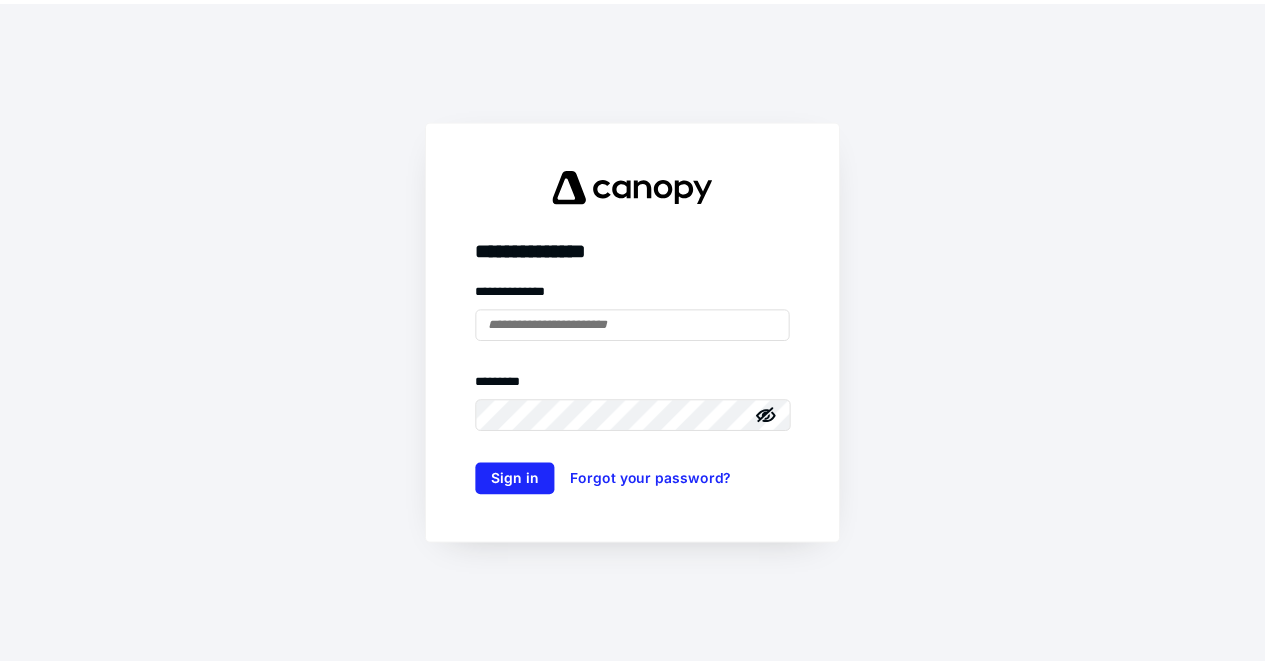 scroll, scrollTop: 0, scrollLeft: 0, axis: both 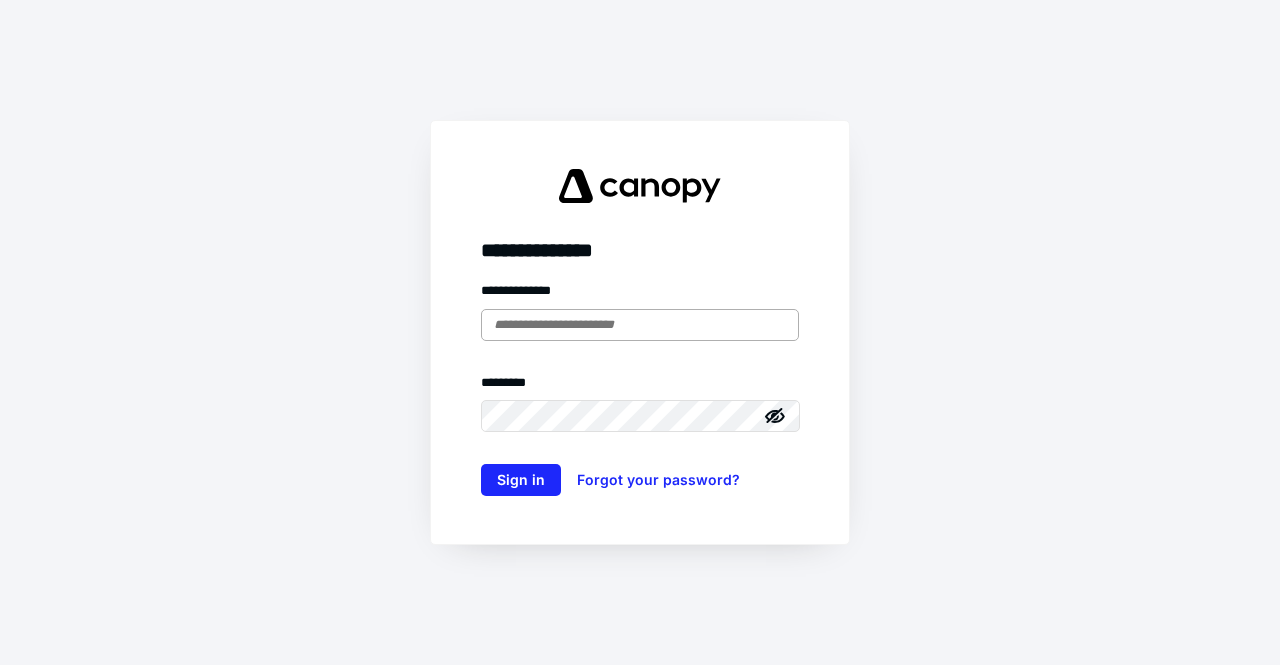 click at bounding box center (640, 325) 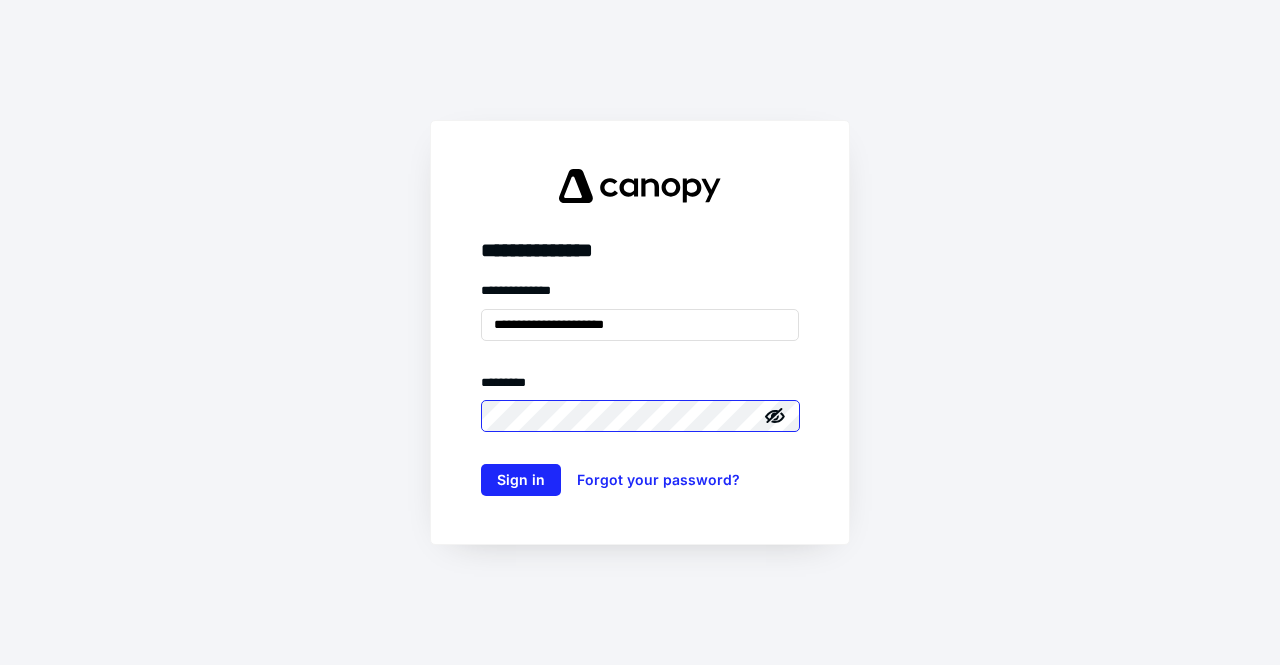 click on "Sign in" at bounding box center [521, 480] 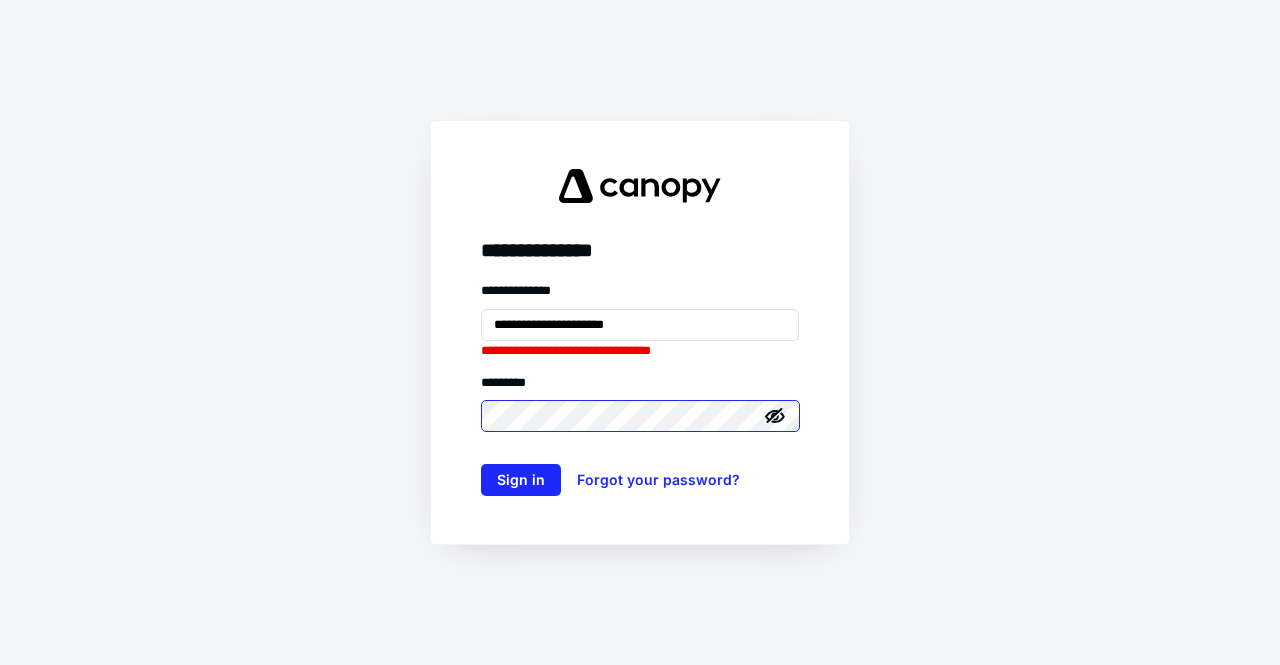 click on "Sign in" at bounding box center (521, 480) 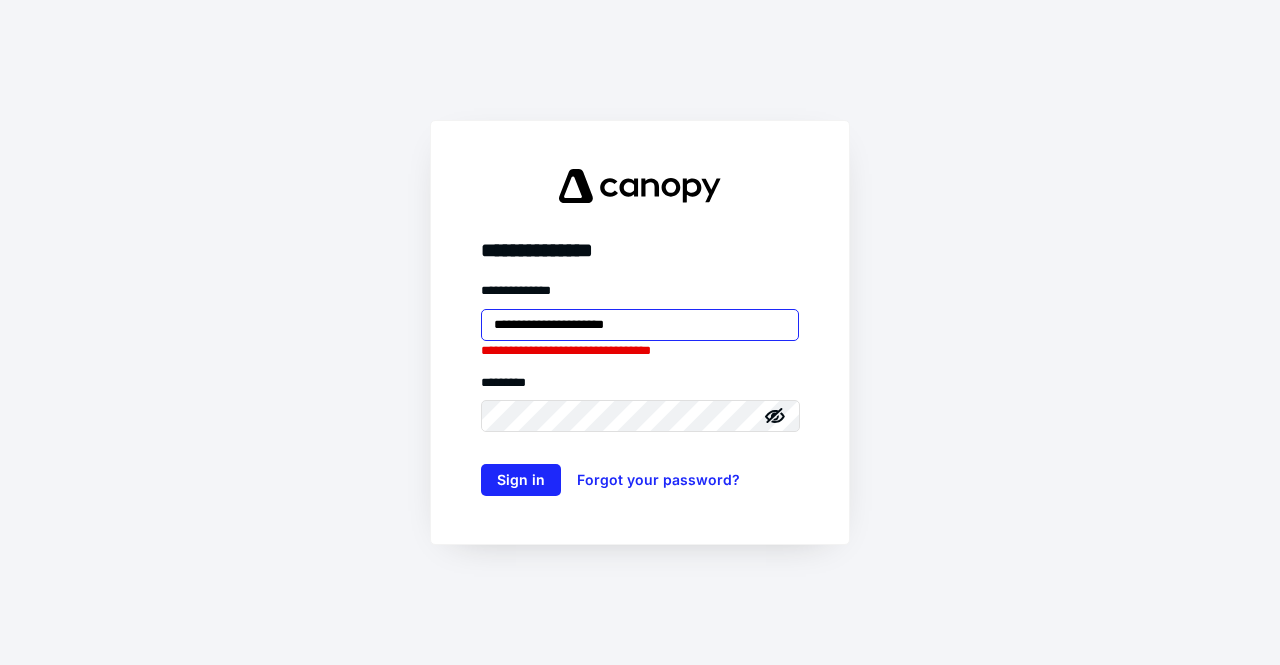 click on "**********" at bounding box center (640, 325) 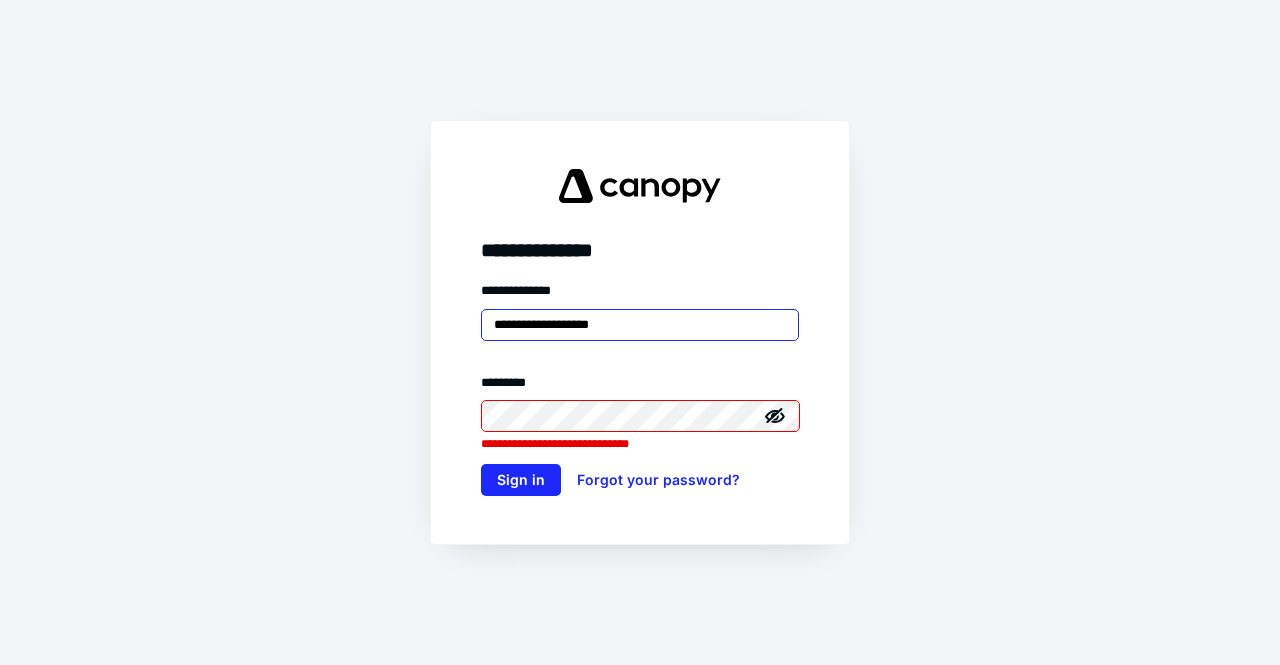 type on "**********" 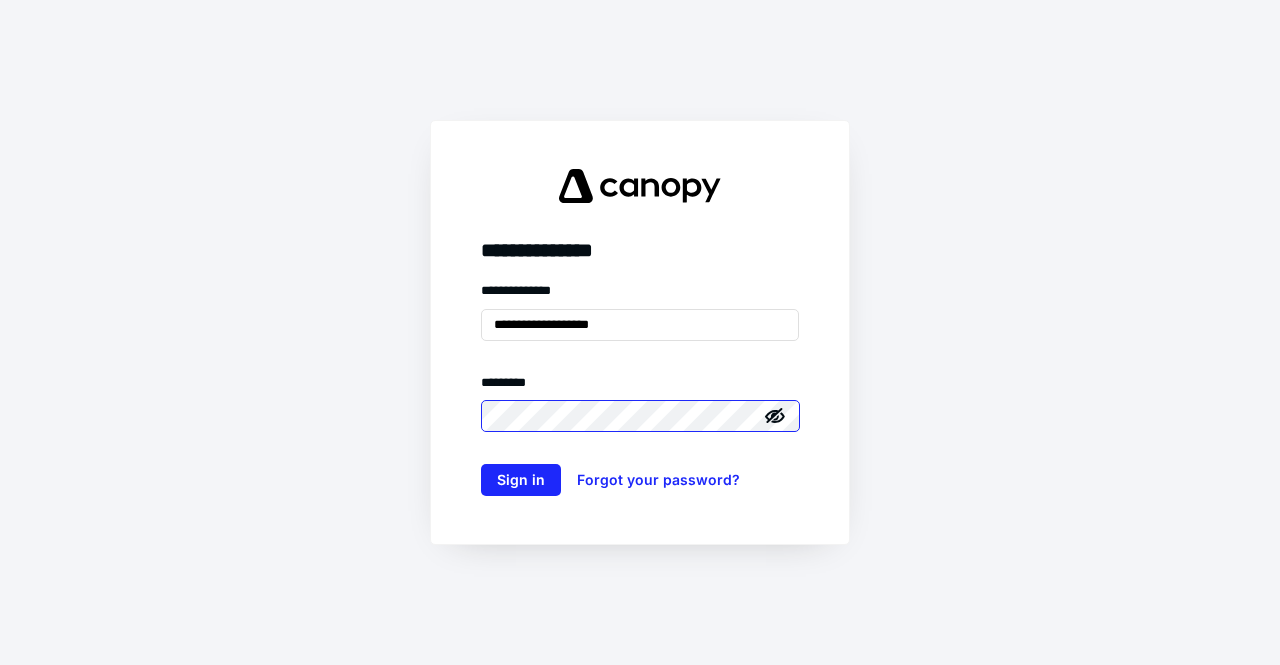 click on "Sign in" at bounding box center [521, 480] 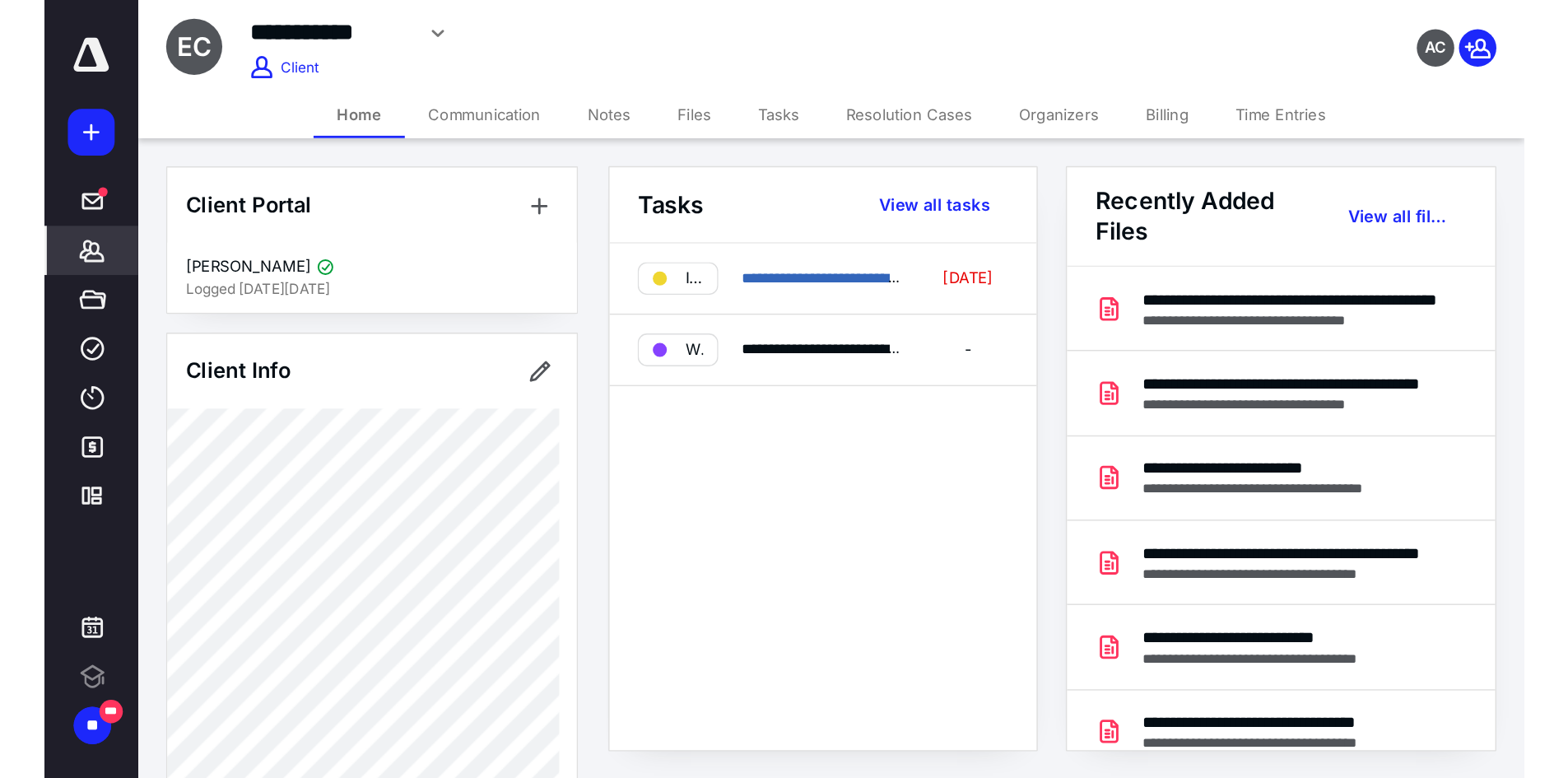 scroll, scrollTop: 0, scrollLeft: 0, axis: both 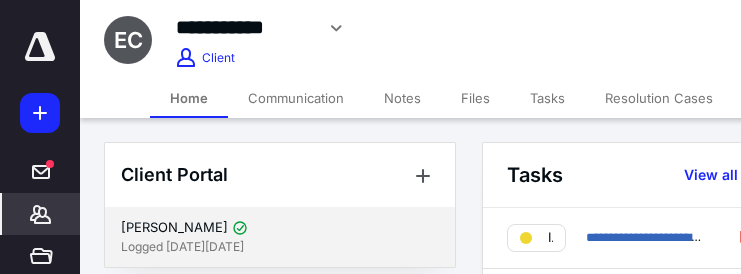 click on "Logged [DATE][DATE]" at bounding box center [280, 247] 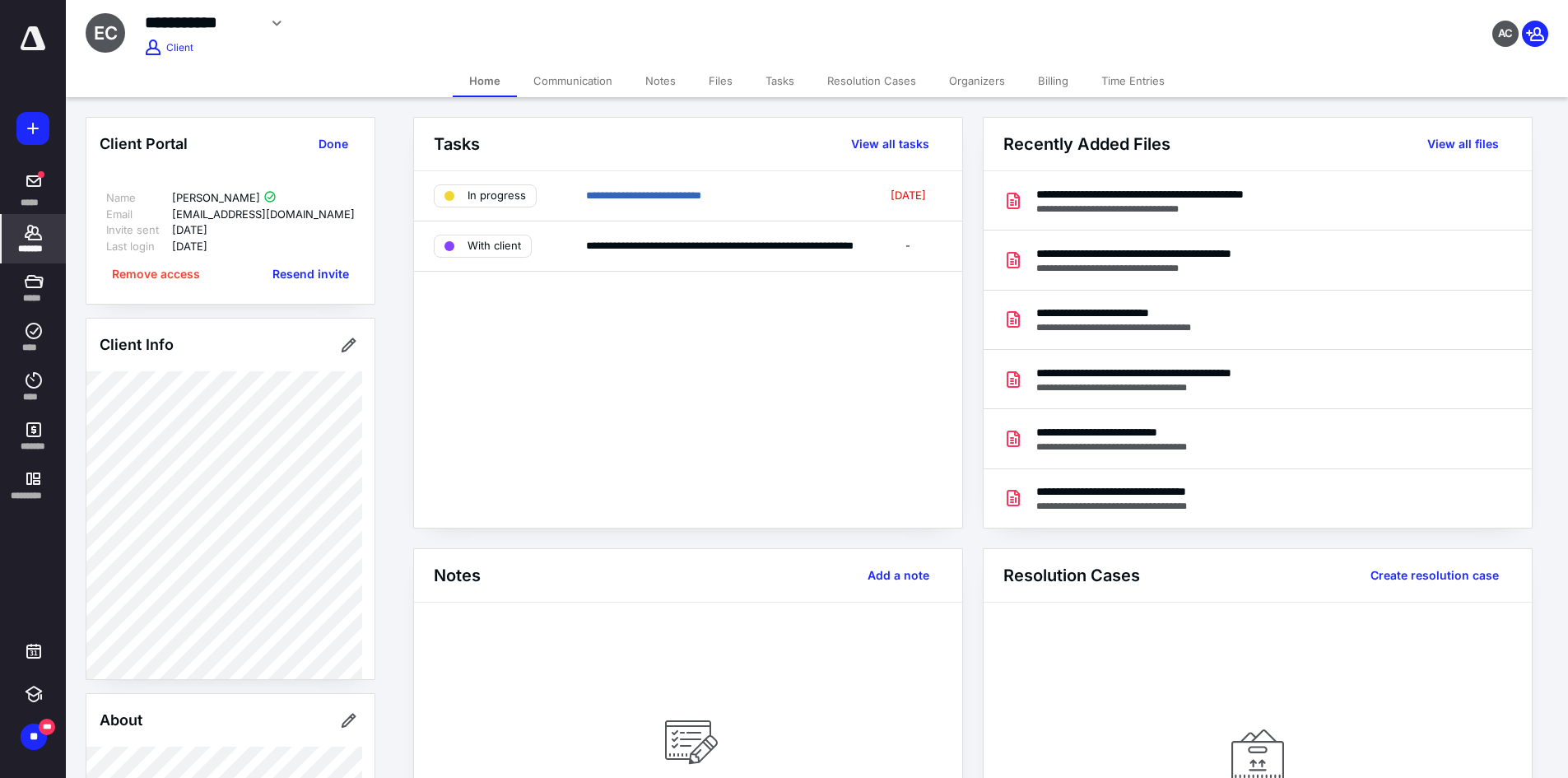 click on "*******" at bounding box center [34, 249] 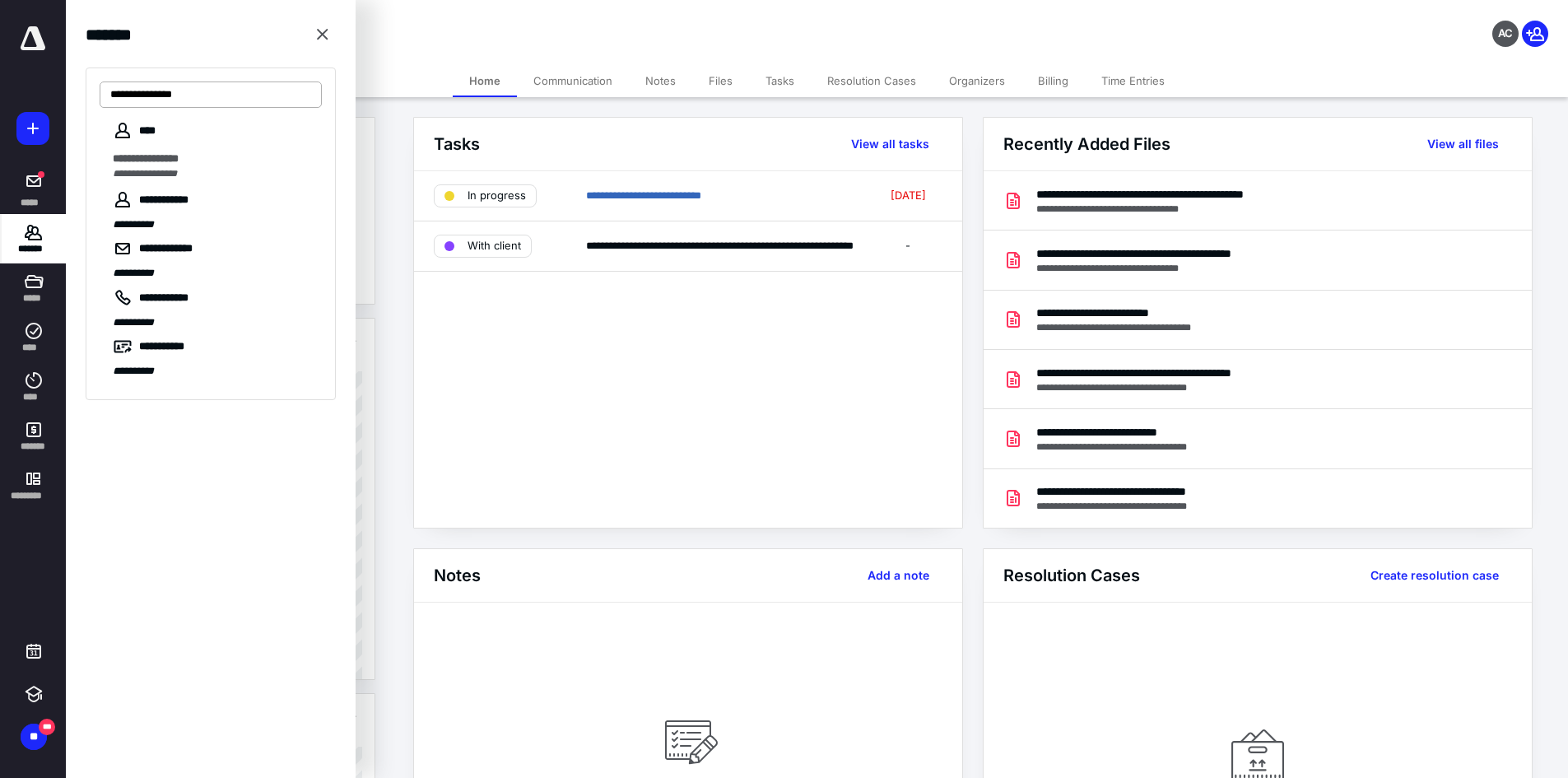 click on "**********" at bounding box center (211, 95) 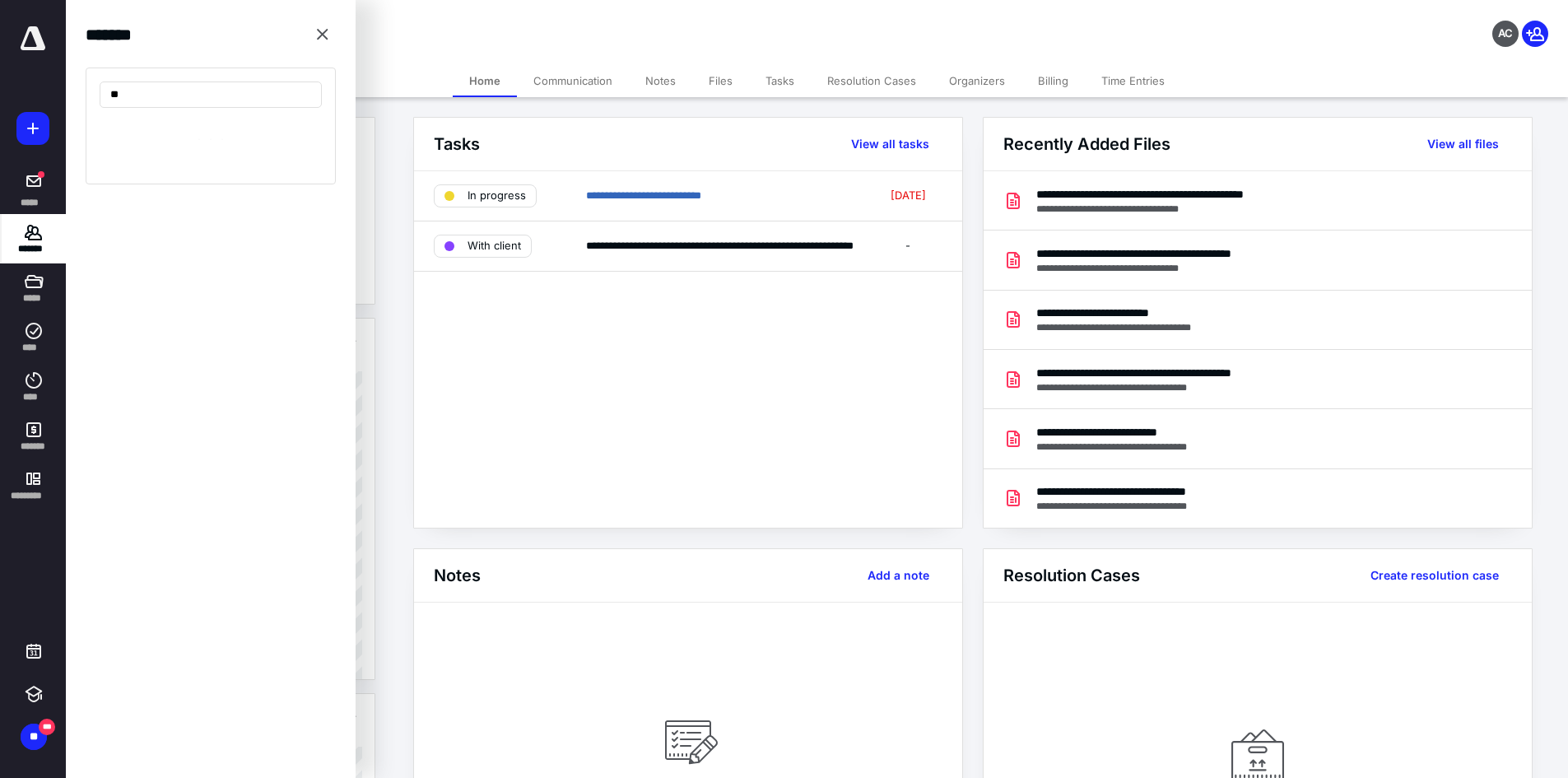 type on "*" 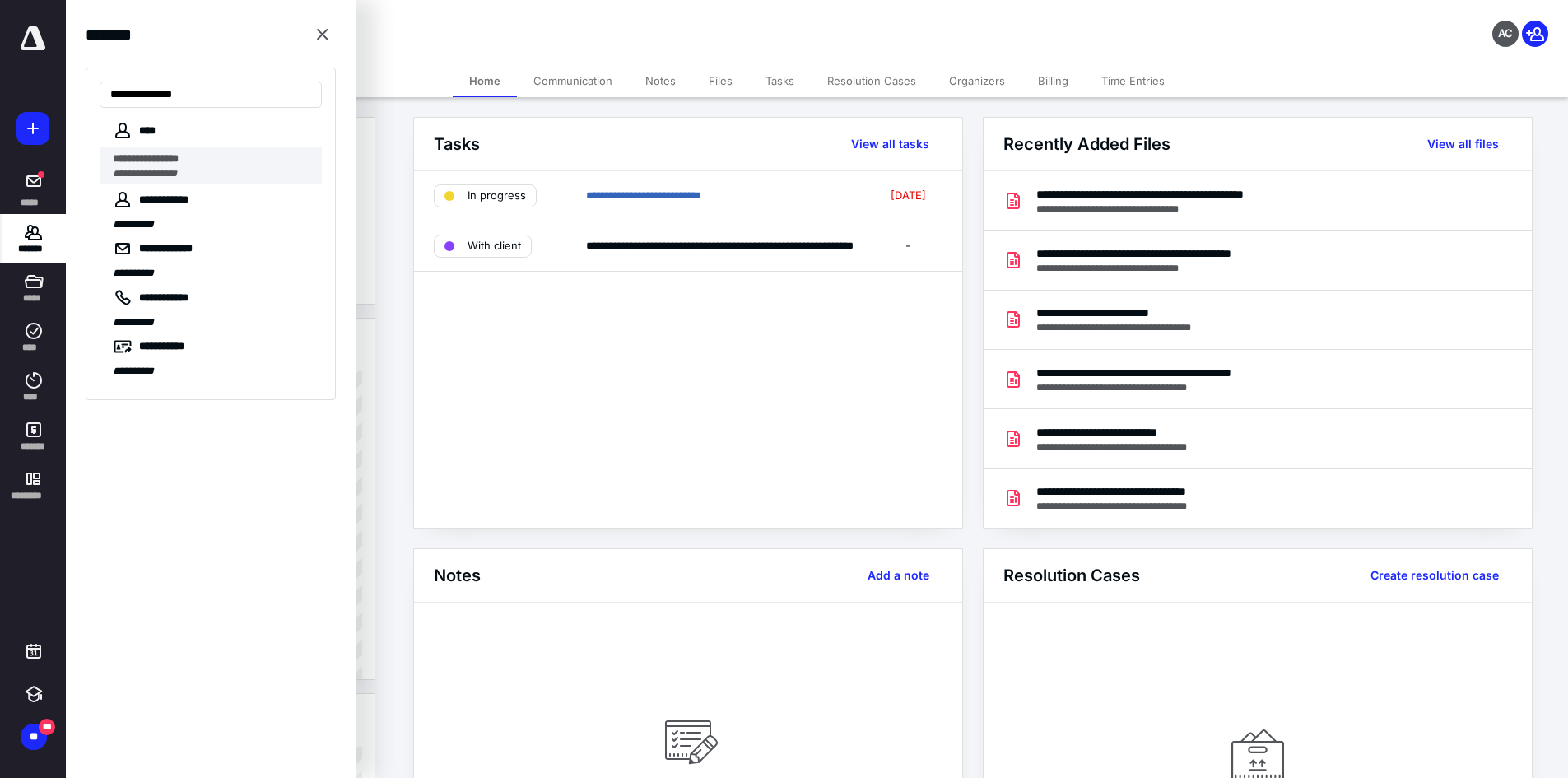 type on "**********" 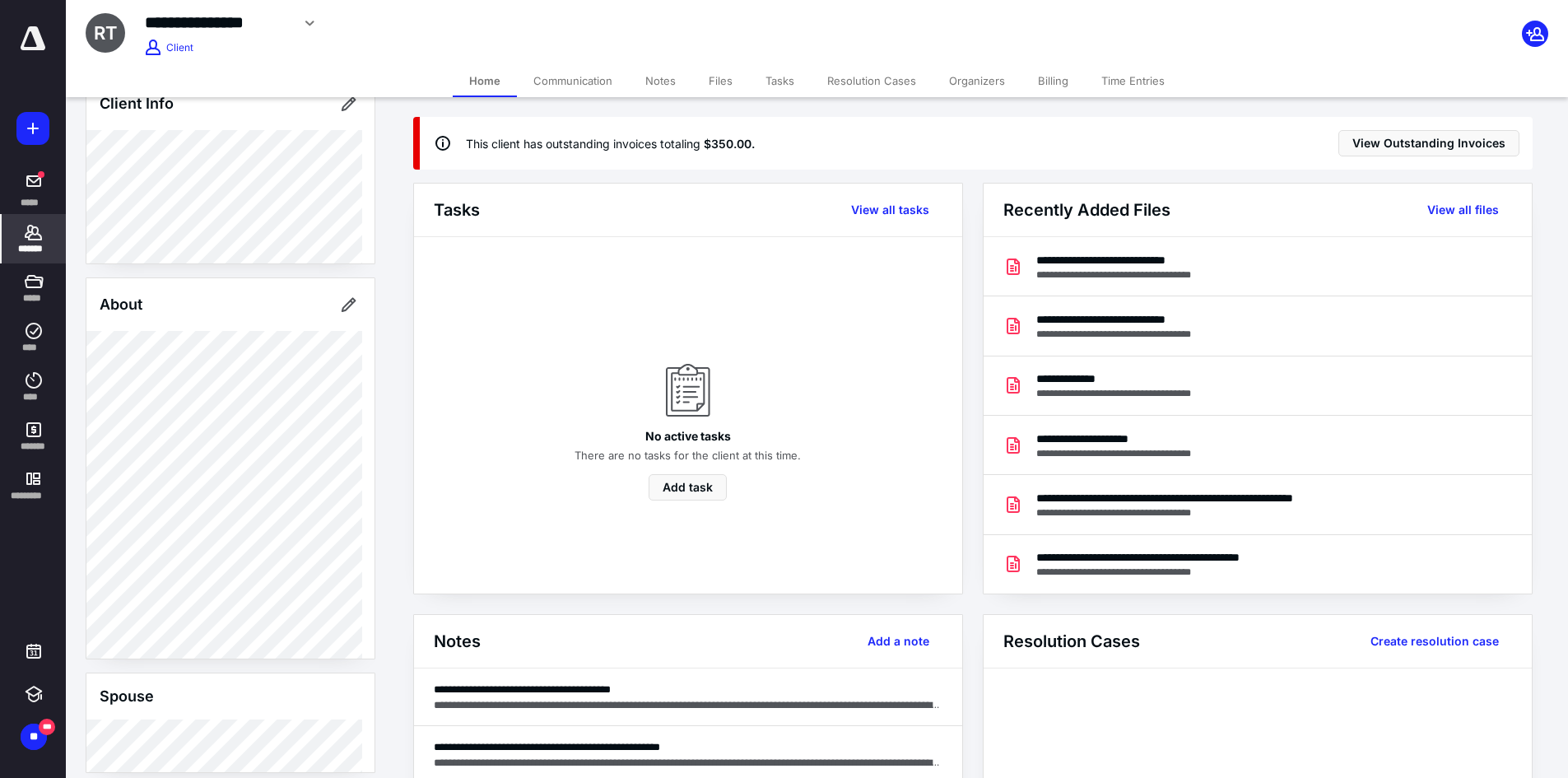 scroll, scrollTop: 329, scrollLeft: 0, axis: vertical 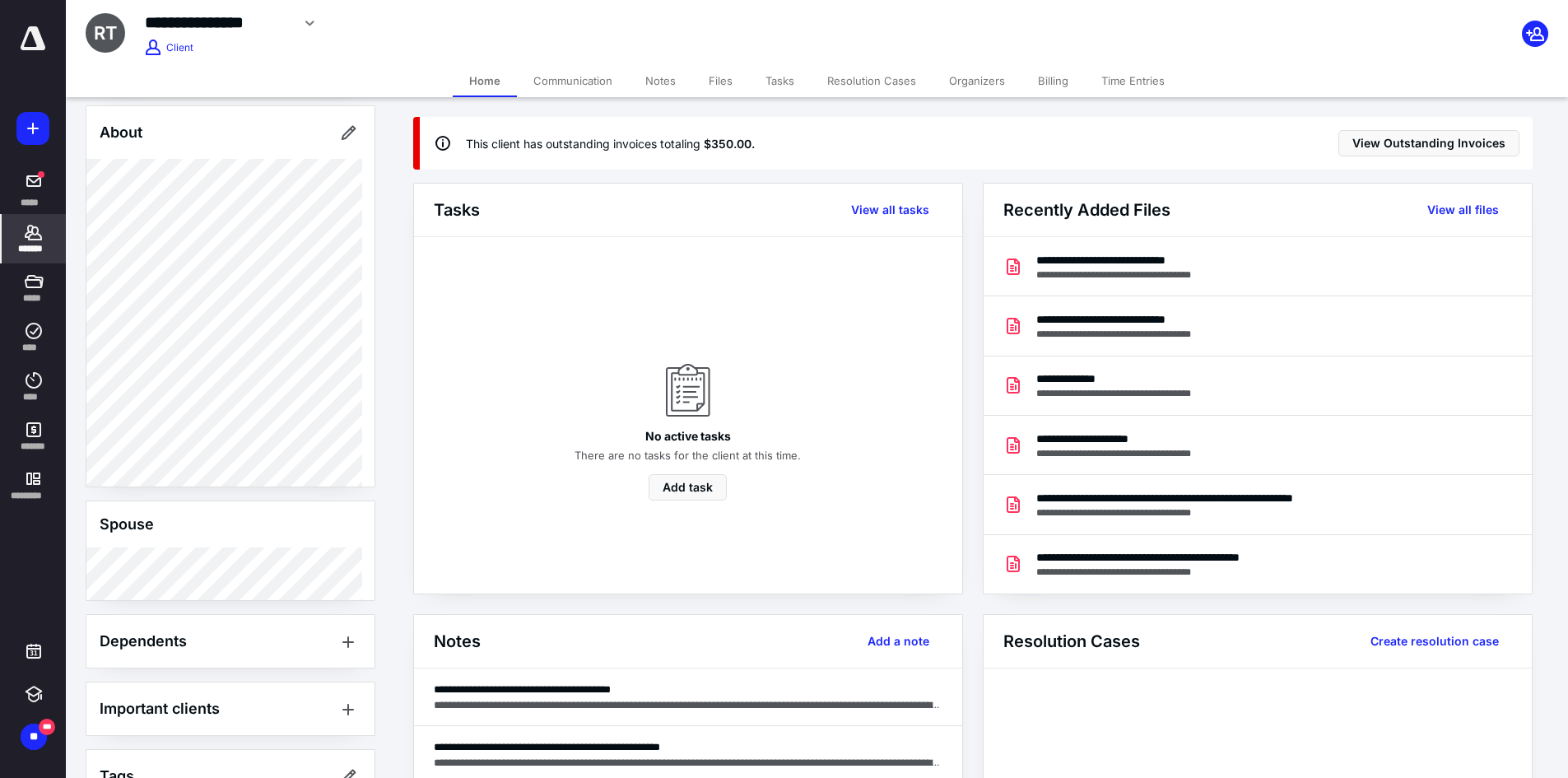 click on "Billing" at bounding box center (1053, 81) 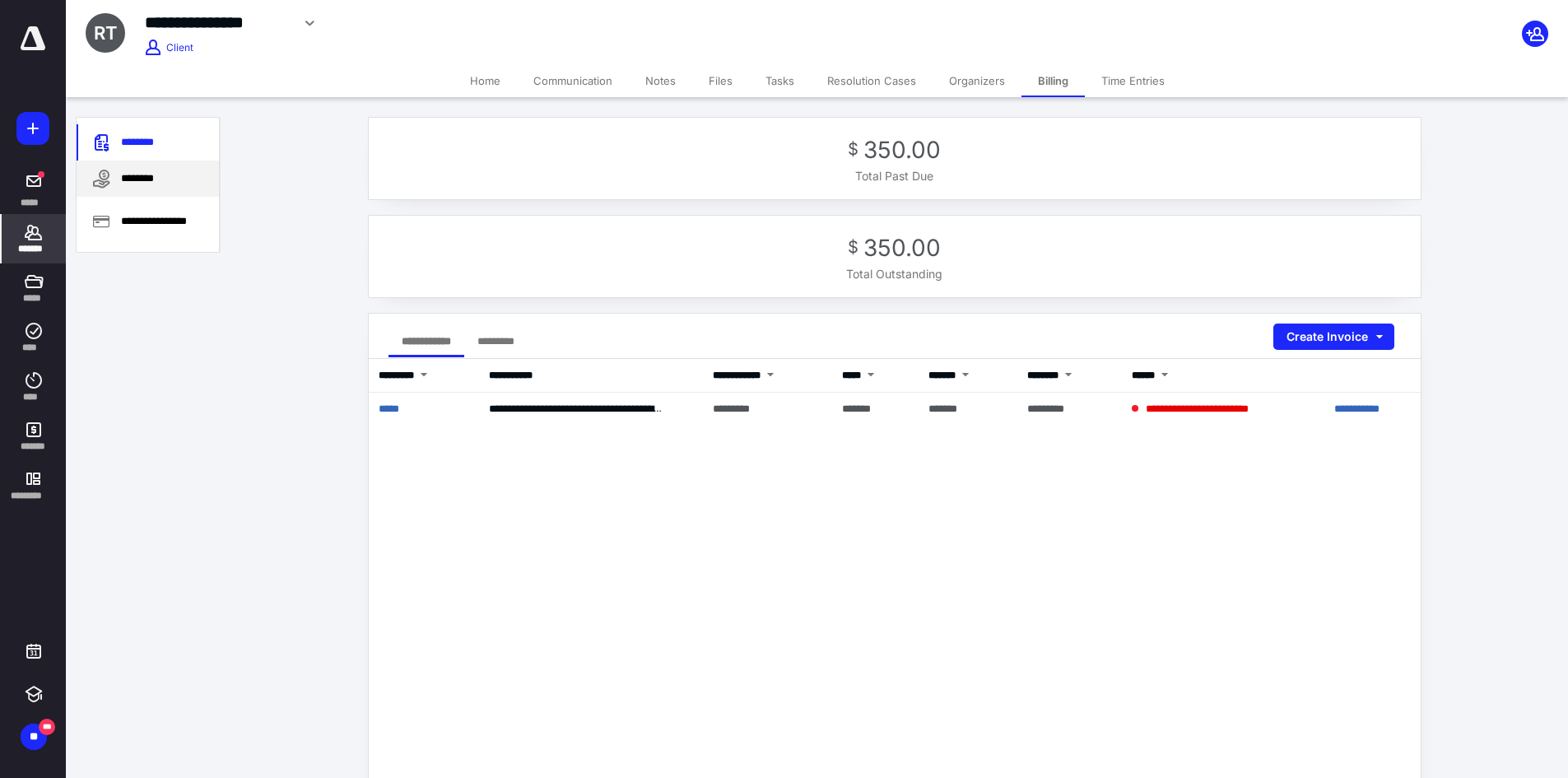 click on "********" at bounding box center (147, 179) 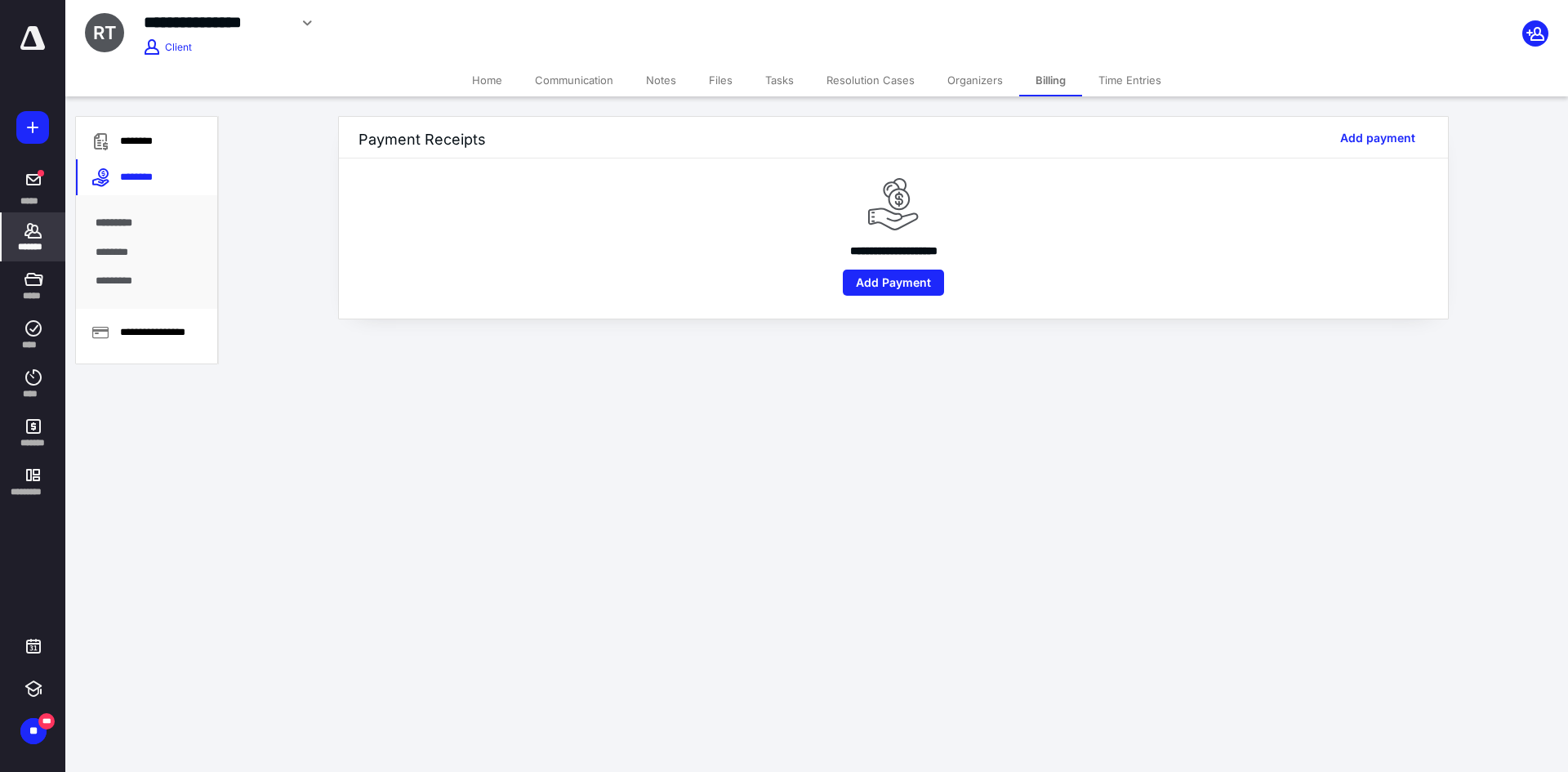 click on "Home" at bounding box center (487, 80) 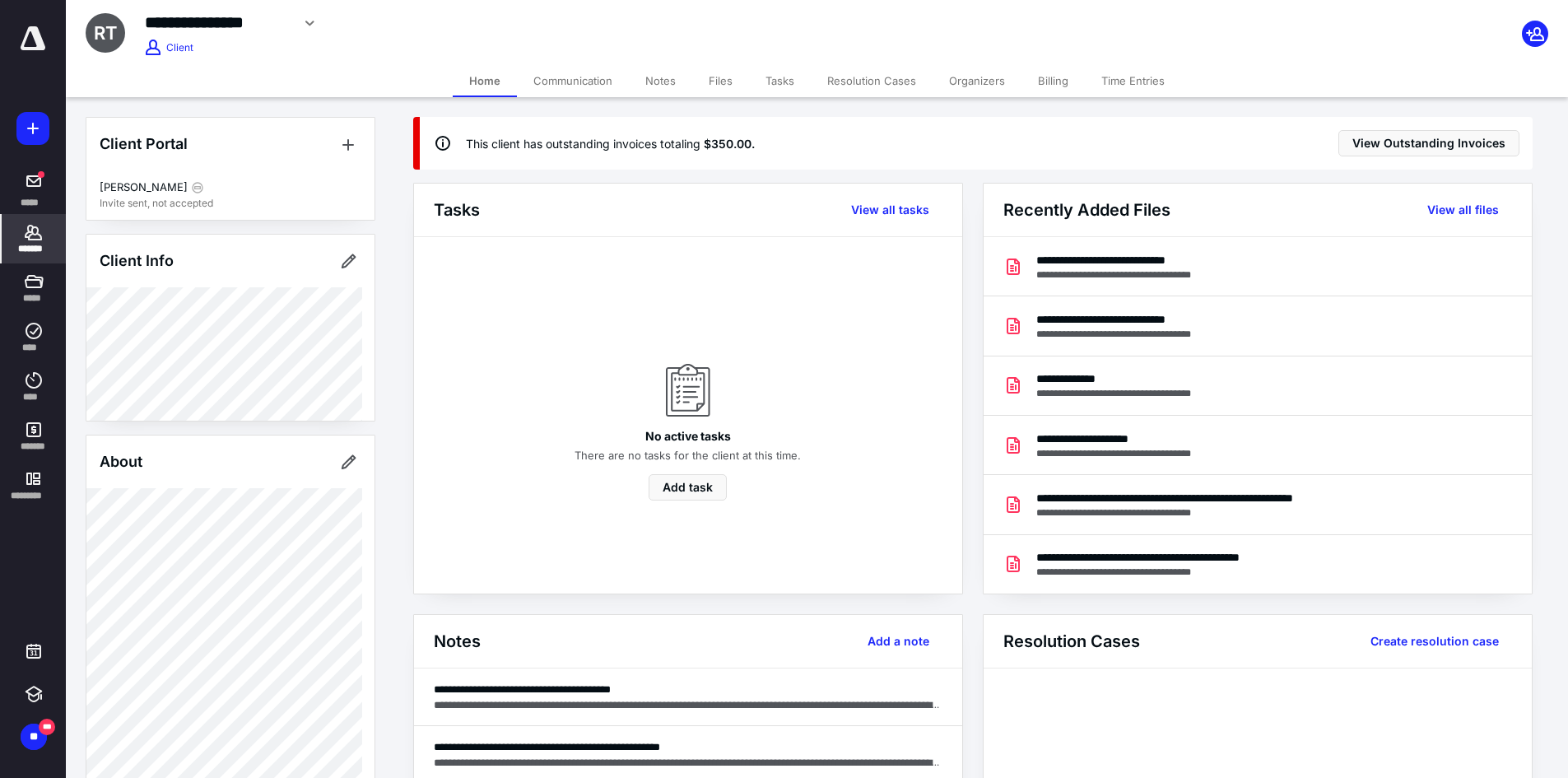 click on "Billing" at bounding box center (1053, 81) 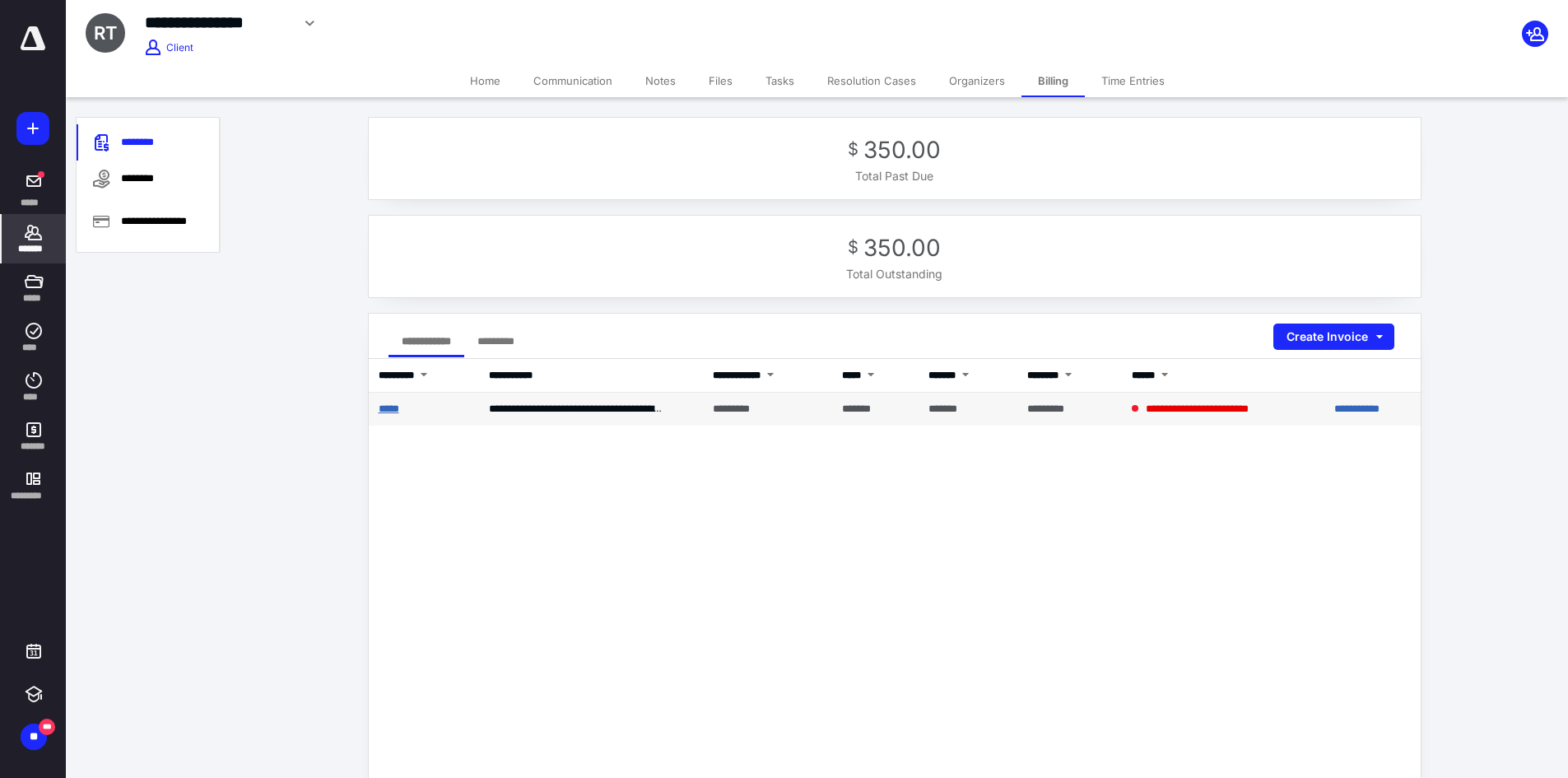 click on "*****" at bounding box center [389, 408] 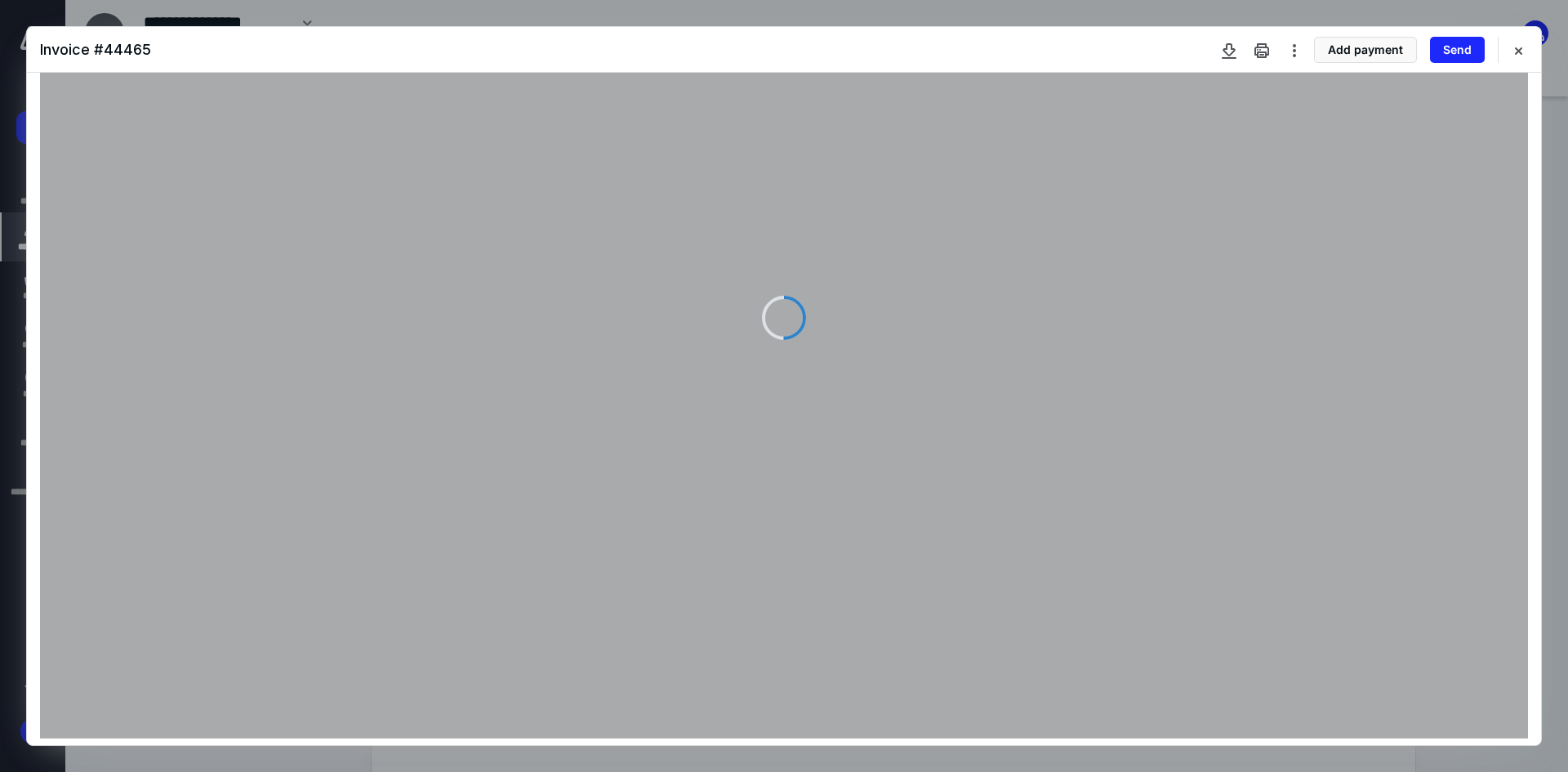 scroll, scrollTop: 320, scrollLeft: 0, axis: vertical 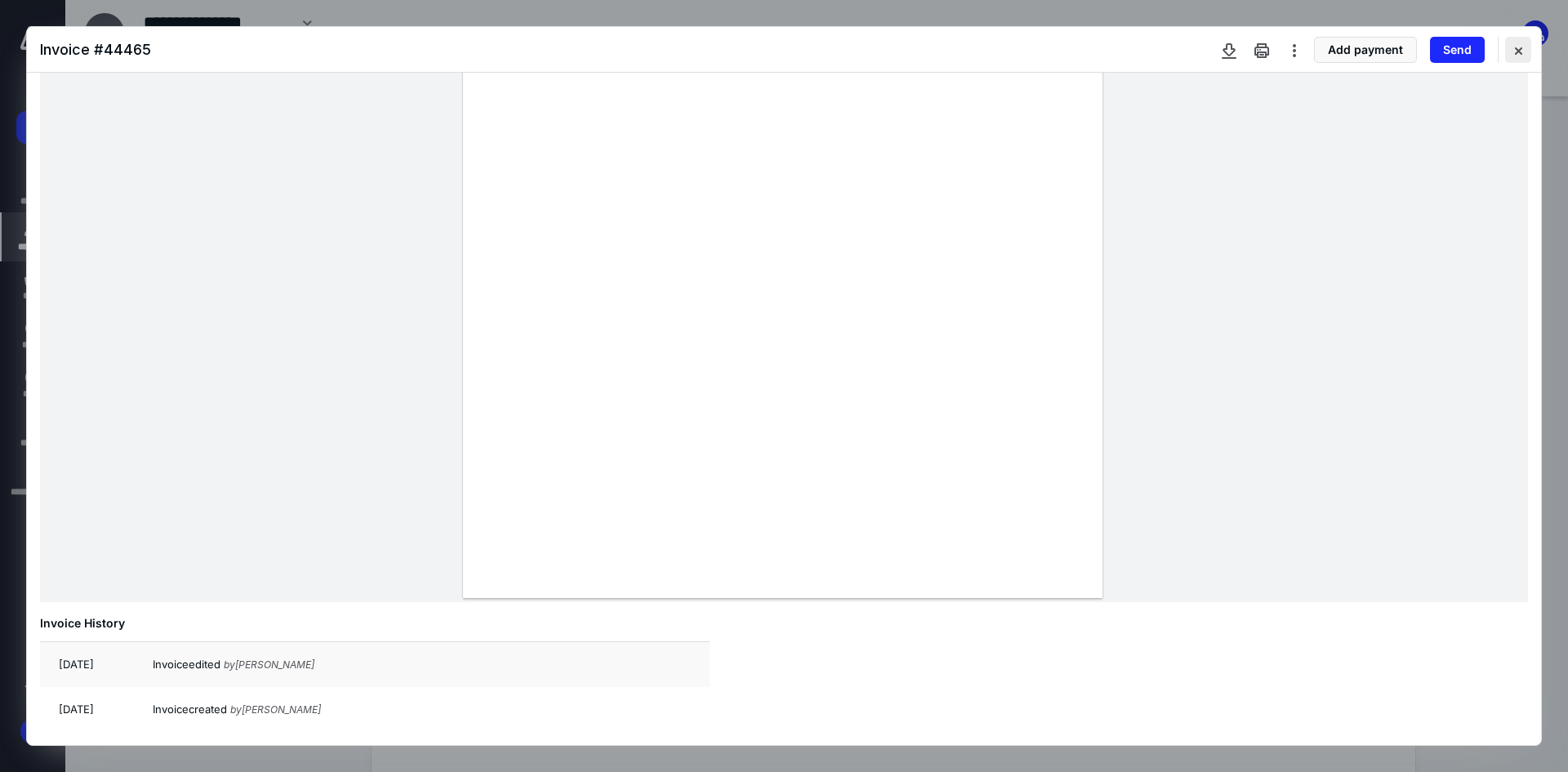 click at bounding box center (1518, 50) 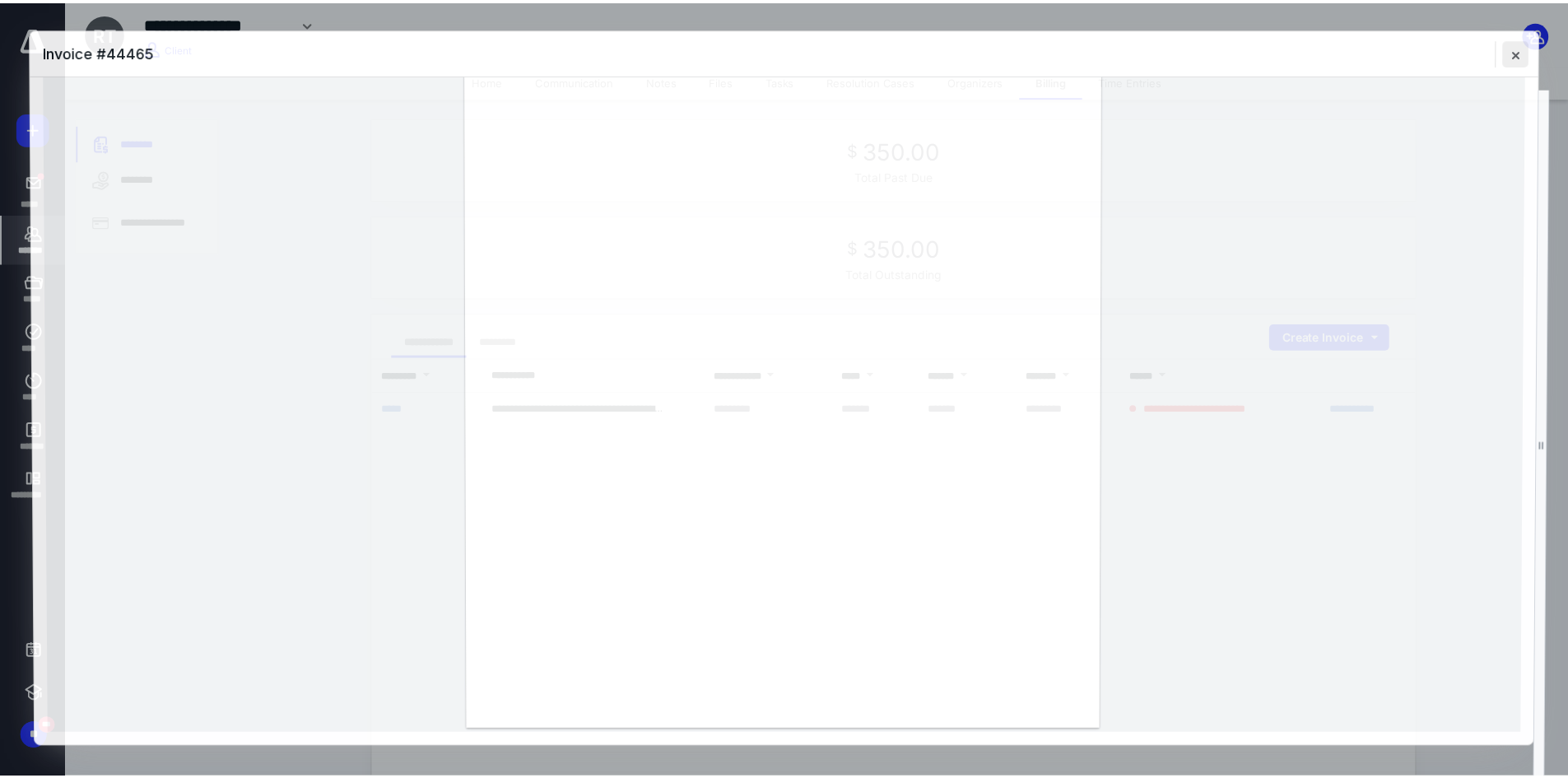 scroll, scrollTop: 192, scrollLeft: 0, axis: vertical 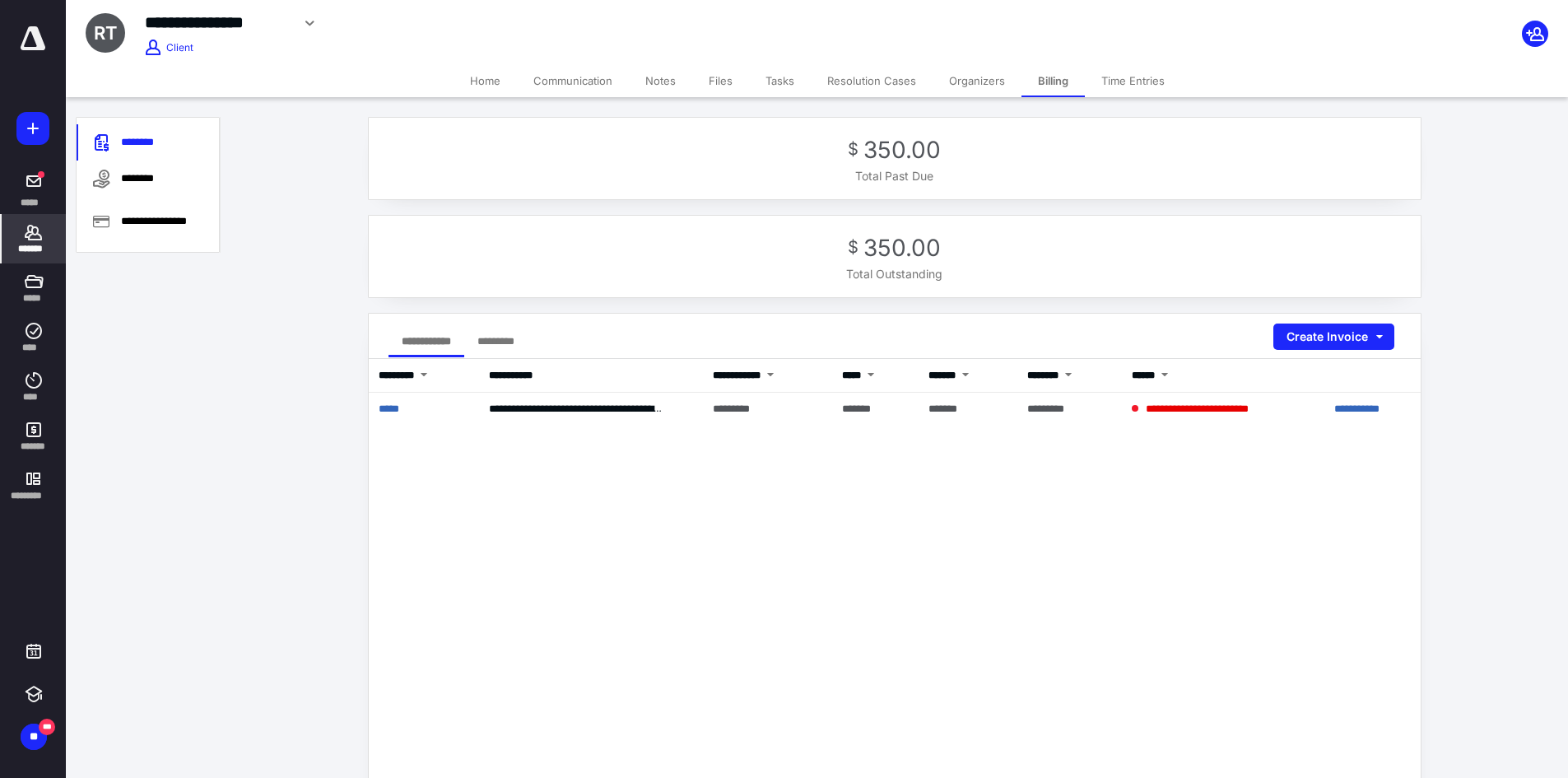 click on "Home" at bounding box center [485, 81] 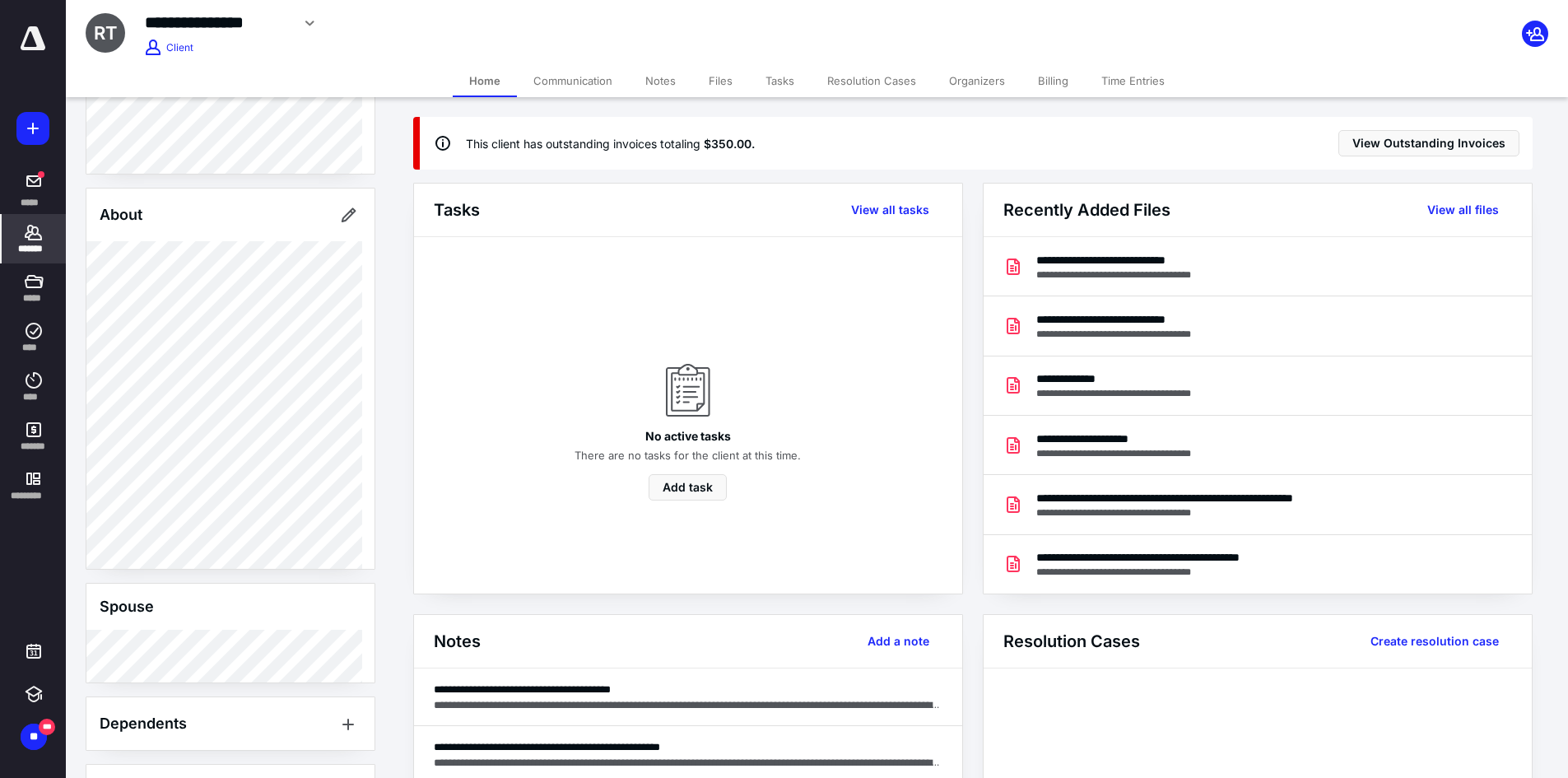 scroll, scrollTop: 426, scrollLeft: 0, axis: vertical 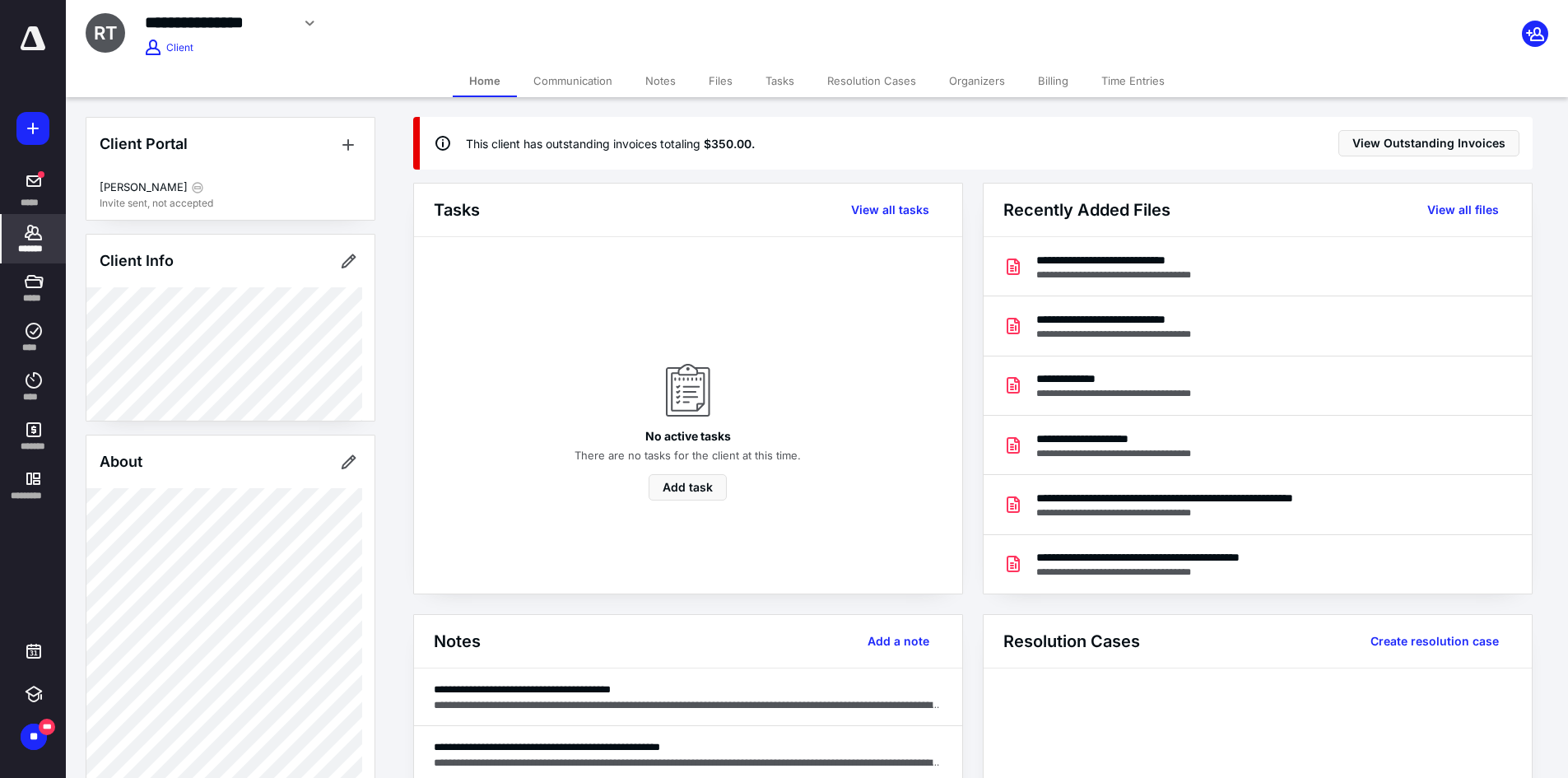 click on "**********" at bounding box center (217, 22) 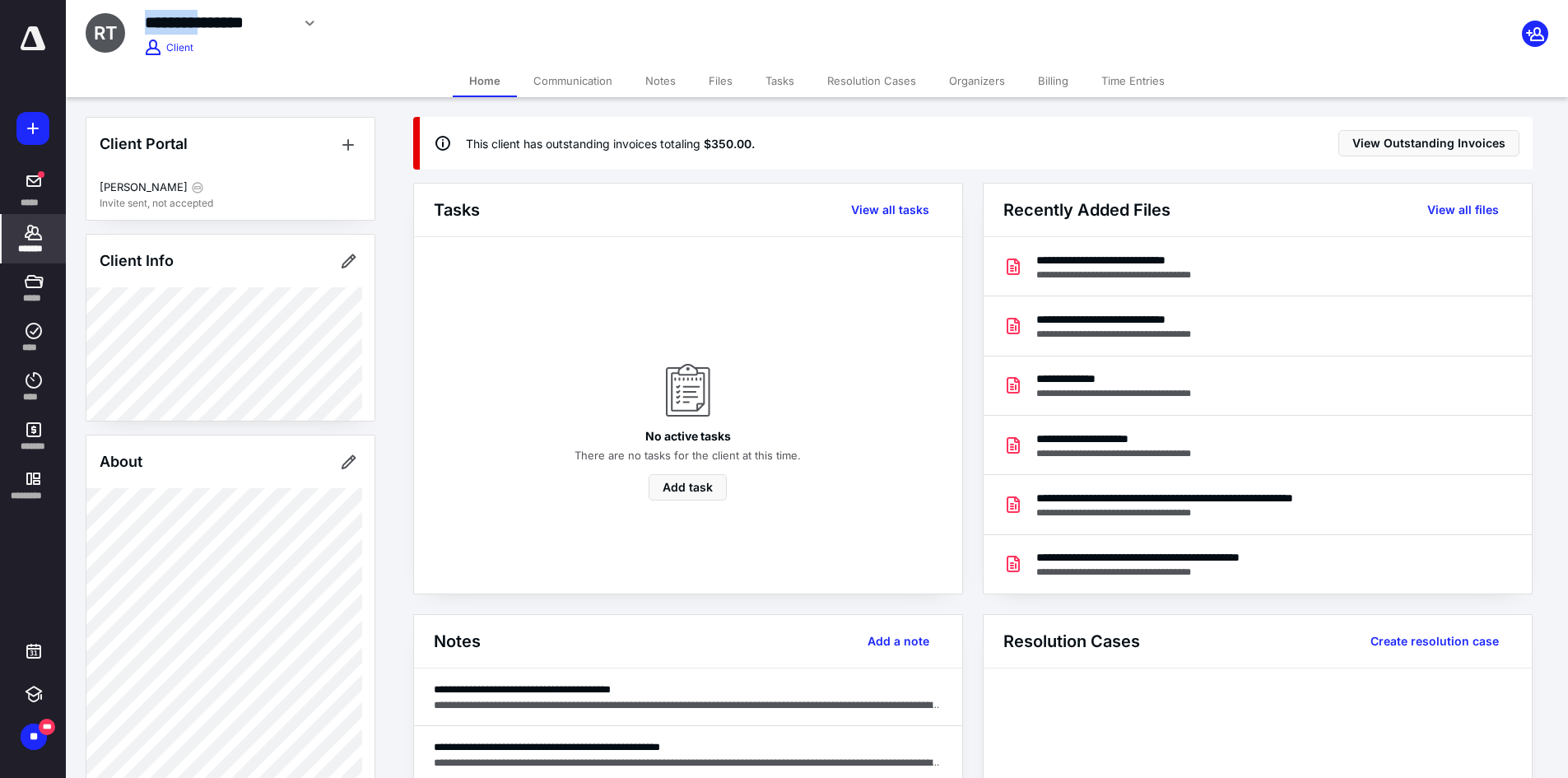 click on "**********" at bounding box center [217, 22] 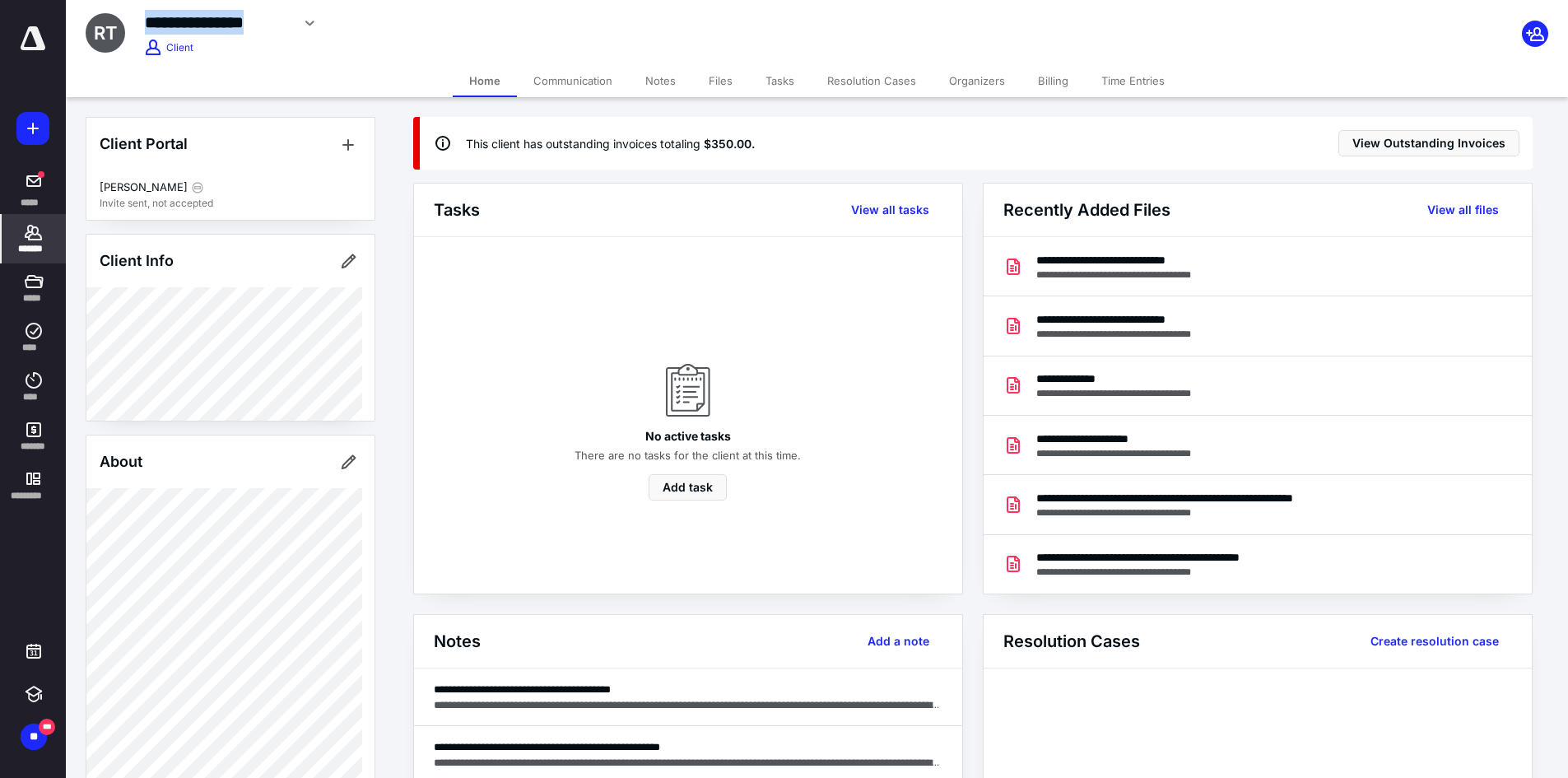 click on "**********" at bounding box center (217, 22) 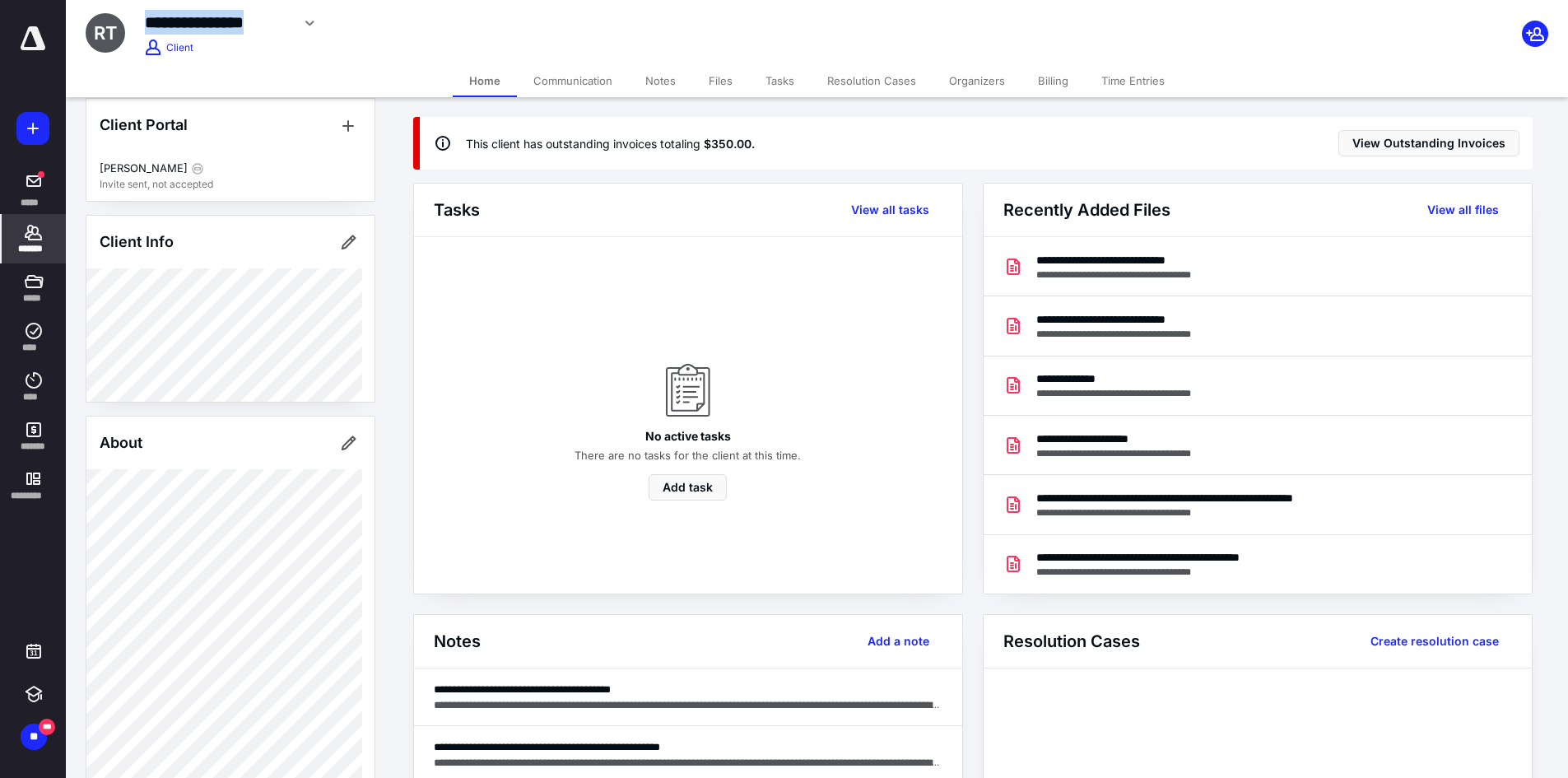 scroll, scrollTop: 0, scrollLeft: 0, axis: both 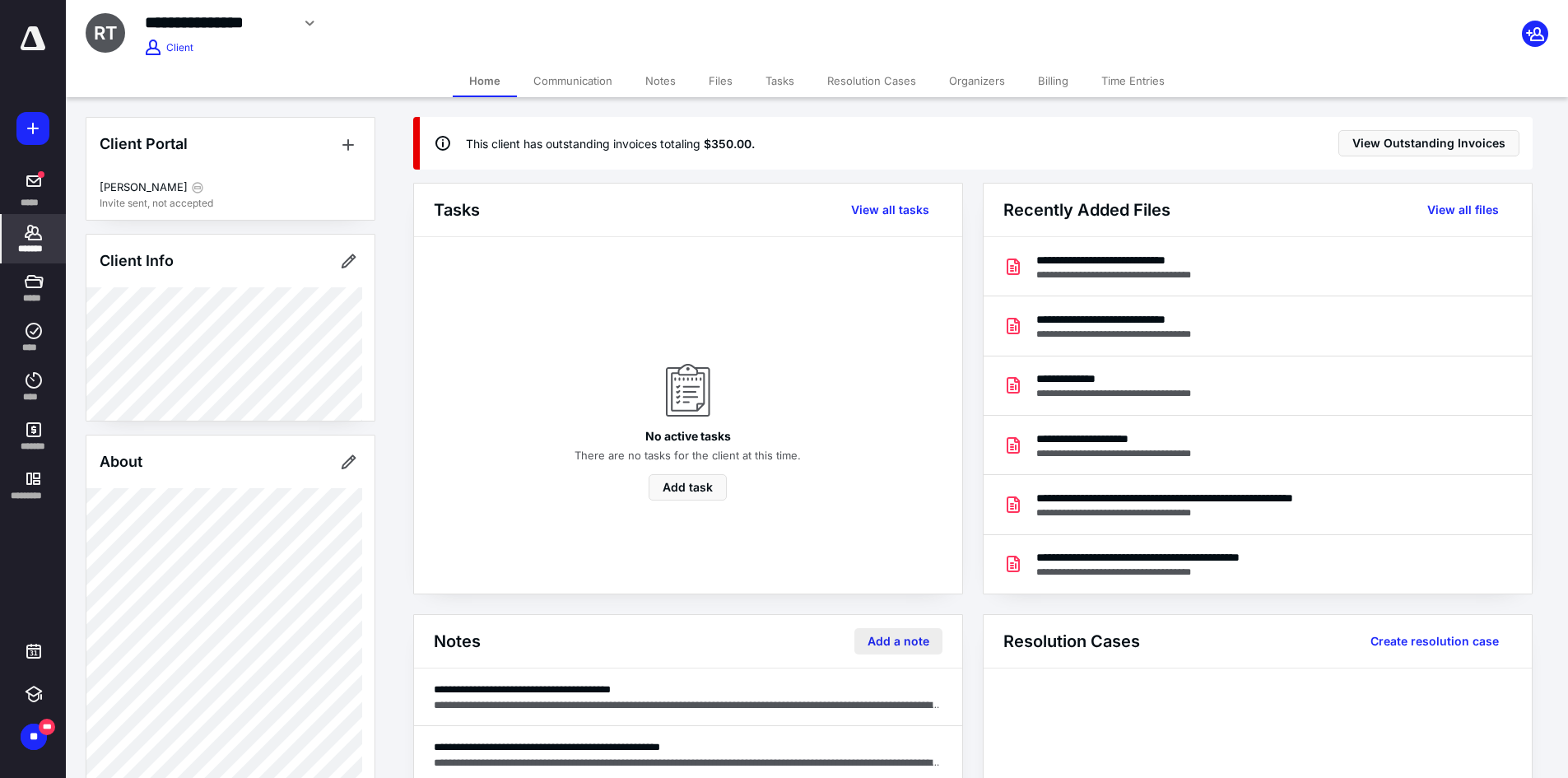 click on "Notes Add a note" at bounding box center (688, 641) 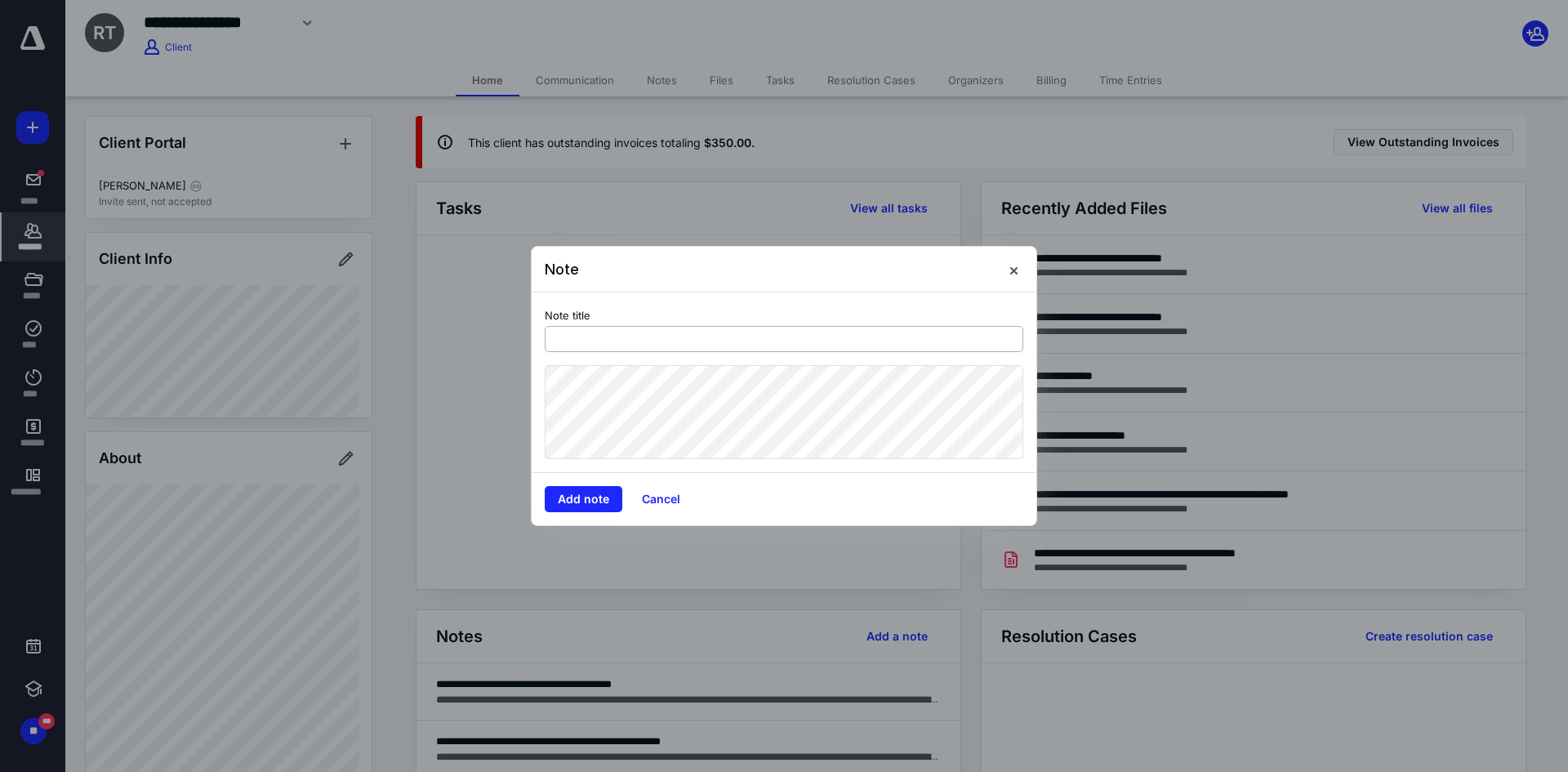click at bounding box center [784, 339] 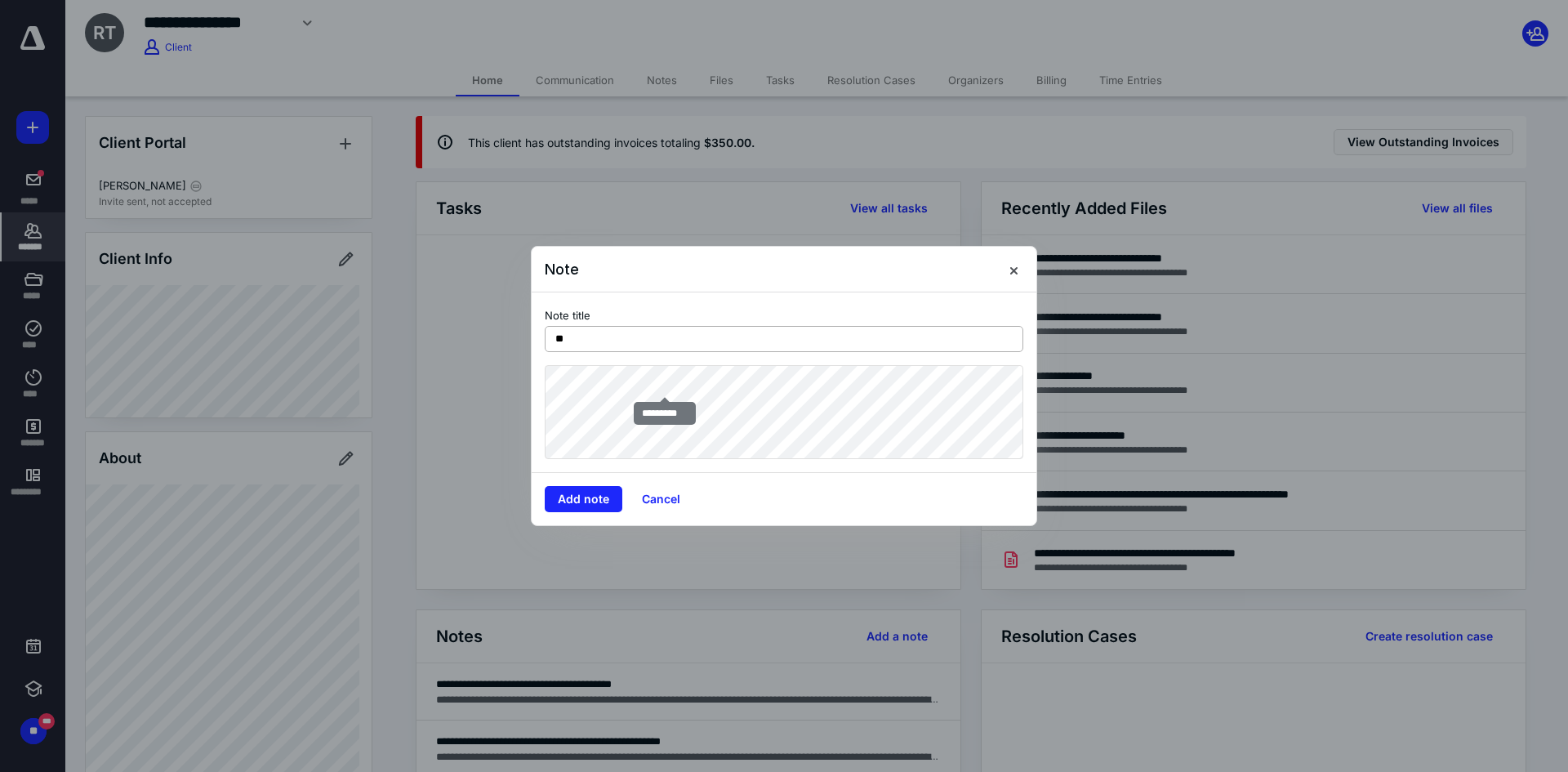 type on "*" 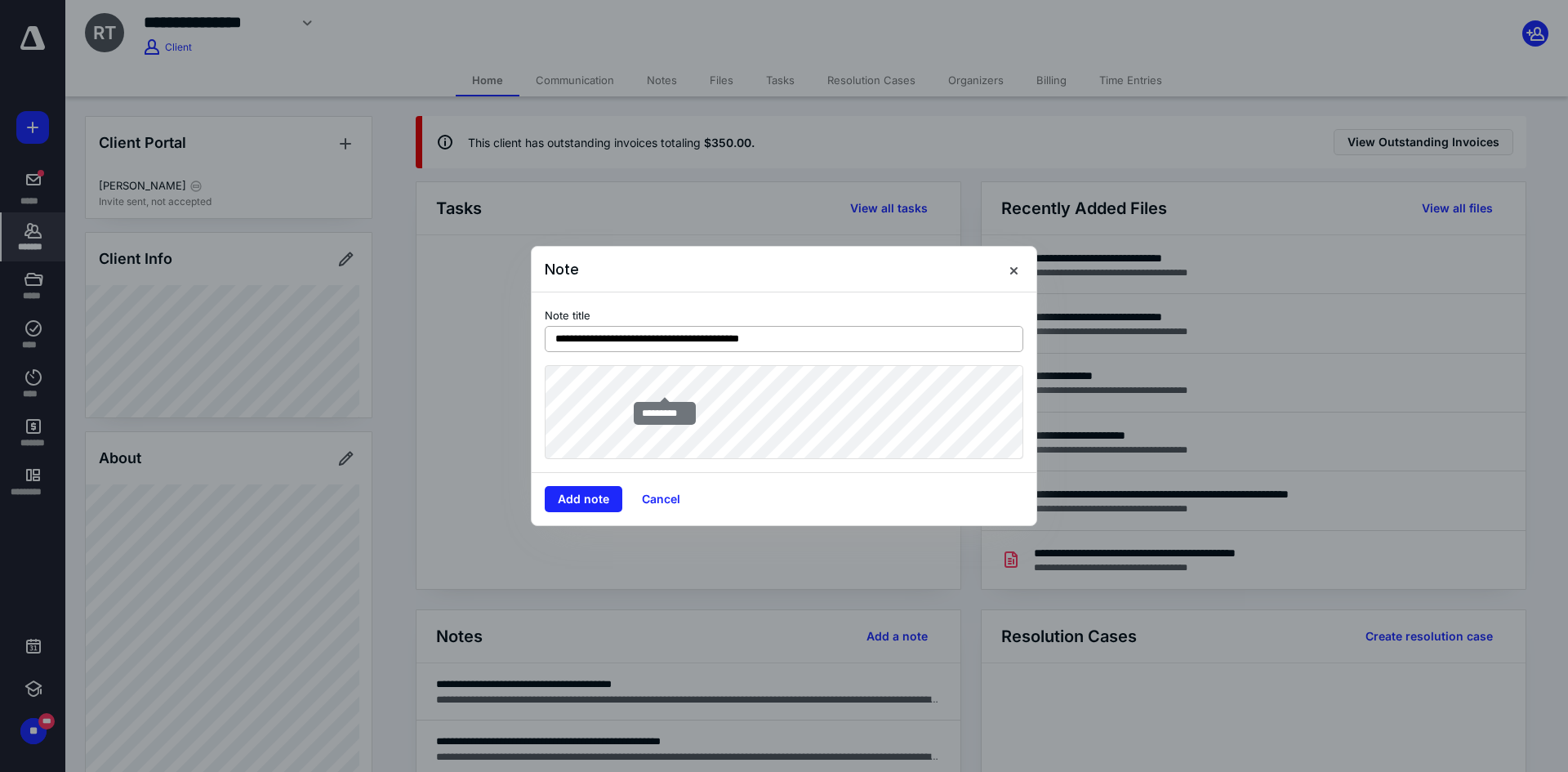 type on "**********" 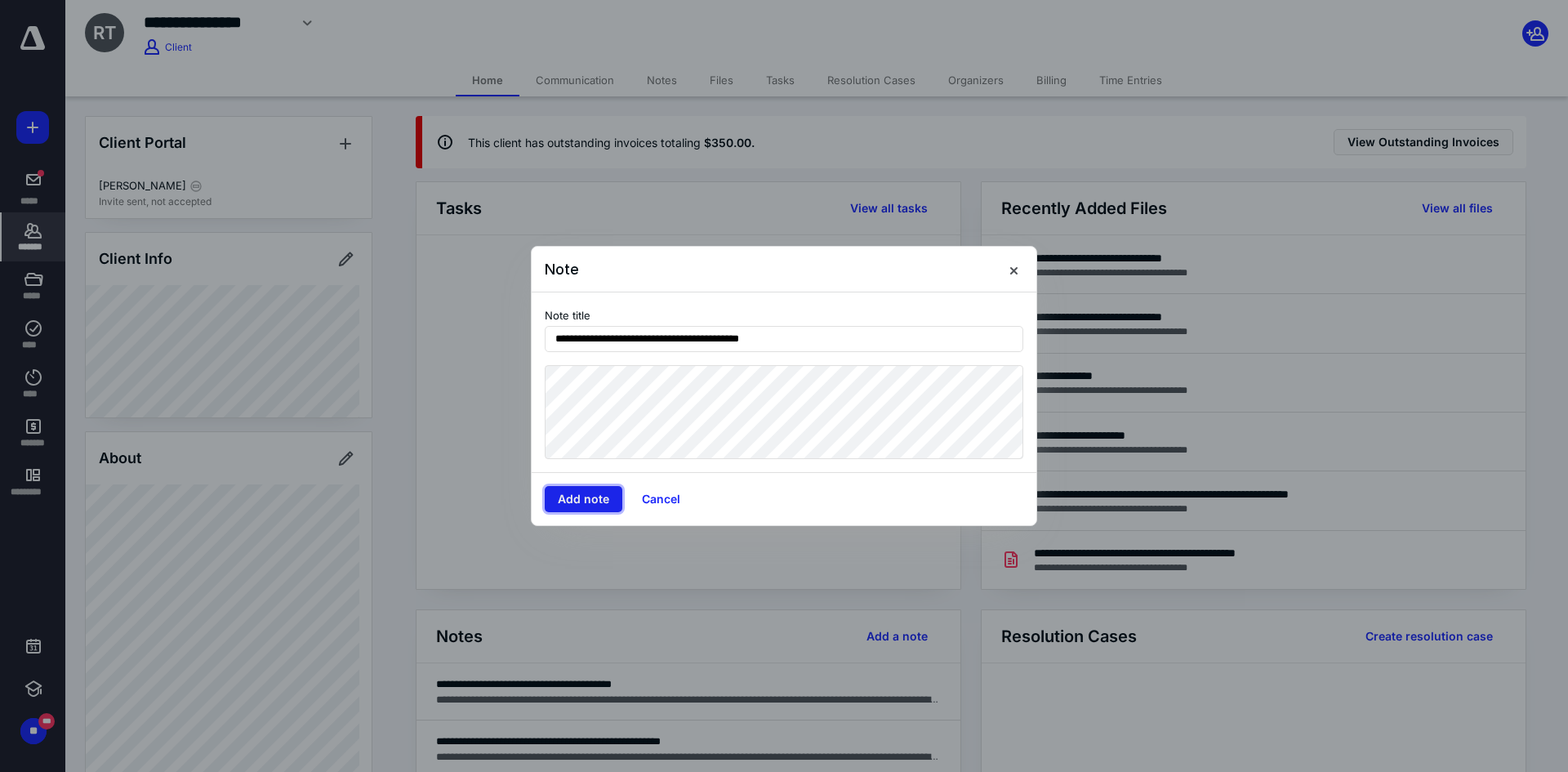 click on "Add note" at bounding box center (583, 499) 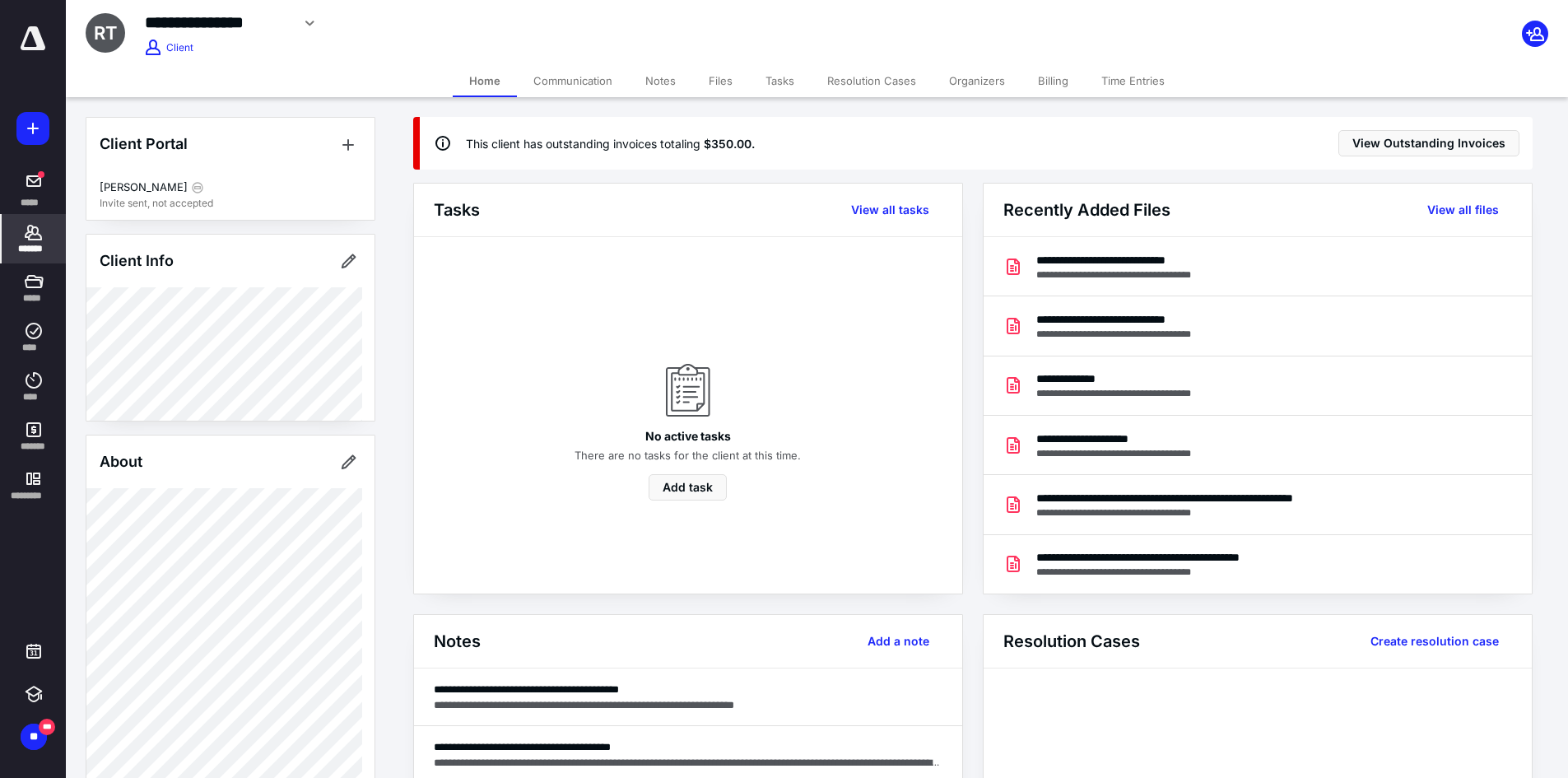 click 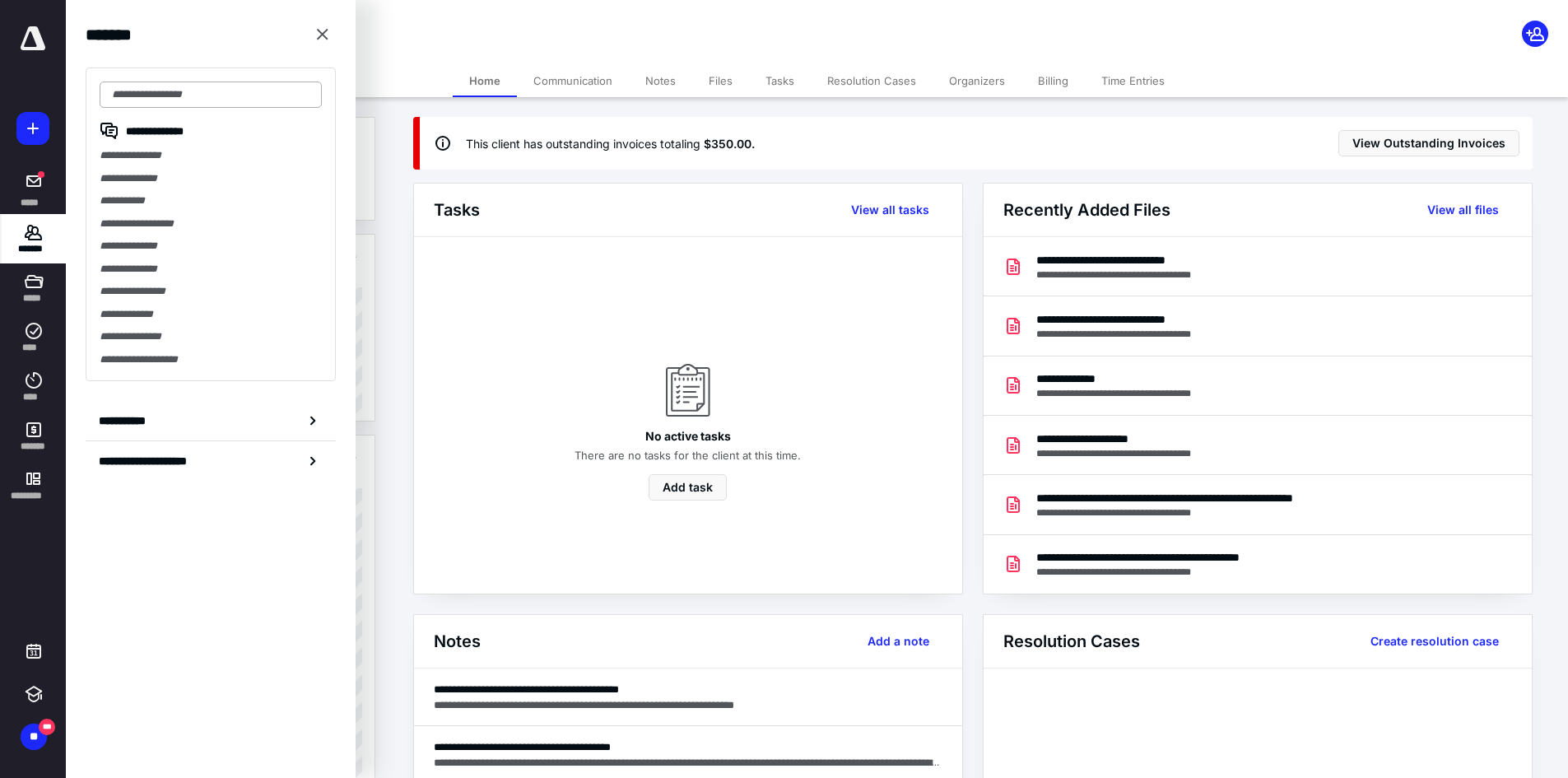 click at bounding box center [211, 95] 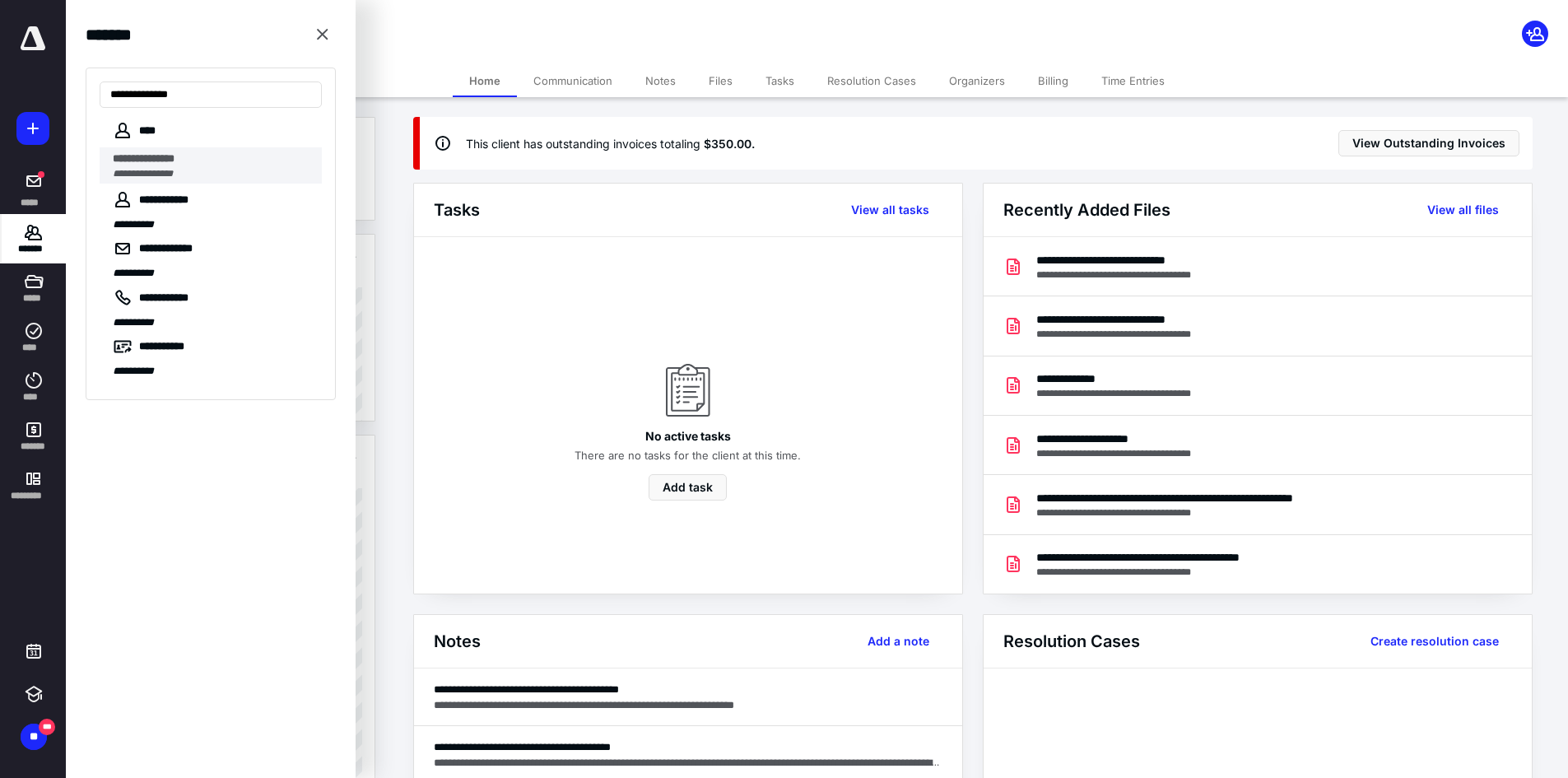 type on "**********" 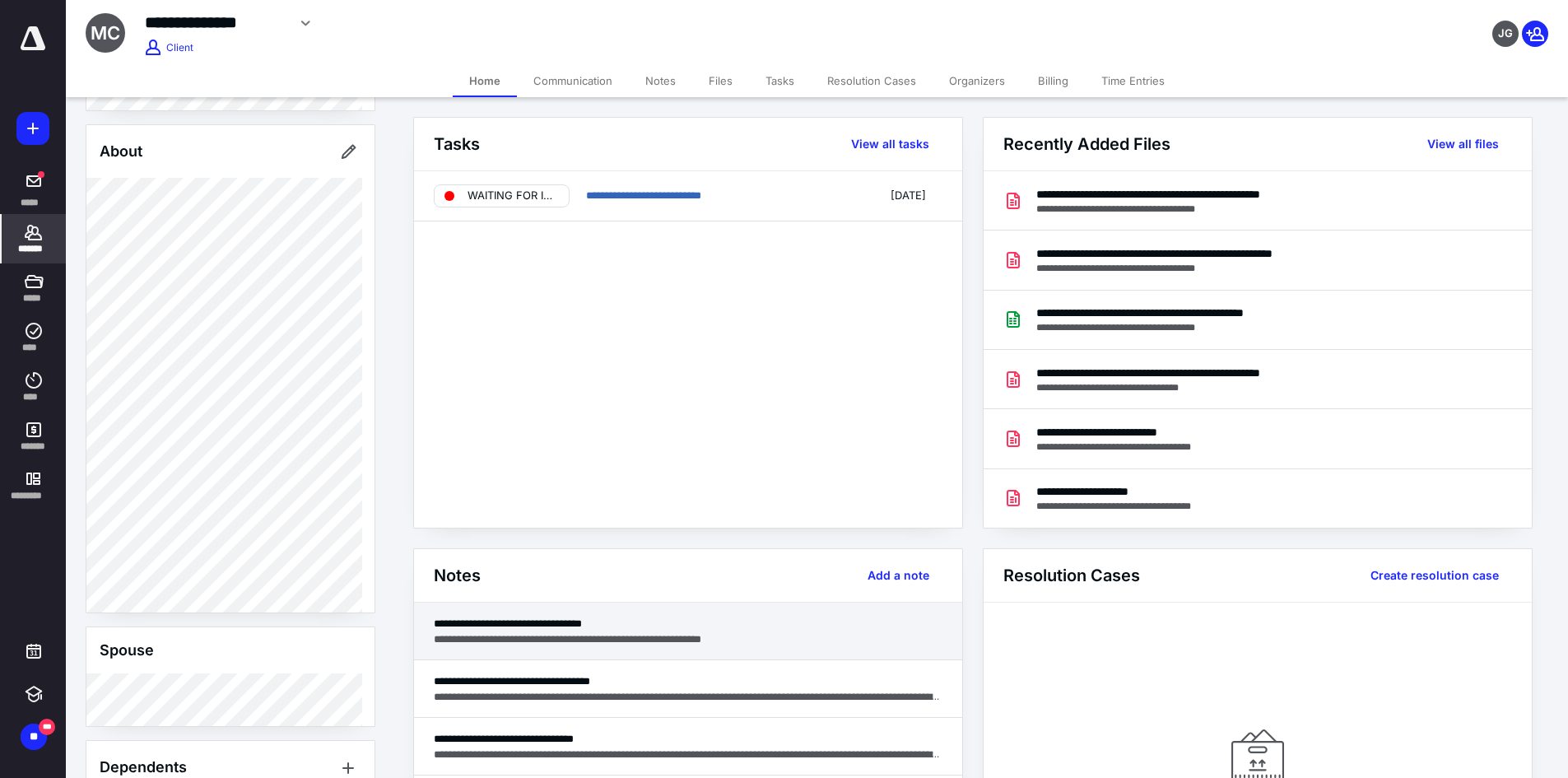 scroll, scrollTop: 329, scrollLeft: 0, axis: vertical 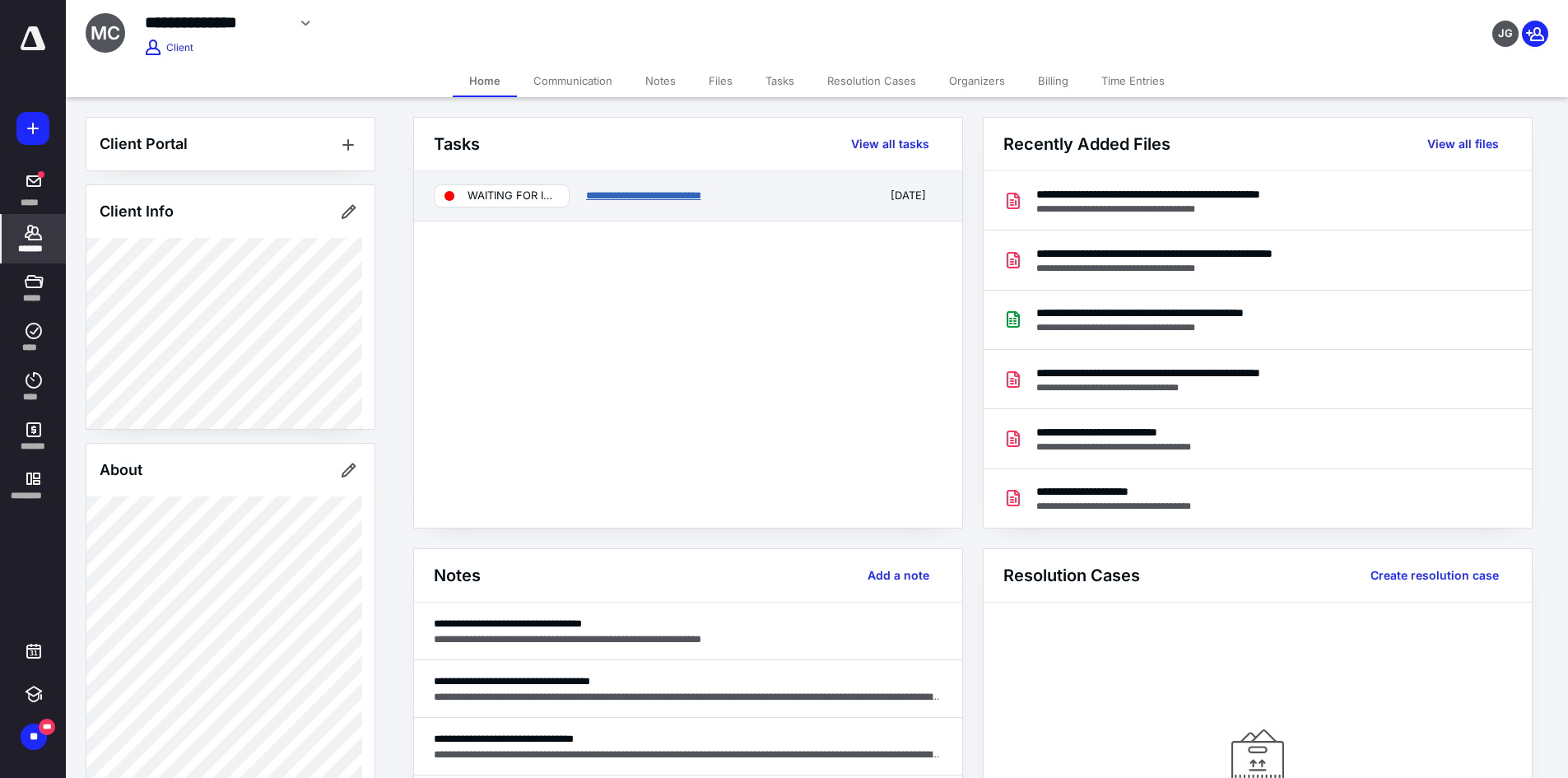 click on "**********" at bounding box center [644, 195] 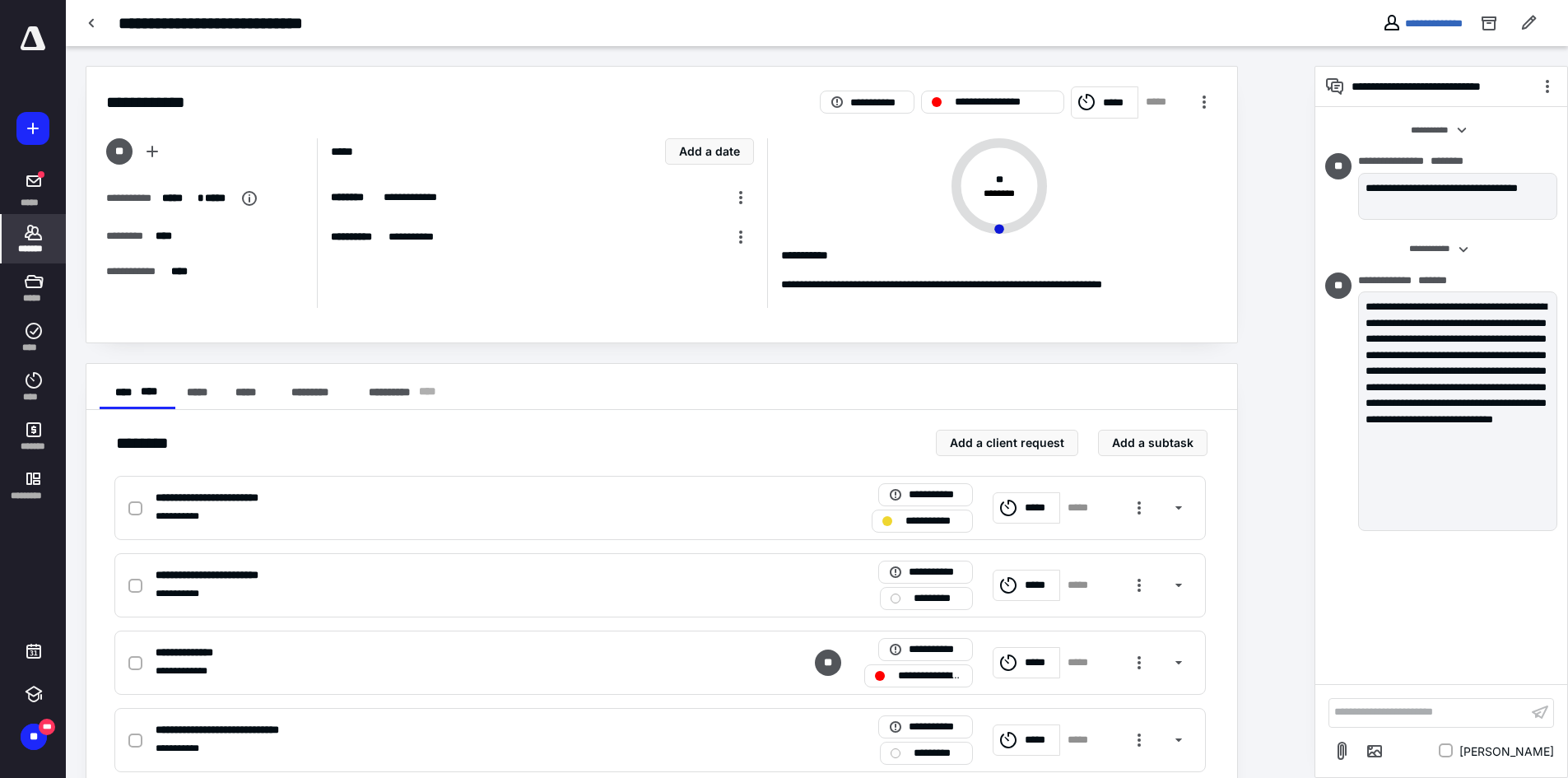 click 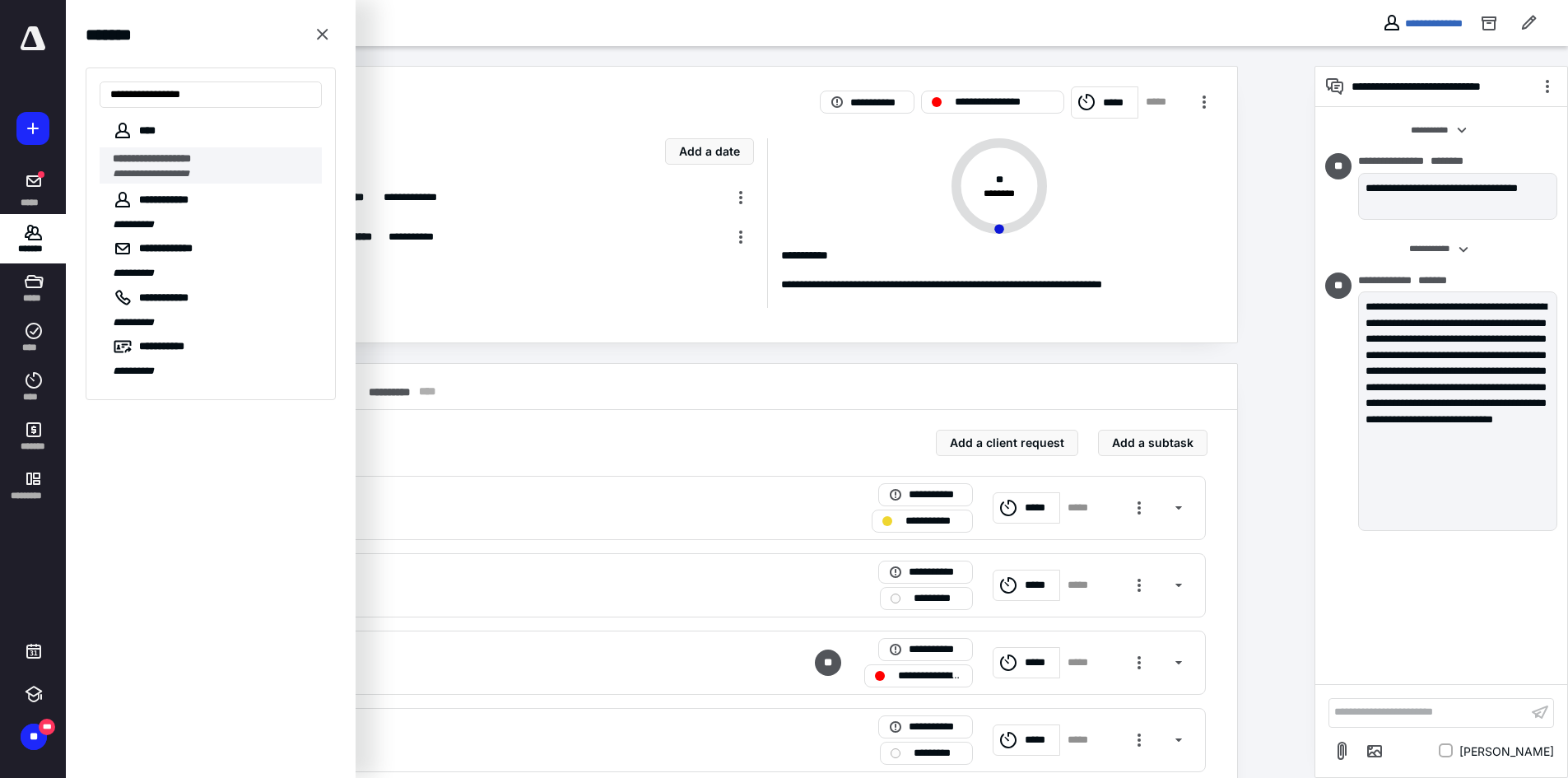 type on "**********" 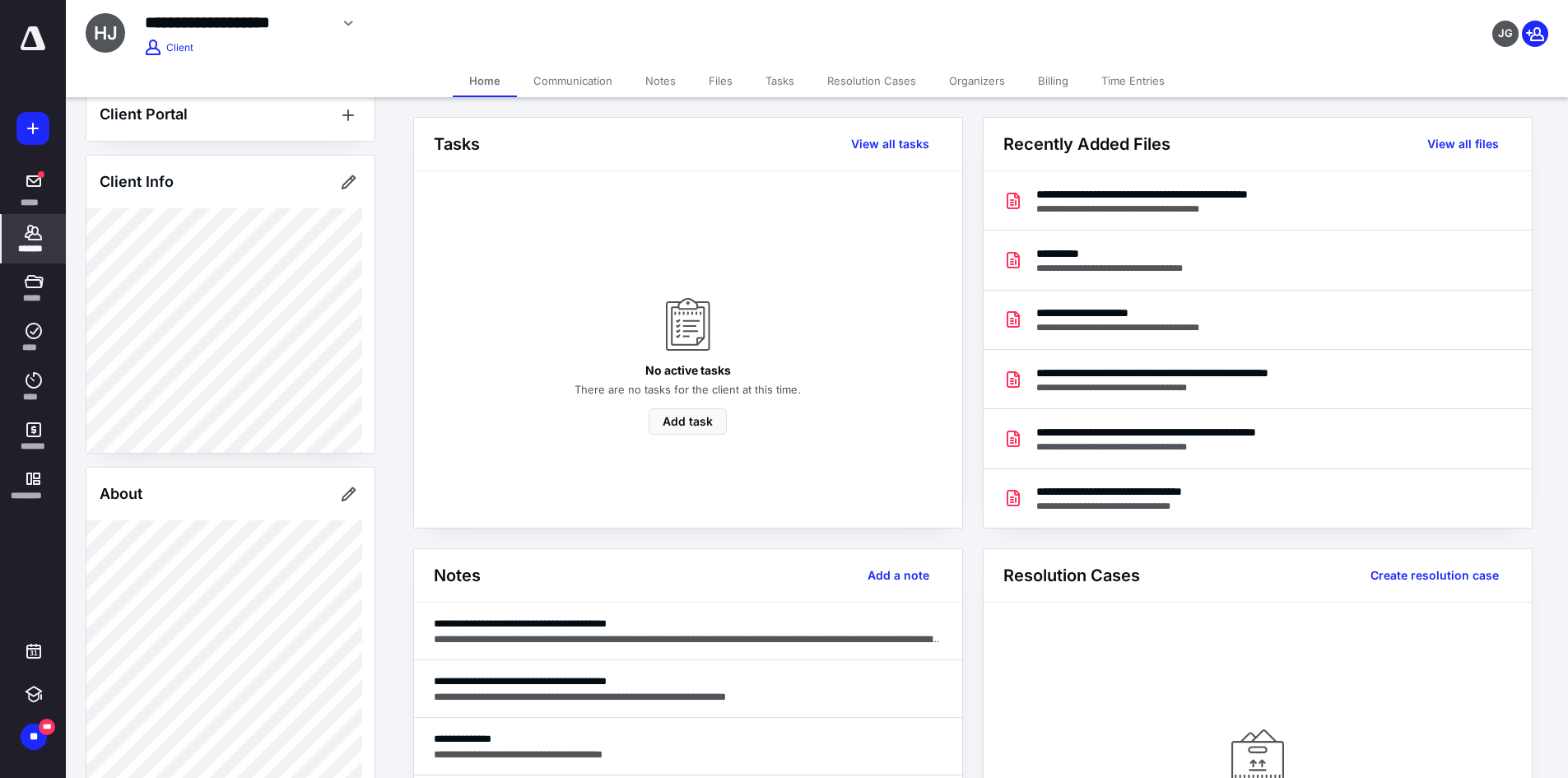 scroll, scrollTop: 0, scrollLeft: 0, axis: both 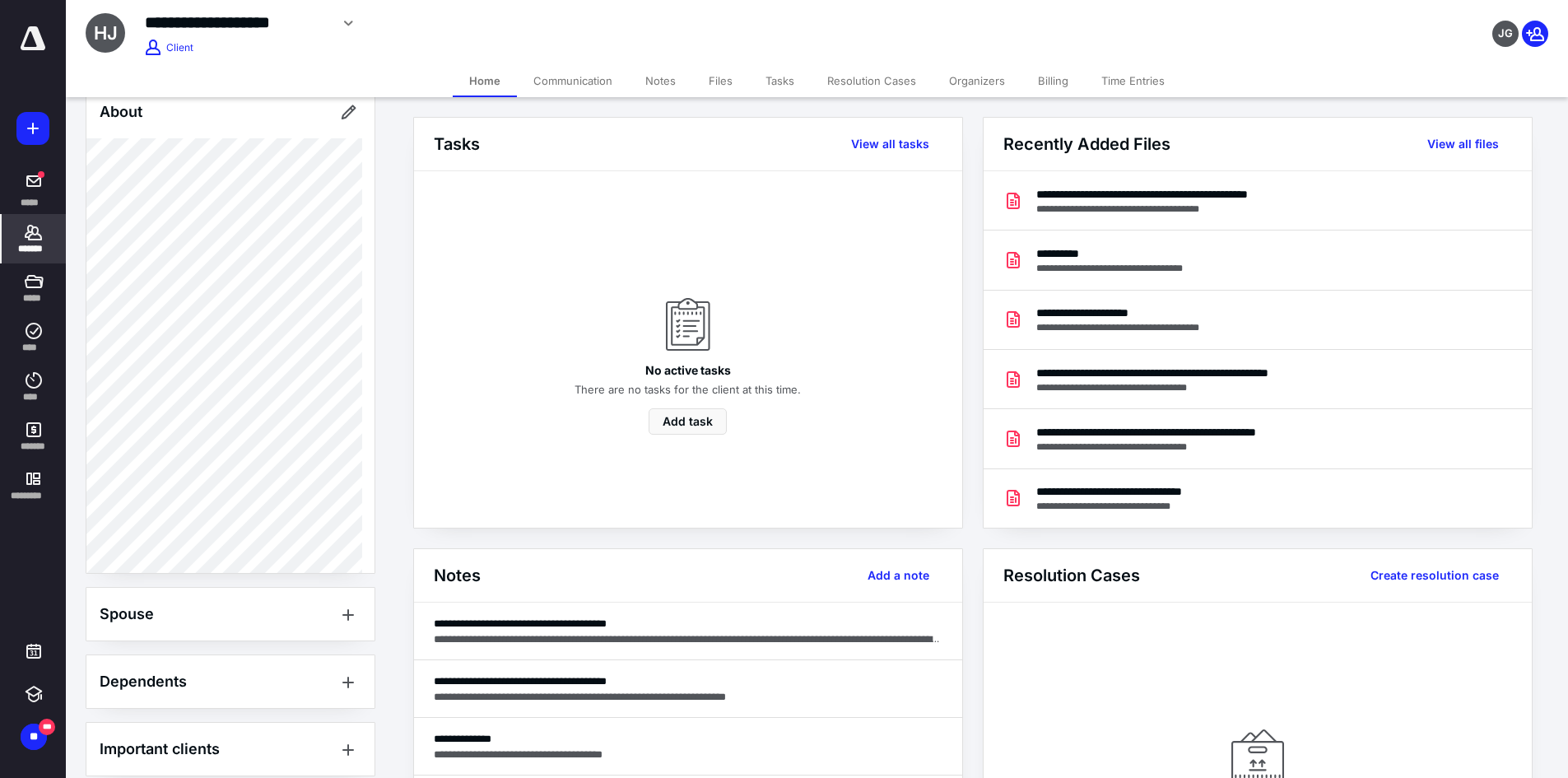 click on "Billing" at bounding box center (1053, 81) 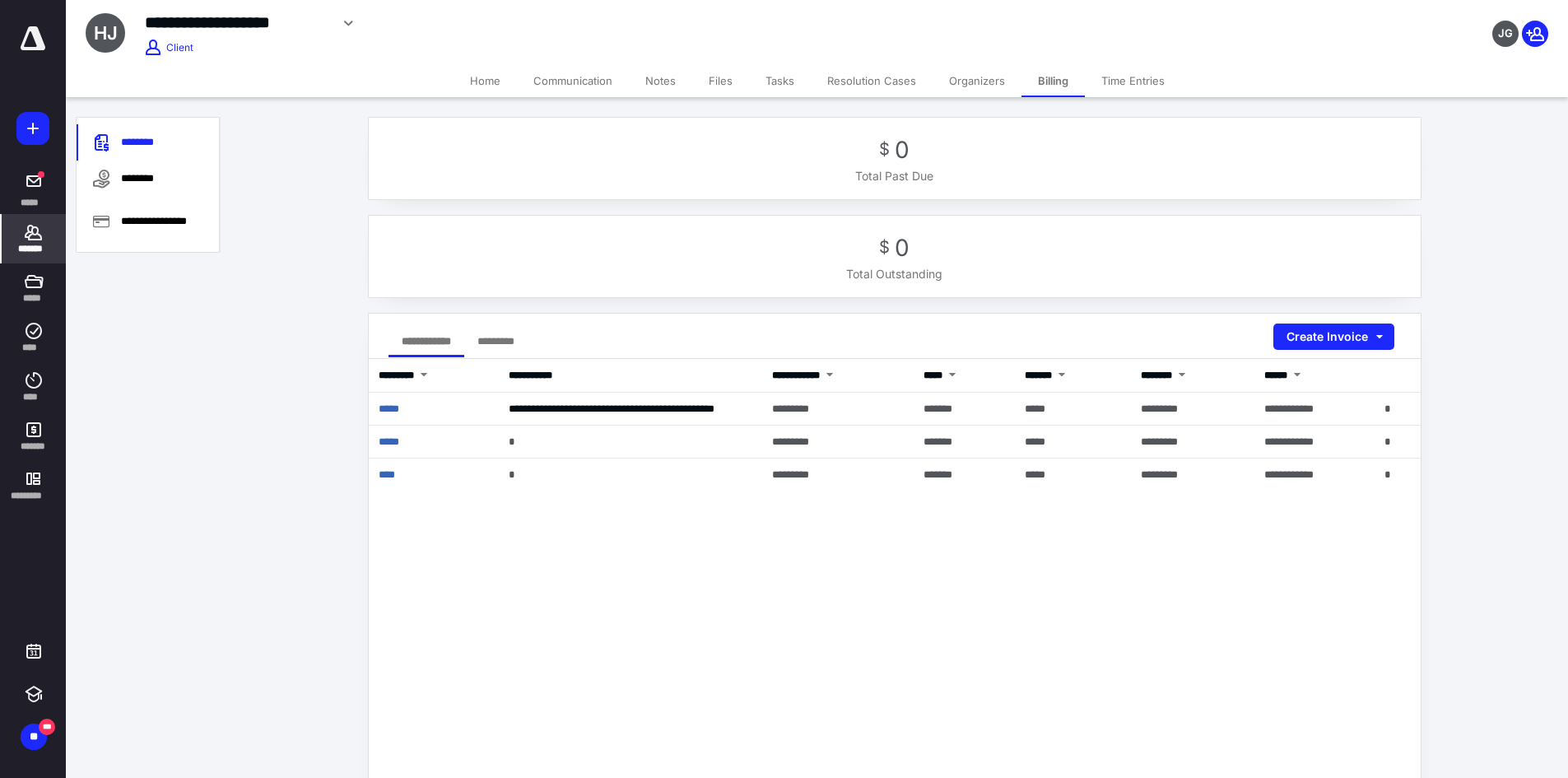 click on "Home" at bounding box center (485, 81) 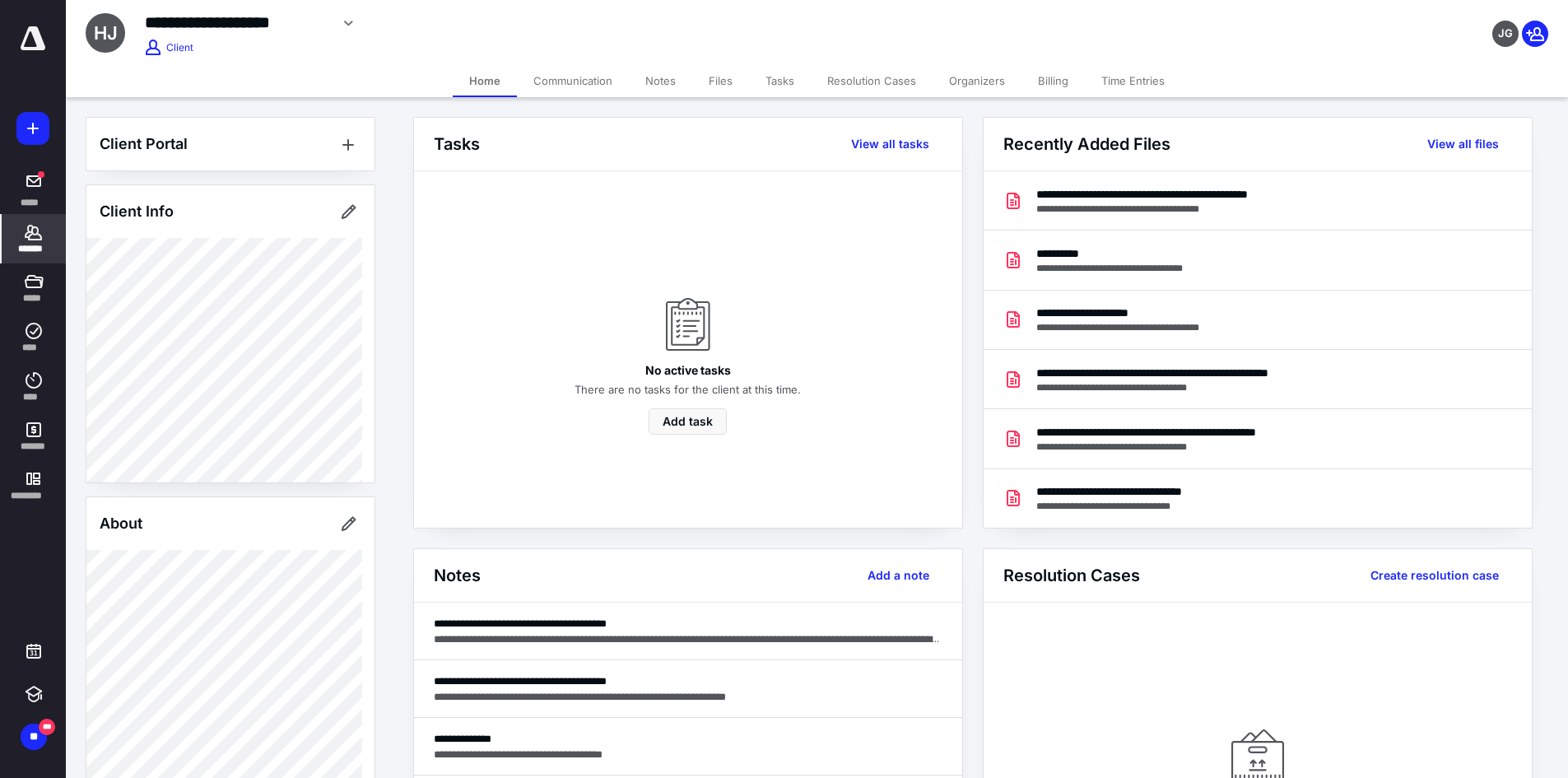 scroll, scrollTop: 82, scrollLeft: 0, axis: vertical 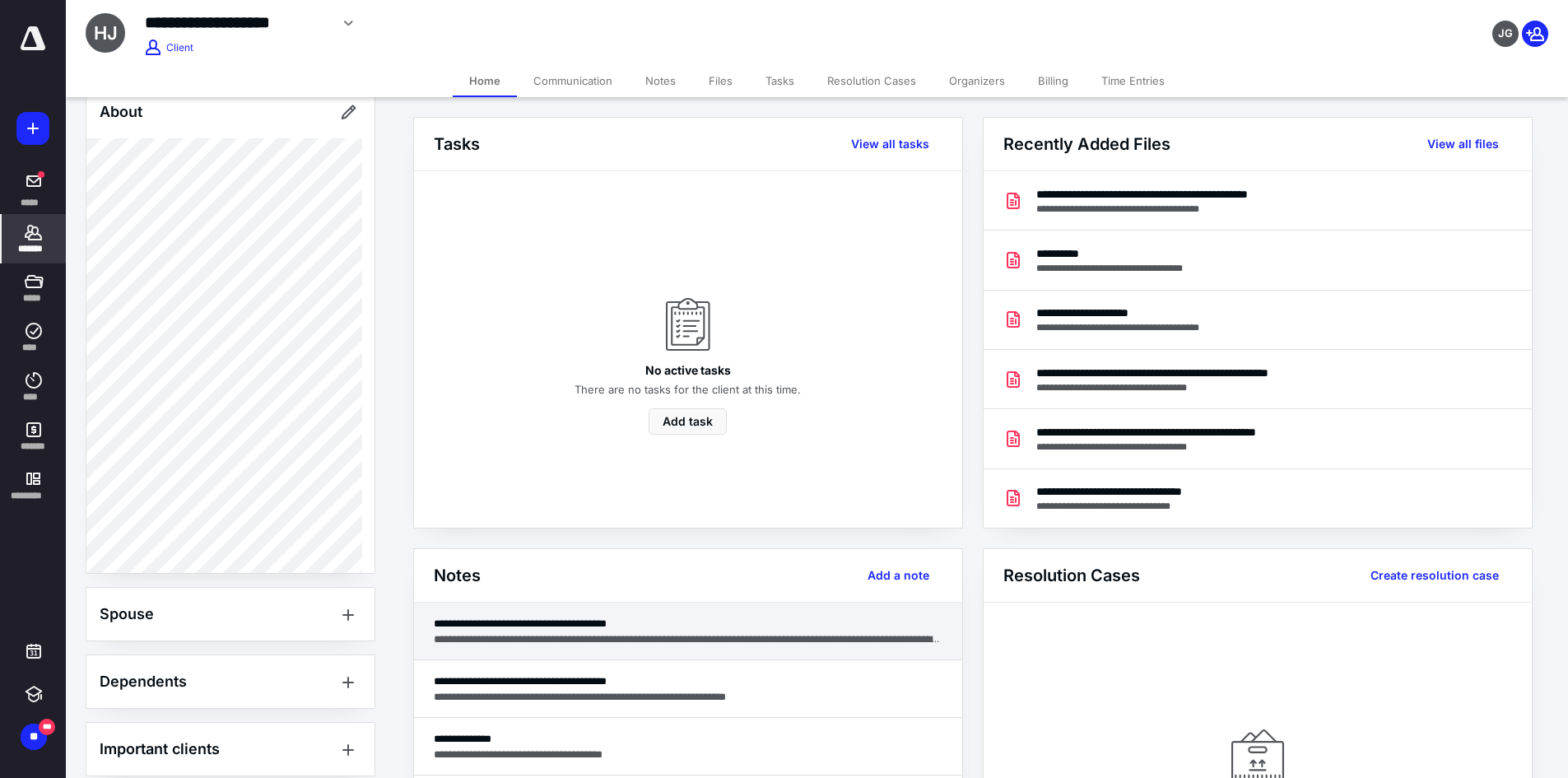 click on "**********" at bounding box center [688, 639] 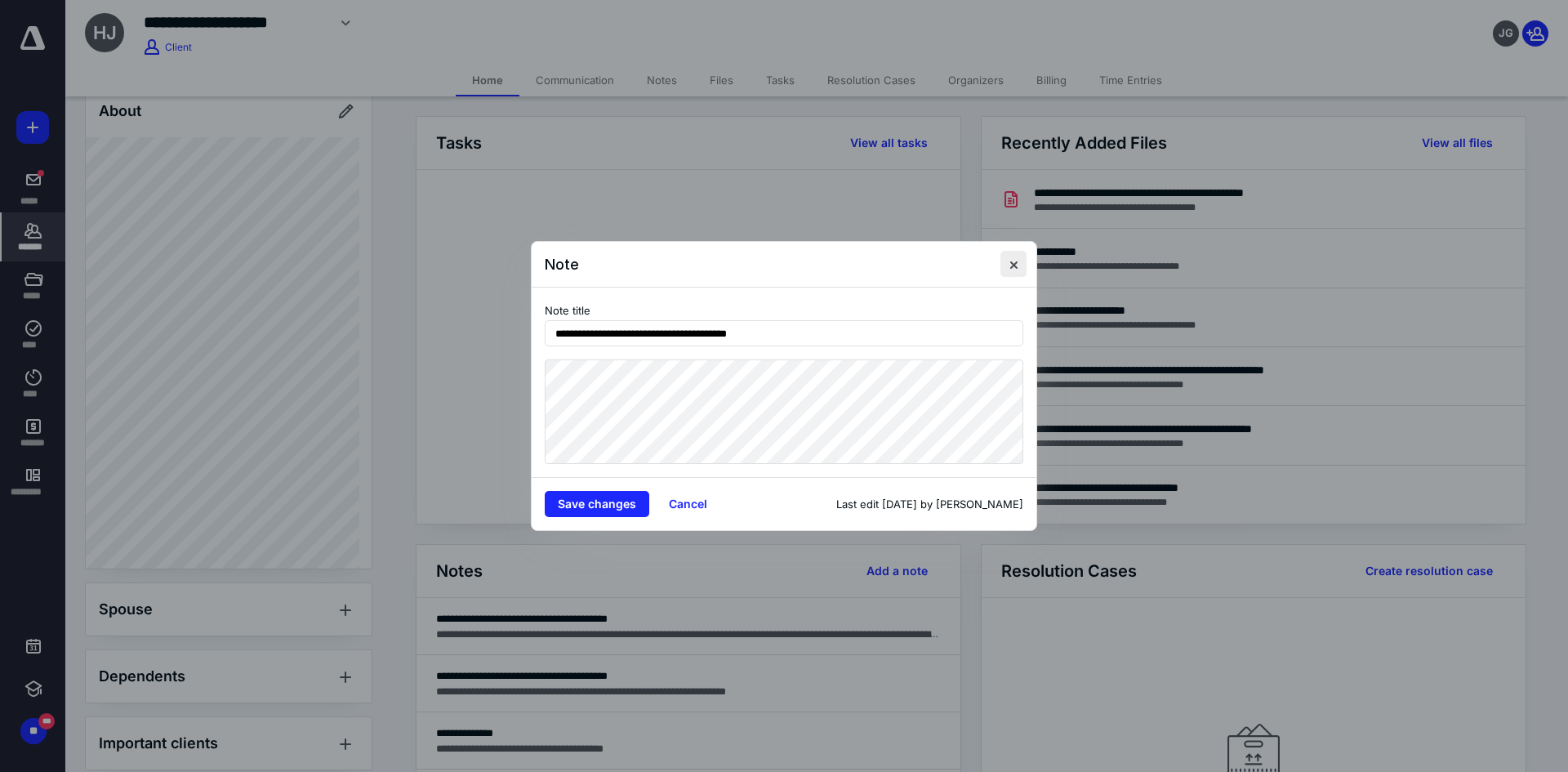 click at bounding box center (1013, 264) 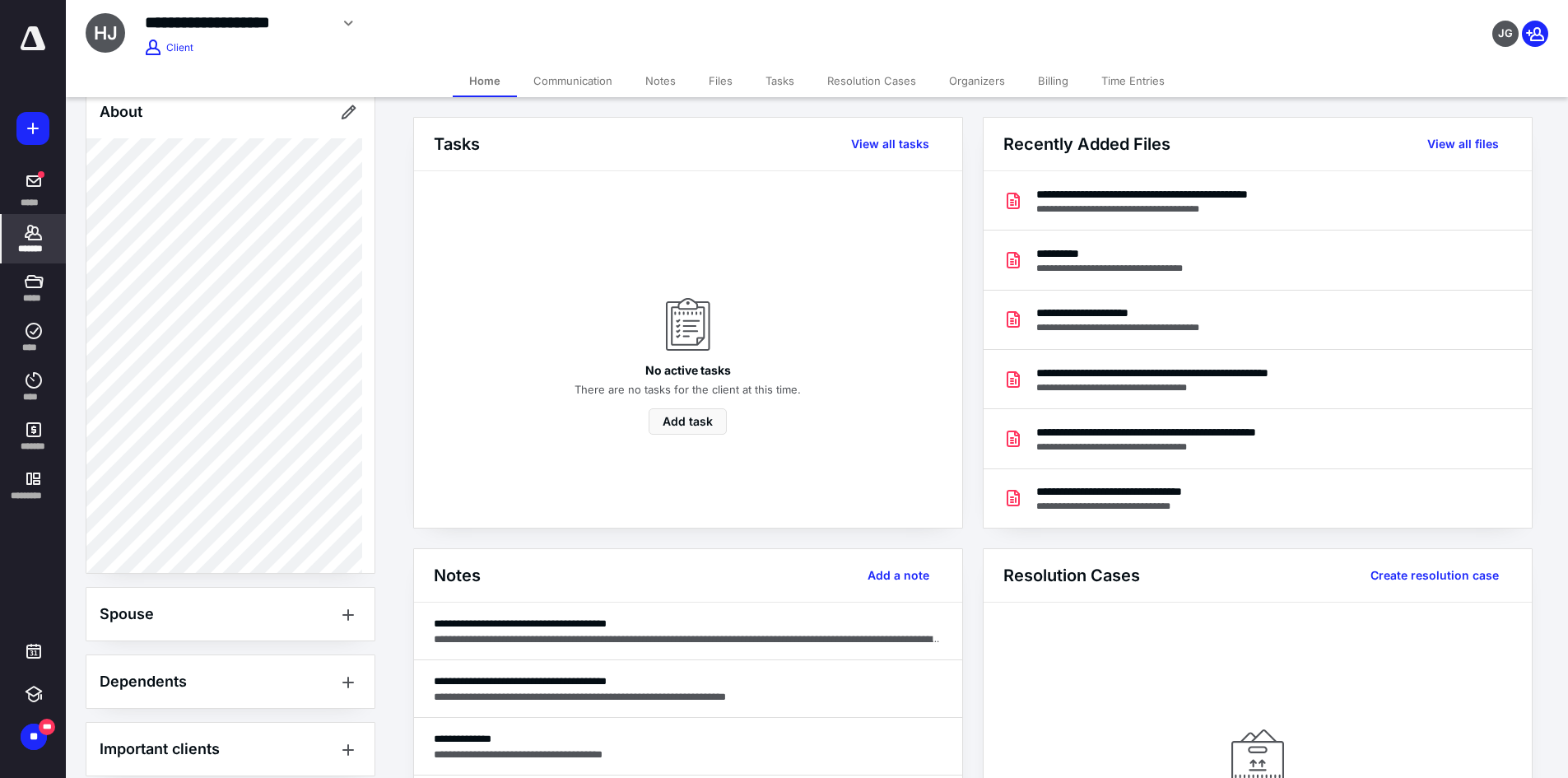 click on "Tasks" at bounding box center [779, 81] 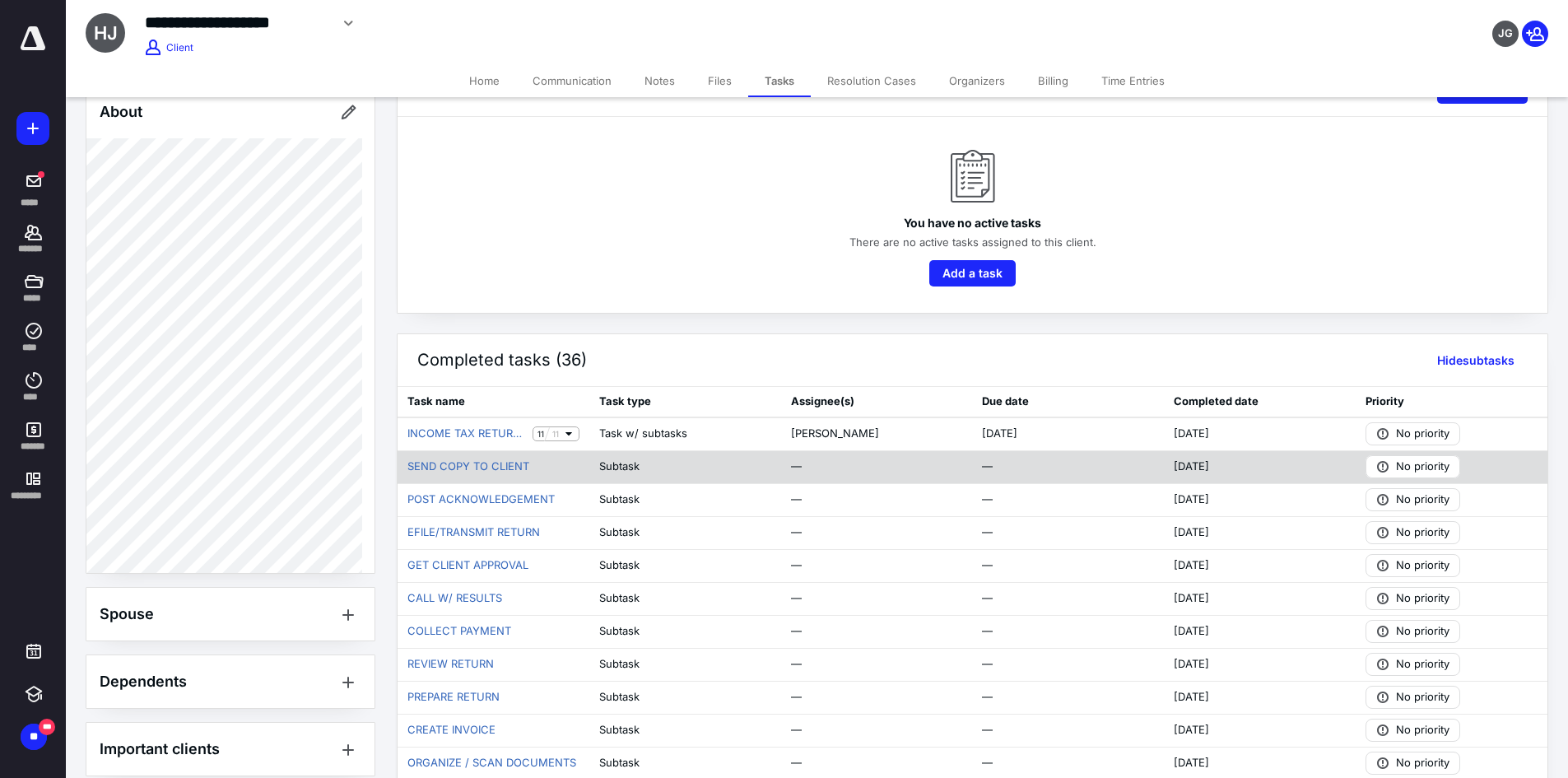 scroll, scrollTop: 82, scrollLeft: 0, axis: vertical 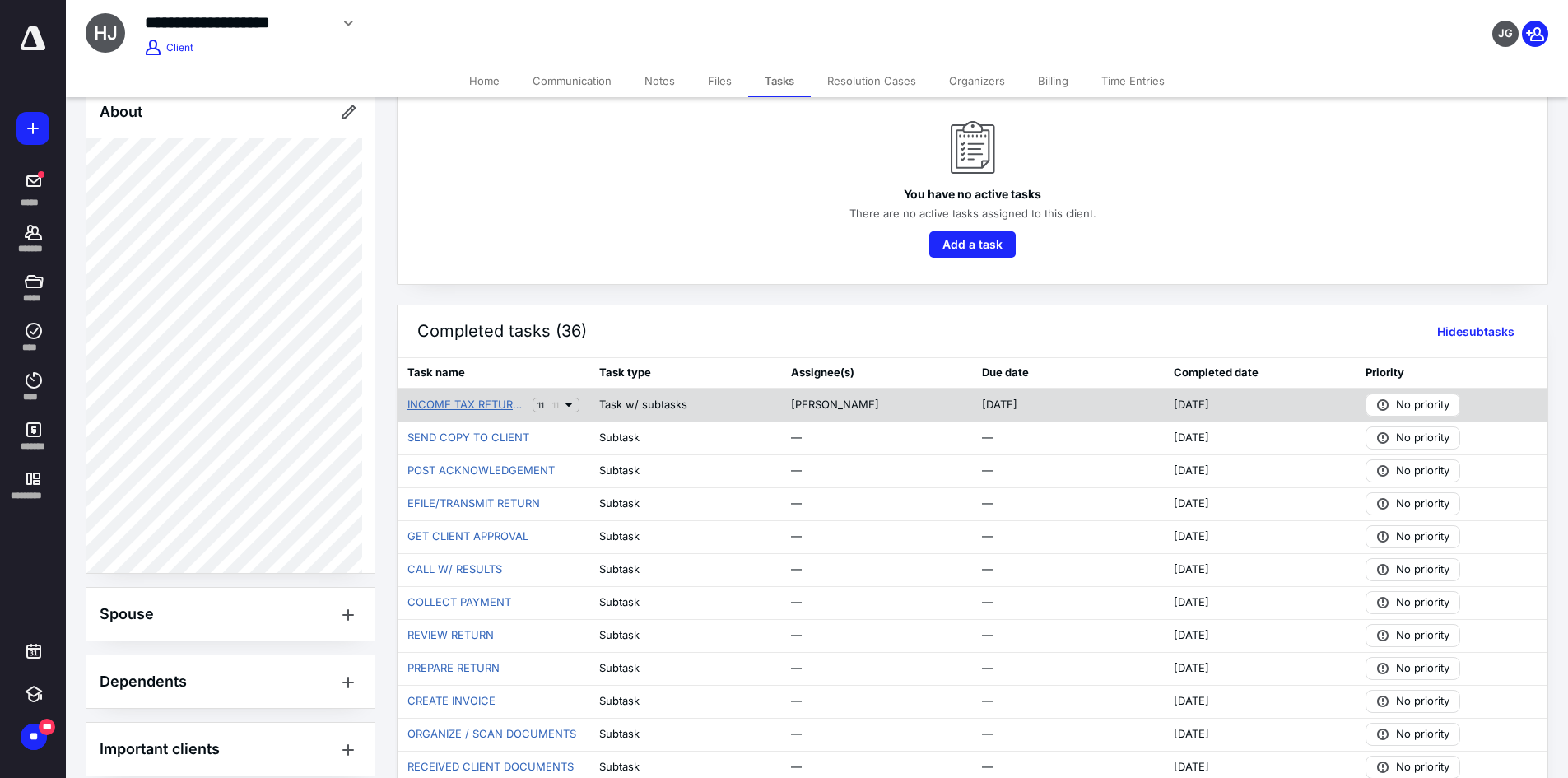 click on "INCOME TAX RETURN - INTERVIEWED" at bounding box center (467, 405) 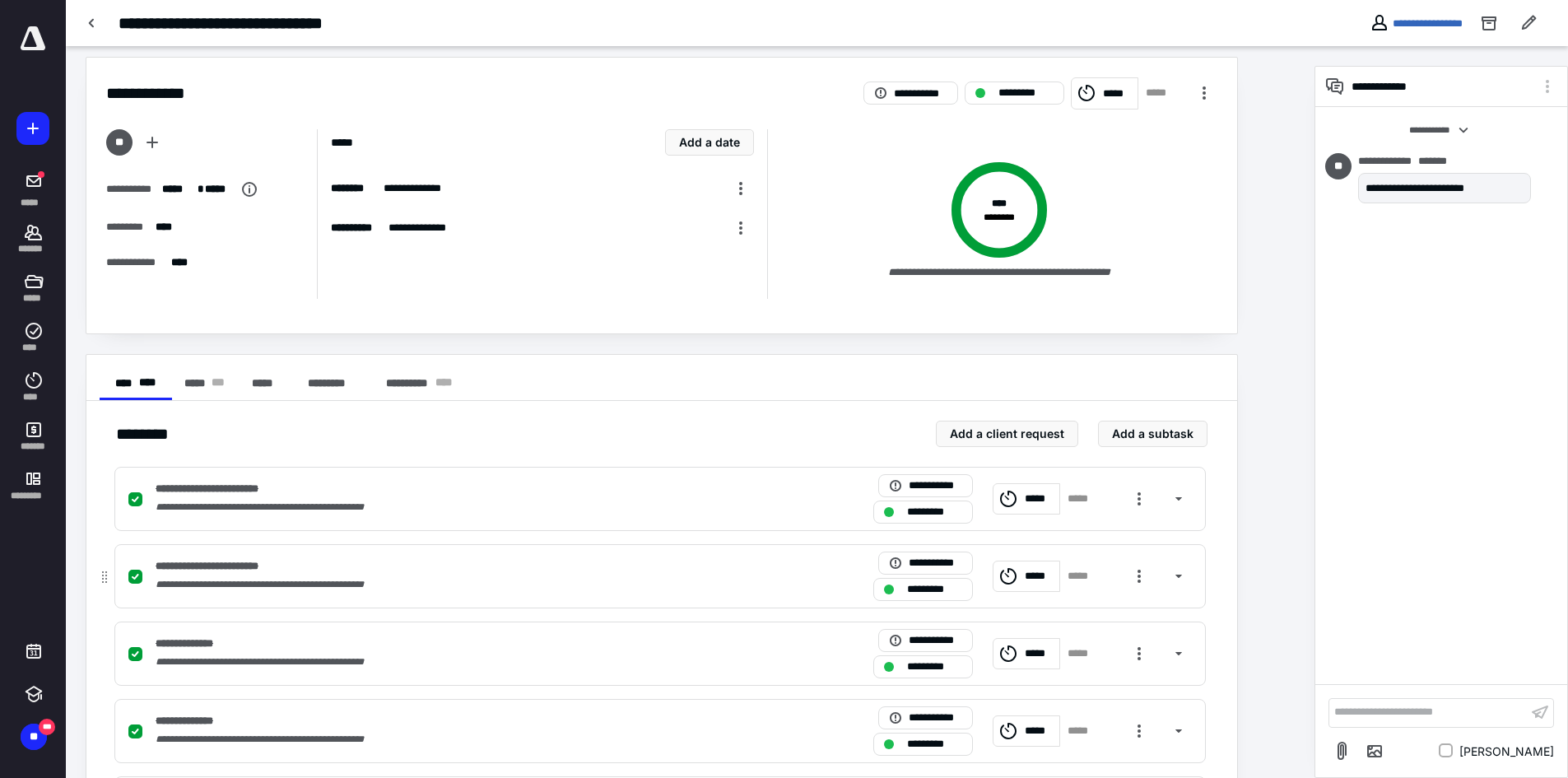 scroll, scrollTop: 0, scrollLeft: 0, axis: both 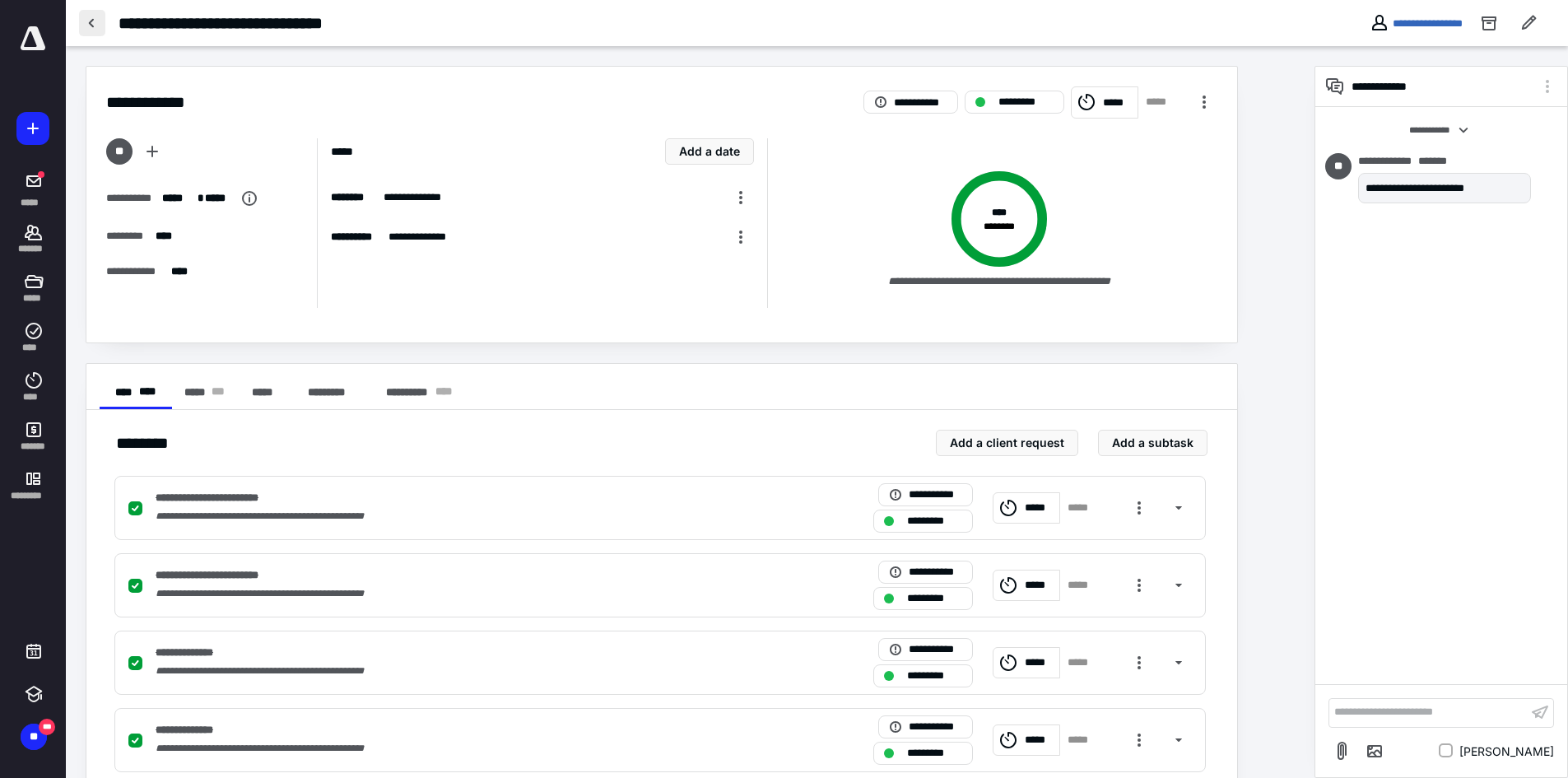 click at bounding box center [92, 23] 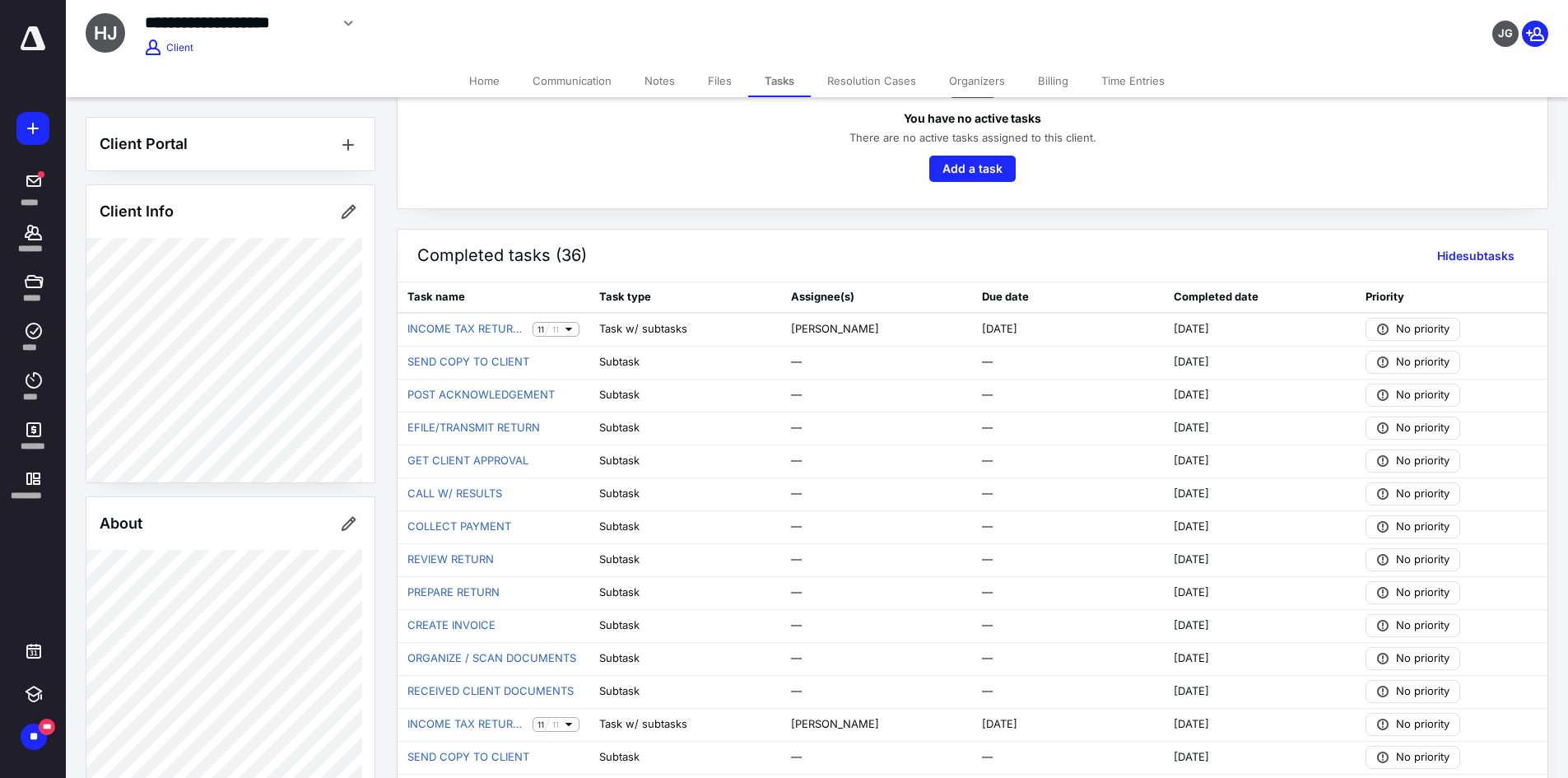 scroll, scrollTop: 247, scrollLeft: 0, axis: vertical 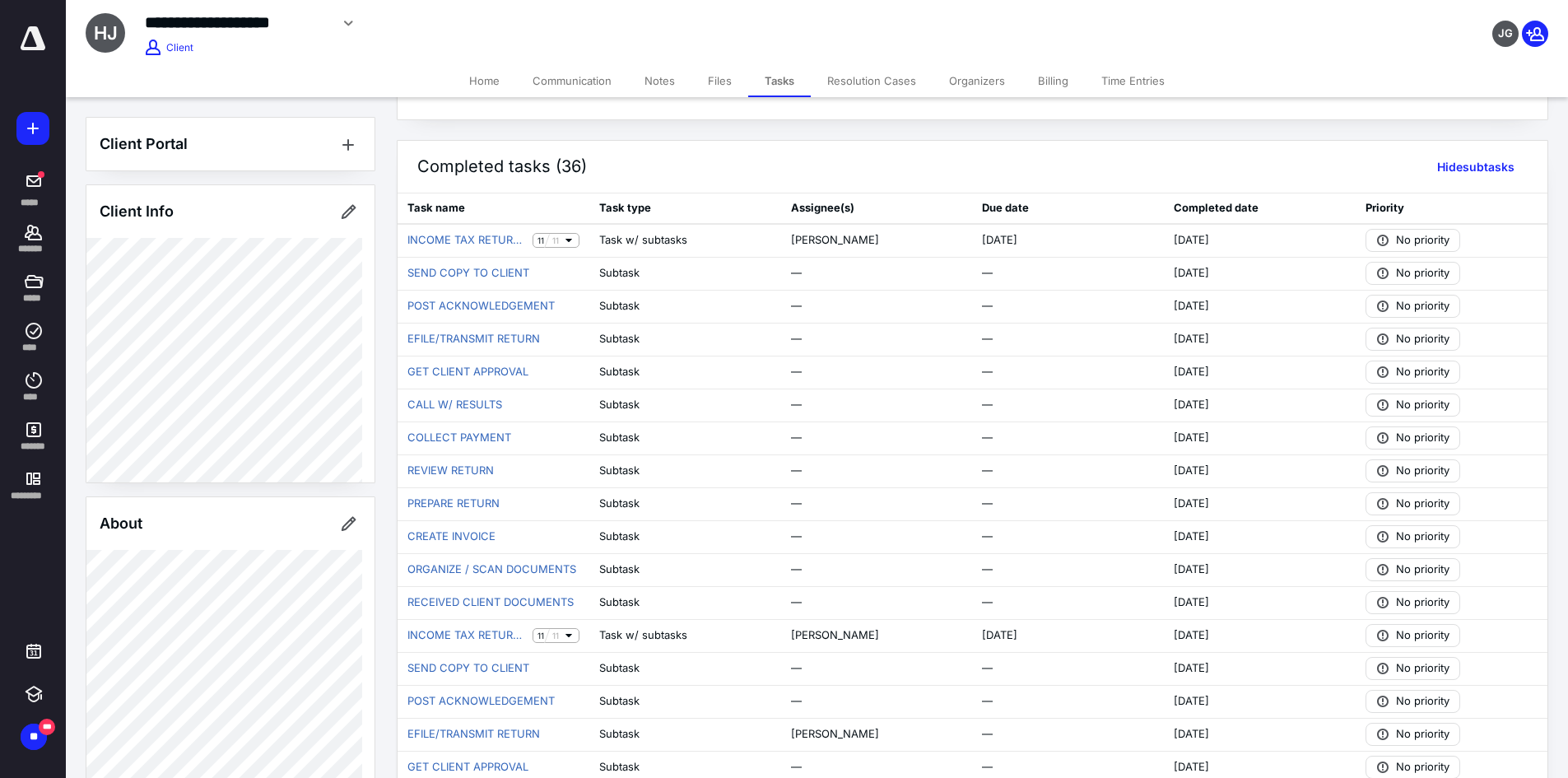 click on "Home" at bounding box center (484, 81) 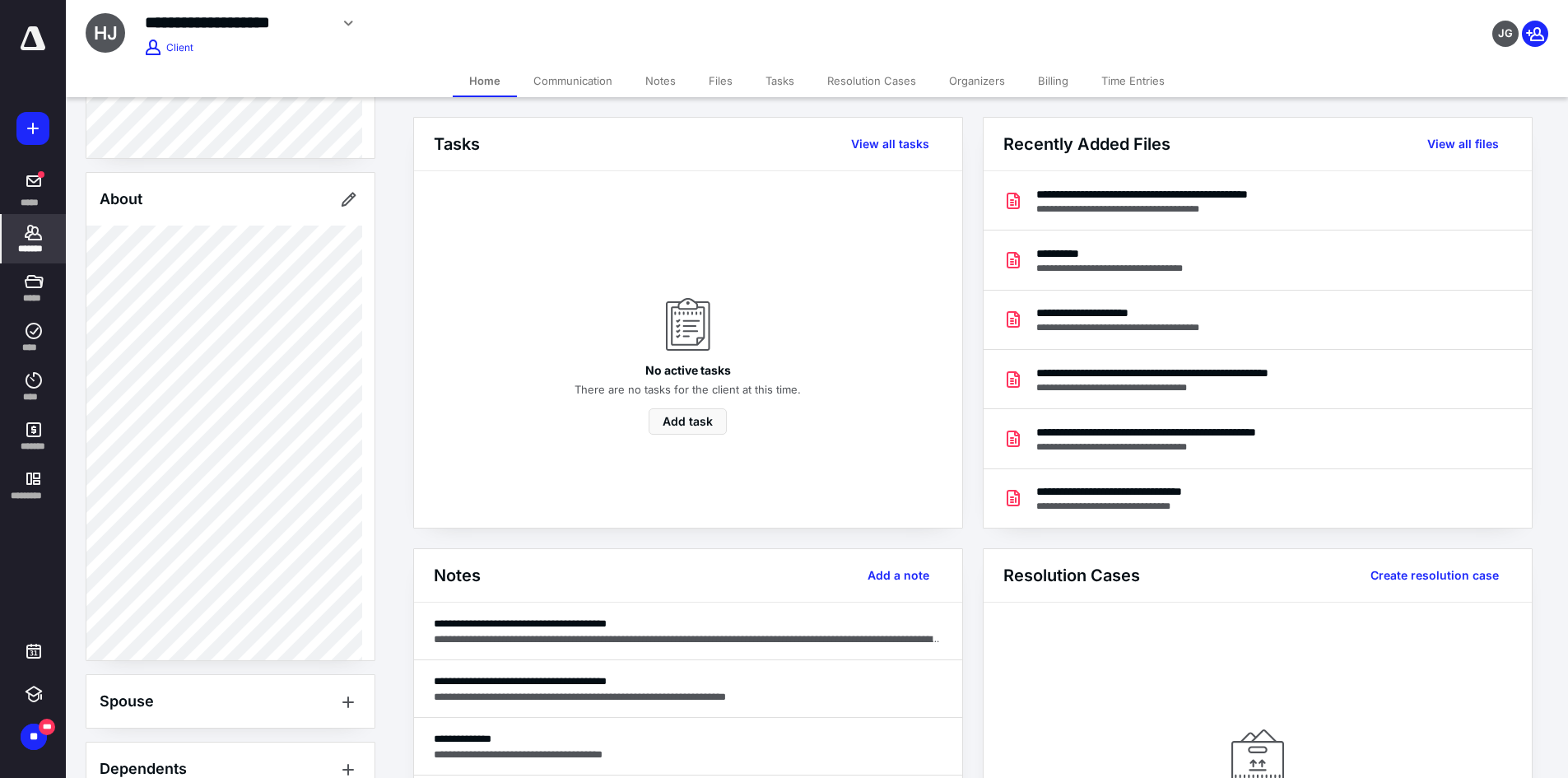 scroll, scrollTop: 329, scrollLeft: 0, axis: vertical 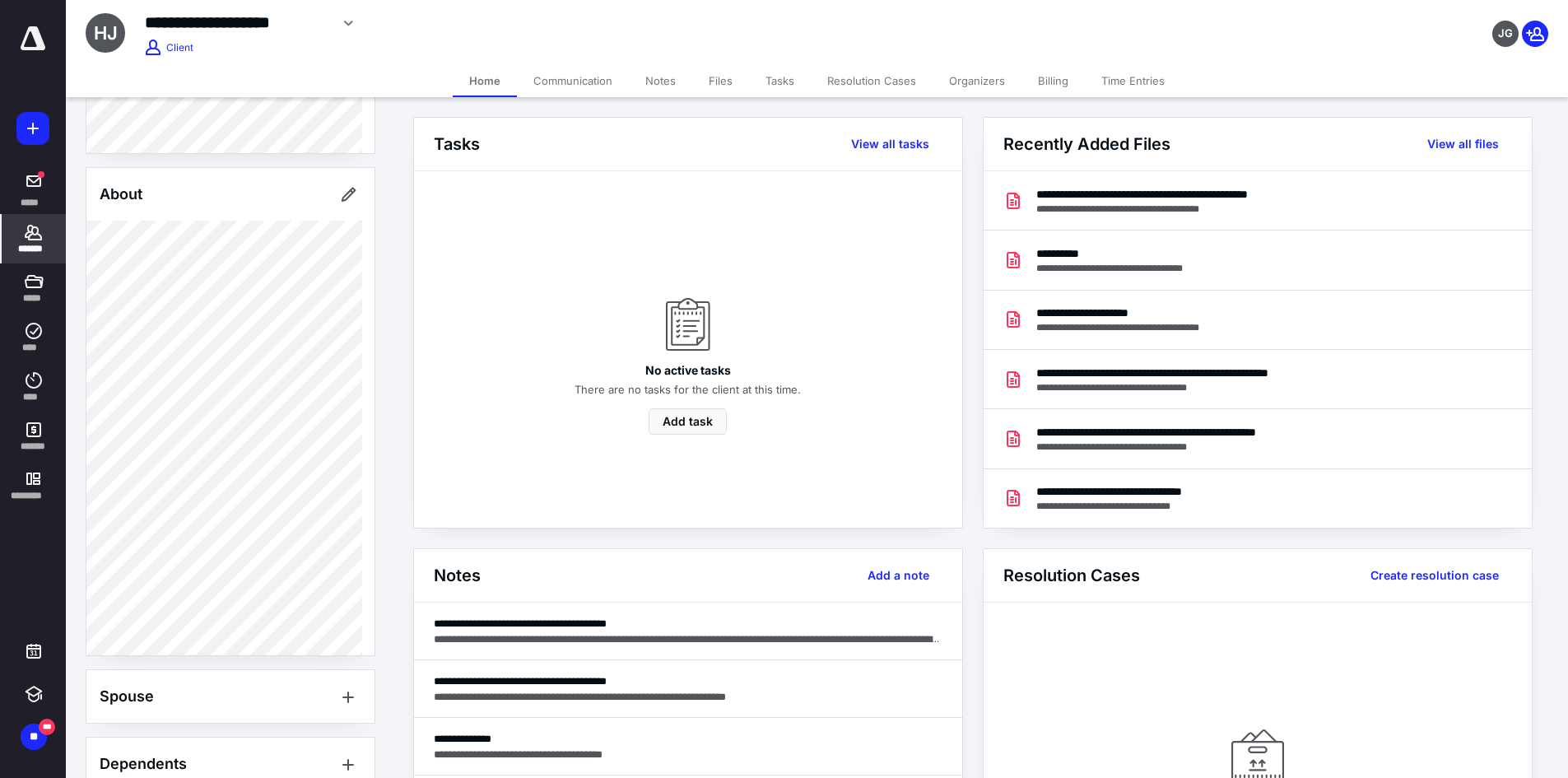 click on "Tasks" at bounding box center (779, 81) 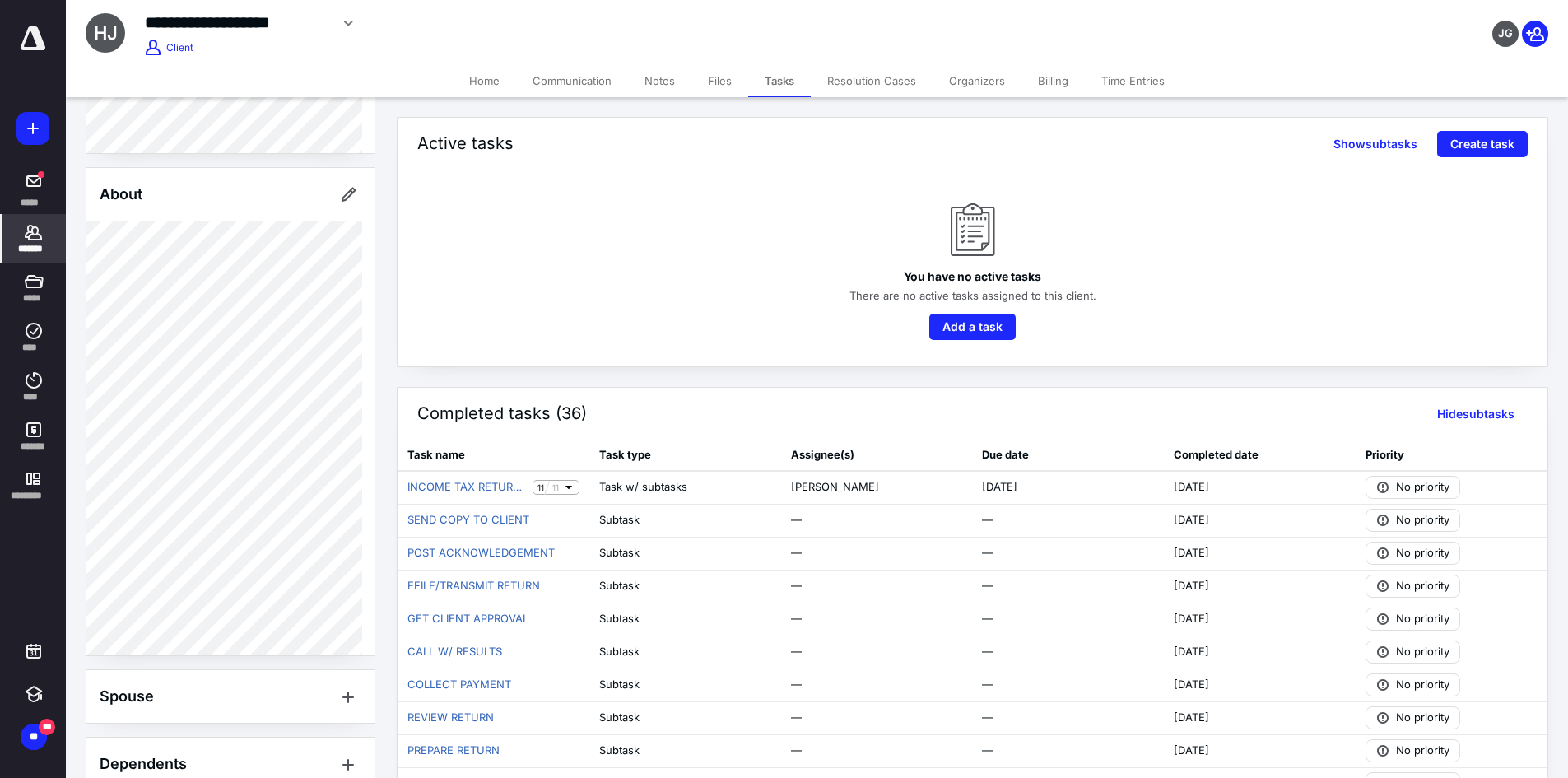 click on "*******" at bounding box center (34, 239) 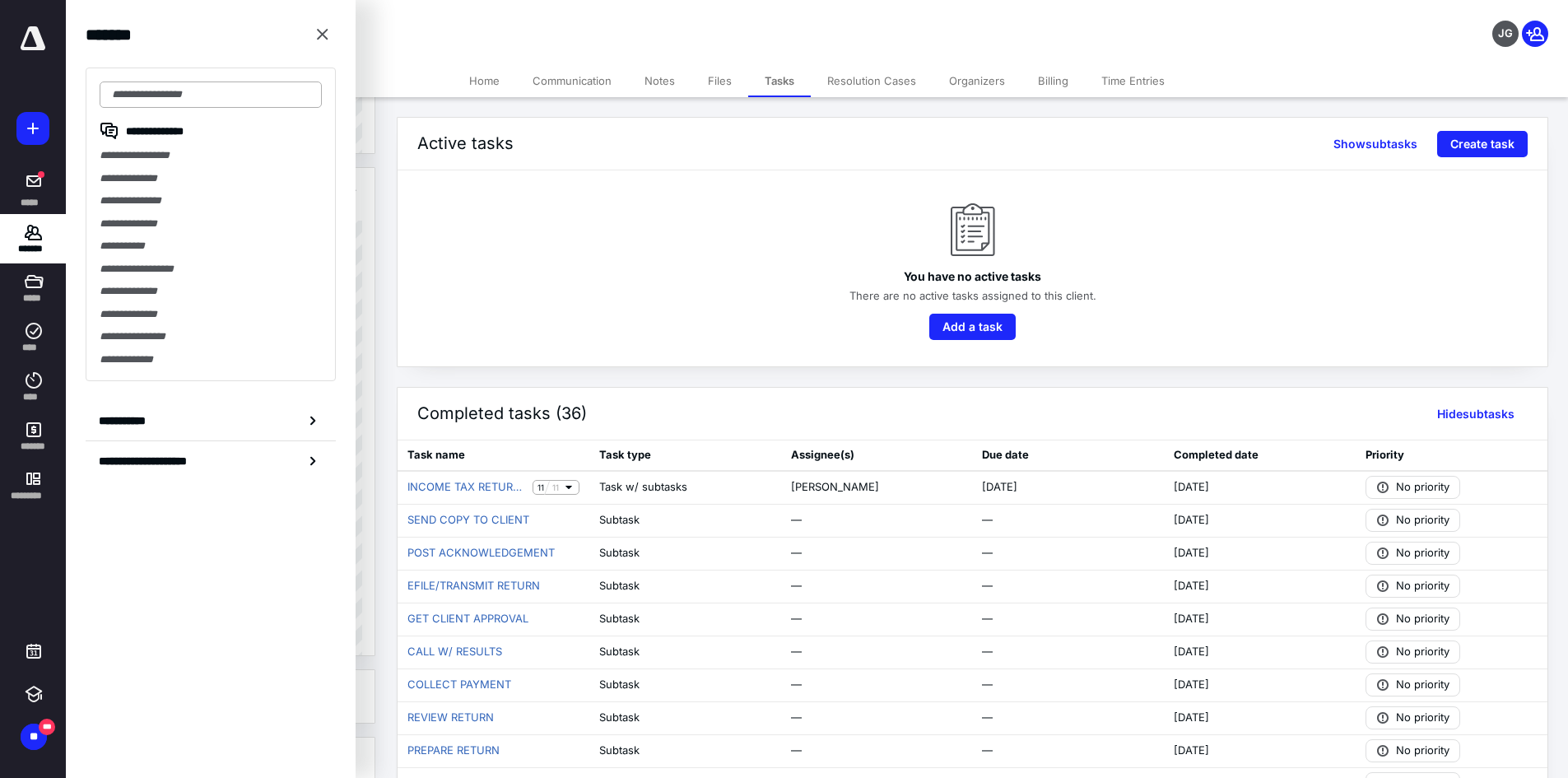 click at bounding box center [211, 95] 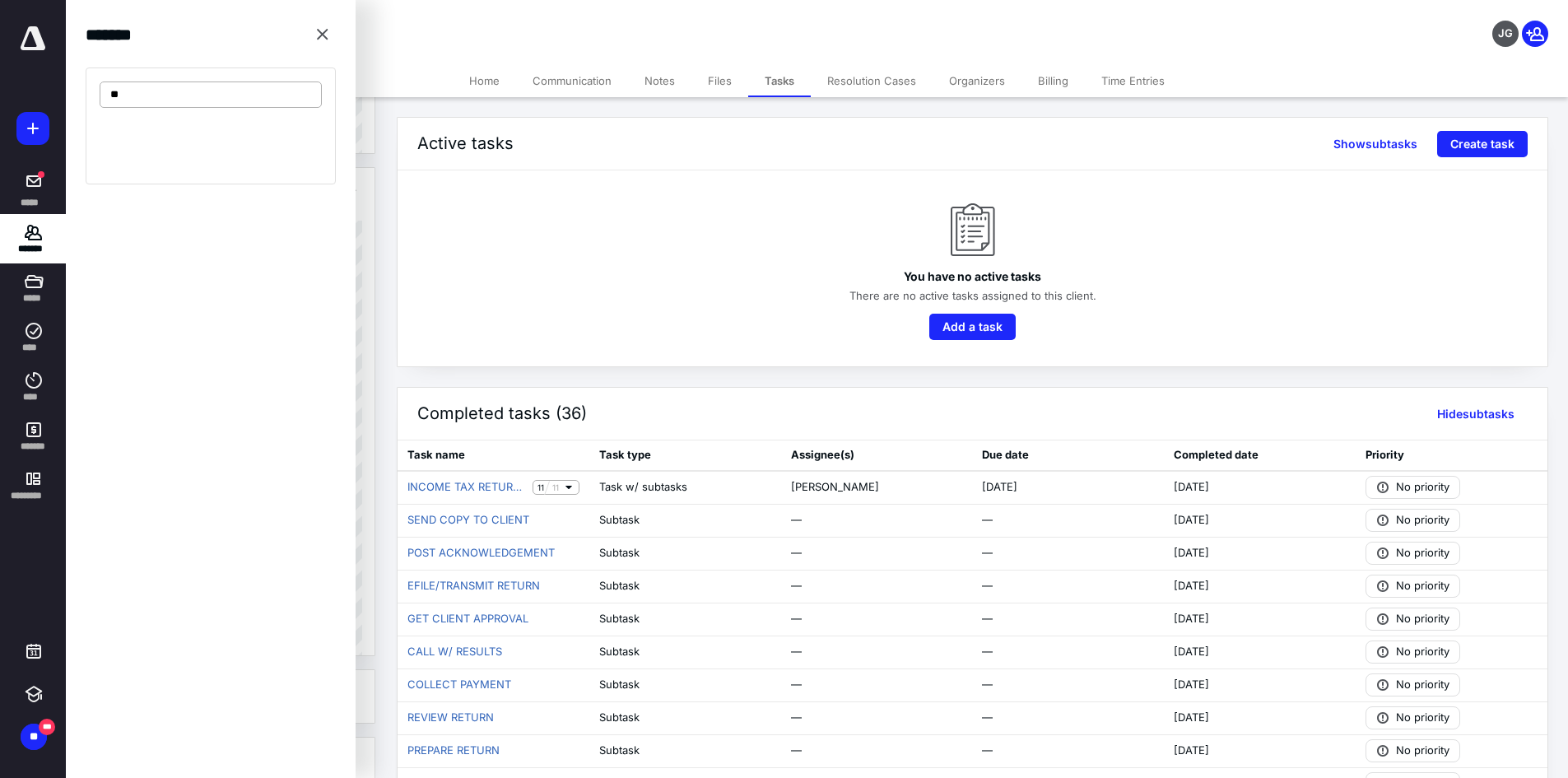 type on "*" 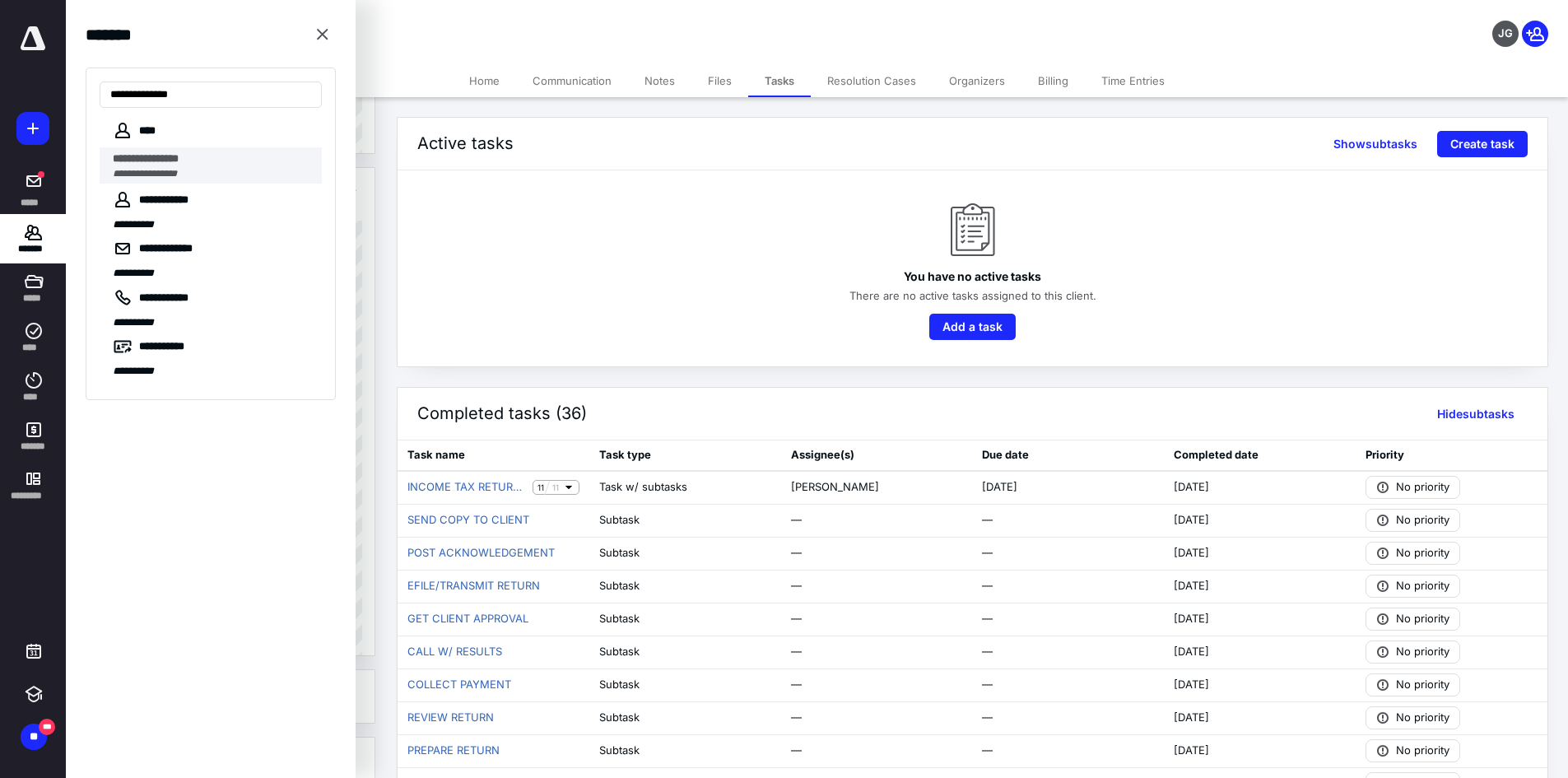 type on "**********" 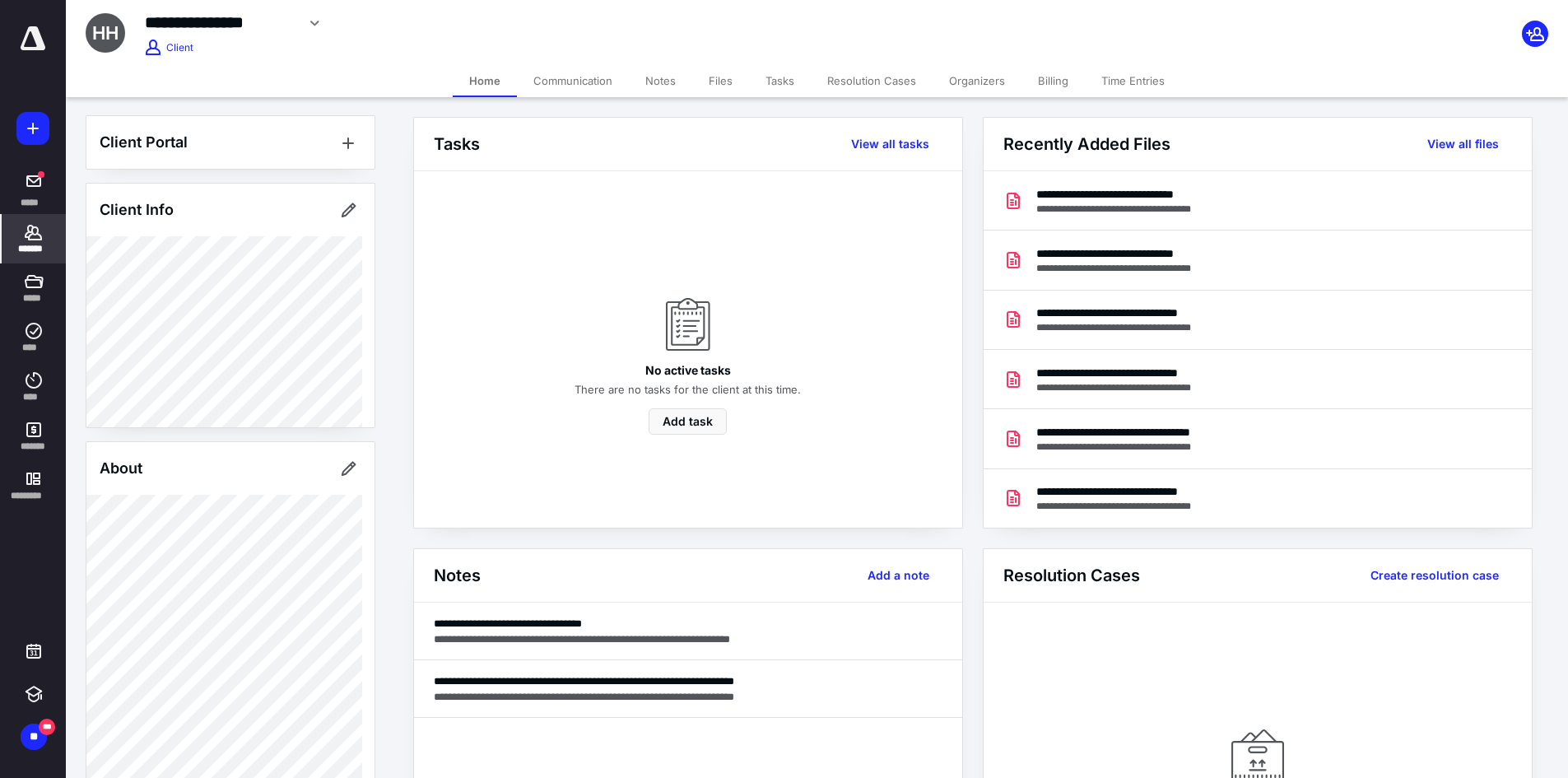 scroll, scrollTop: 0, scrollLeft: 0, axis: both 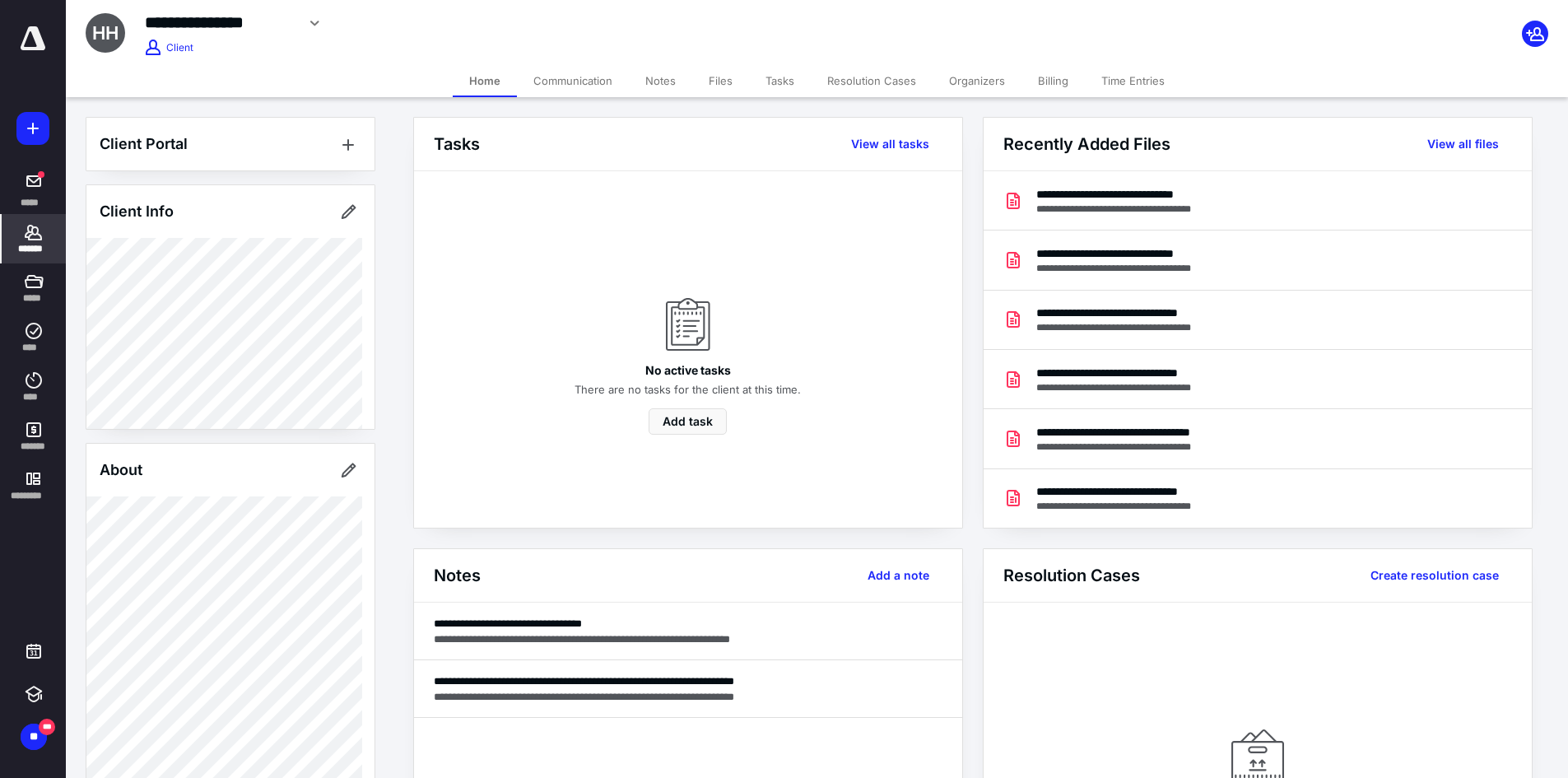 click on "Billing" at bounding box center (1053, 81) 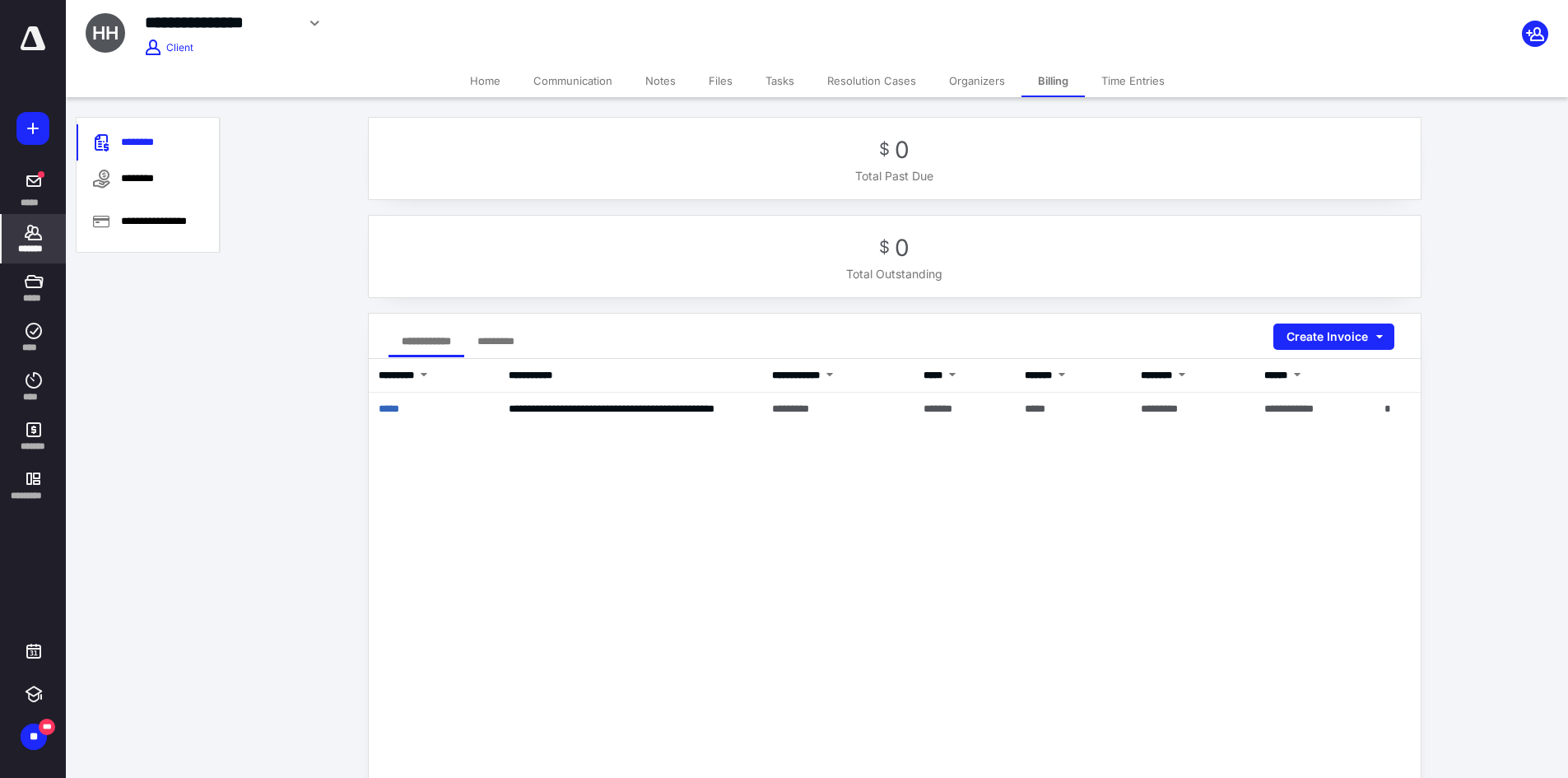 click on "Tasks" at bounding box center (779, 81) 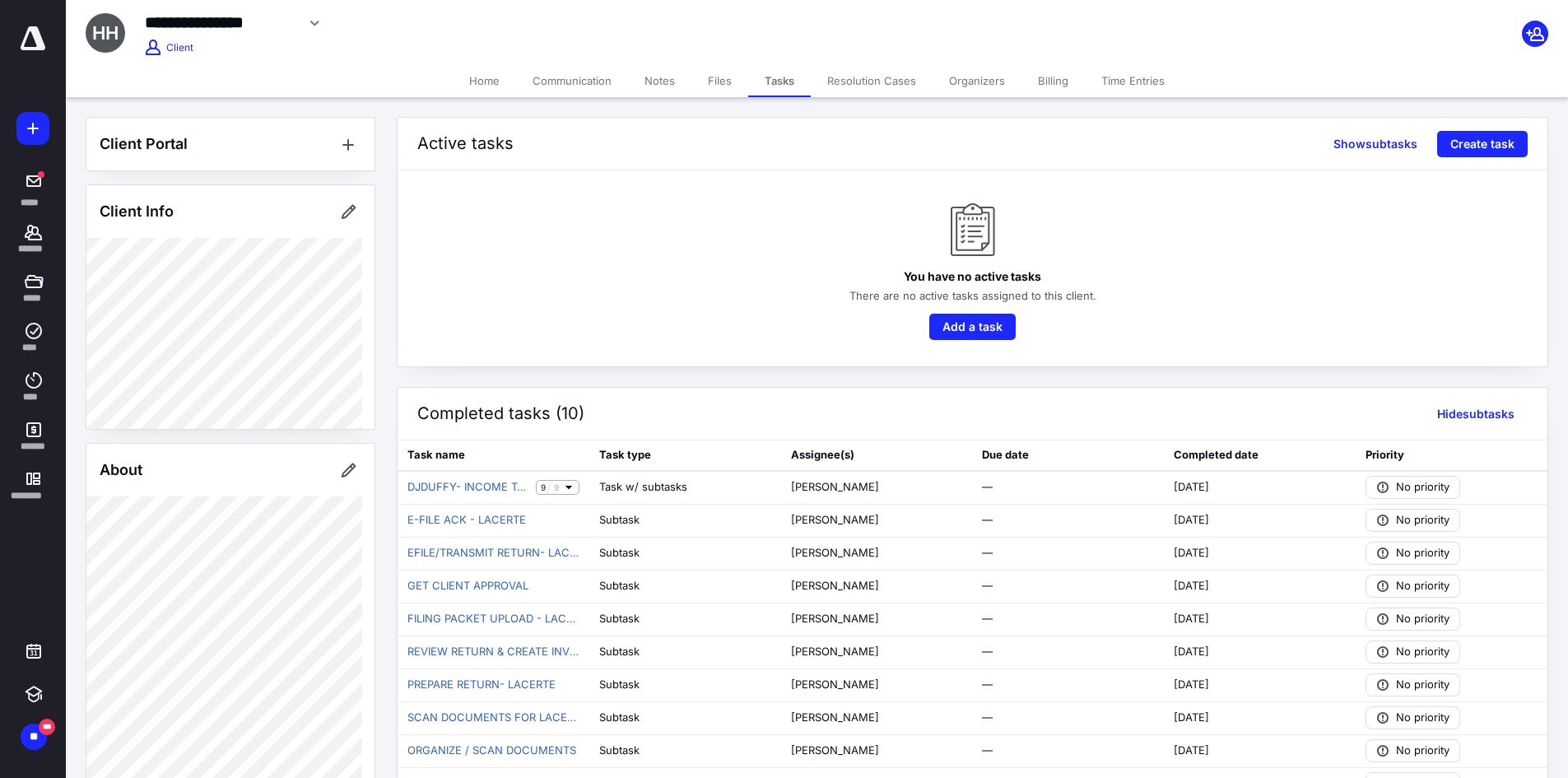 click on "Home" at bounding box center (484, 81) 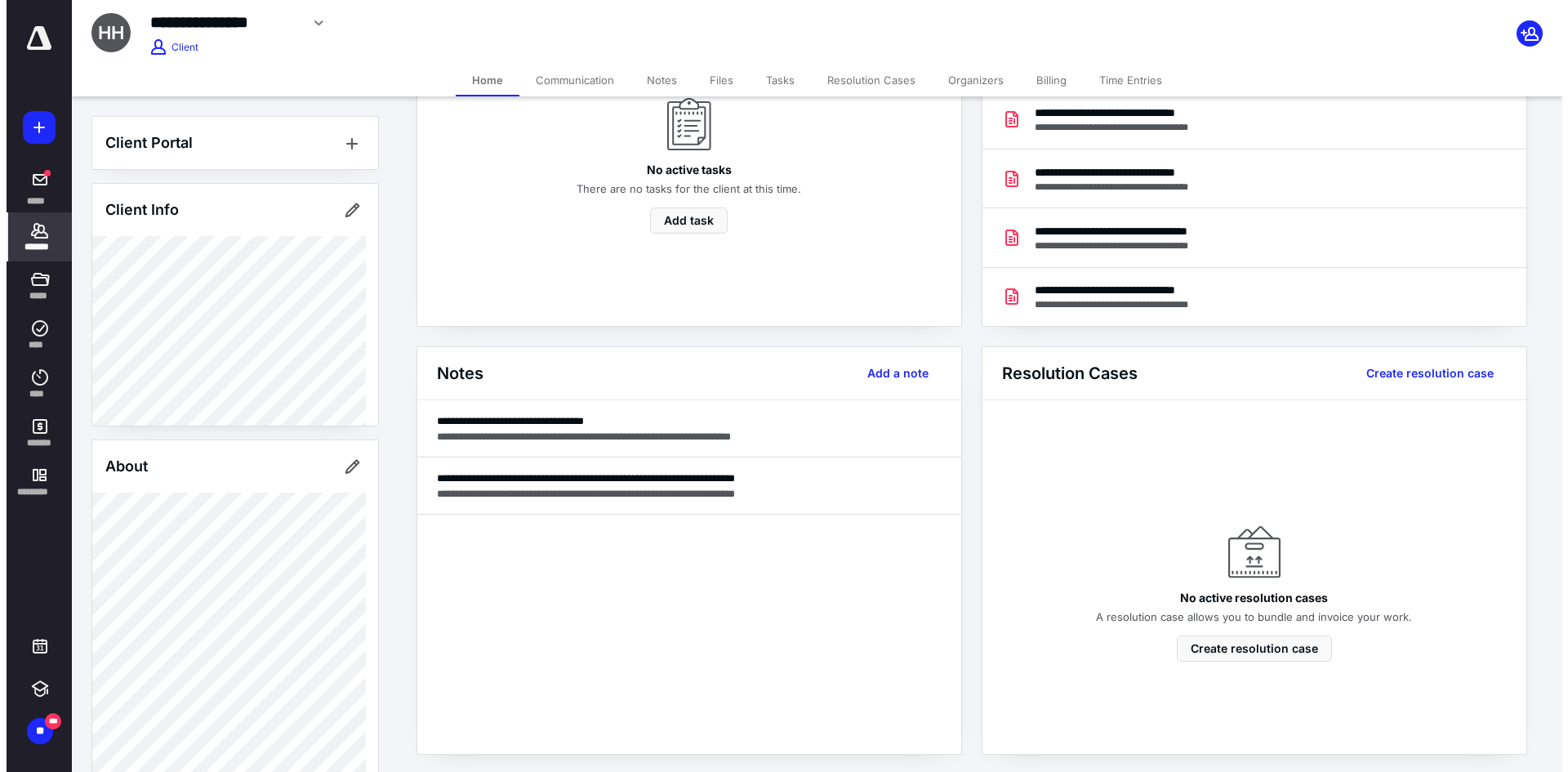 scroll, scrollTop: 245, scrollLeft: 0, axis: vertical 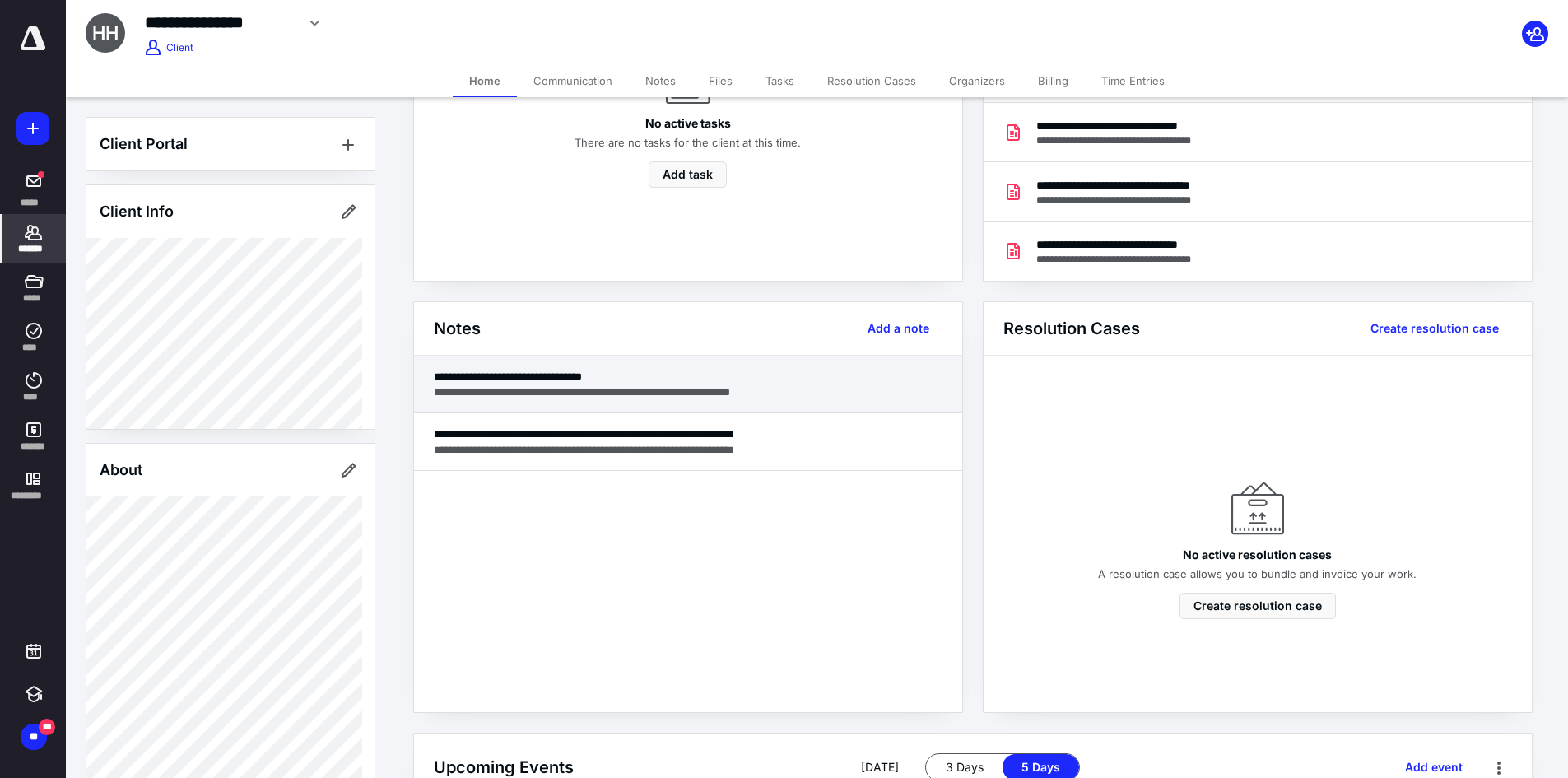 click on "**********" at bounding box center [688, 392] 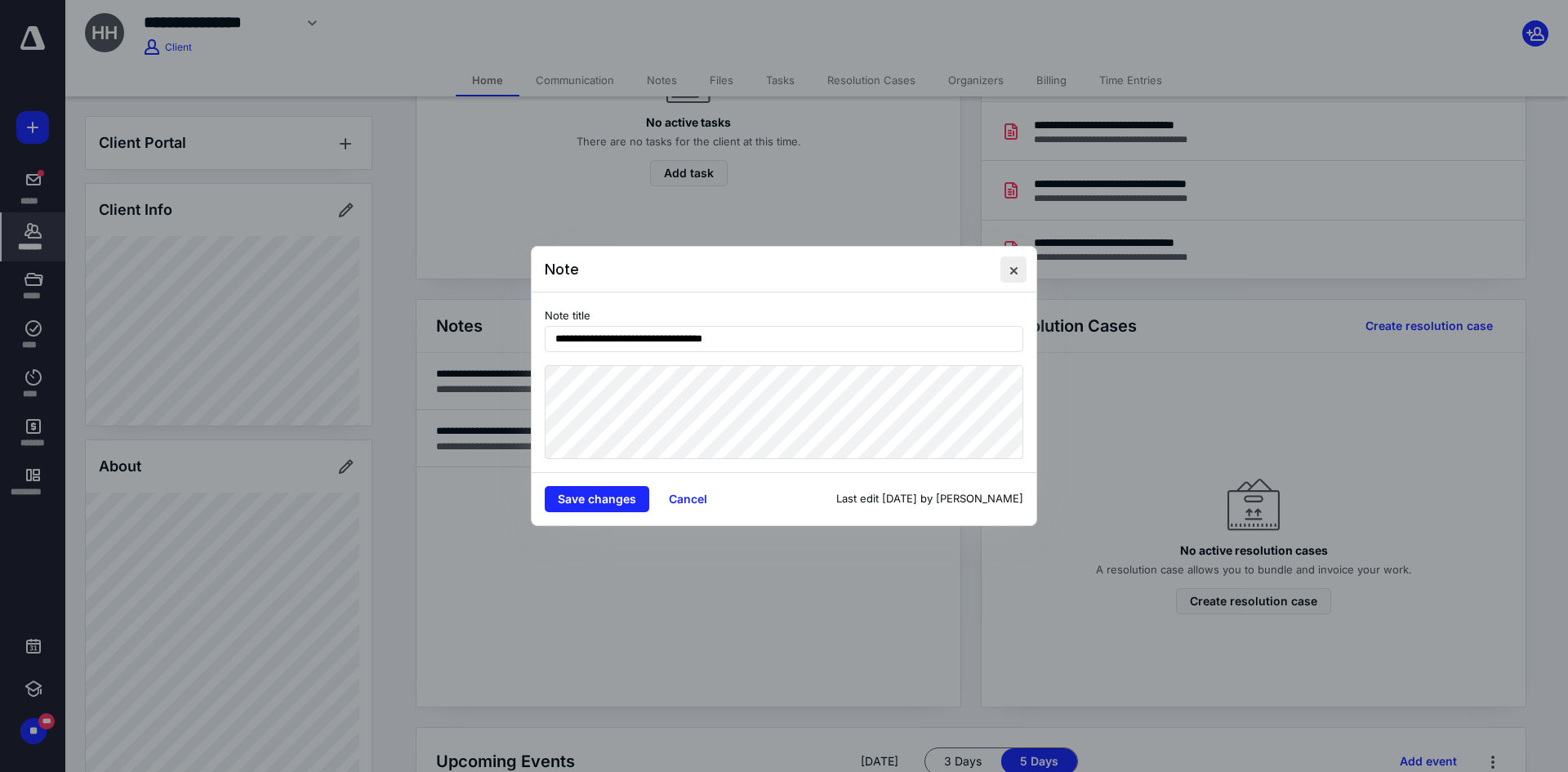 click at bounding box center (1013, 270) 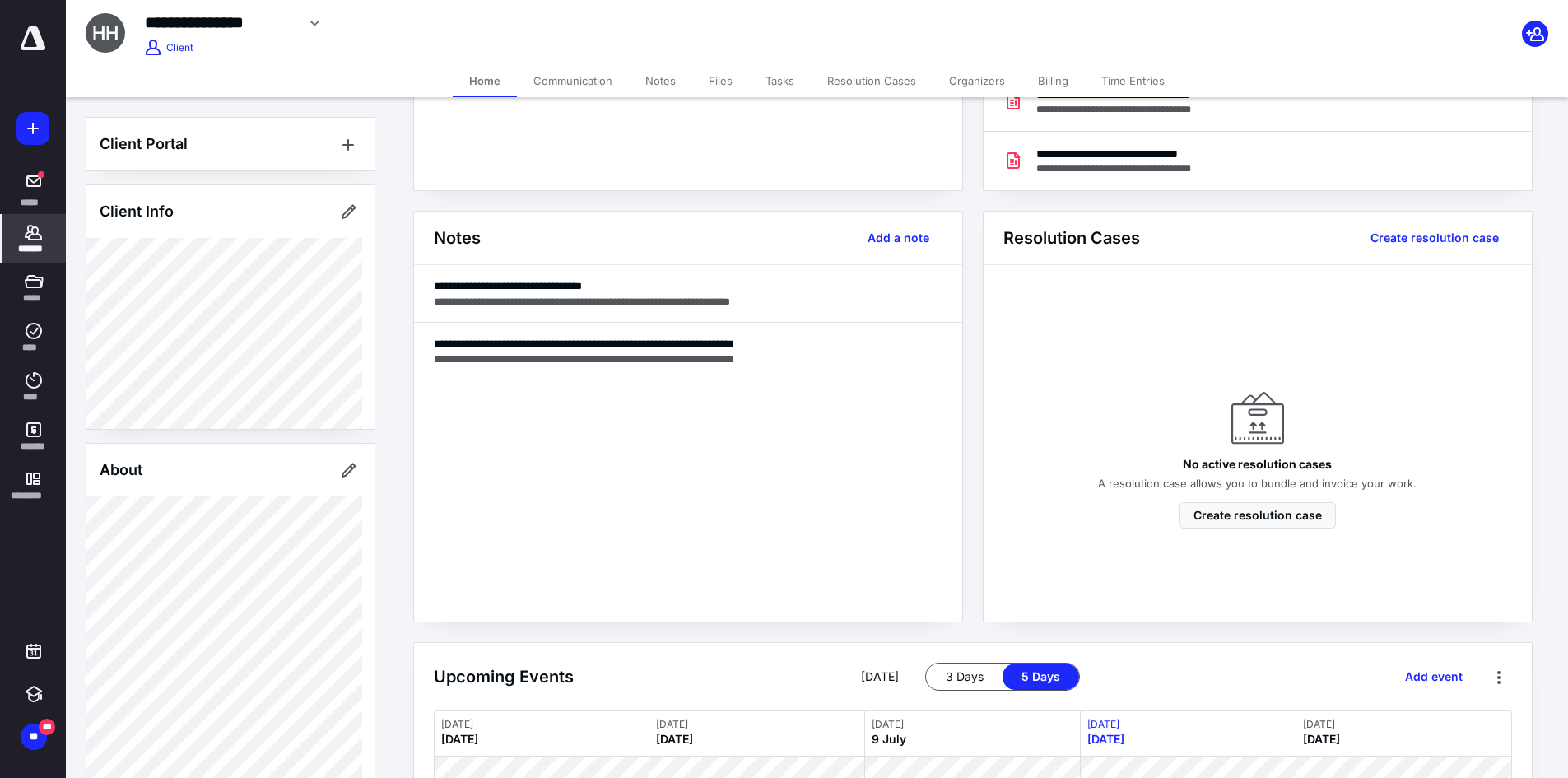 scroll, scrollTop: 494, scrollLeft: 0, axis: vertical 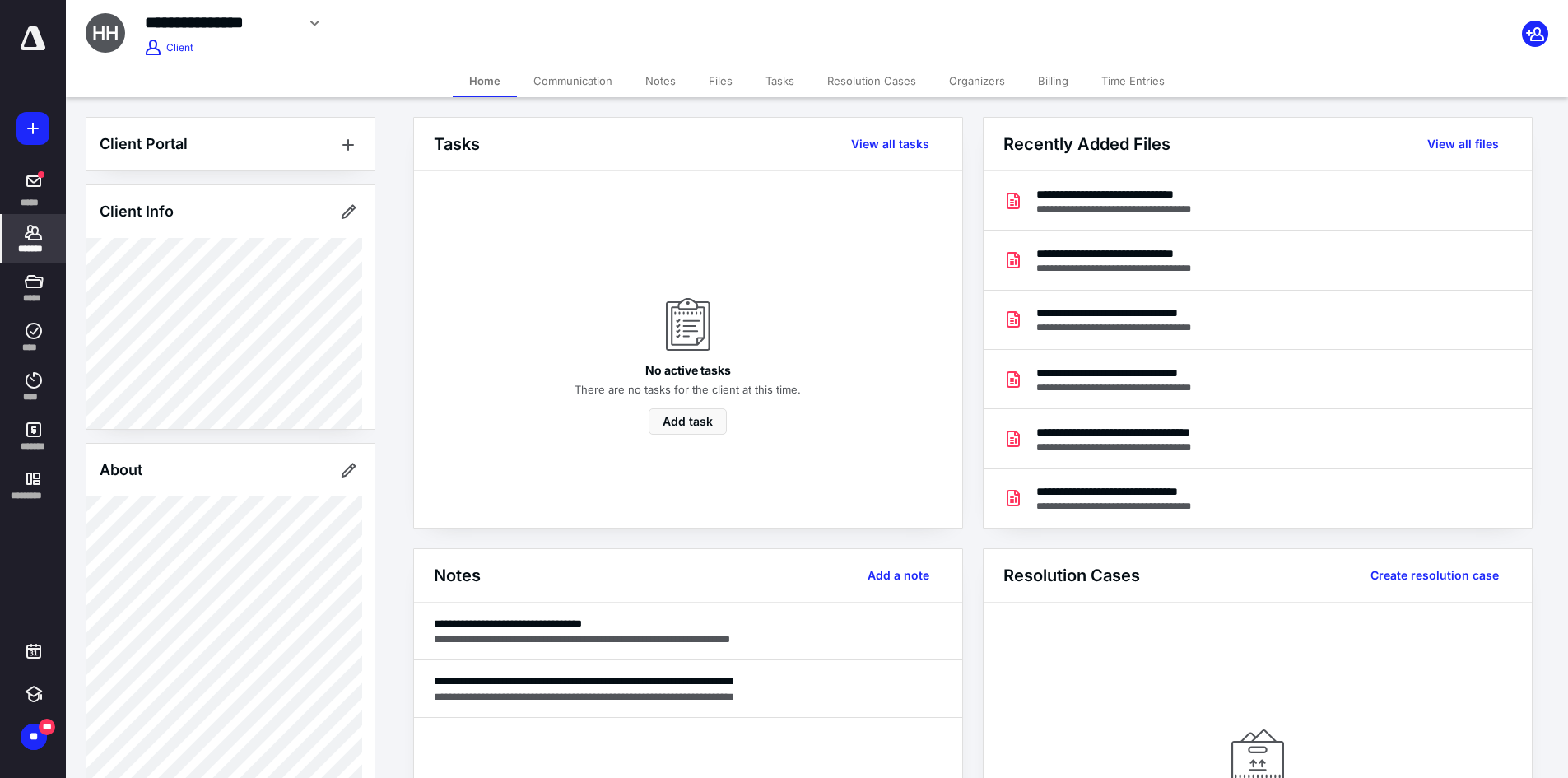 click on "*******" at bounding box center (34, 249) 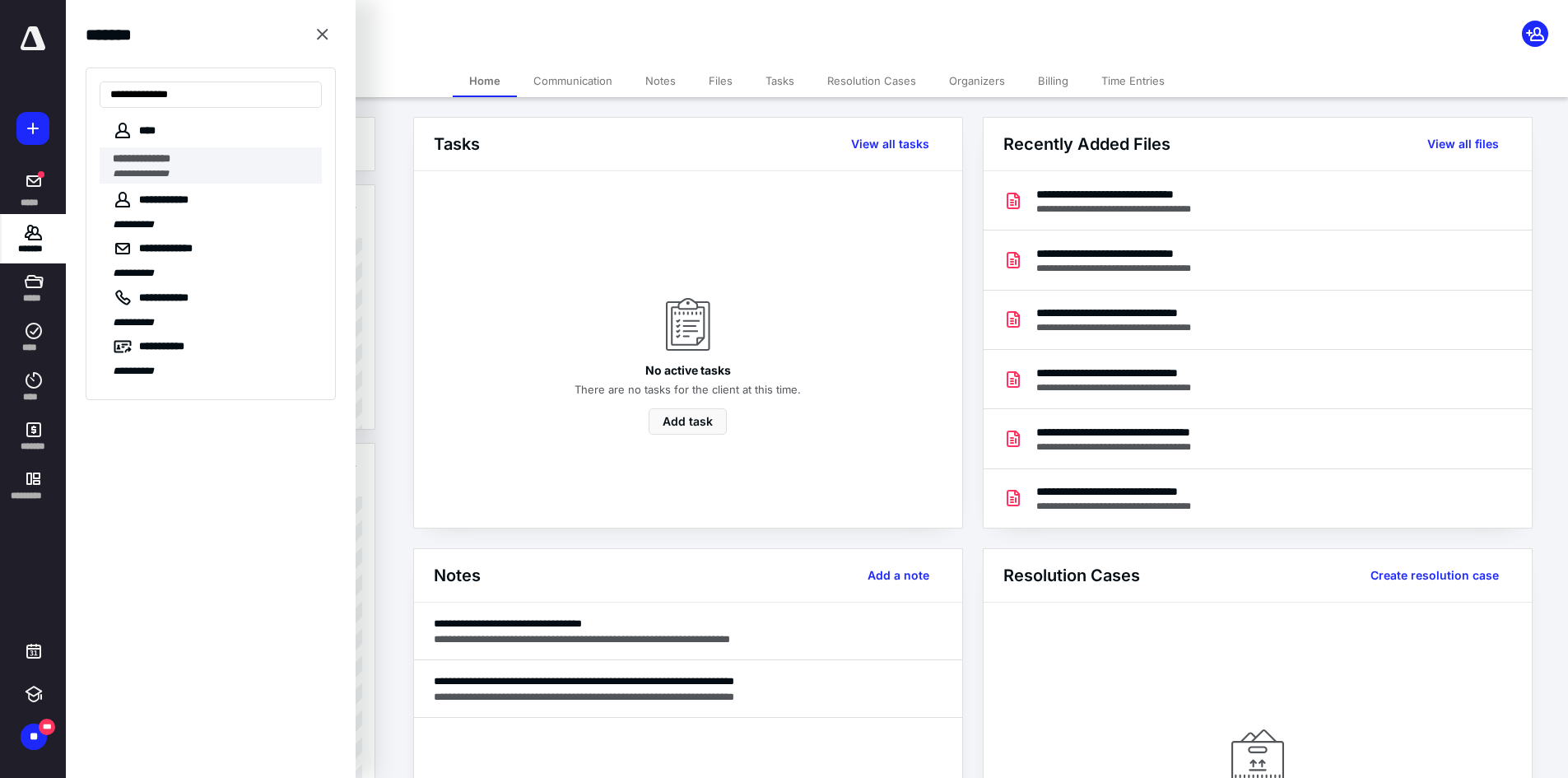 type on "**********" 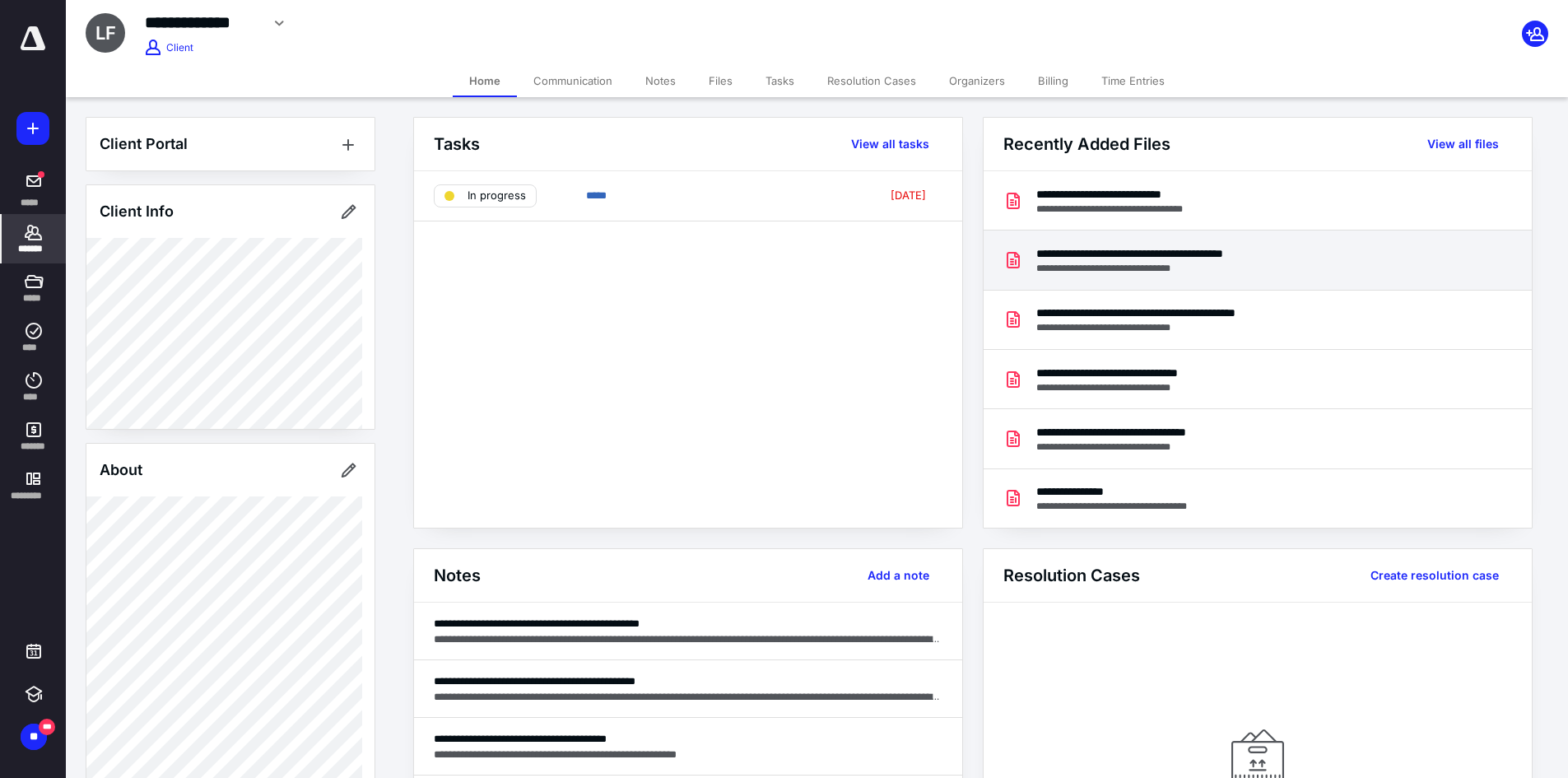 click on "**********" at bounding box center [1183, 268] 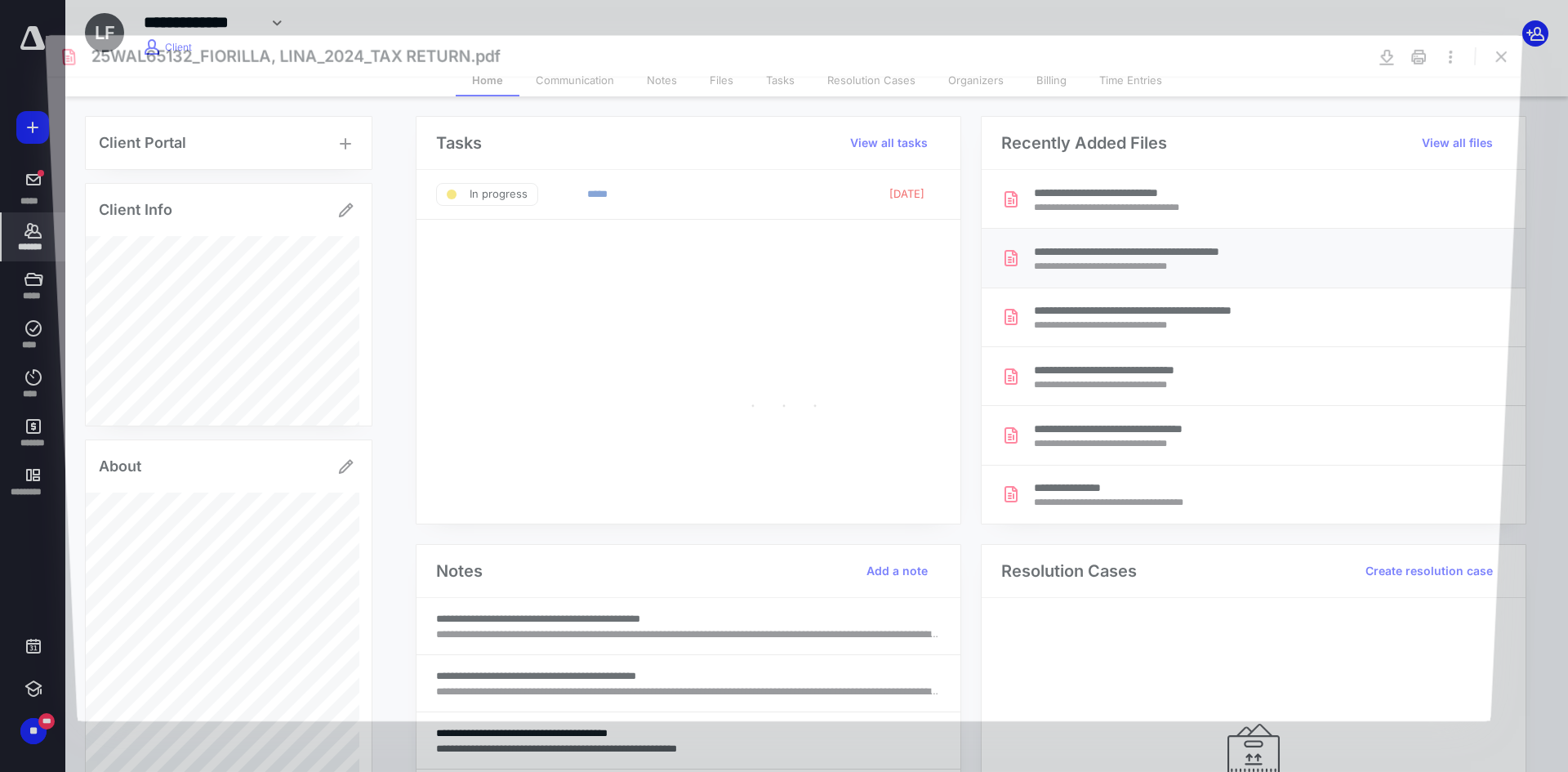 scroll, scrollTop: 0, scrollLeft: 0, axis: both 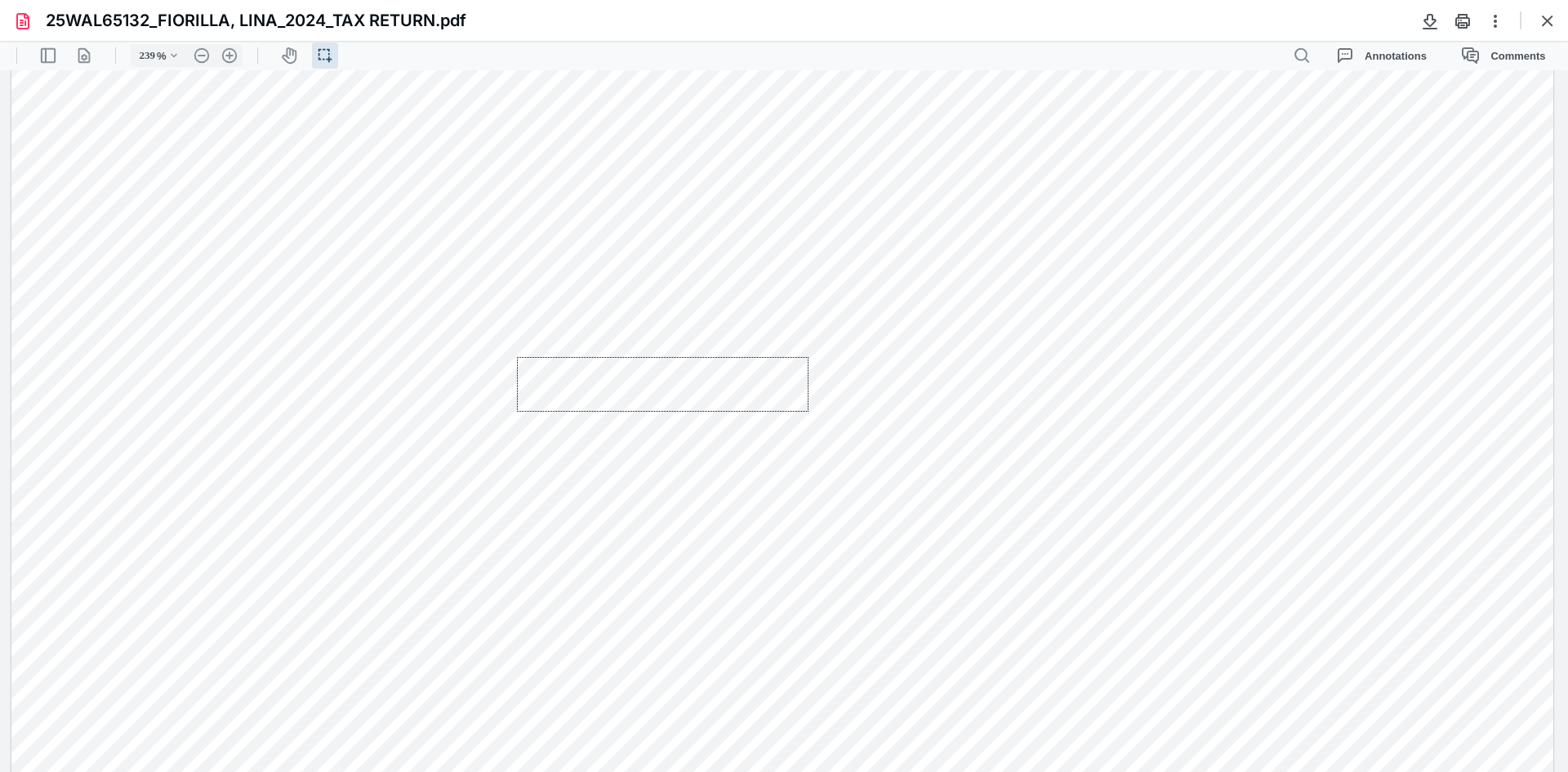 drag, startPoint x: 524, startPoint y: 360, endPoint x: 808, endPoint y: 412, distance: 288.72132 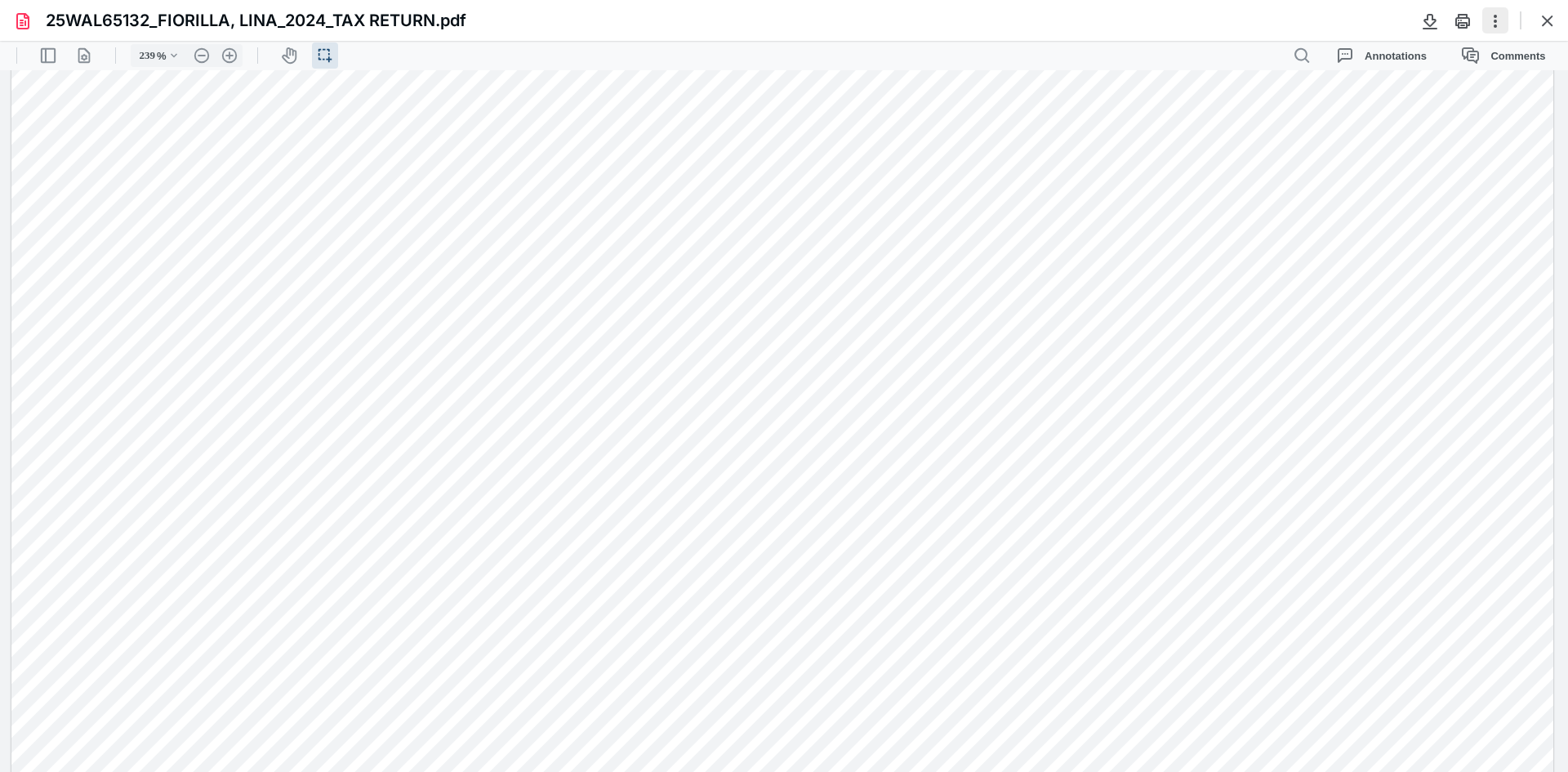 click at bounding box center (1495, 20) 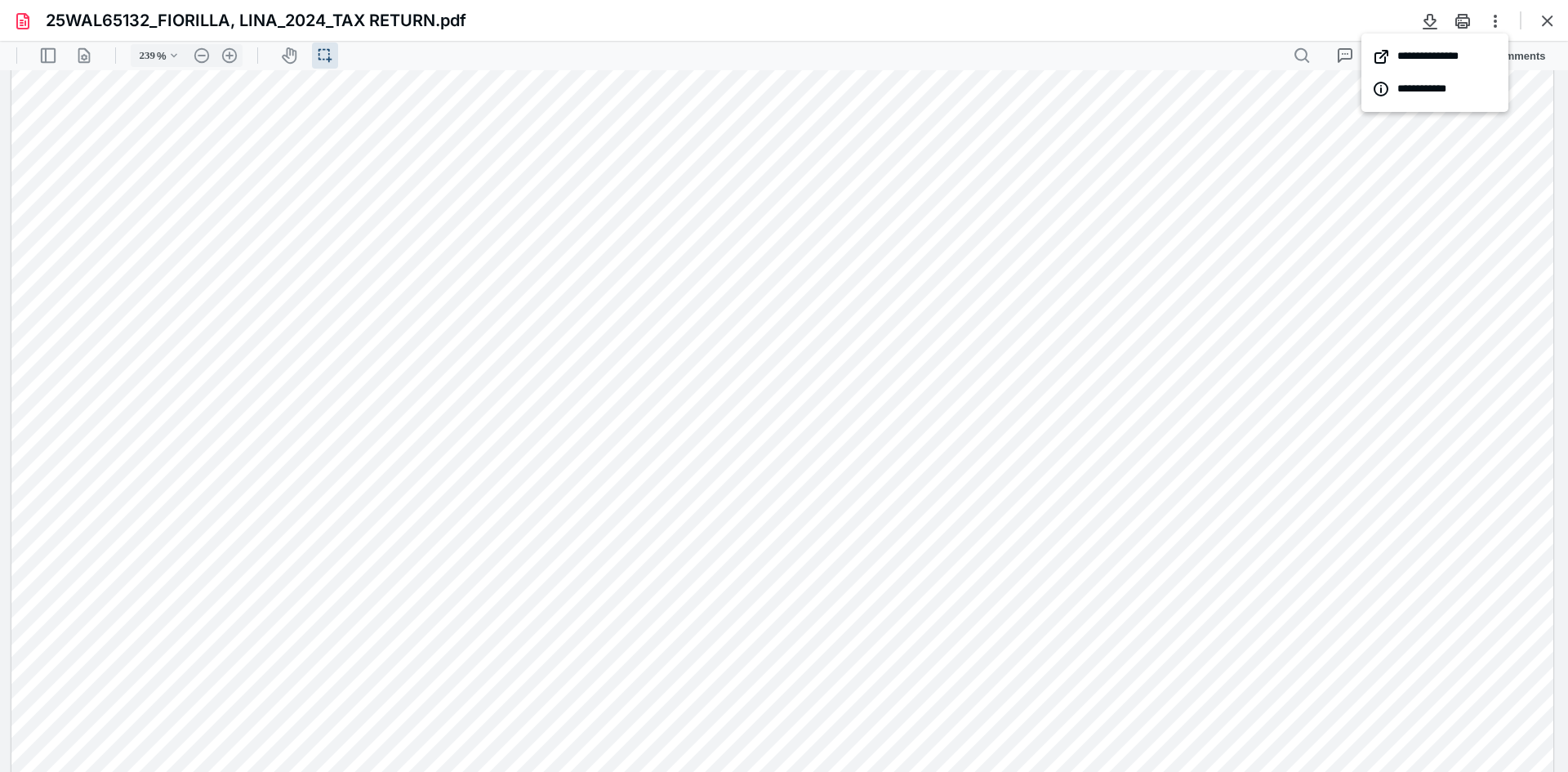 click at bounding box center (782, 228) 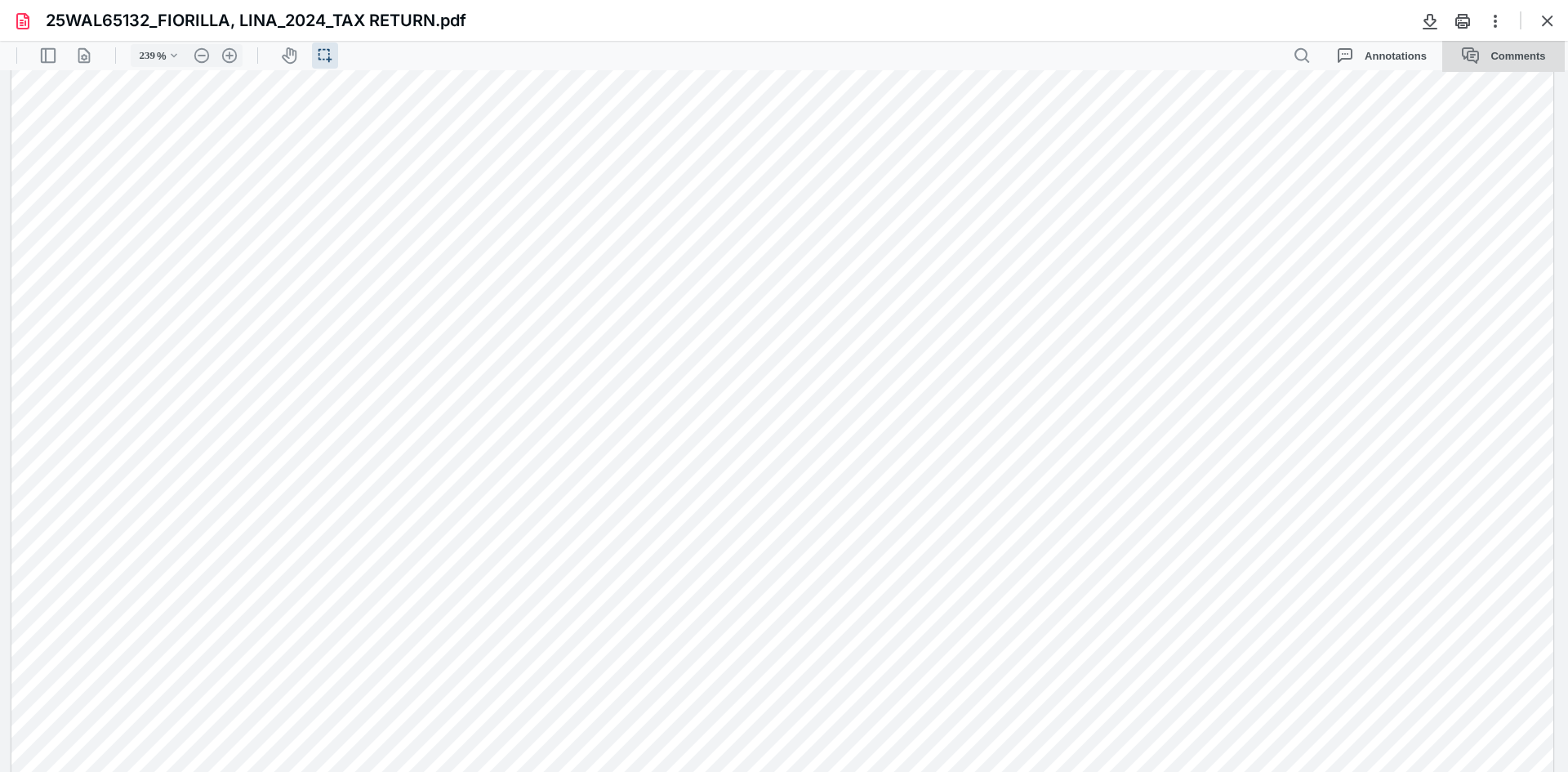 click on "Comments" at bounding box center [1503, 56] 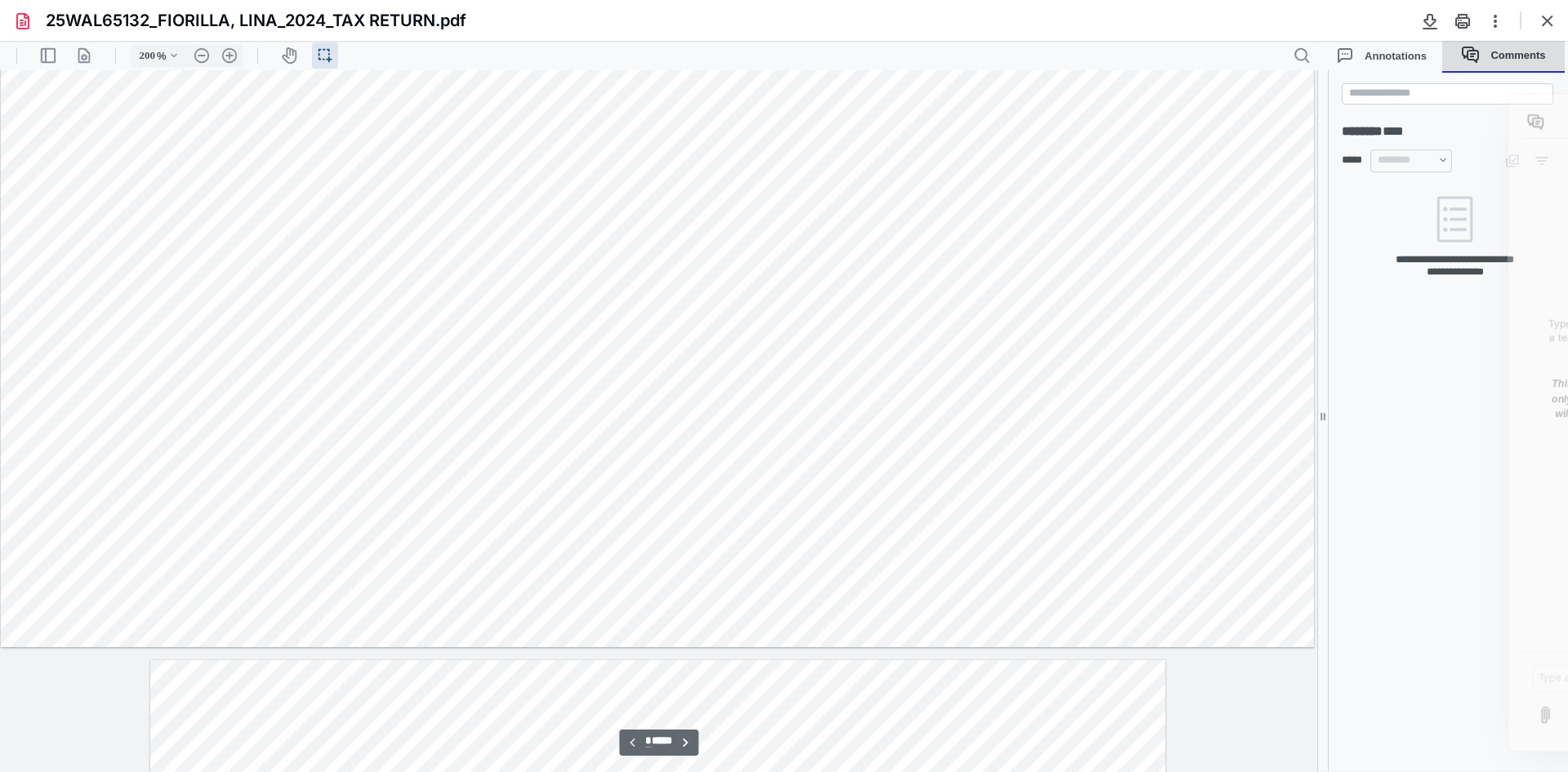 scroll, scrollTop: 444, scrollLeft: 0, axis: vertical 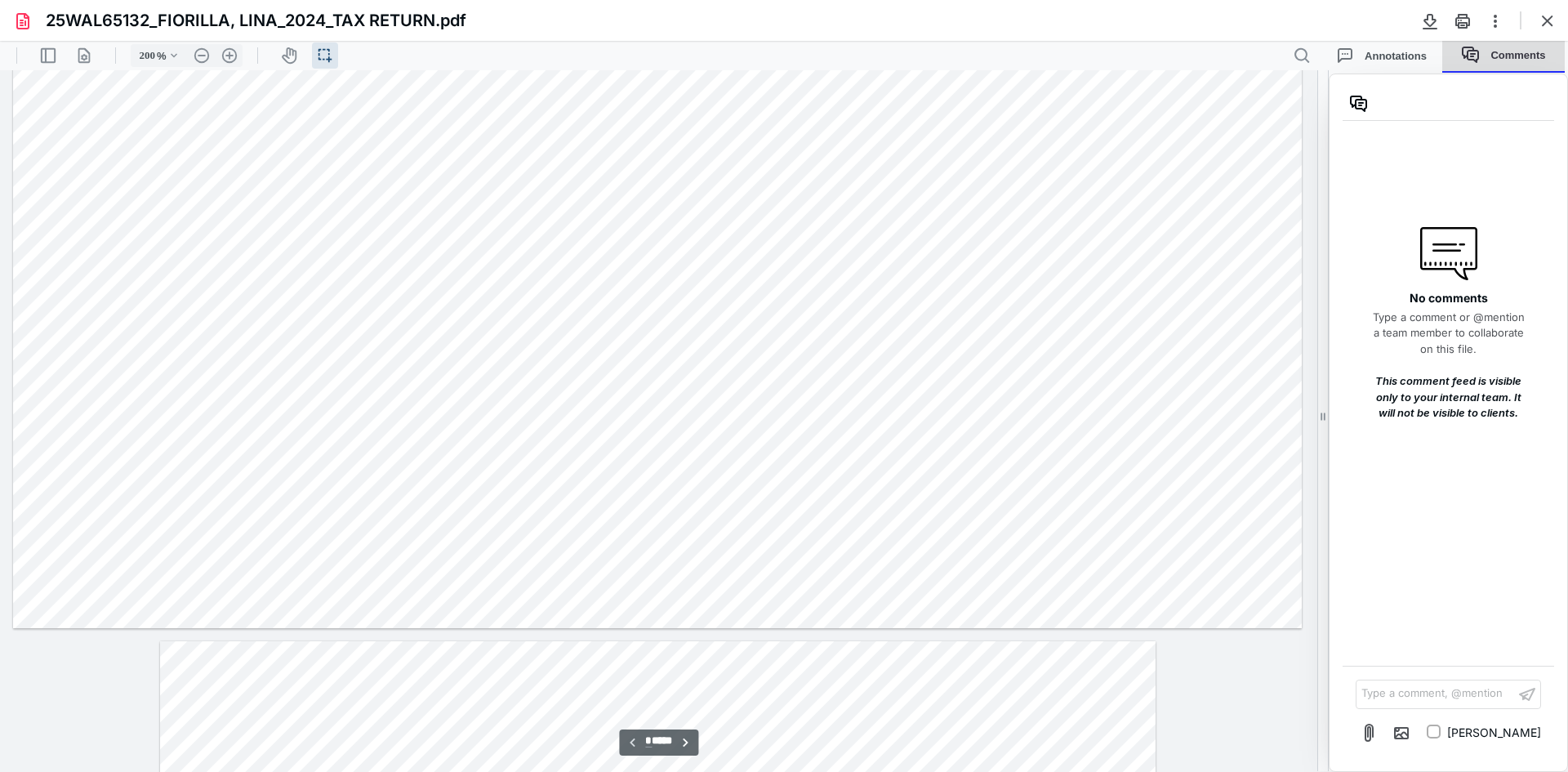 click 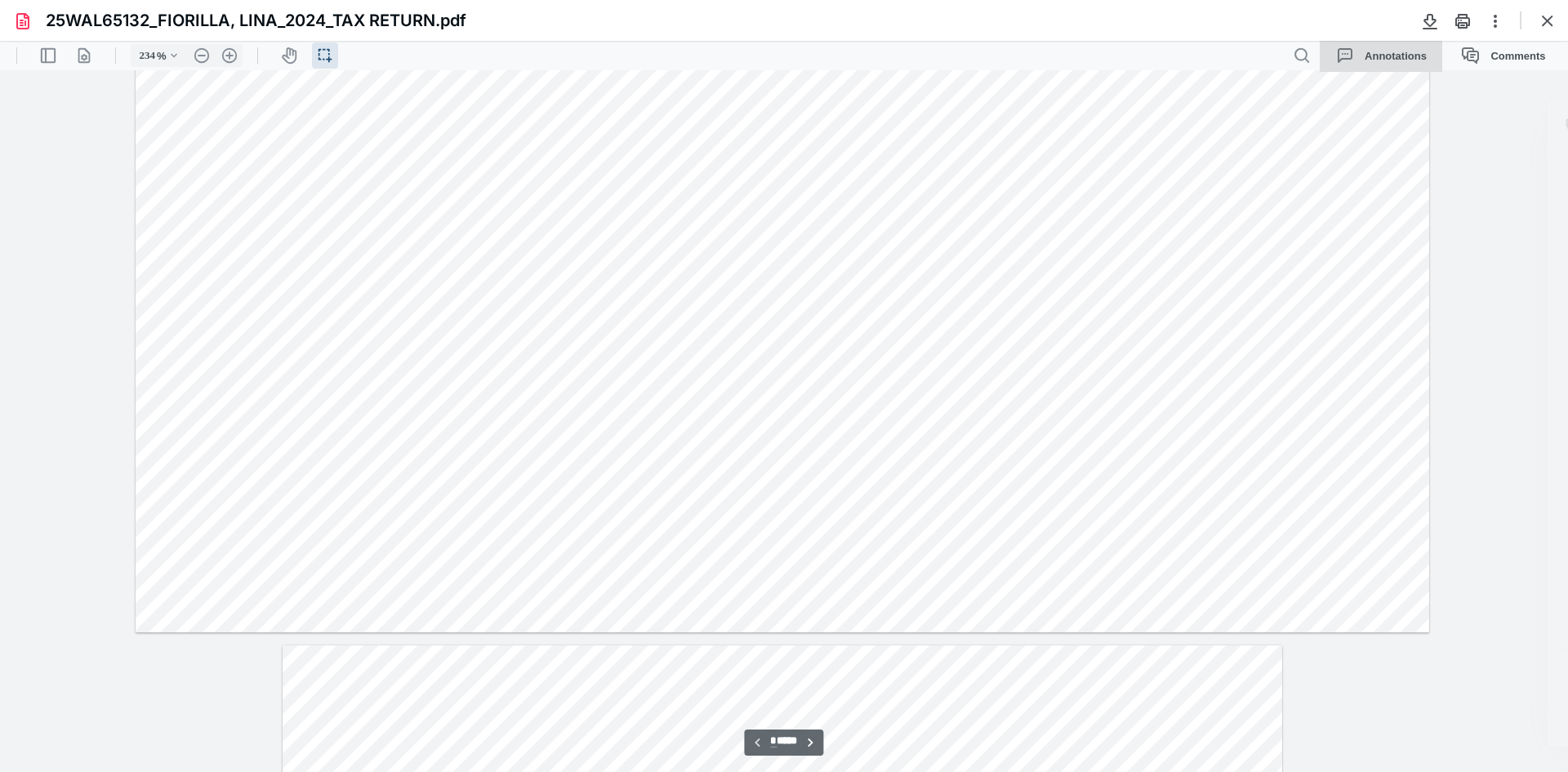 type on "238" 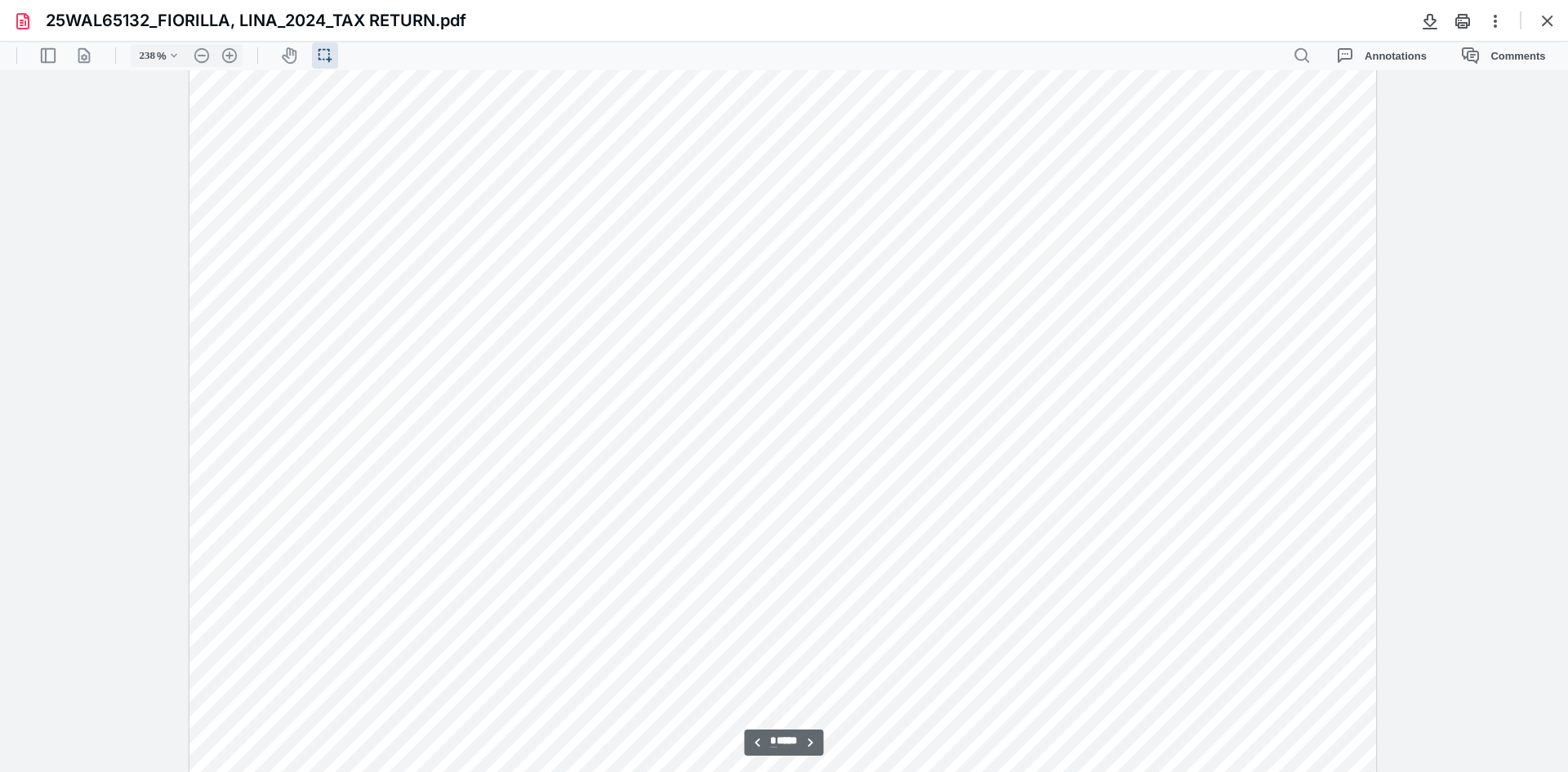 scroll, scrollTop: 1835, scrollLeft: 0, axis: vertical 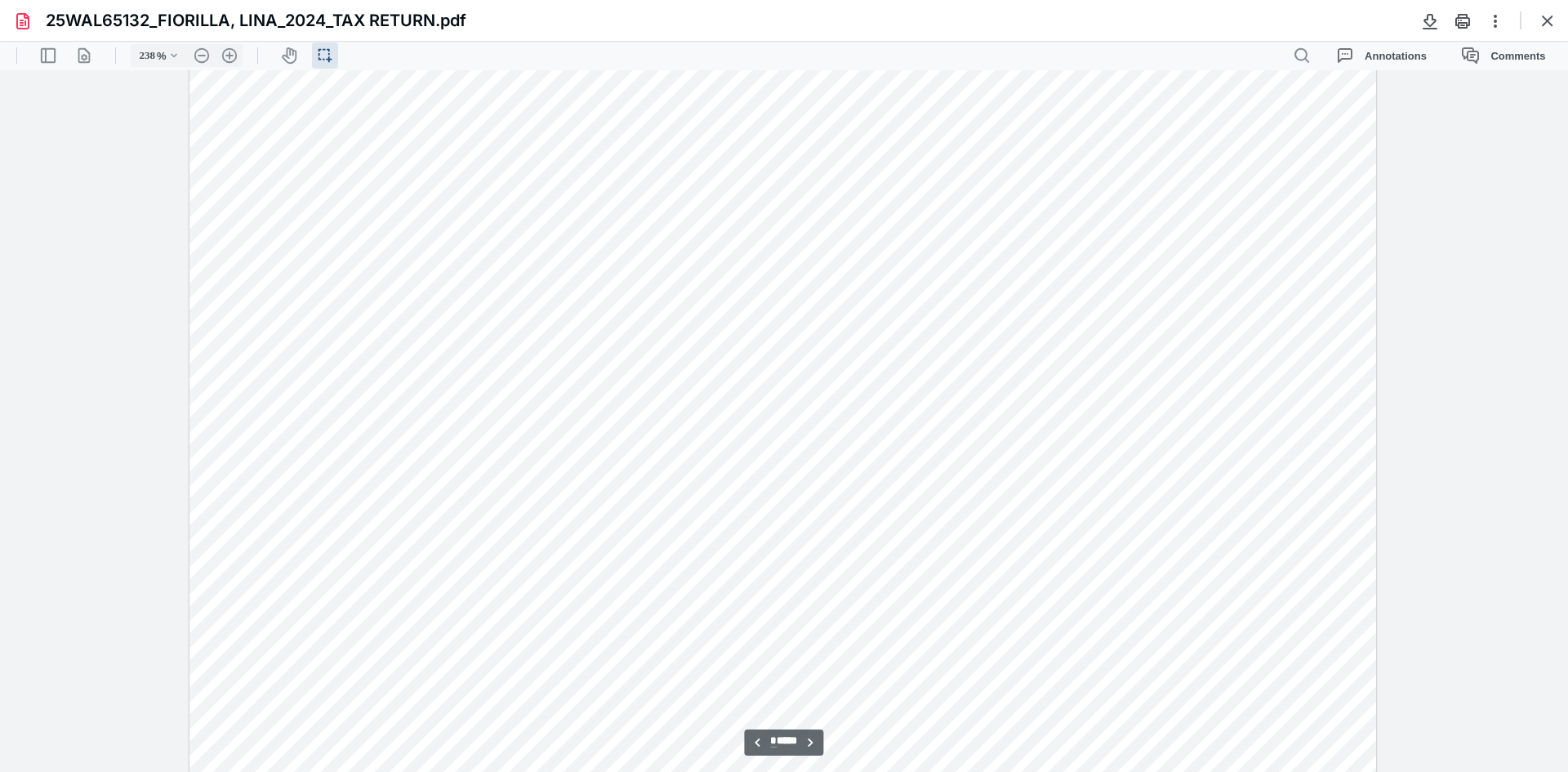 click on "**********" at bounding box center (783, 743) 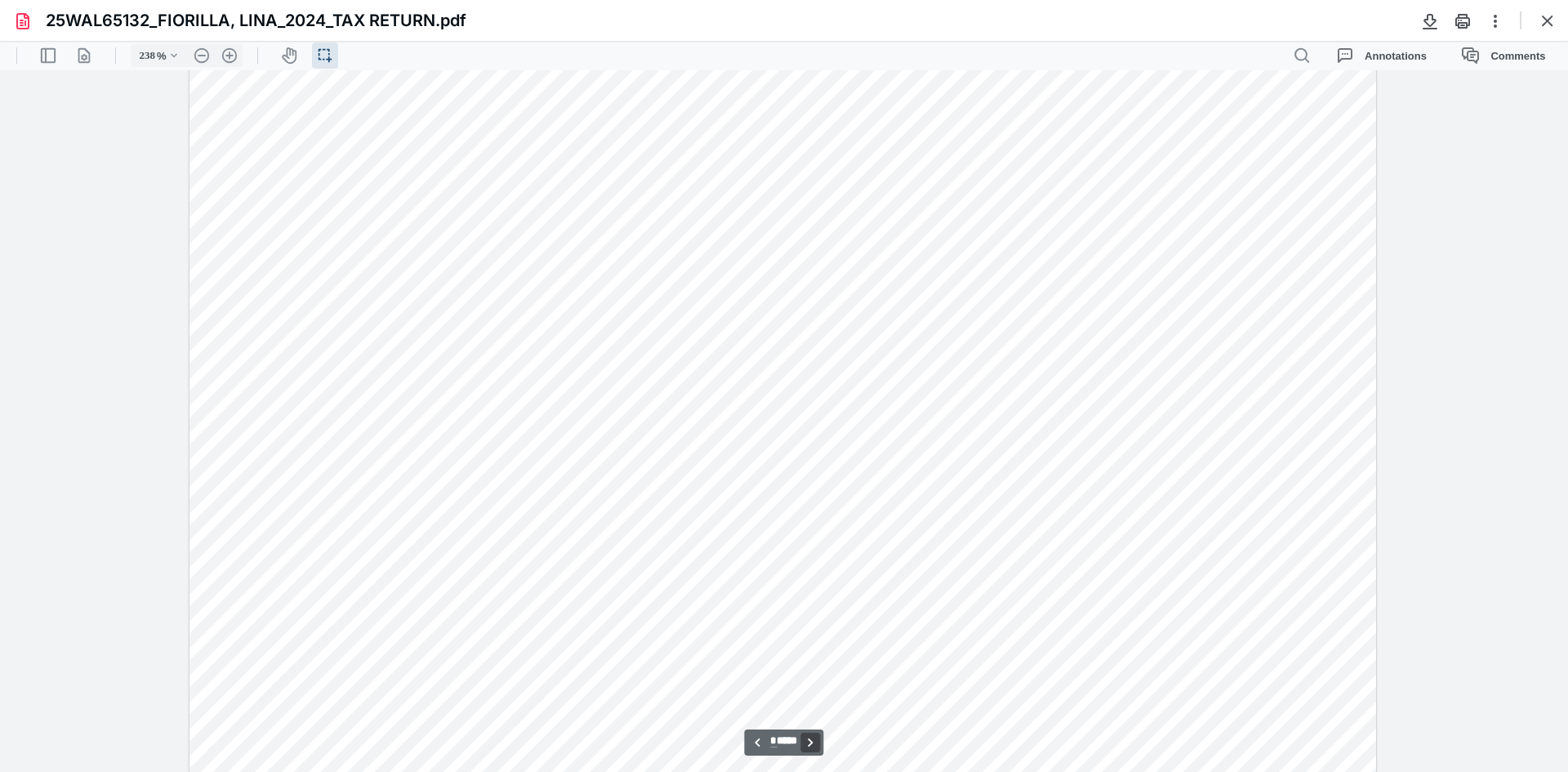 click on "**********" at bounding box center (811, 743) 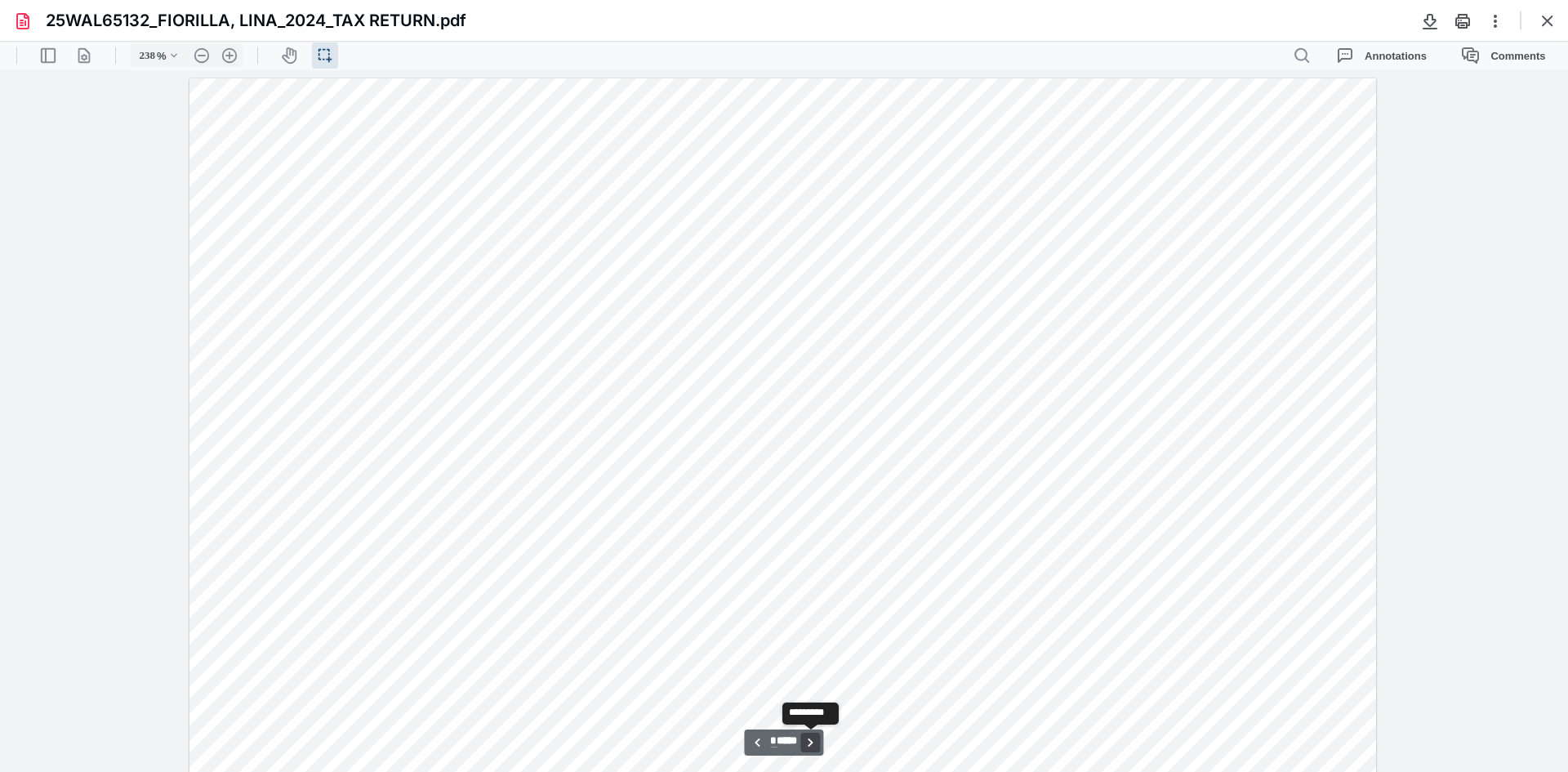 click on "**********" at bounding box center [811, 743] 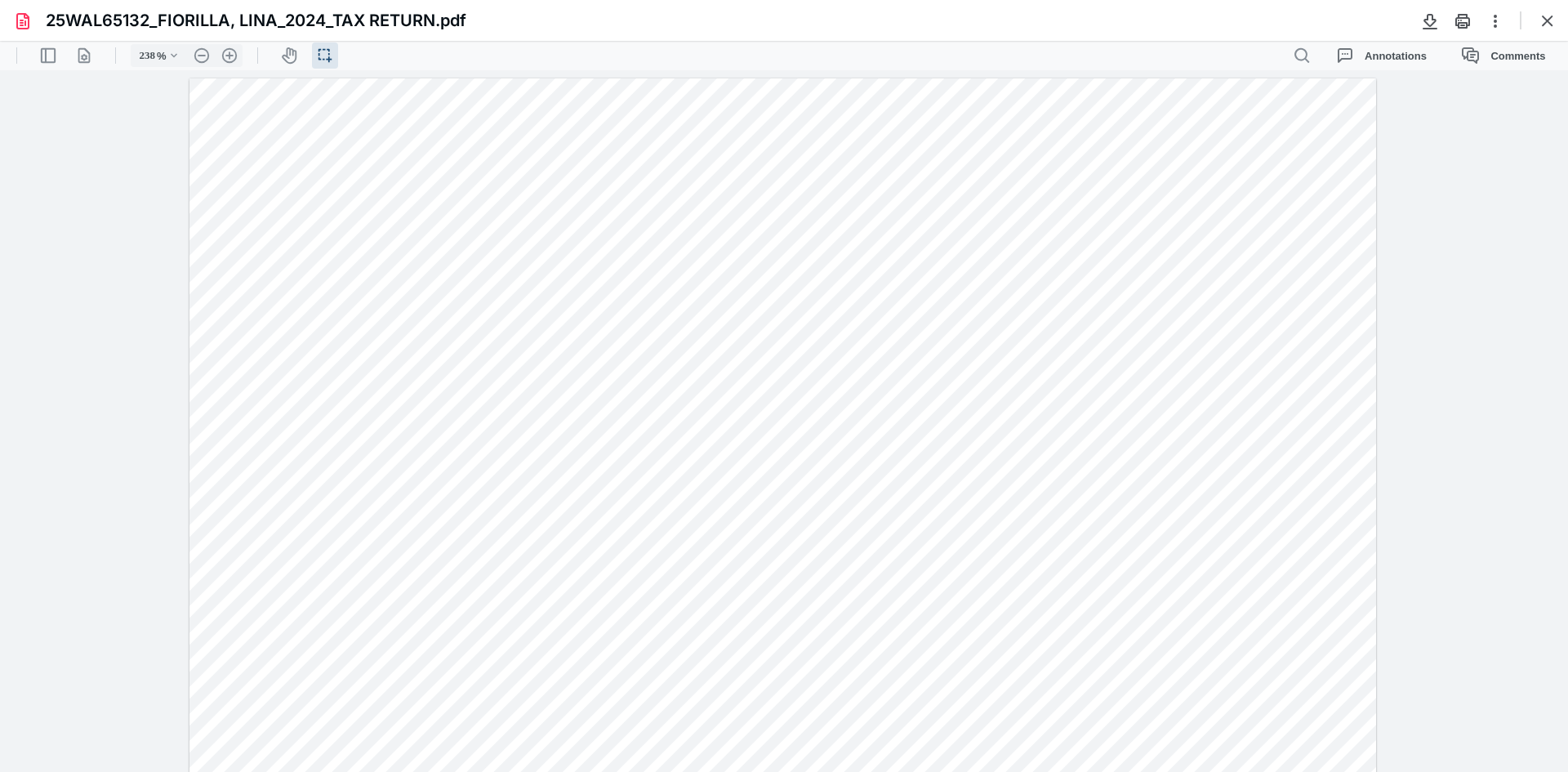 scroll, scrollTop: 4718, scrollLeft: 0, axis: vertical 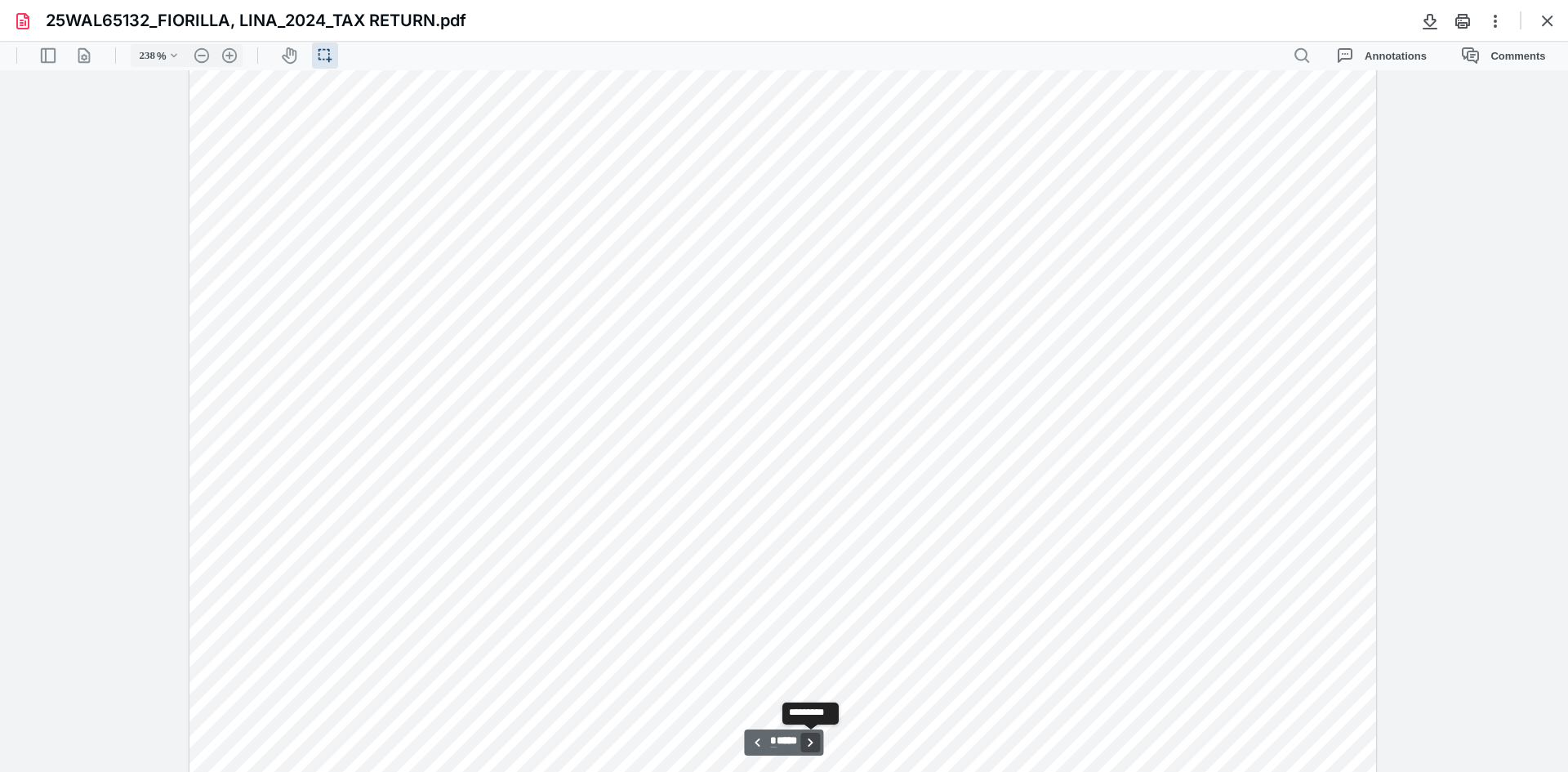click on "**********" at bounding box center (811, 743) 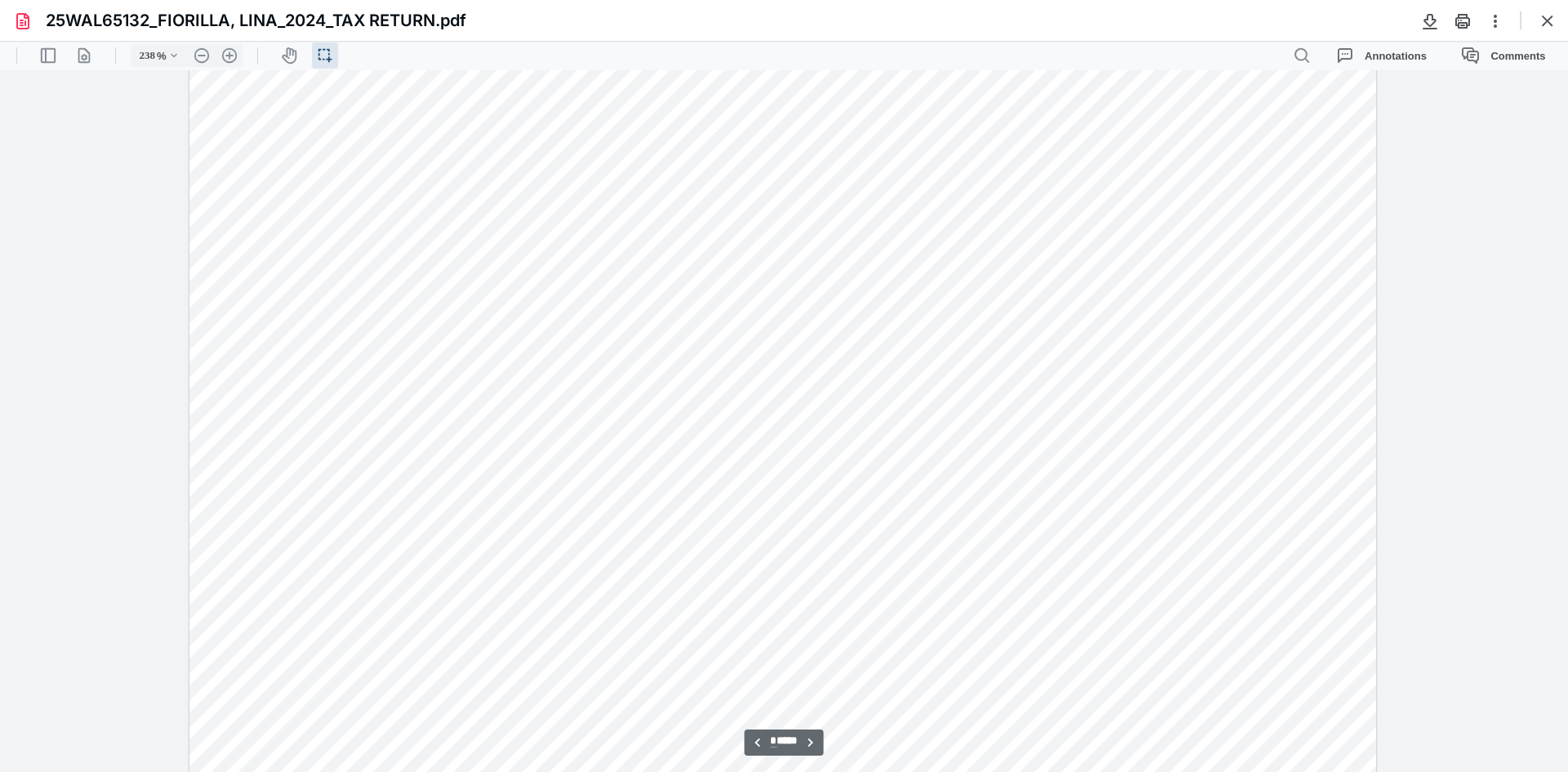 scroll, scrollTop: 9784, scrollLeft: 0, axis: vertical 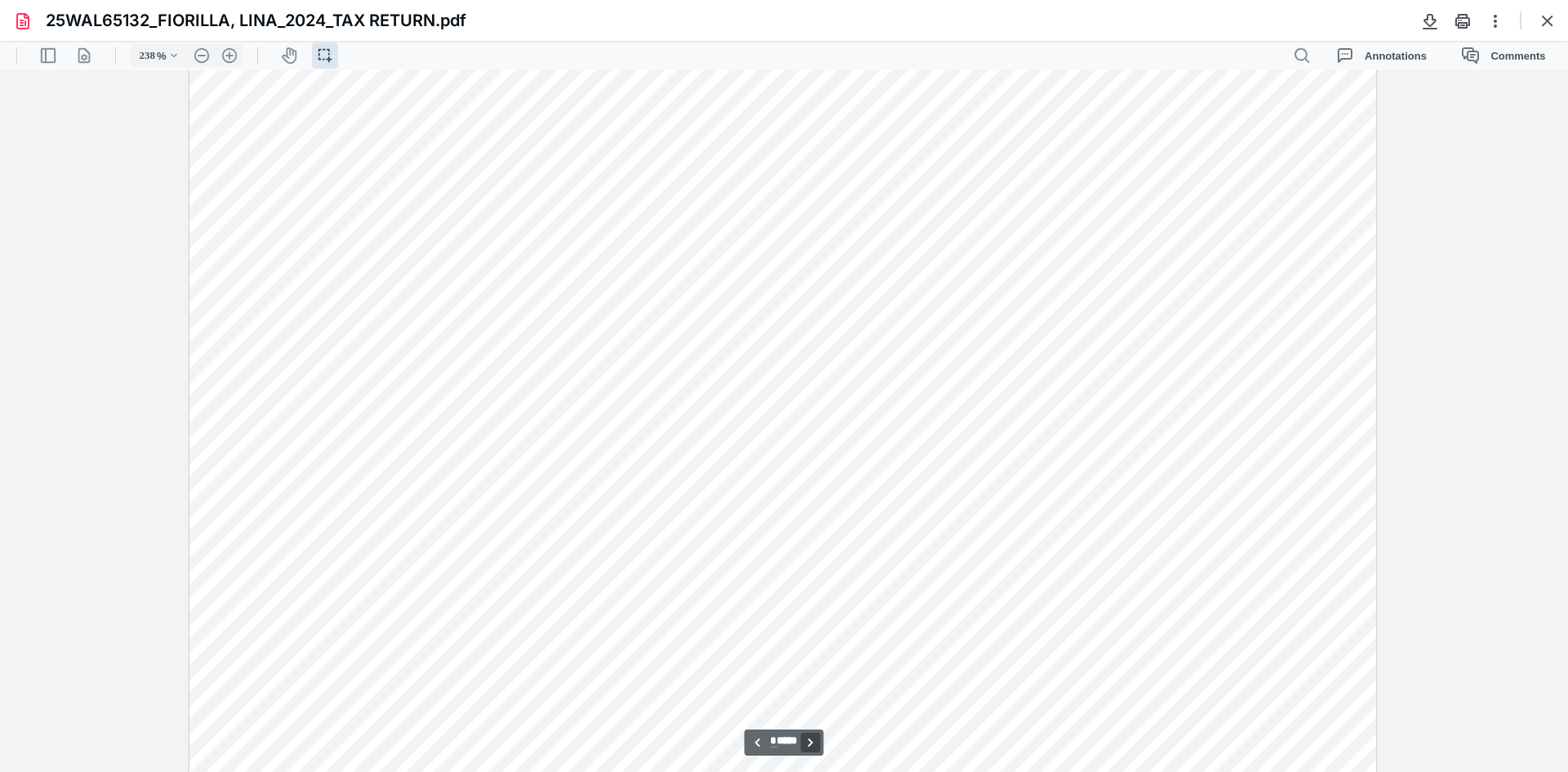 click on "**********" at bounding box center (811, 743) 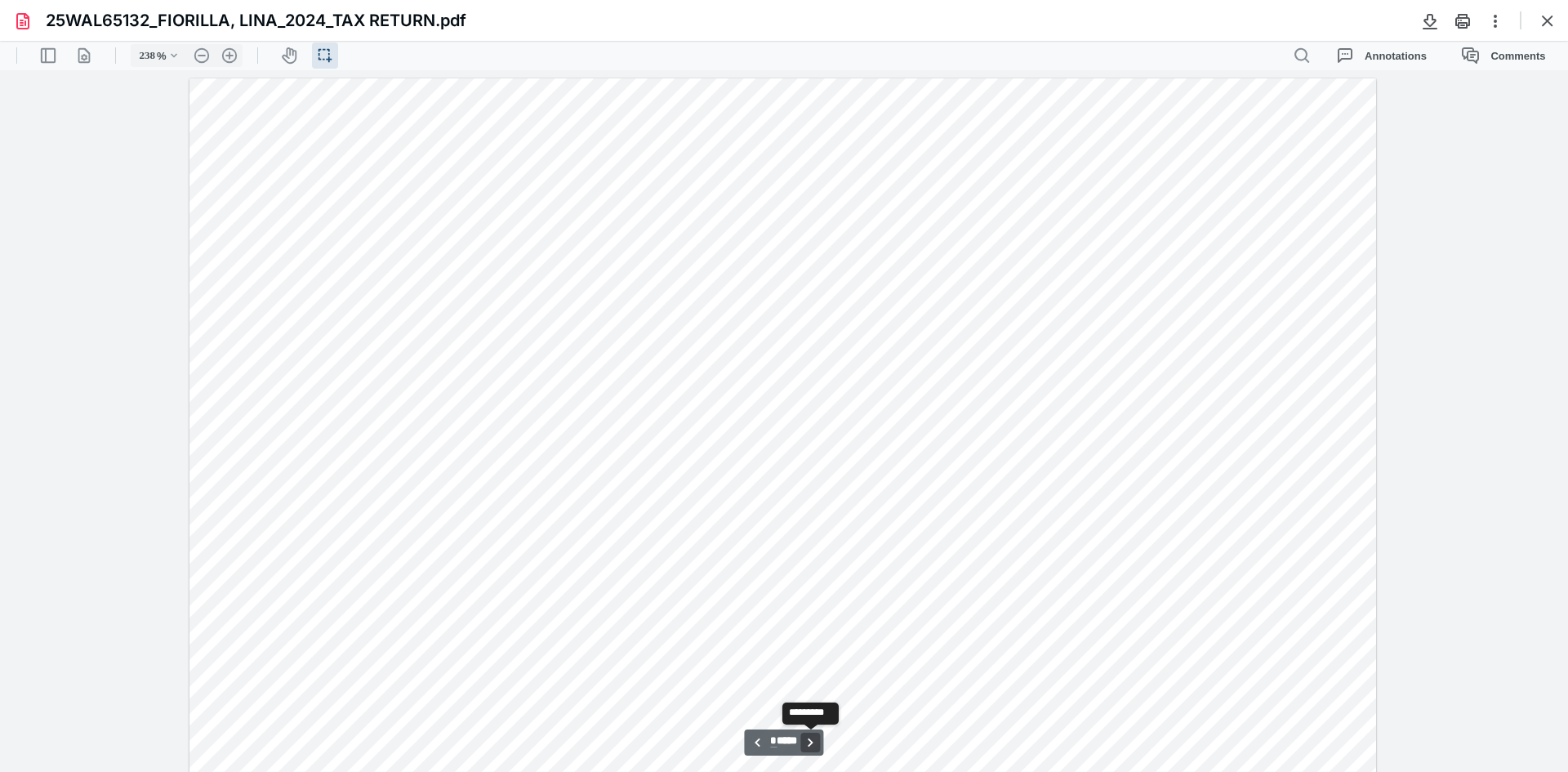 click on "**********" at bounding box center (811, 743) 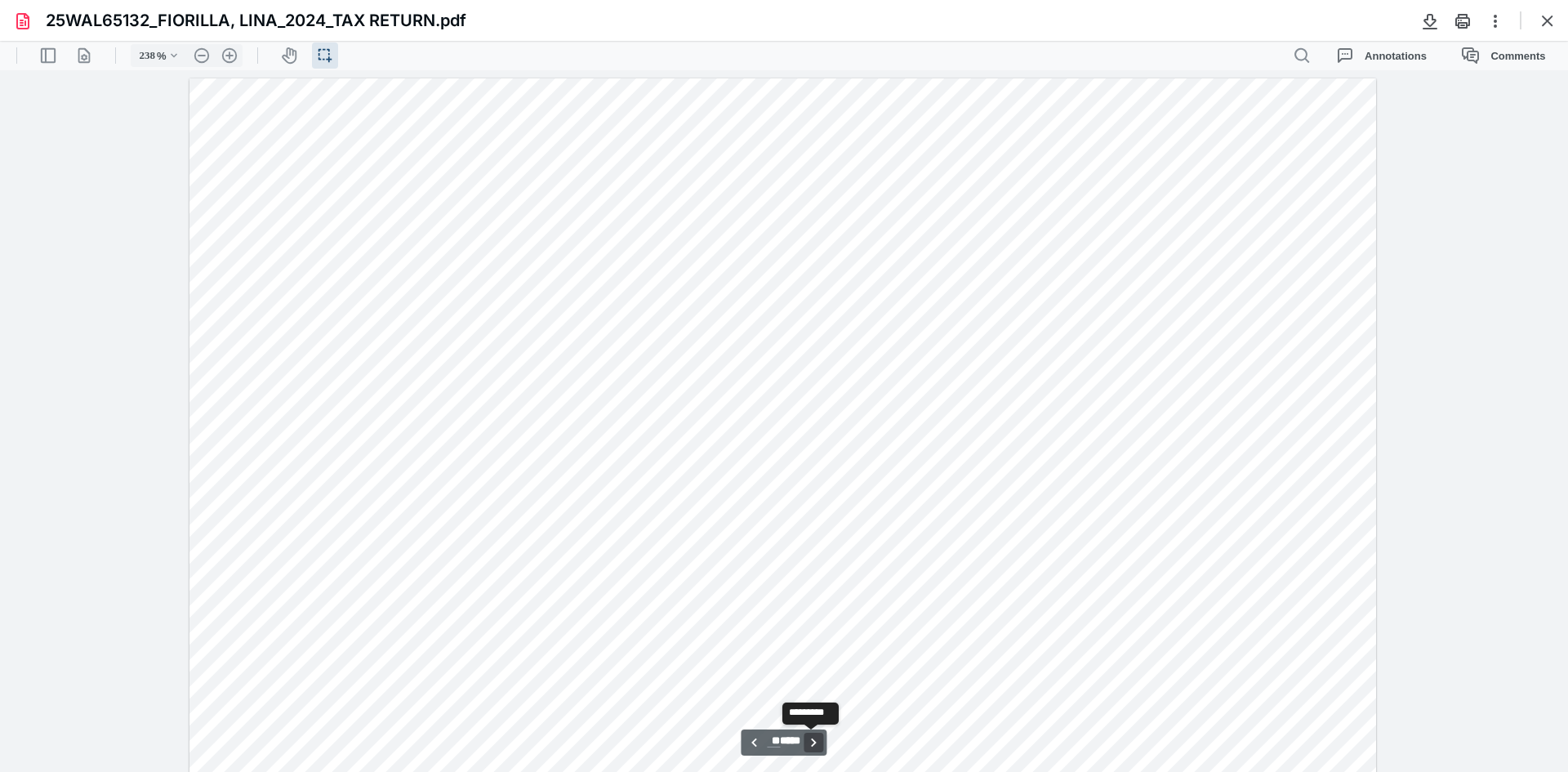 click on "**********" at bounding box center (814, 743) 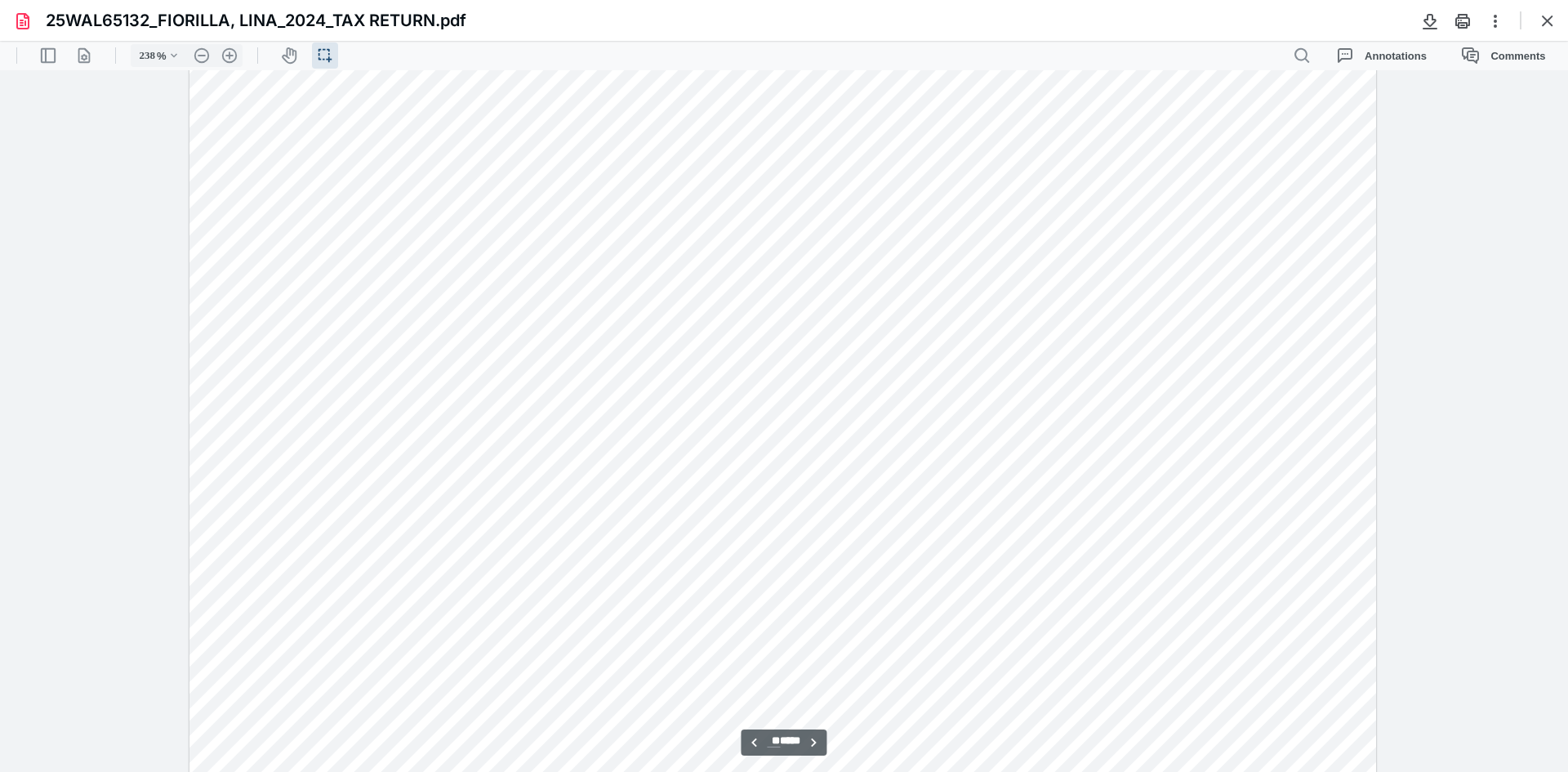 scroll, scrollTop: 19921, scrollLeft: 0, axis: vertical 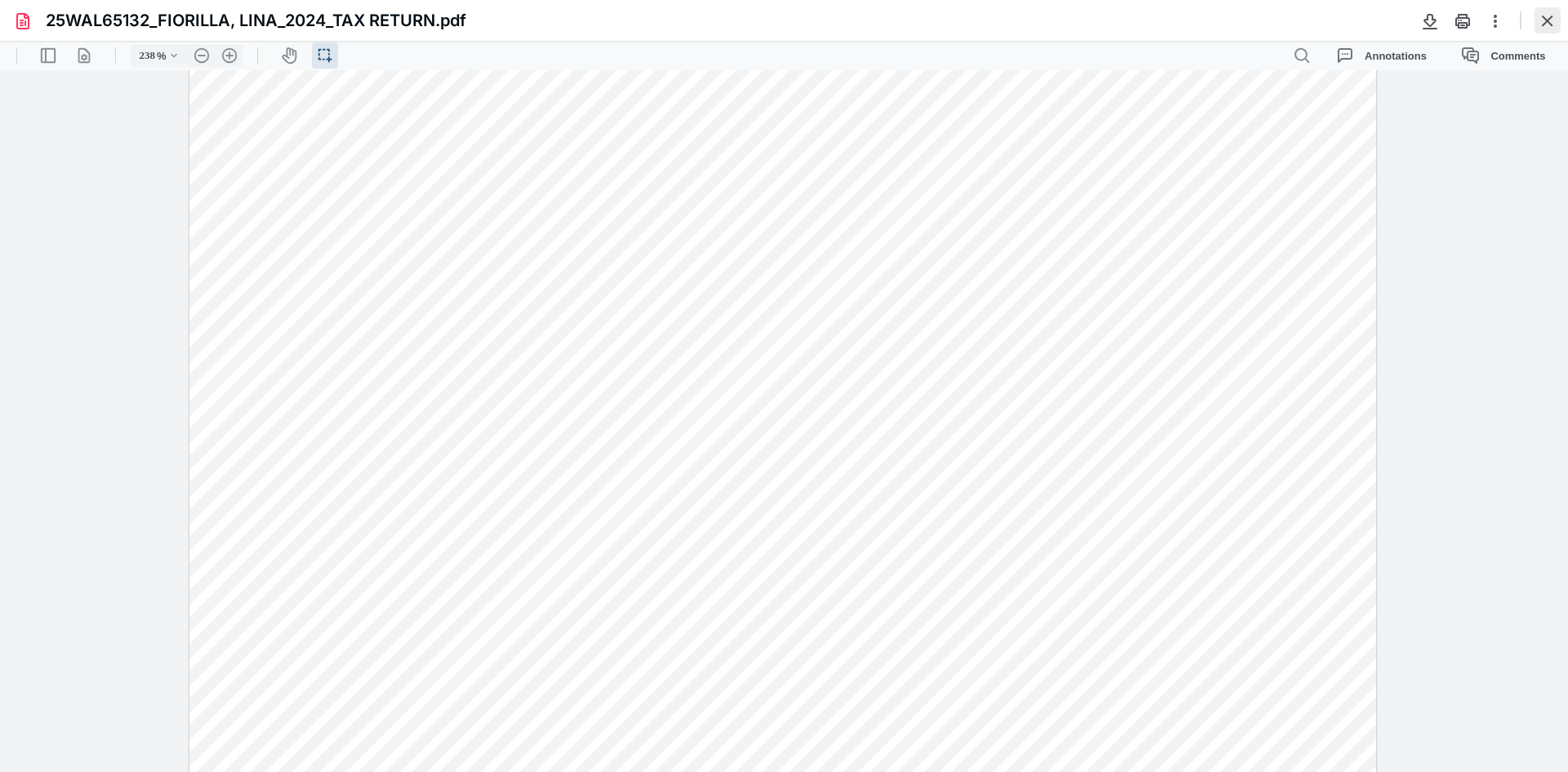 click at bounding box center (1548, 20) 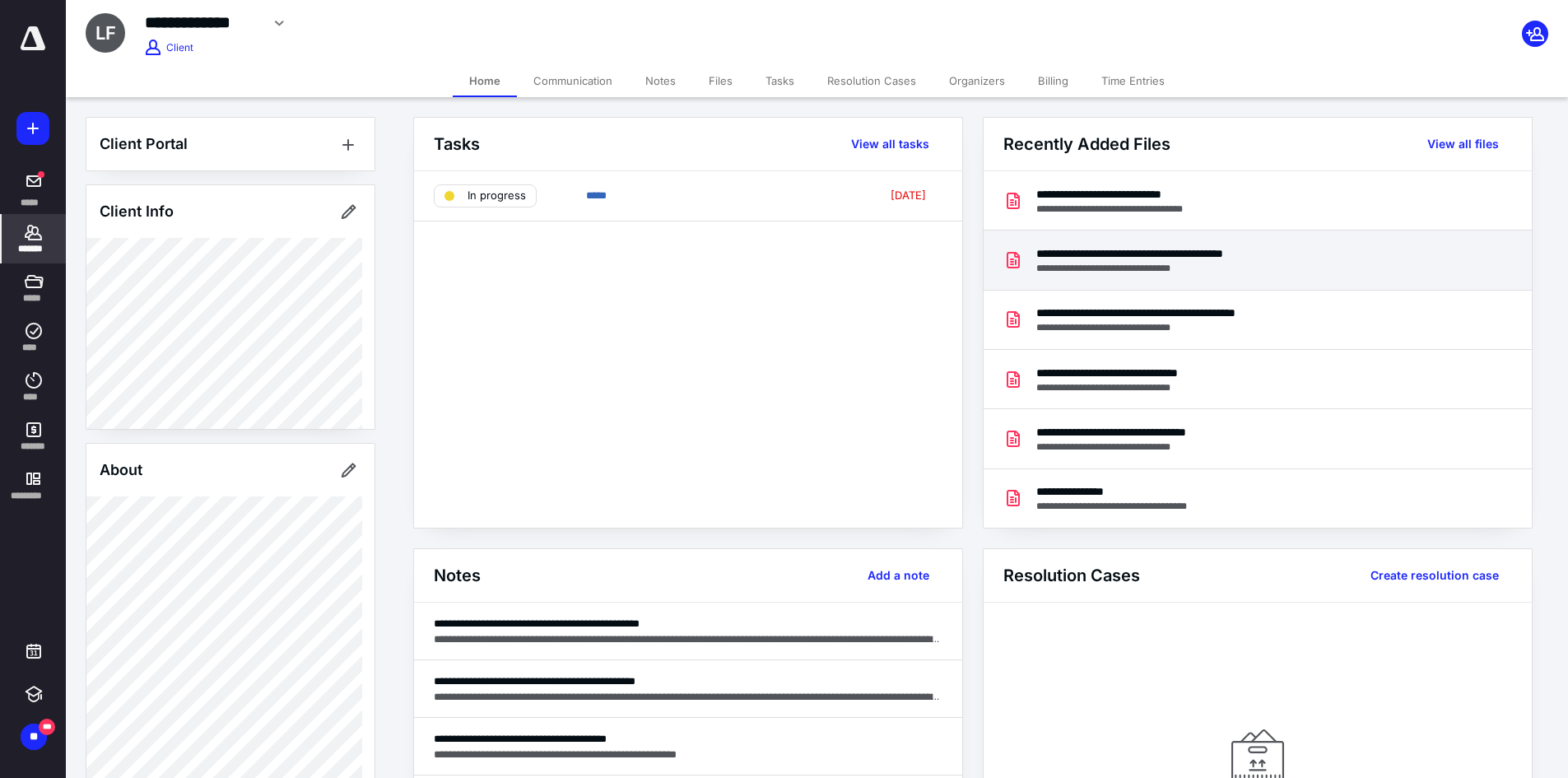 click on "**********" at bounding box center (1183, 254) 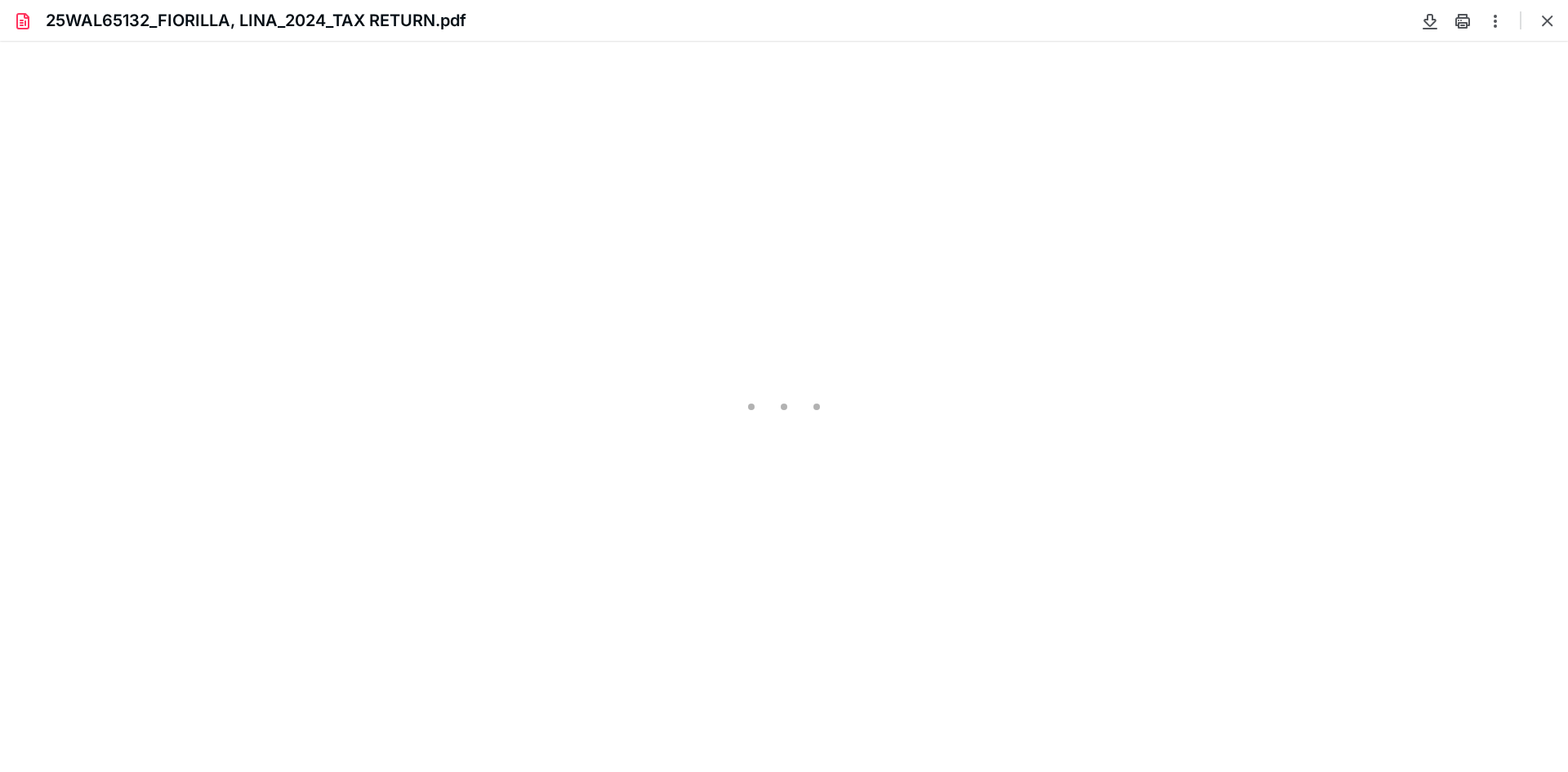 scroll, scrollTop: 0, scrollLeft: 0, axis: both 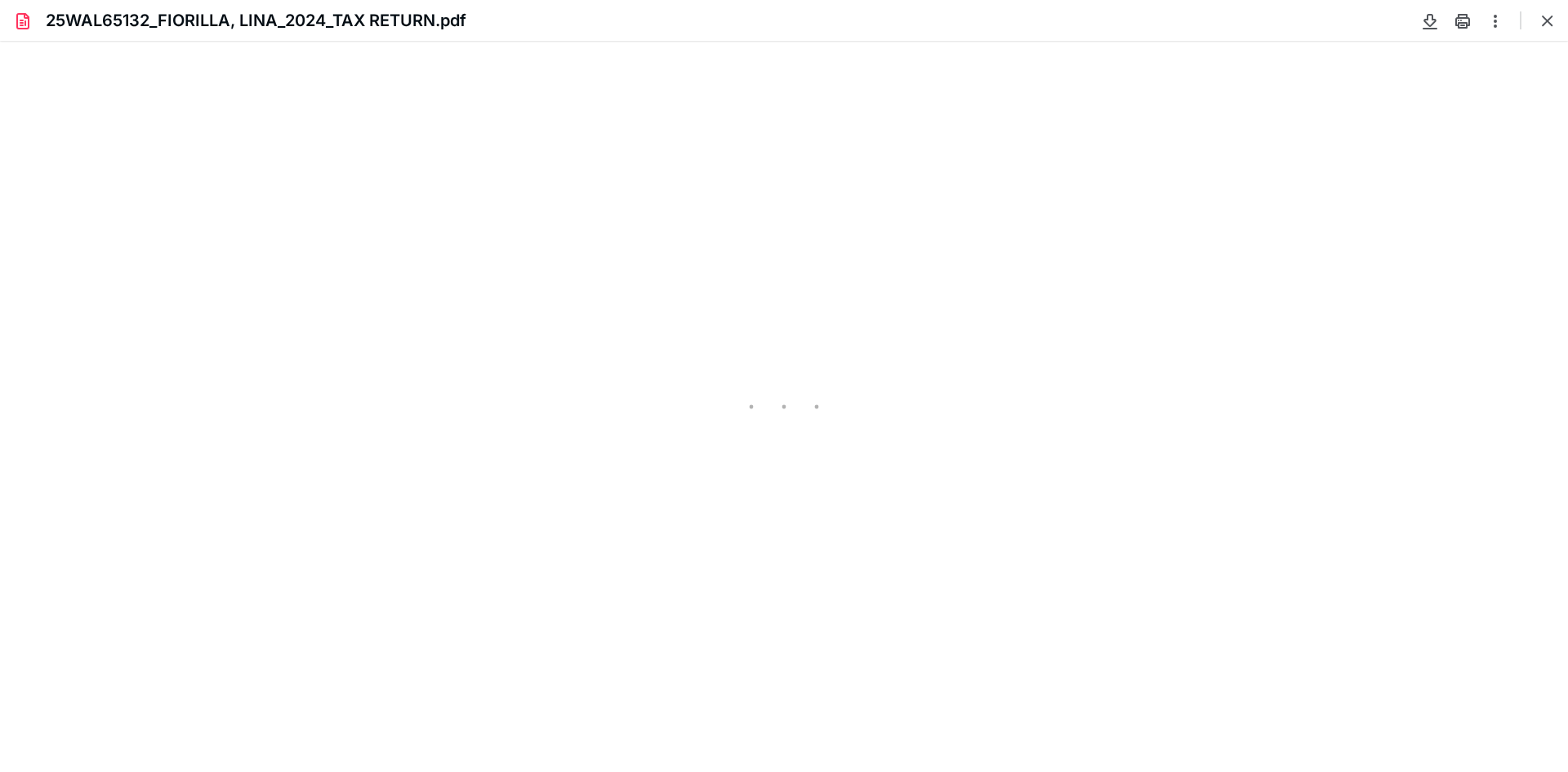 type on "239" 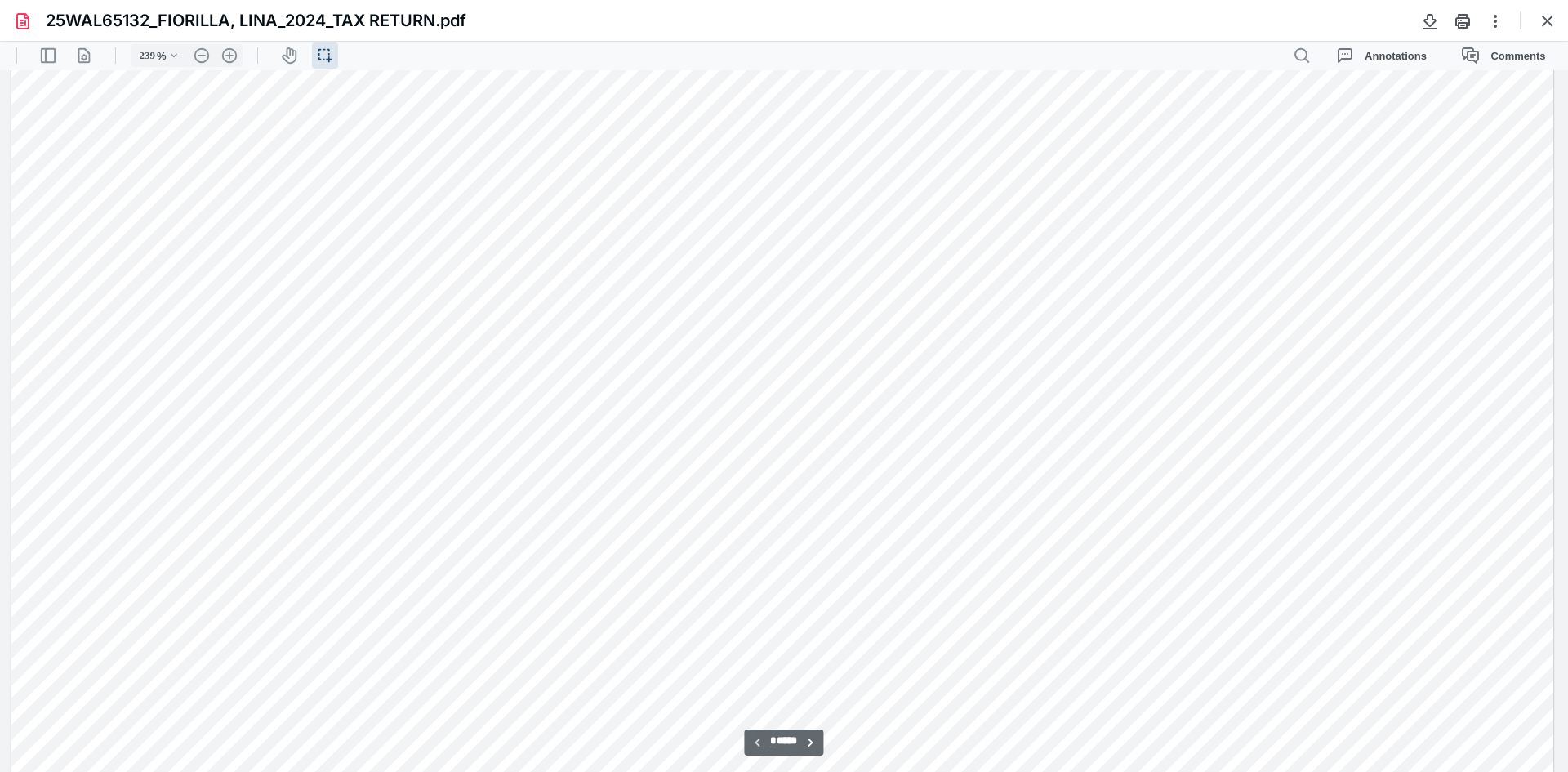 scroll, scrollTop: 119, scrollLeft: 0, axis: vertical 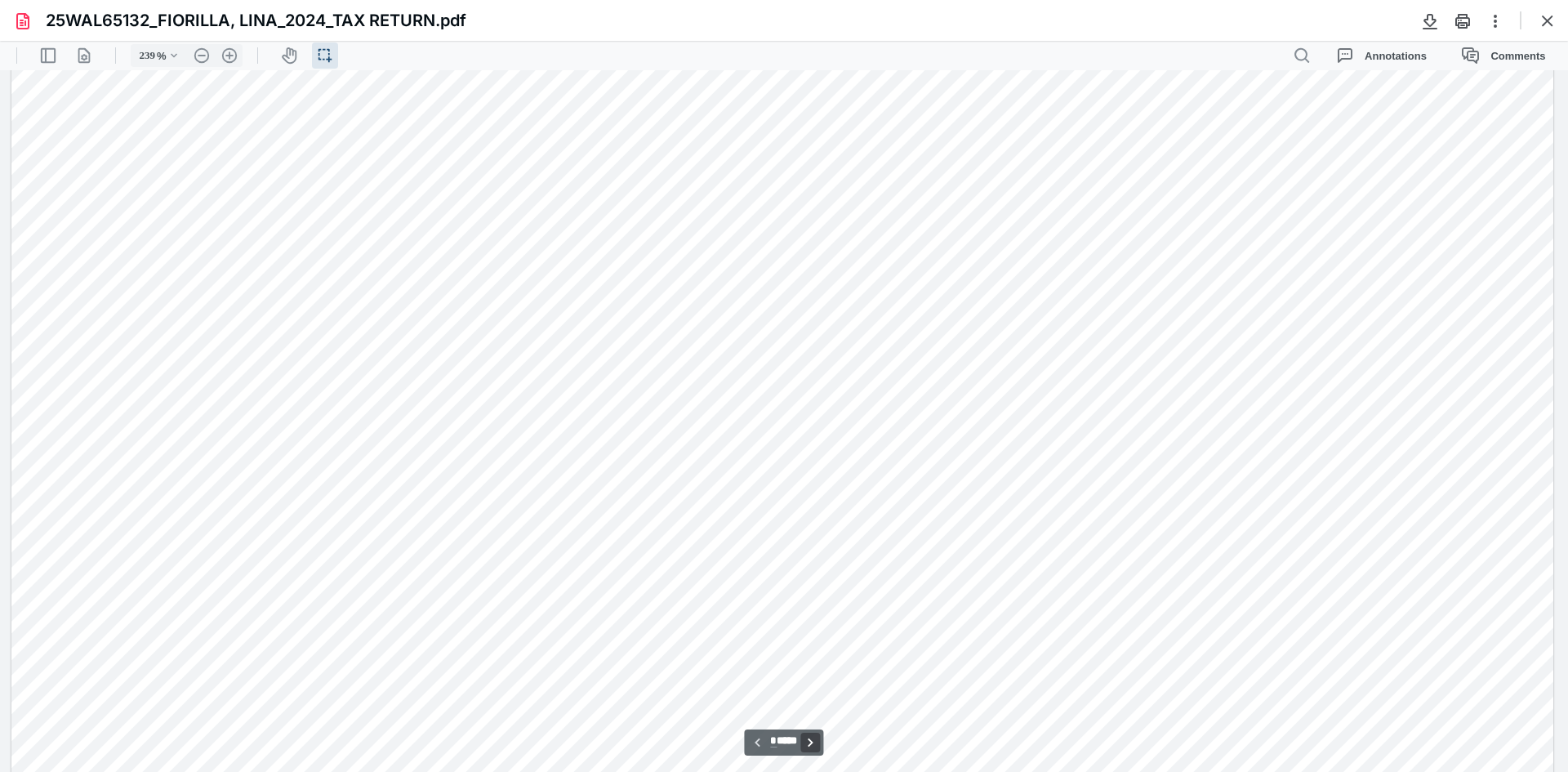 click on "**********" at bounding box center (811, 743) 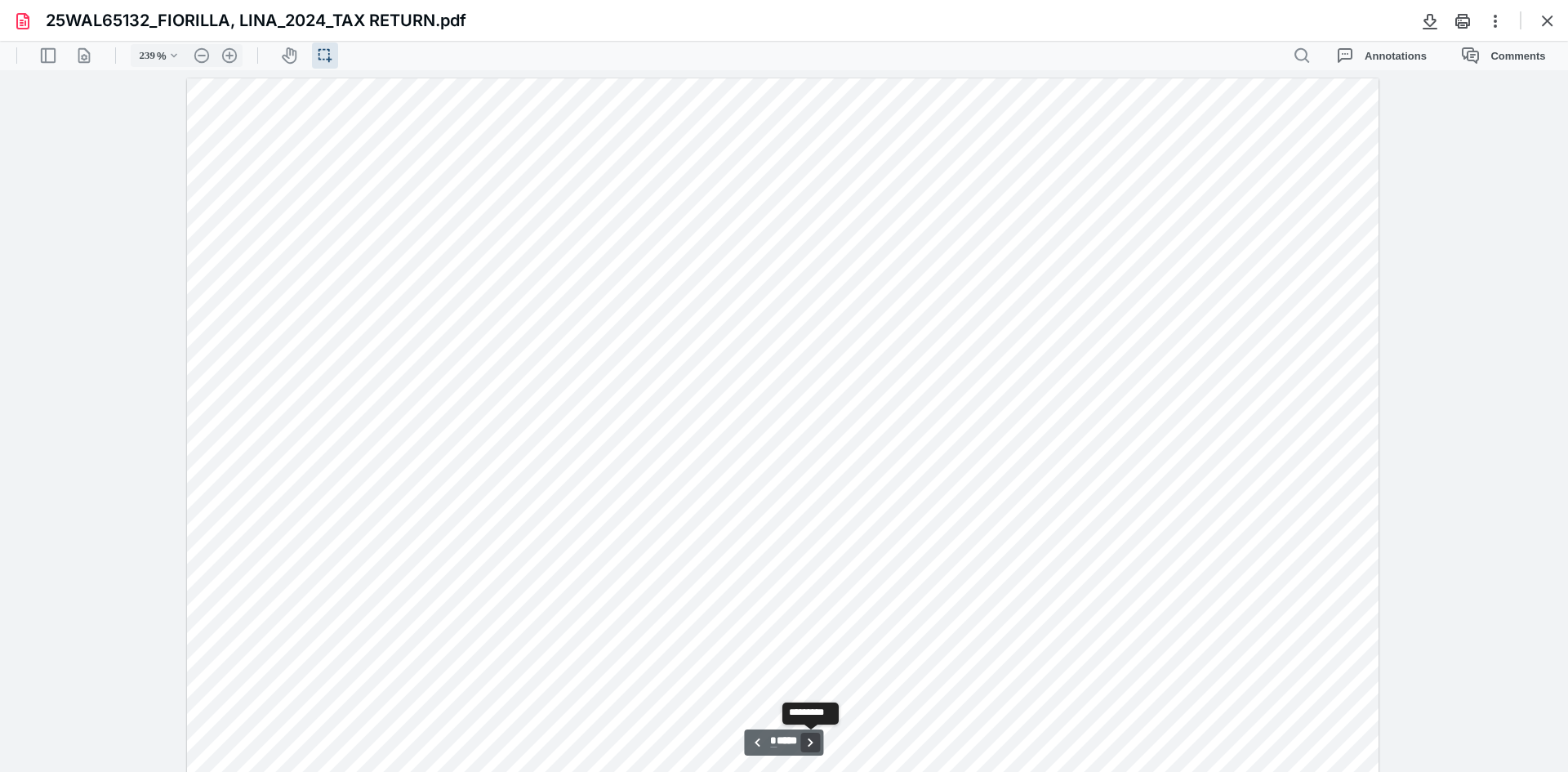 click on "**********" at bounding box center [811, 743] 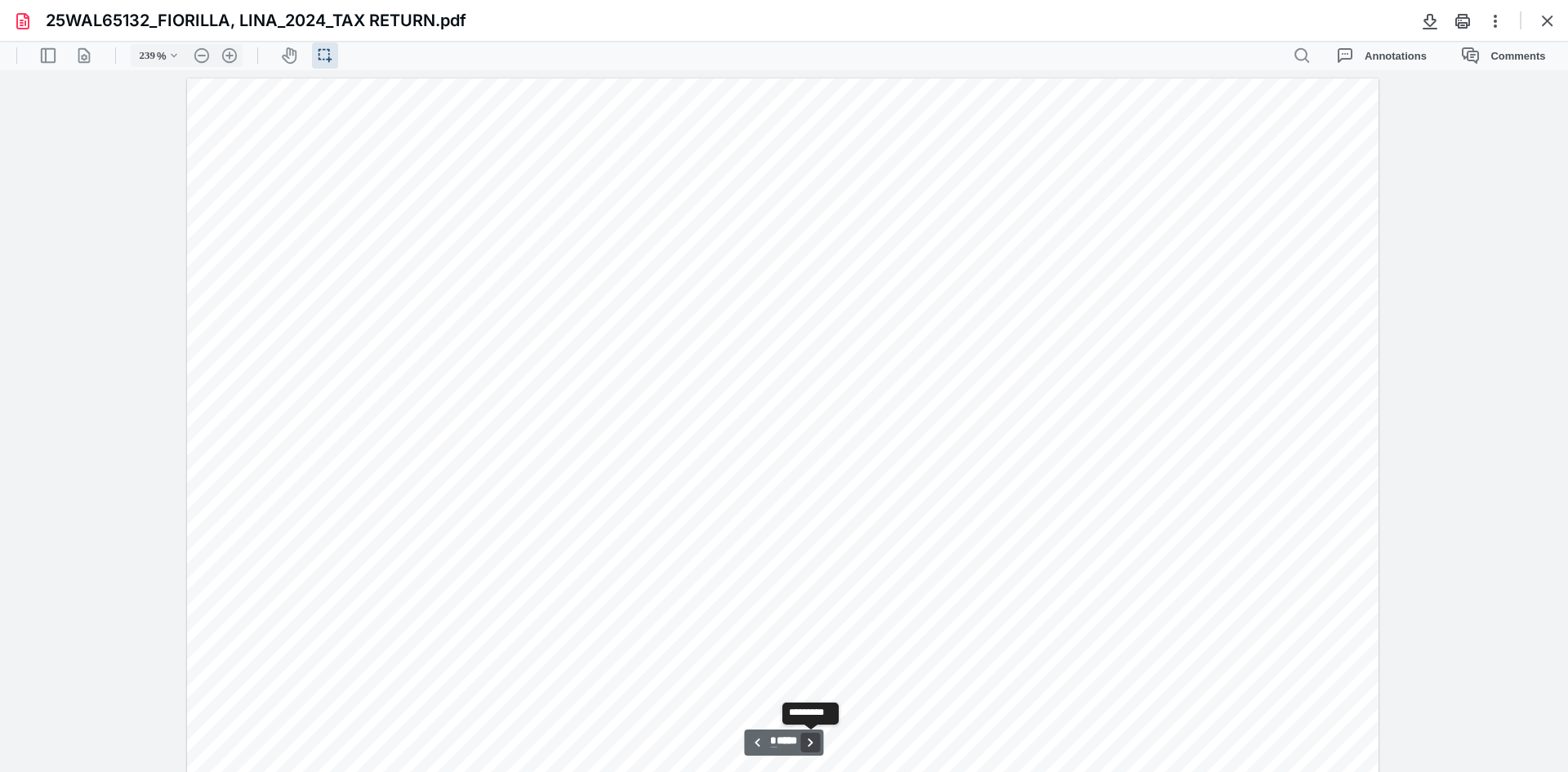 click on "**********" at bounding box center (811, 743) 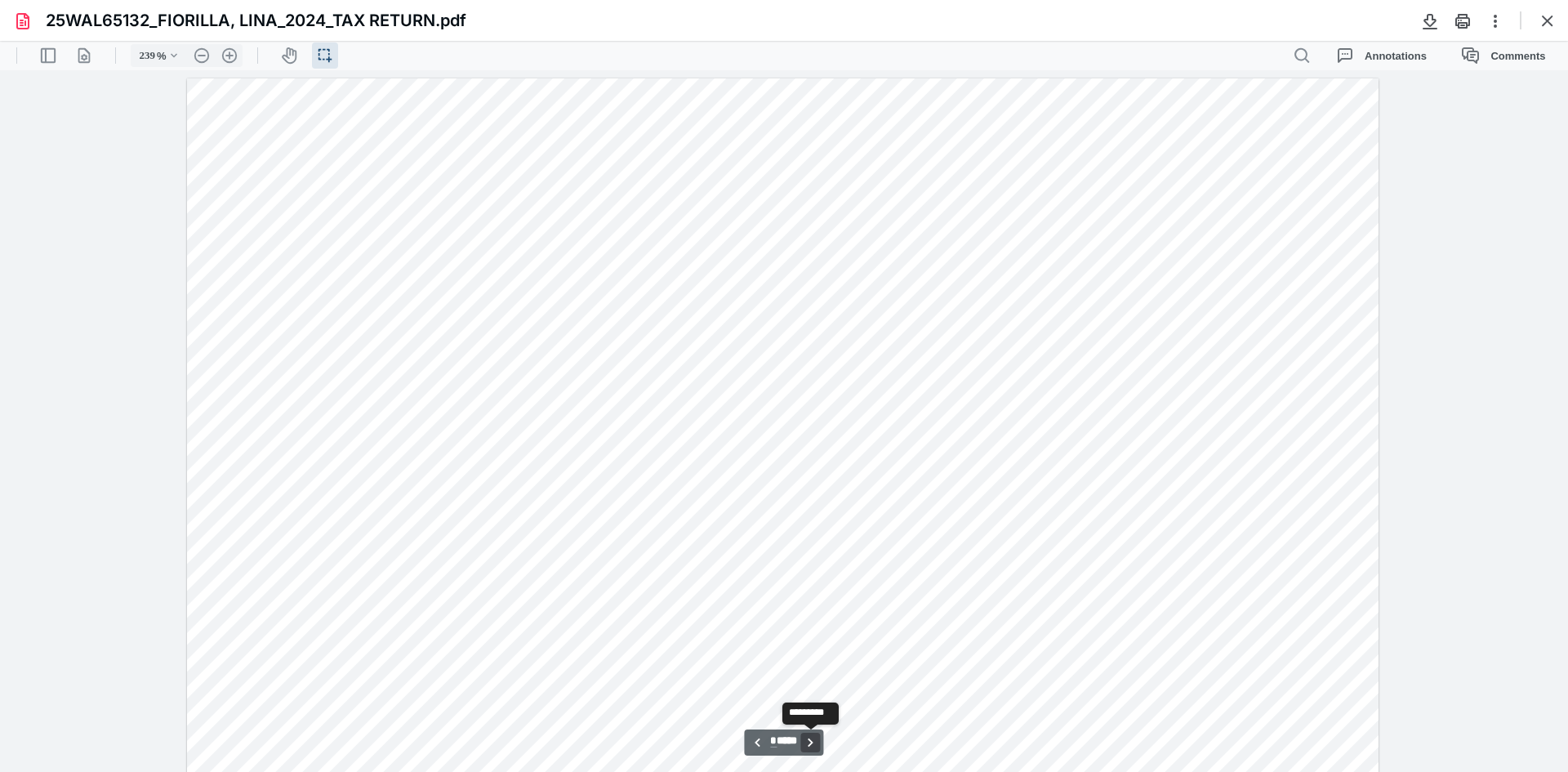click on "**********" at bounding box center (811, 743) 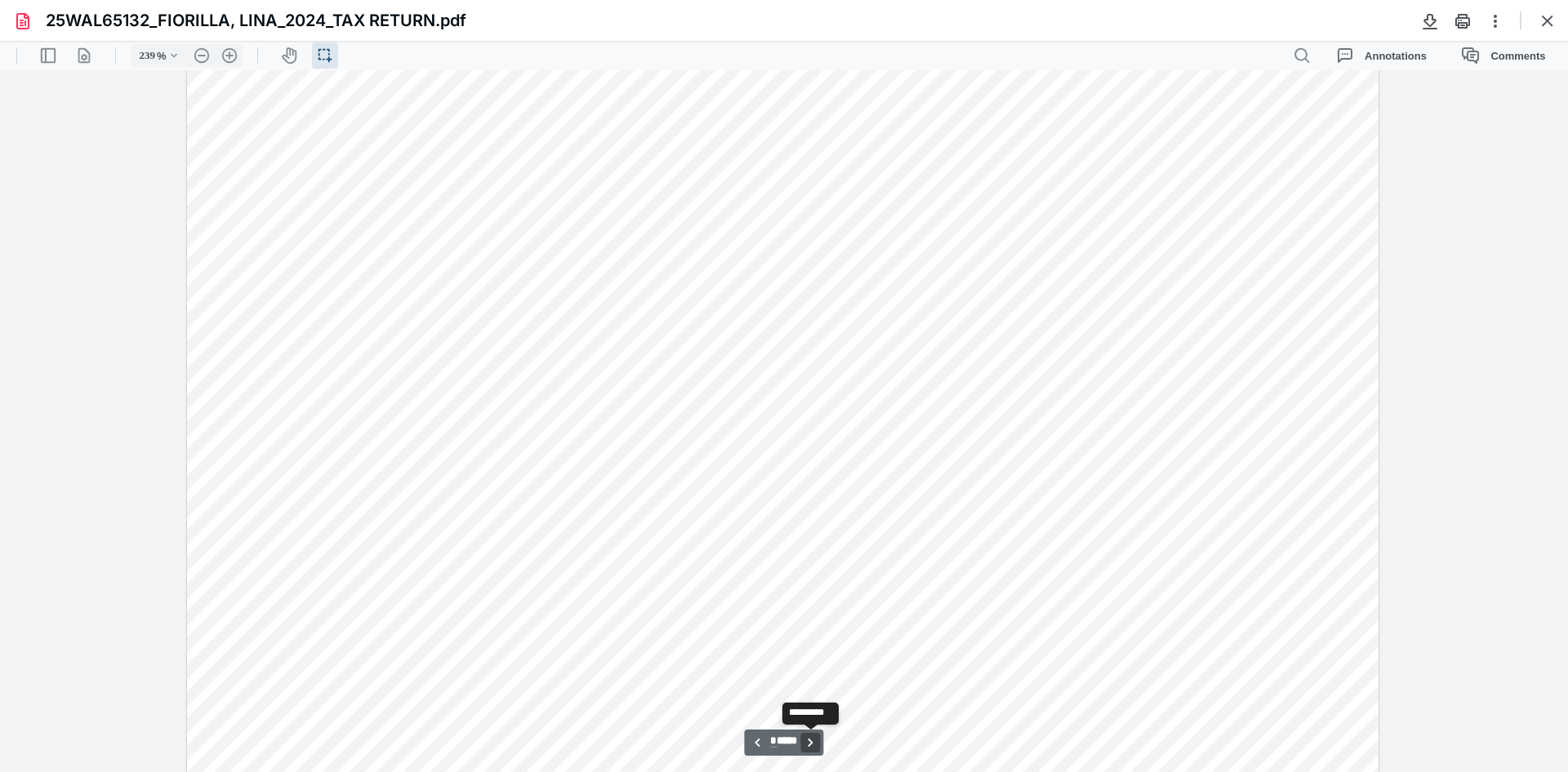 click on "**********" at bounding box center (811, 743) 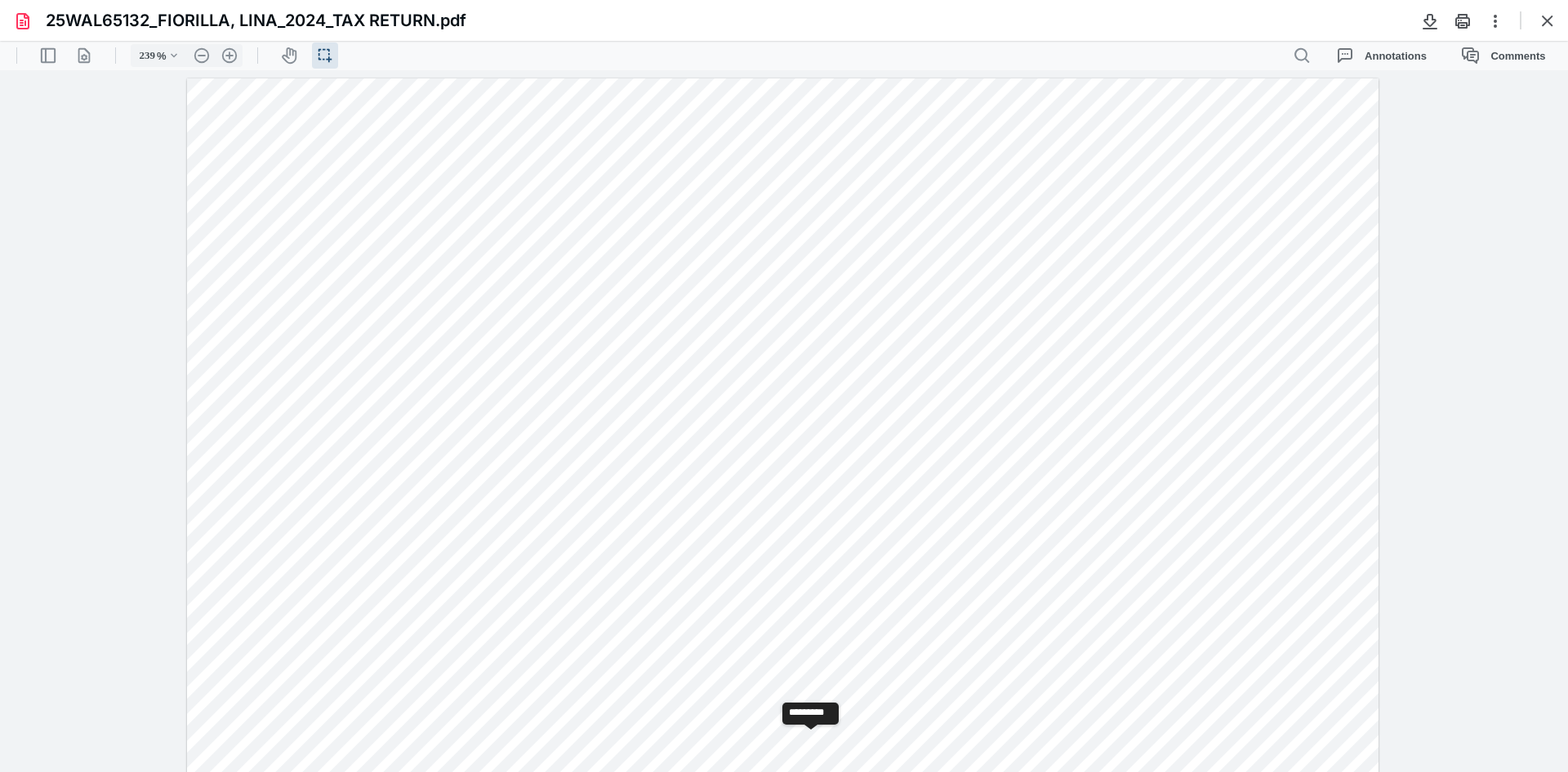 click on "**********" at bounding box center (811, 743) 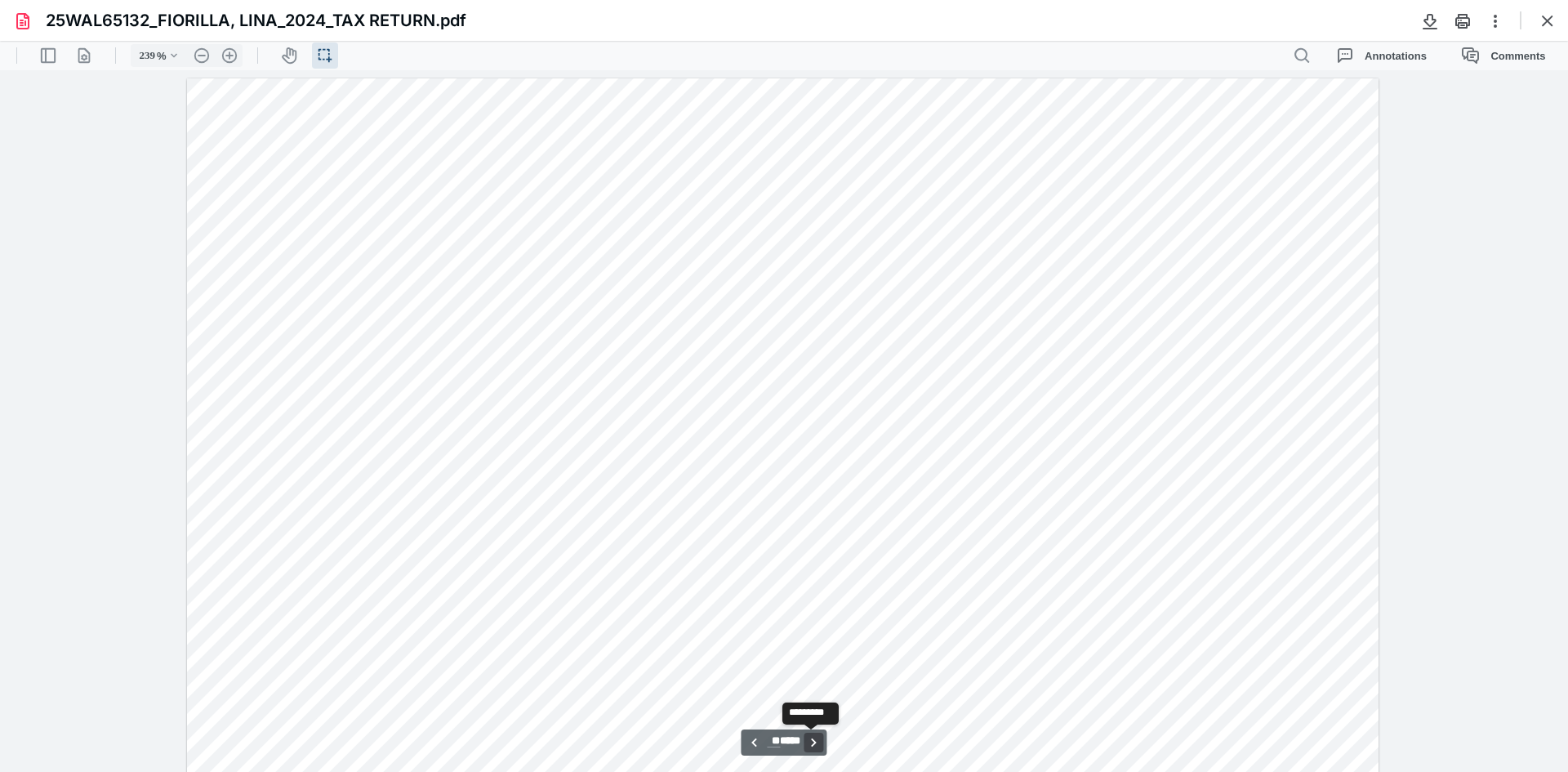 click on "**********" at bounding box center [814, 743] 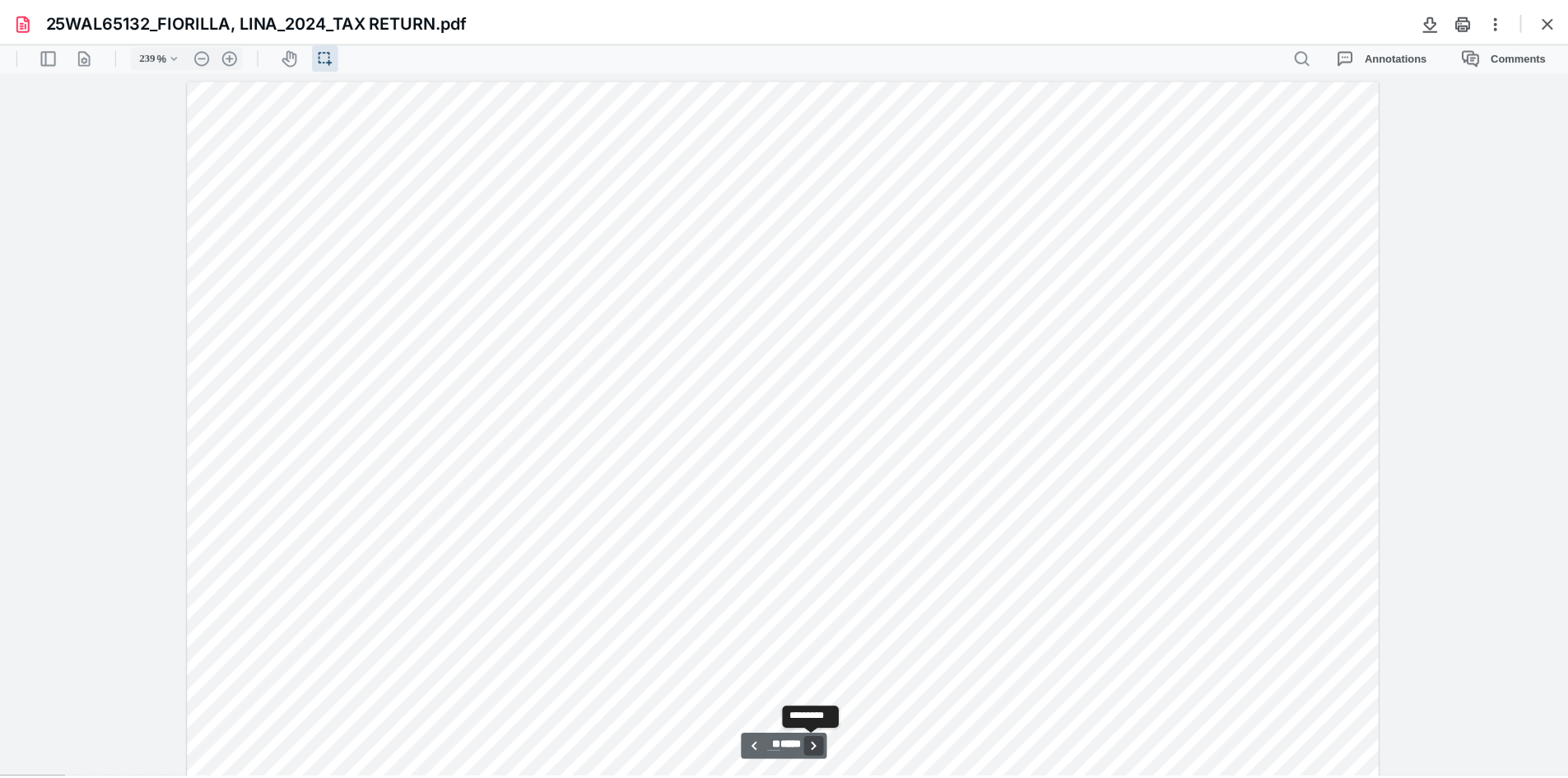 scroll, scrollTop: 20067, scrollLeft: 0, axis: vertical 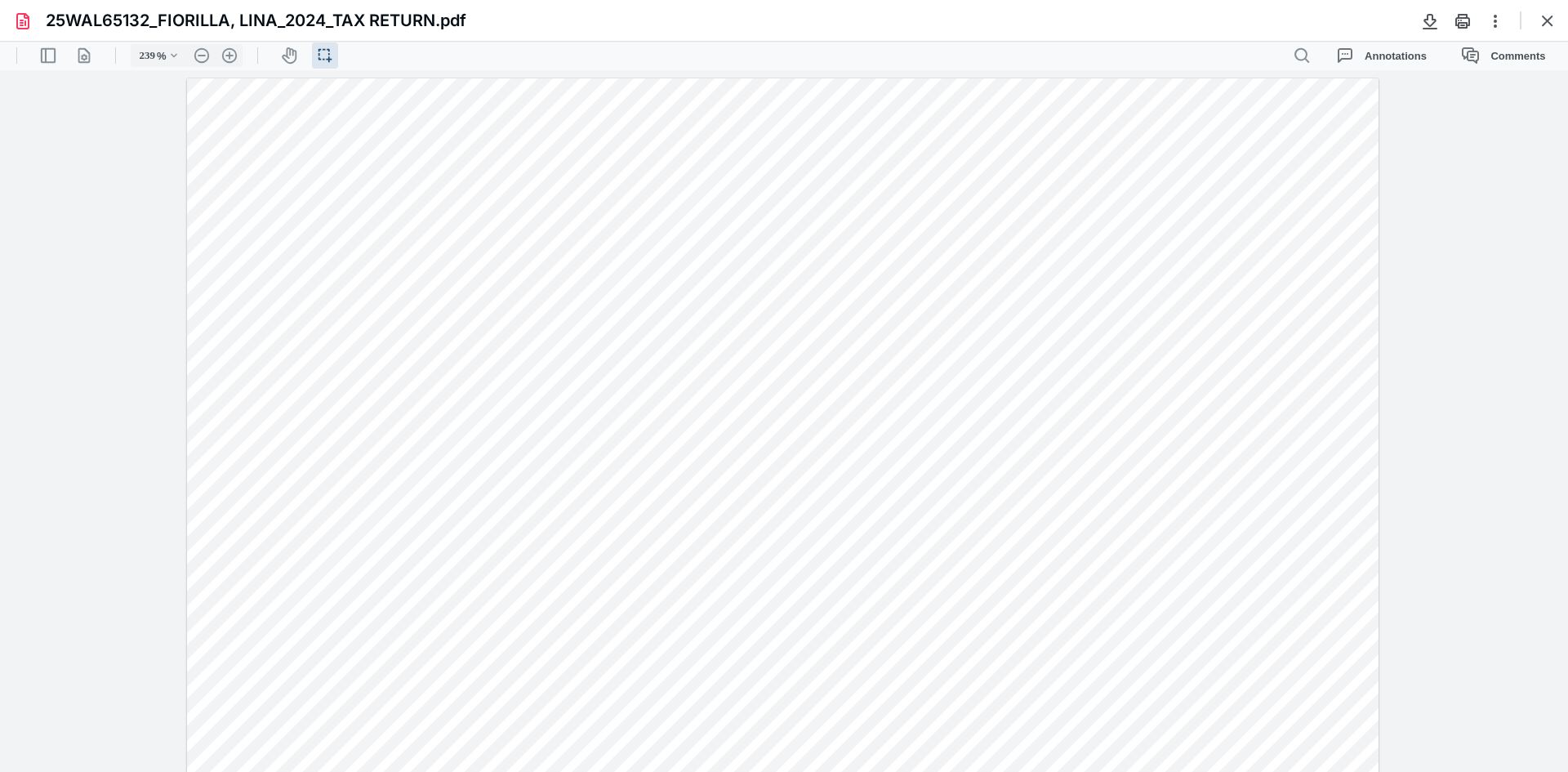 click at bounding box center (782, 850) 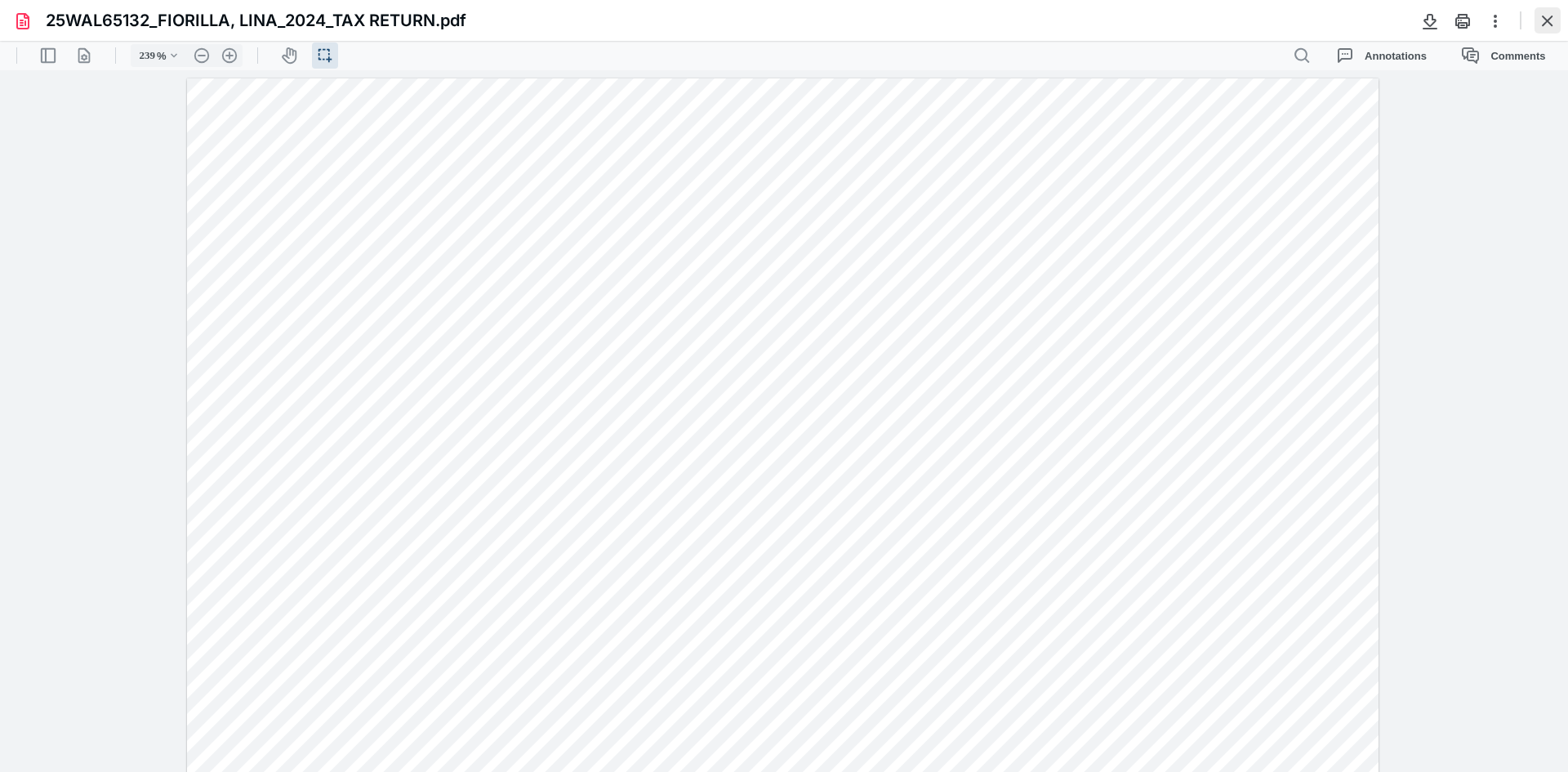 click at bounding box center [1548, 20] 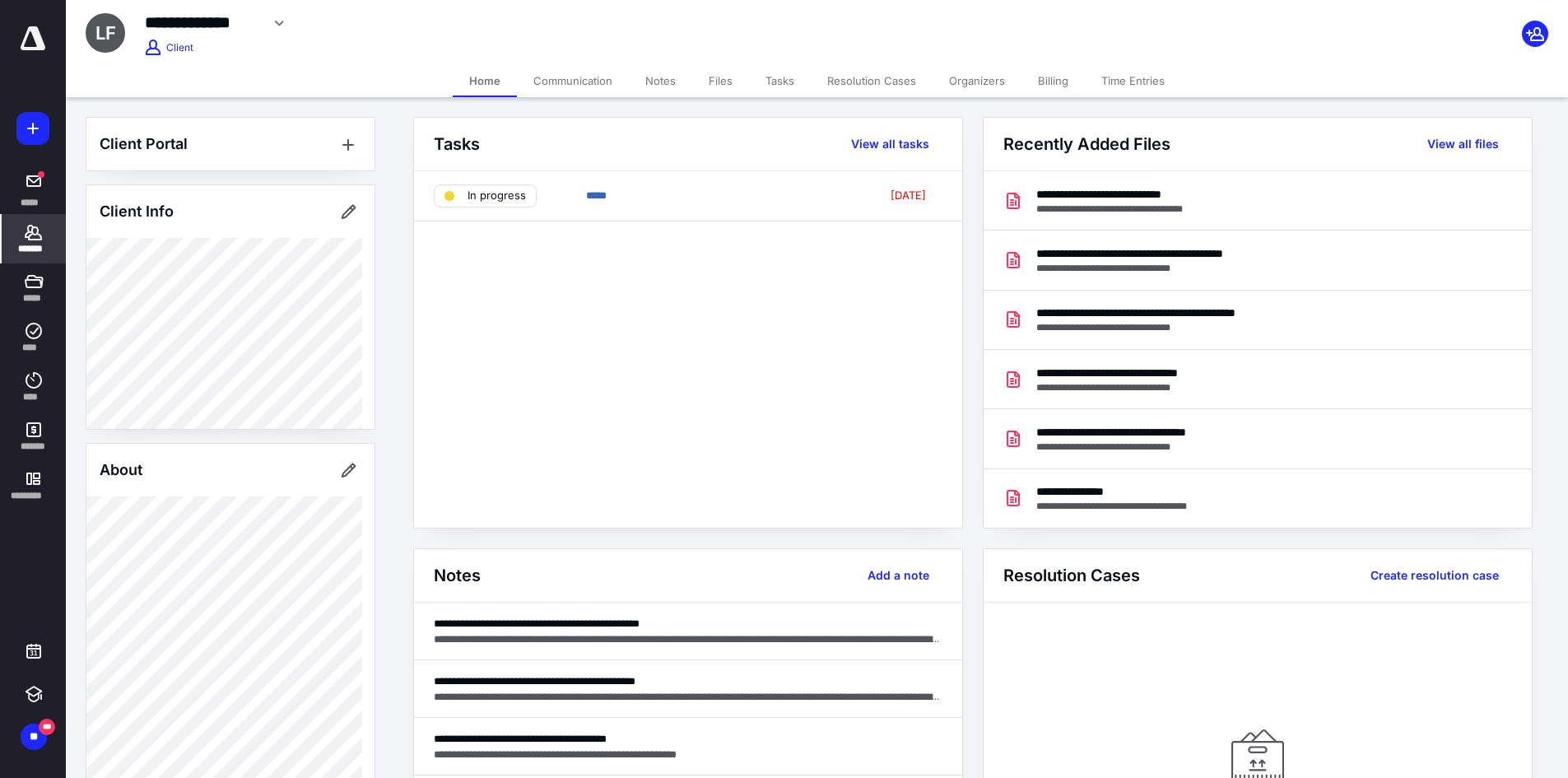 click on "Files" at bounding box center (720, 81) 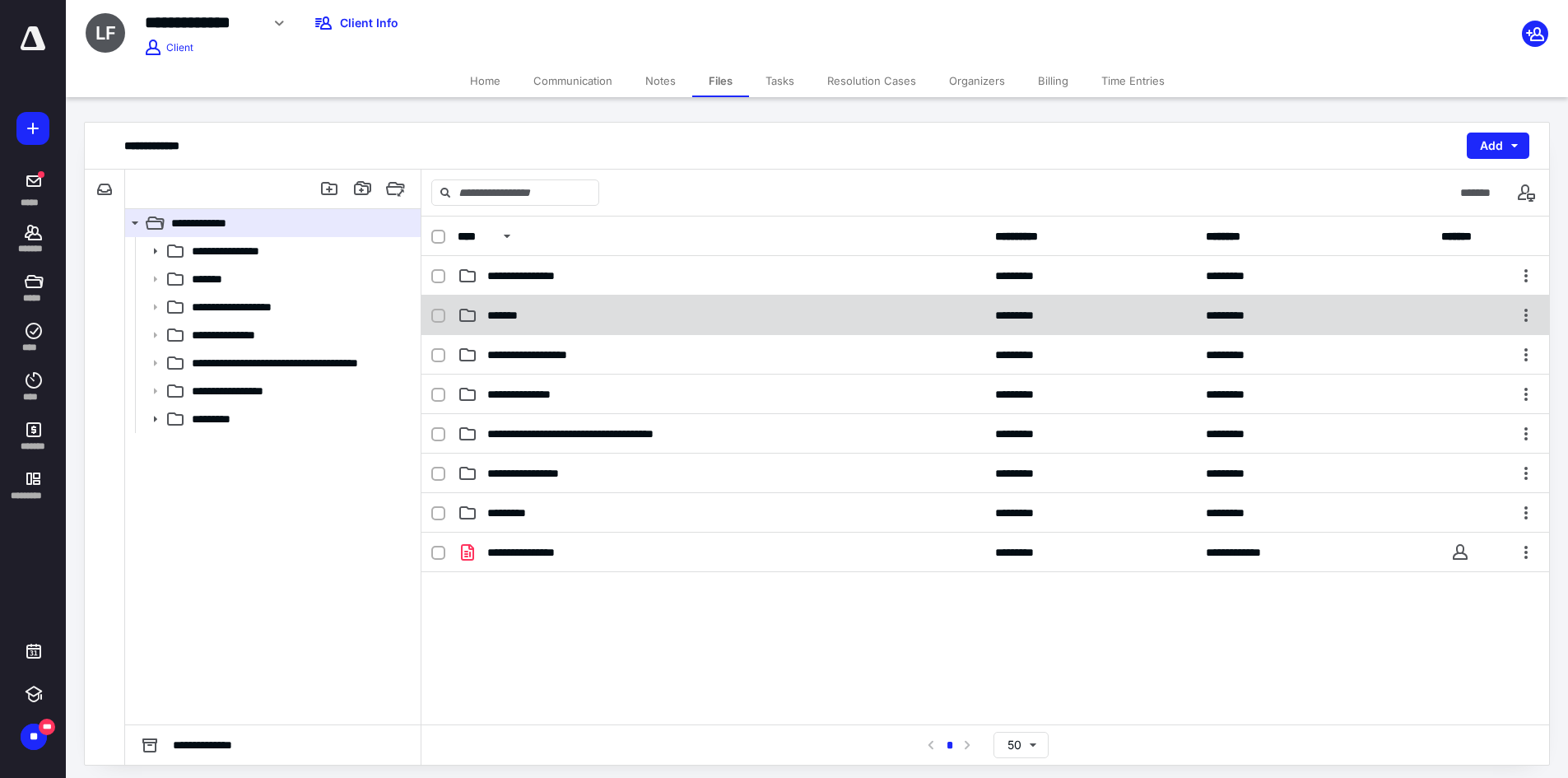 scroll, scrollTop: 16, scrollLeft: 0, axis: vertical 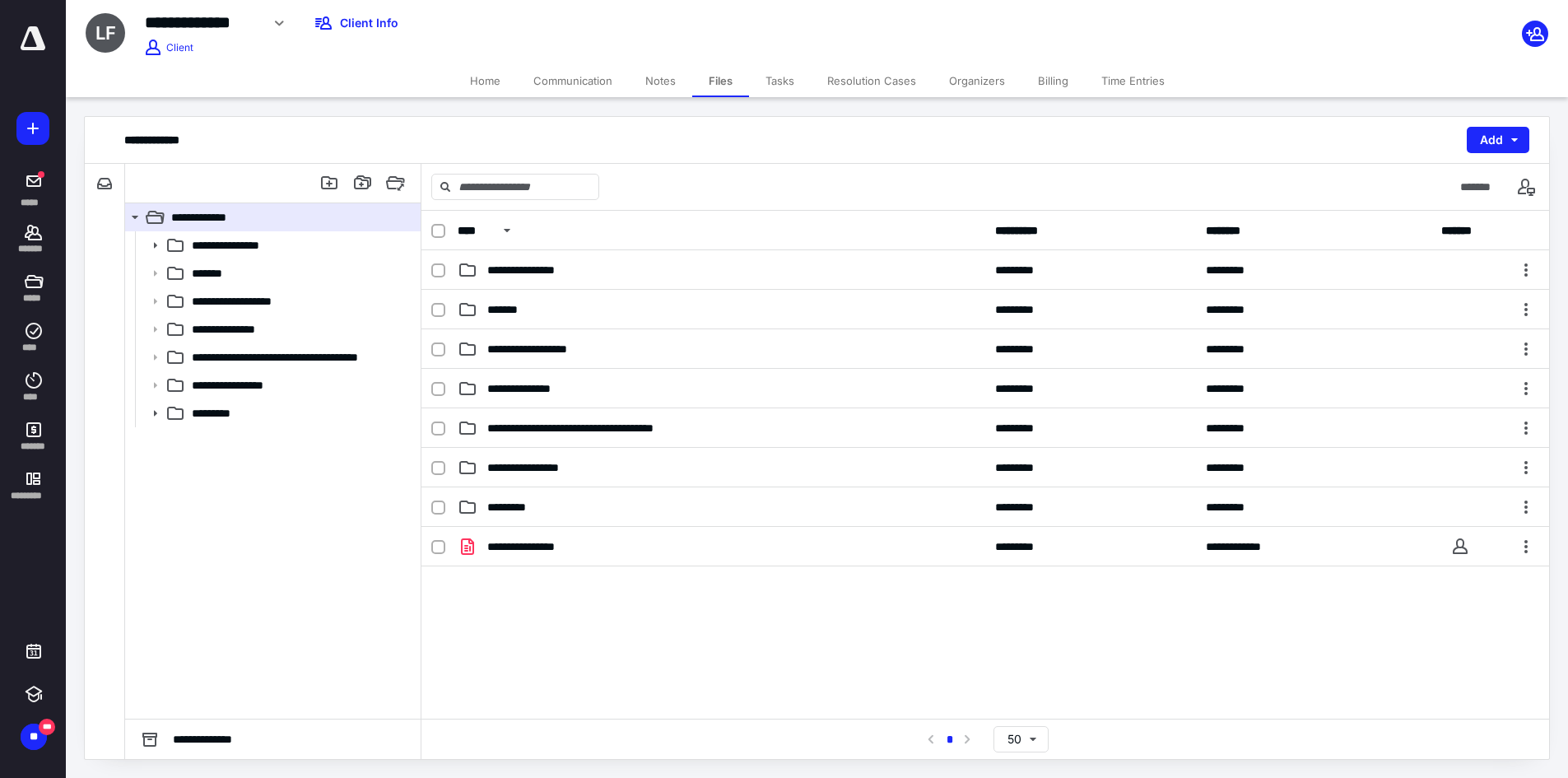 click on "Tasks" at bounding box center (779, 81) 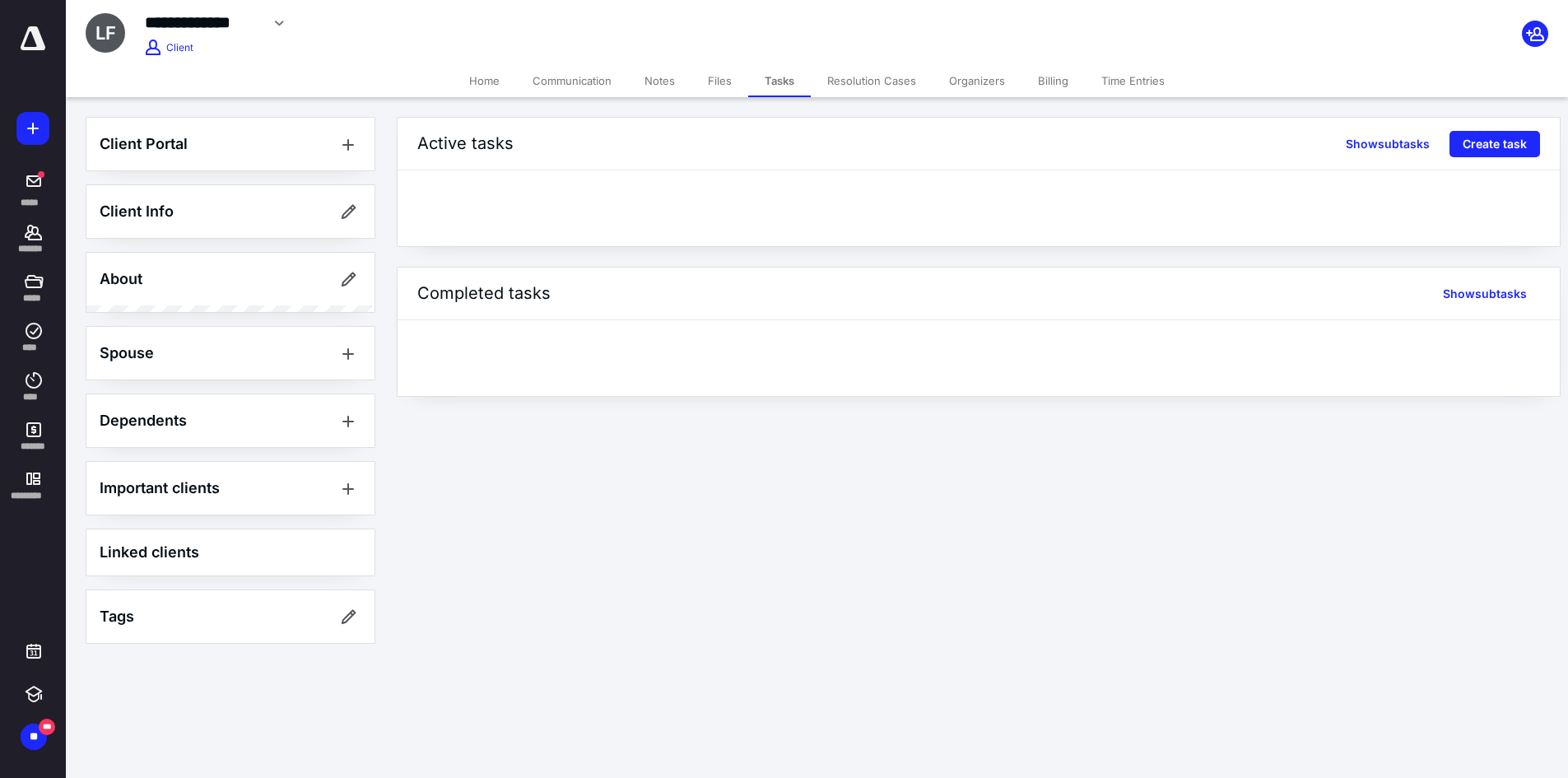 scroll, scrollTop: 0, scrollLeft: 0, axis: both 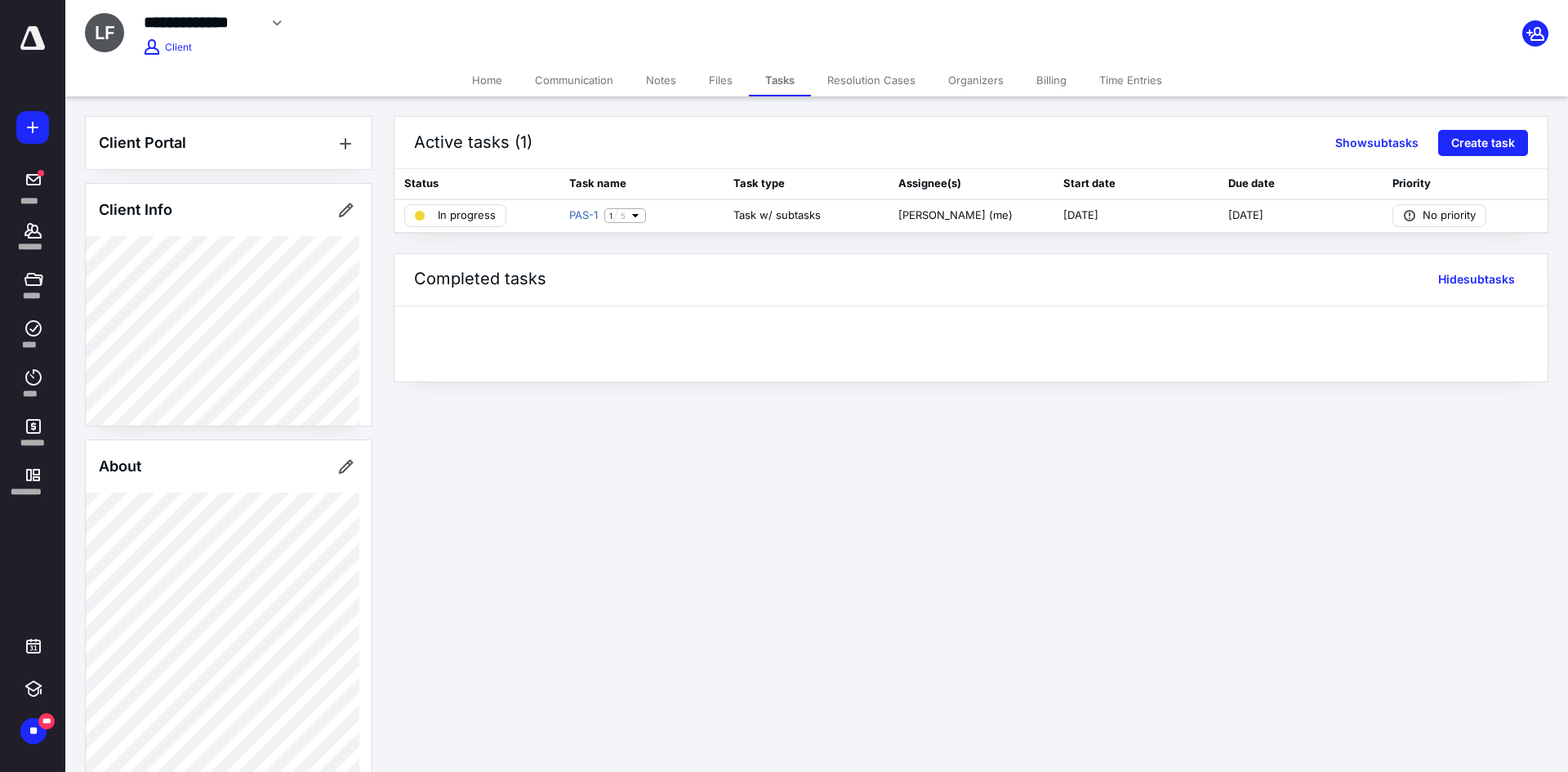 click on "Files" at bounding box center (720, 80) 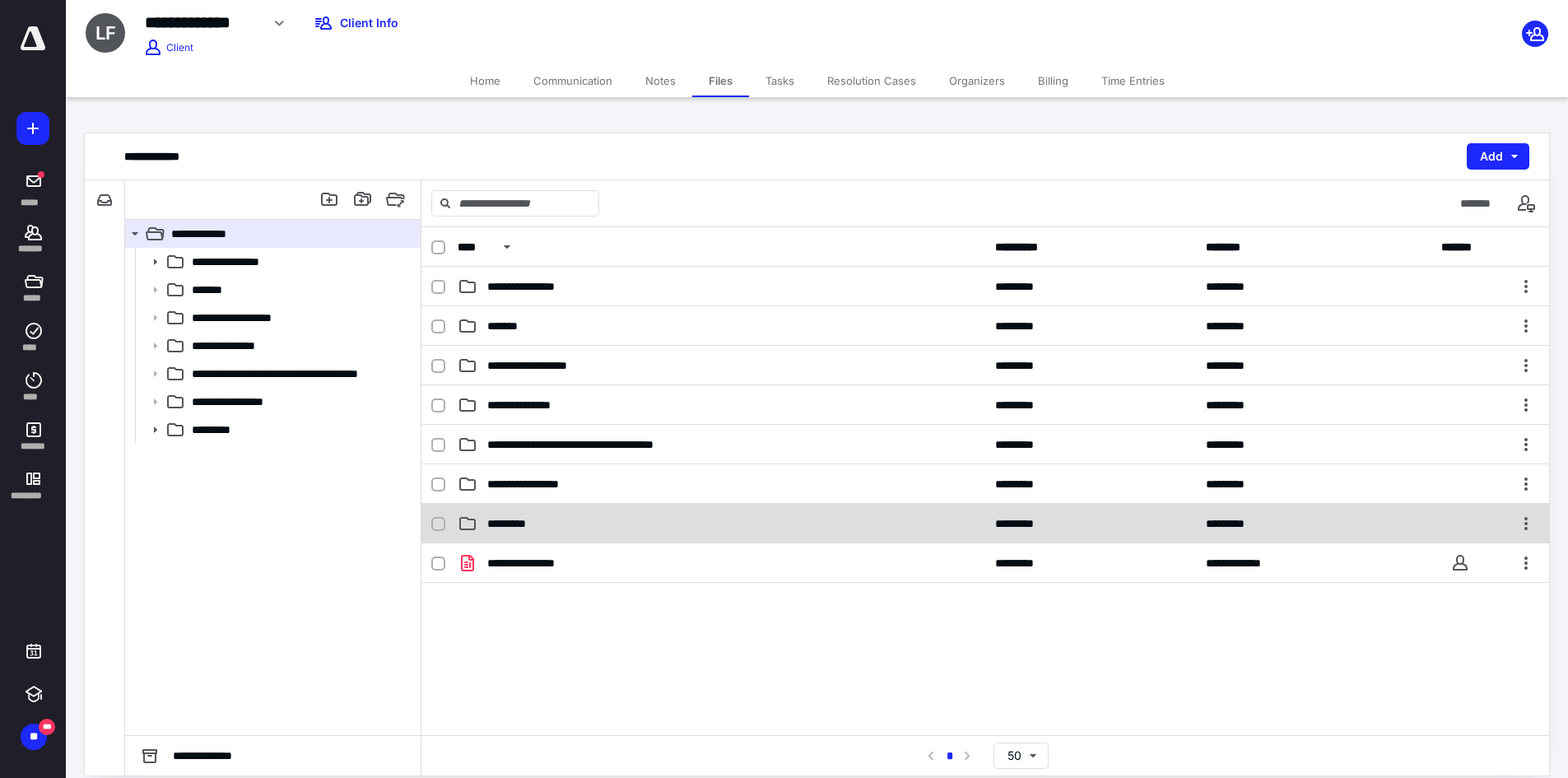 click on "********* ********* *********" at bounding box center [985, 524] 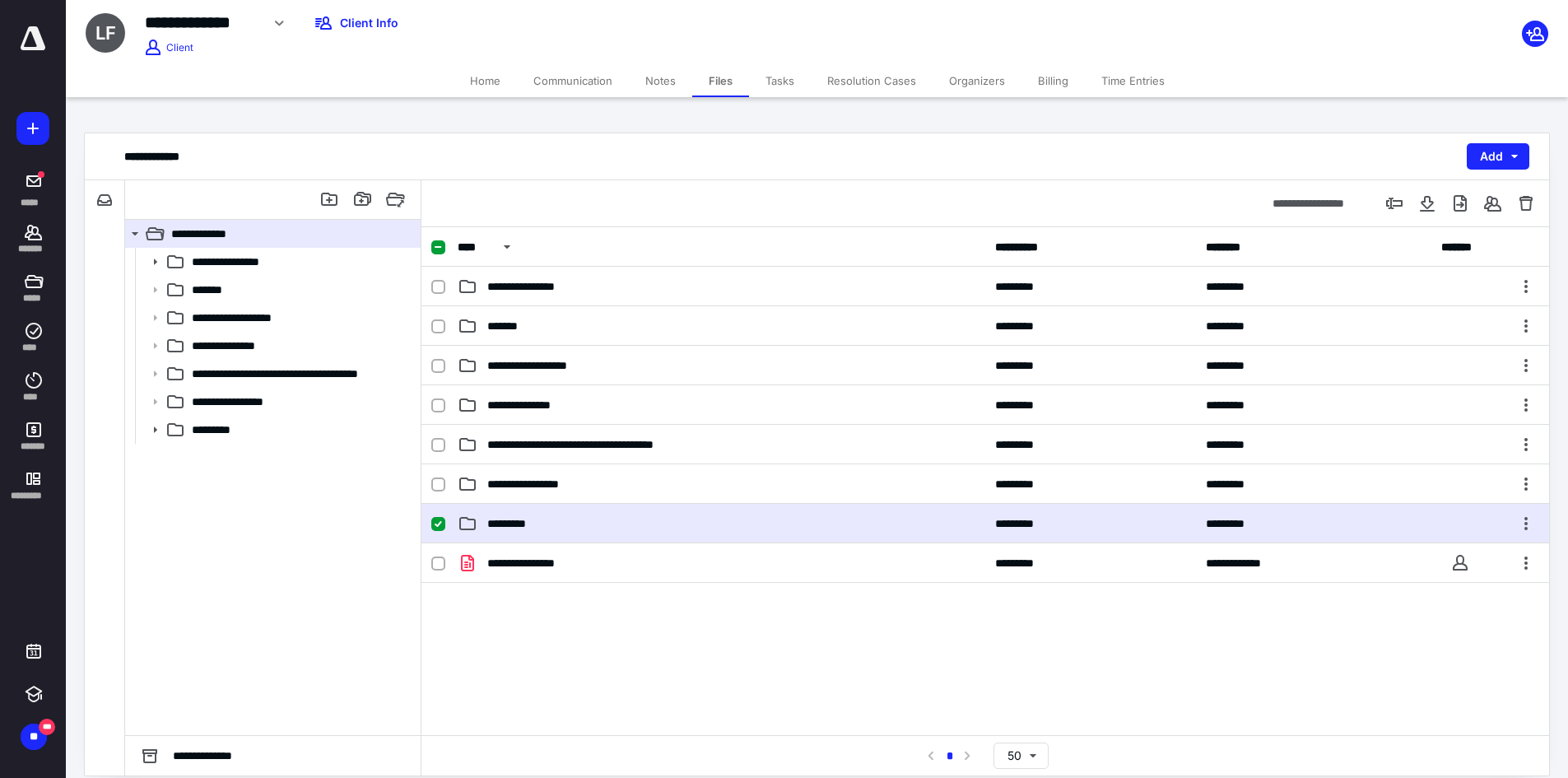 click on "********* ********* *********" at bounding box center [985, 524] 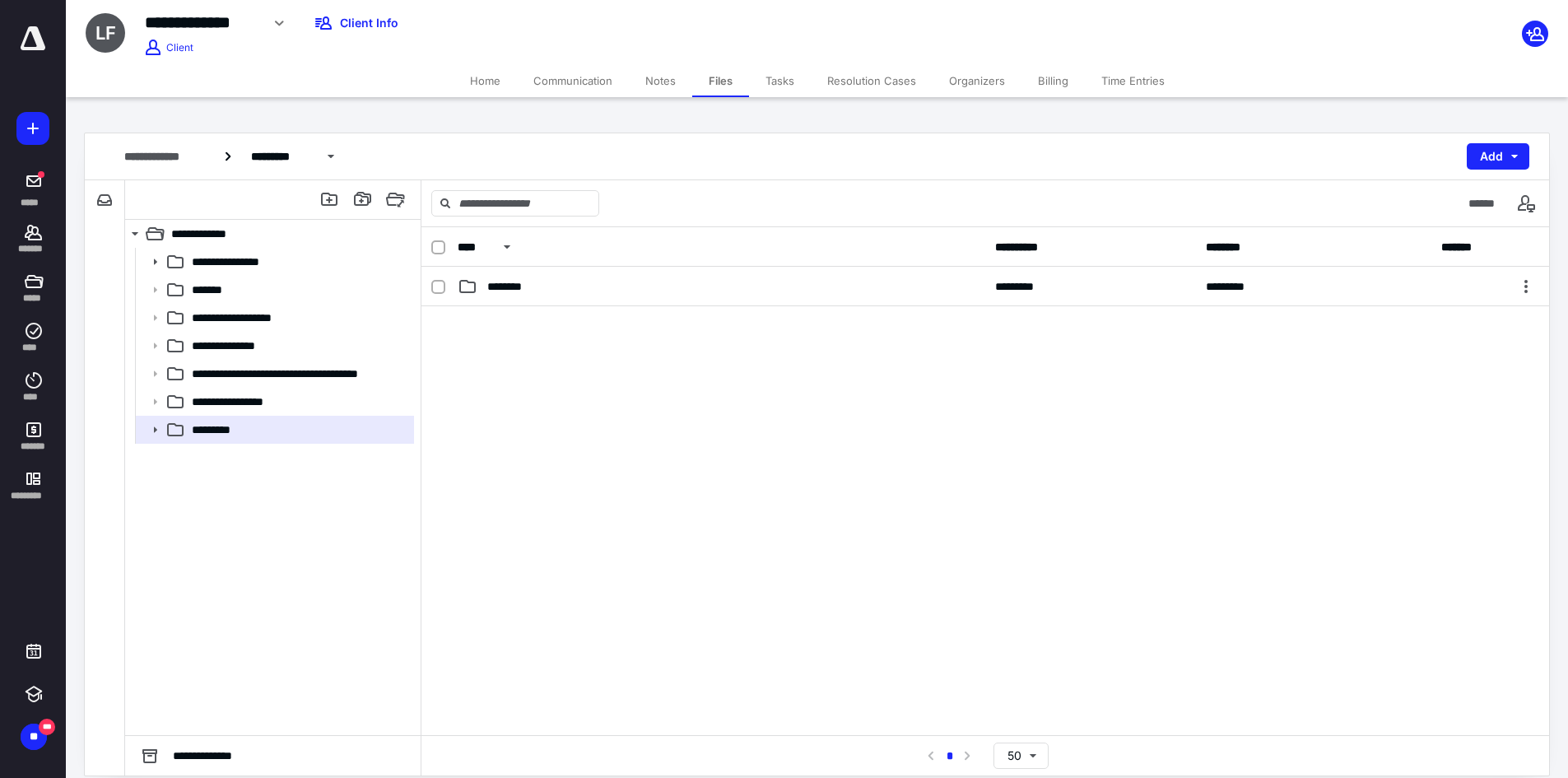 scroll, scrollTop: 16, scrollLeft: 0, axis: vertical 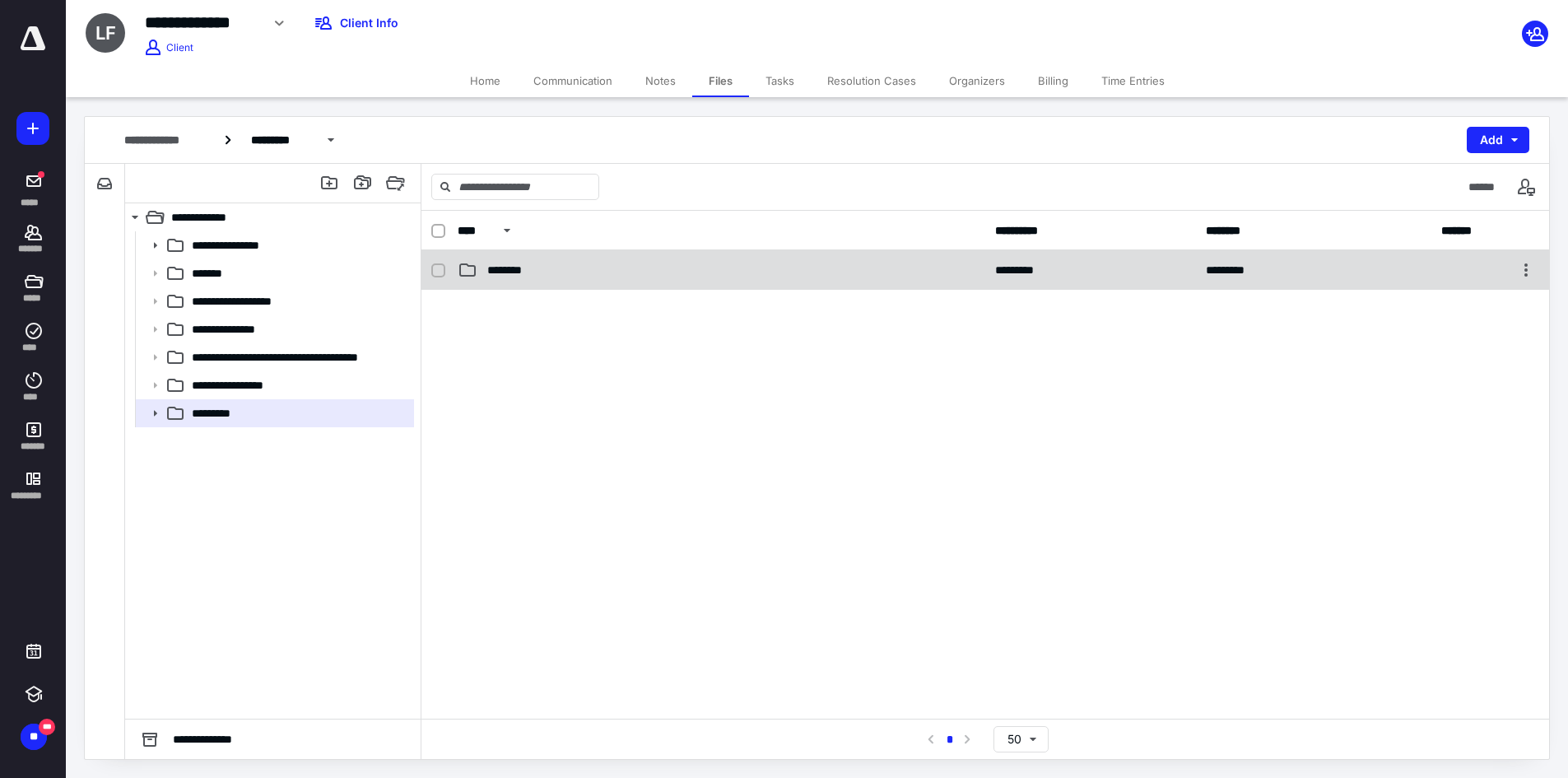 click on "******** ********* *********" at bounding box center (985, 270) 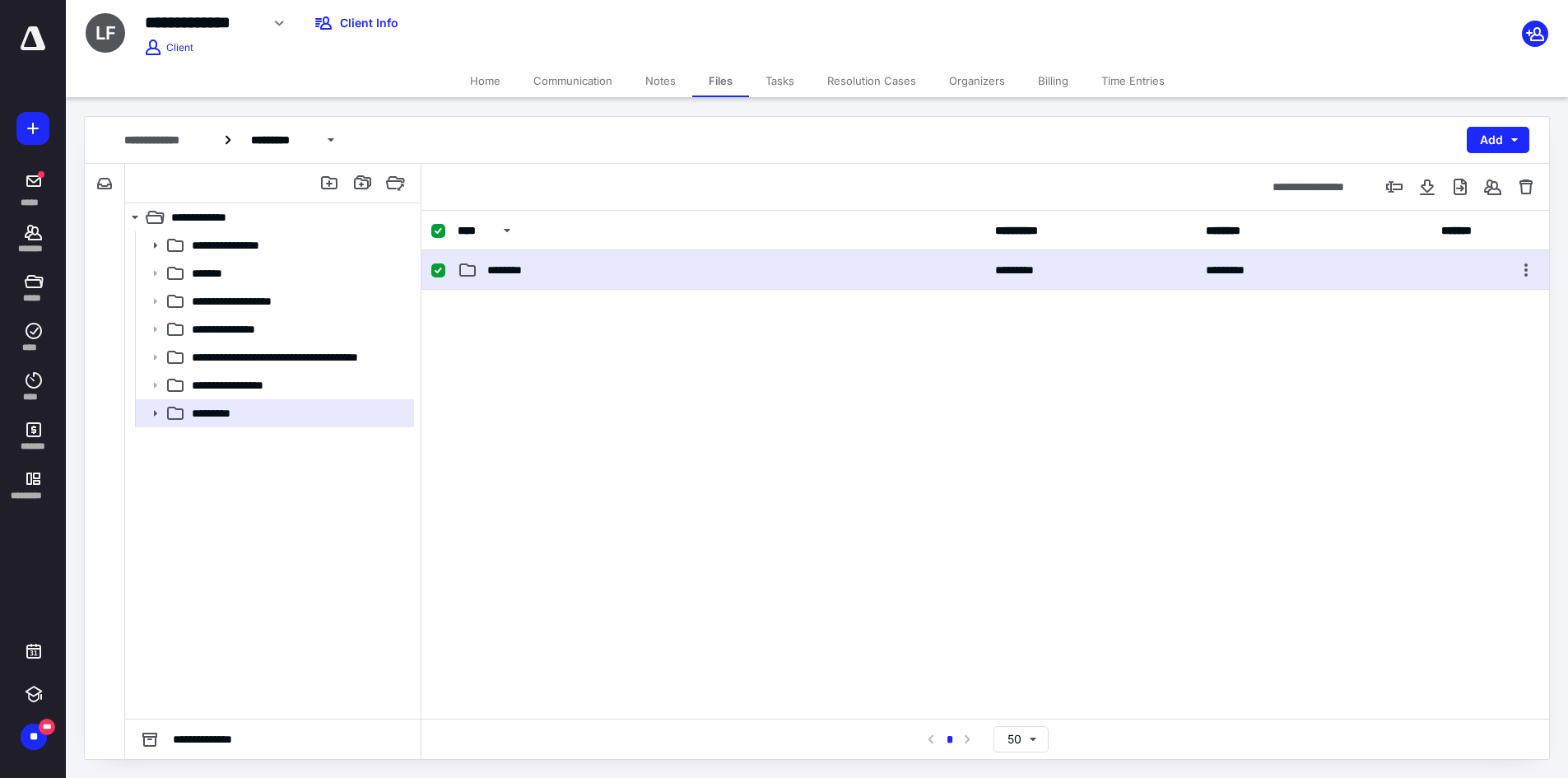 click on "******** ********* *********" at bounding box center [985, 270] 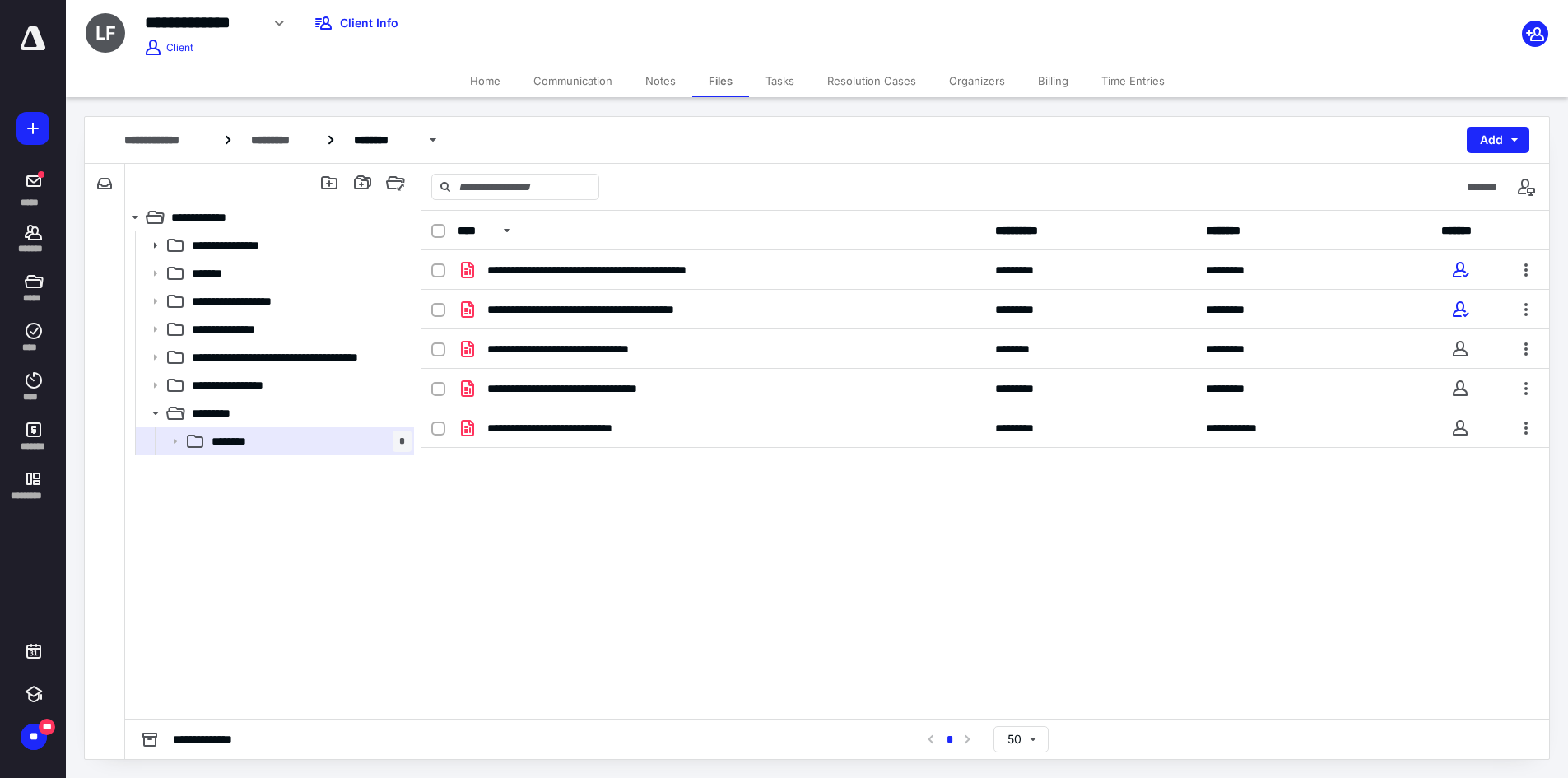 click on "Home" at bounding box center [485, 81] 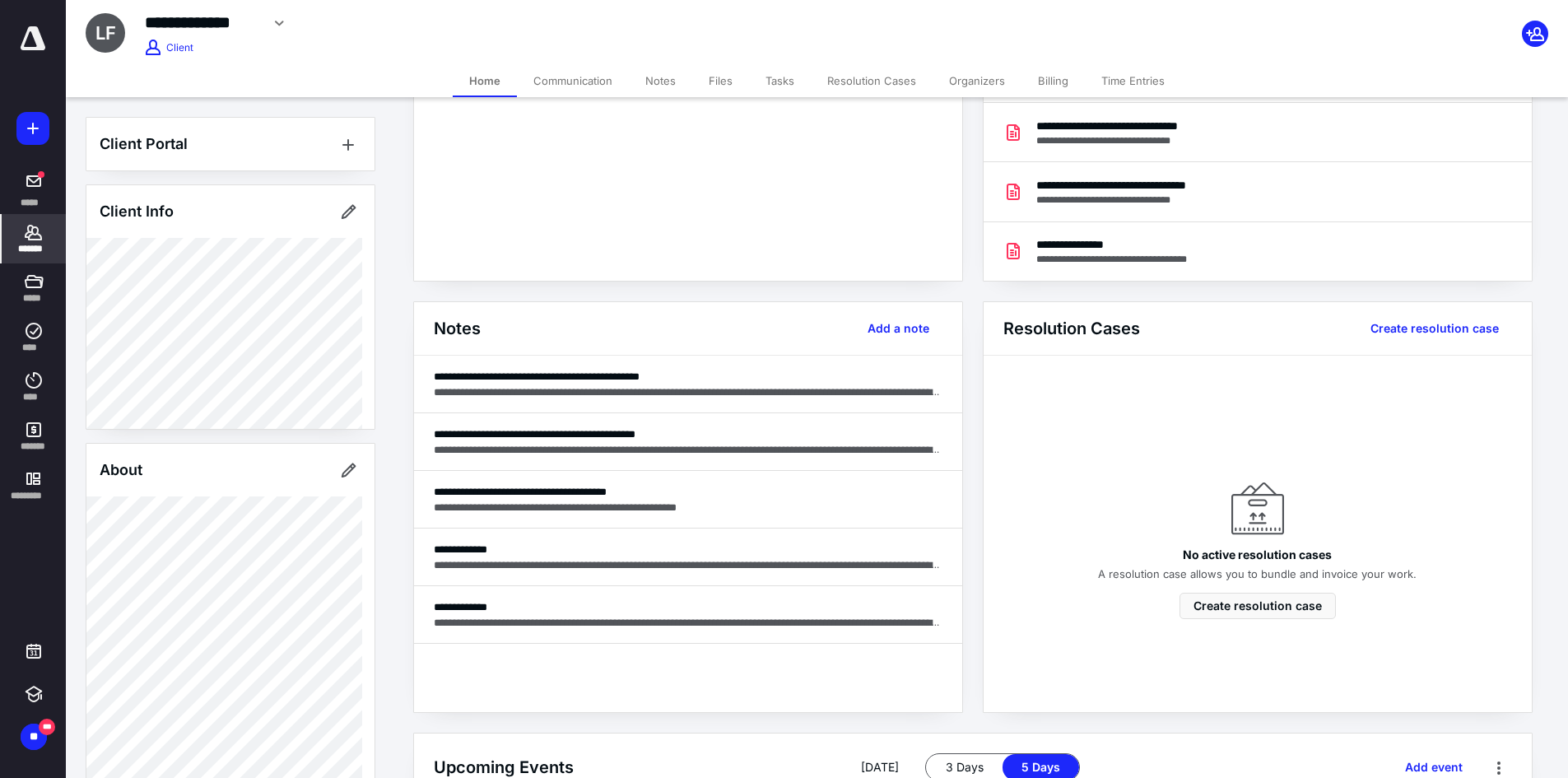 scroll, scrollTop: 0, scrollLeft: 0, axis: both 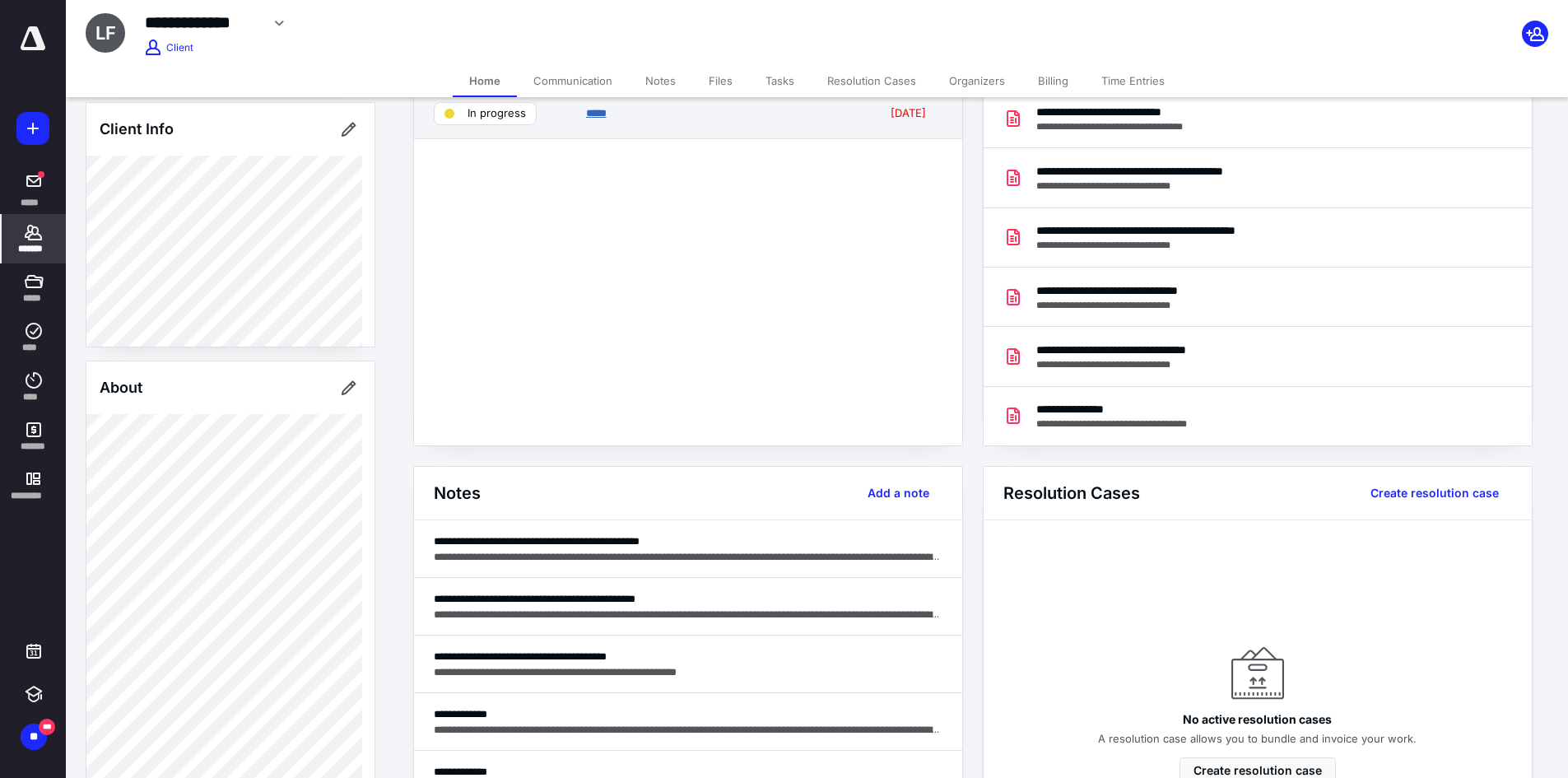 click on "*****" at bounding box center (596, 113) 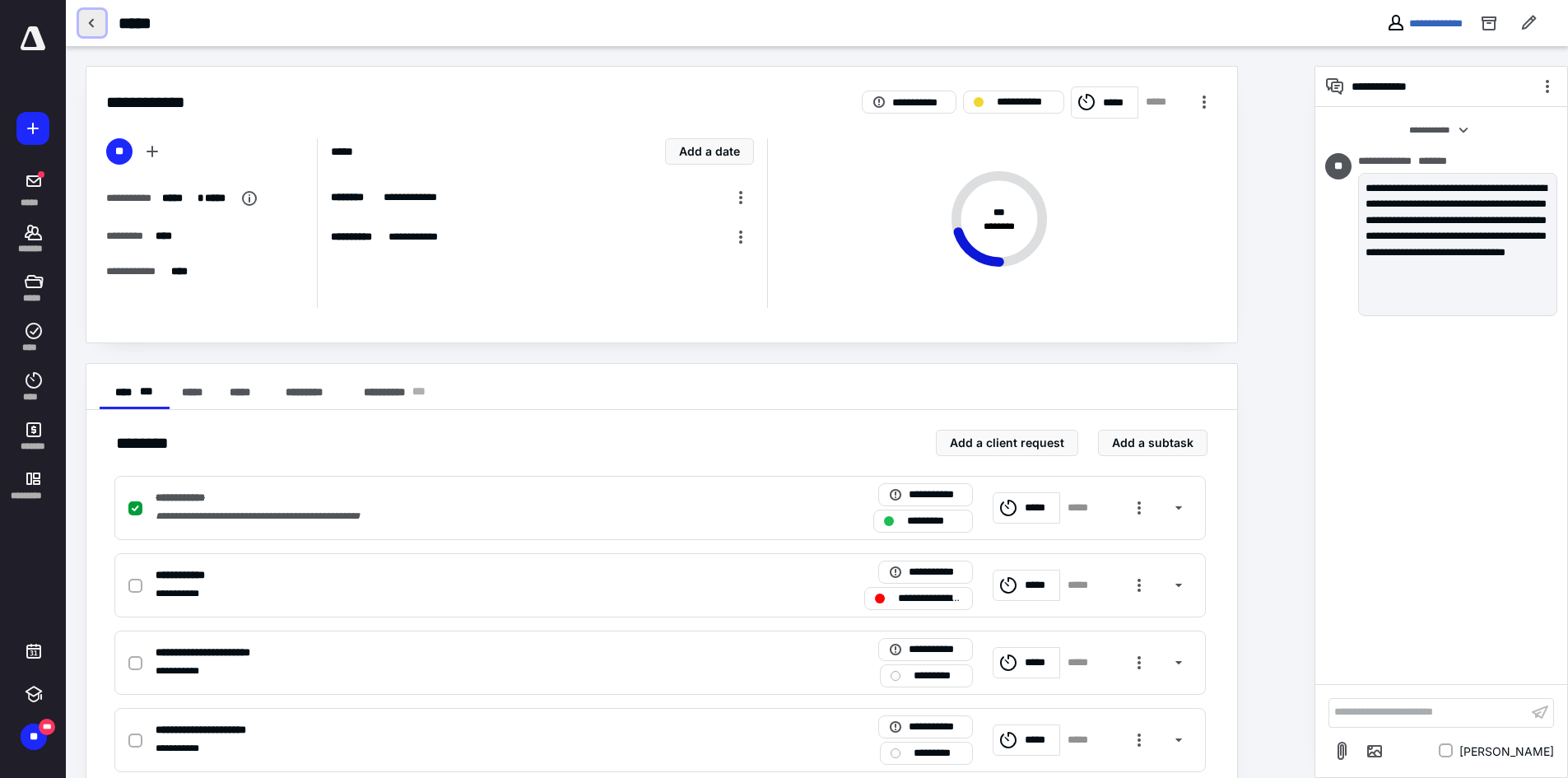 click at bounding box center (92, 23) 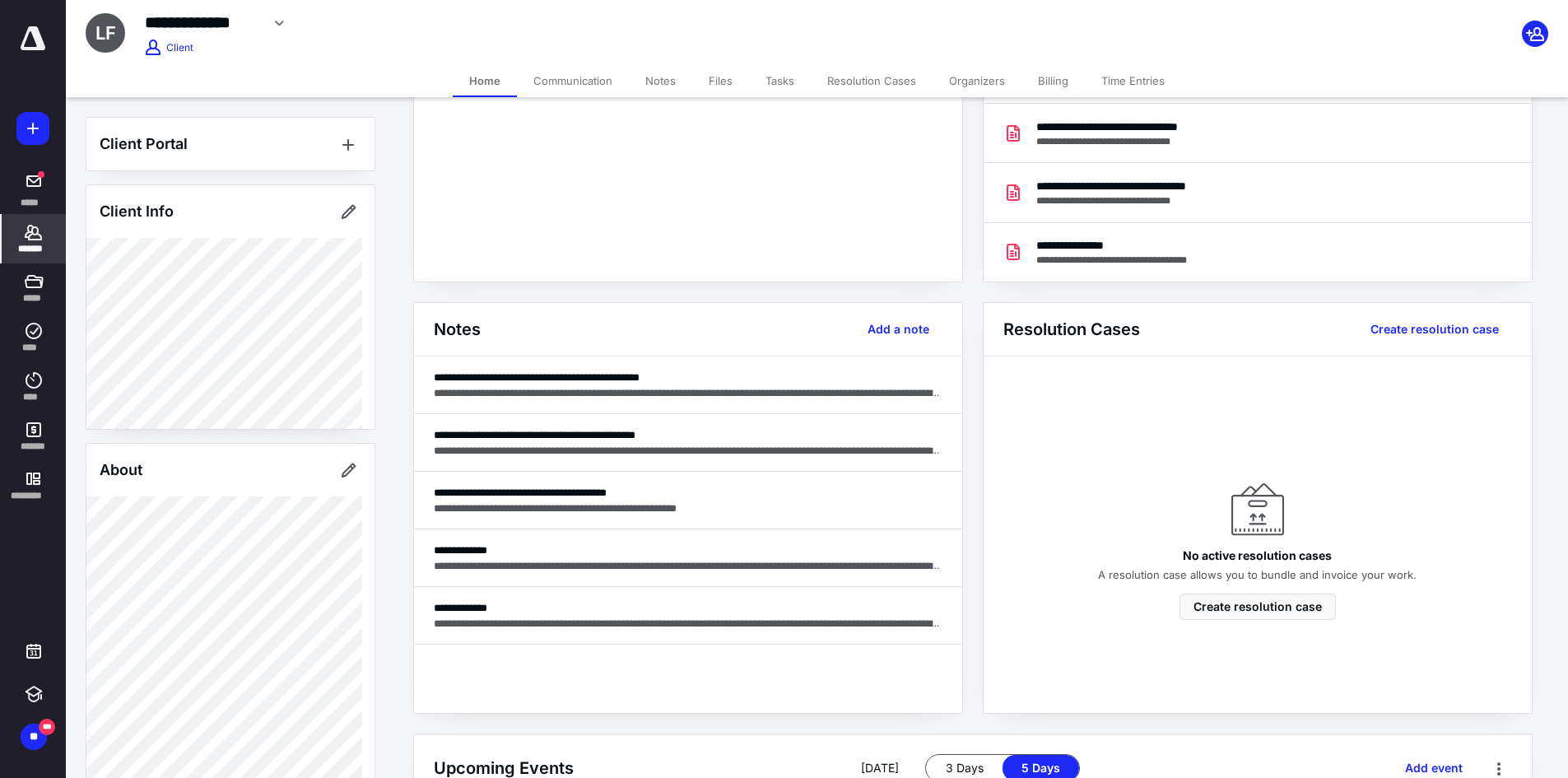 scroll, scrollTop: 329, scrollLeft: 0, axis: vertical 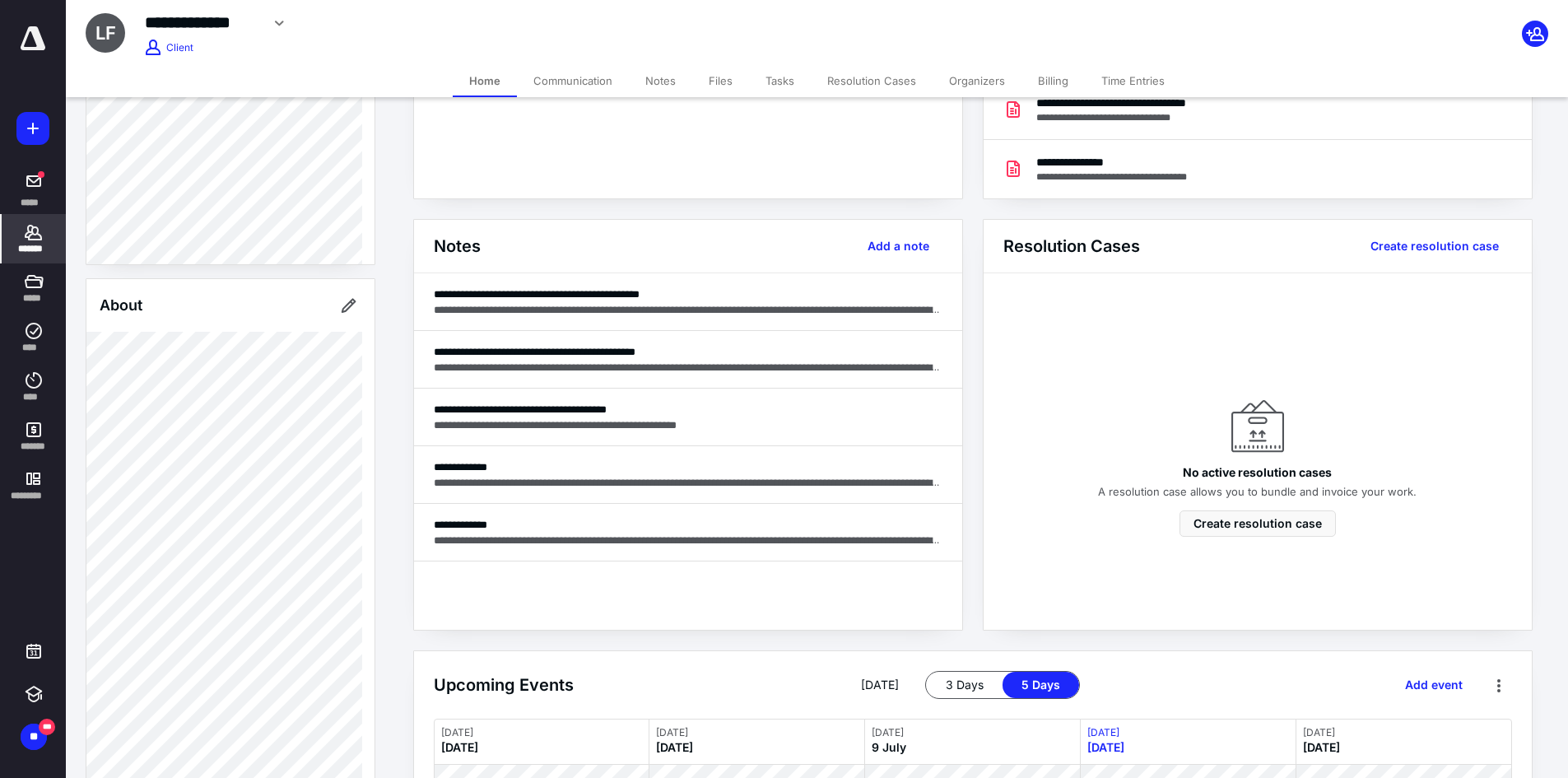 click on "*******" at bounding box center (34, 239) 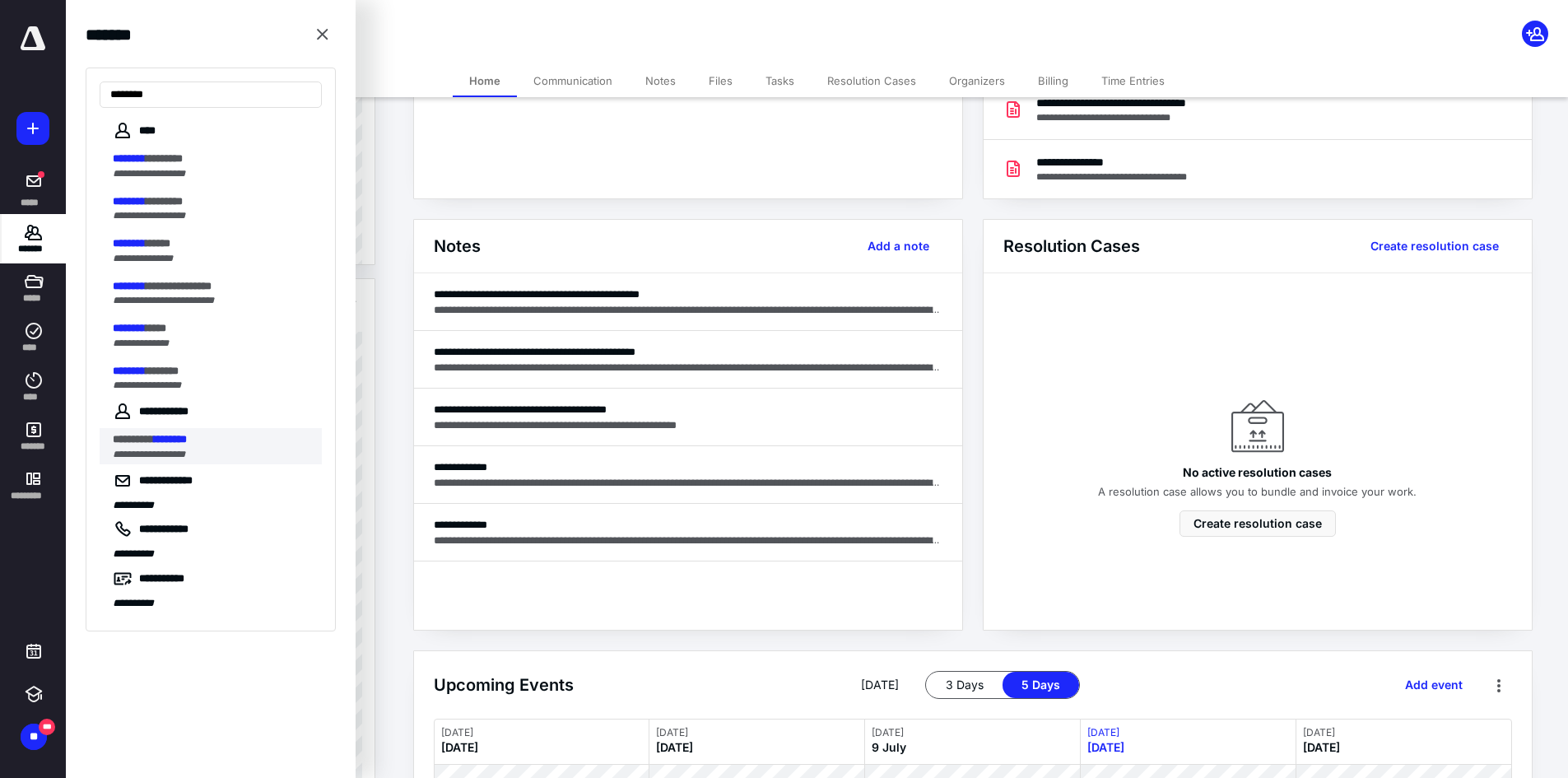 type on "********" 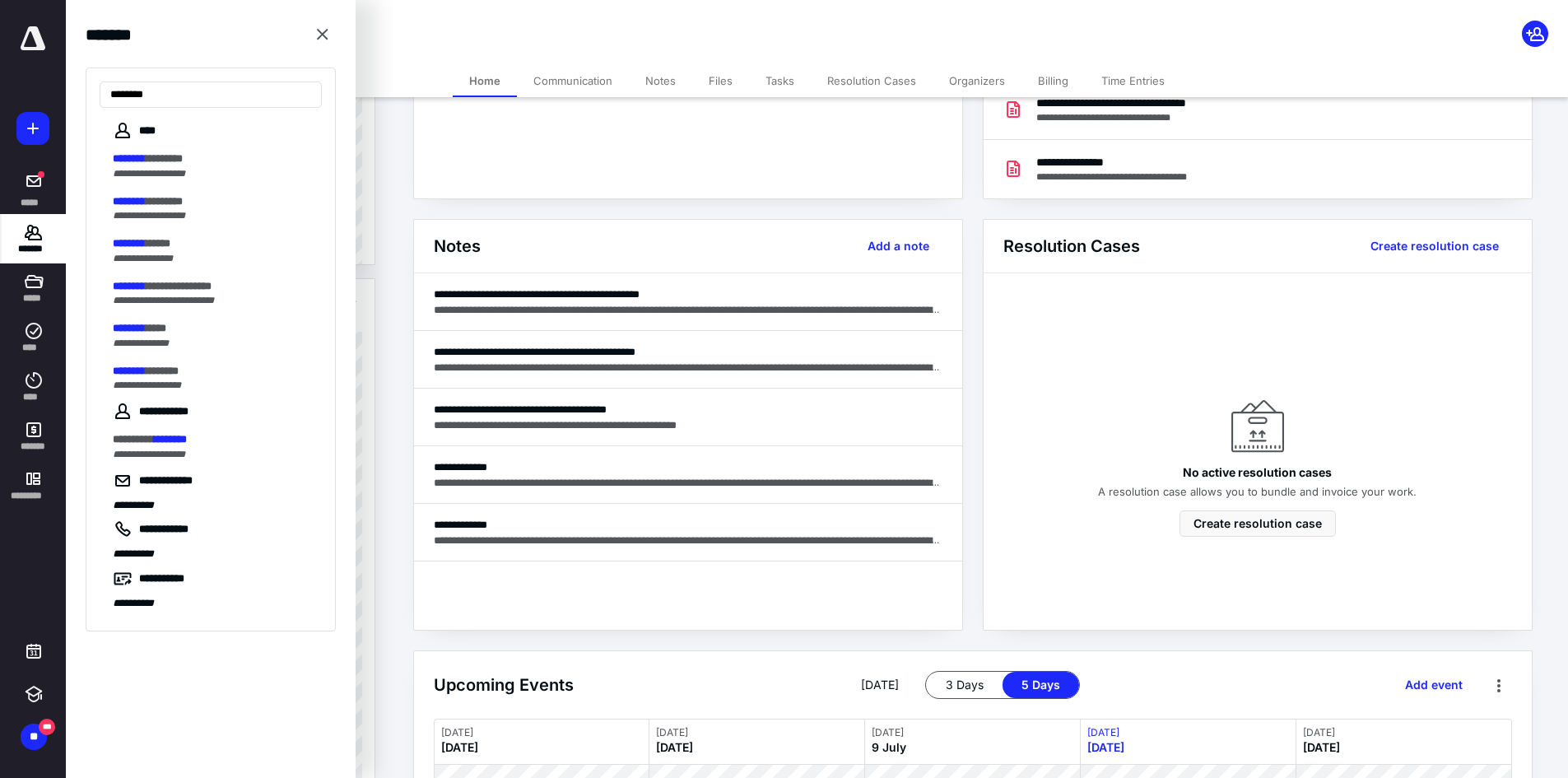 scroll, scrollTop: 0, scrollLeft: 0, axis: both 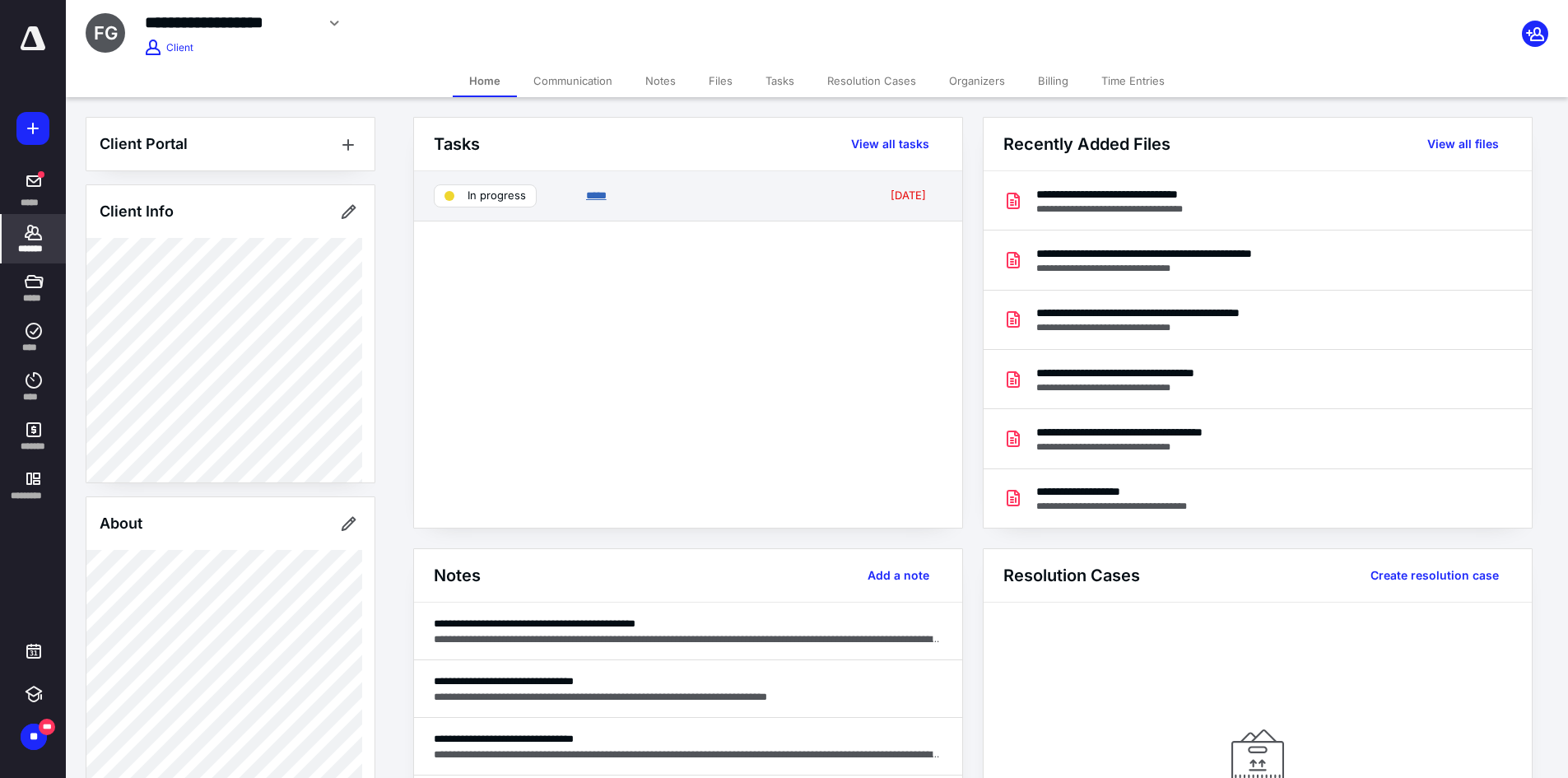 click on "*****" at bounding box center (596, 195) 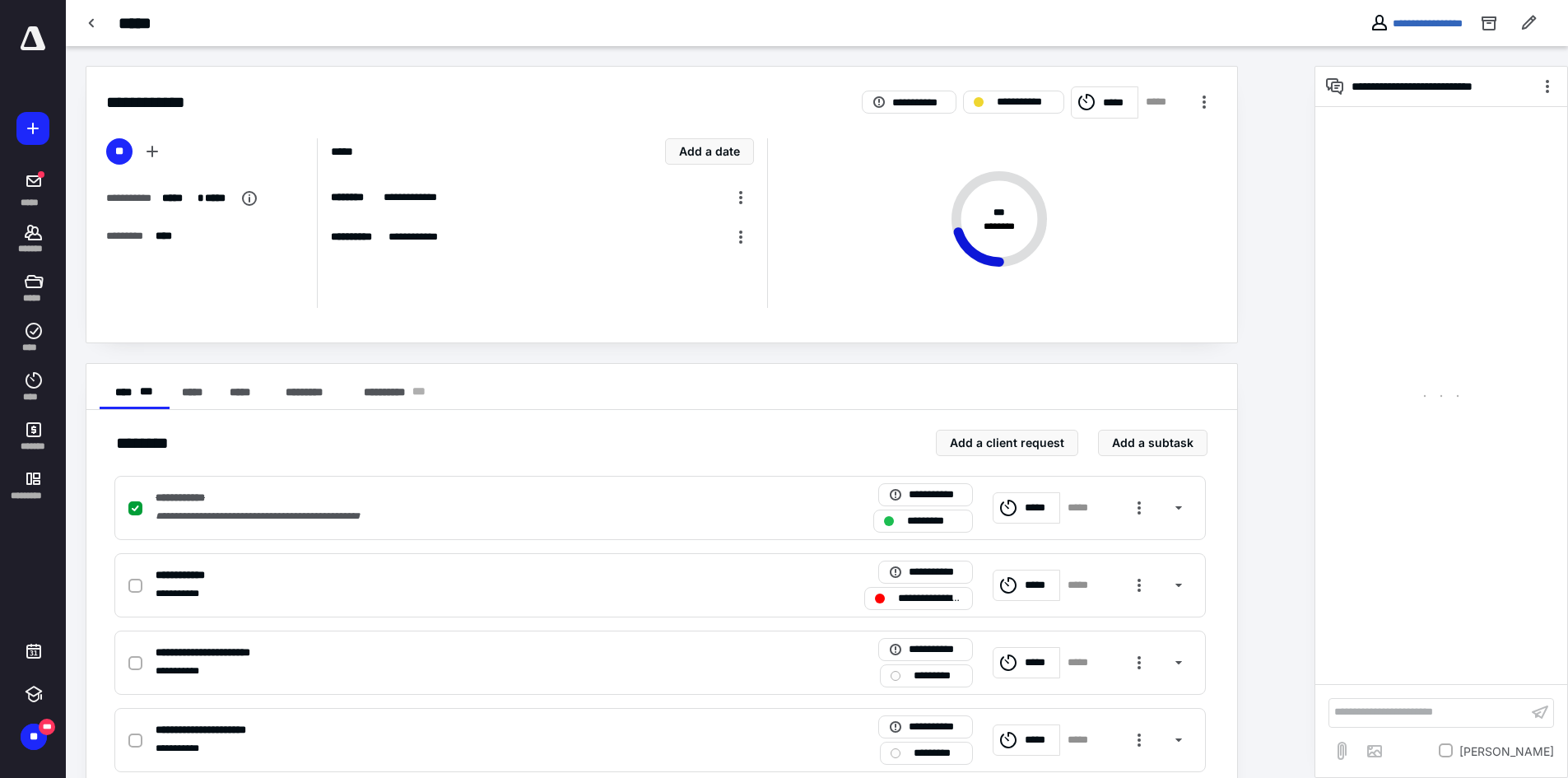 scroll, scrollTop: 128, scrollLeft: 0, axis: vertical 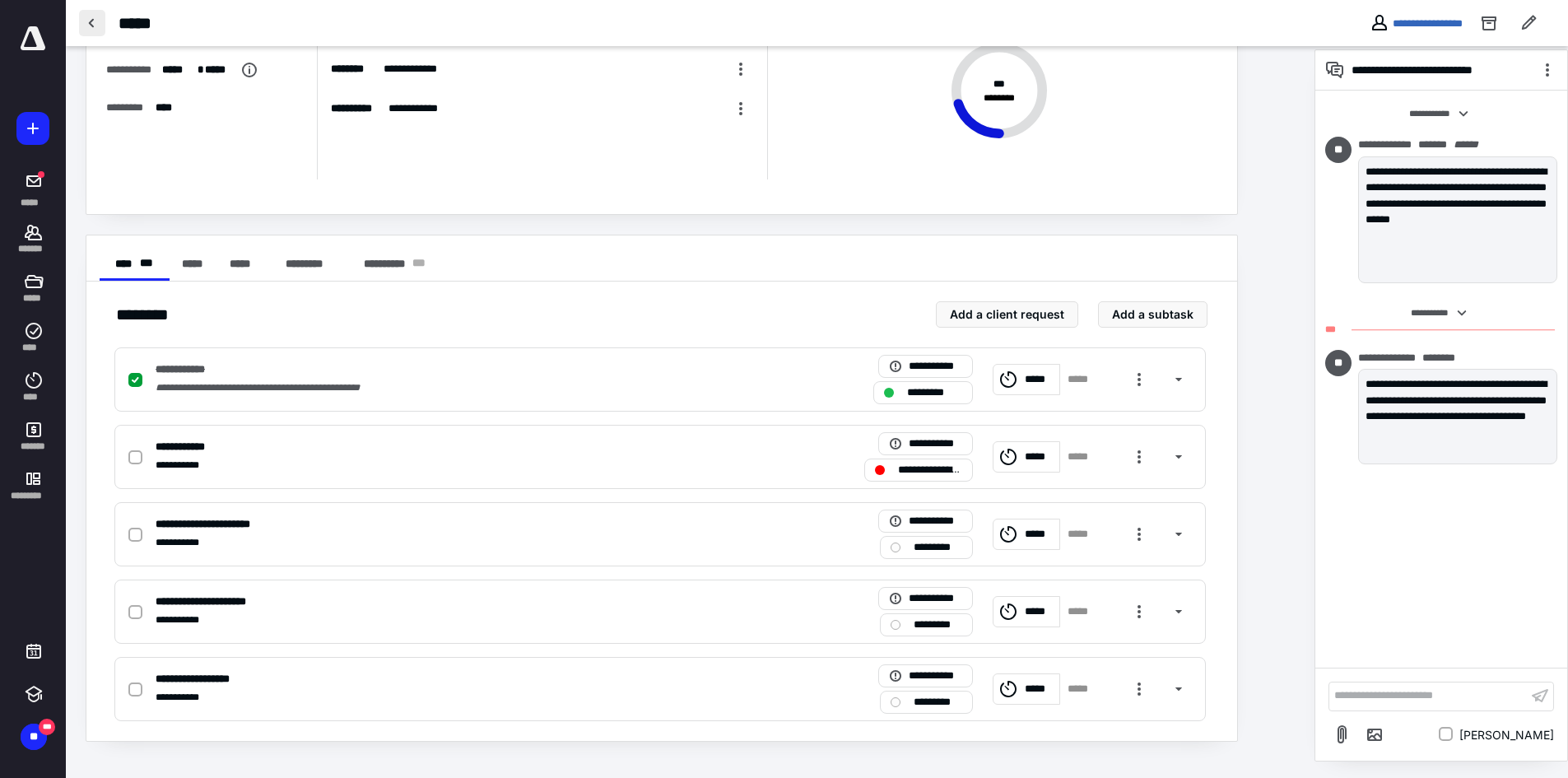click at bounding box center [92, 23] 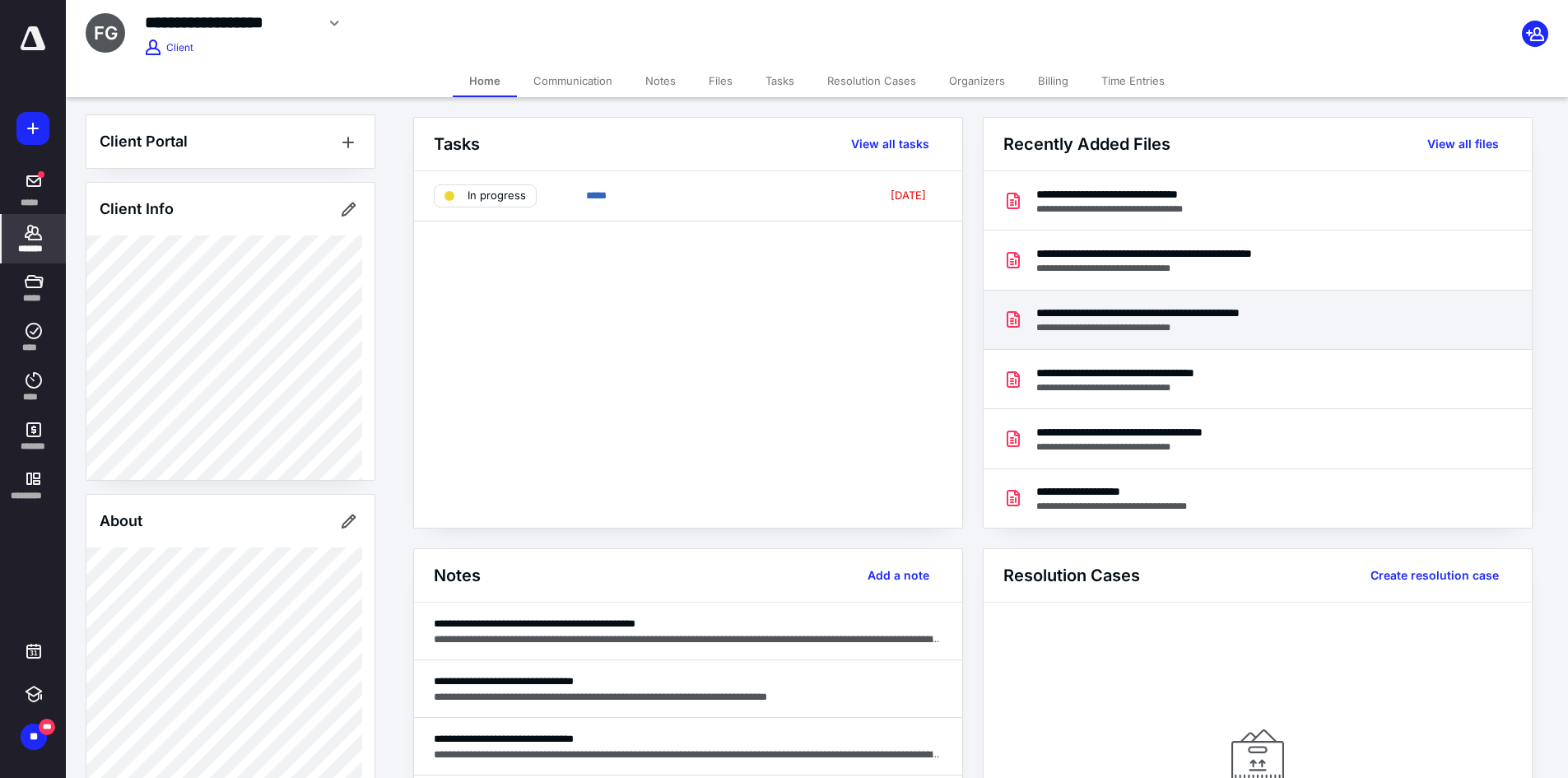scroll, scrollTop: 0, scrollLeft: 0, axis: both 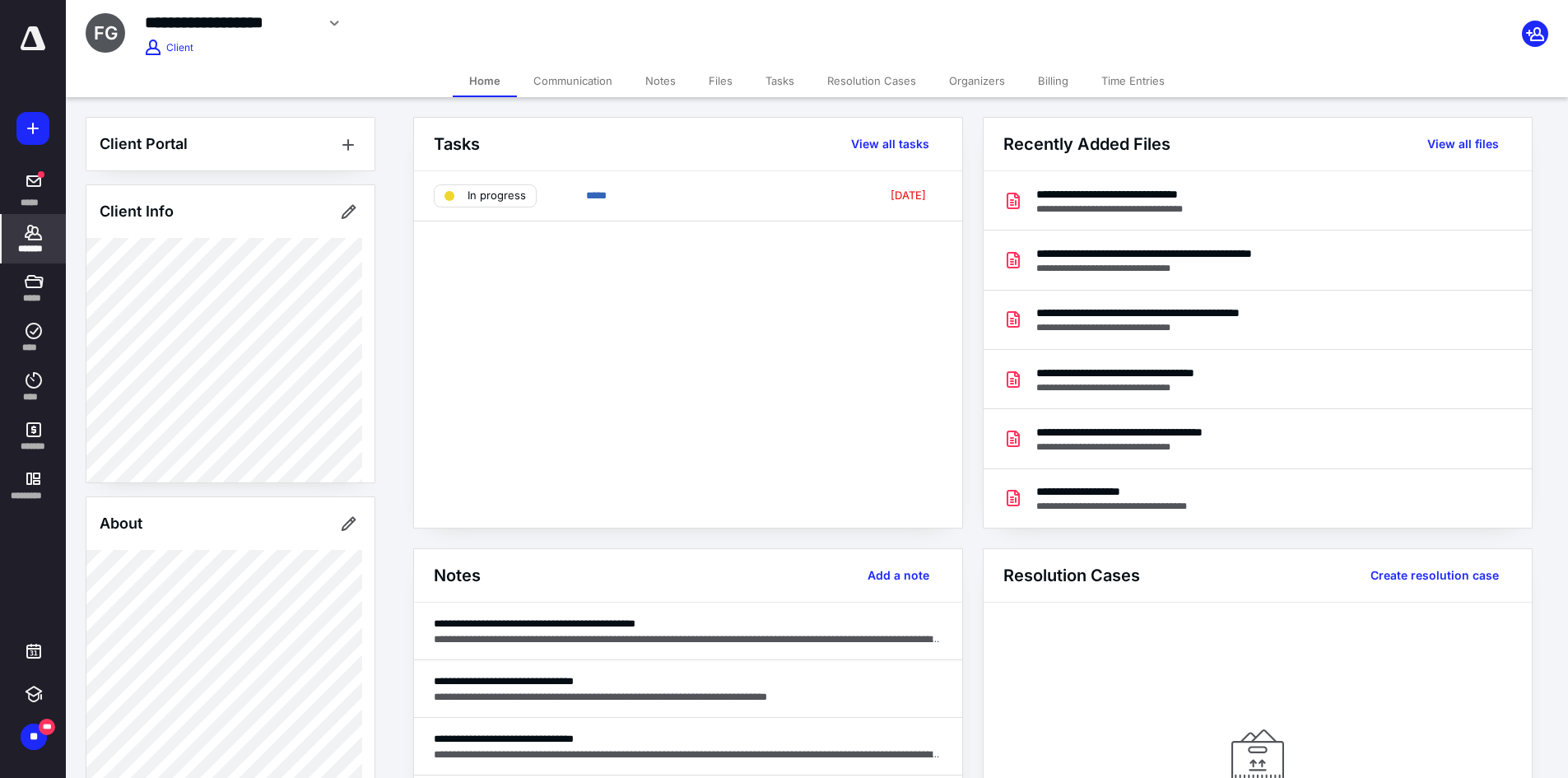 click on "Billing" at bounding box center [1053, 81] 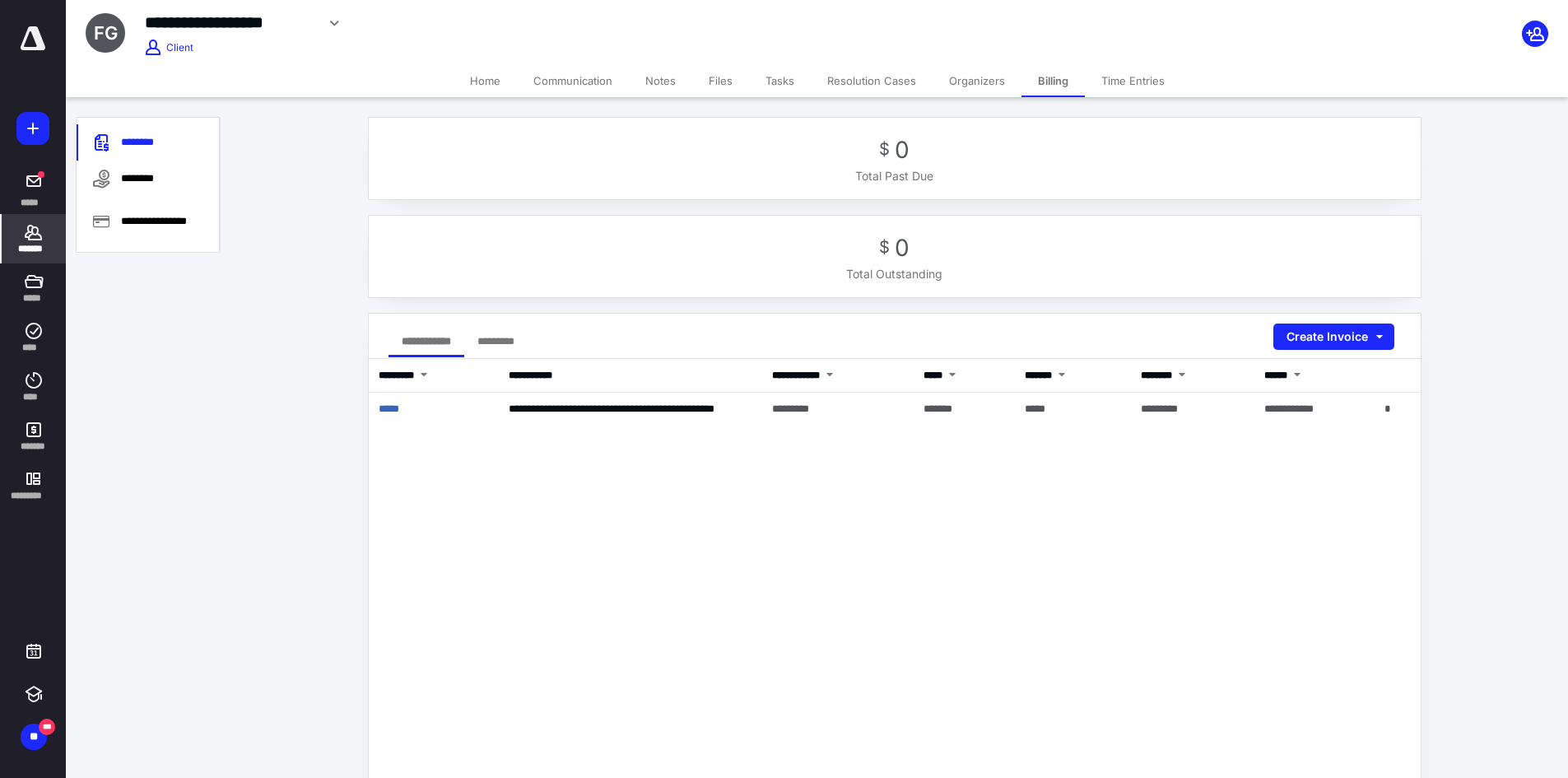 click on "Home" at bounding box center (485, 81) 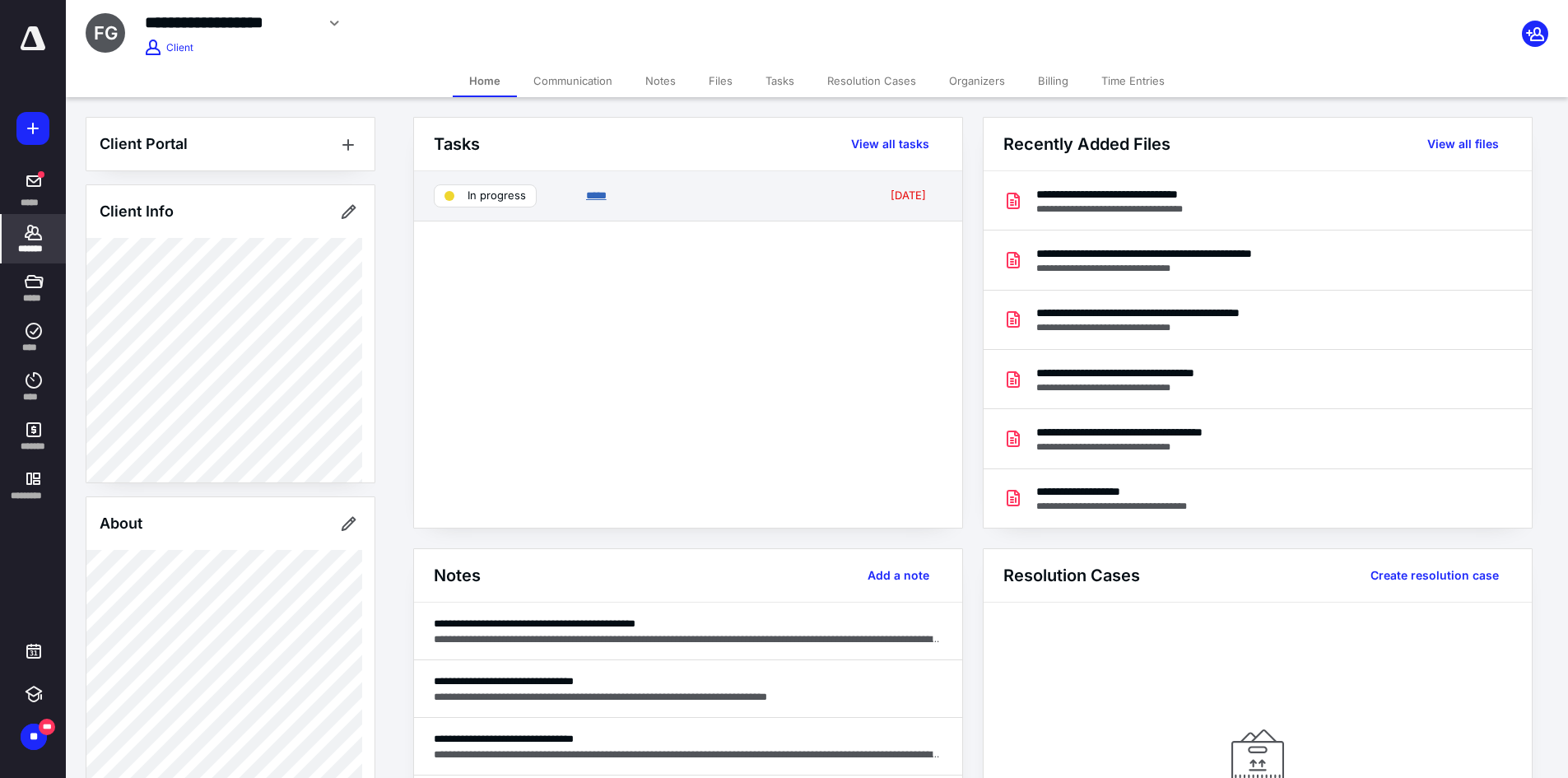 click on "*****" at bounding box center [596, 195] 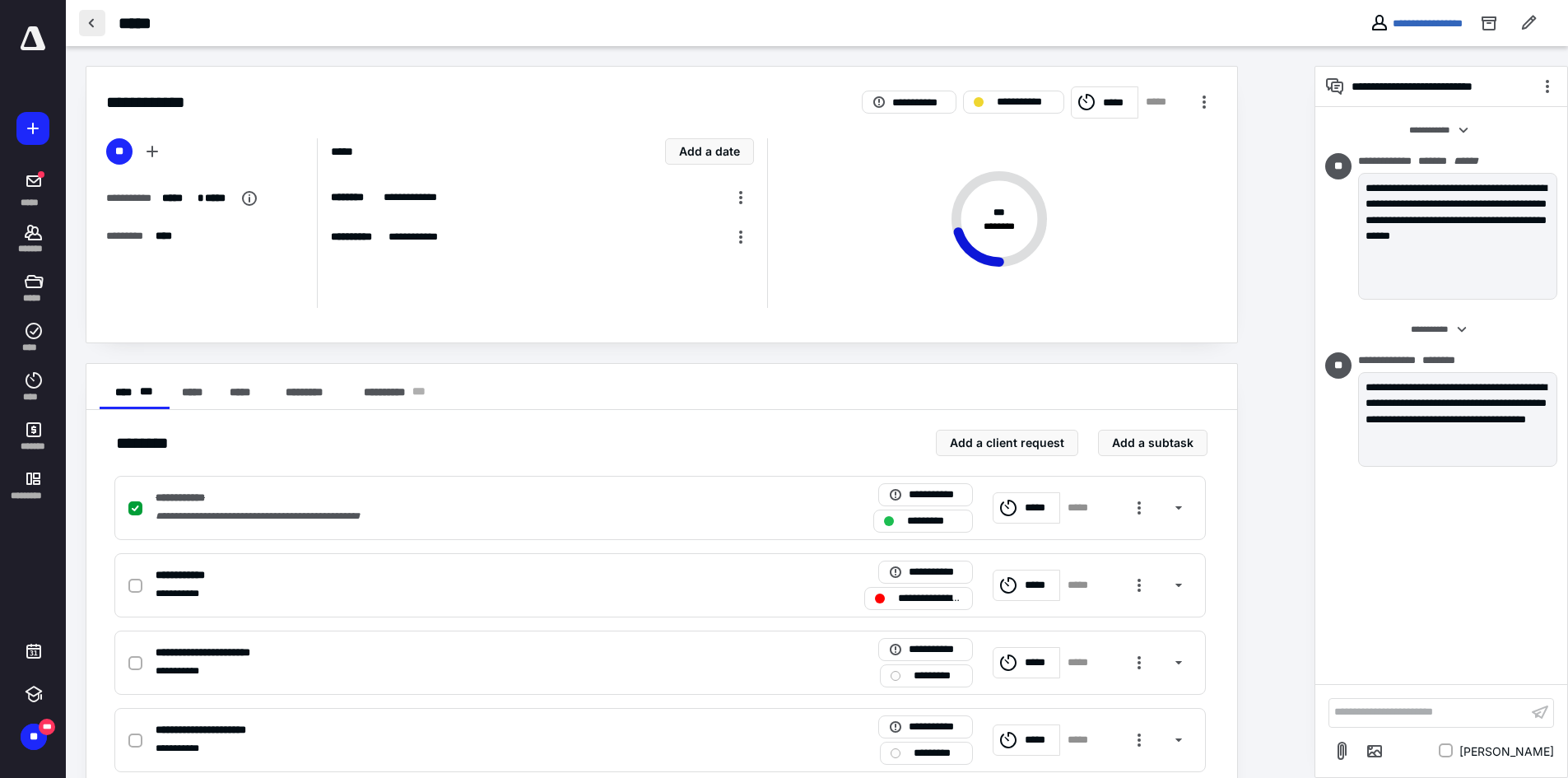 click at bounding box center [92, 23] 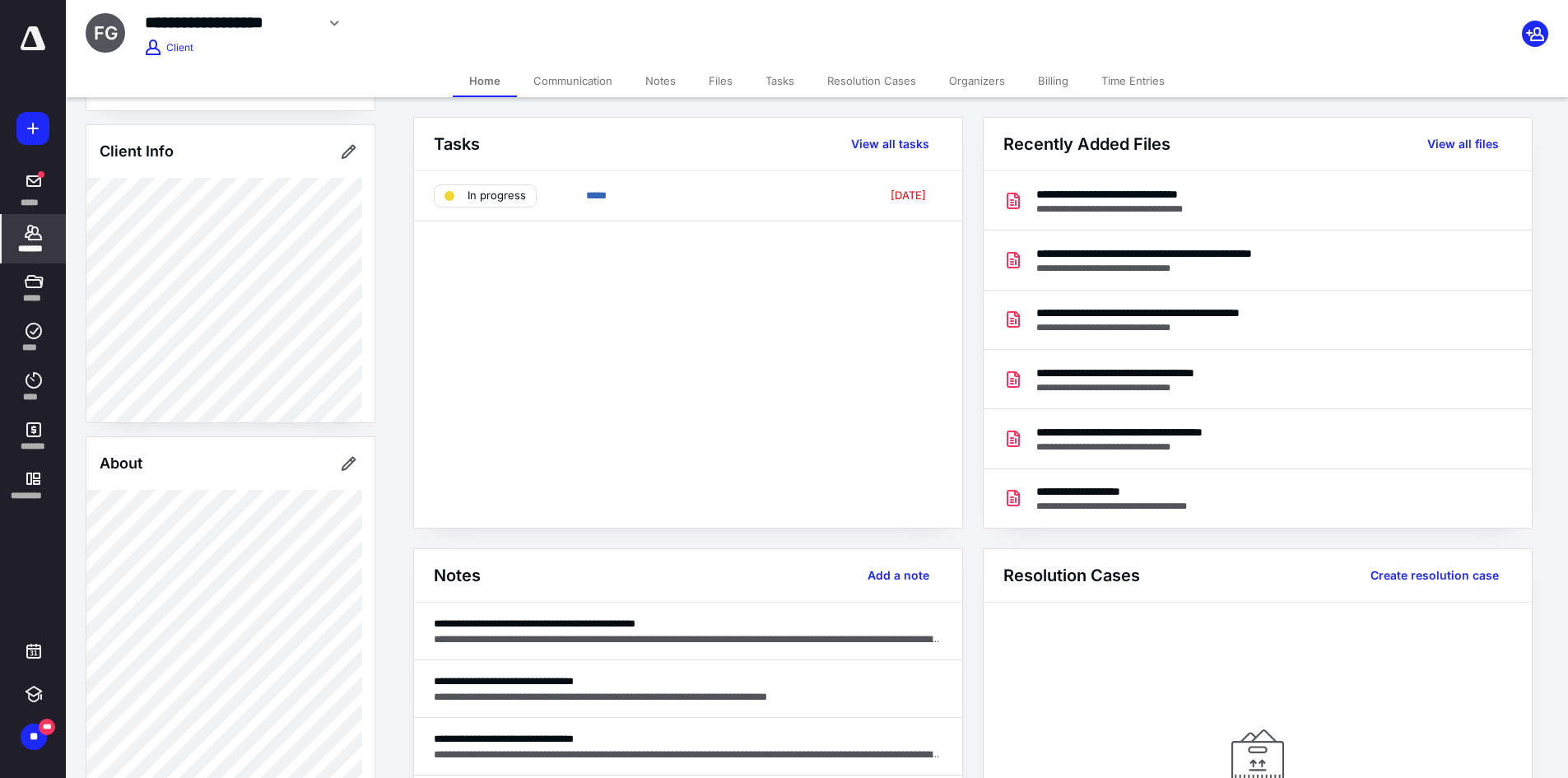scroll, scrollTop: 0, scrollLeft: 0, axis: both 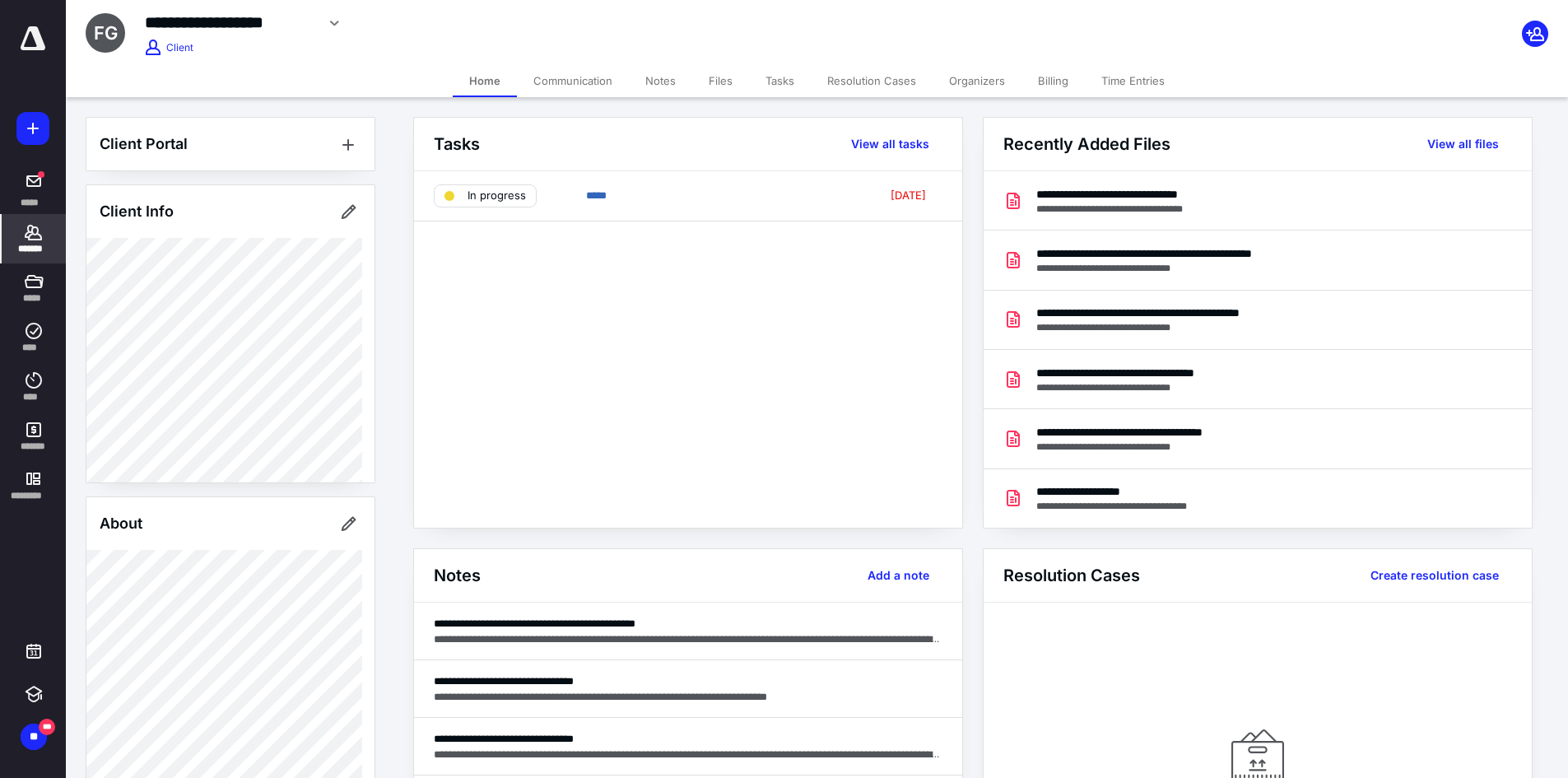 click on "*******" at bounding box center (34, 239) 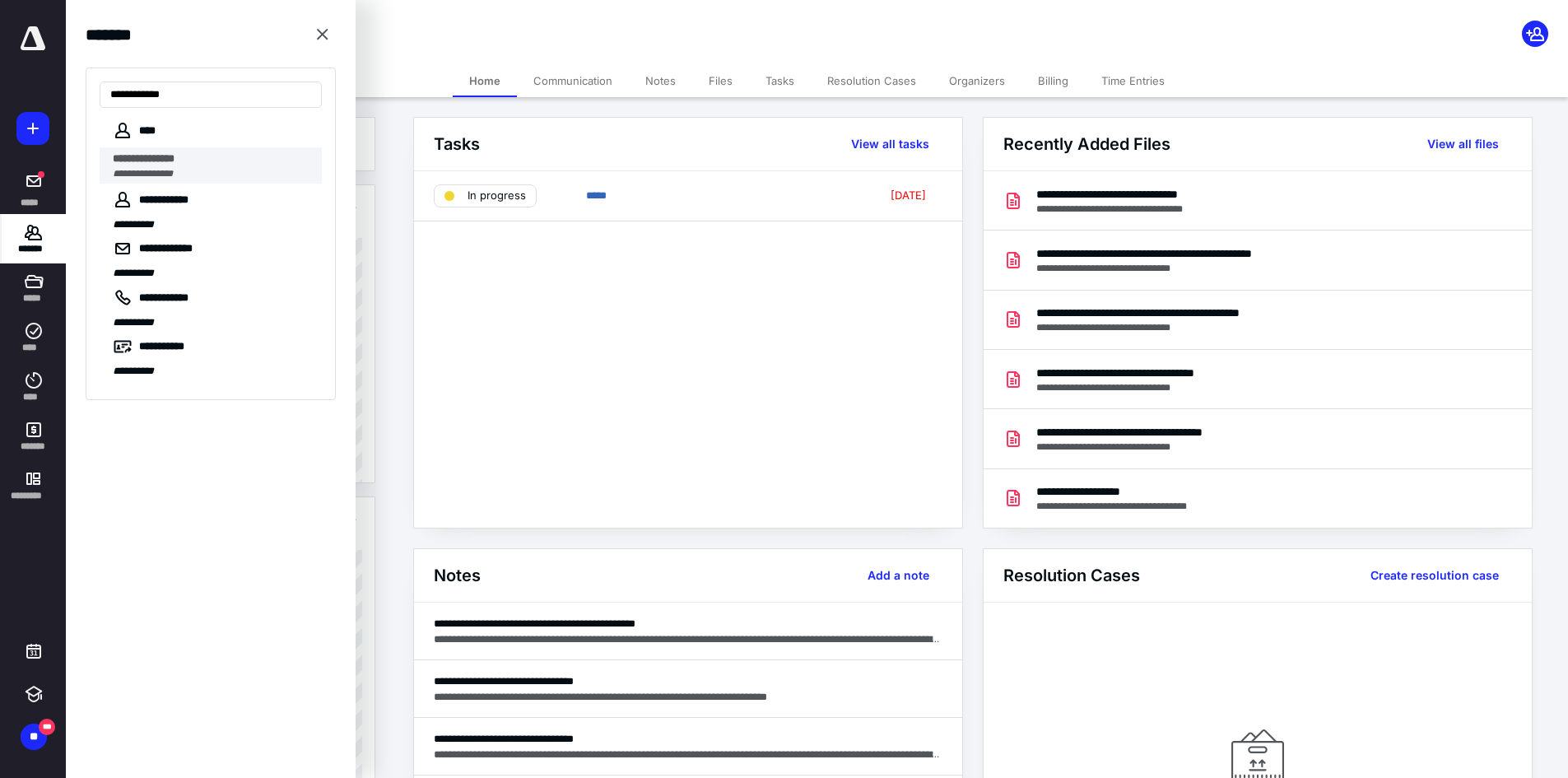 type on "**********" 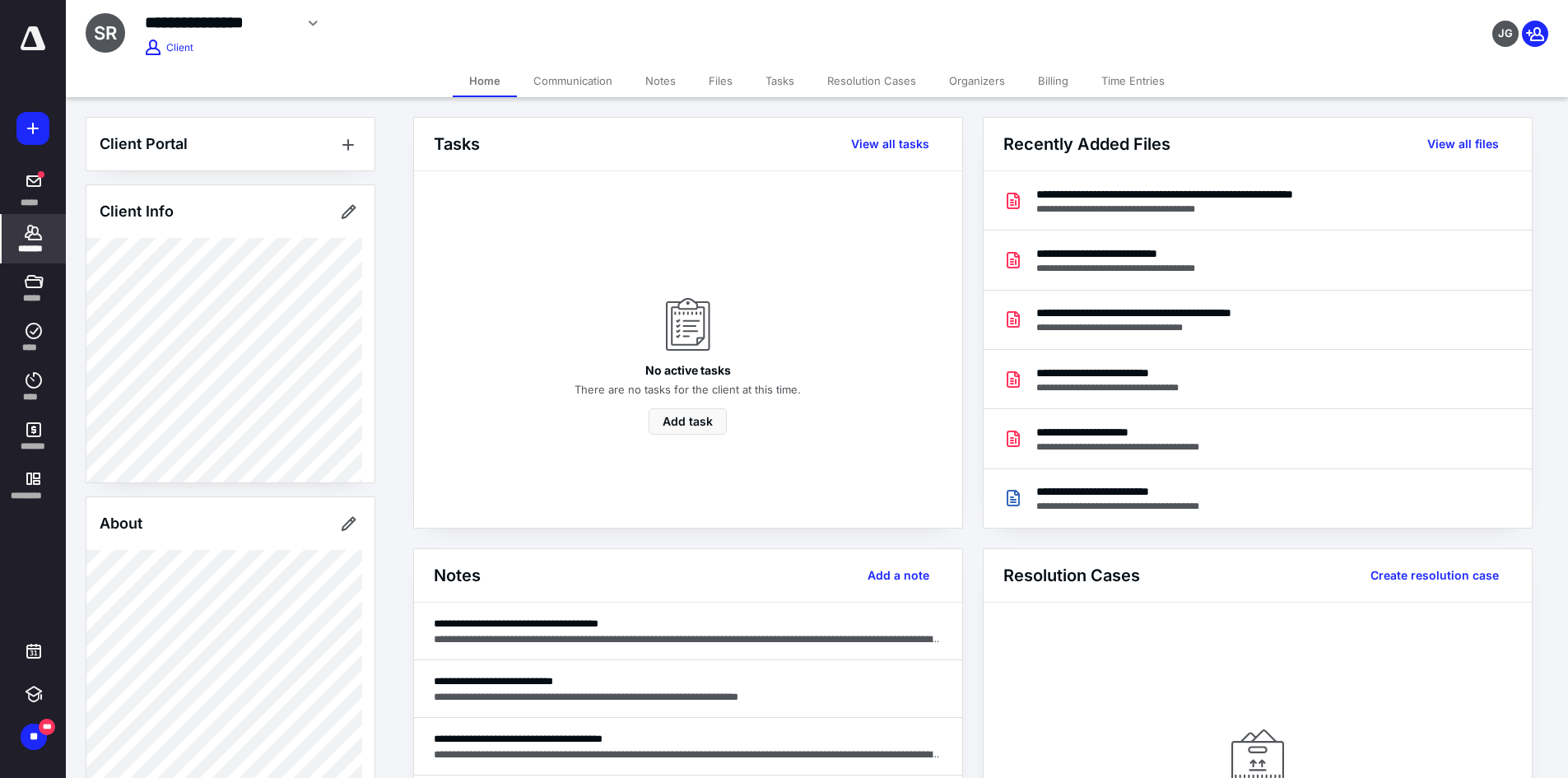 scroll, scrollTop: 329, scrollLeft: 0, axis: vertical 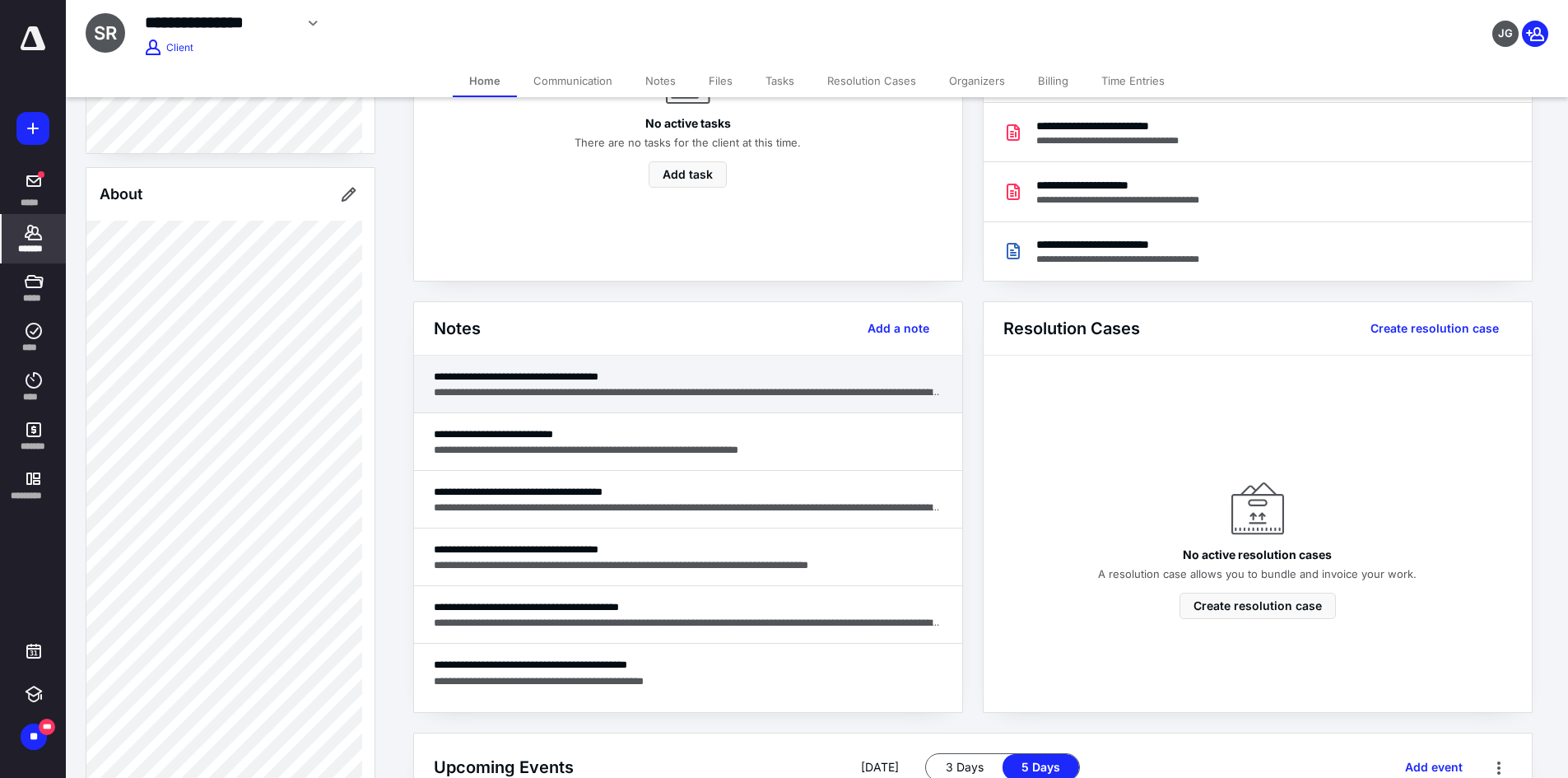 click on "**********" at bounding box center (688, 384) 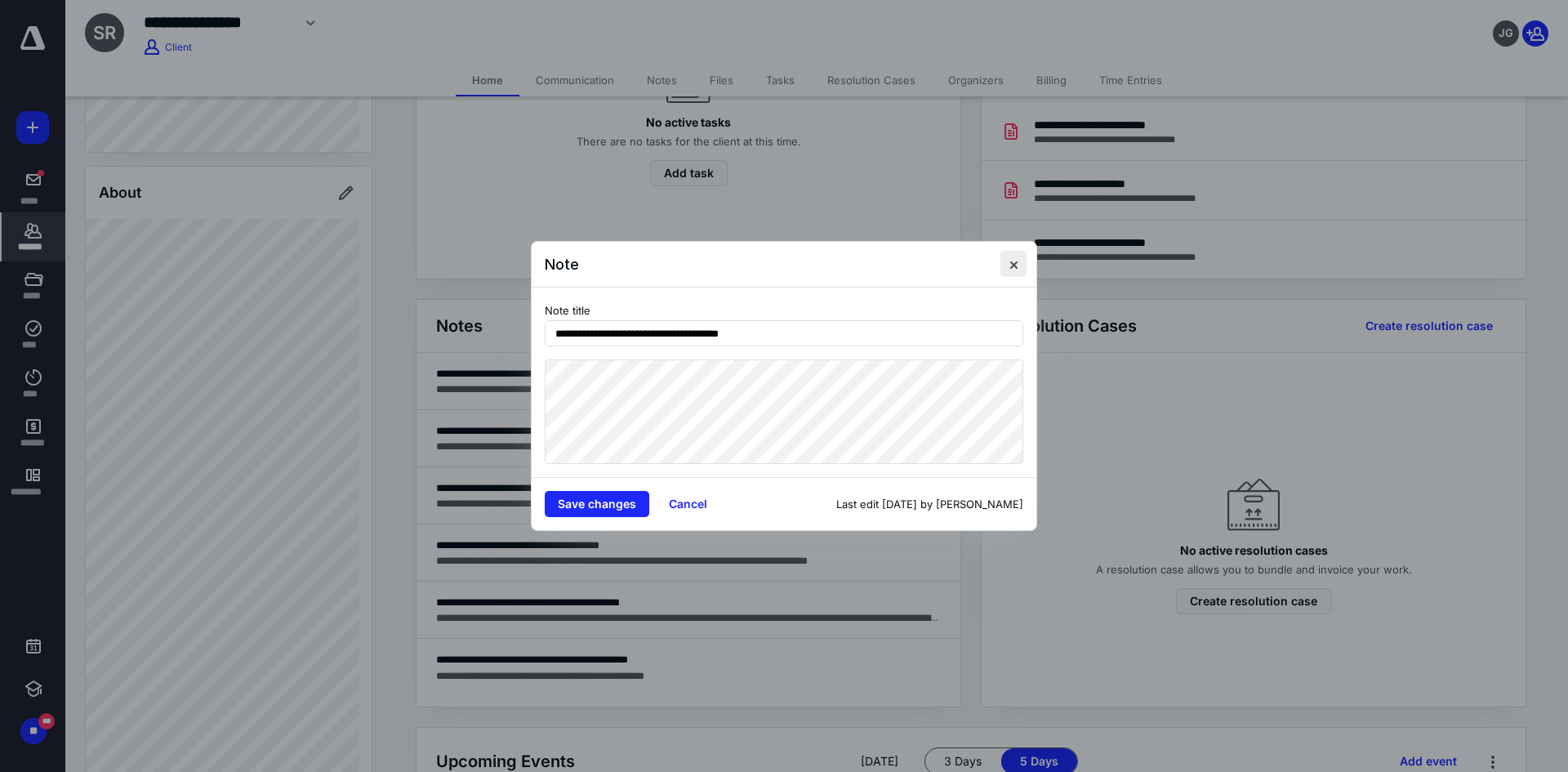 click at bounding box center (1013, 264) 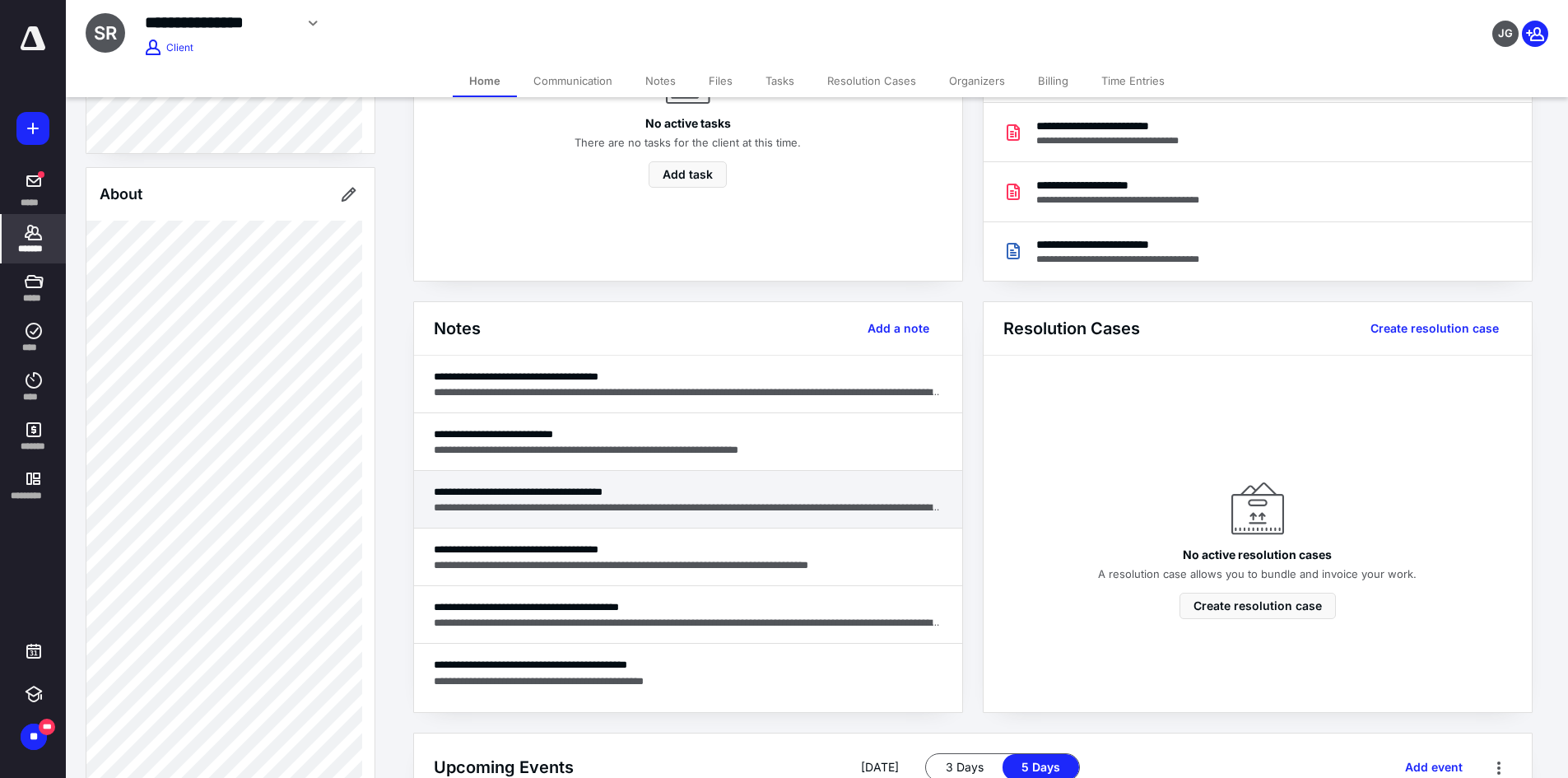 scroll, scrollTop: 412, scrollLeft: 0, axis: vertical 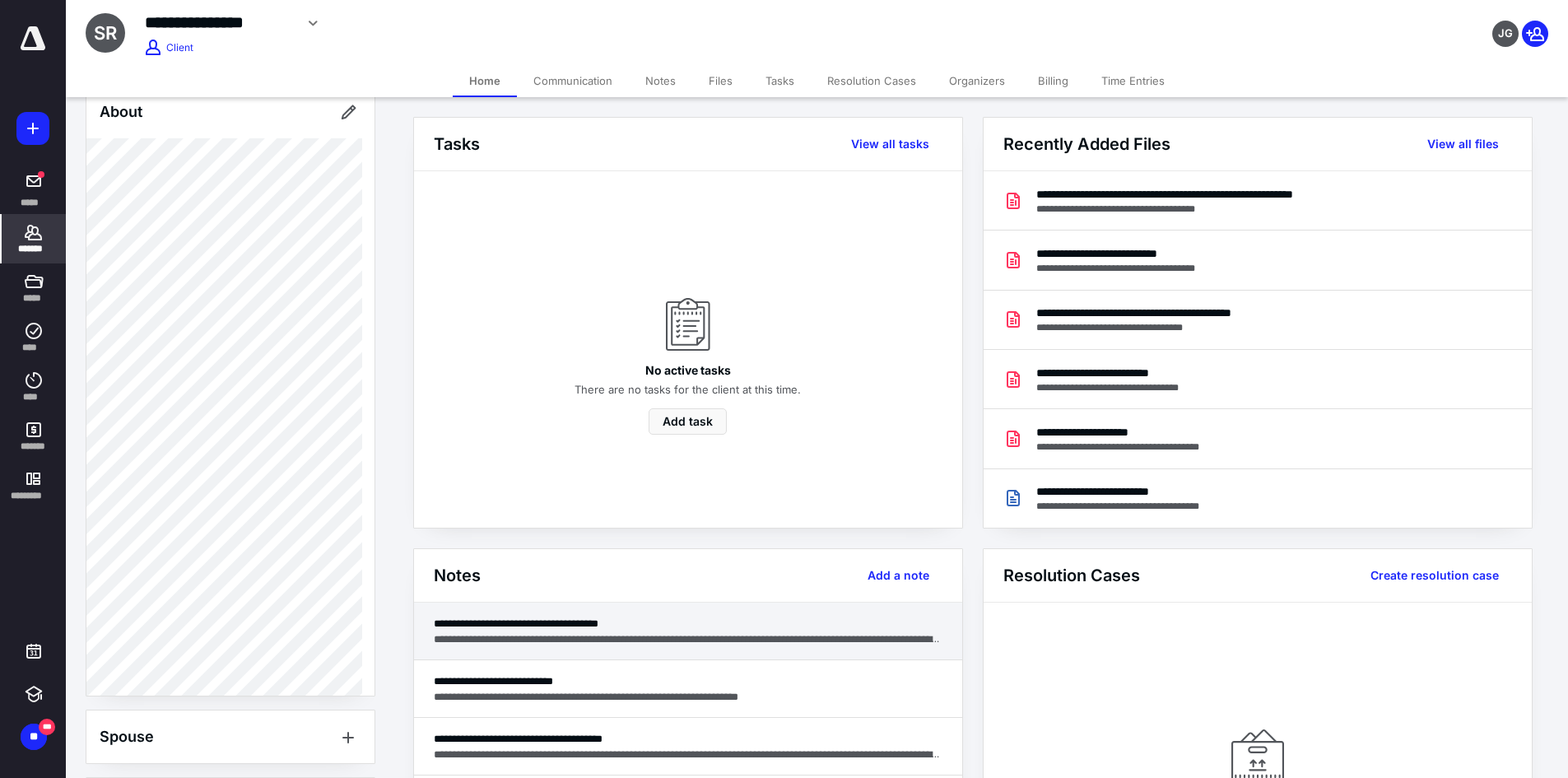 click on "**********" at bounding box center [688, 639] 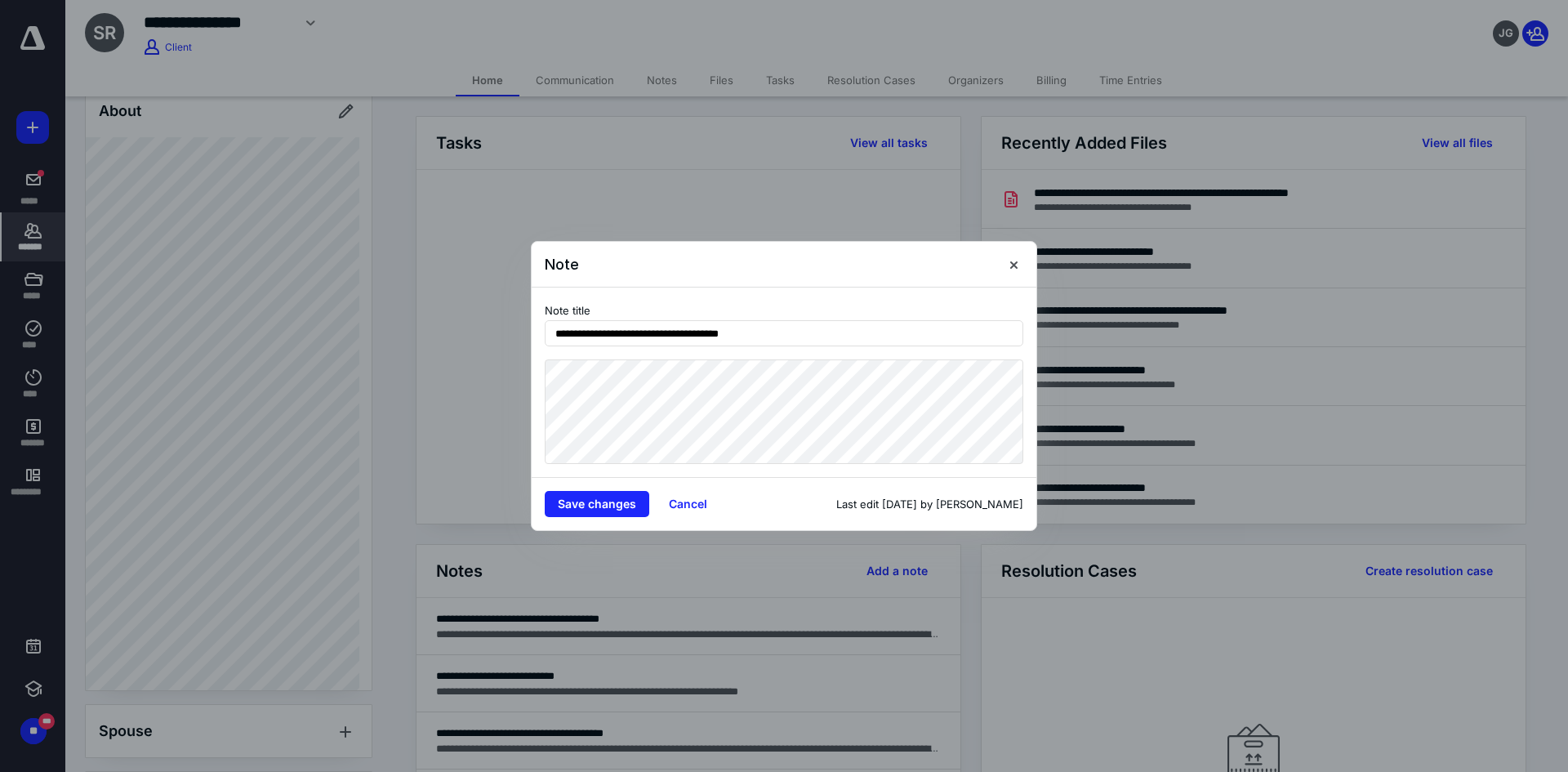 click on "**********" at bounding box center [784, 386] 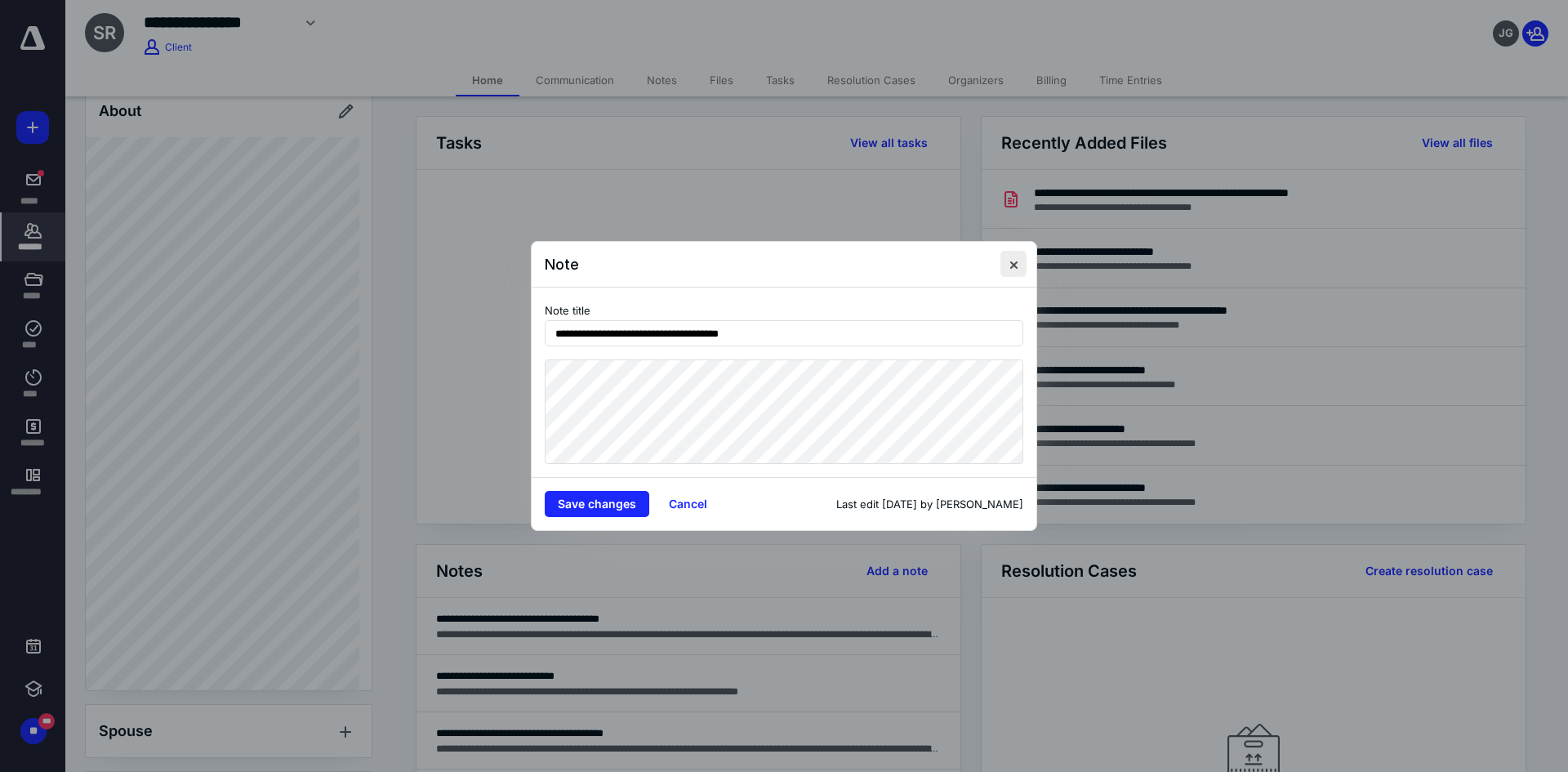 click at bounding box center [1013, 264] 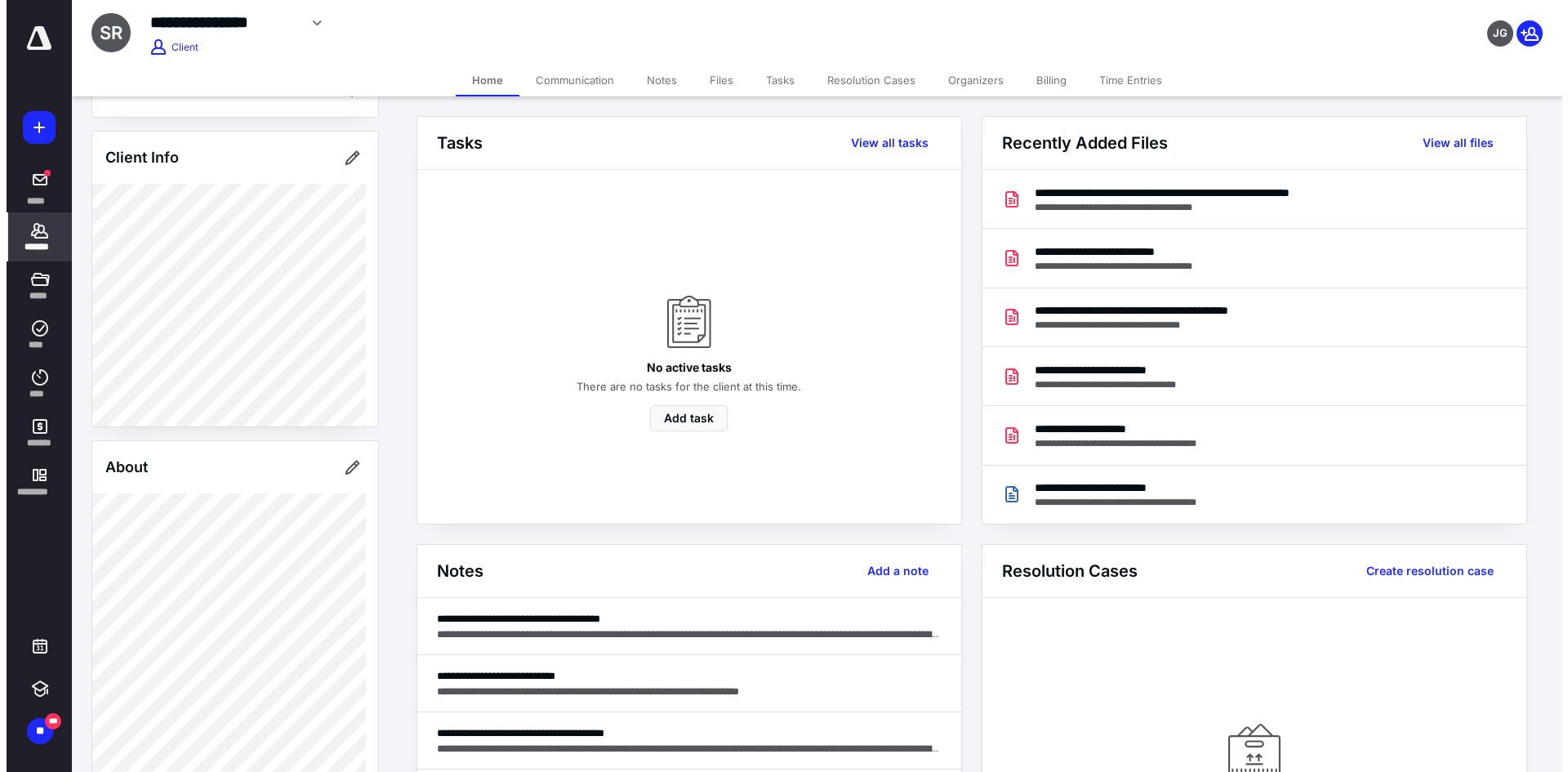 scroll, scrollTop: 0, scrollLeft: 0, axis: both 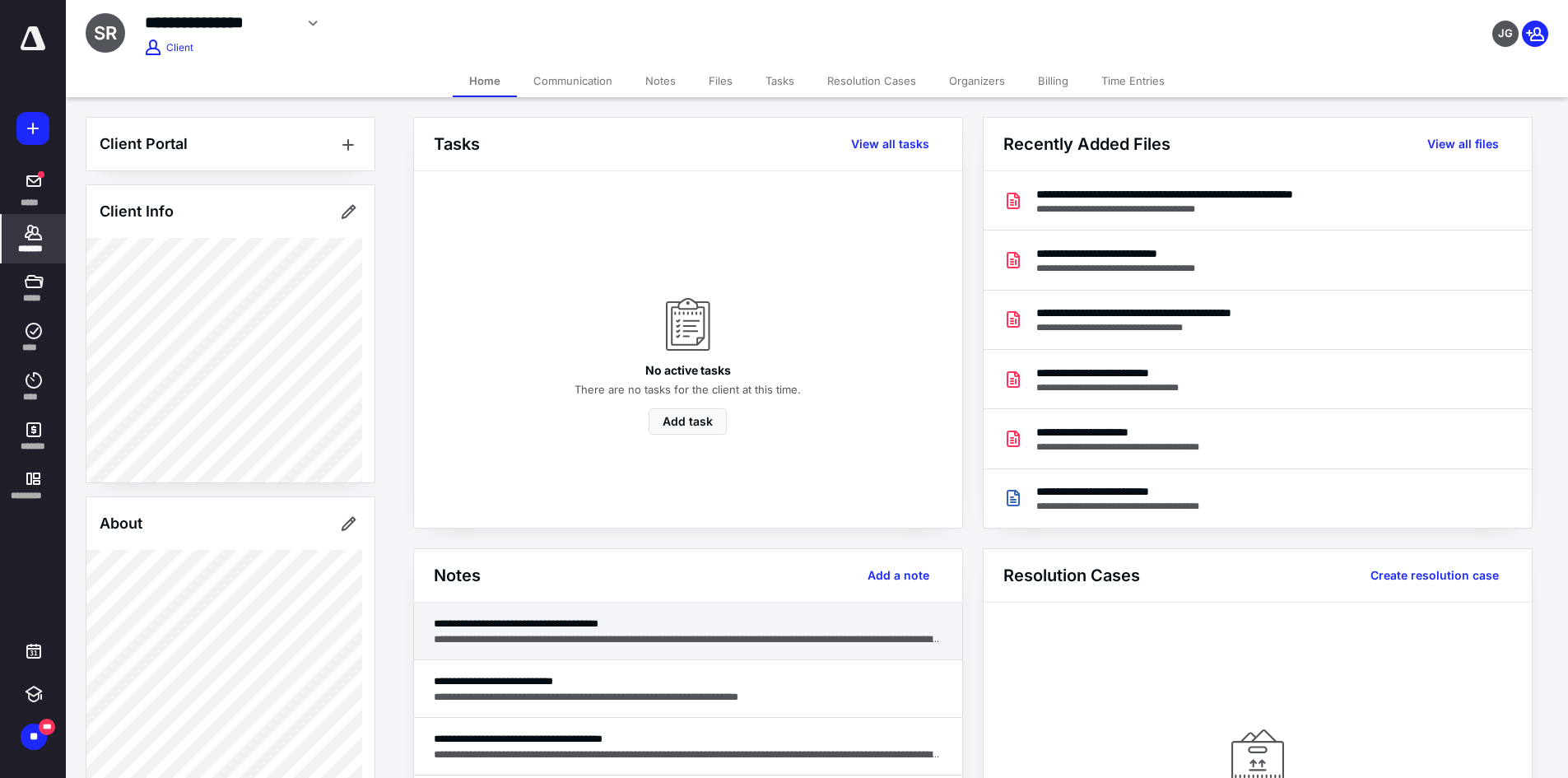 click on "**********" at bounding box center [688, 631] 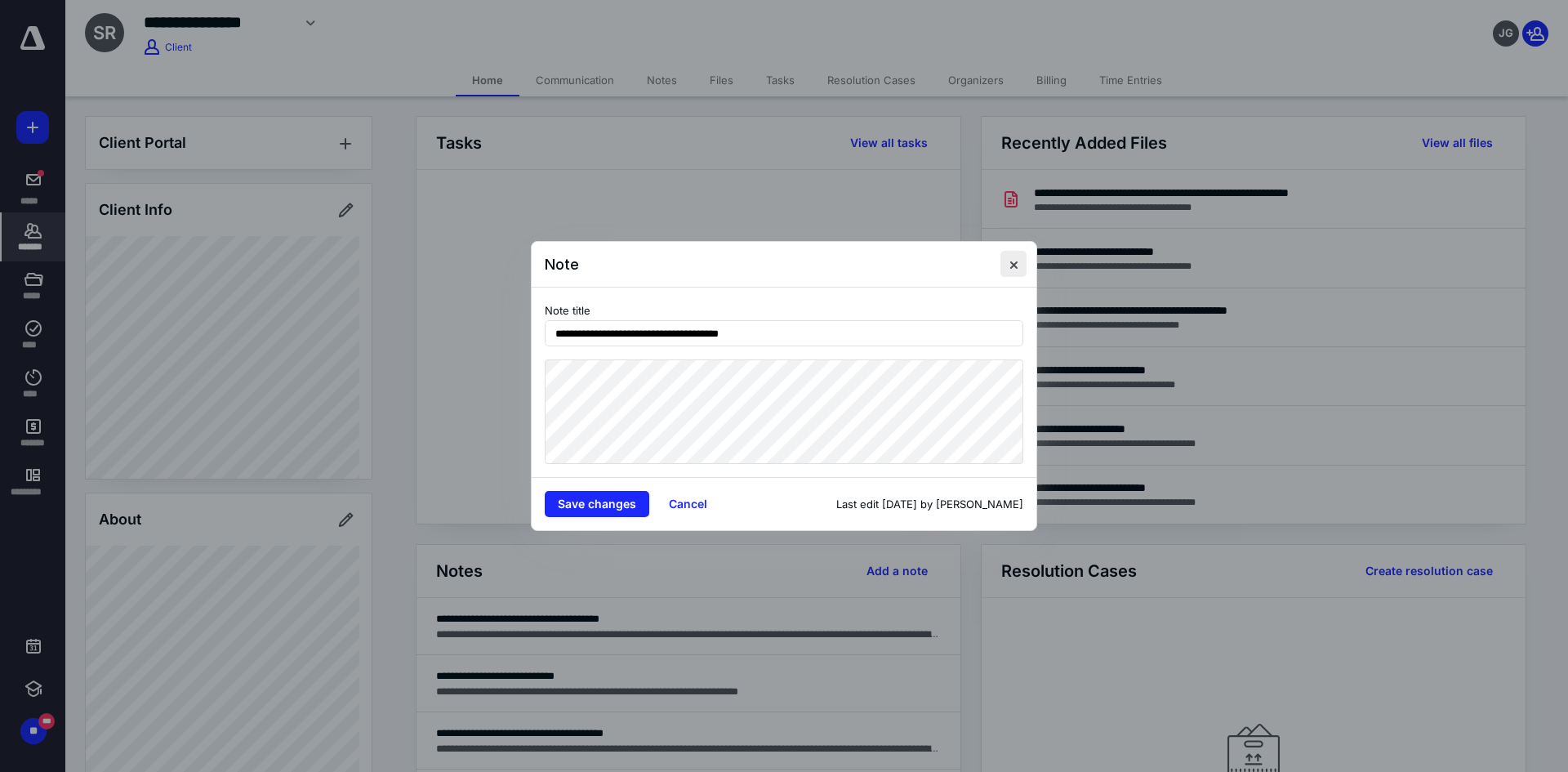 click at bounding box center (1013, 264) 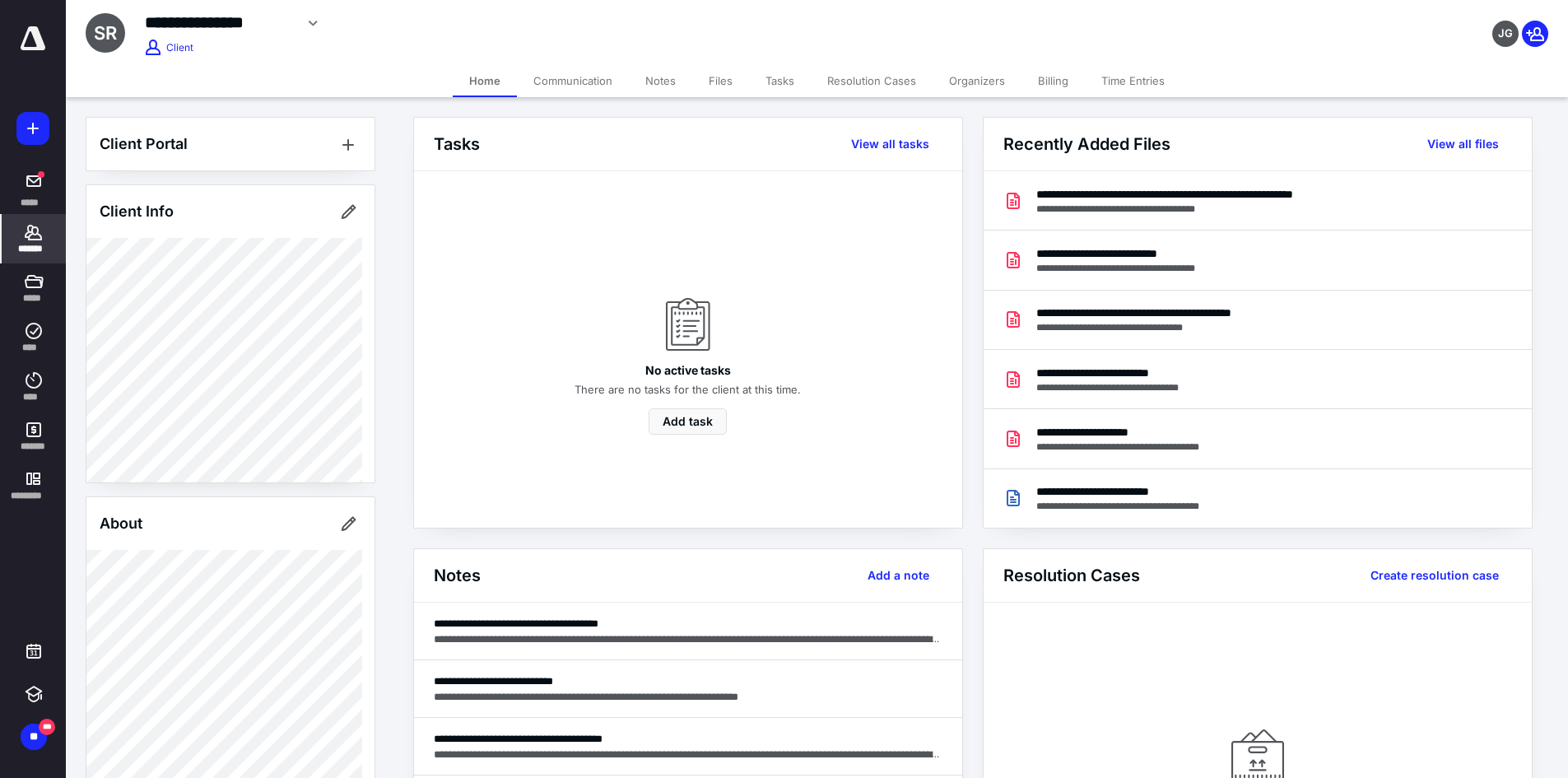 click on "**********" at bounding box center [688, 681] 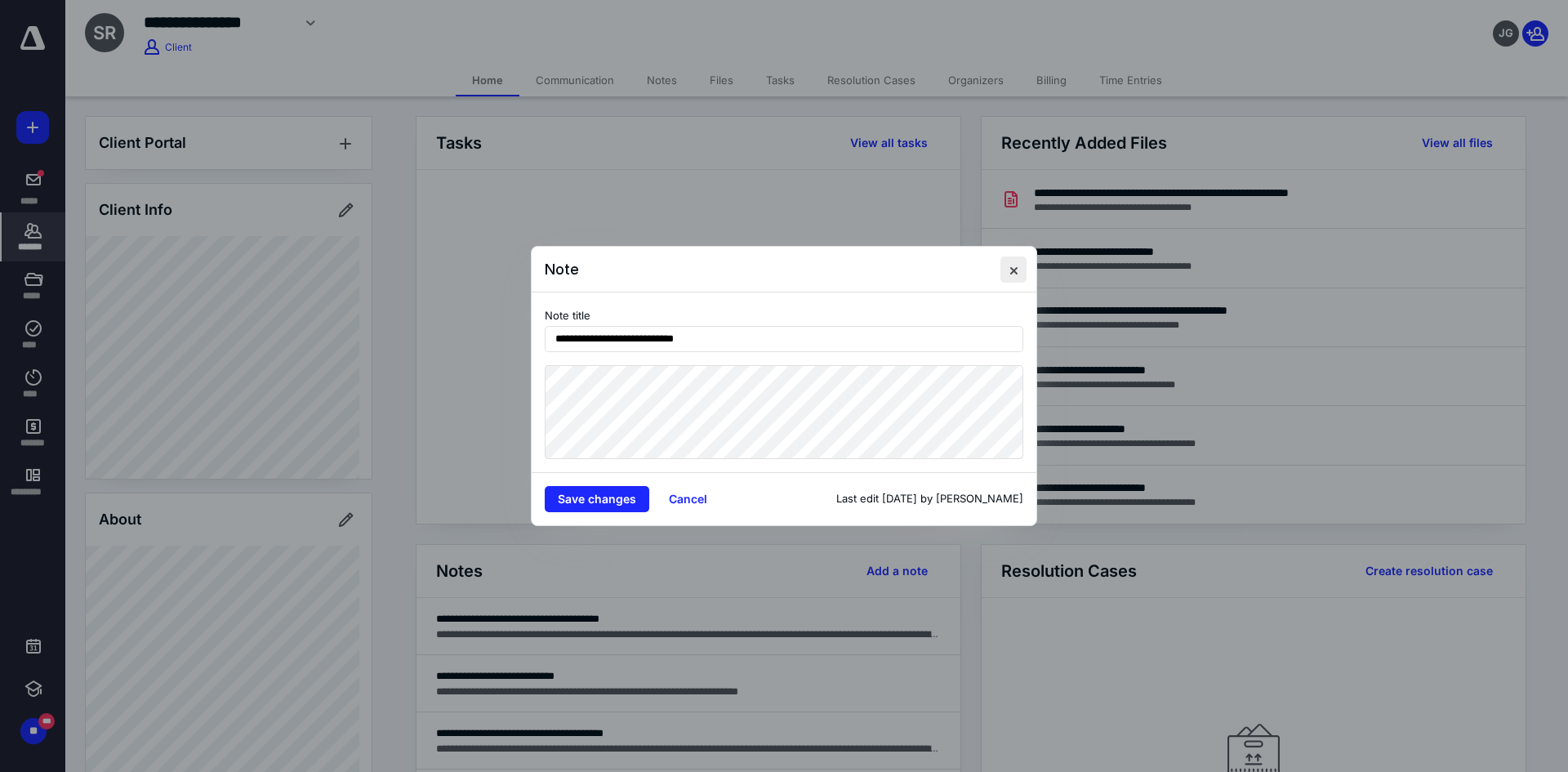 click at bounding box center (1013, 270) 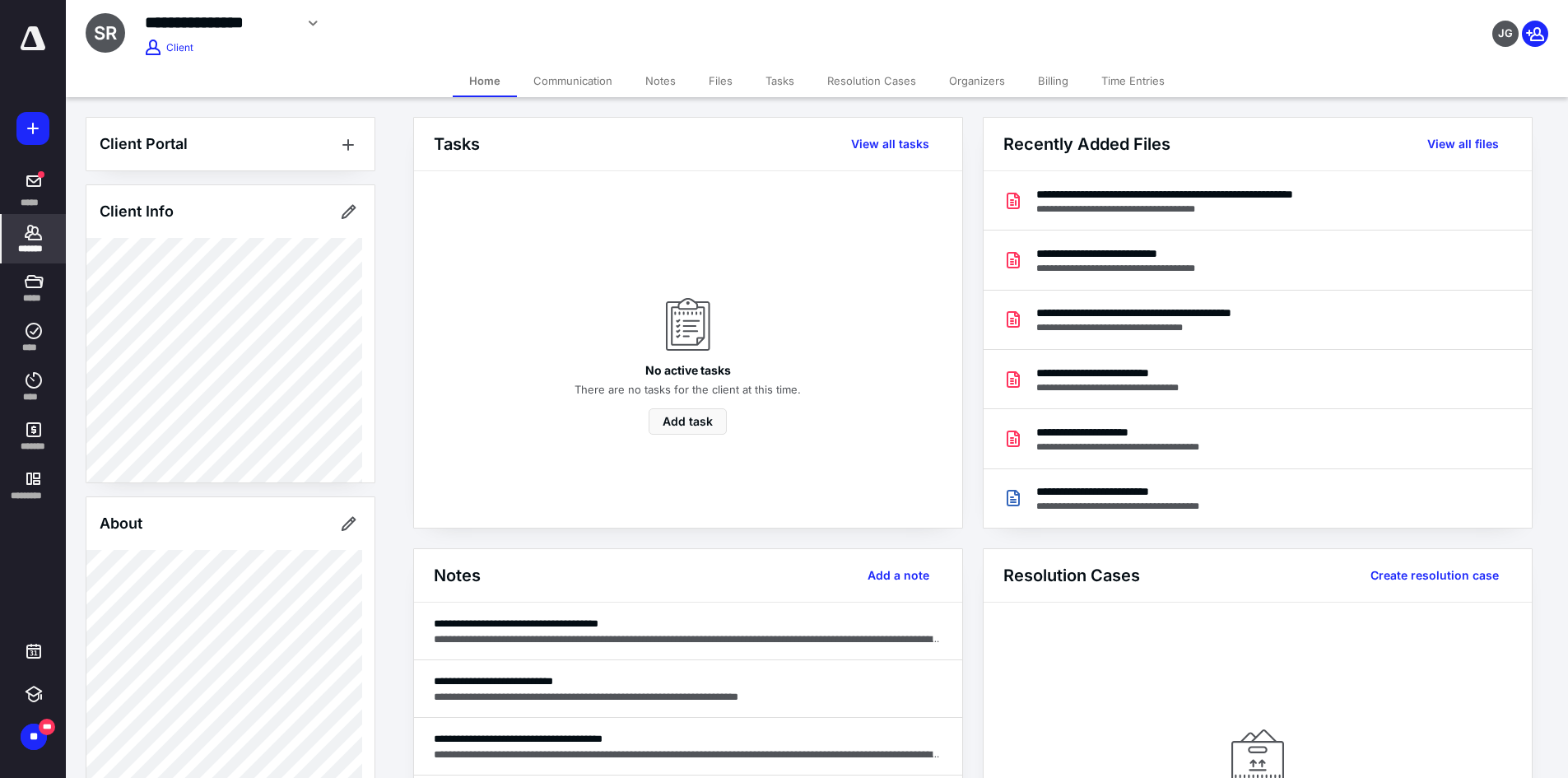 click on "**********" at bounding box center [219, 22] 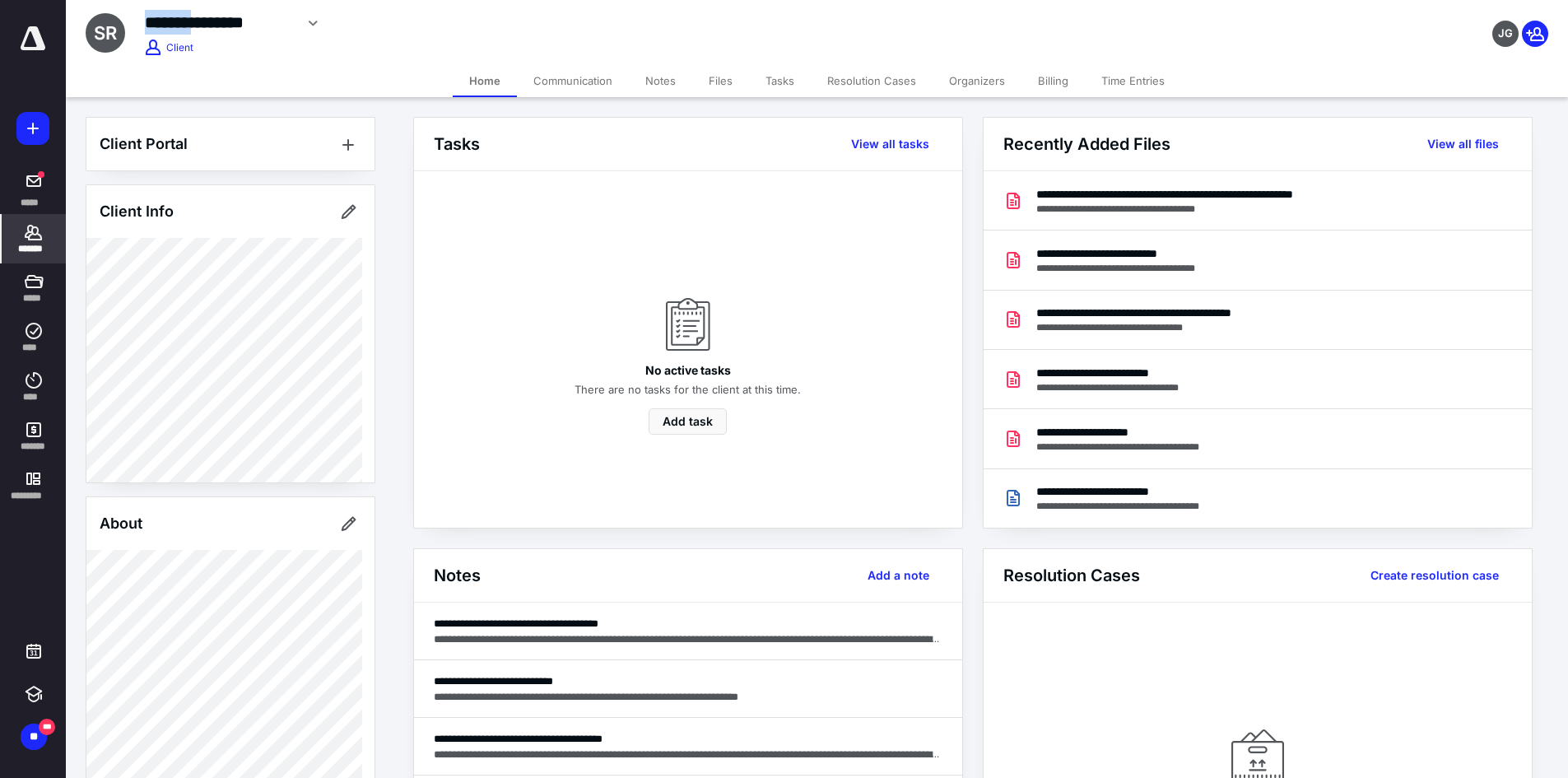 click on "**********" at bounding box center (219, 22) 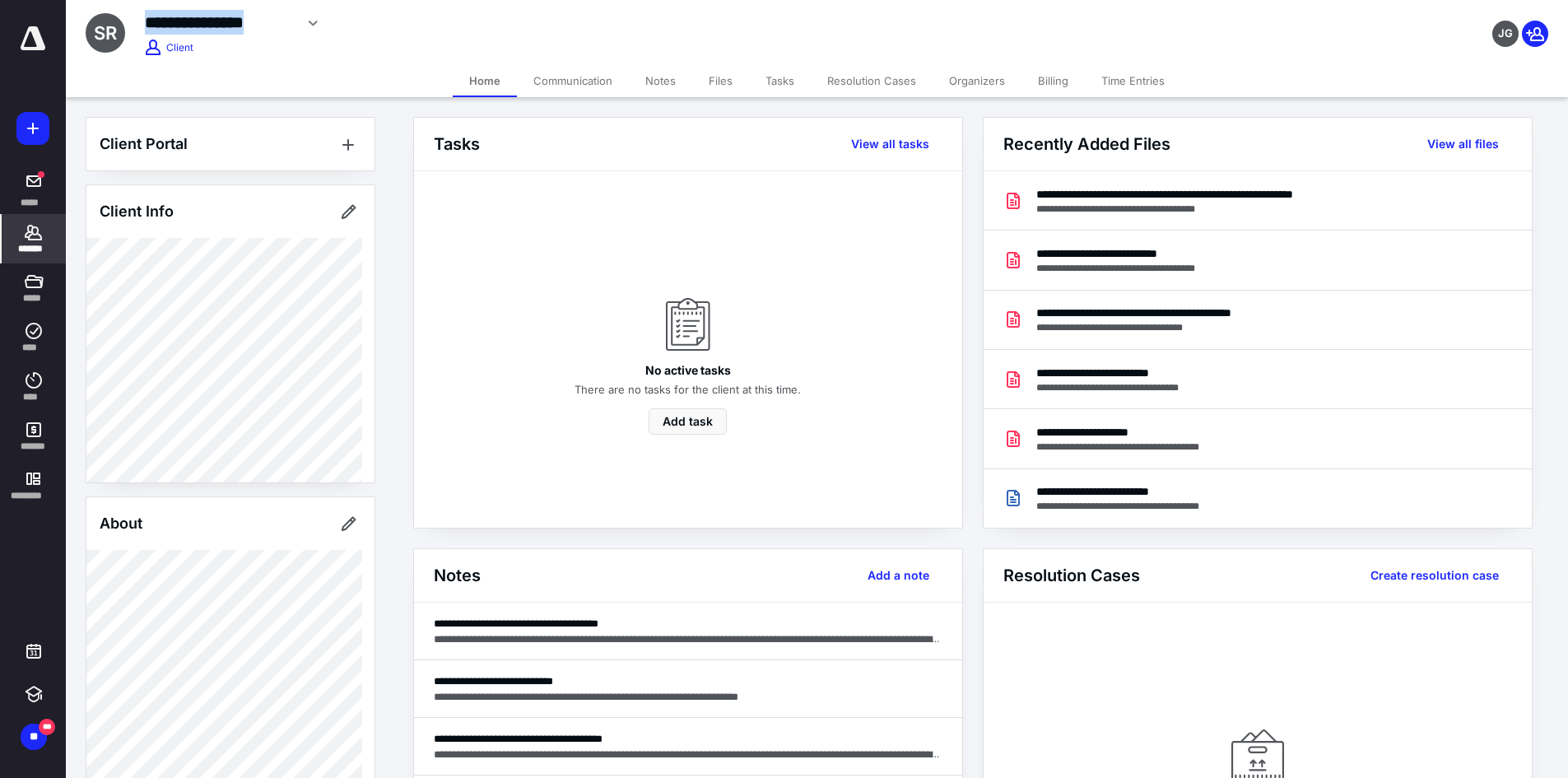 click on "**********" at bounding box center [219, 22] 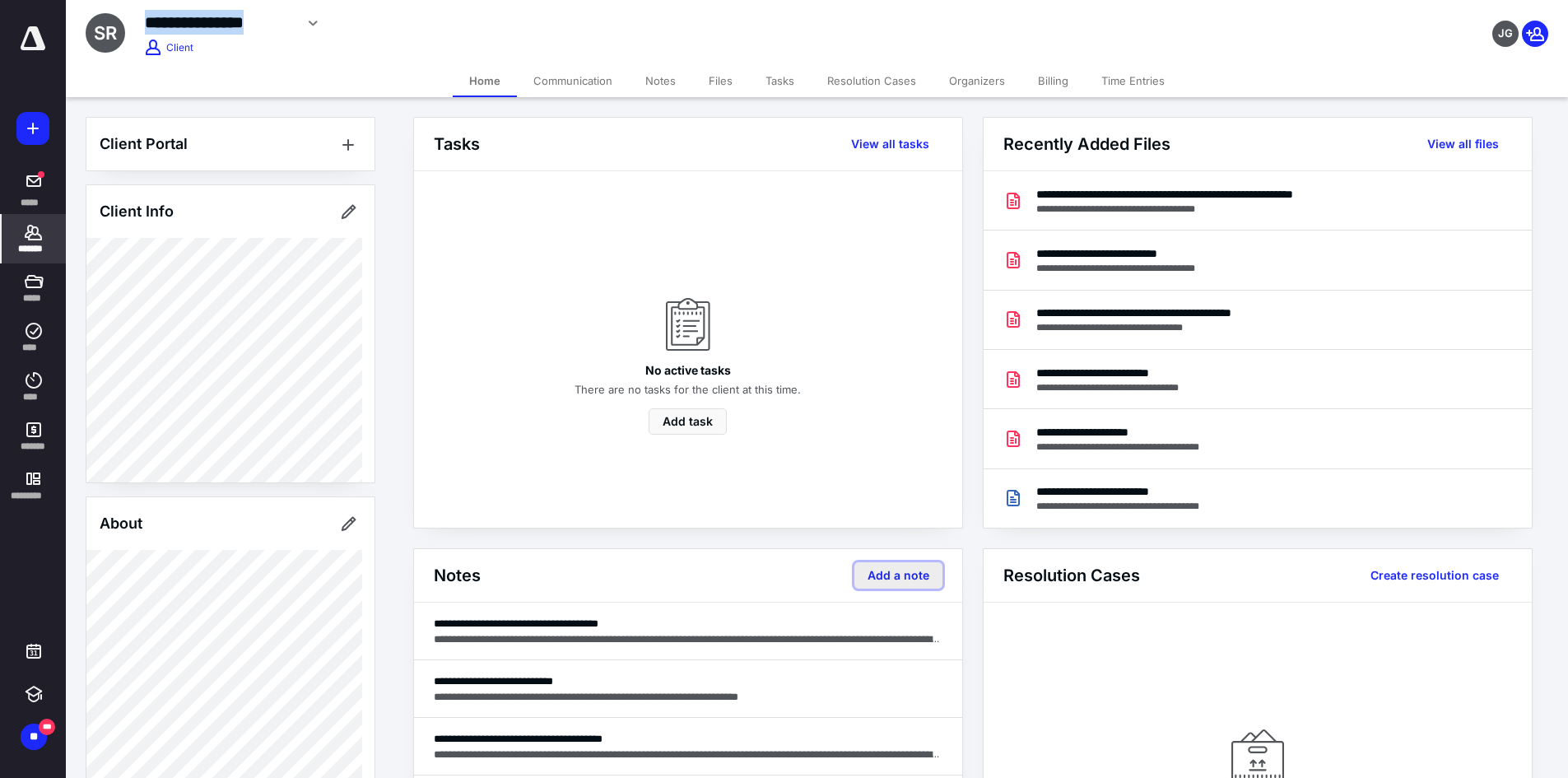 click on "Add a note" at bounding box center [898, 575] 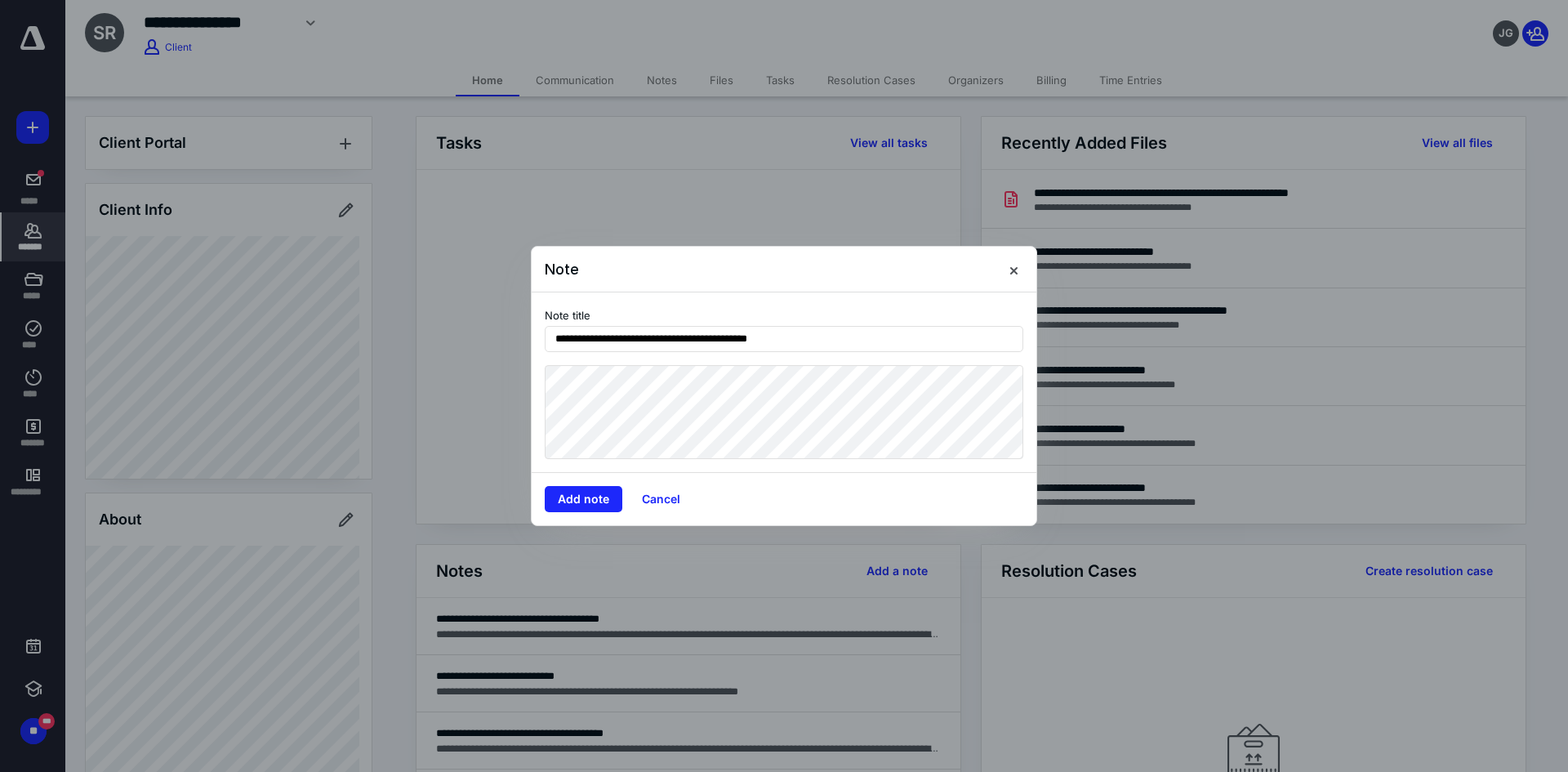 type on "**********" 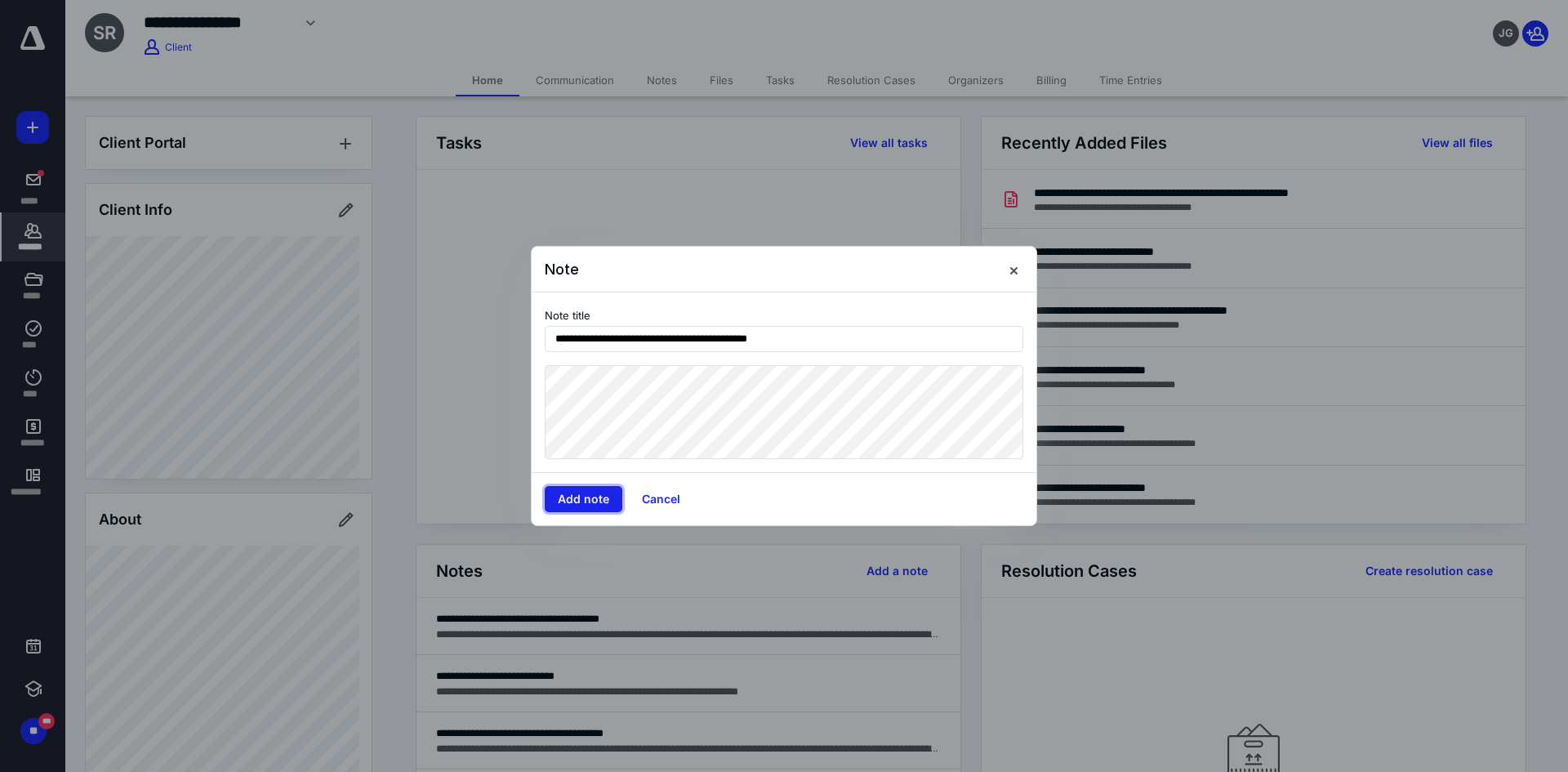click on "Add note" at bounding box center (583, 499) 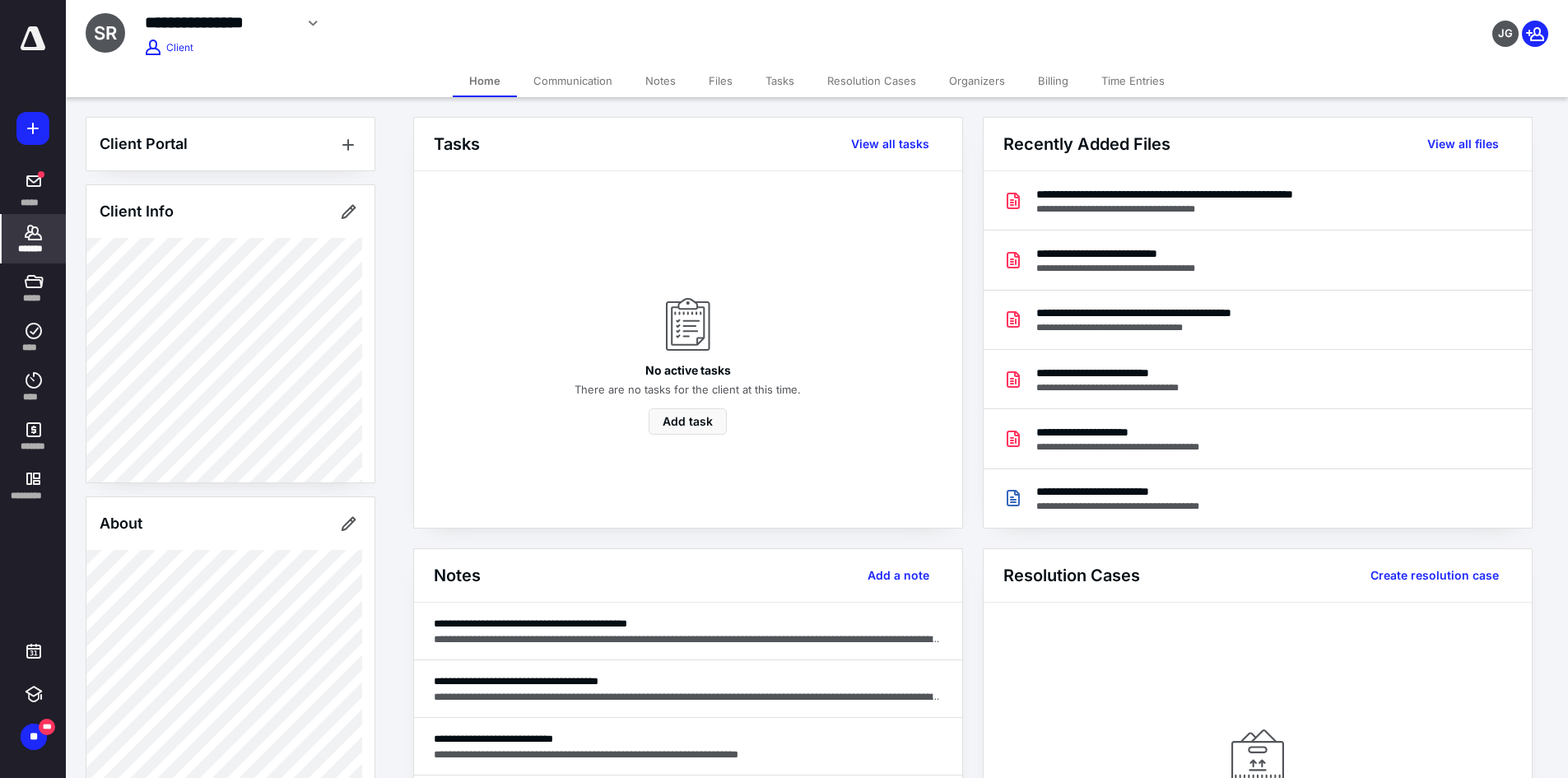 click on "*******" at bounding box center [34, 239] 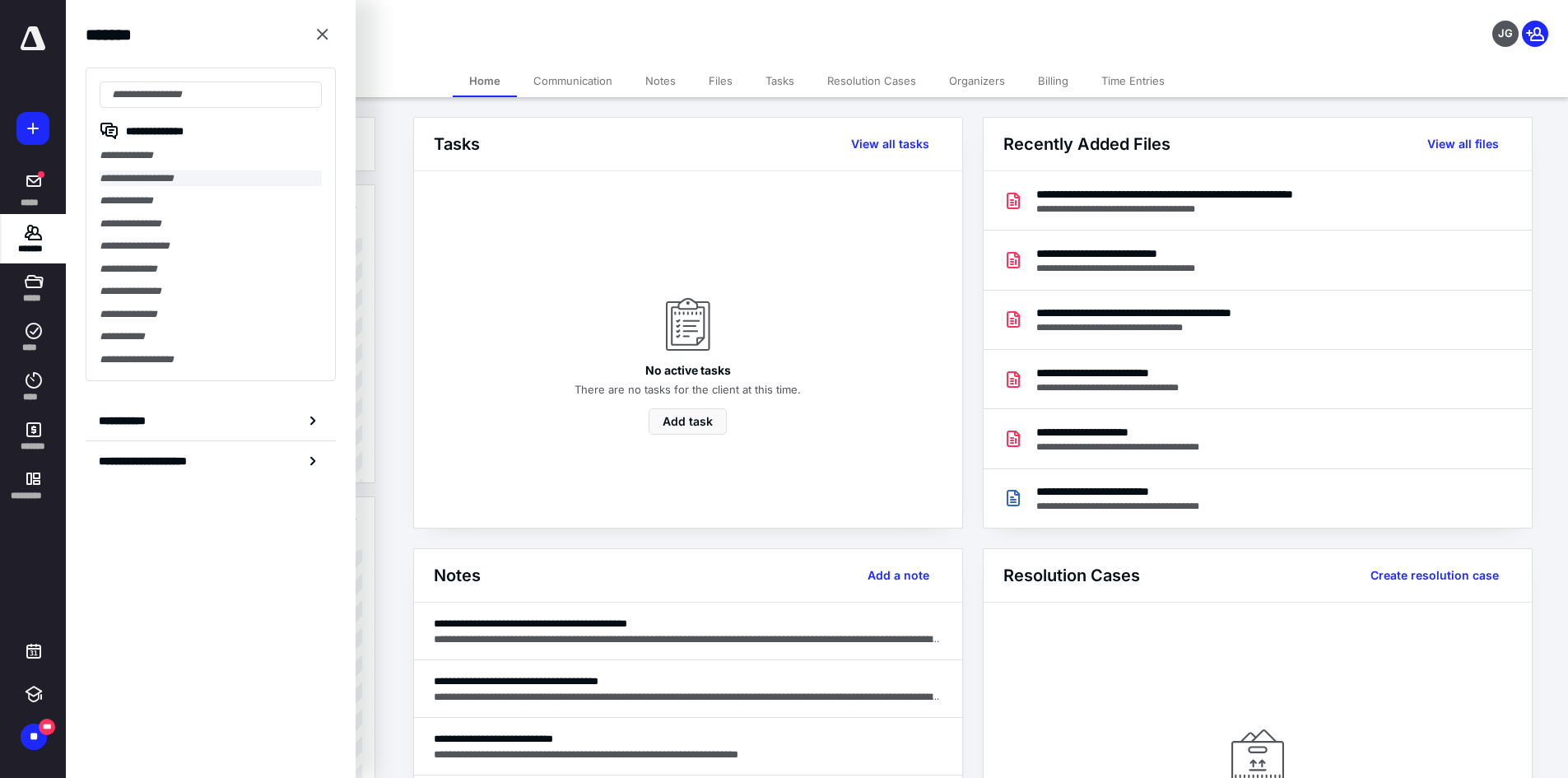 click on "**********" at bounding box center [211, 179] 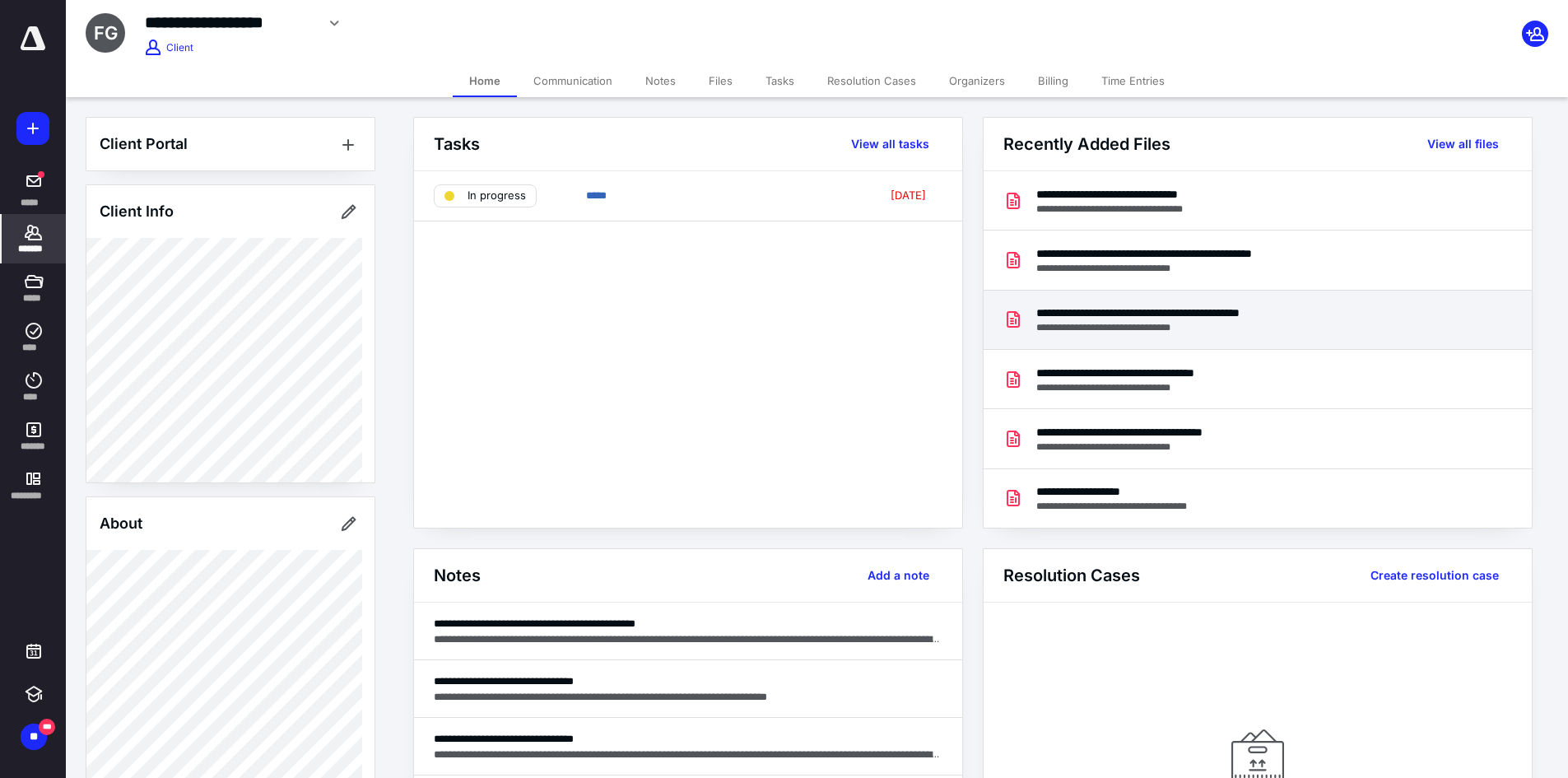 click on "**********" at bounding box center (1258, 320) 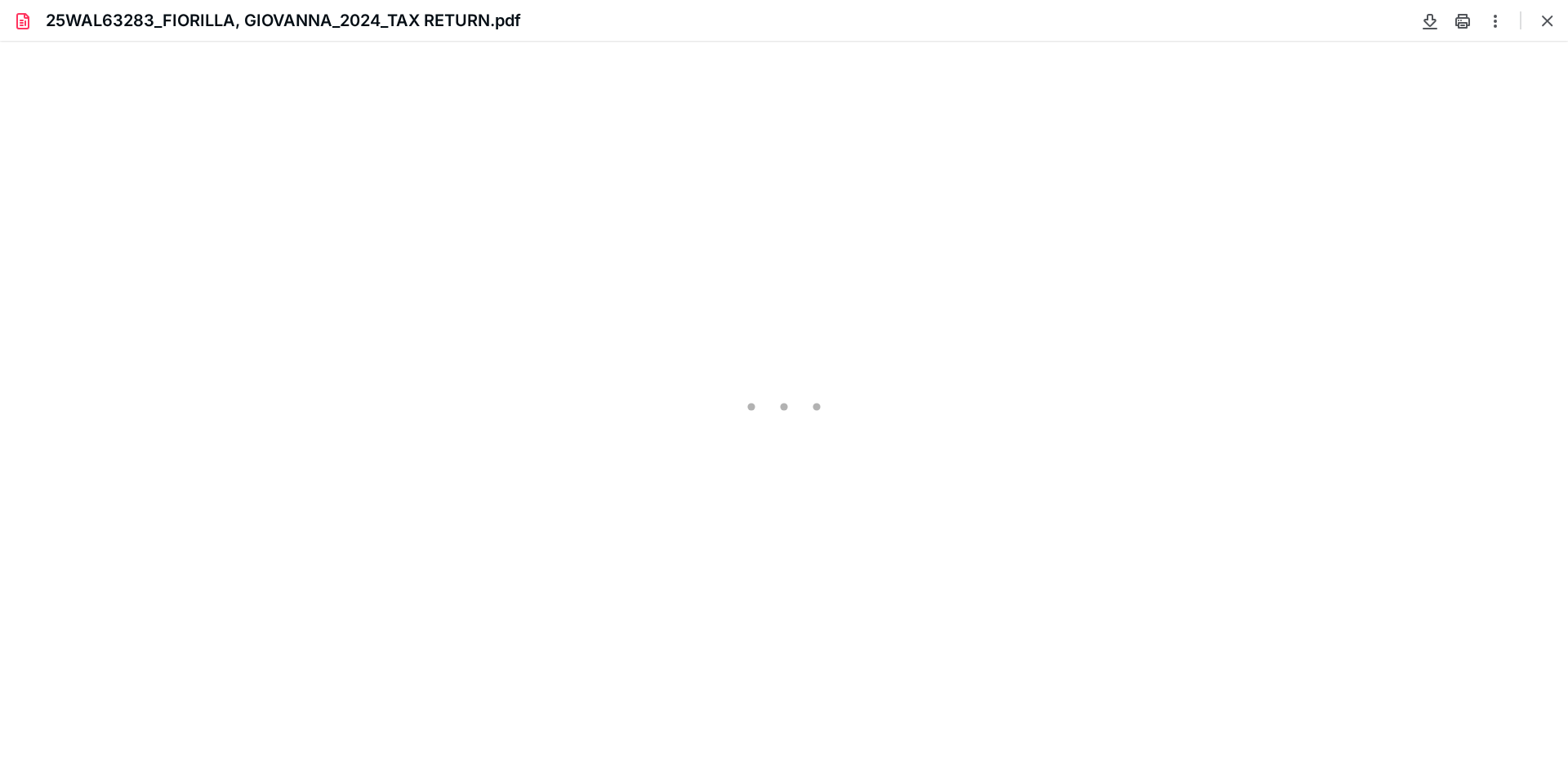 scroll, scrollTop: 0, scrollLeft: 0, axis: both 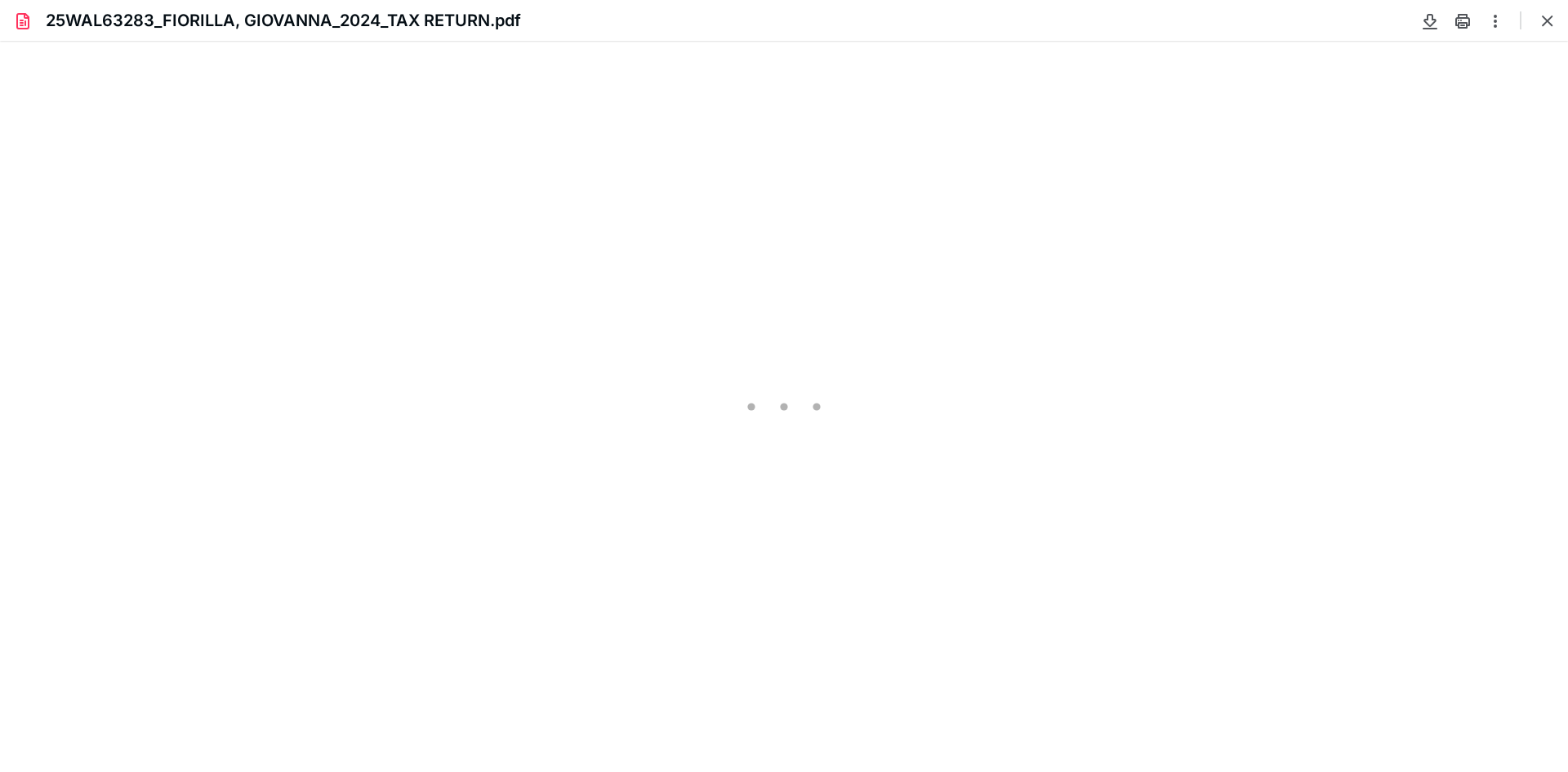 type on "239" 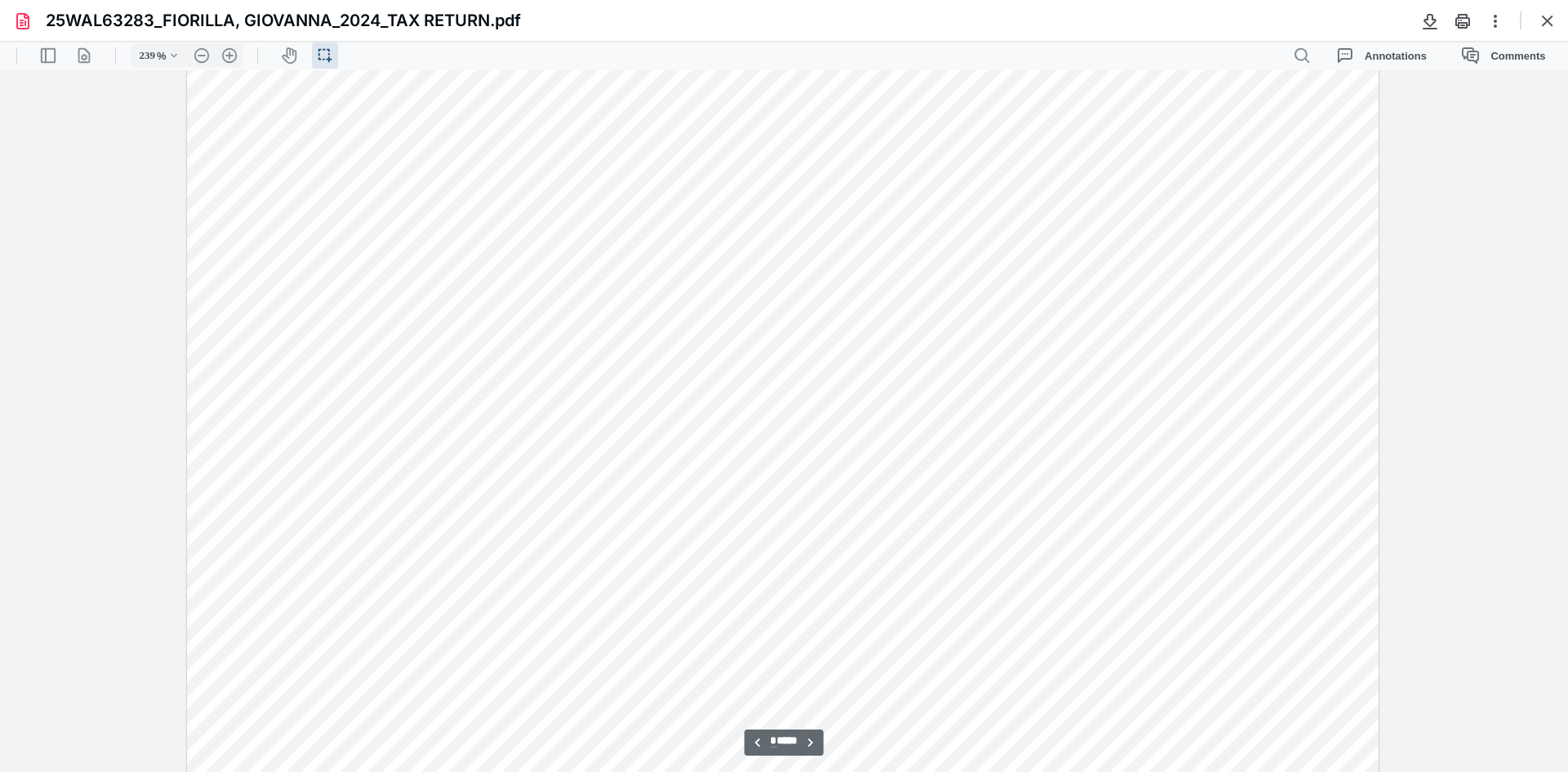 scroll, scrollTop: 9432, scrollLeft: 0, axis: vertical 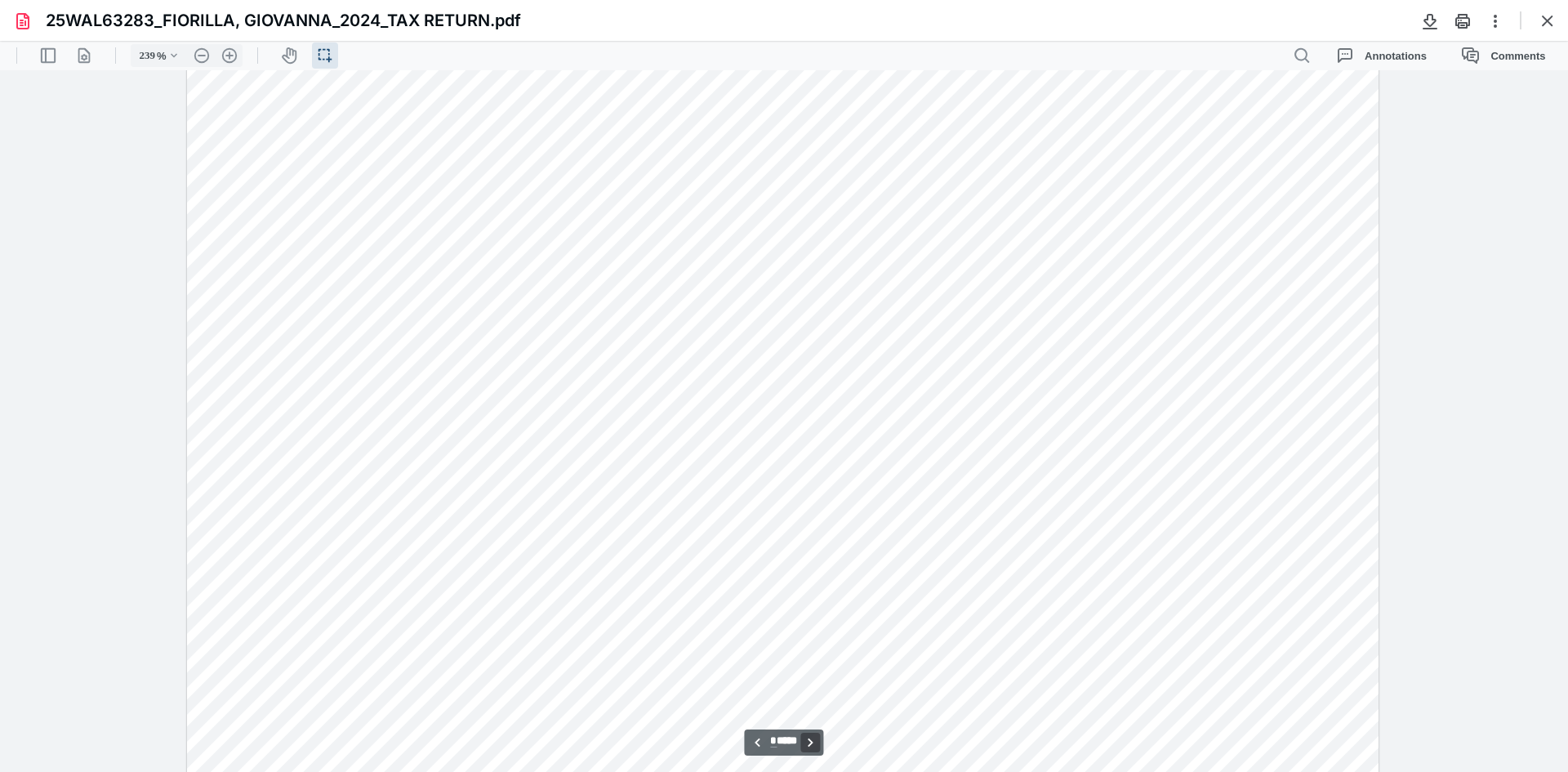 click on "**********" at bounding box center (811, 743) 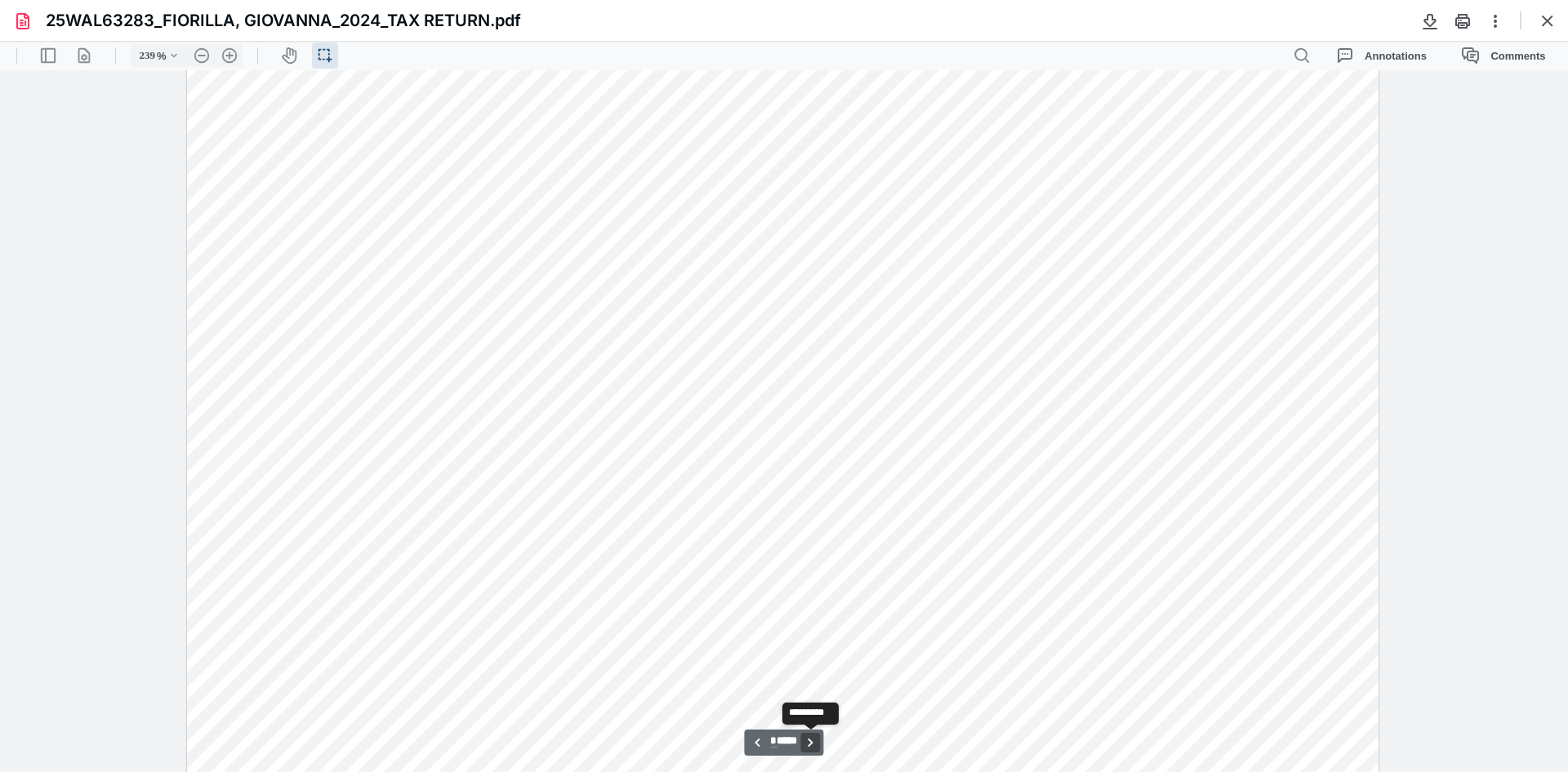click on "**********" at bounding box center (811, 743) 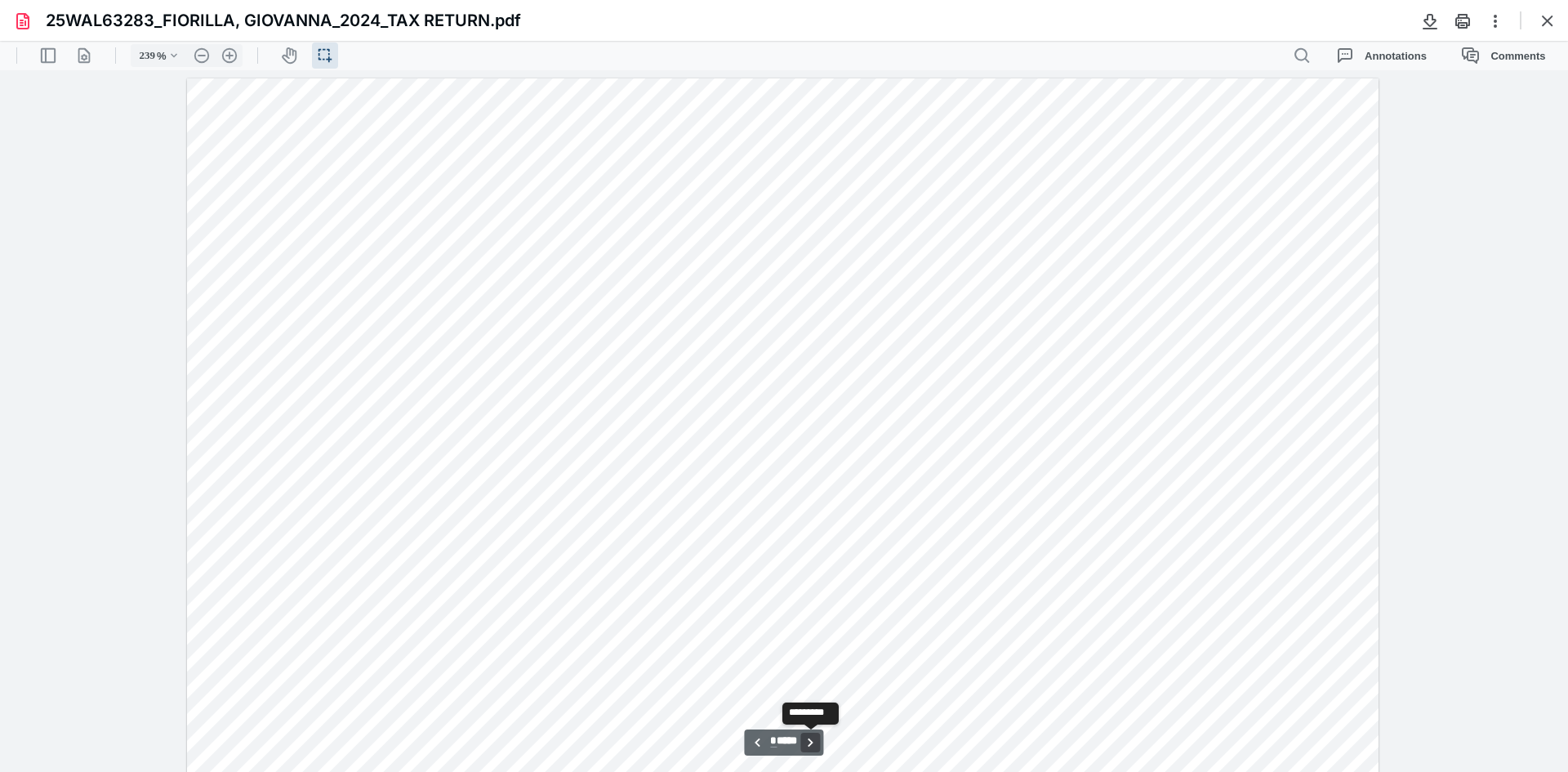 click on "**********" at bounding box center (811, 743) 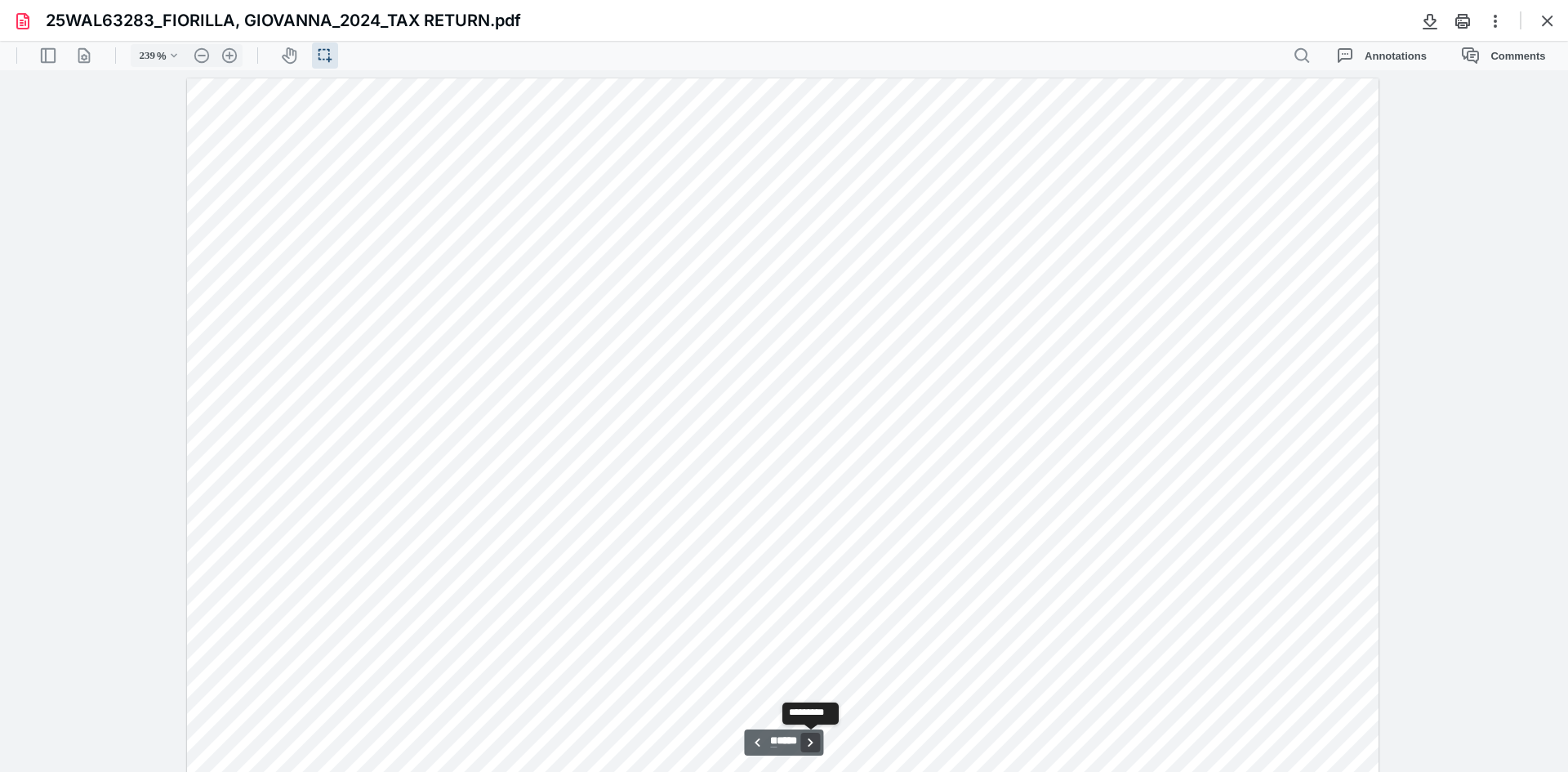 click on "**********" at bounding box center (811, 743) 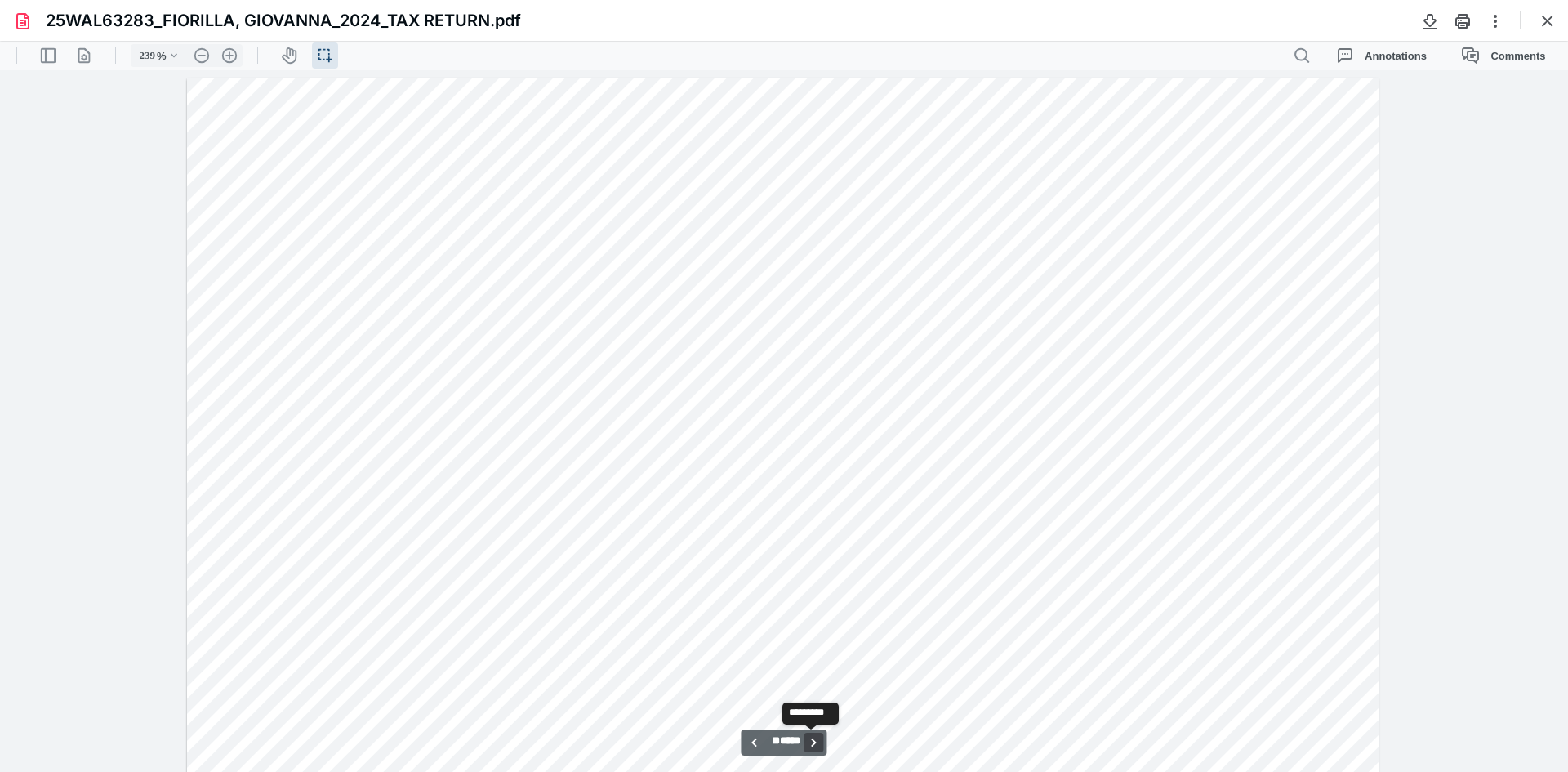 click on "**********" at bounding box center [814, 743] 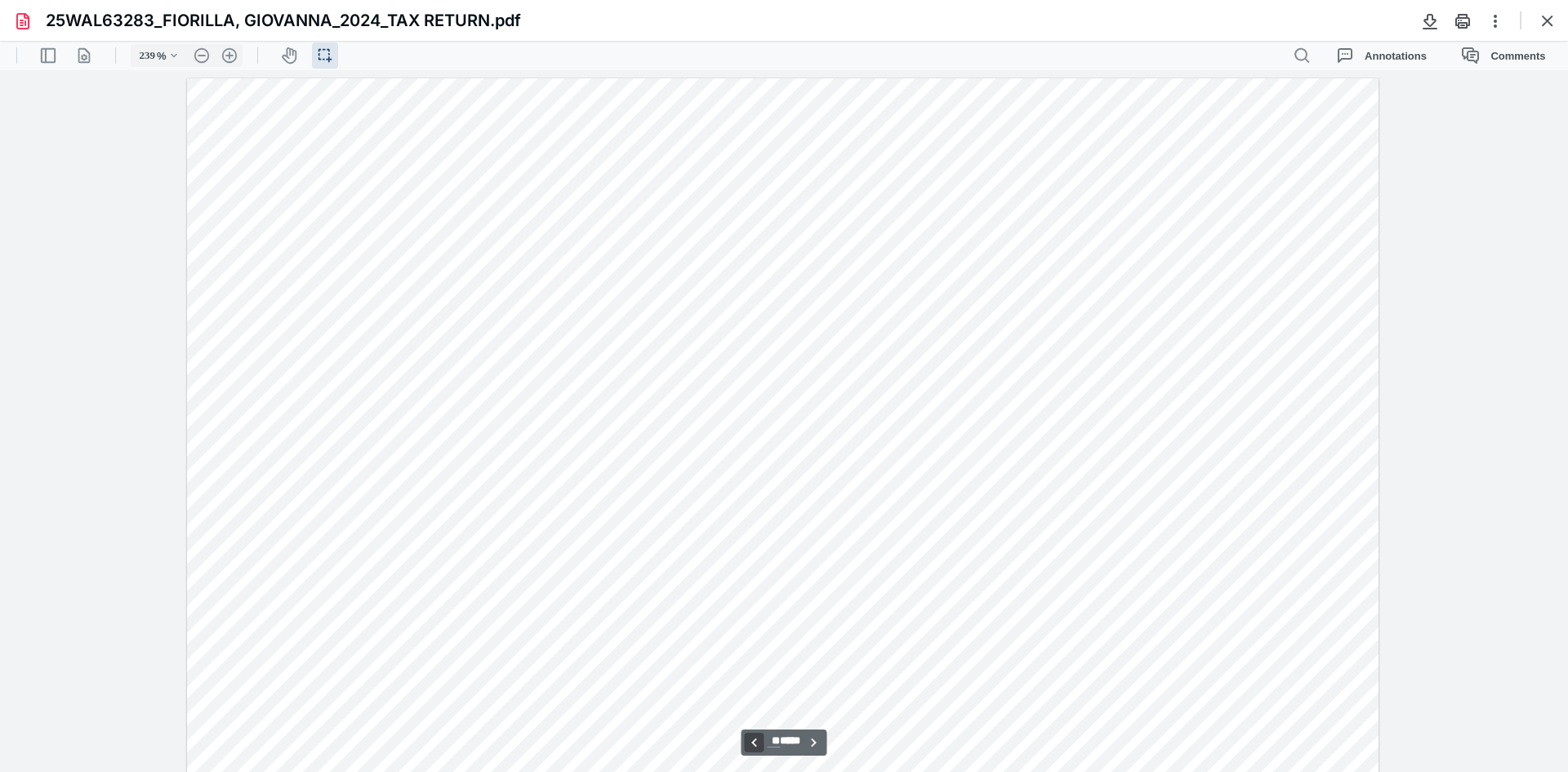 click on "**********" at bounding box center (754, 743) 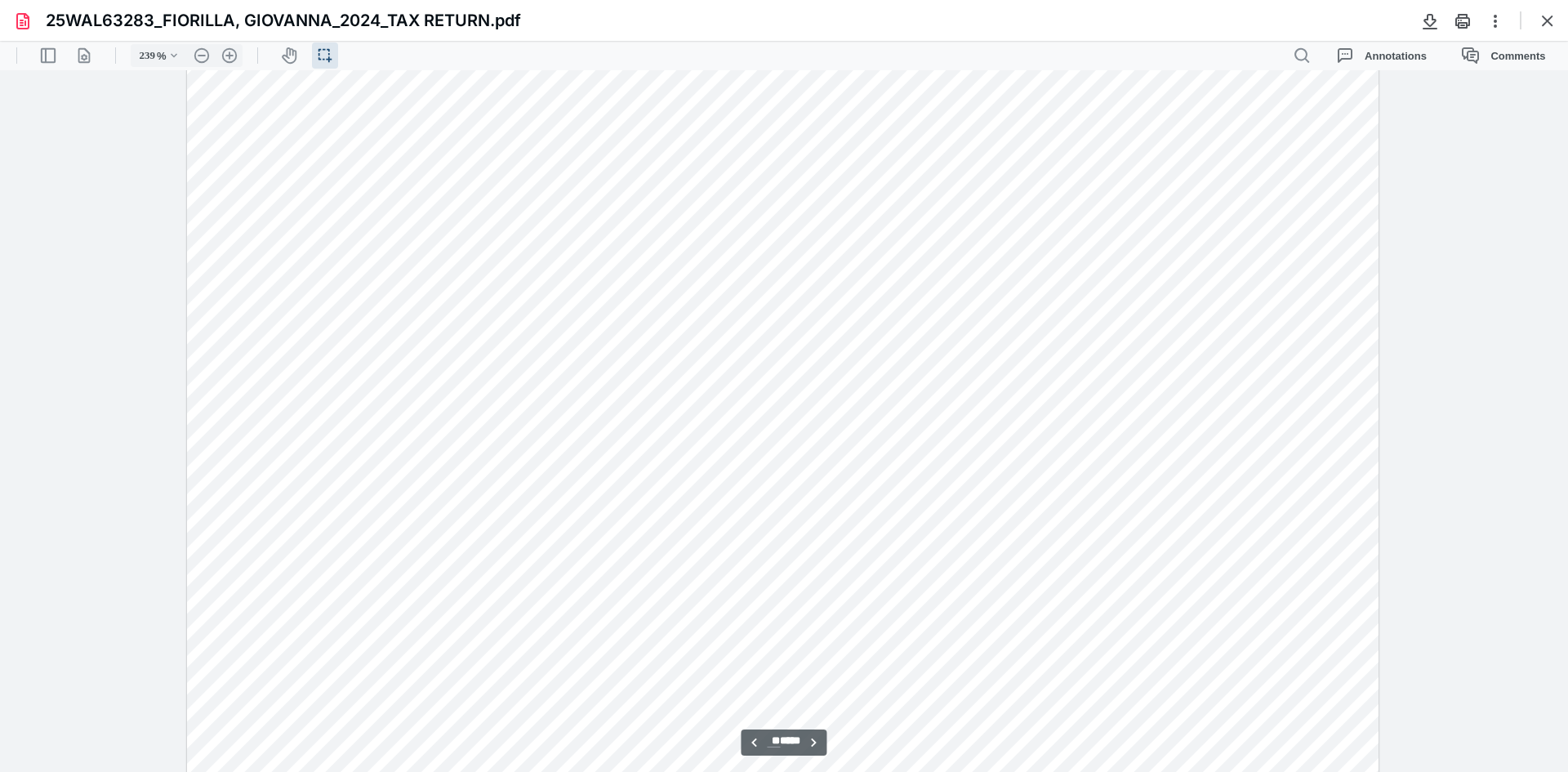 scroll, scrollTop: 21798, scrollLeft: 0, axis: vertical 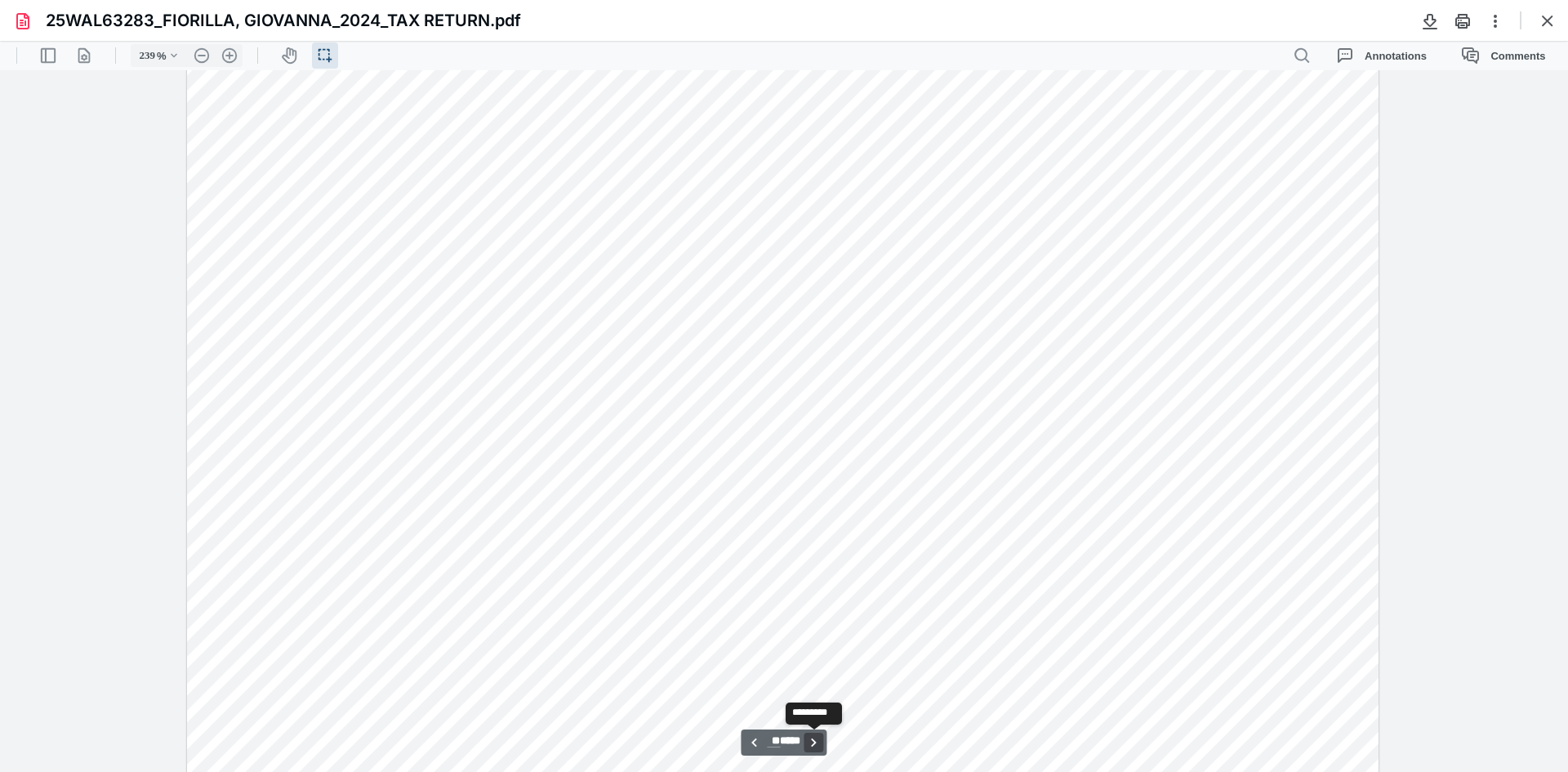 click on "**********" at bounding box center (814, 743) 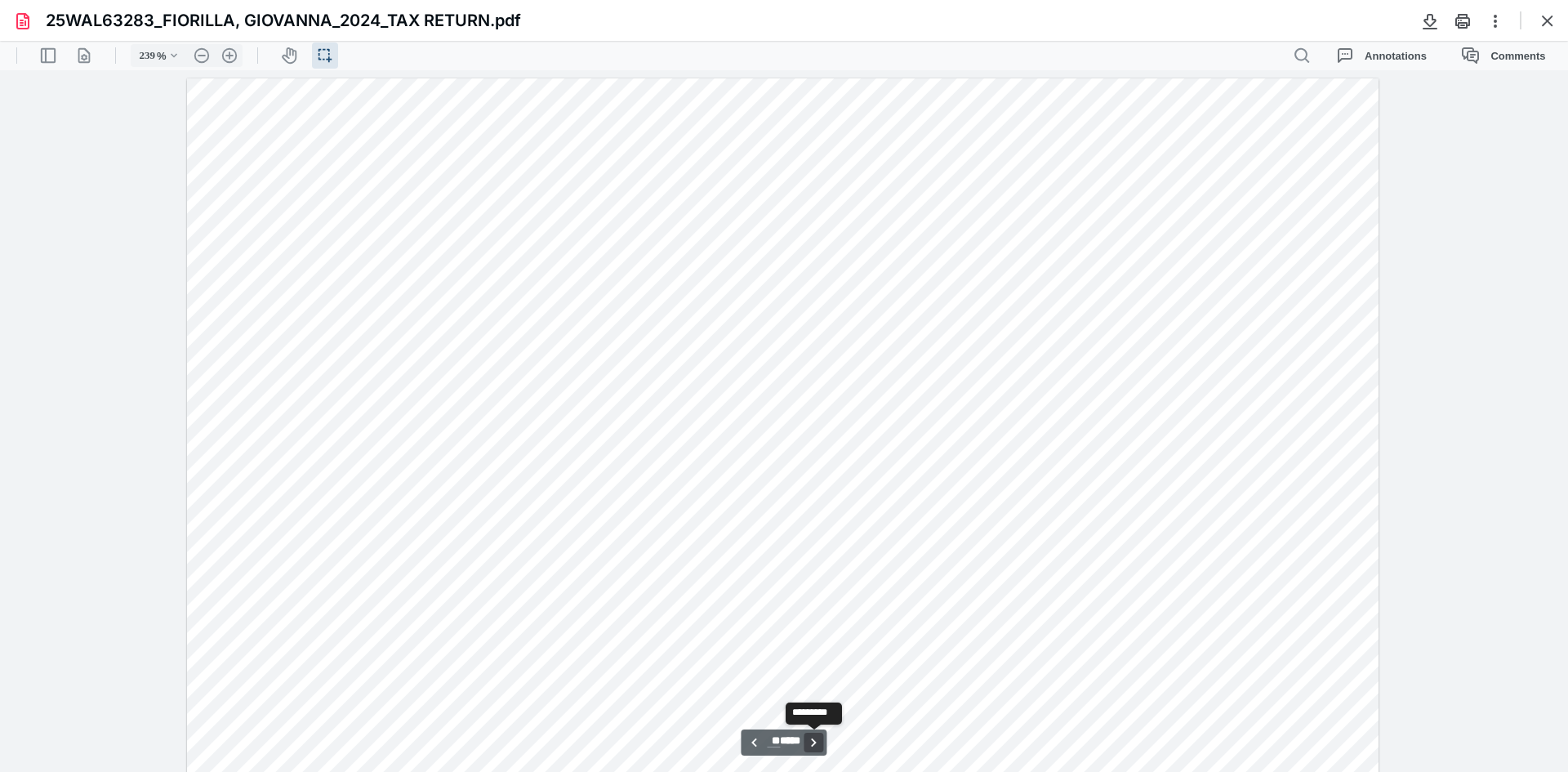 click on "**********" at bounding box center (814, 743) 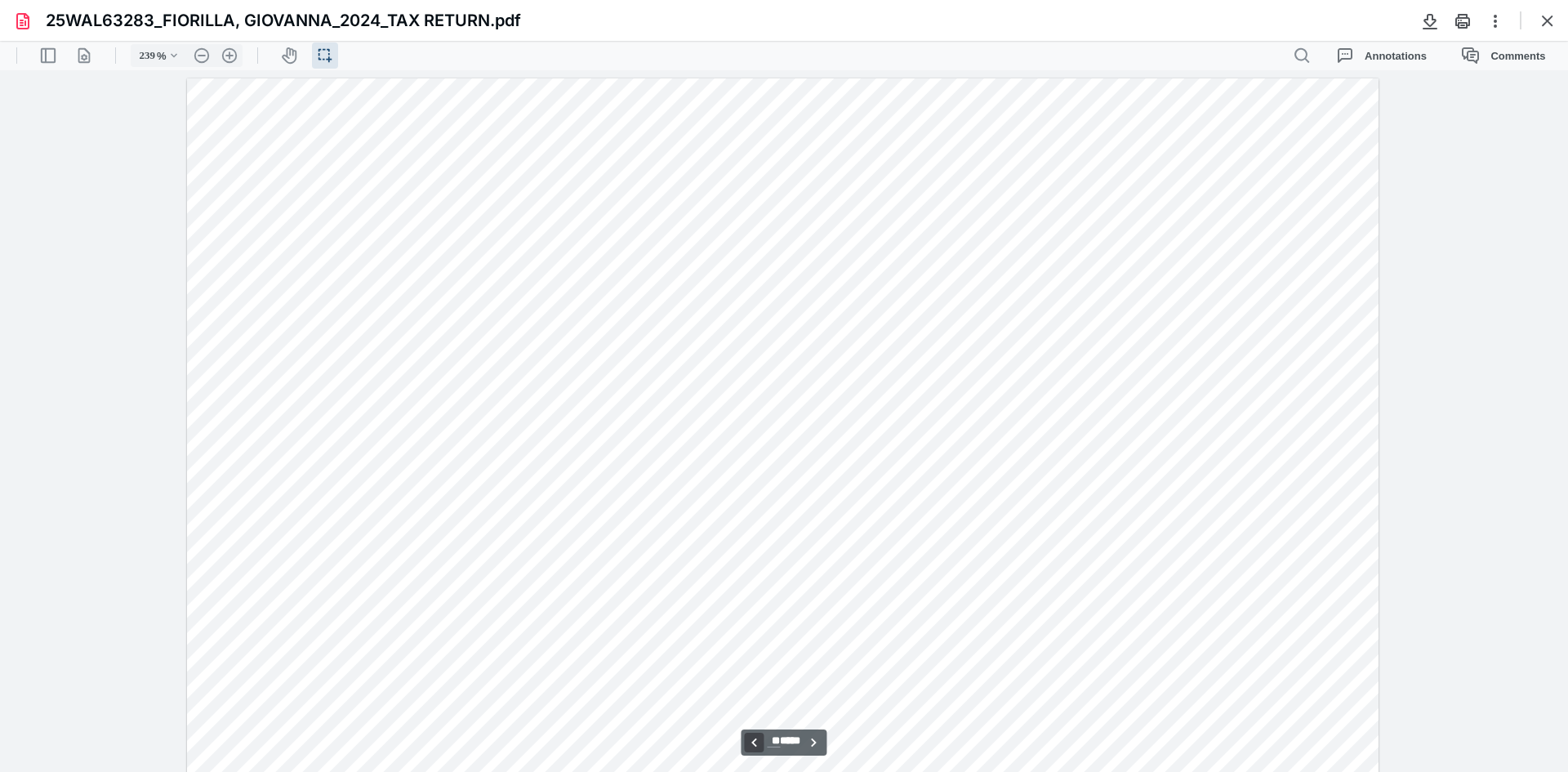 click on "**********" at bounding box center (754, 743) 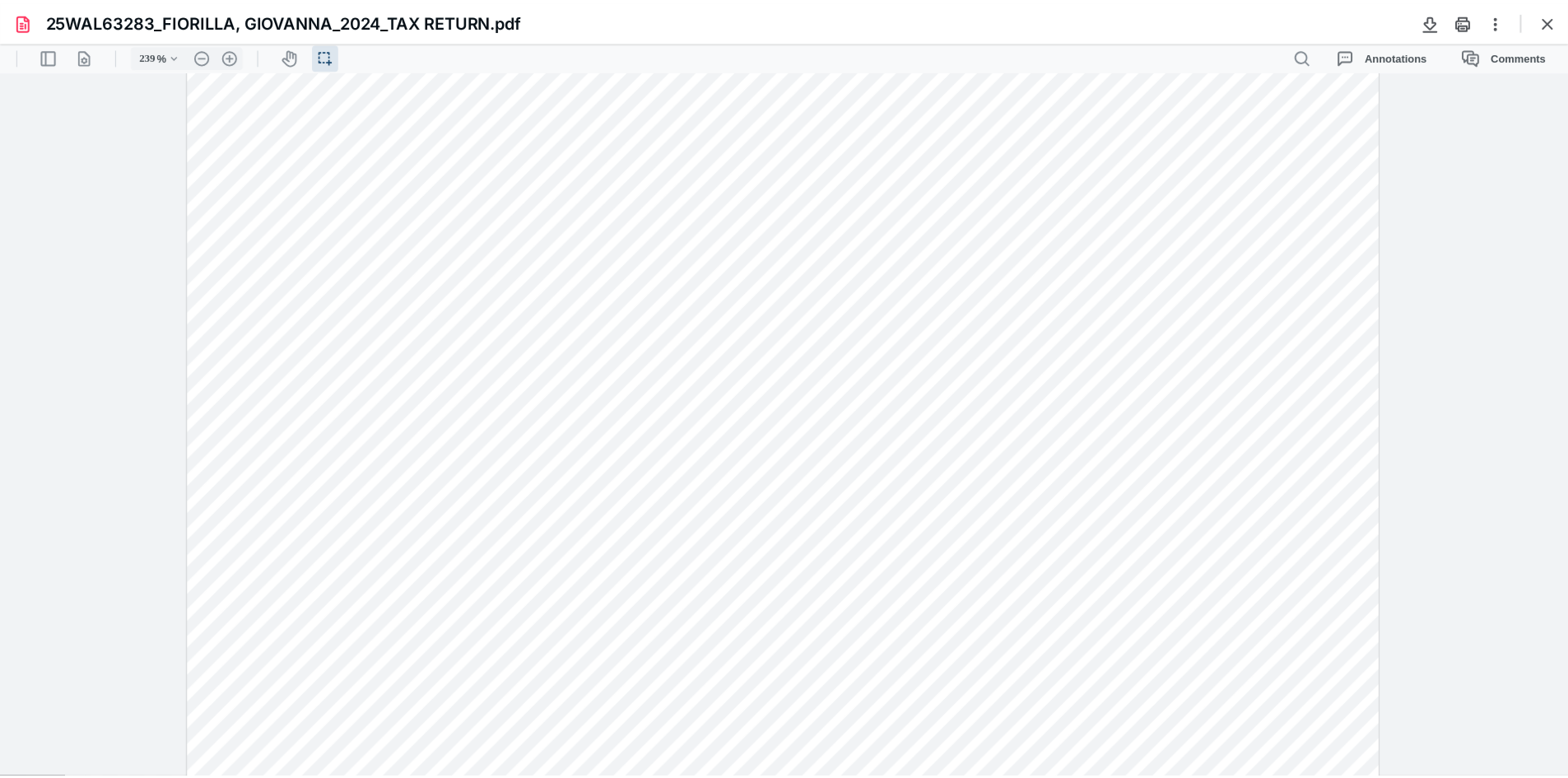 scroll, scrollTop: 23374, scrollLeft: 0, axis: vertical 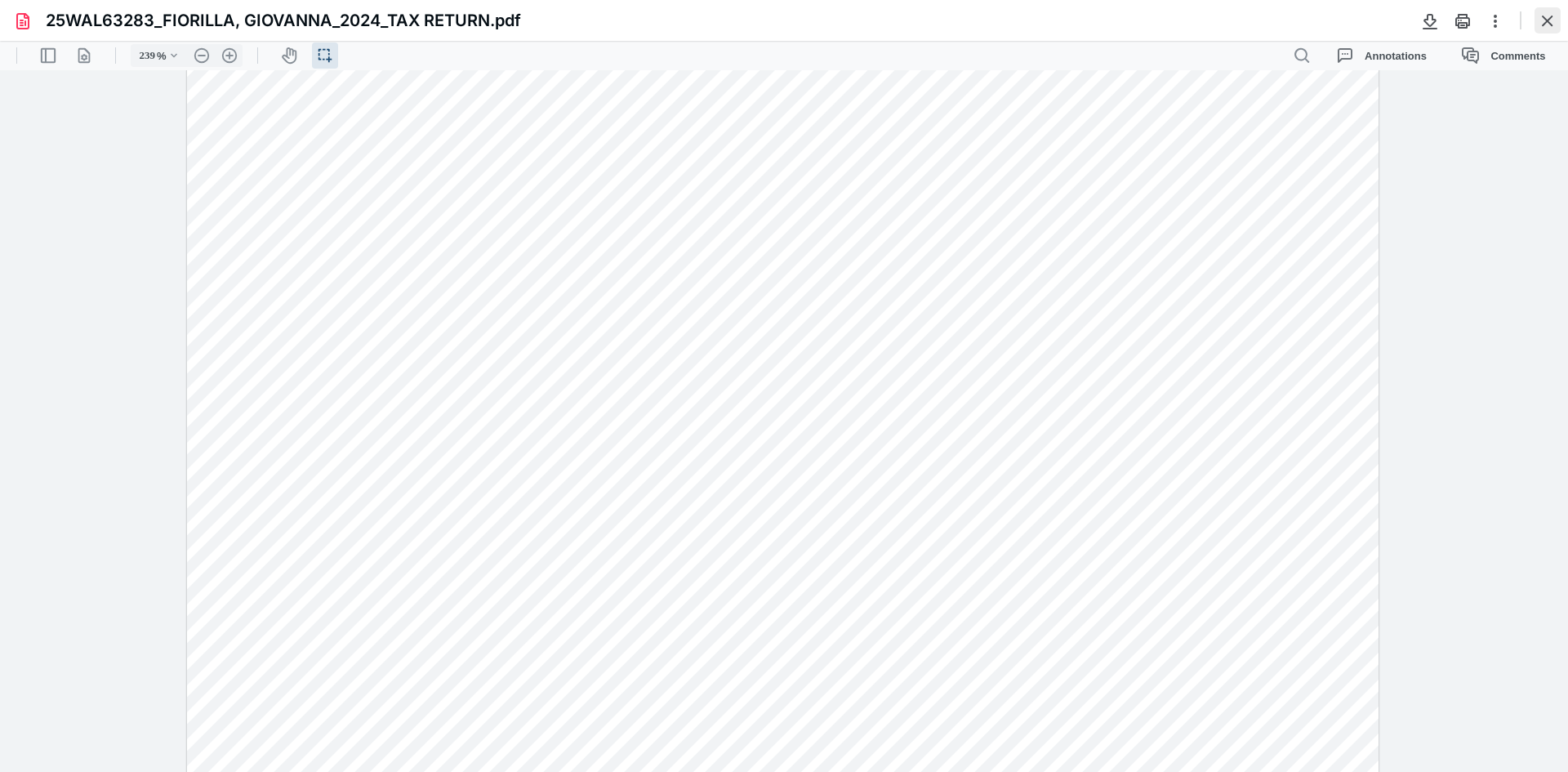 drag, startPoint x: 1530, startPoint y: 25, endPoint x: 1548, endPoint y: 25, distance: 18 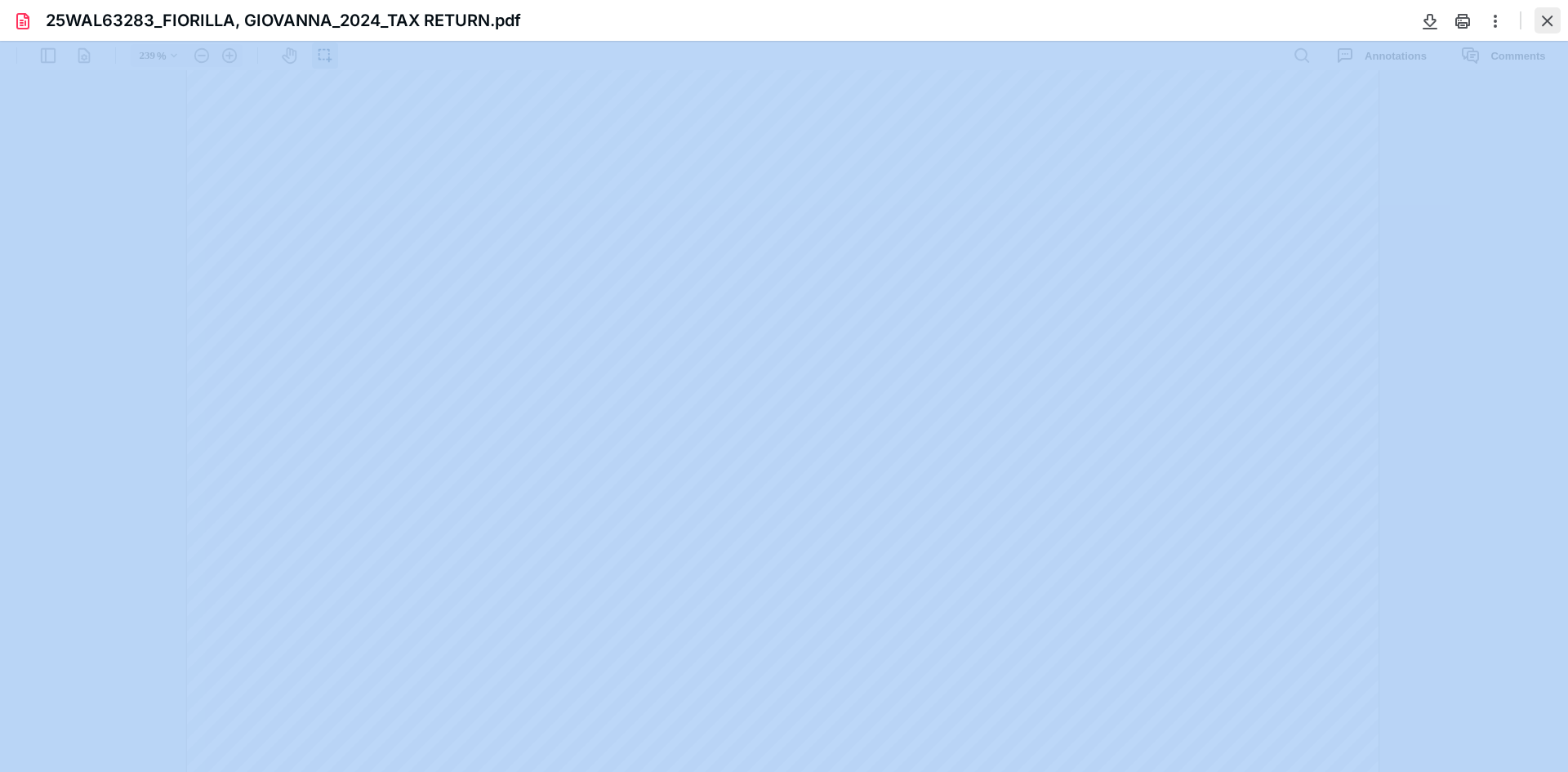 click at bounding box center [1548, 20] 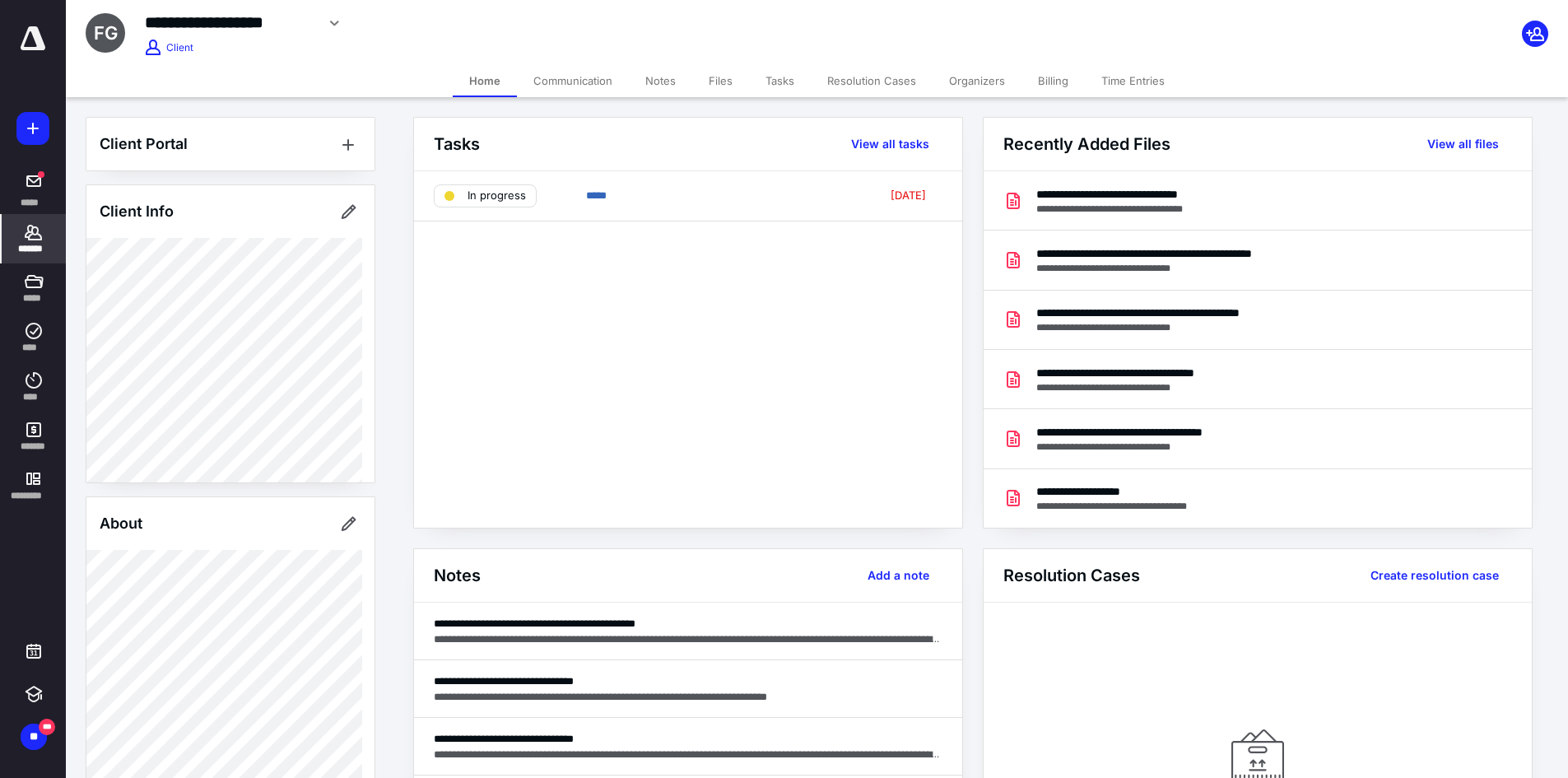 drag, startPoint x: 46, startPoint y: 243, endPoint x: 49, endPoint y: 234, distance: 9.486833 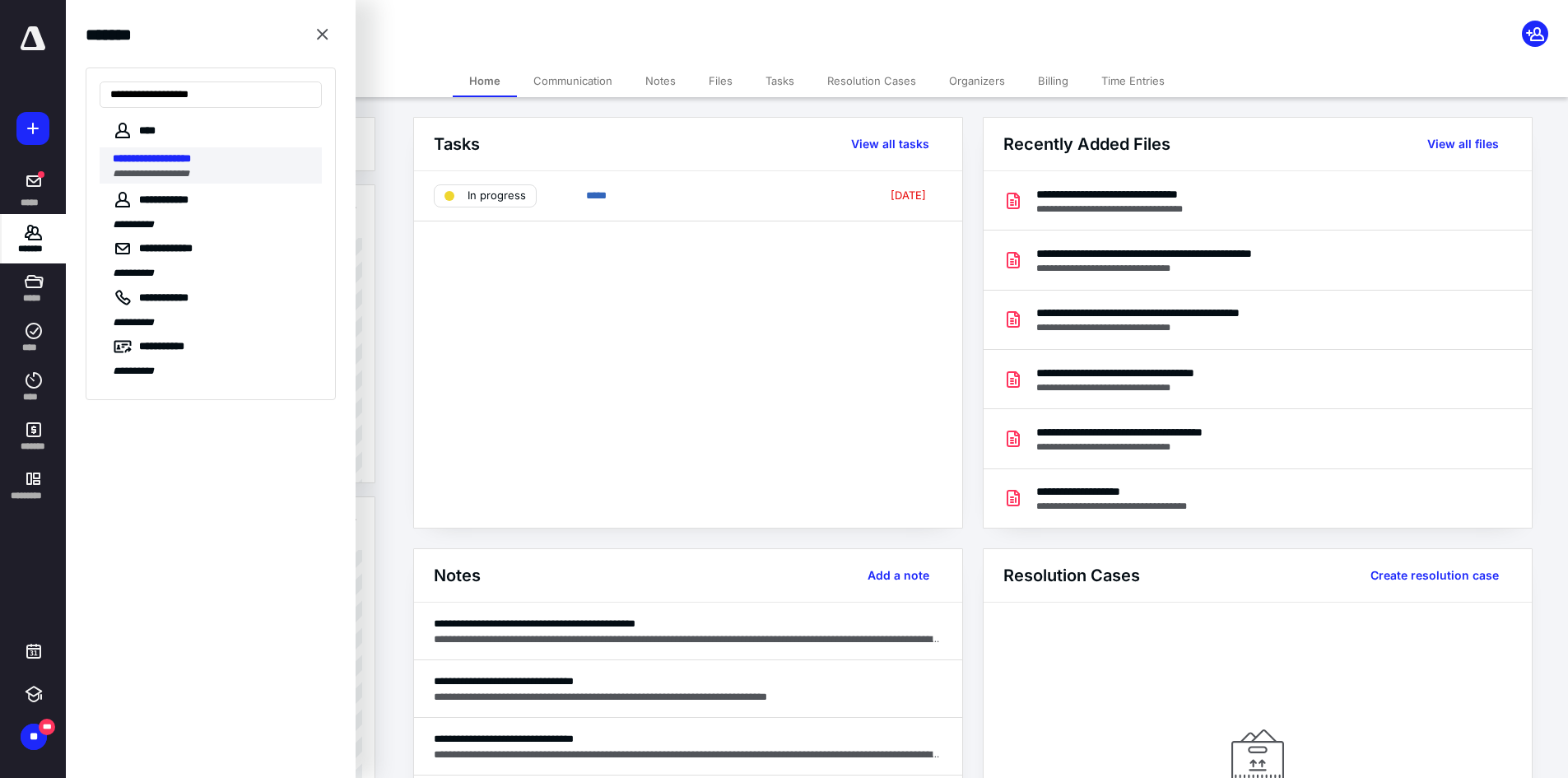 type on "**********" 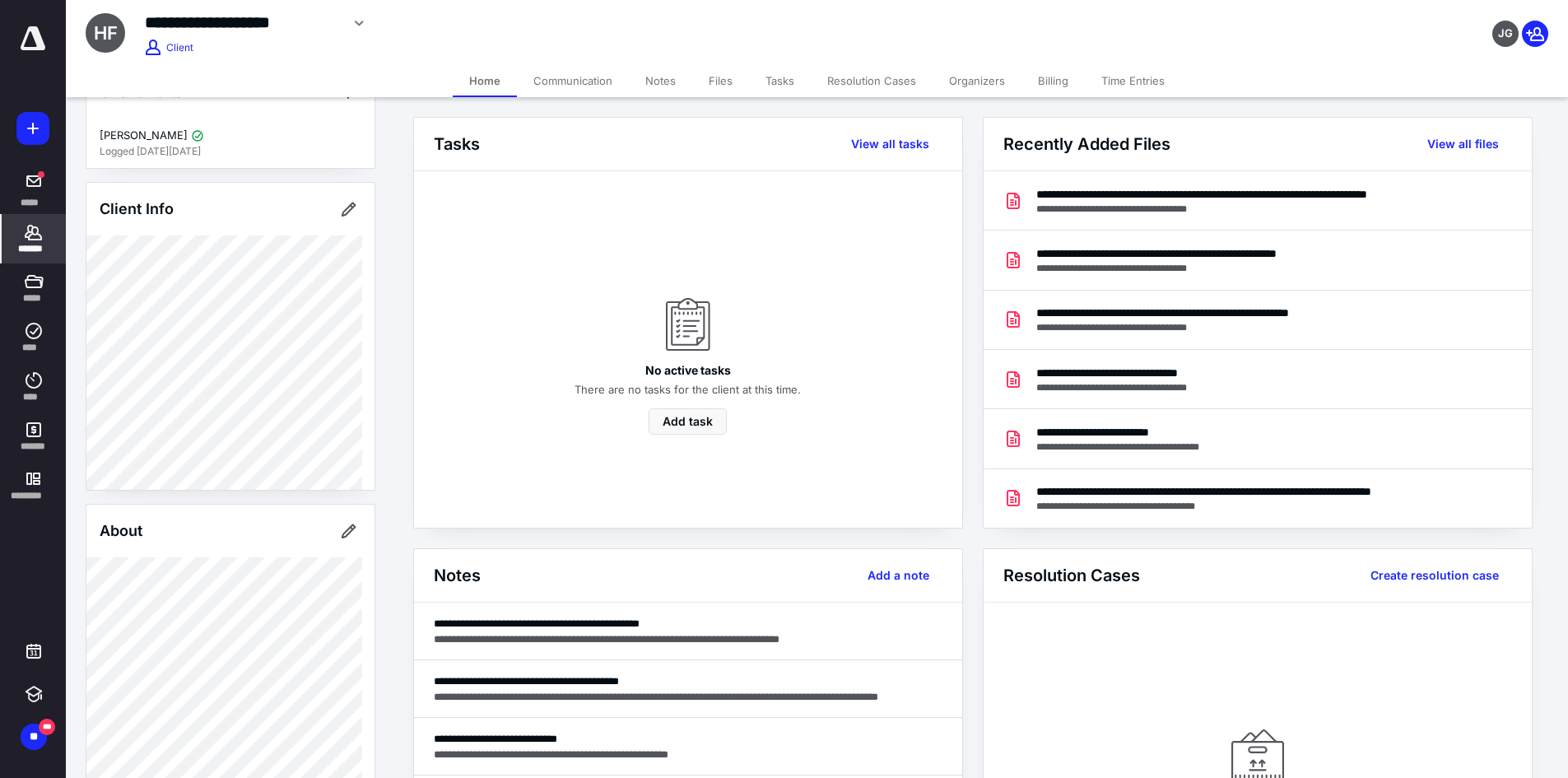 scroll, scrollTop: 165, scrollLeft: 0, axis: vertical 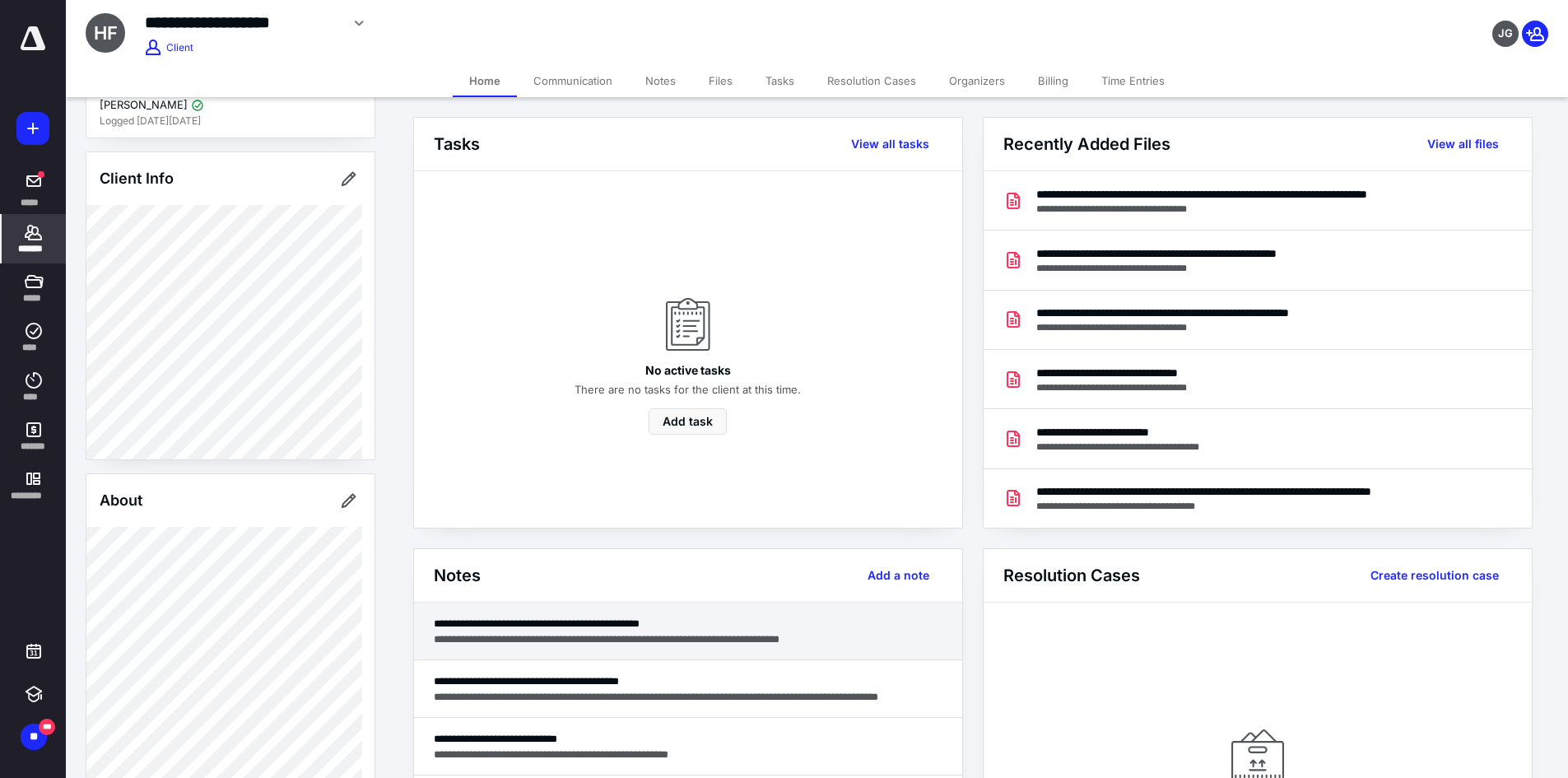 click on "**********" at bounding box center [688, 623] 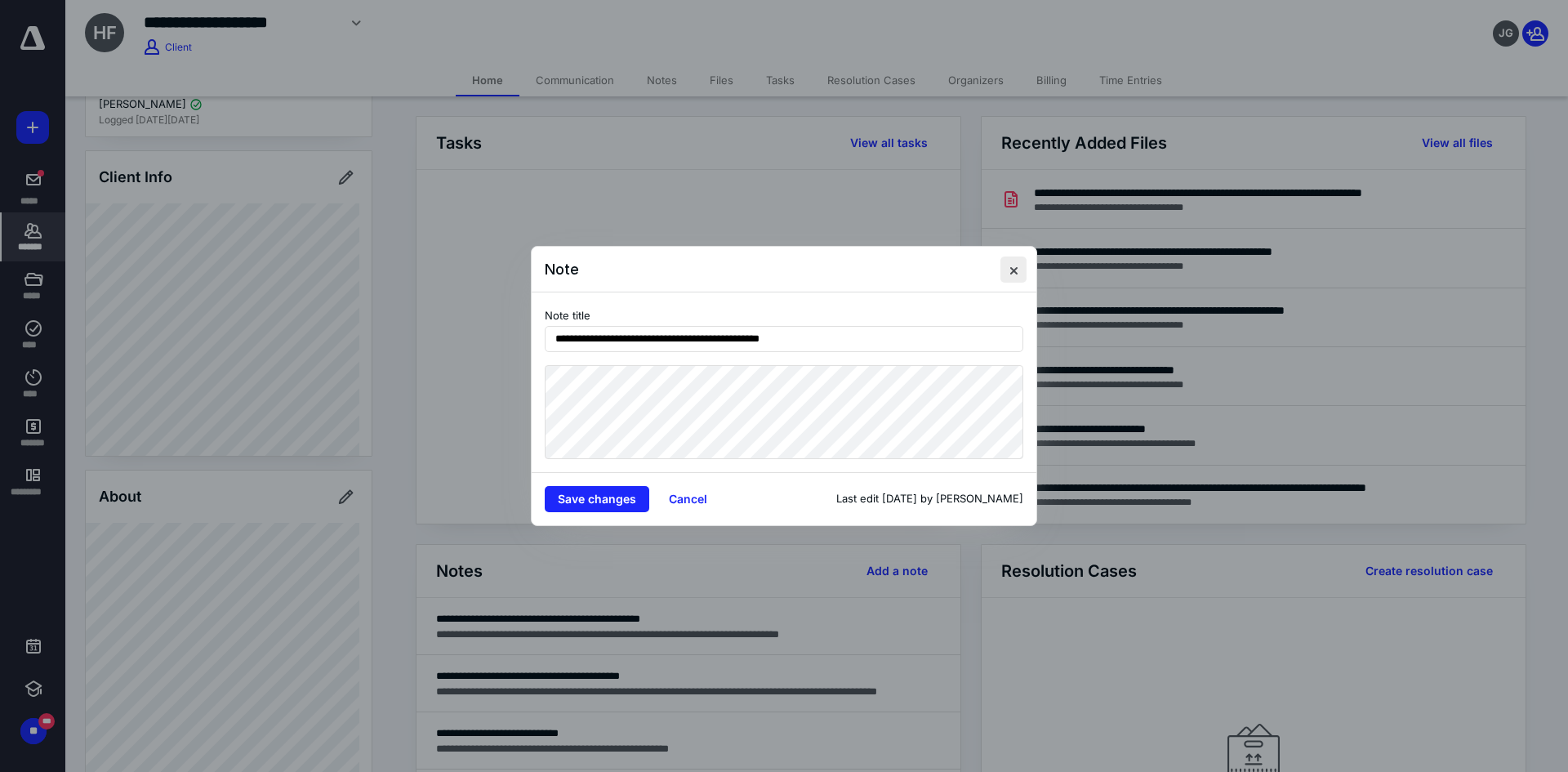 click at bounding box center [1013, 270] 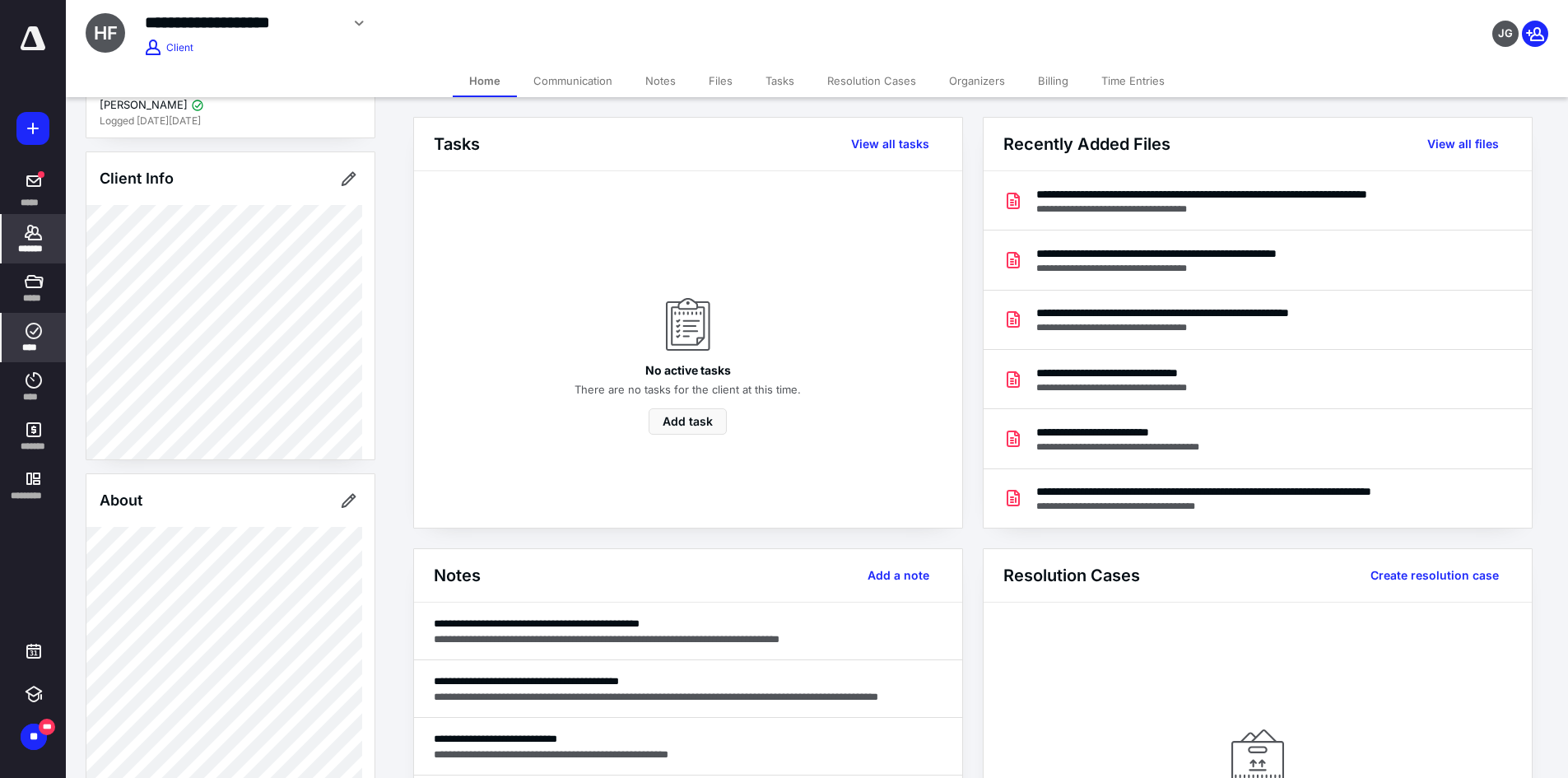 click 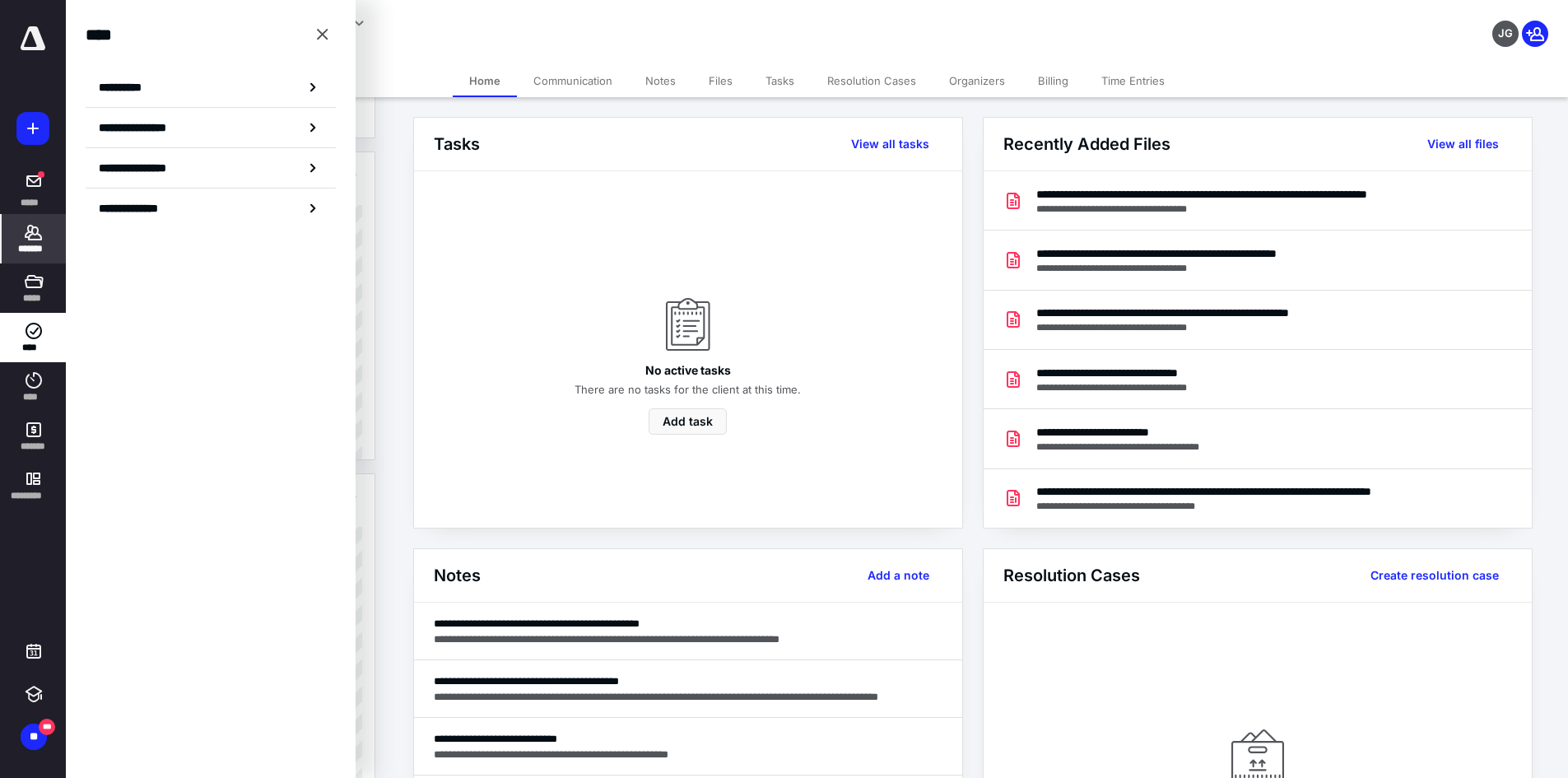 drag, startPoint x: 21, startPoint y: 245, endPoint x: 40, endPoint y: 231, distance: 23.600847 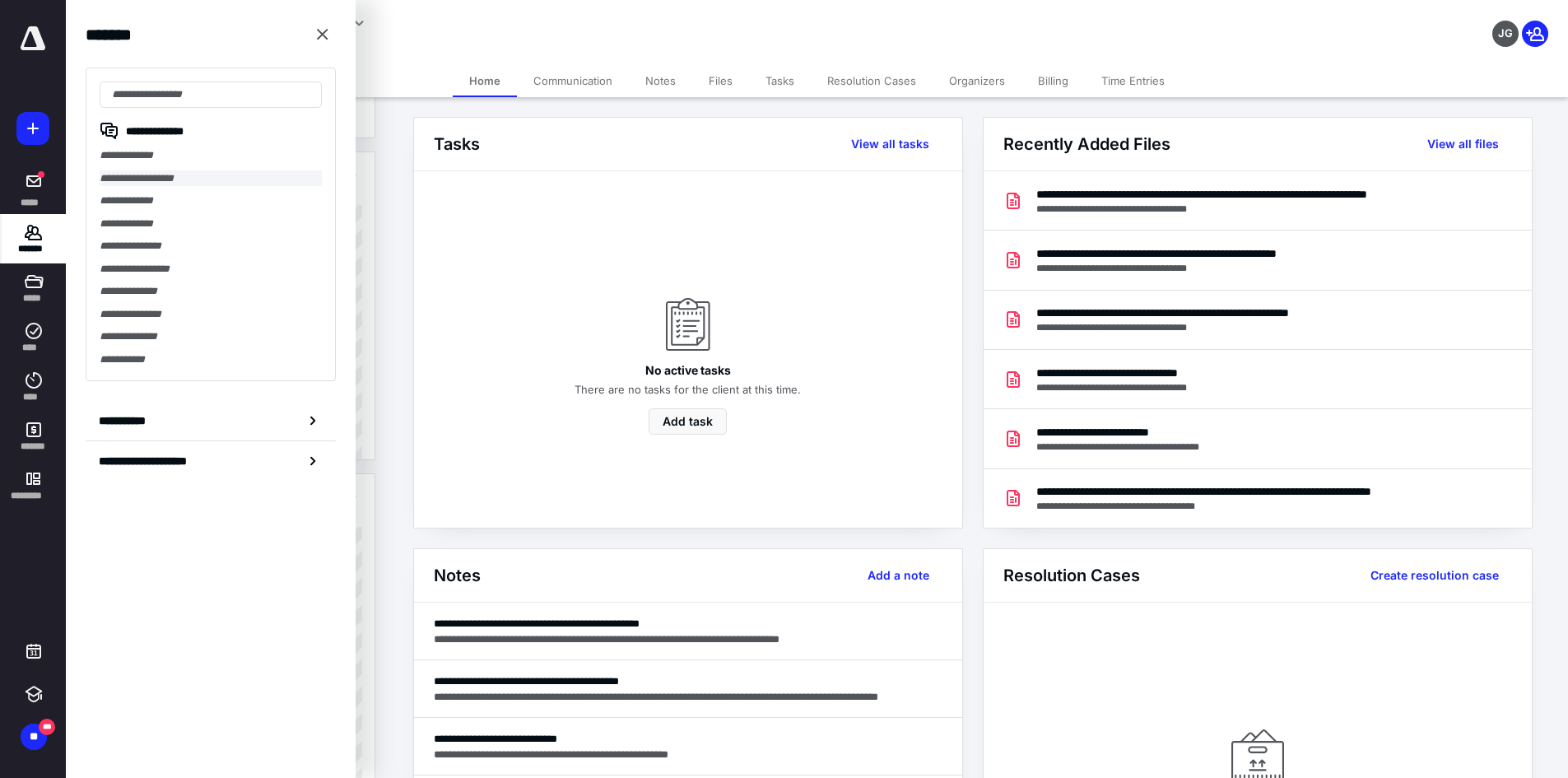 click on "**********" at bounding box center [211, 179] 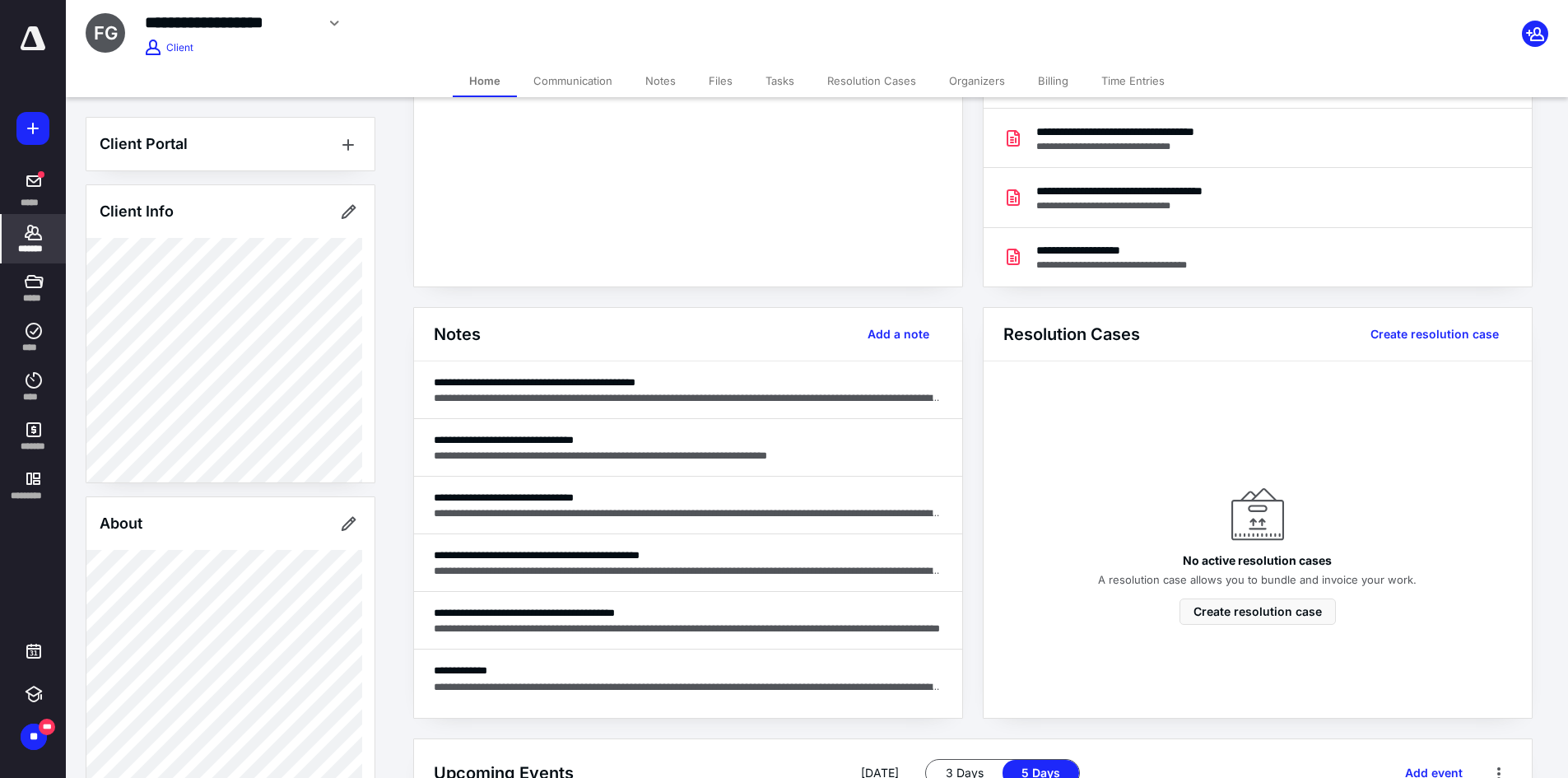 scroll, scrollTop: 247, scrollLeft: 0, axis: vertical 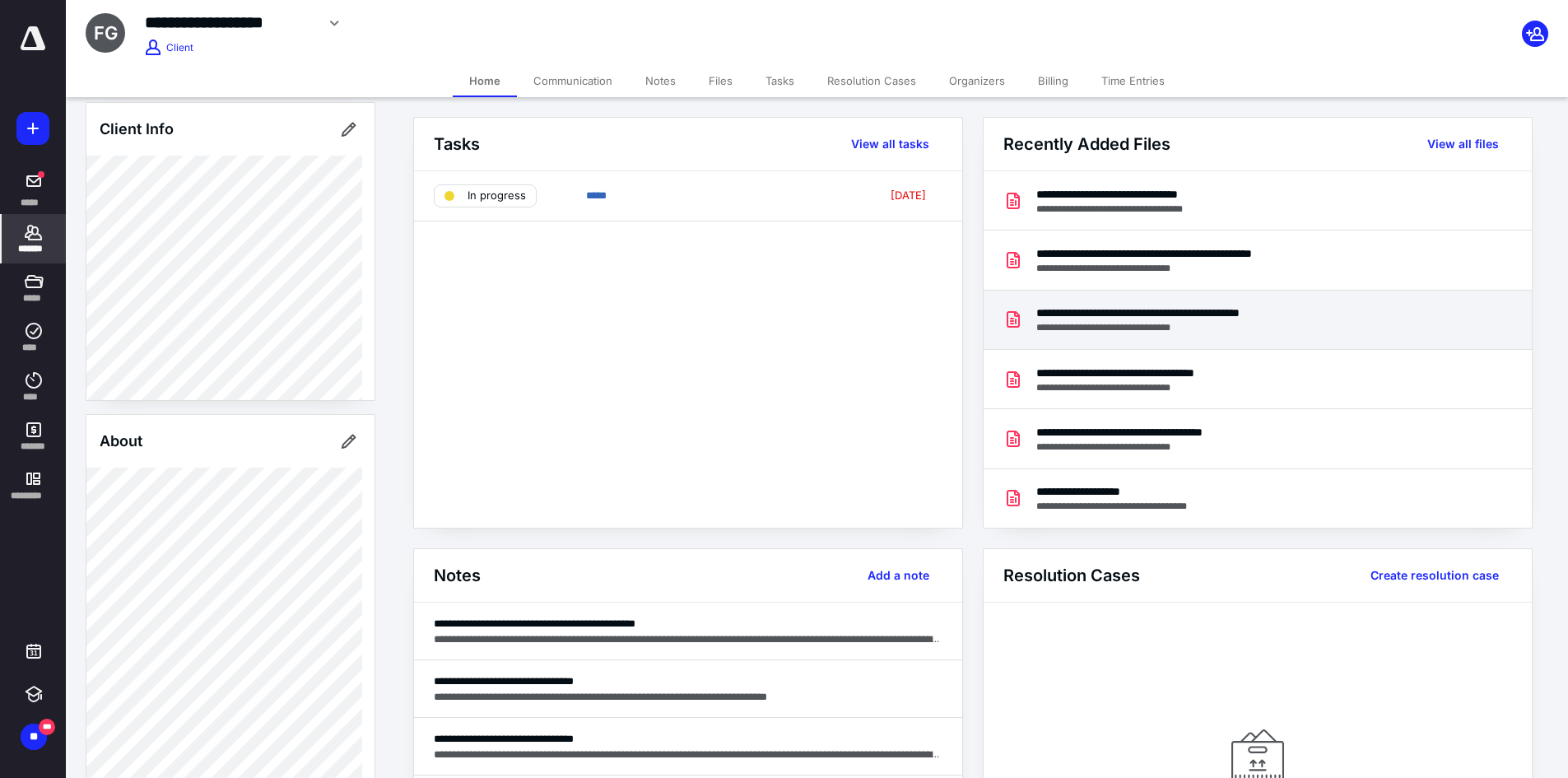 click on "**********" at bounding box center [1201, 328] 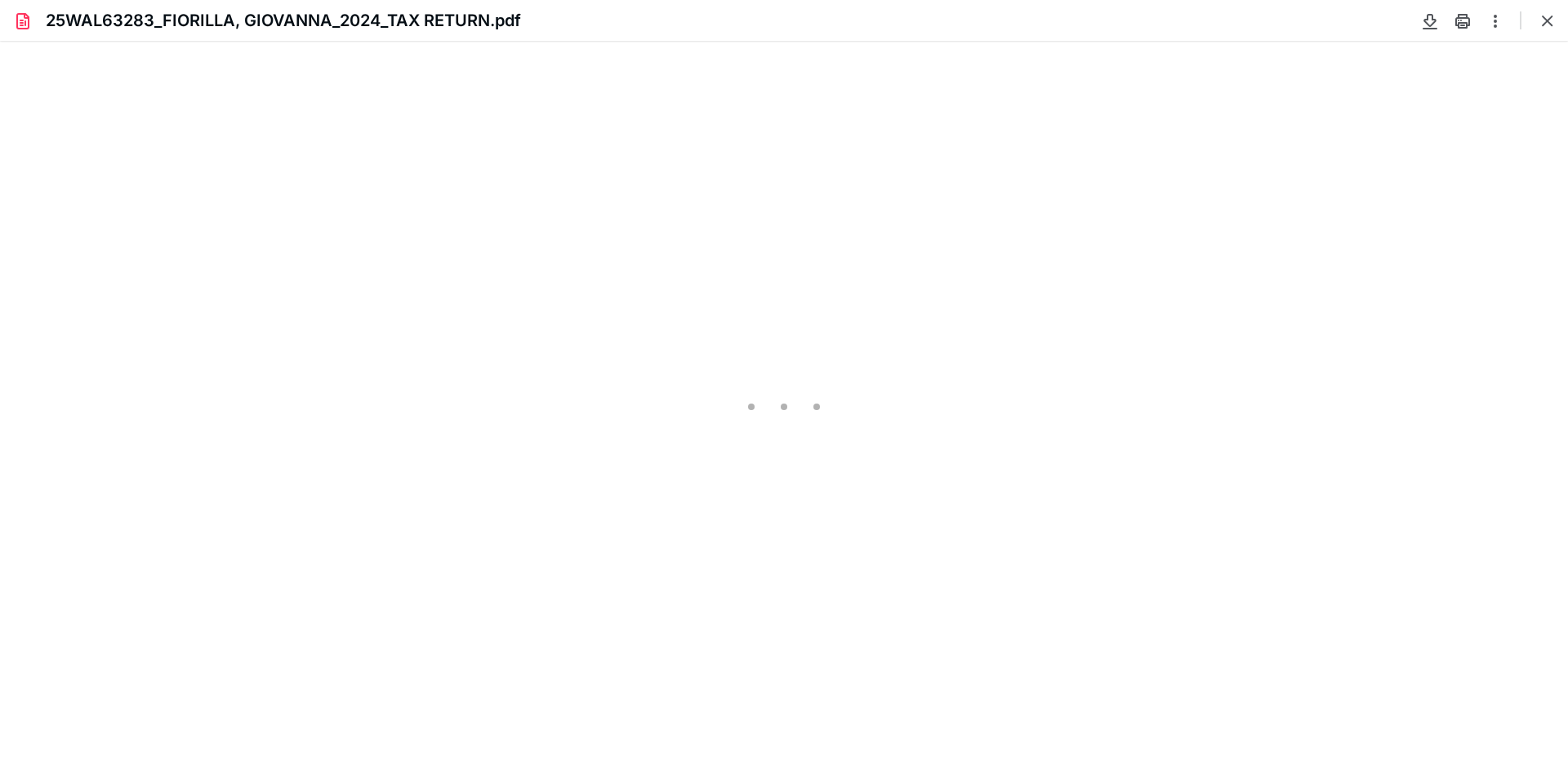 scroll, scrollTop: 0, scrollLeft: 0, axis: both 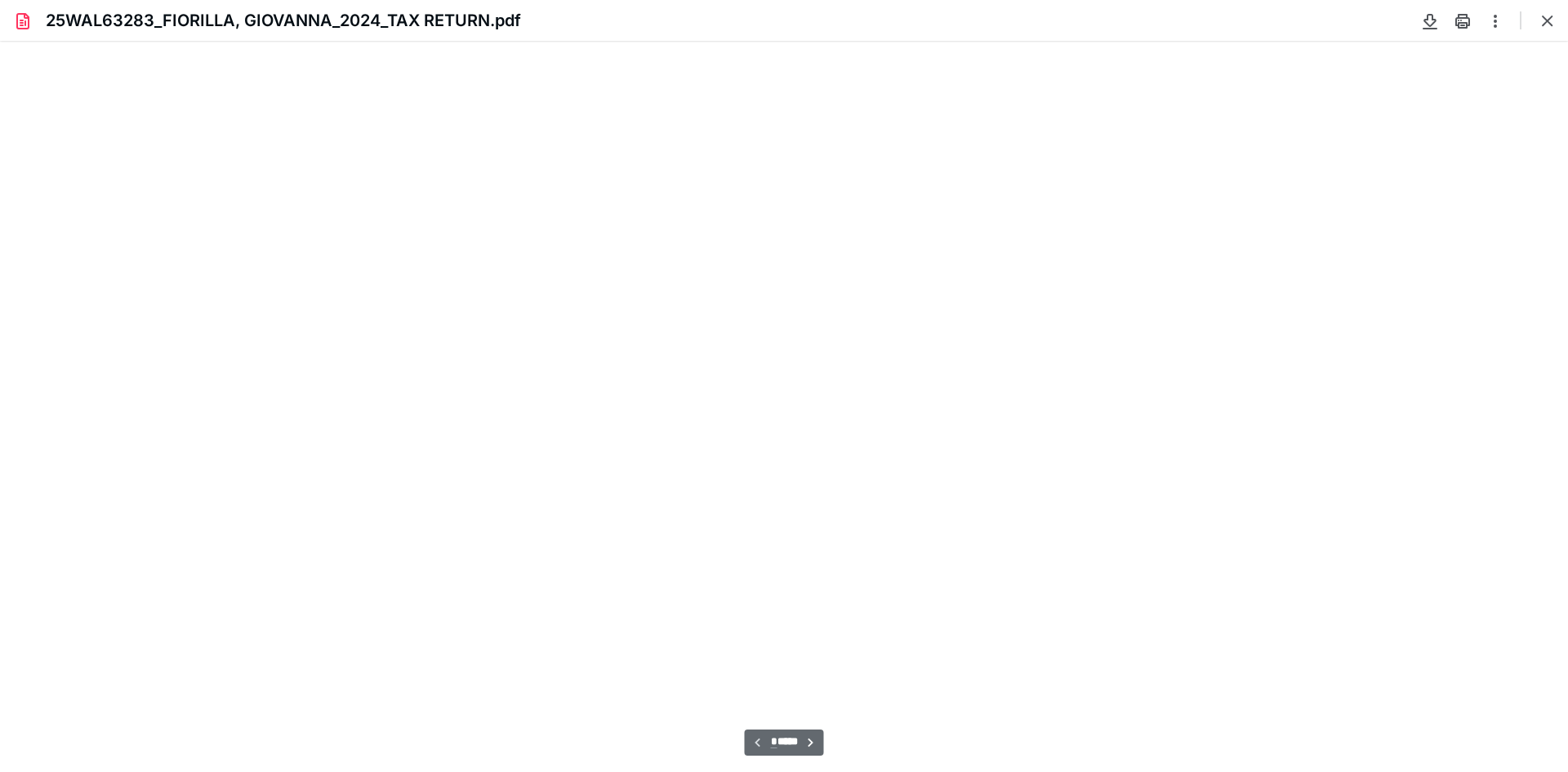 type on "238" 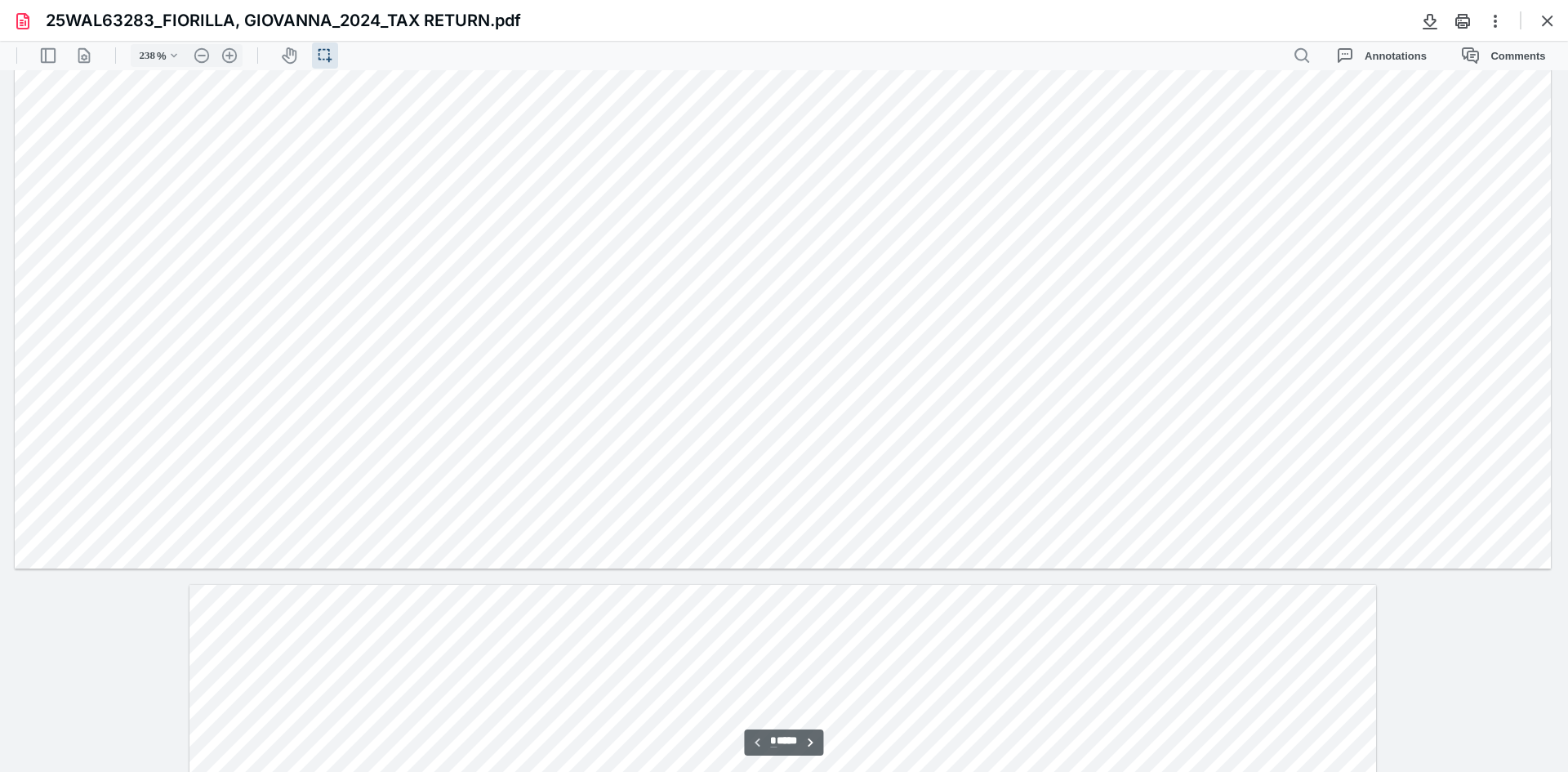 scroll, scrollTop: 773, scrollLeft: 0, axis: vertical 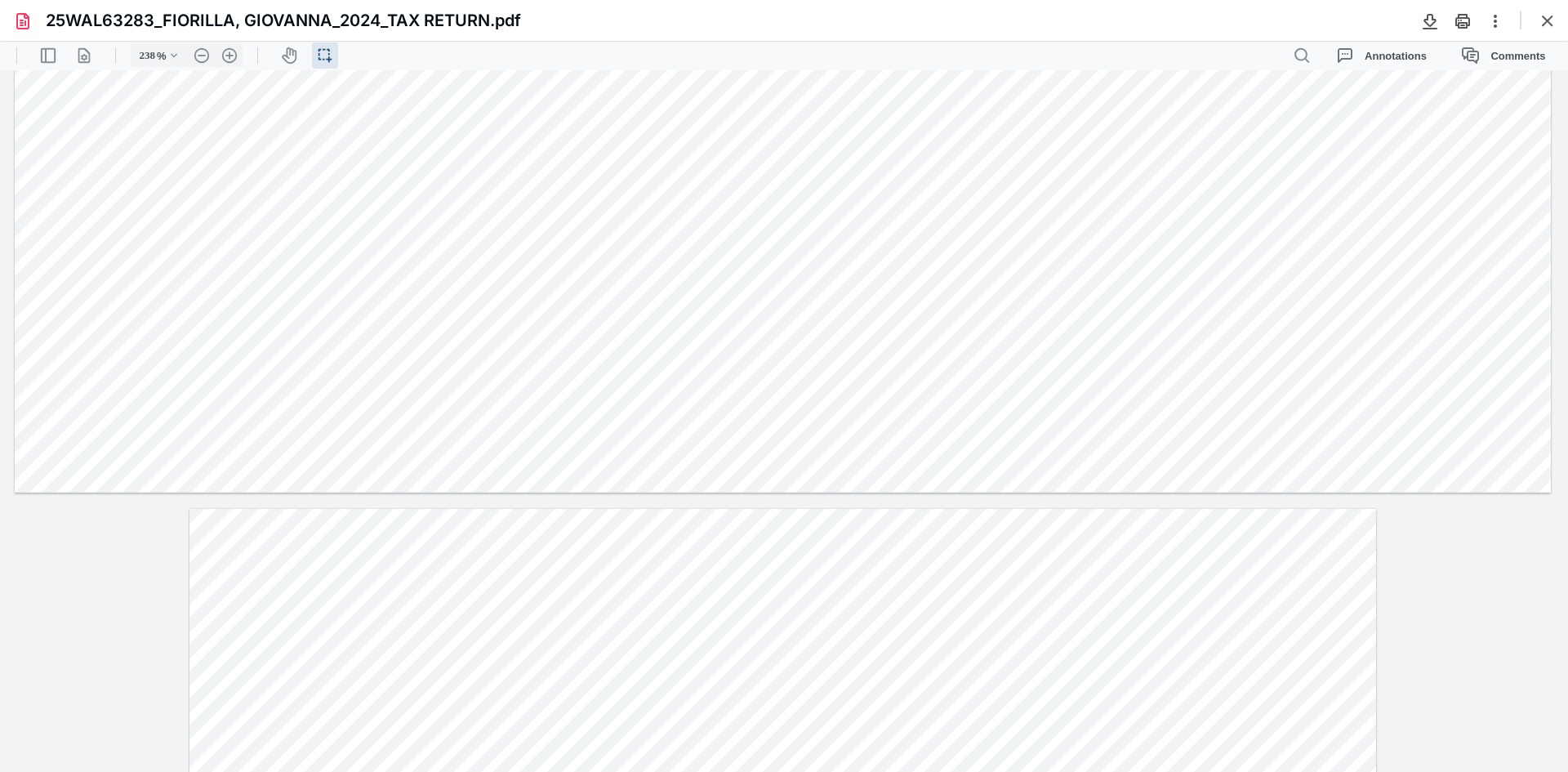 click at bounding box center (783, 1278) 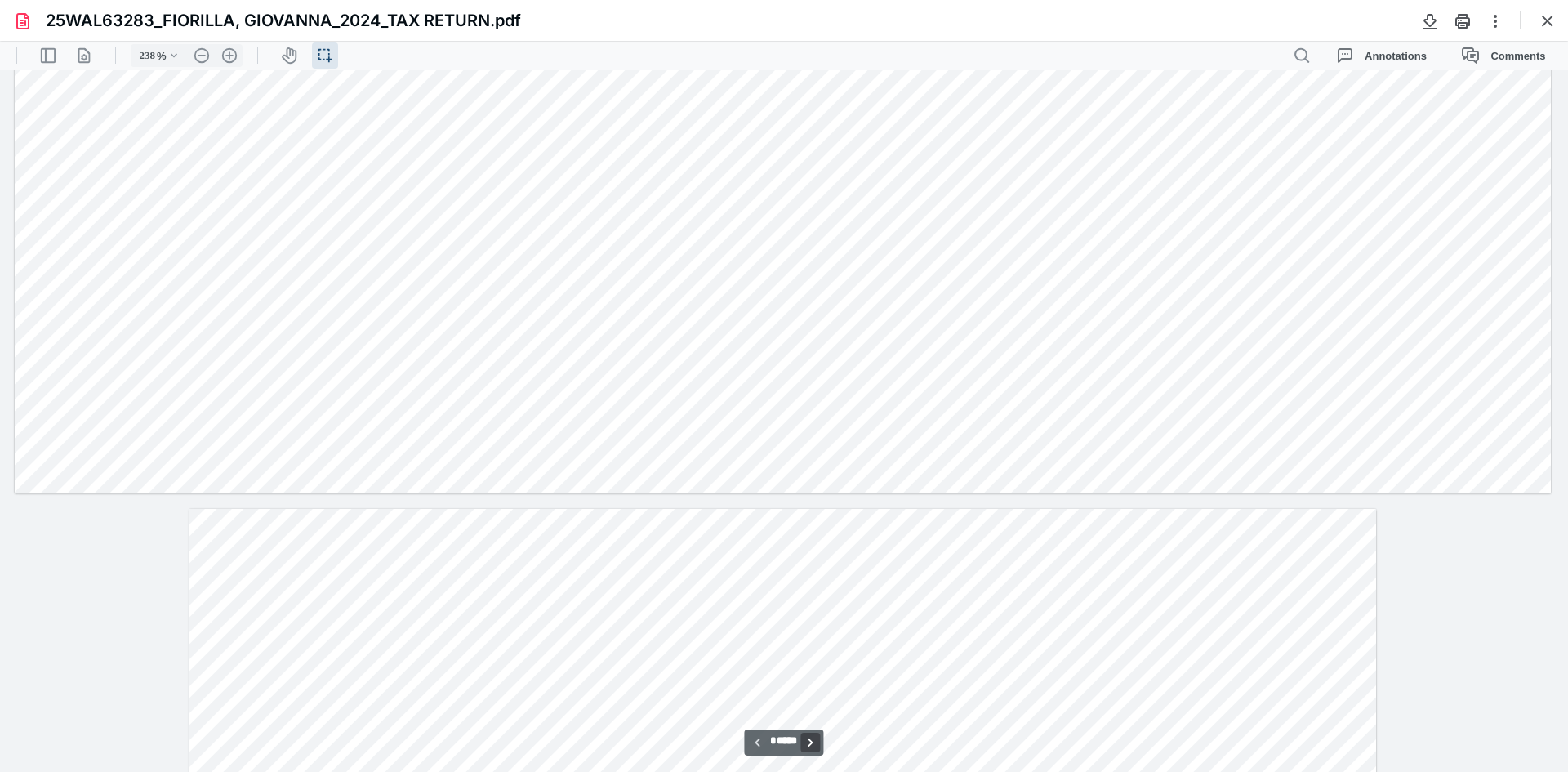 click on "**********" at bounding box center (811, 743) 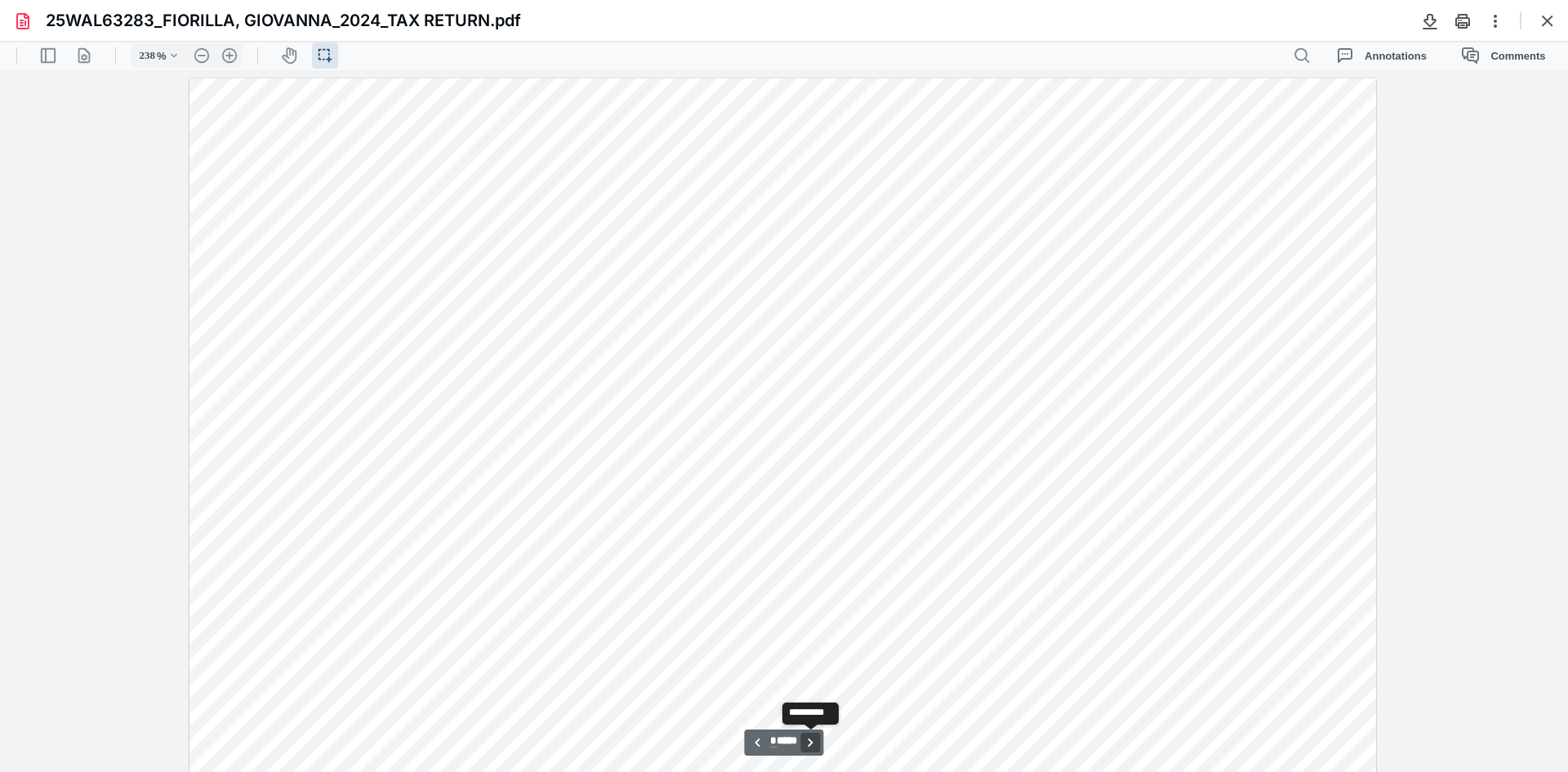click on "**********" at bounding box center (811, 743) 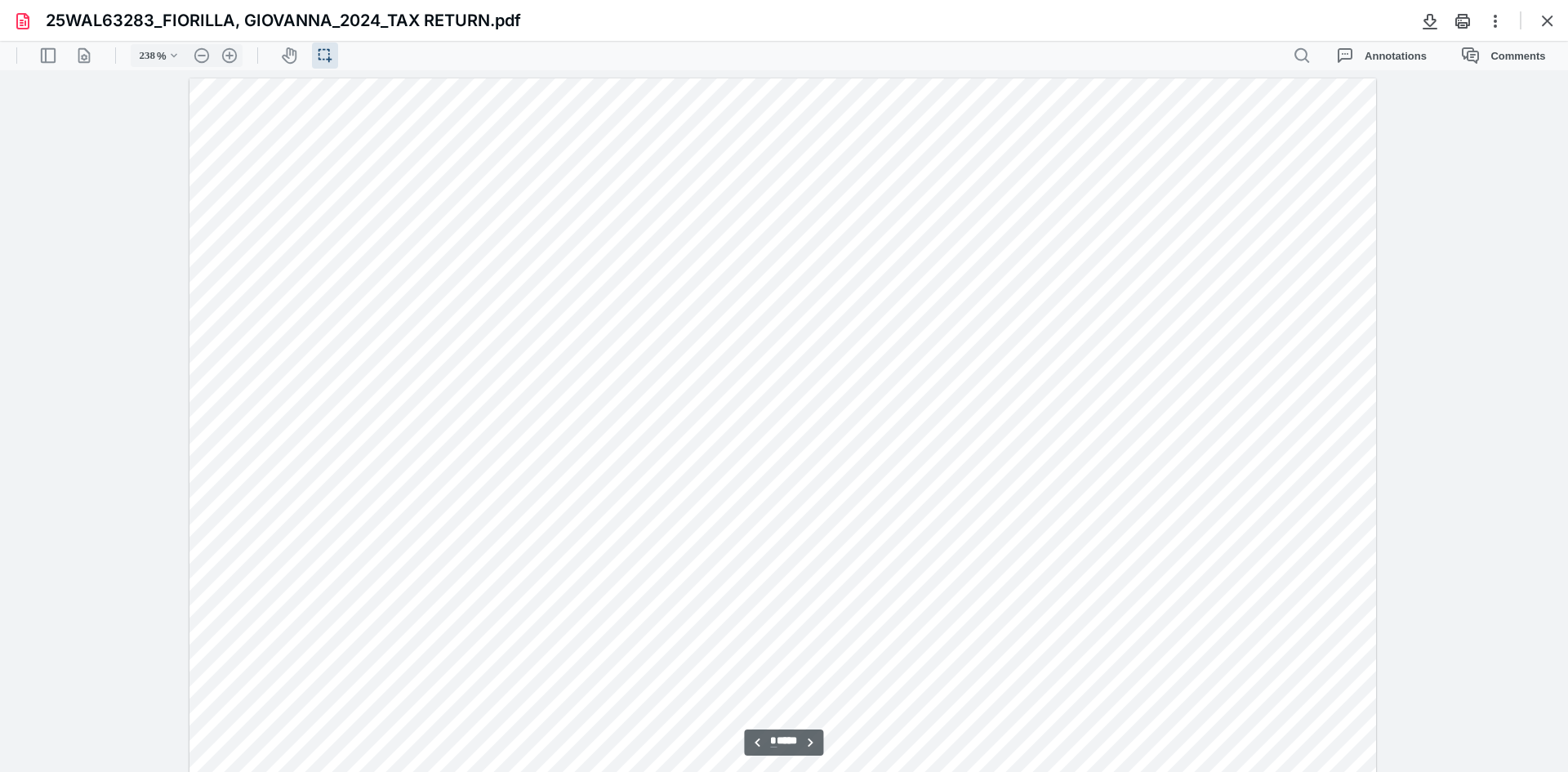 scroll, scrollTop: 7824, scrollLeft: 0, axis: vertical 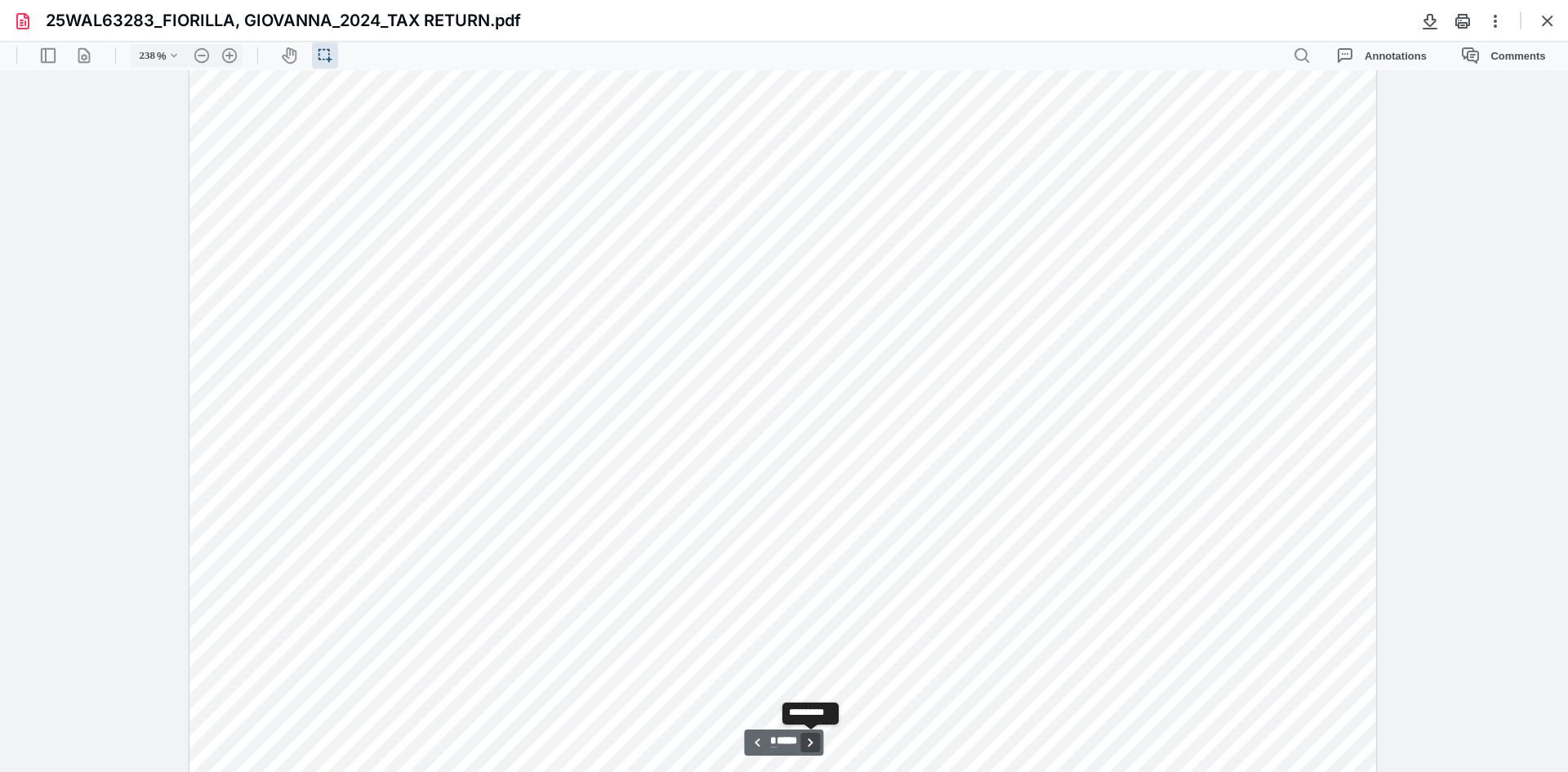 click on "**********" at bounding box center [811, 743] 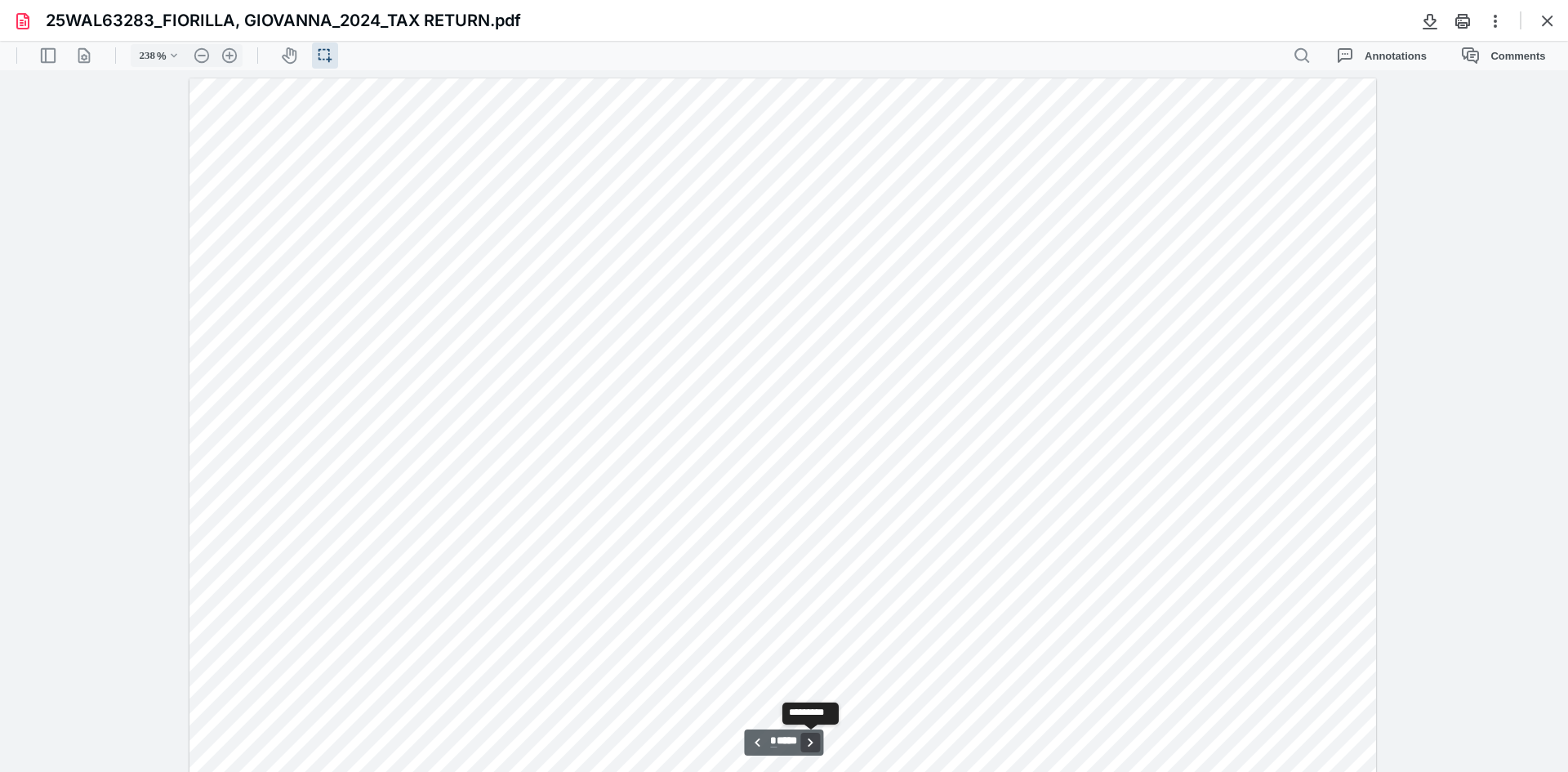 click on "**********" at bounding box center [811, 743] 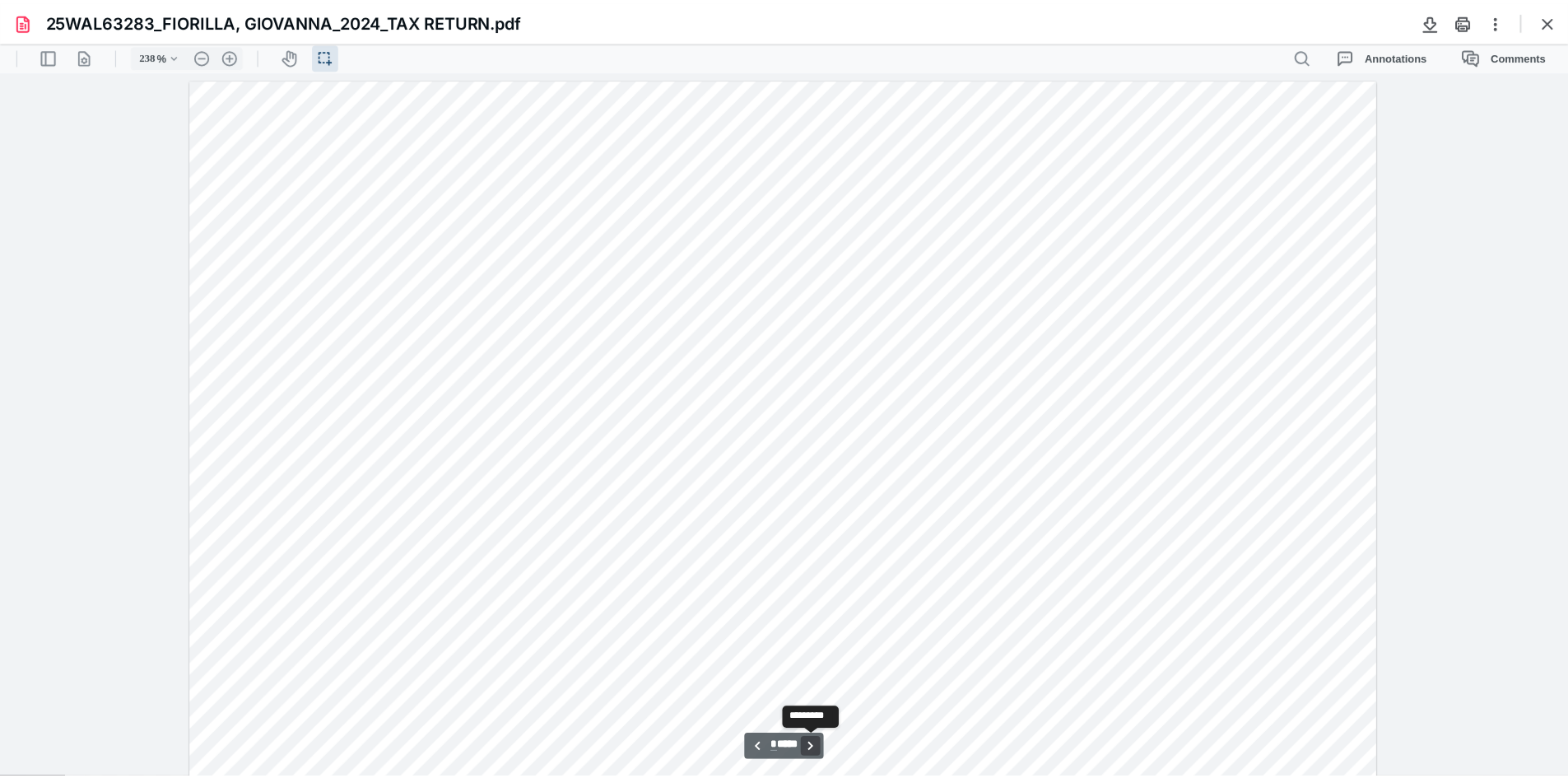 scroll, scrollTop: 10603, scrollLeft: 0, axis: vertical 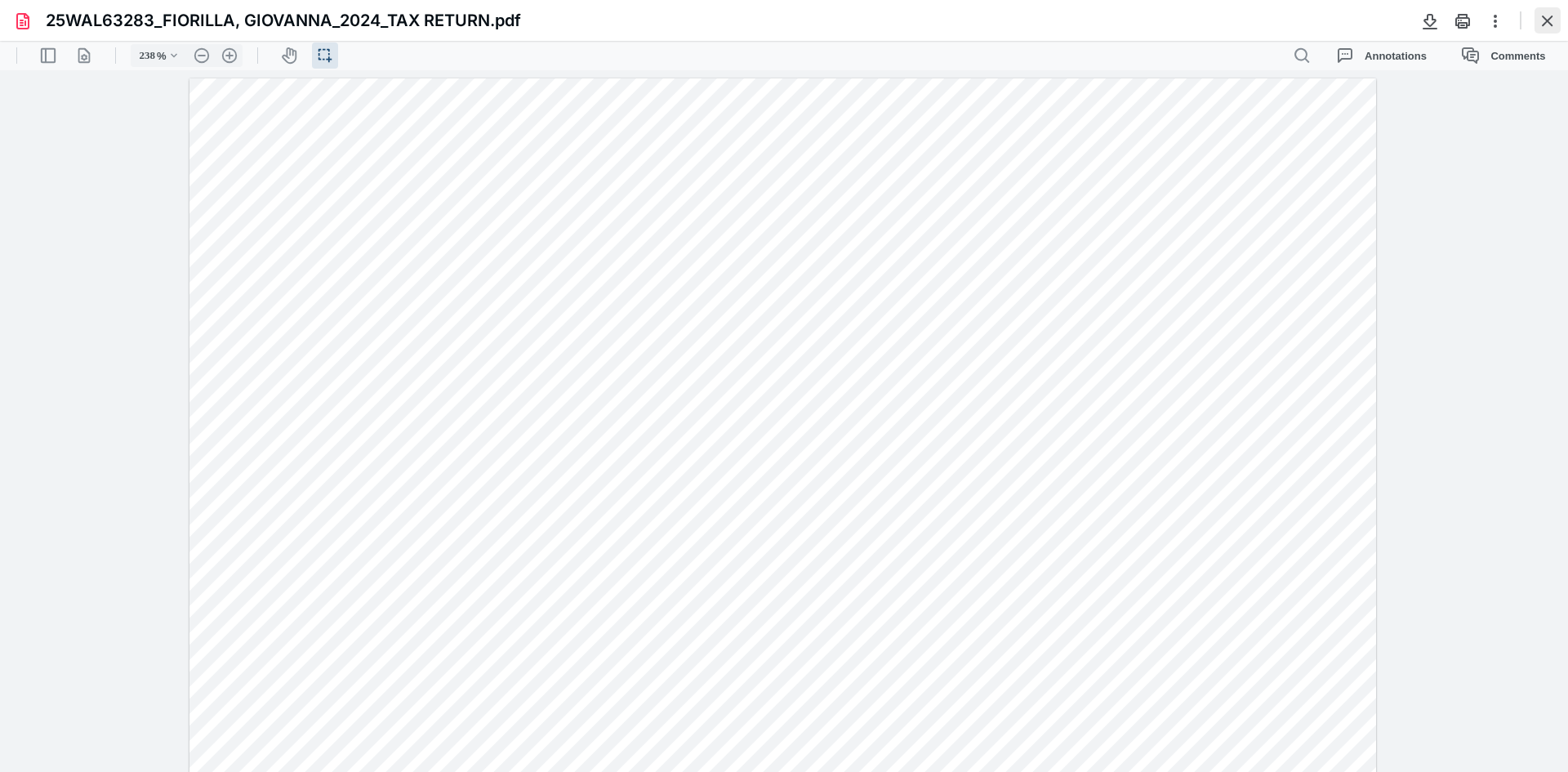 click at bounding box center (1548, 20) 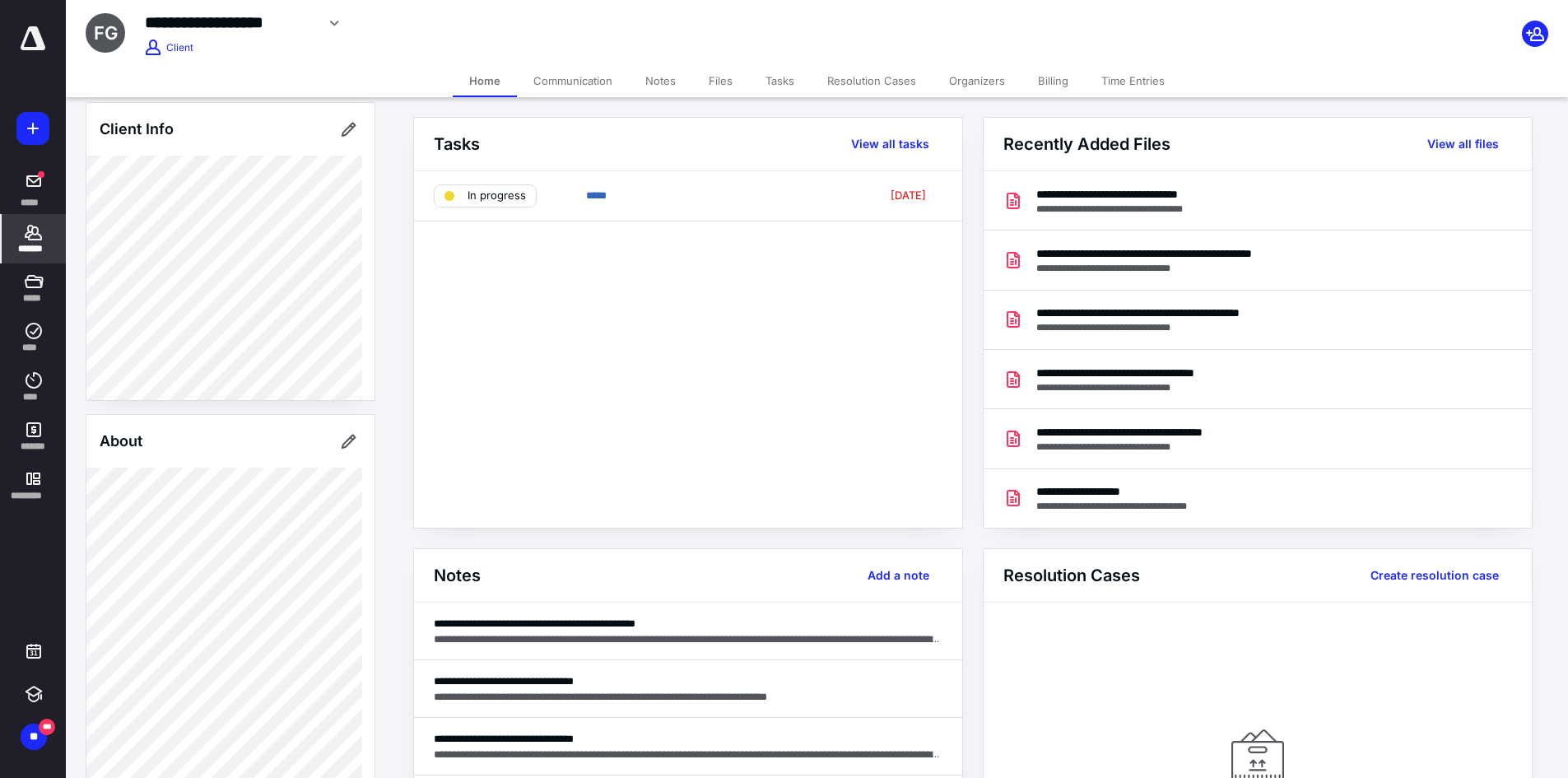 click on "*******" at bounding box center (34, 239) 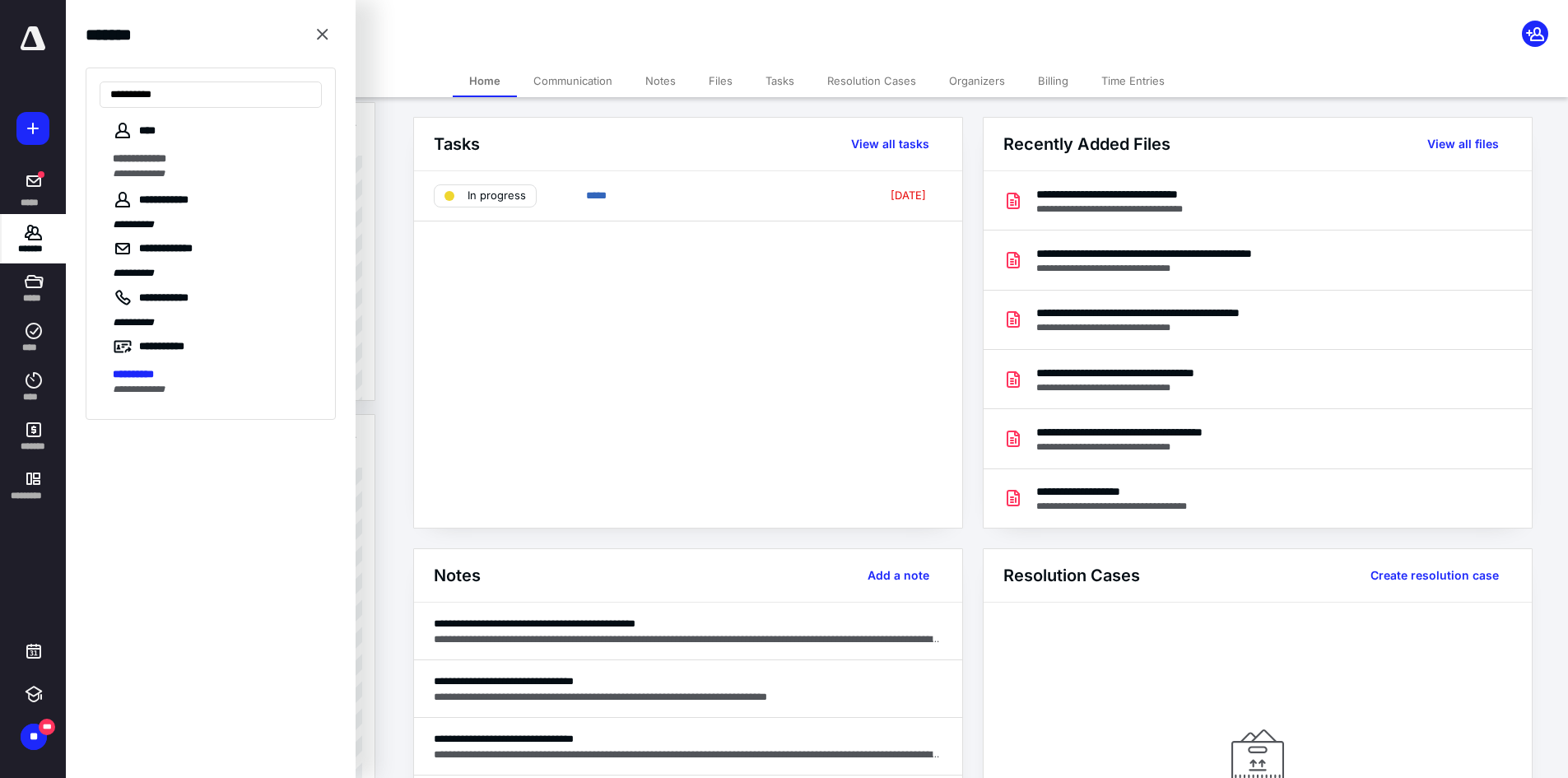 type on "**********" 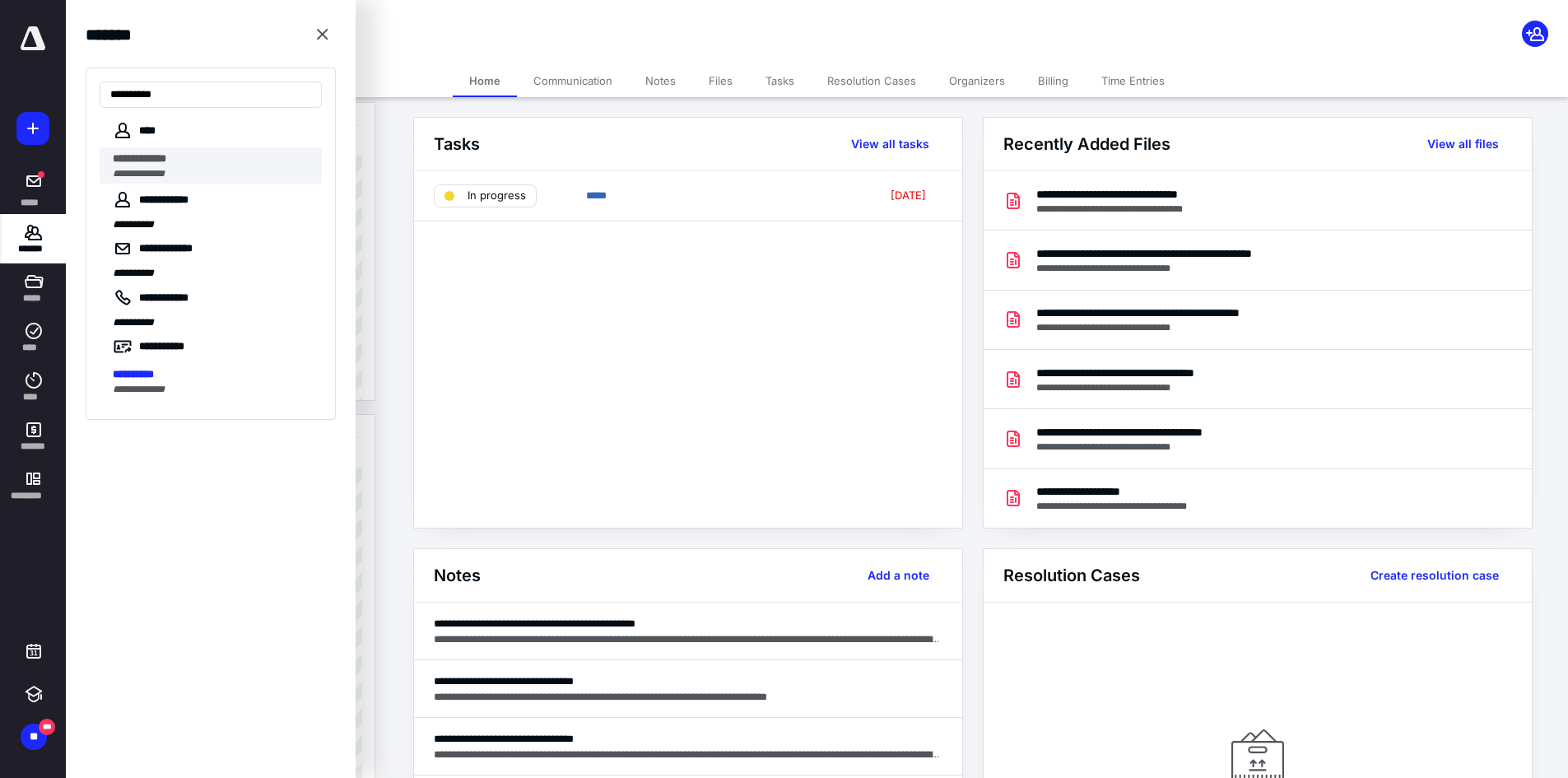 click on "**********" at bounding box center [138, 174] 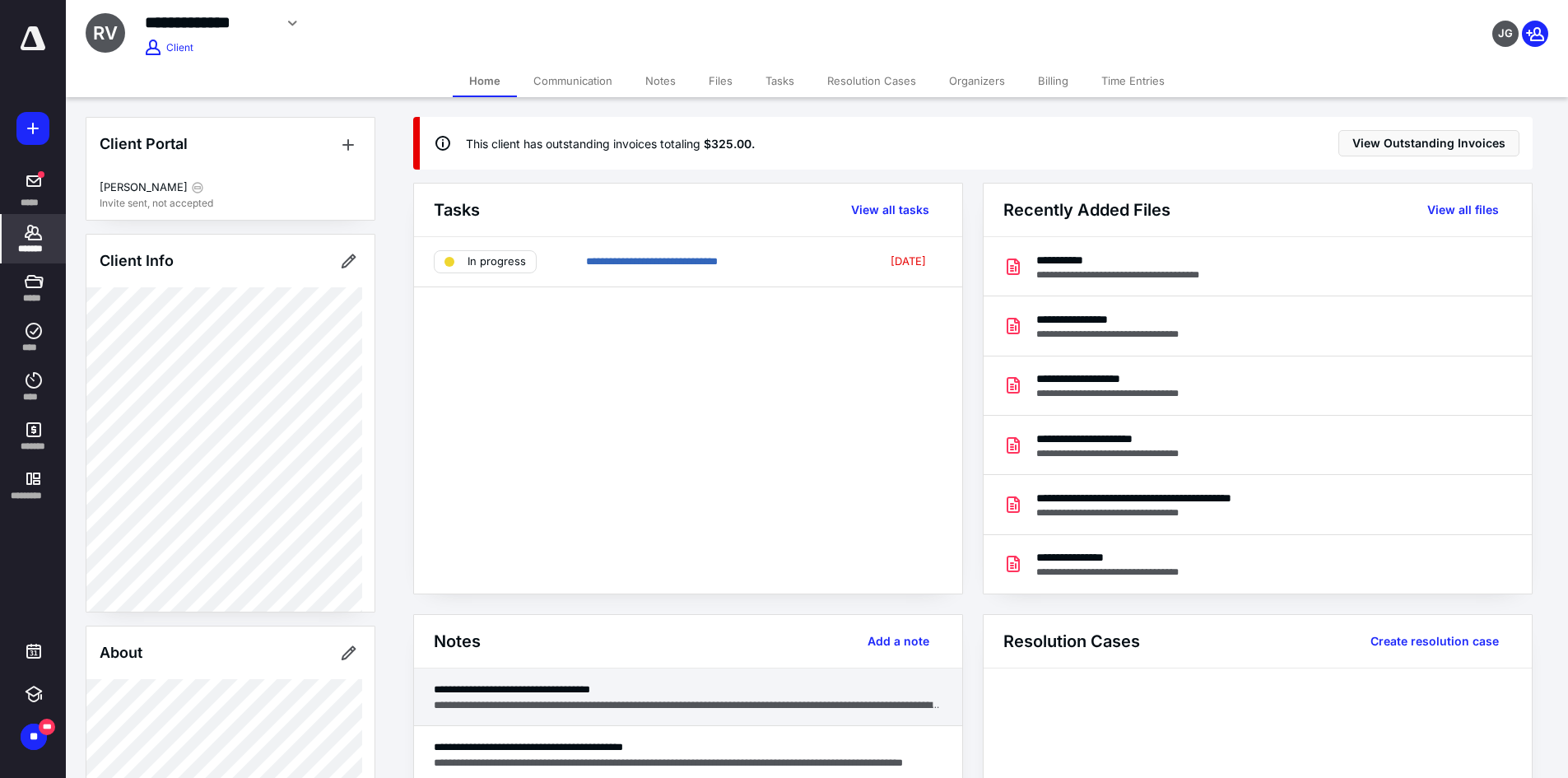 click on "**********" at bounding box center (688, 705) 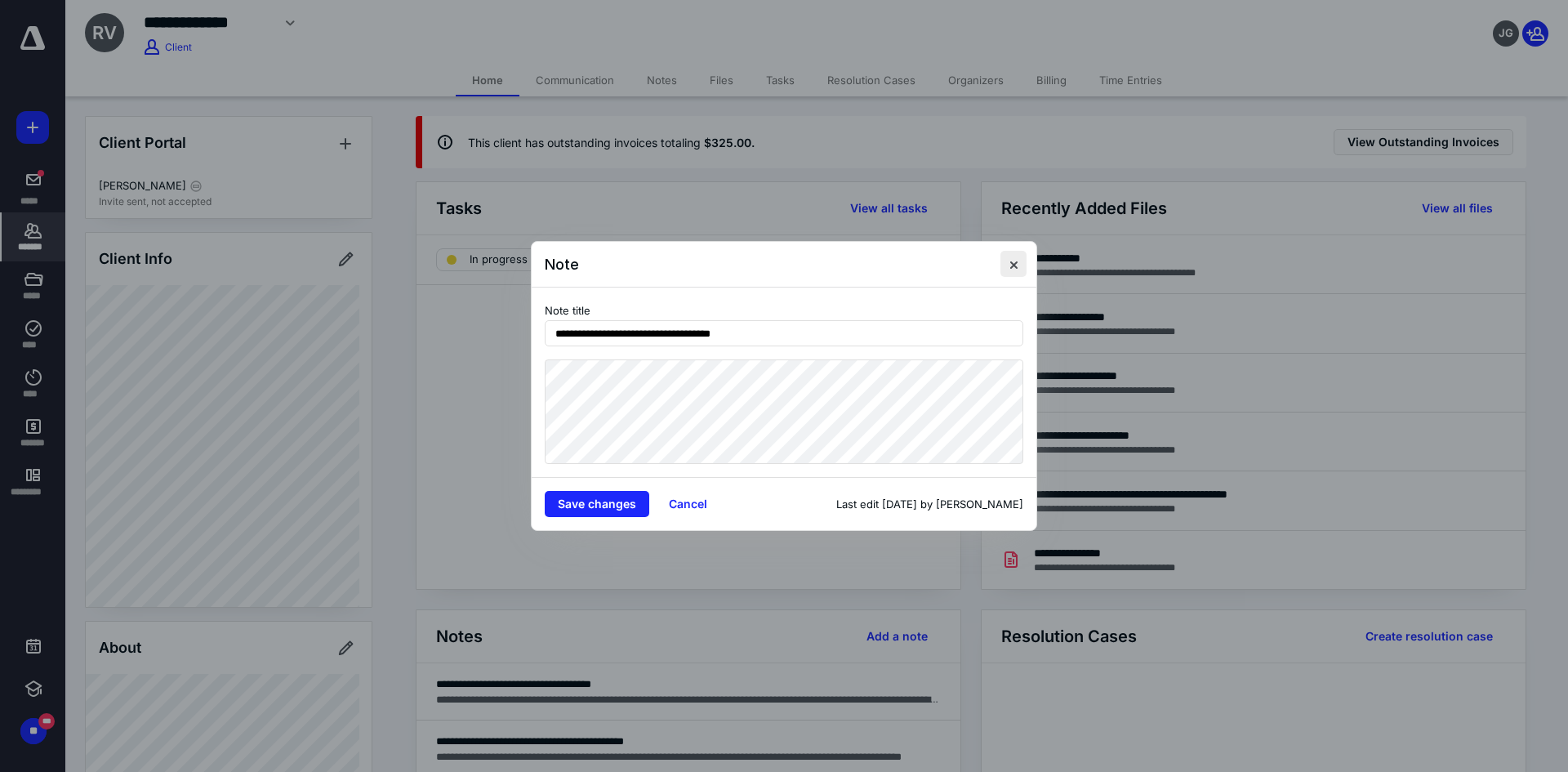click at bounding box center (1013, 264) 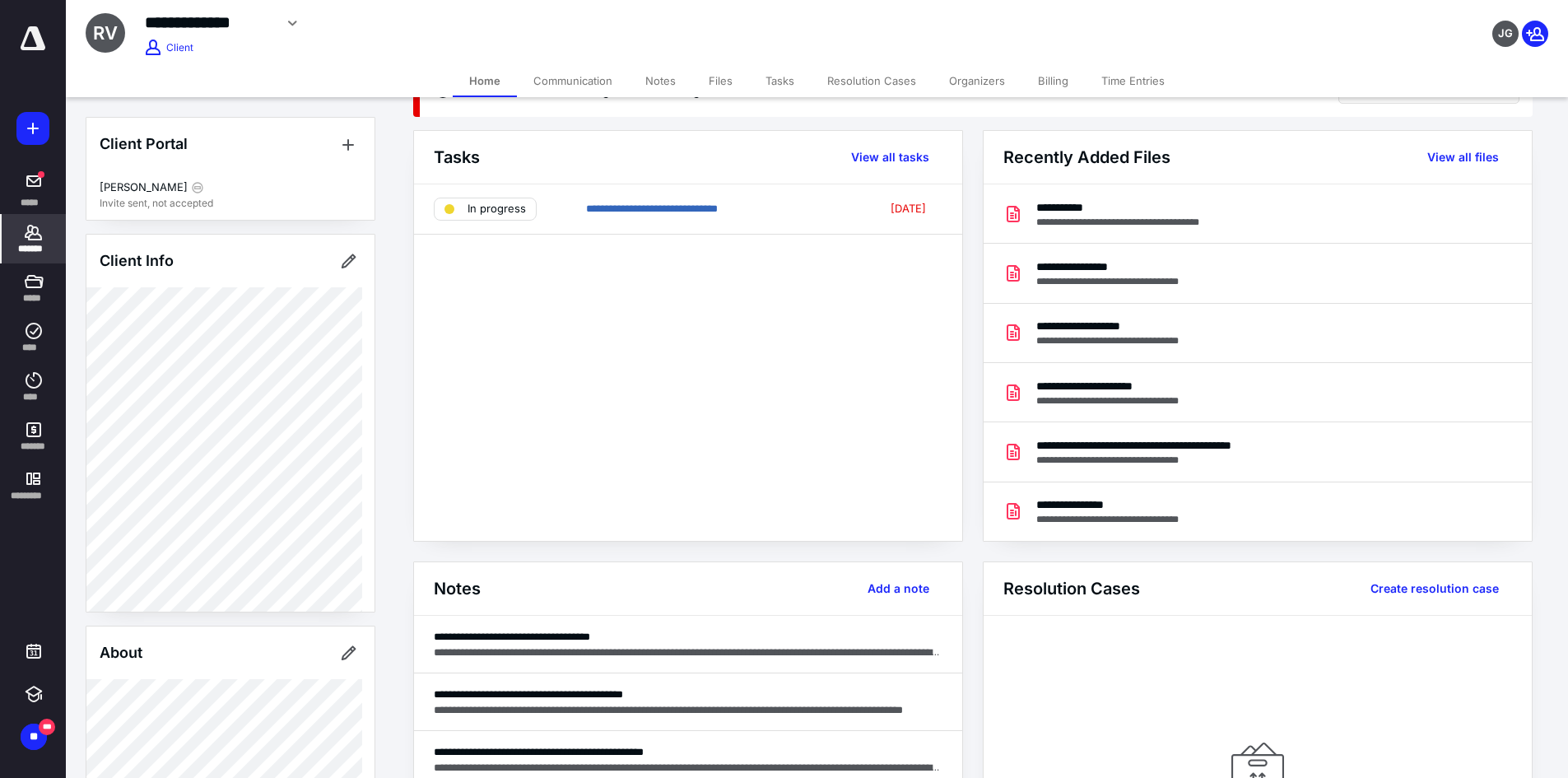 scroll, scrollTop: 82, scrollLeft: 0, axis: vertical 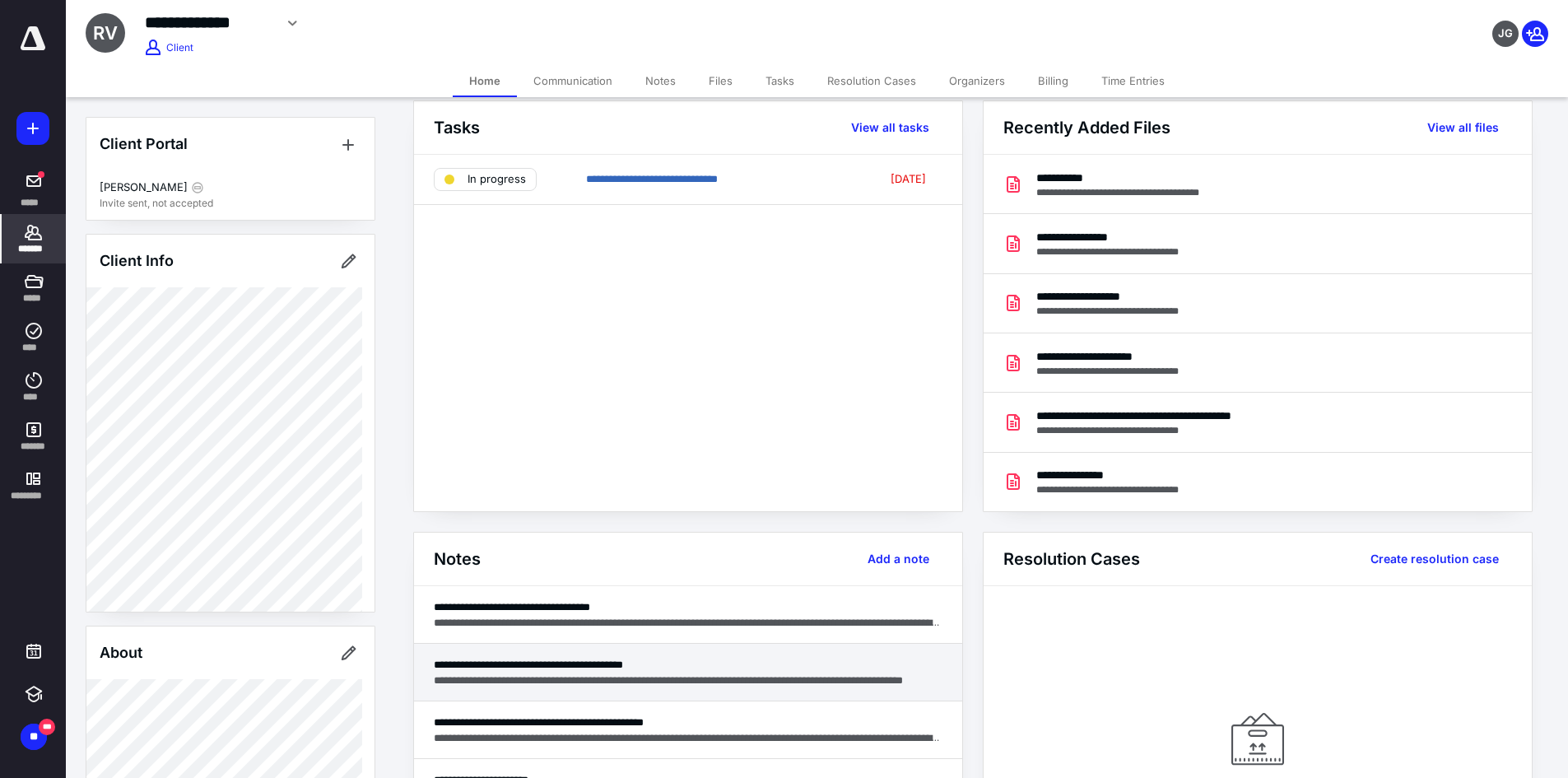 click on "**********" at bounding box center [688, 664] 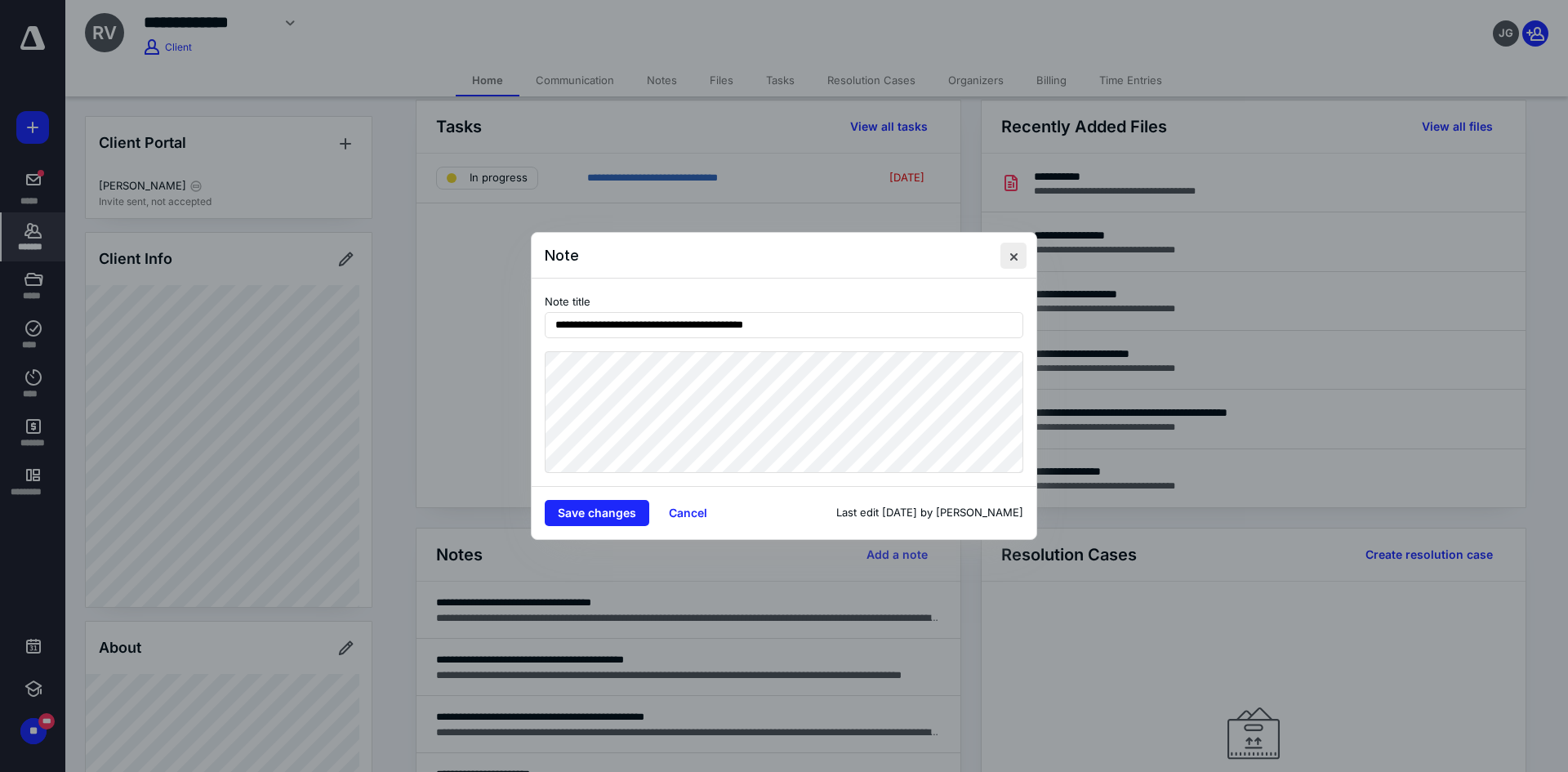 click at bounding box center (1013, 256) 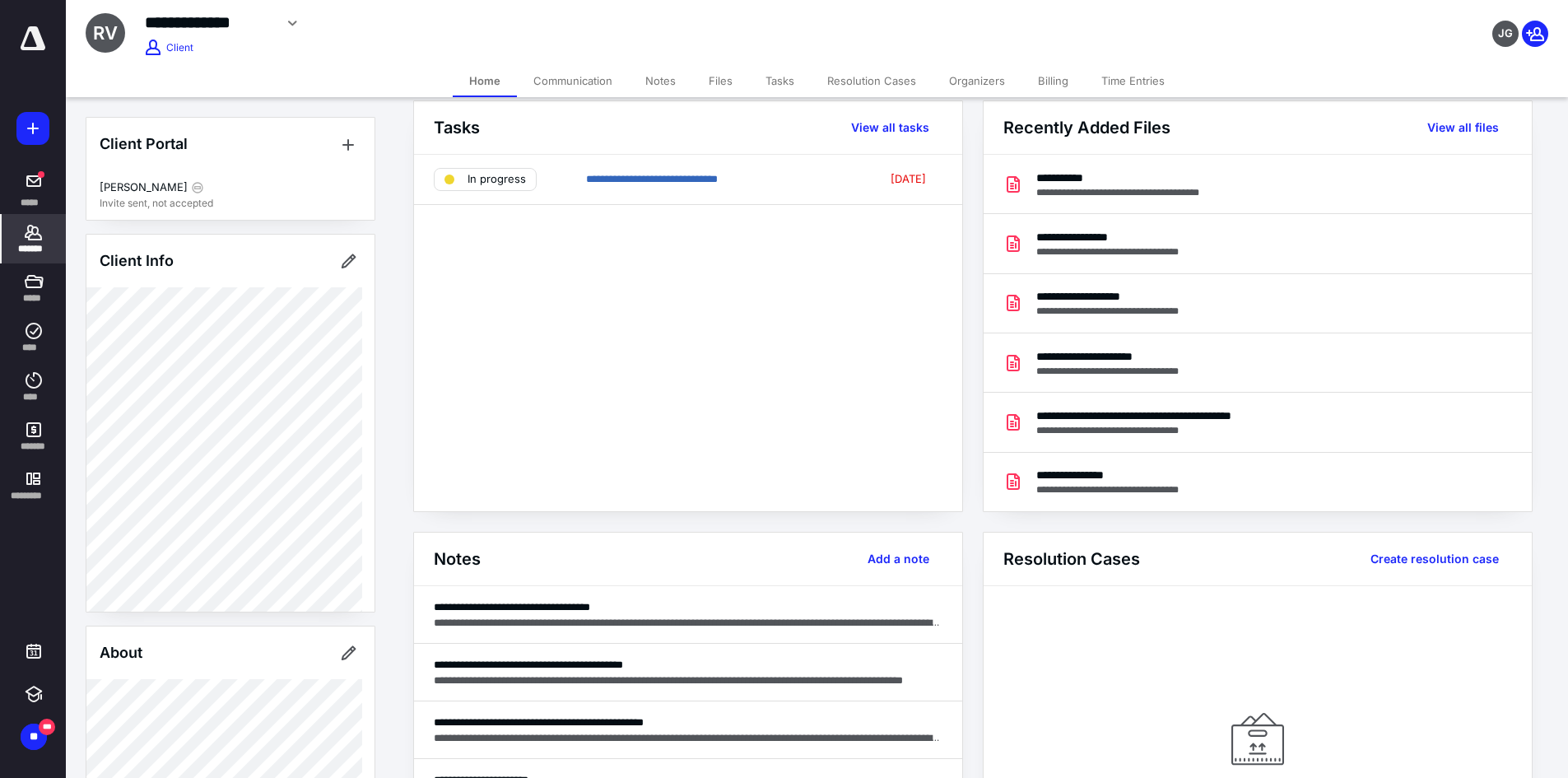 click on "Tasks View all tasks" at bounding box center (688, 128) 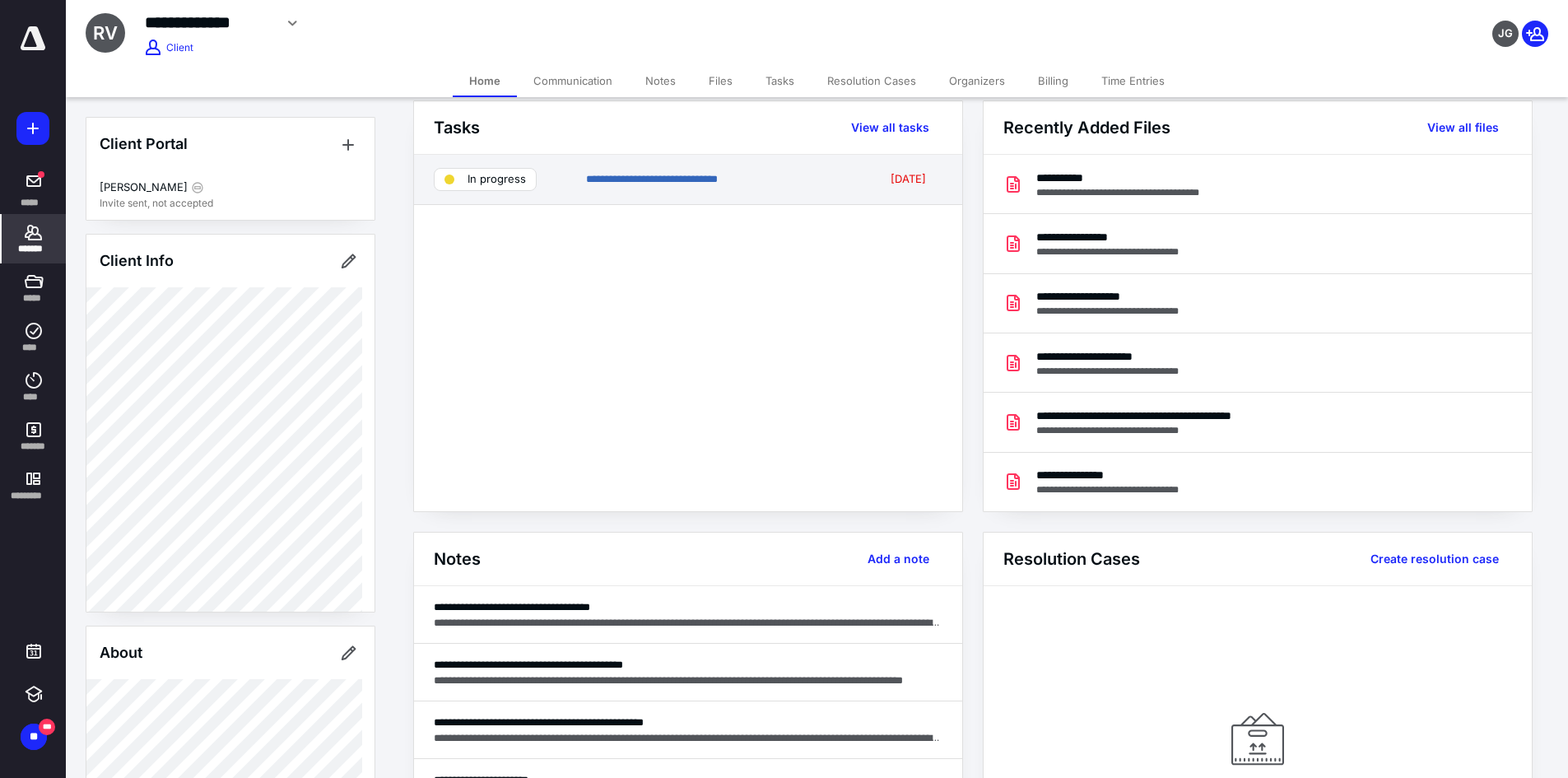 click on "**********" at bounding box center [688, 179] 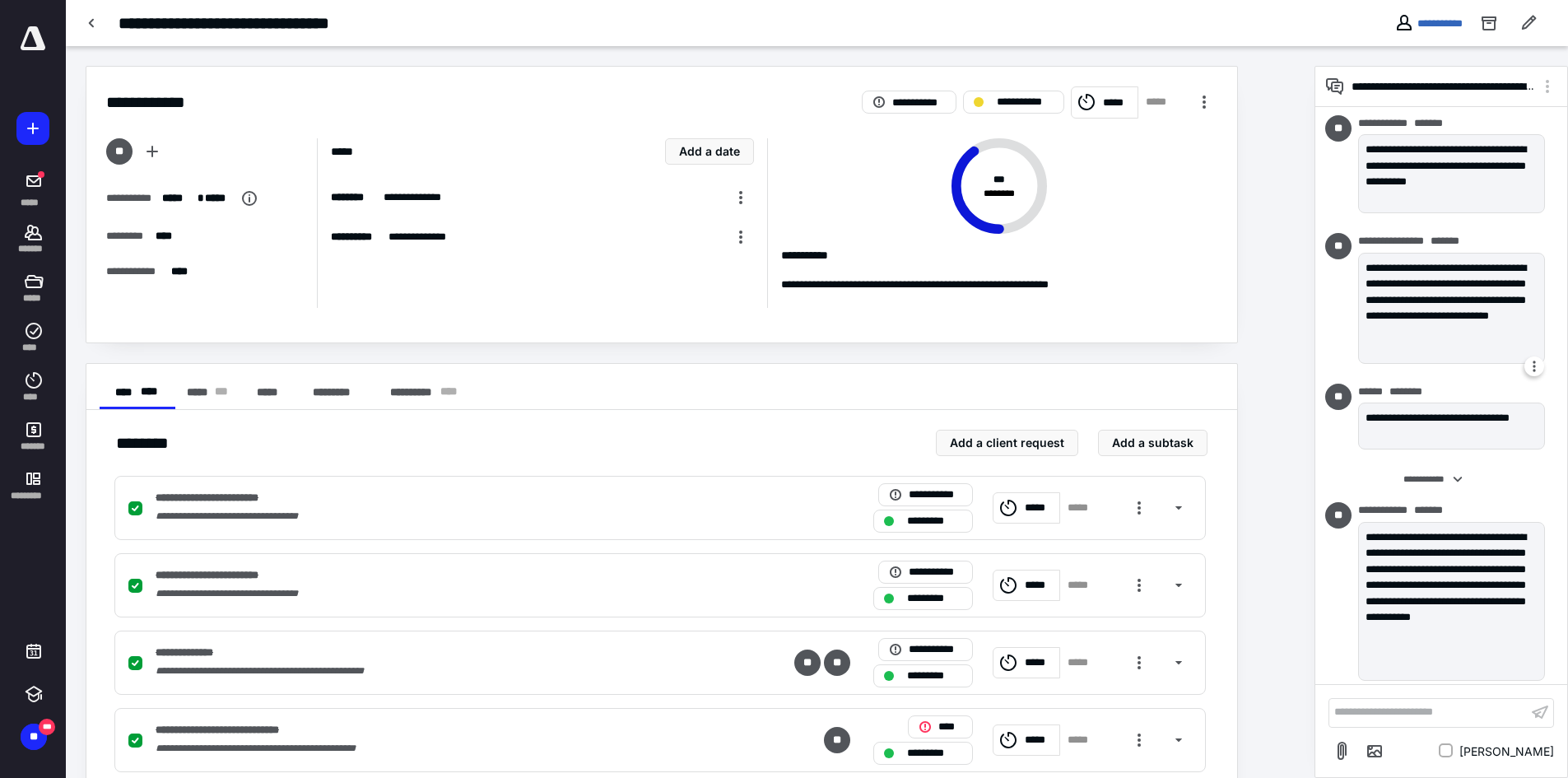 scroll, scrollTop: 4671, scrollLeft: 0, axis: vertical 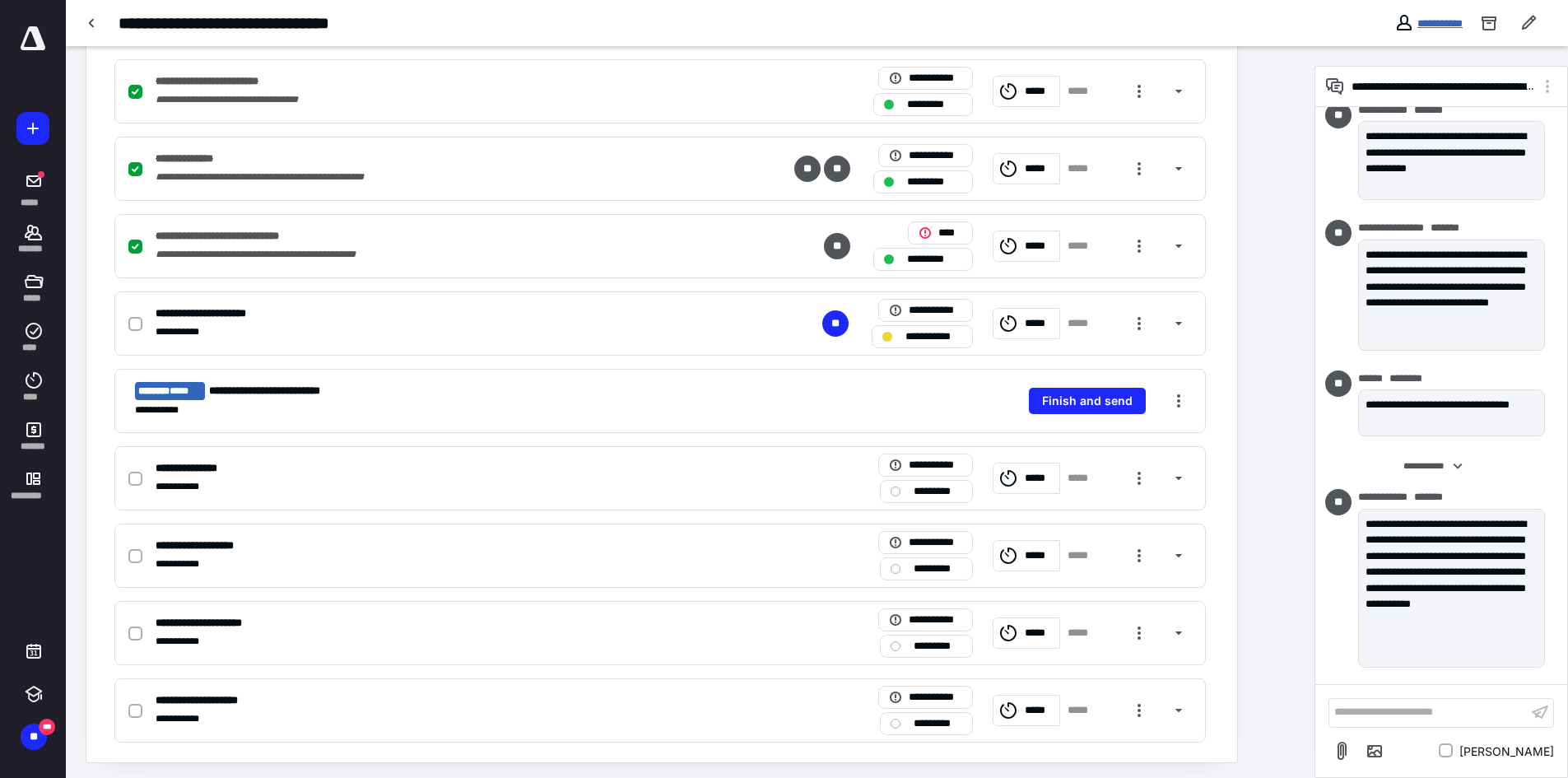 click on "**********" at bounding box center [1440, 23] 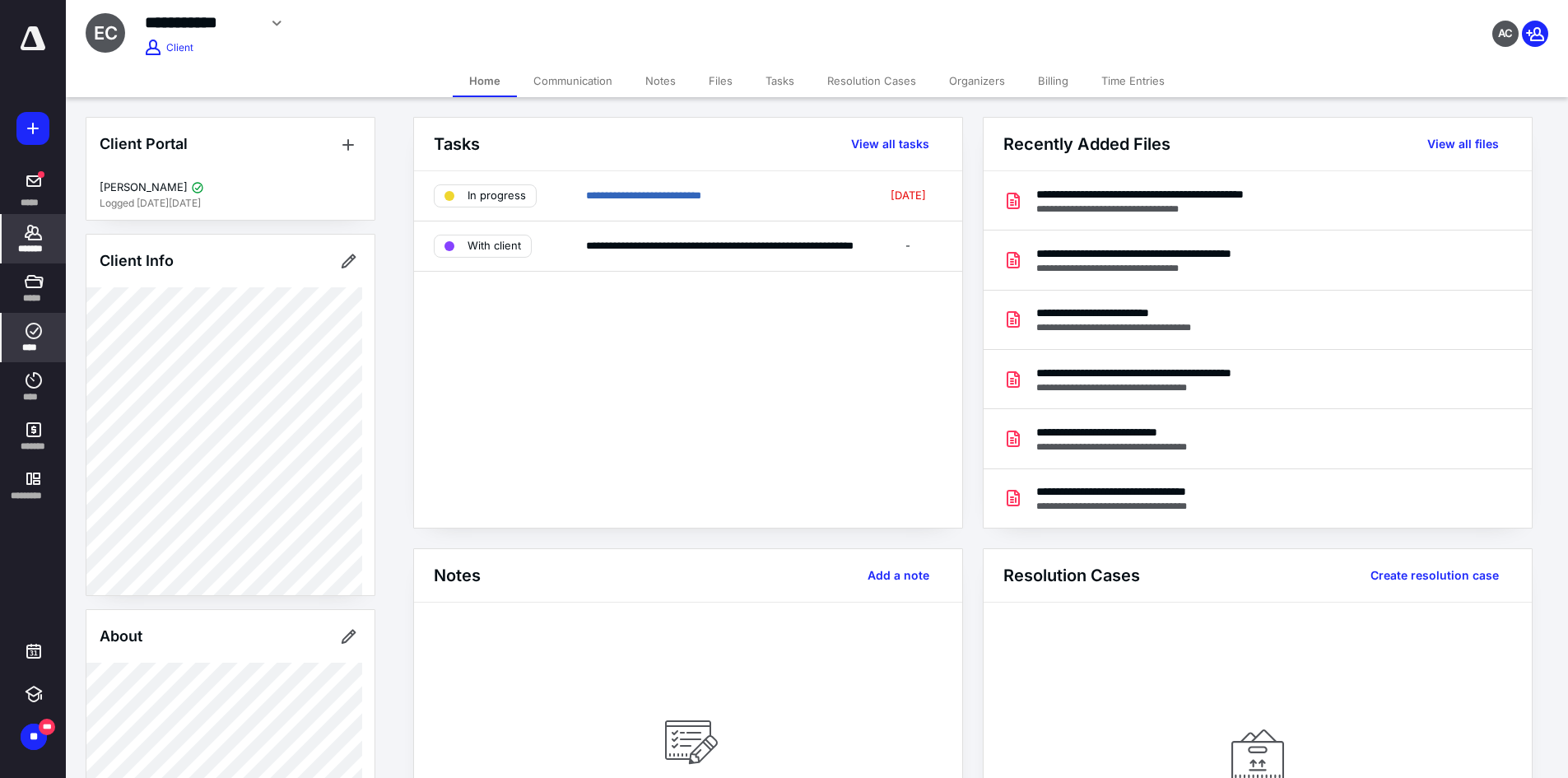 scroll, scrollTop: 0, scrollLeft: 0, axis: both 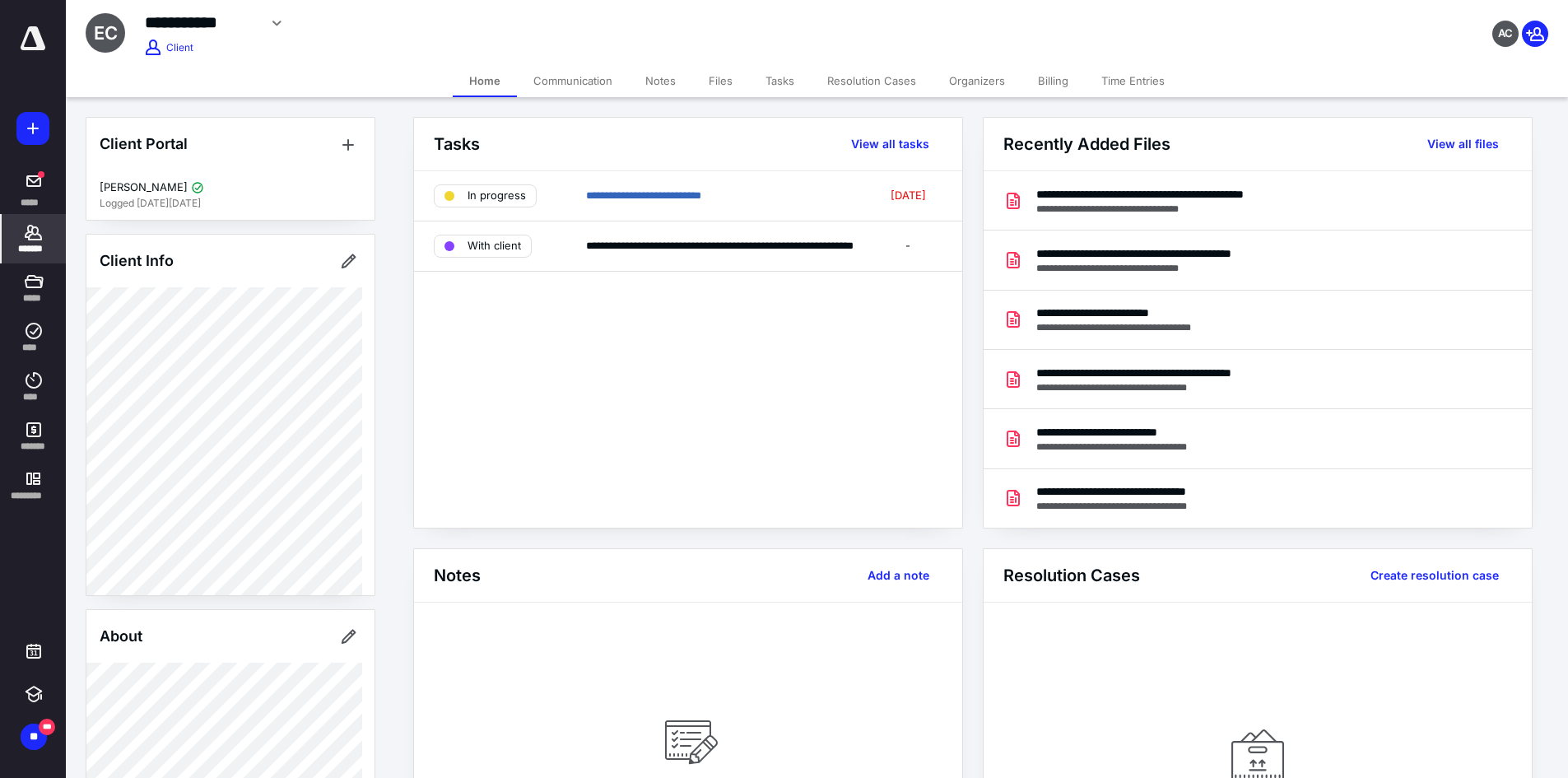 click 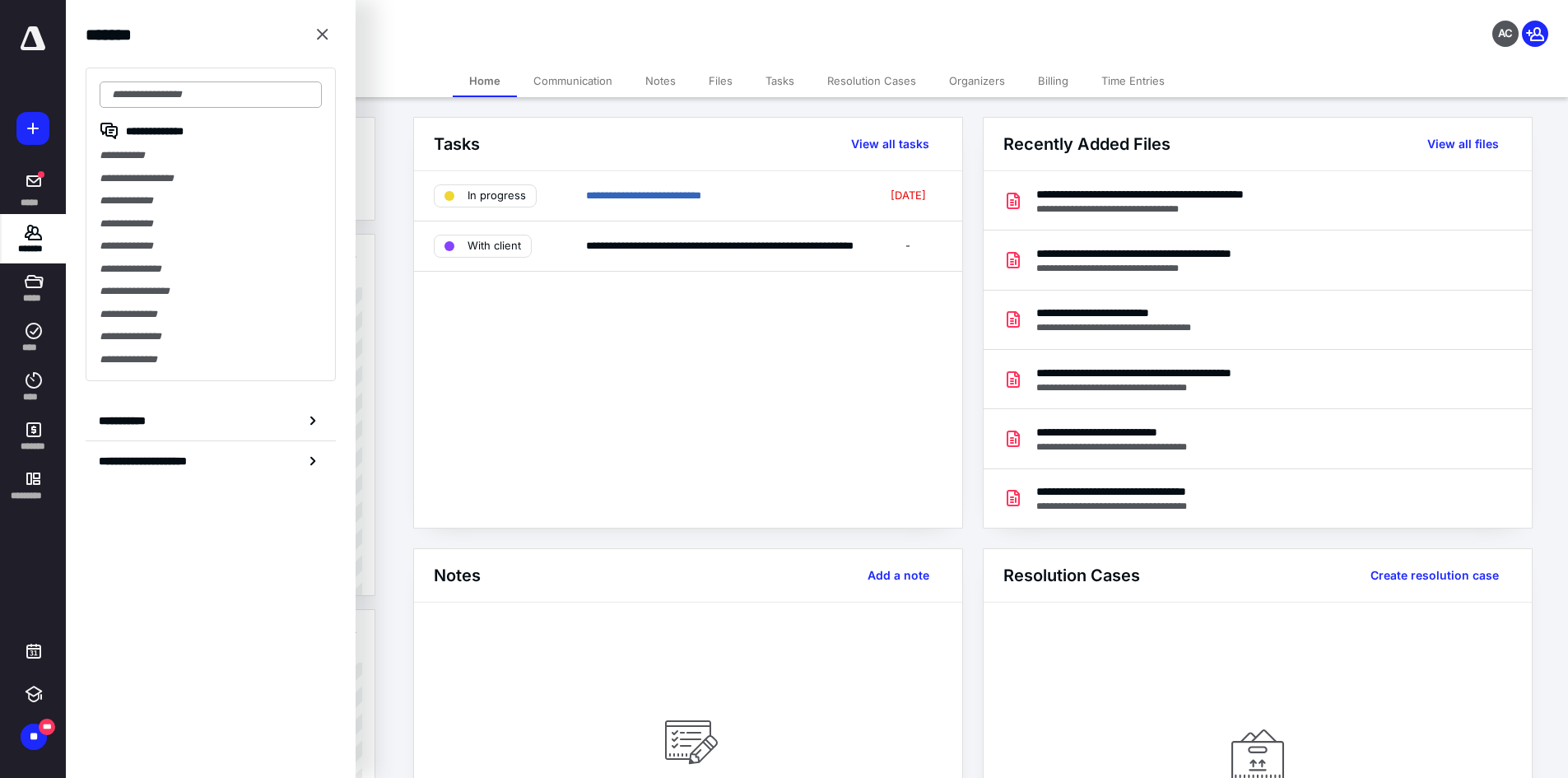 click at bounding box center (211, 95) 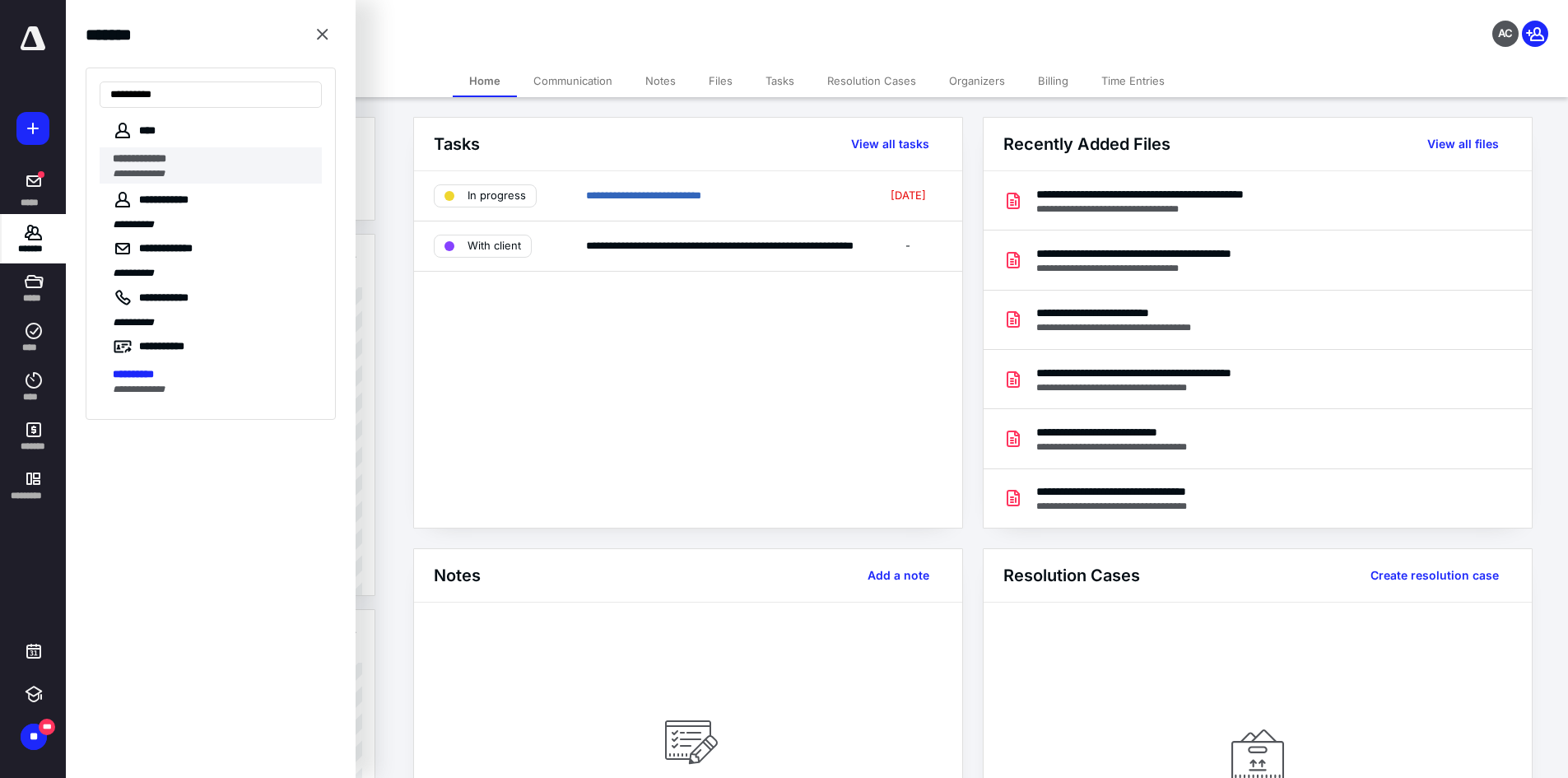 type on "**********" 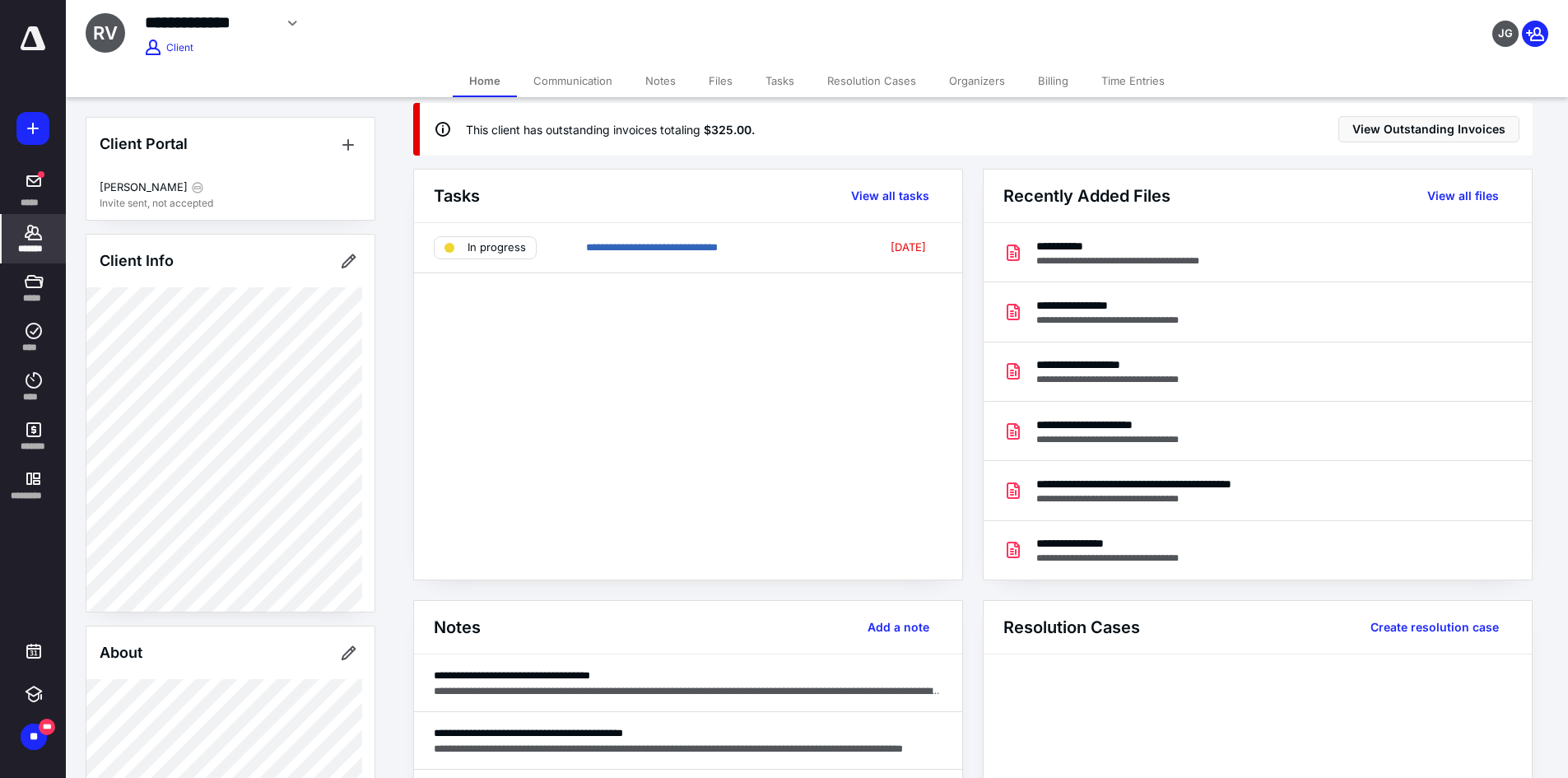 scroll, scrollTop: 0, scrollLeft: 0, axis: both 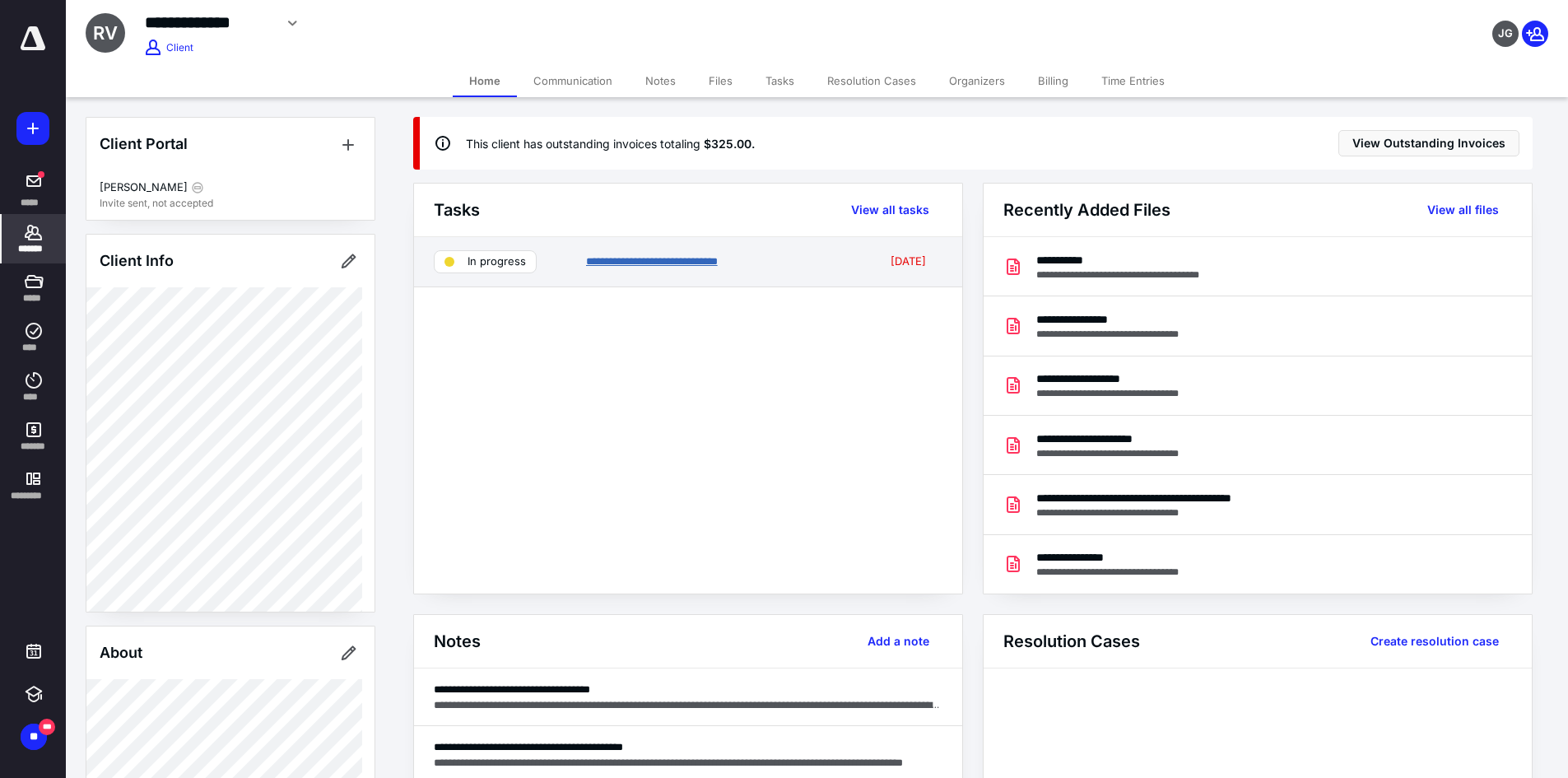 click on "**********" at bounding box center [652, 261] 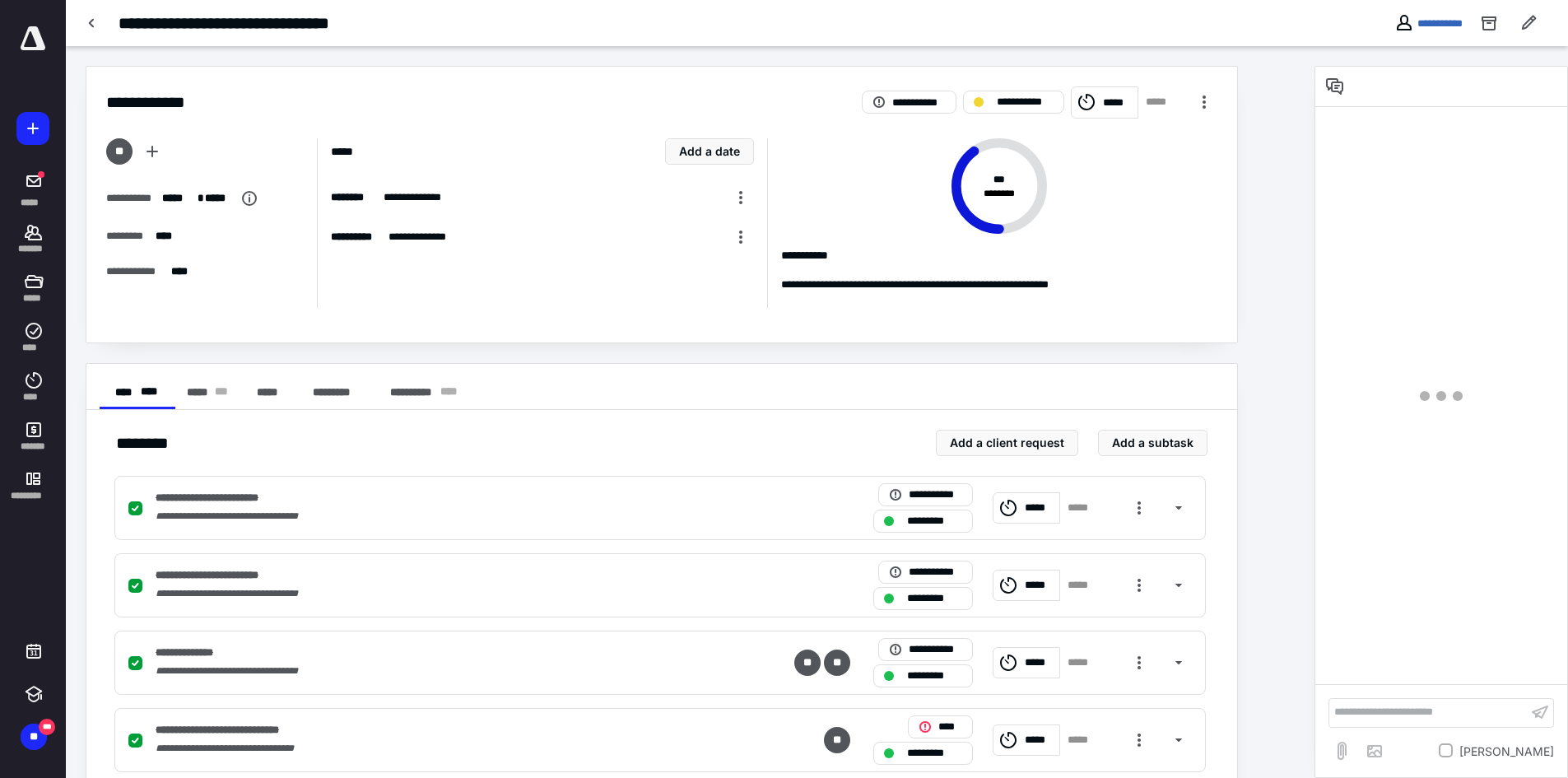 scroll, scrollTop: 82, scrollLeft: 0, axis: vertical 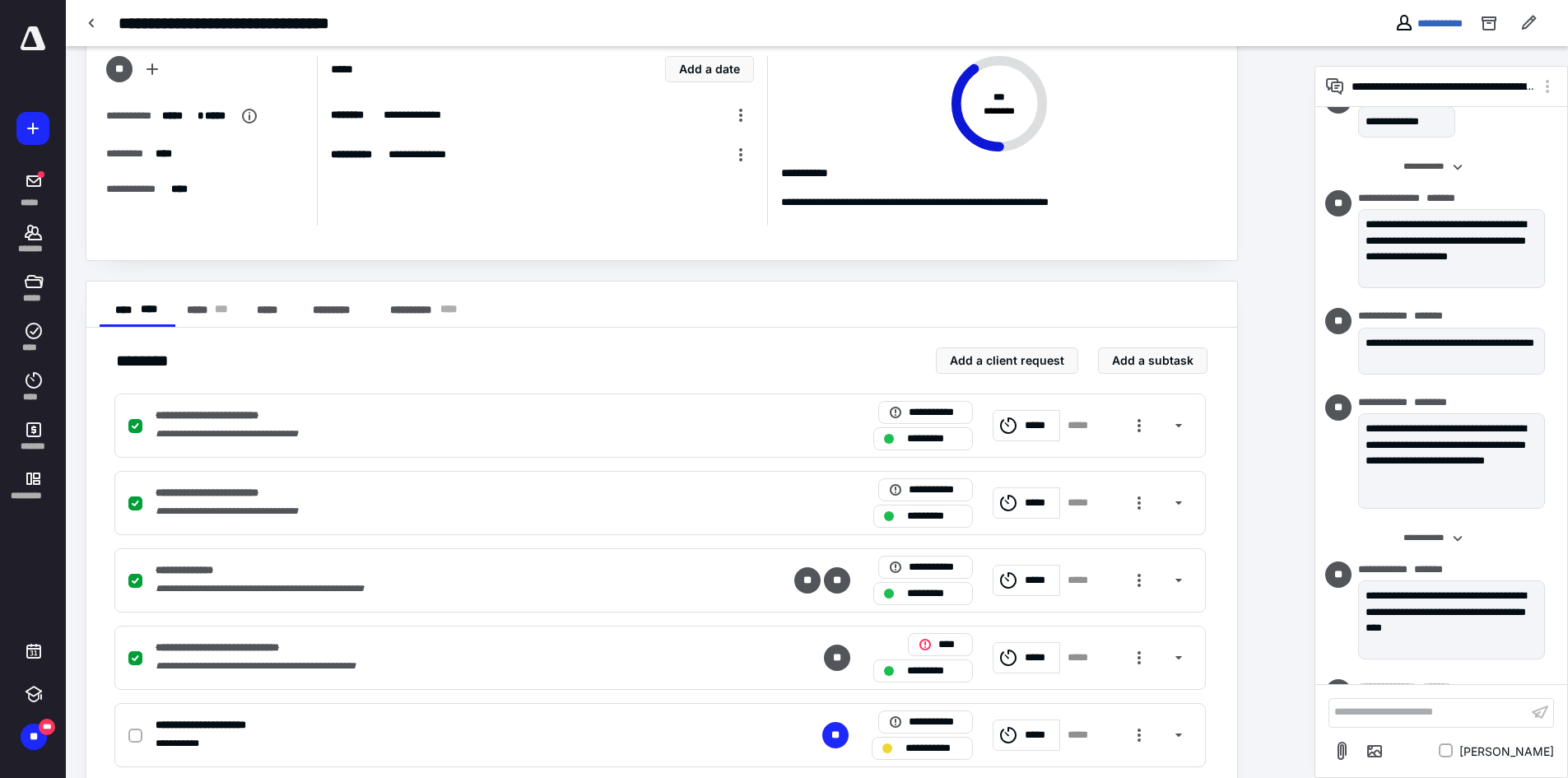 click on "**********" at bounding box center (817, 23) 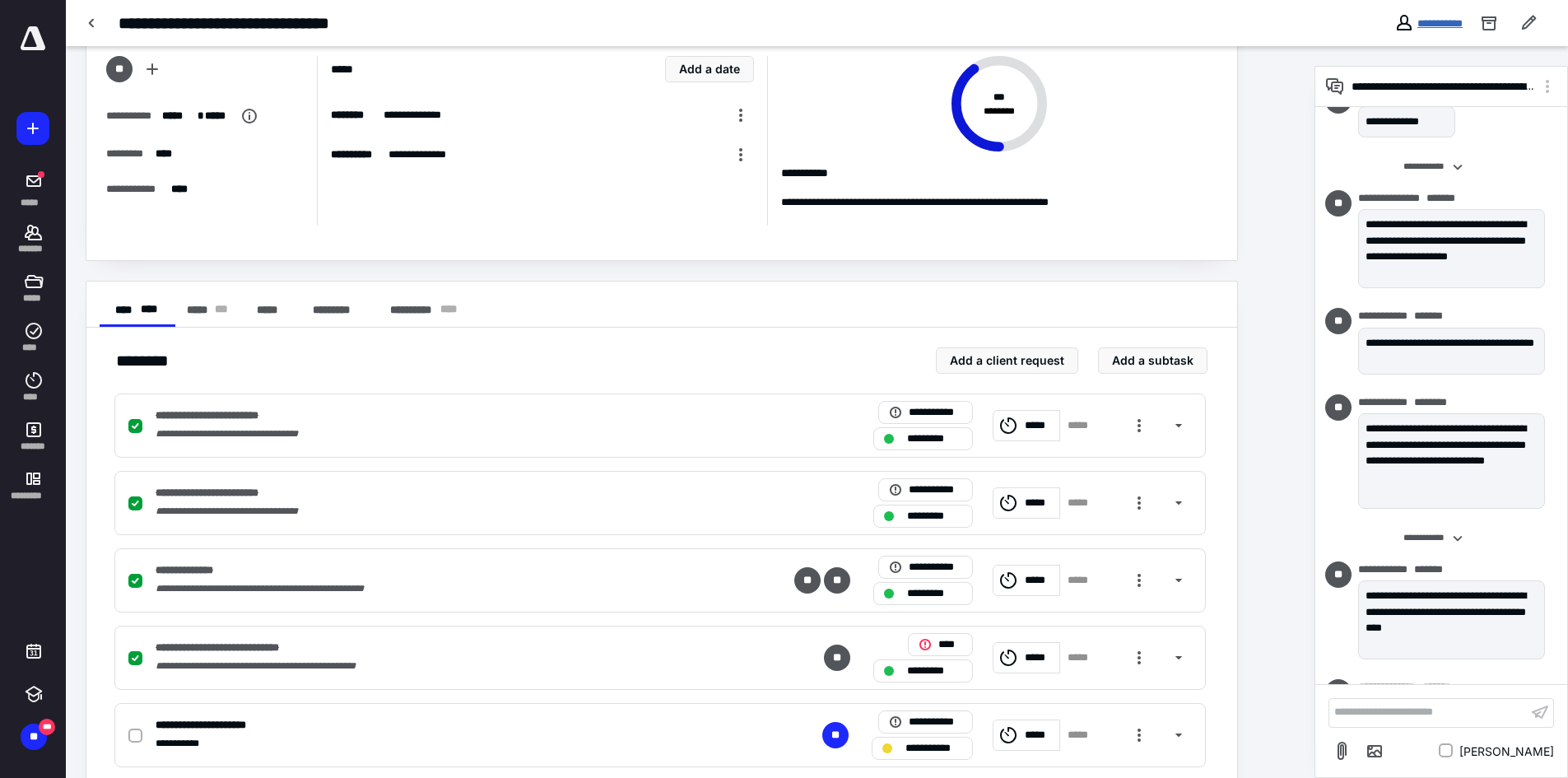 click on "**********" at bounding box center [1440, 23] 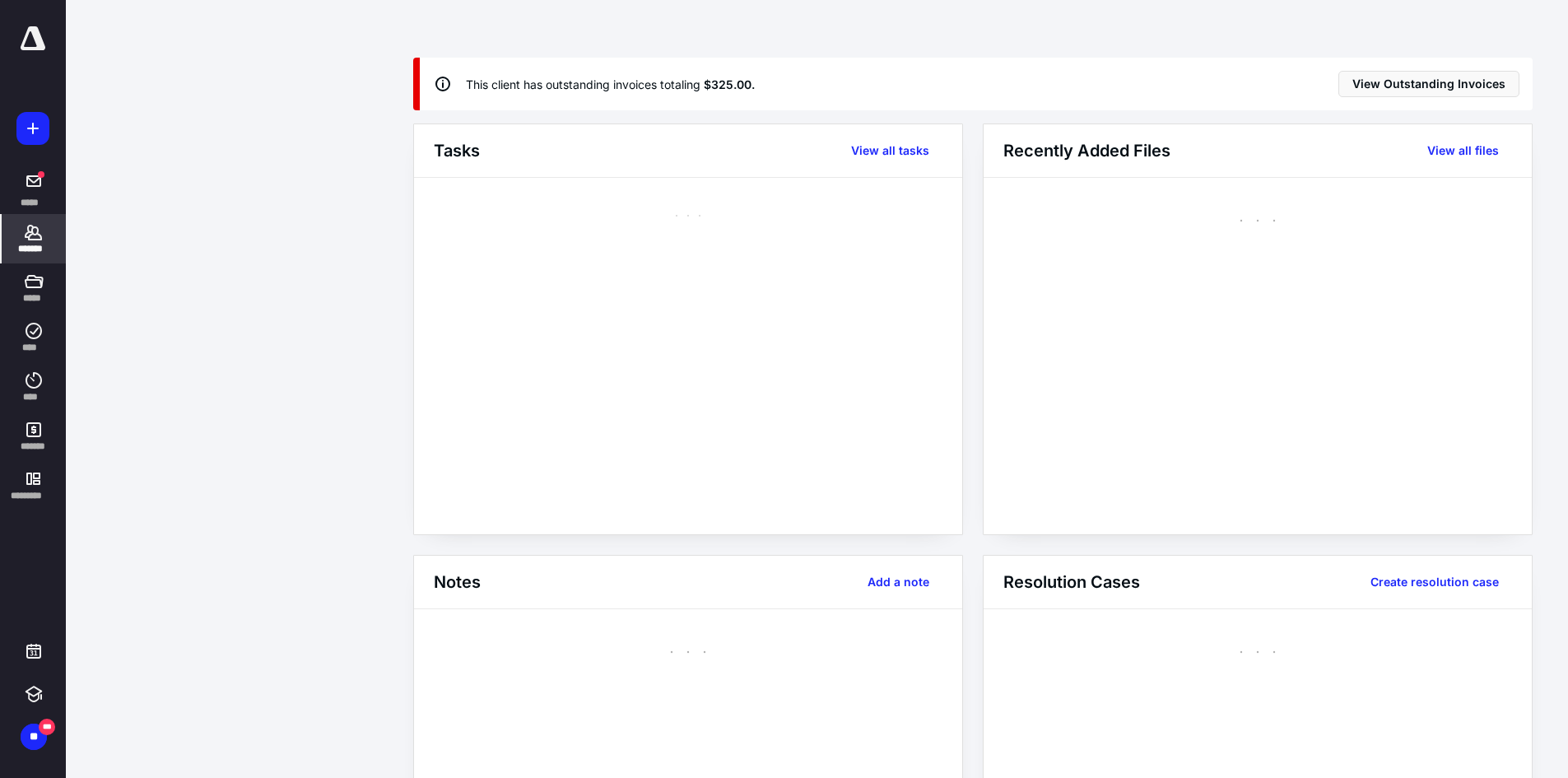 scroll, scrollTop: 0, scrollLeft: 0, axis: both 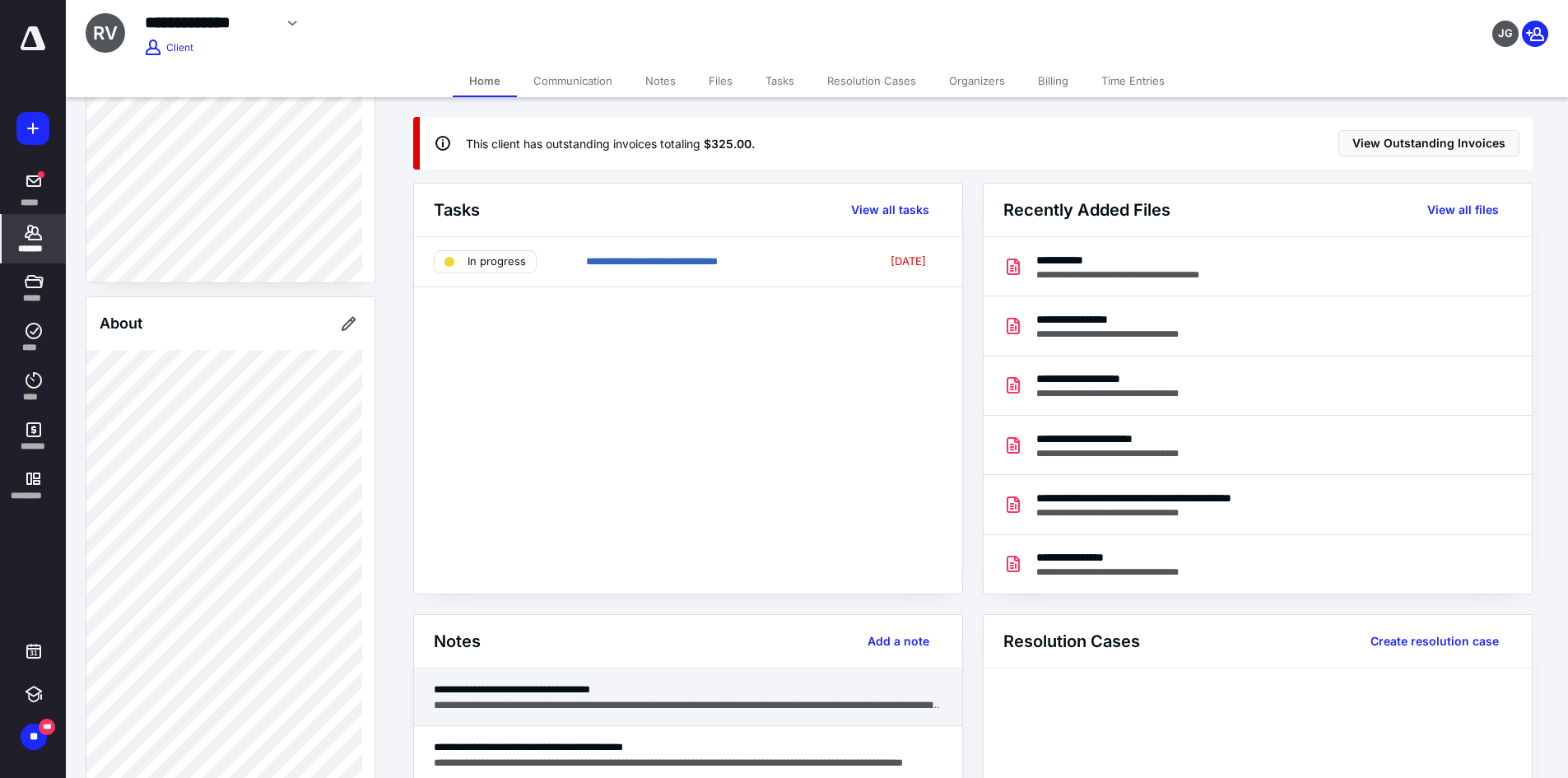 click on "**********" at bounding box center (688, 705) 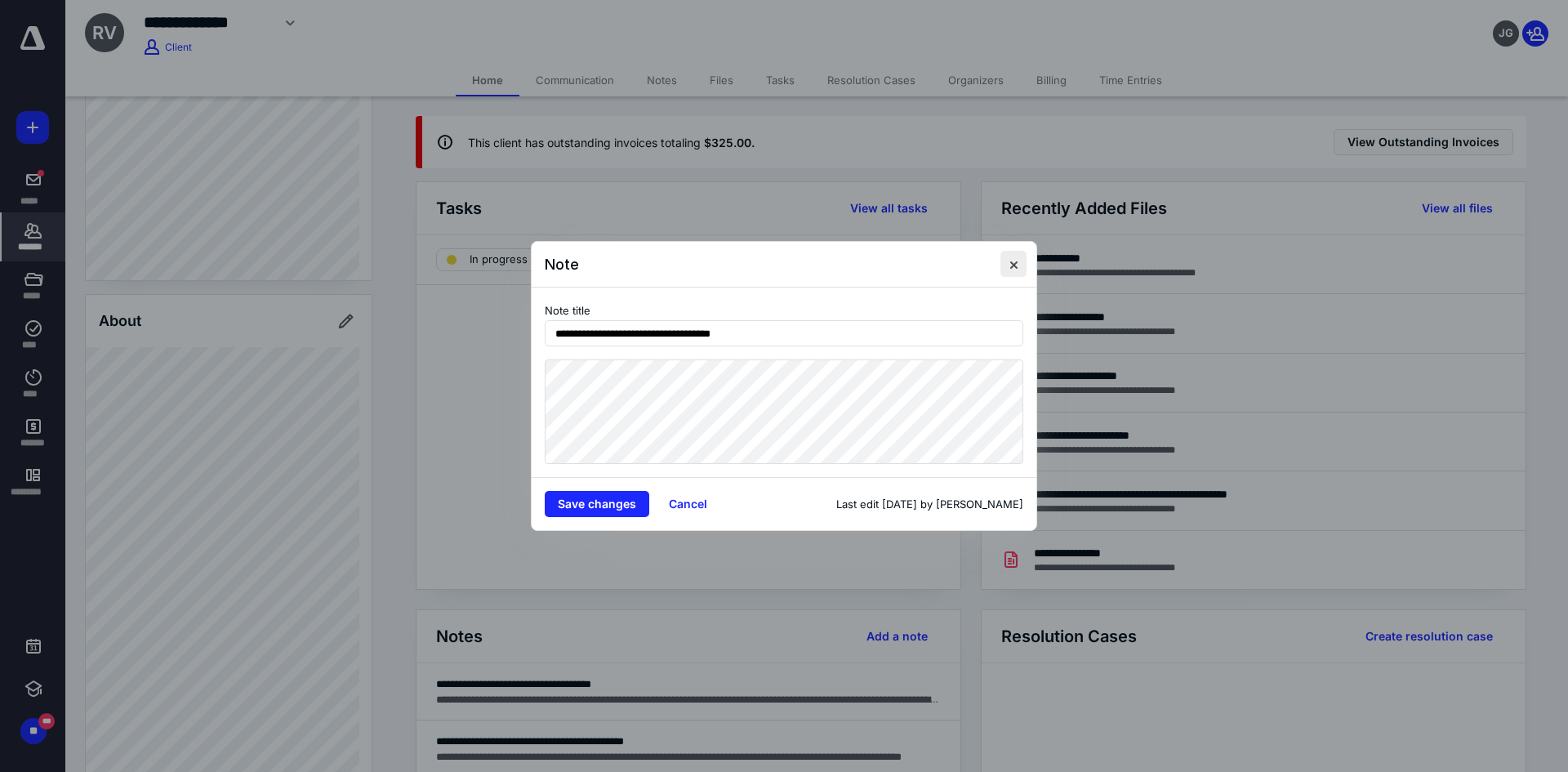 click at bounding box center [1013, 264] 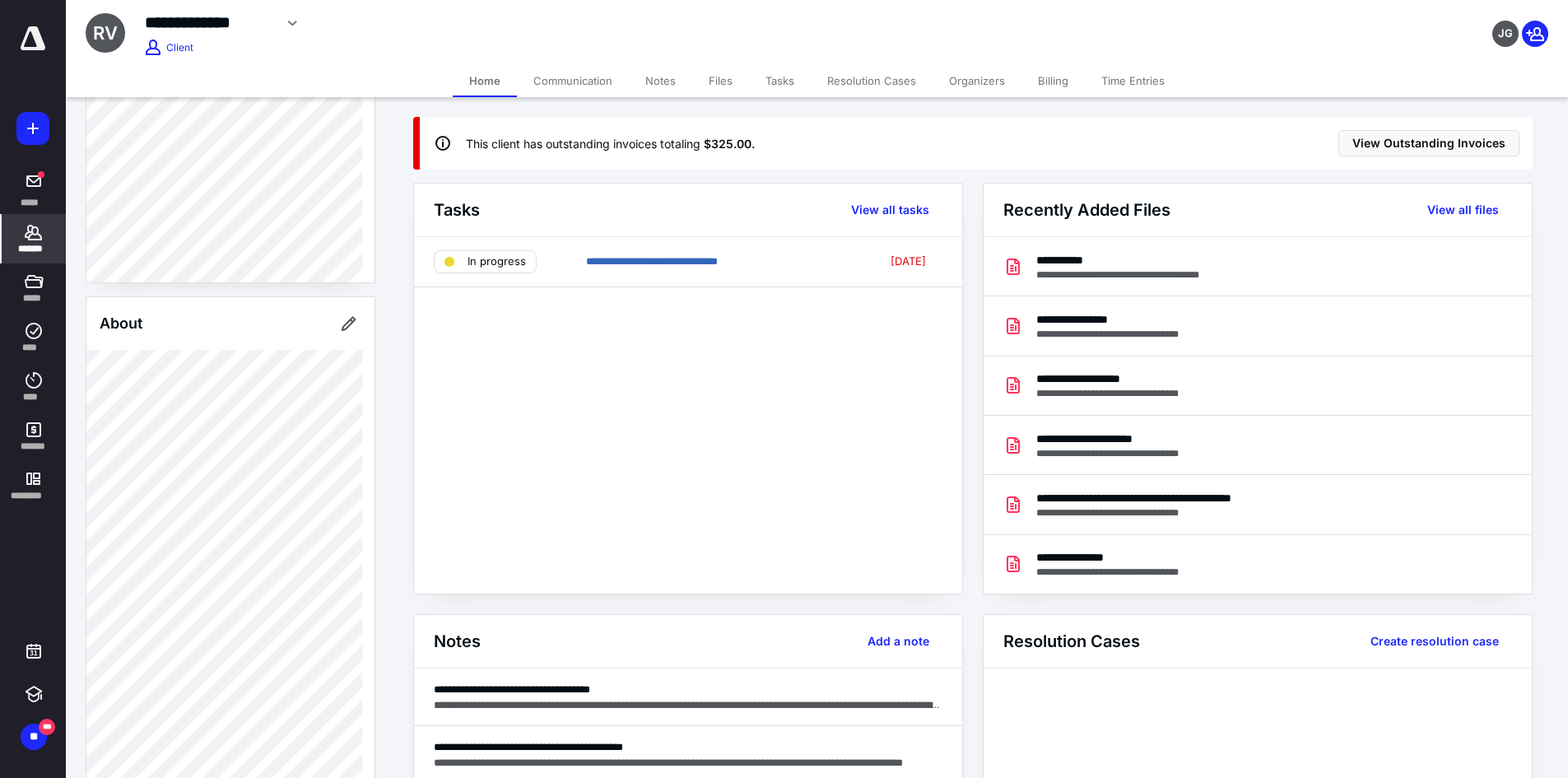 click on "Files" at bounding box center [720, 81] 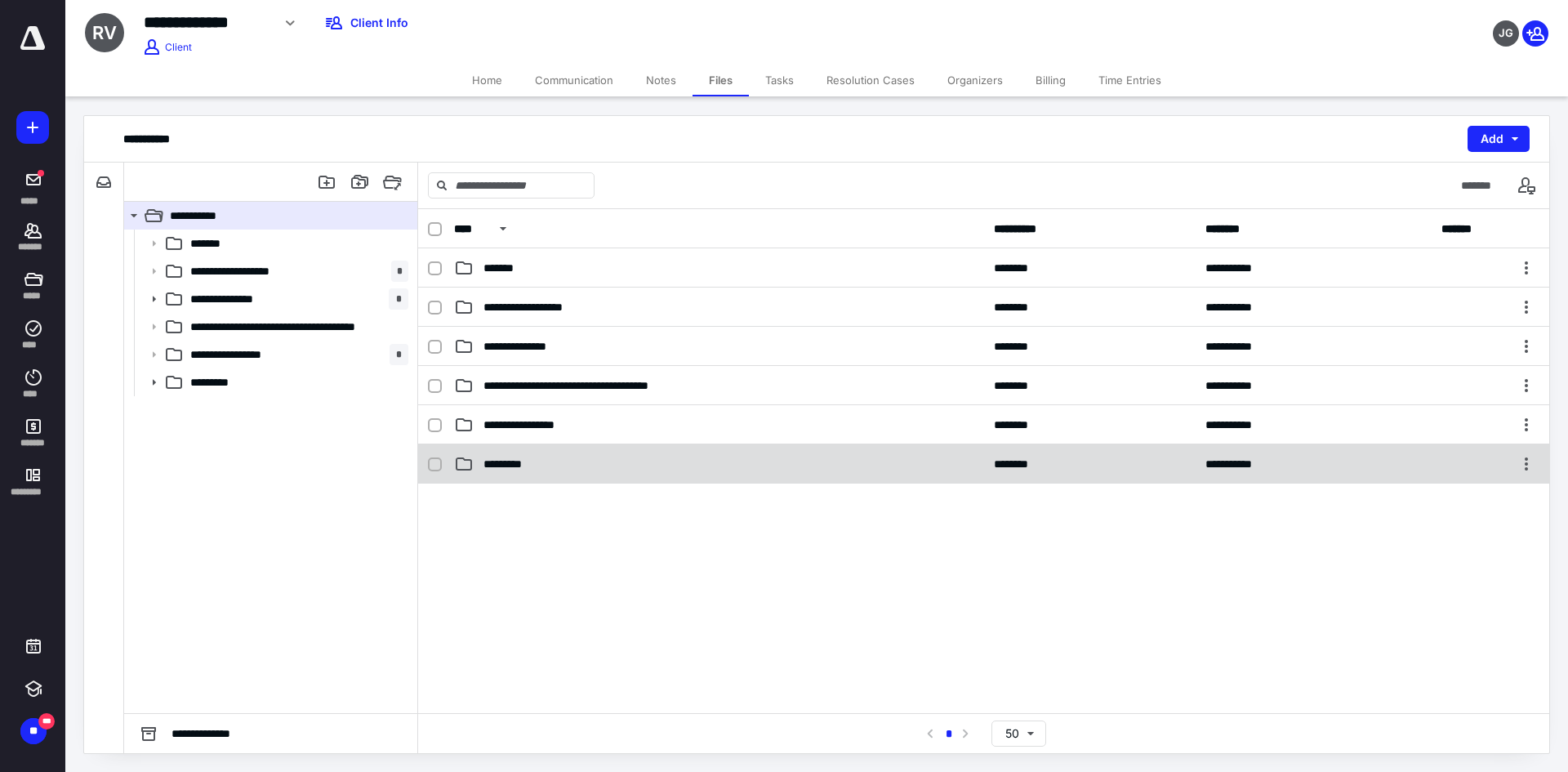 click on "*********" at bounding box center (719, 464) 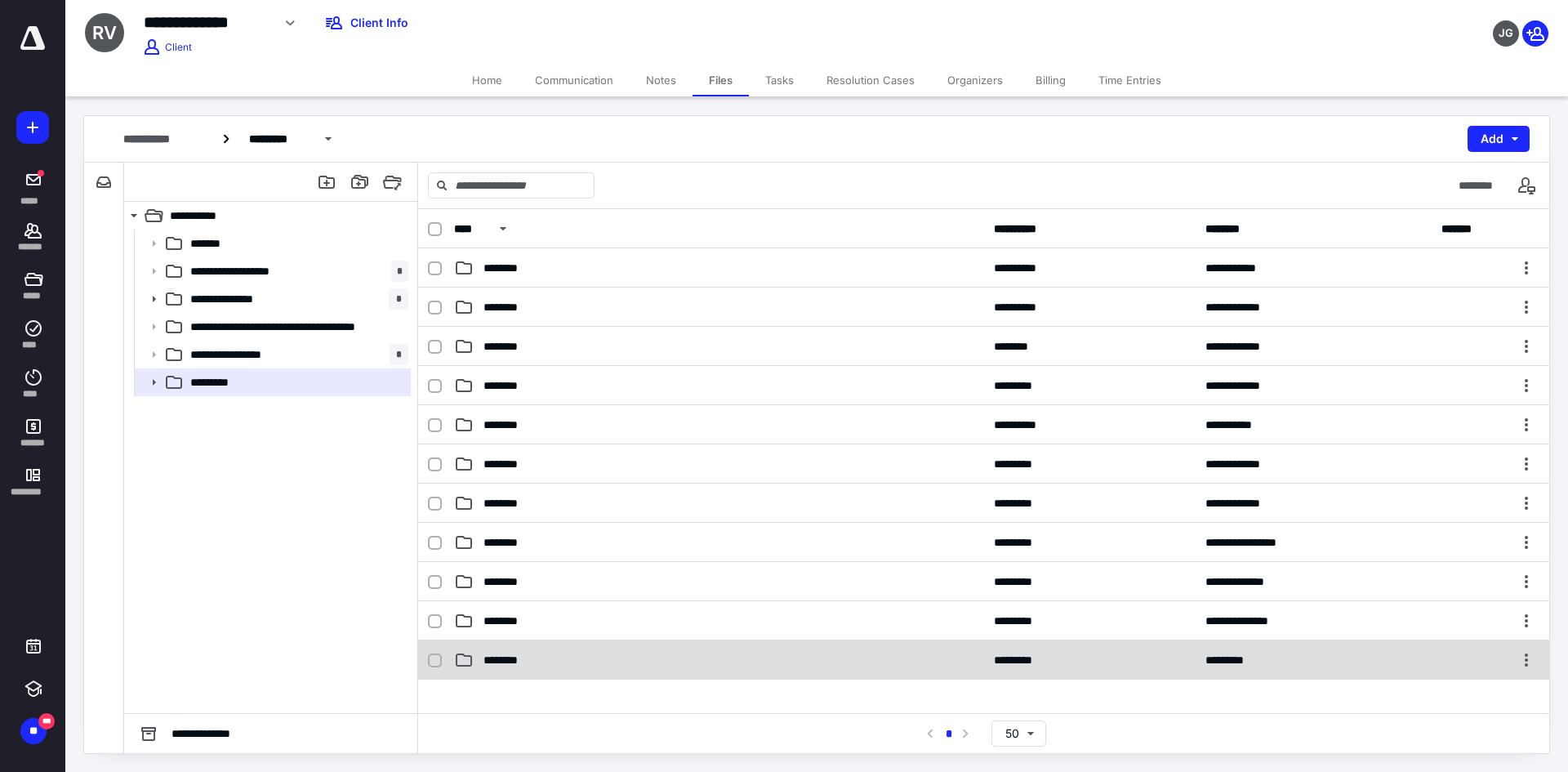 click on "******** ********* *********" at bounding box center [983, 660] 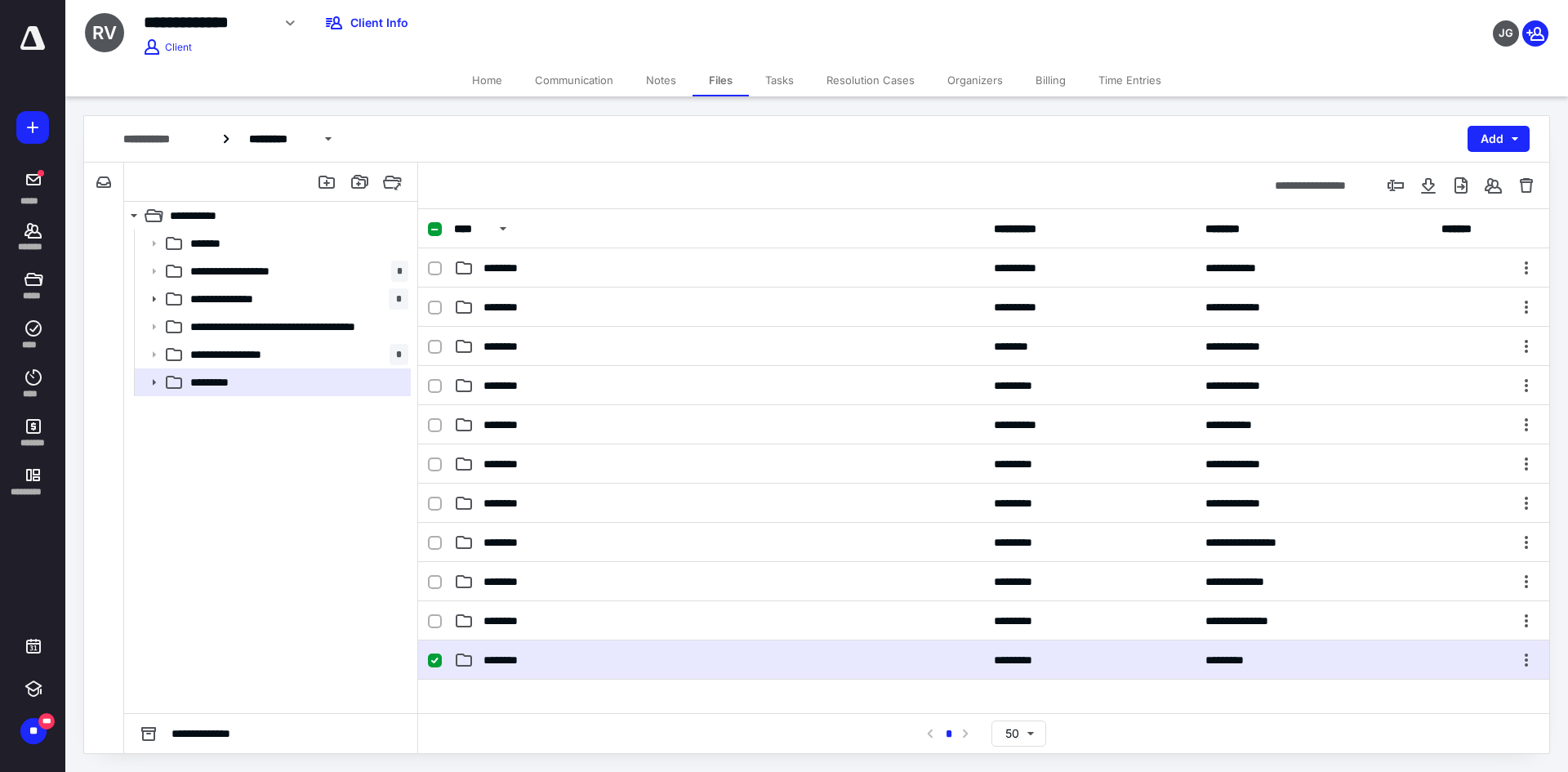 click on "******** ********* *********" at bounding box center (983, 660) 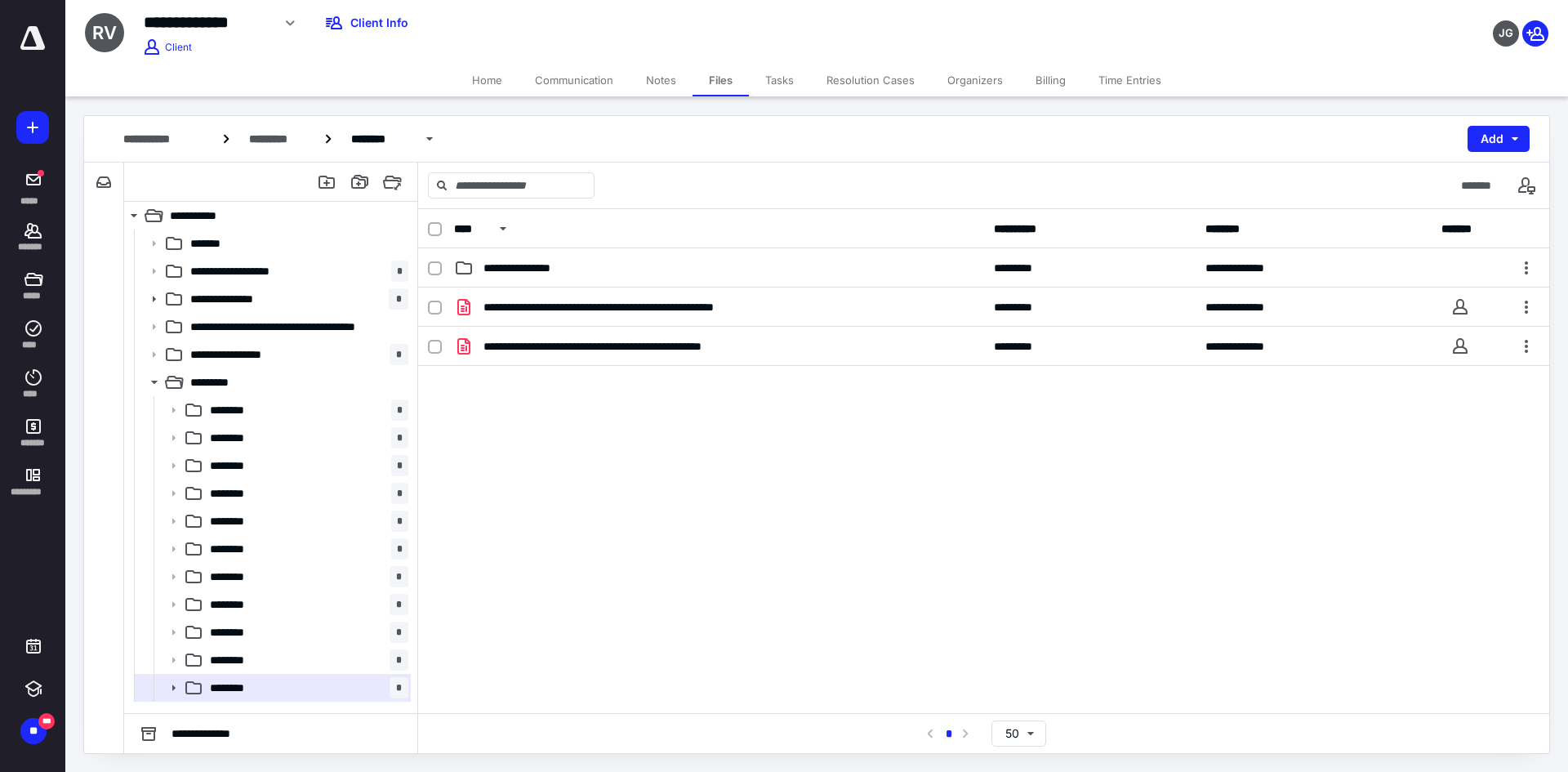 click on "Tasks" at bounding box center [779, 80] 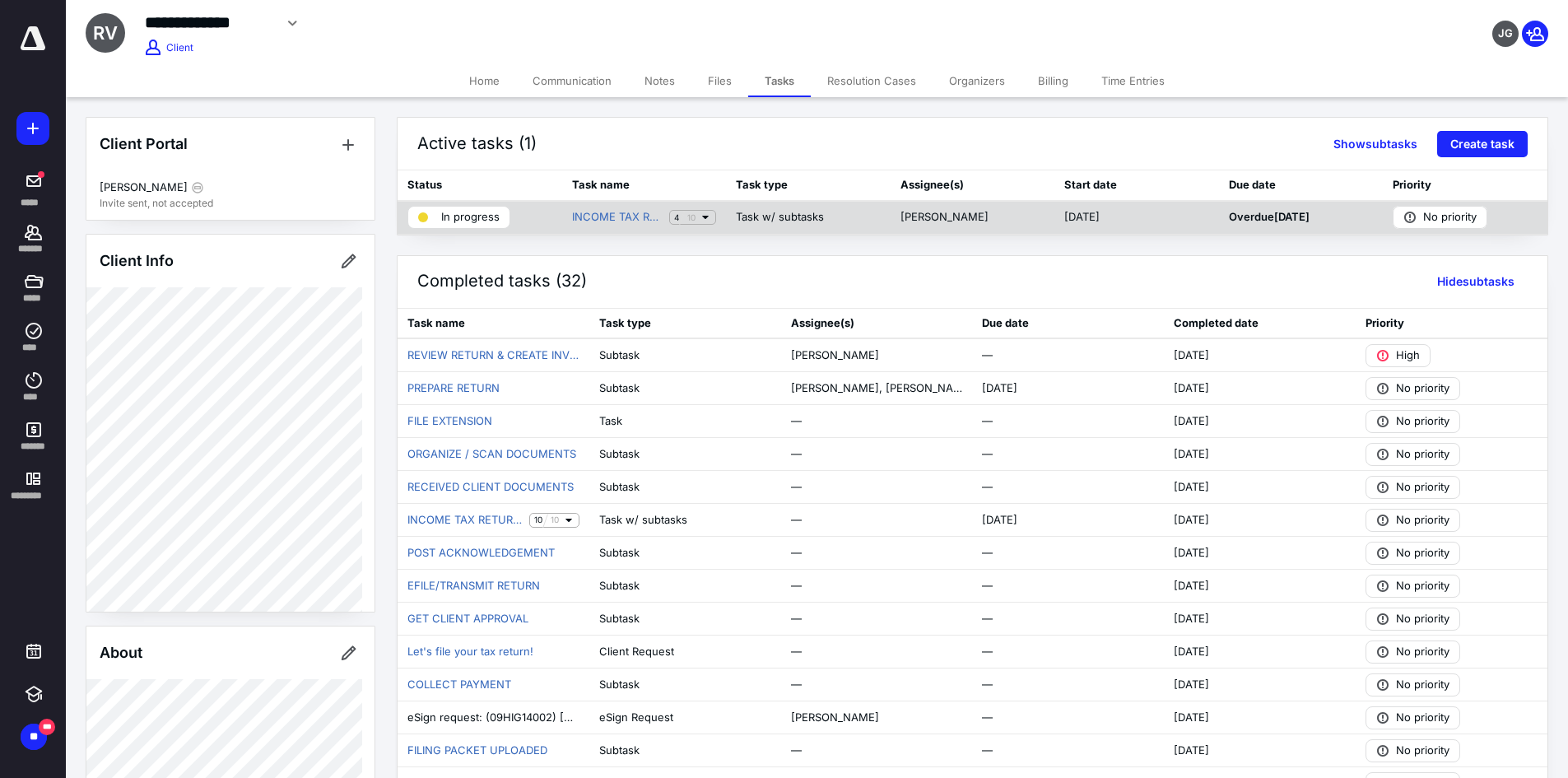 click on "INCOME TAX RETURN - INTERMEDIATE 4 10" at bounding box center [644, 217] 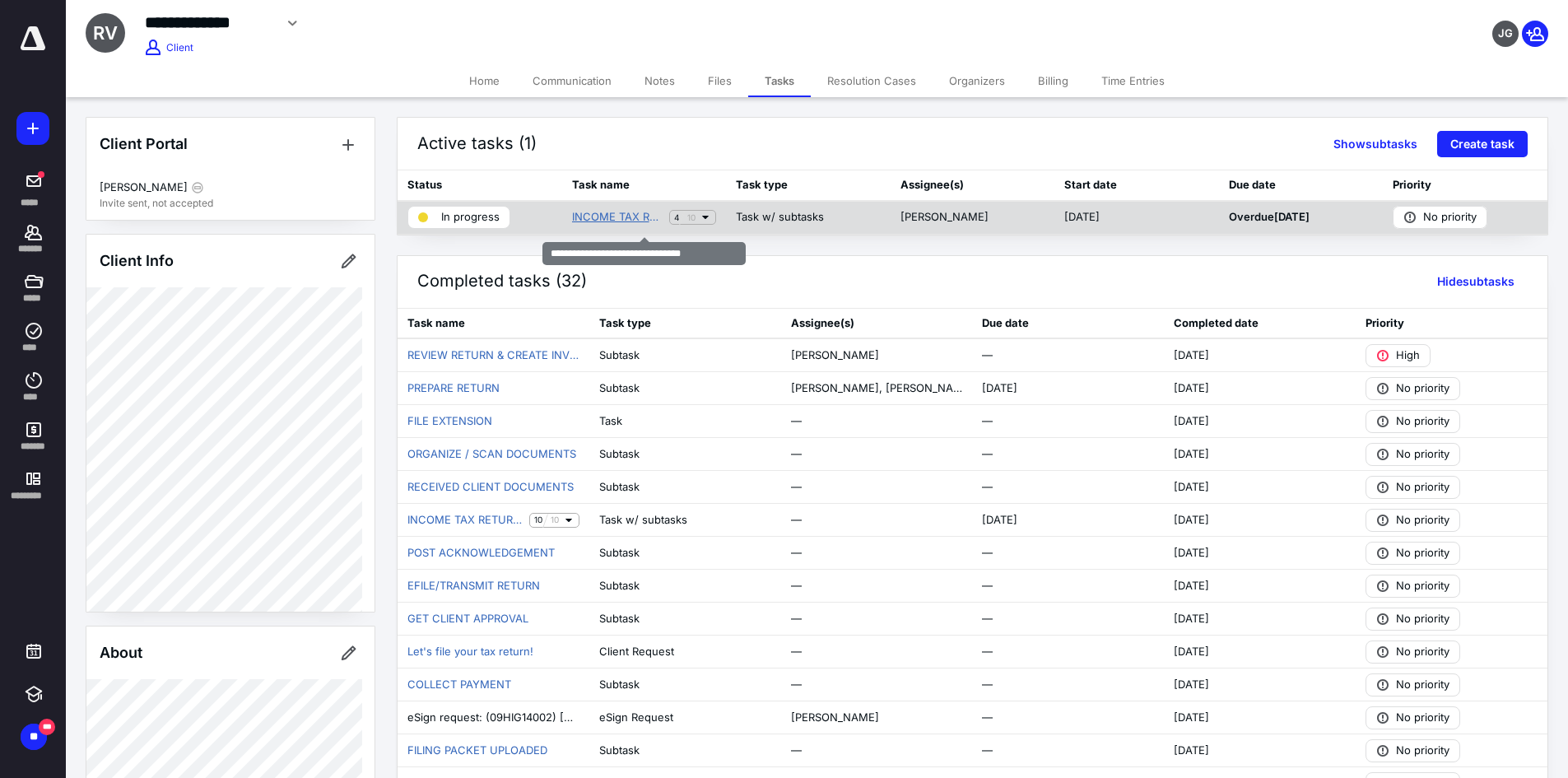click on "INCOME TAX RETURN - INTERMEDIATE" at bounding box center [617, 217] 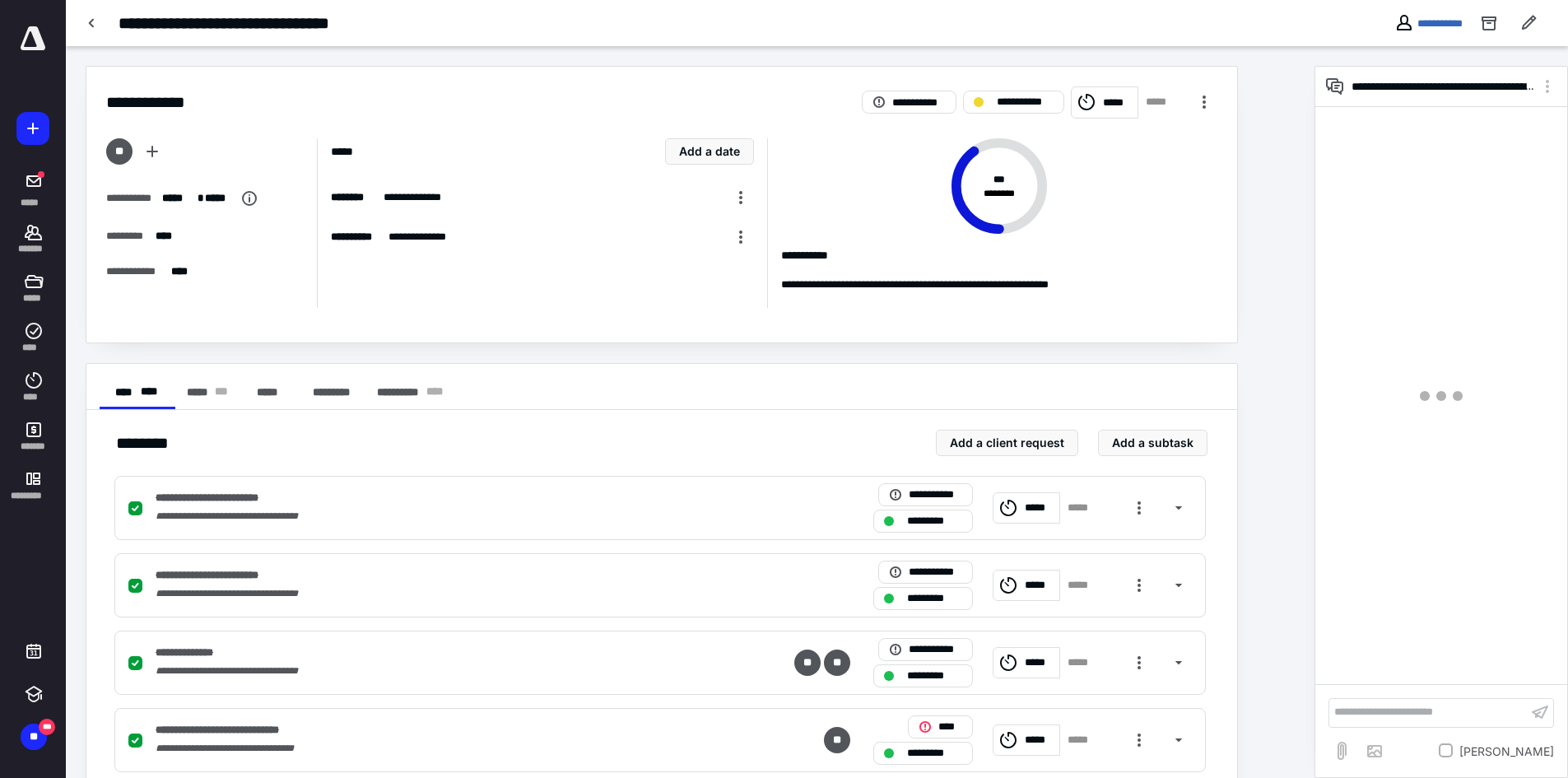click on "**********" at bounding box center [1428, 712] 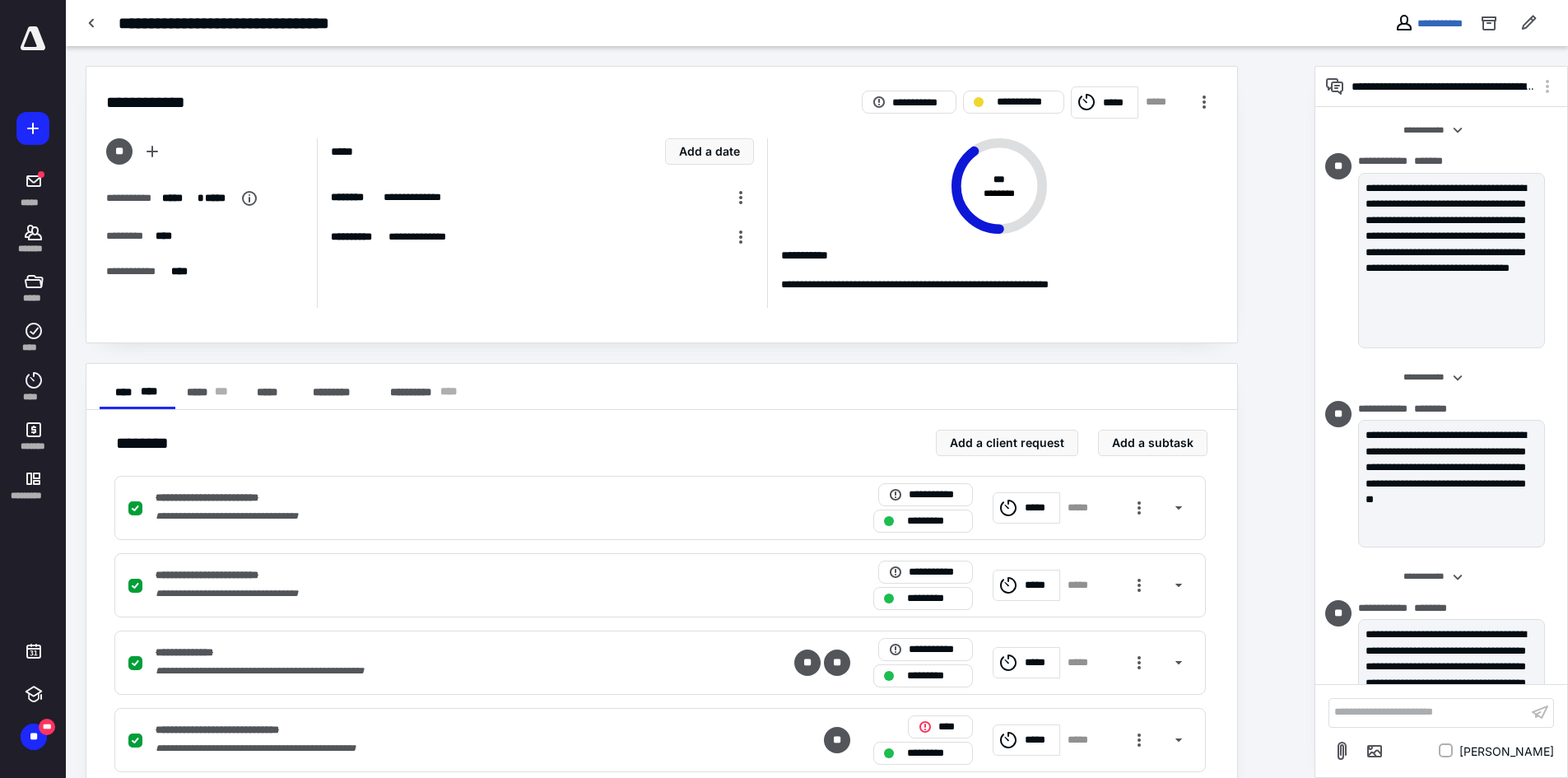 scroll, scrollTop: 4758, scrollLeft: 0, axis: vertical 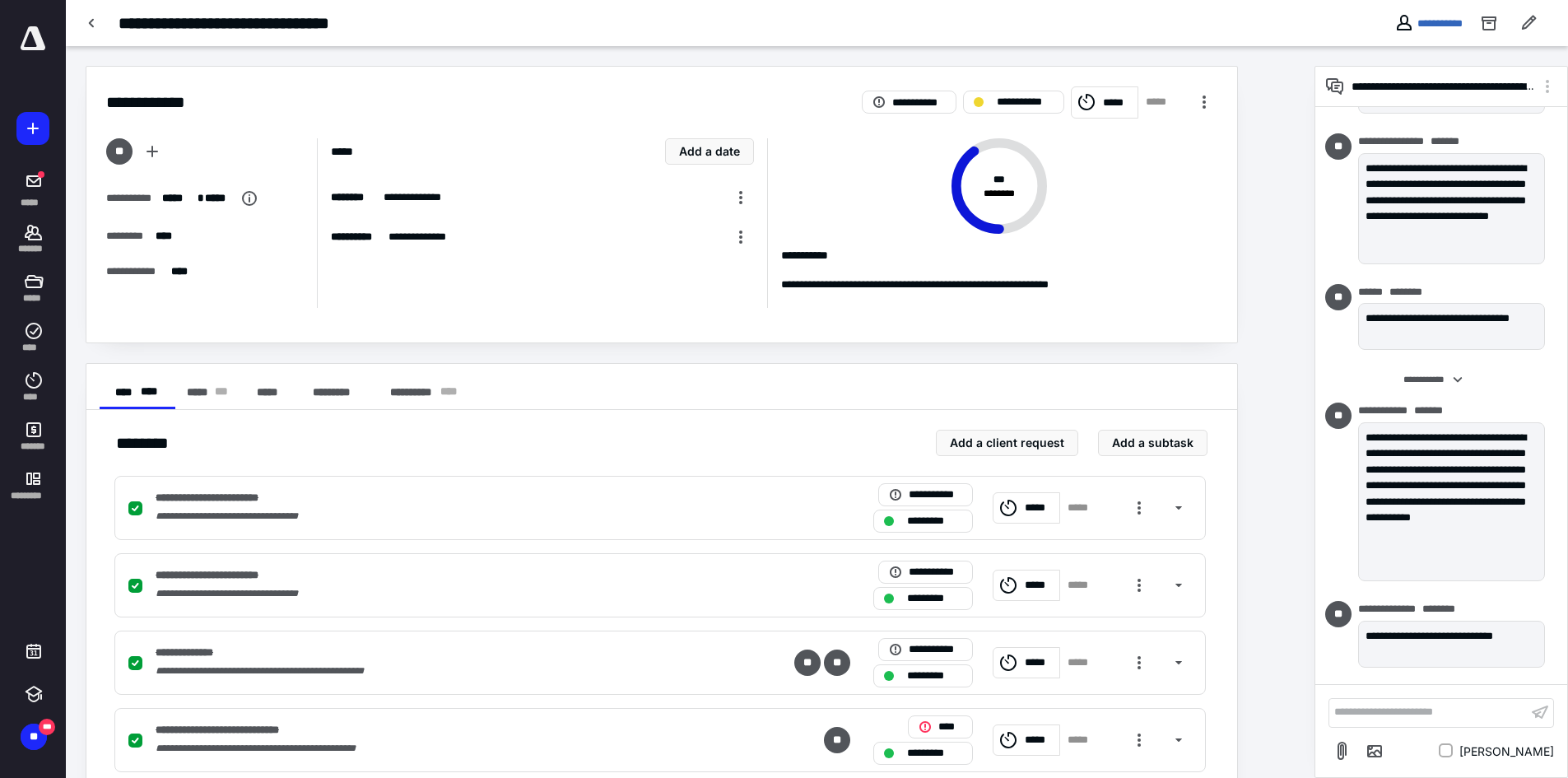 type 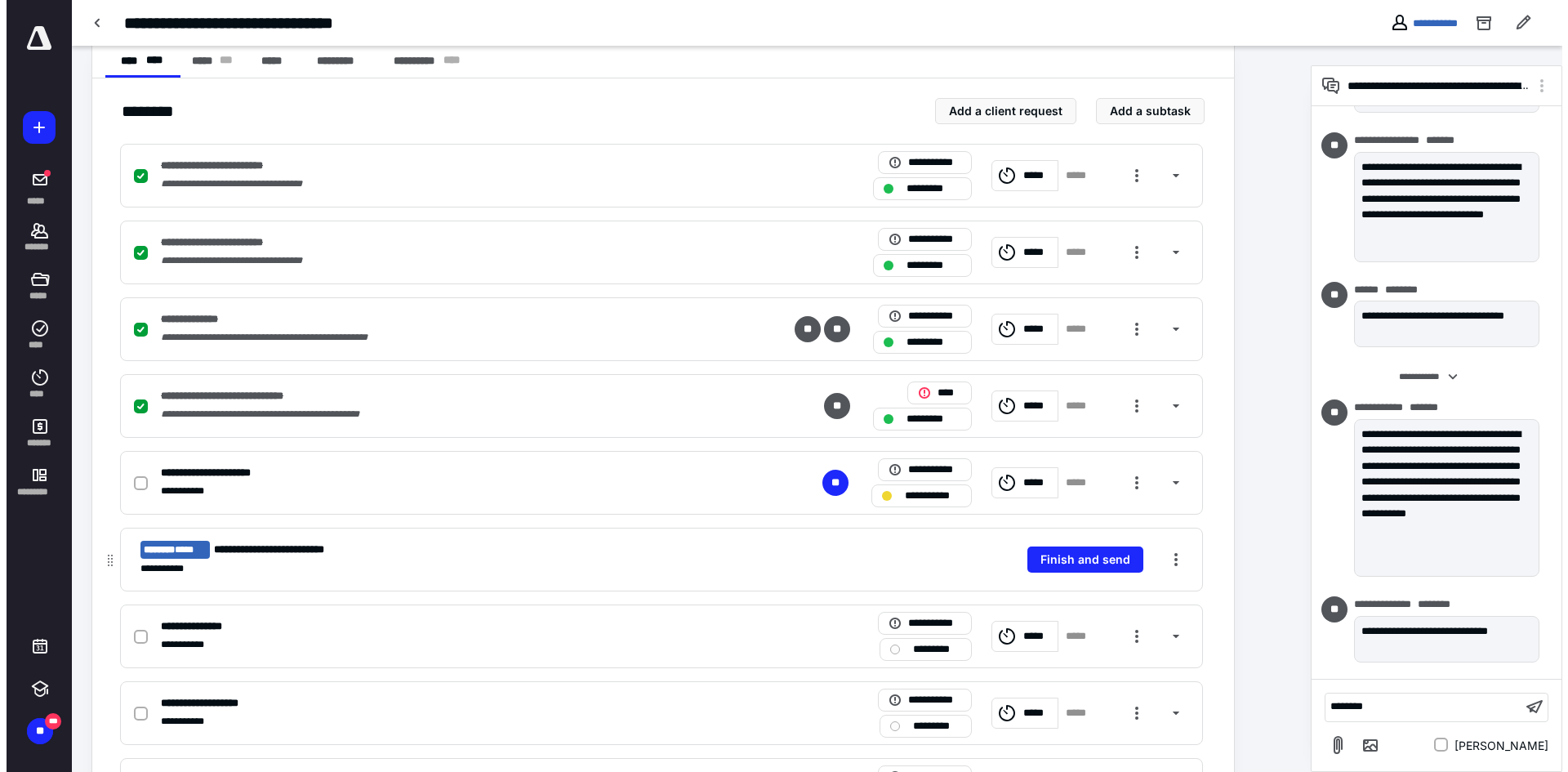 scroll, scrollTop: 408, scrollLeft: 0, axis: vertical 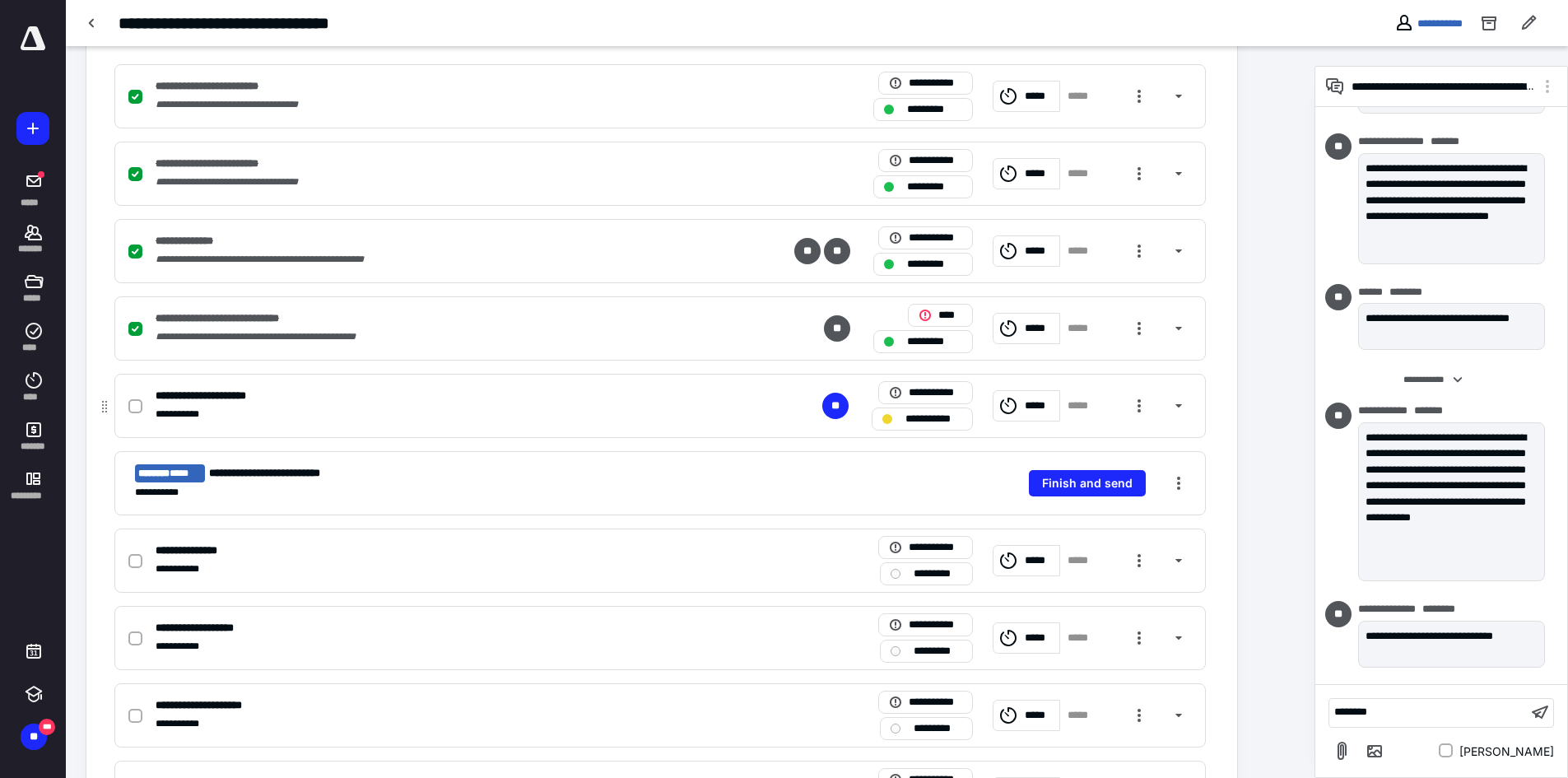 click 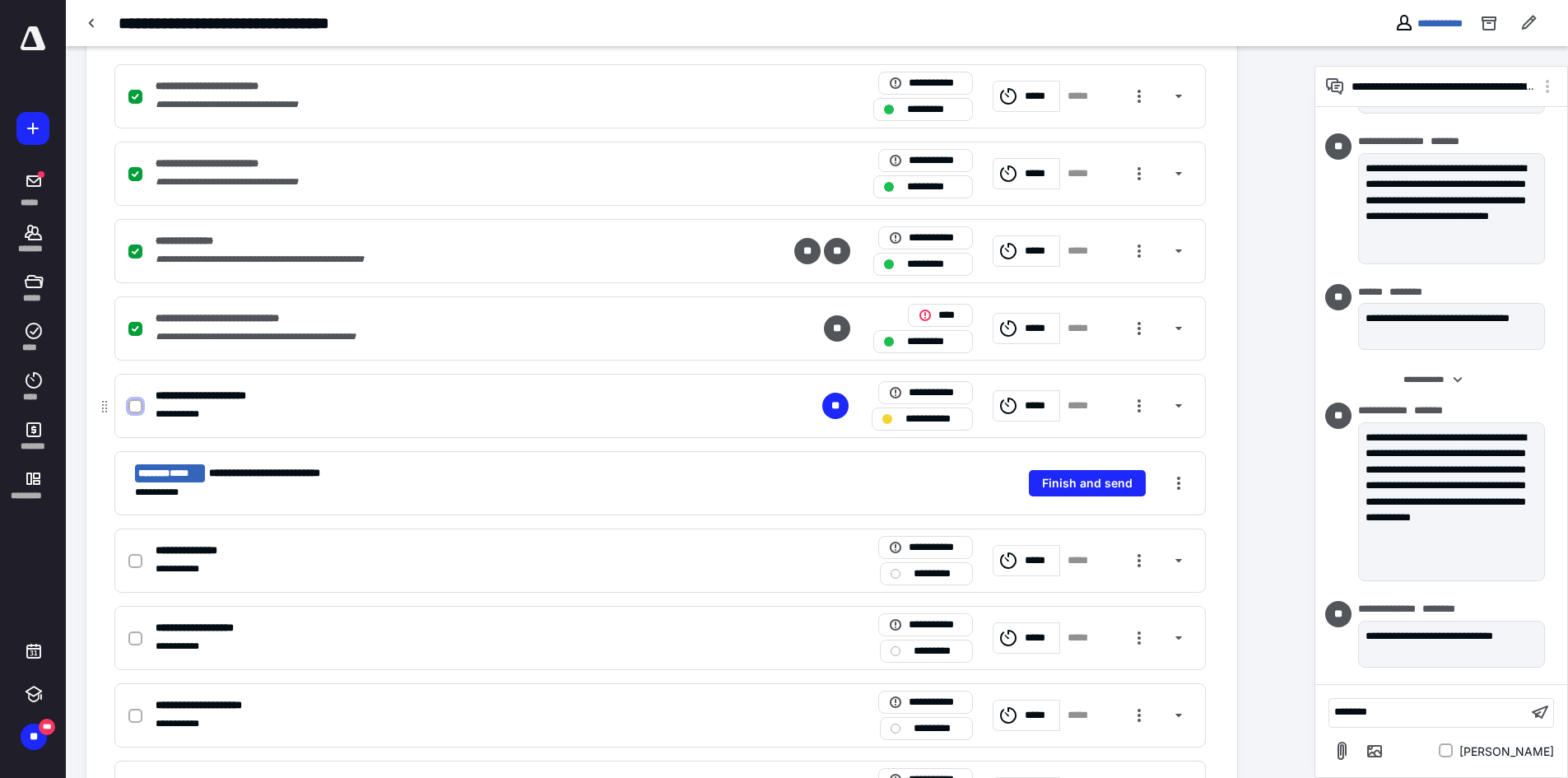 click at bounding box center [135, 407] 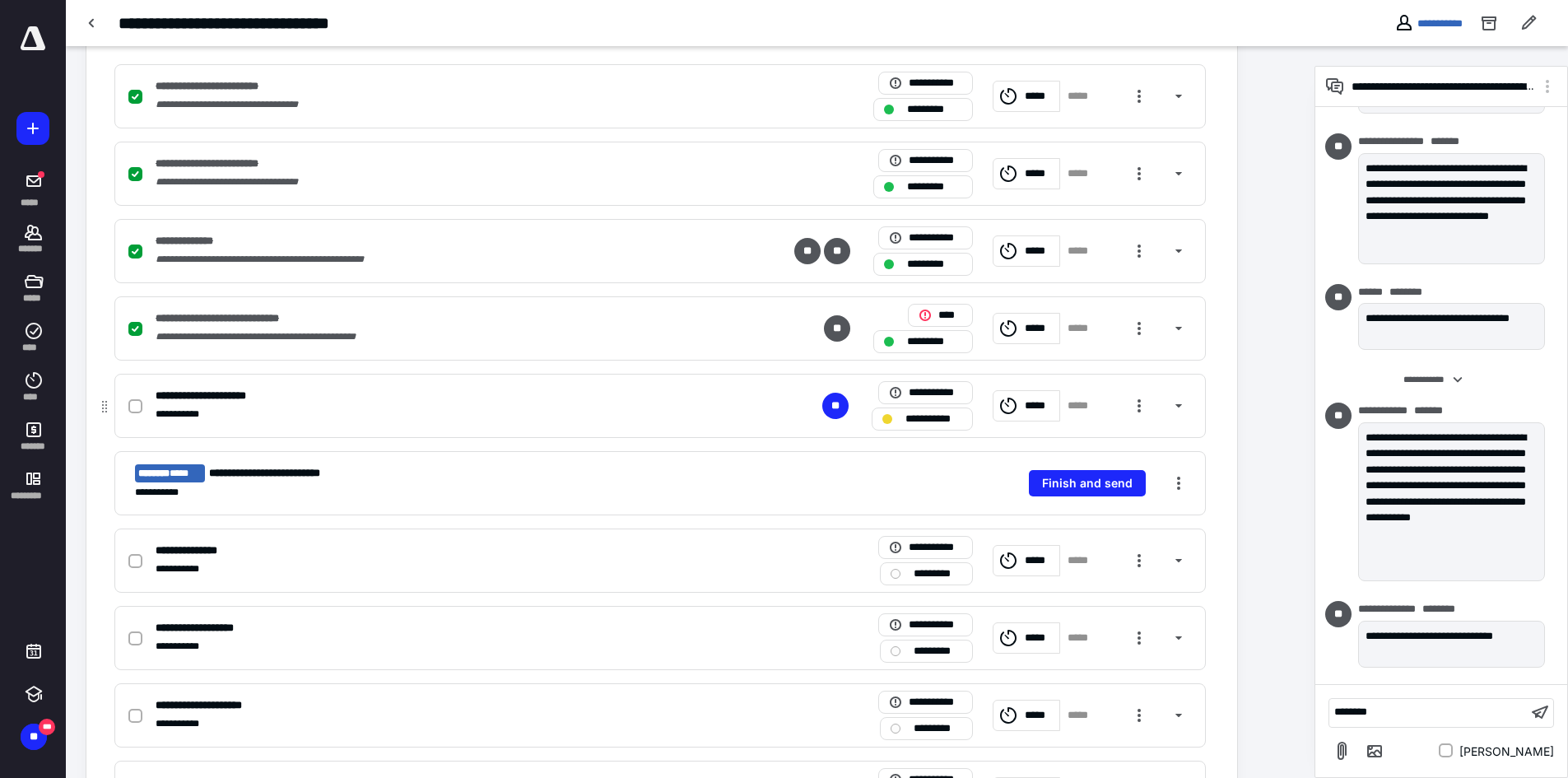 checkbox on "true" 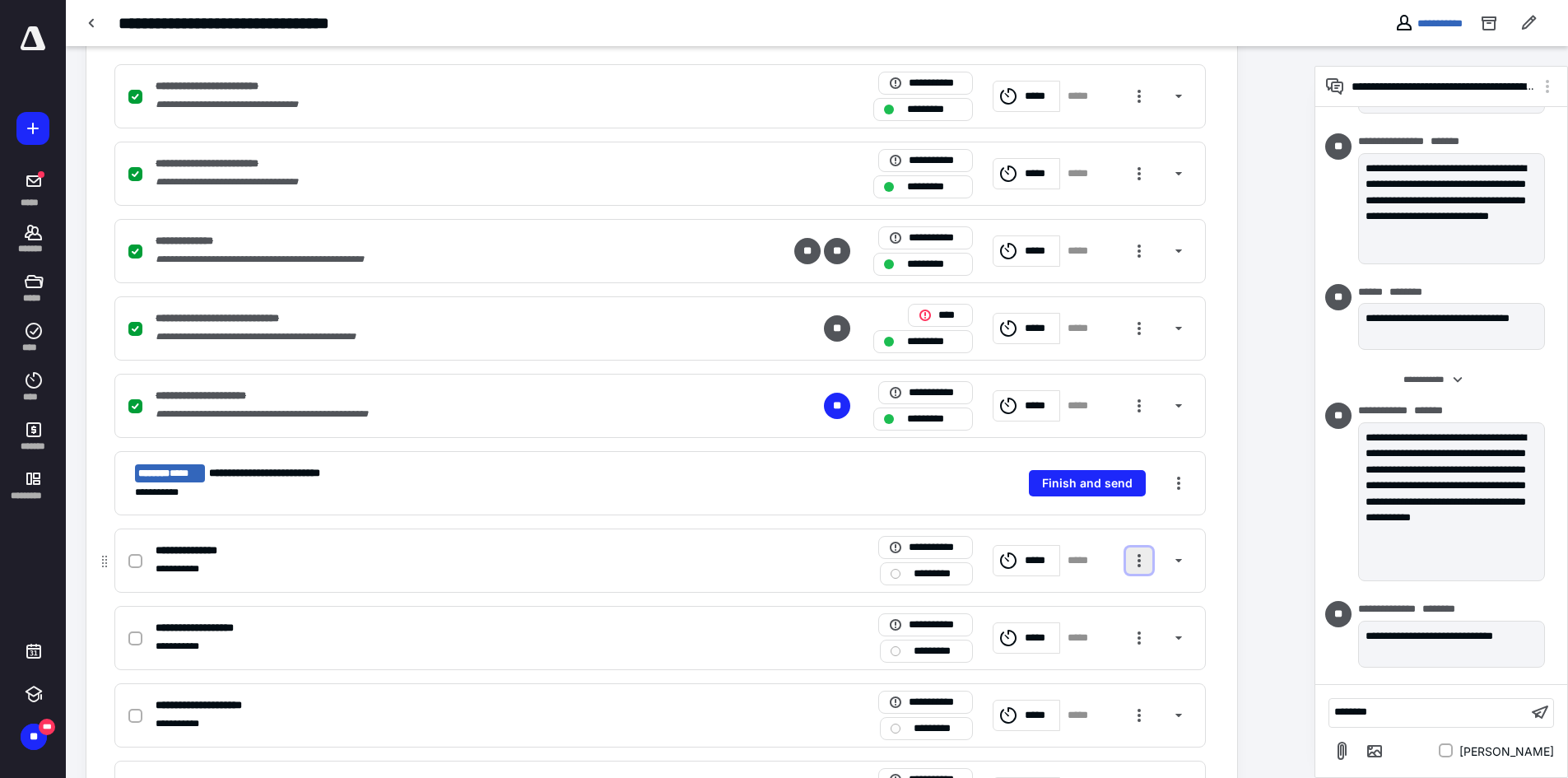 click at bounding box center [1139, 561] 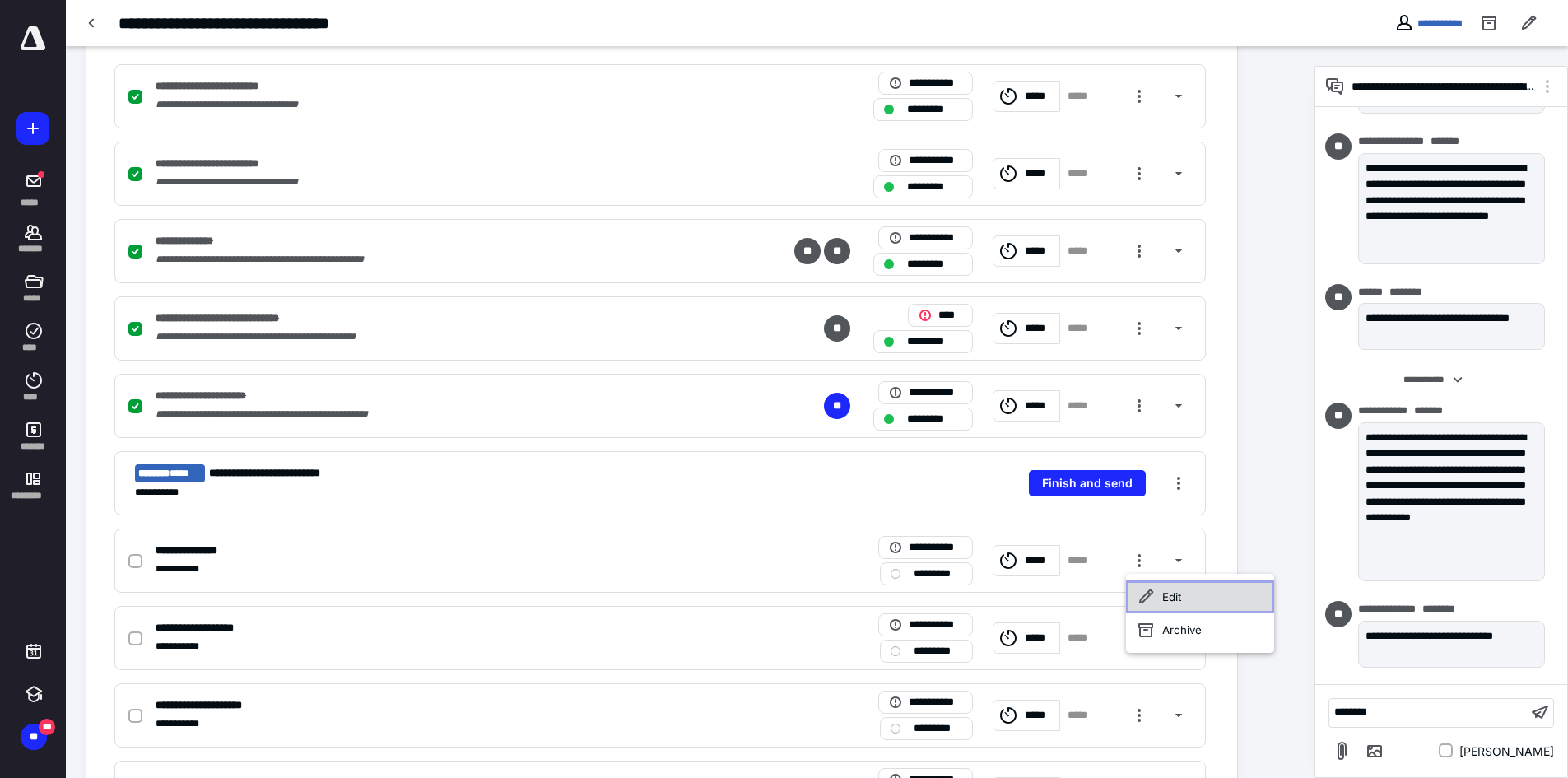 click on "Edit" at bounding box center [1200, 597] 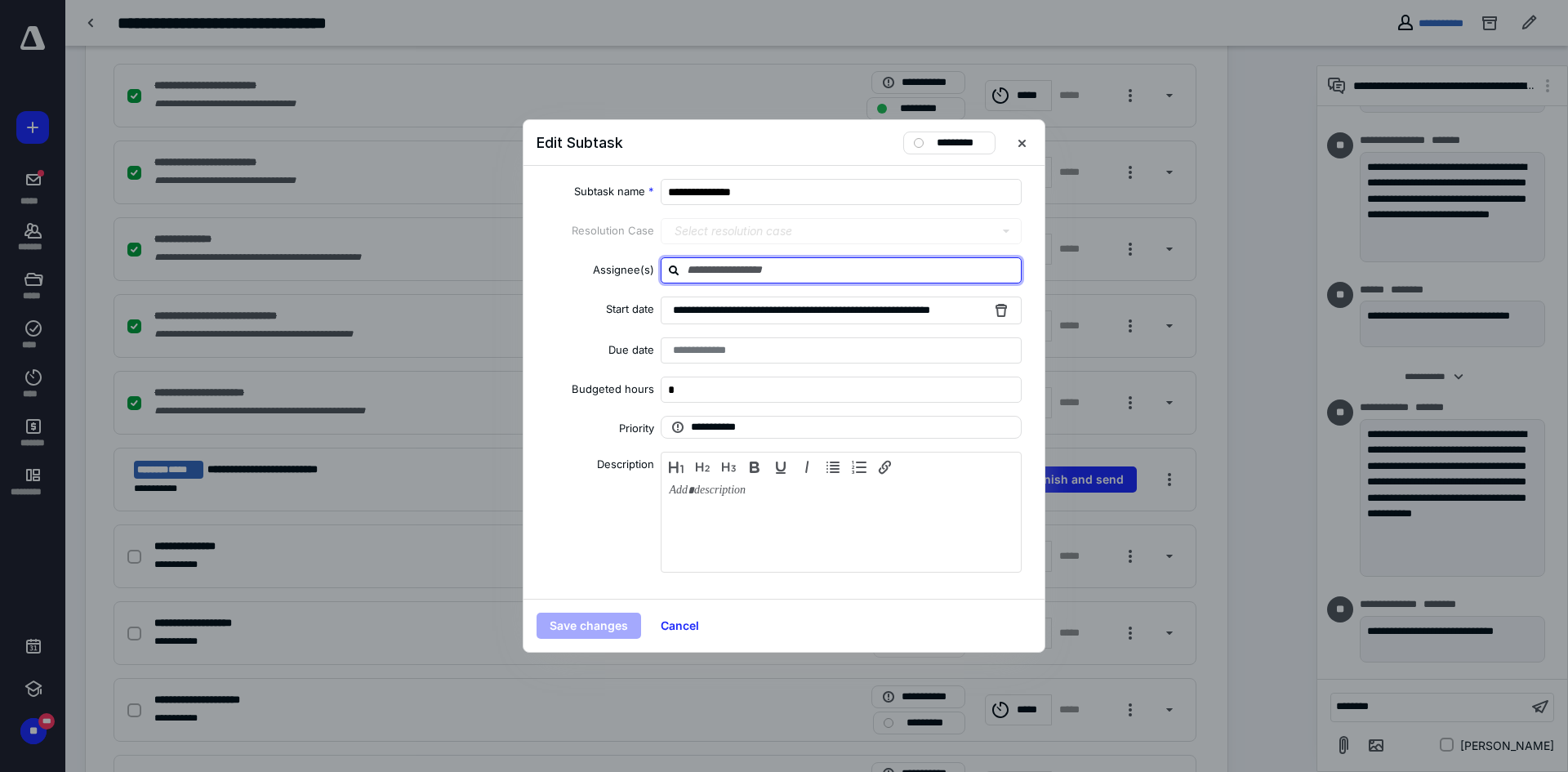 click at bounding box center [851, 270] 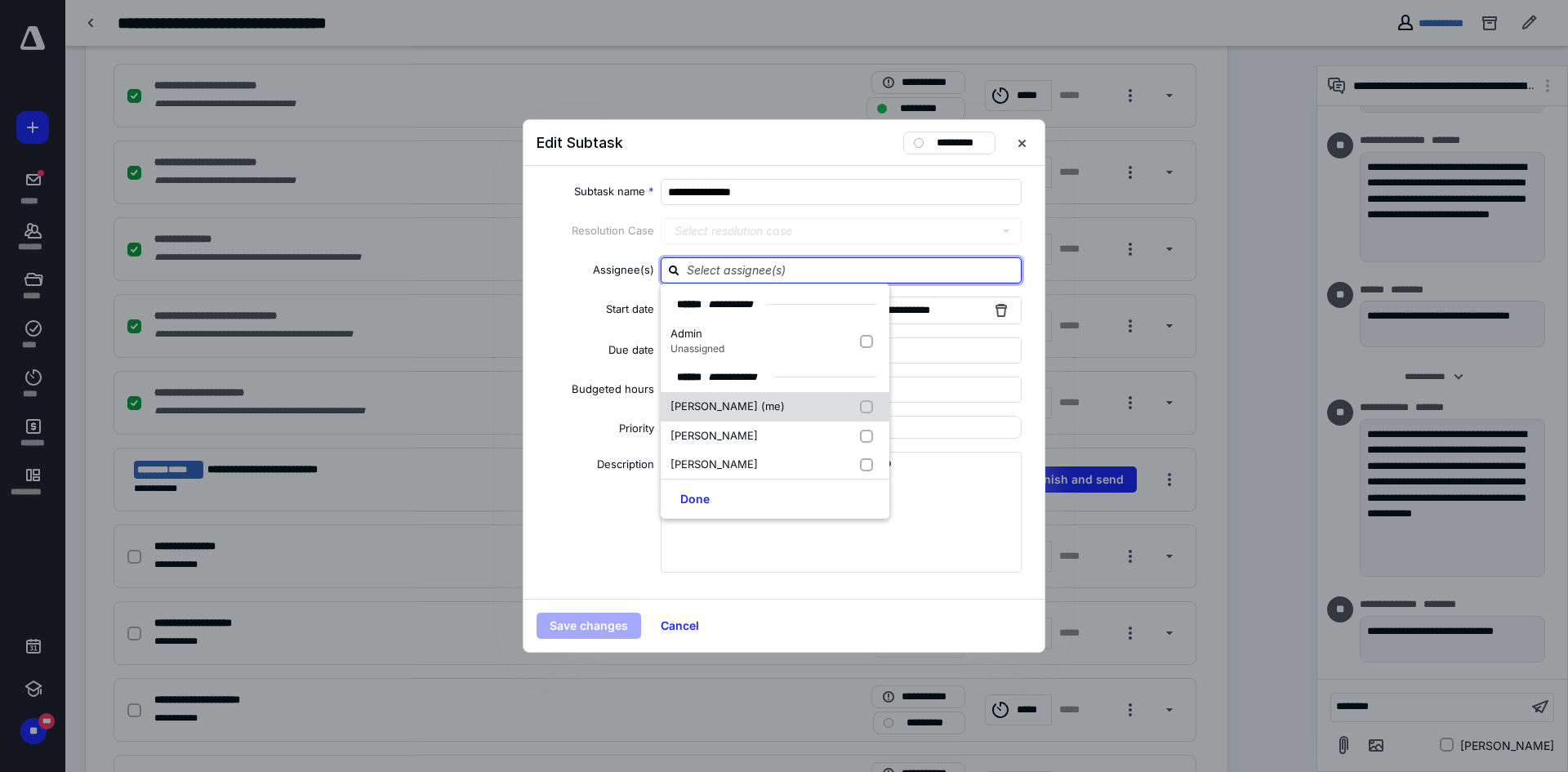 click on "[PERSON_NAME] (me)" at bounding box center (728, 406) 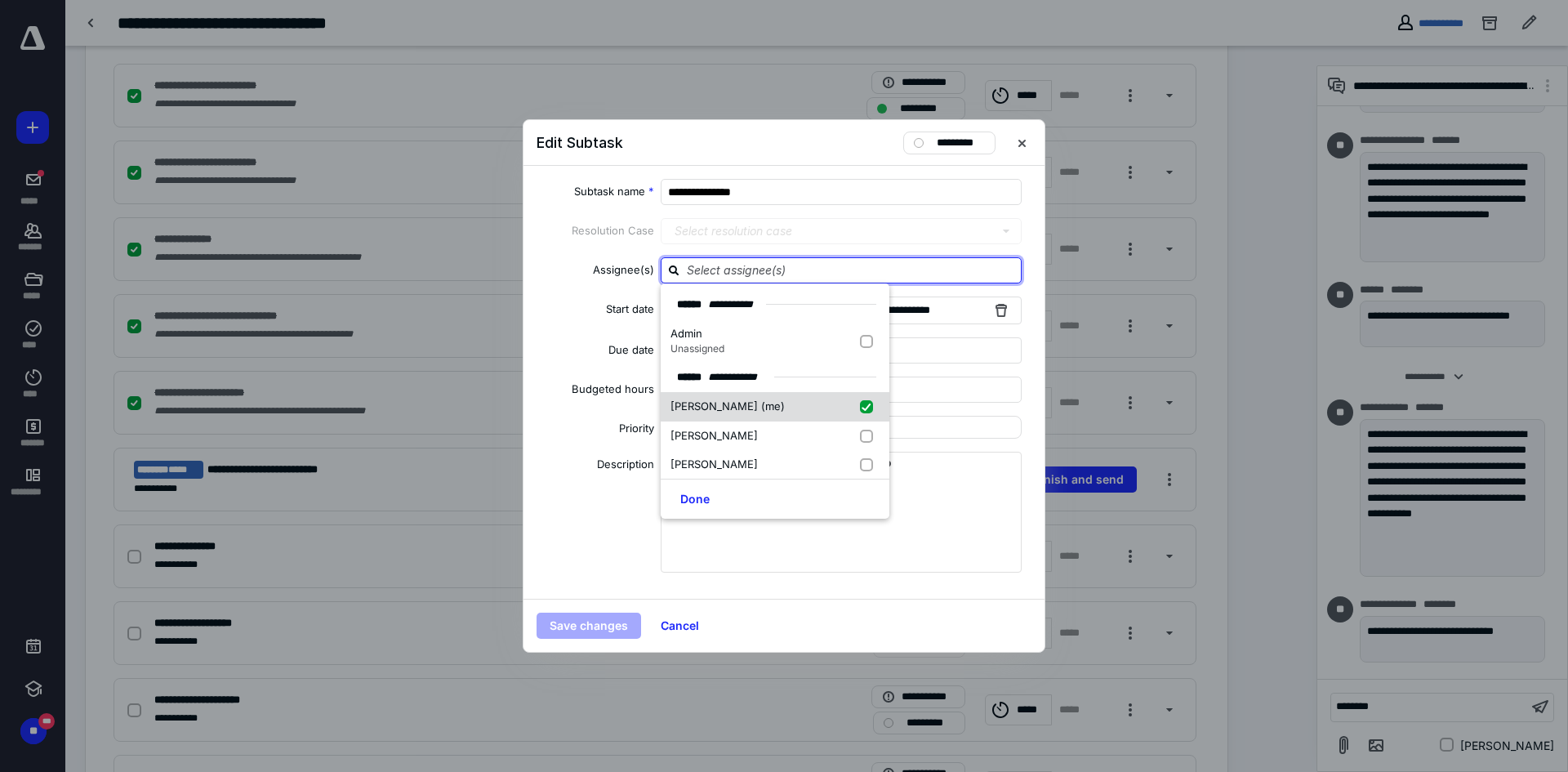 checkbox on "true" 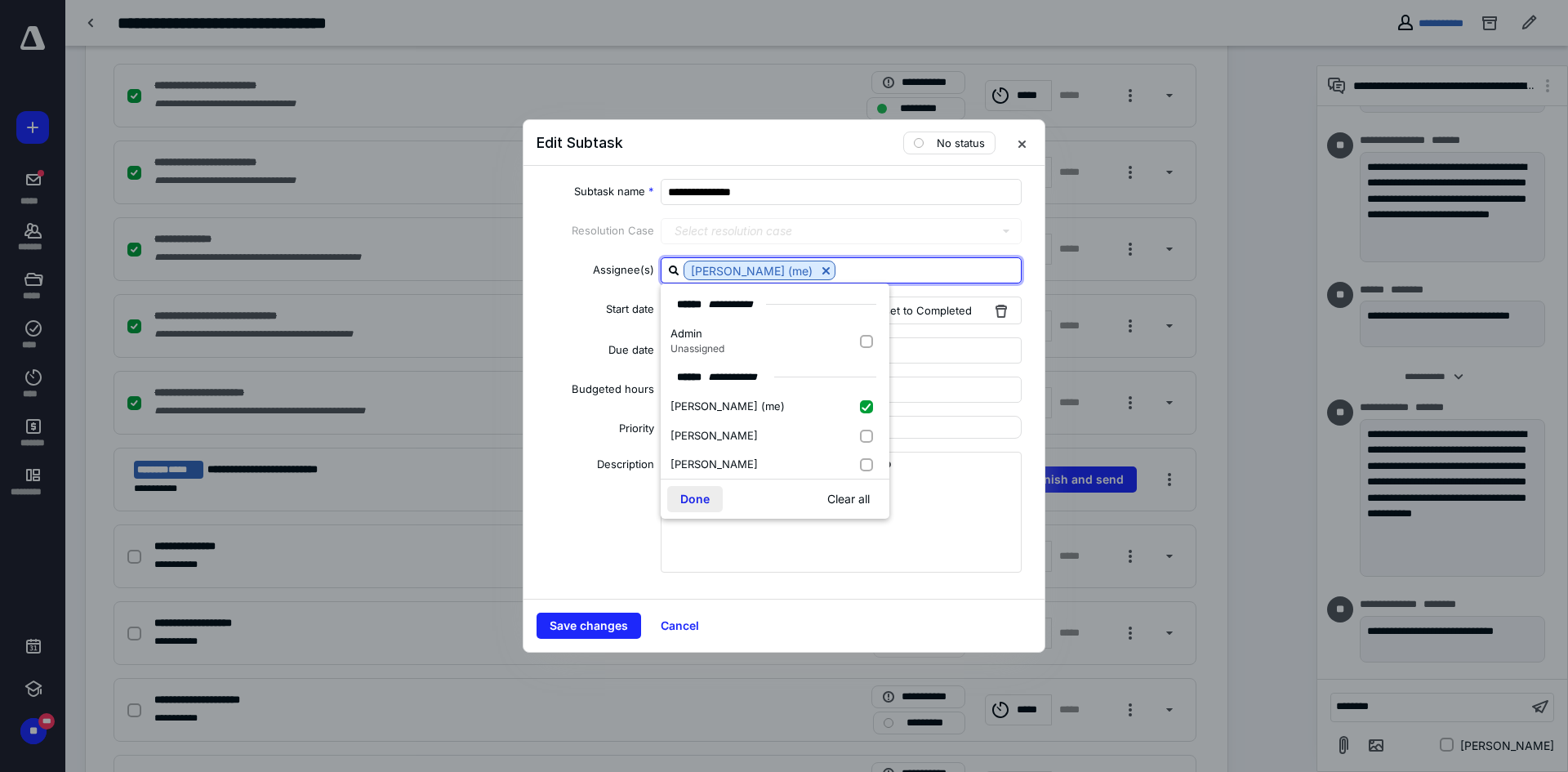 click on "Done" at bounding box center [695, 499] 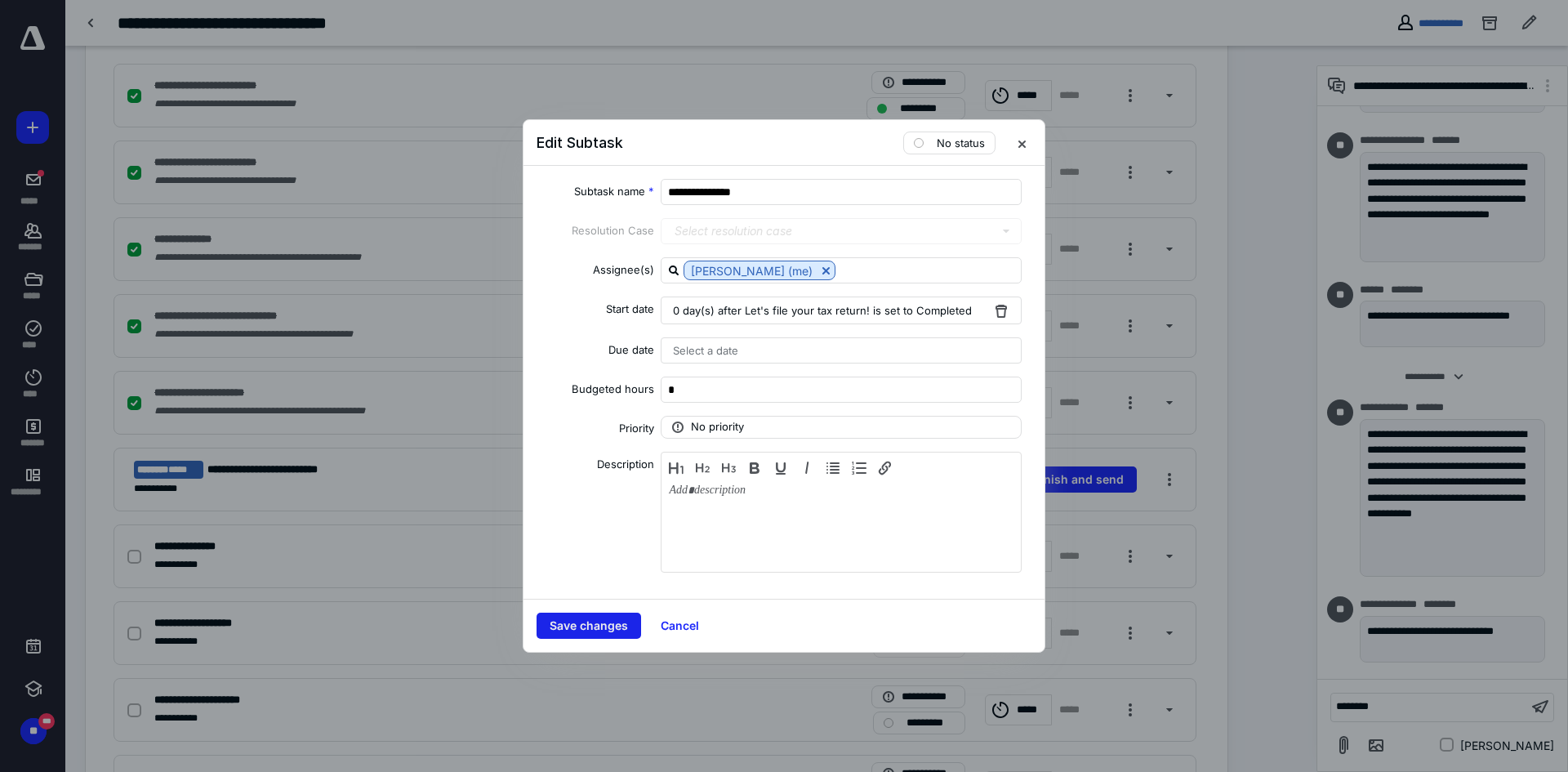 click on "Save changes" at bounding box center [589, 626] 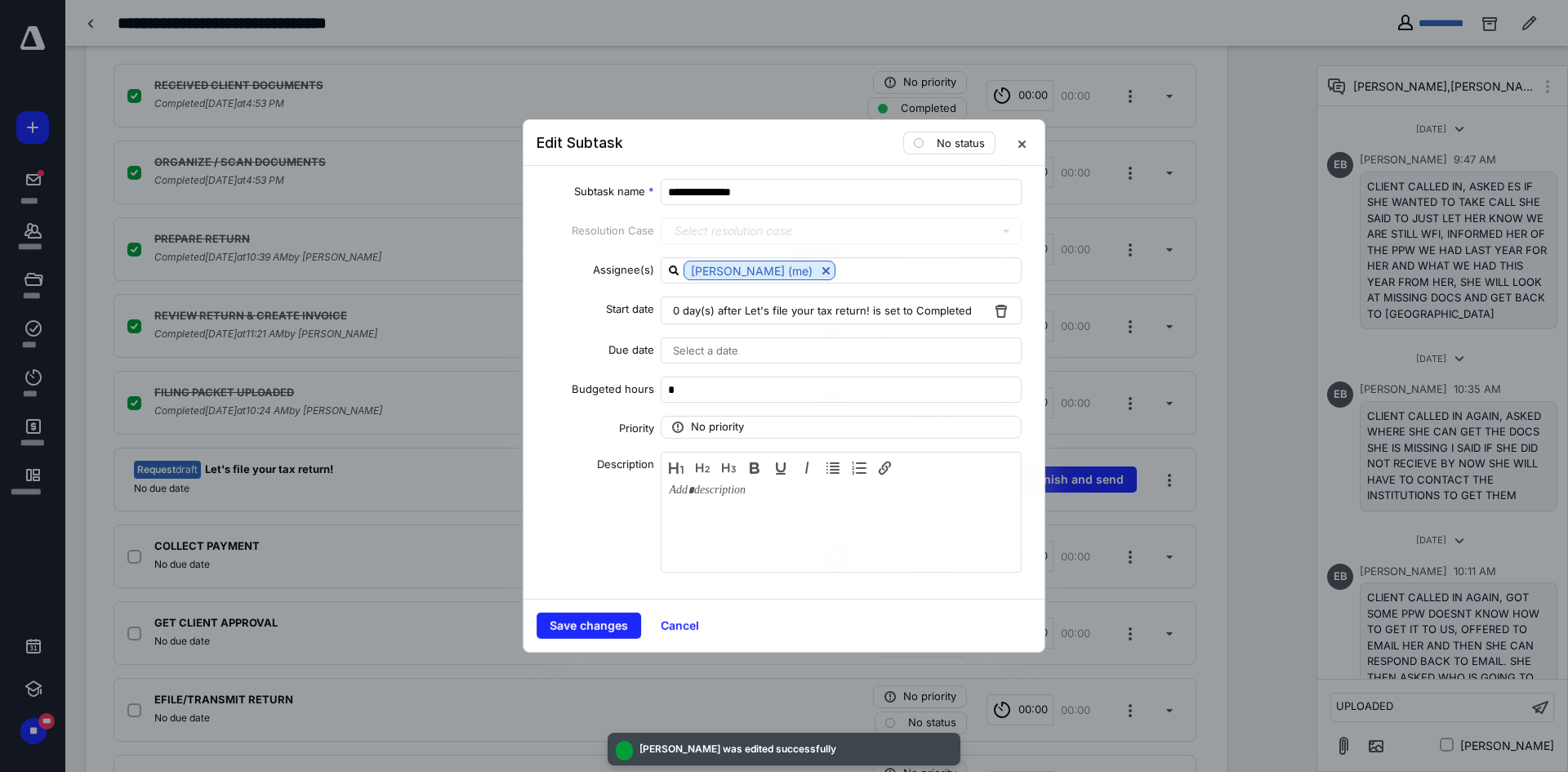 click on "No status" at bounding box center [960, 143] 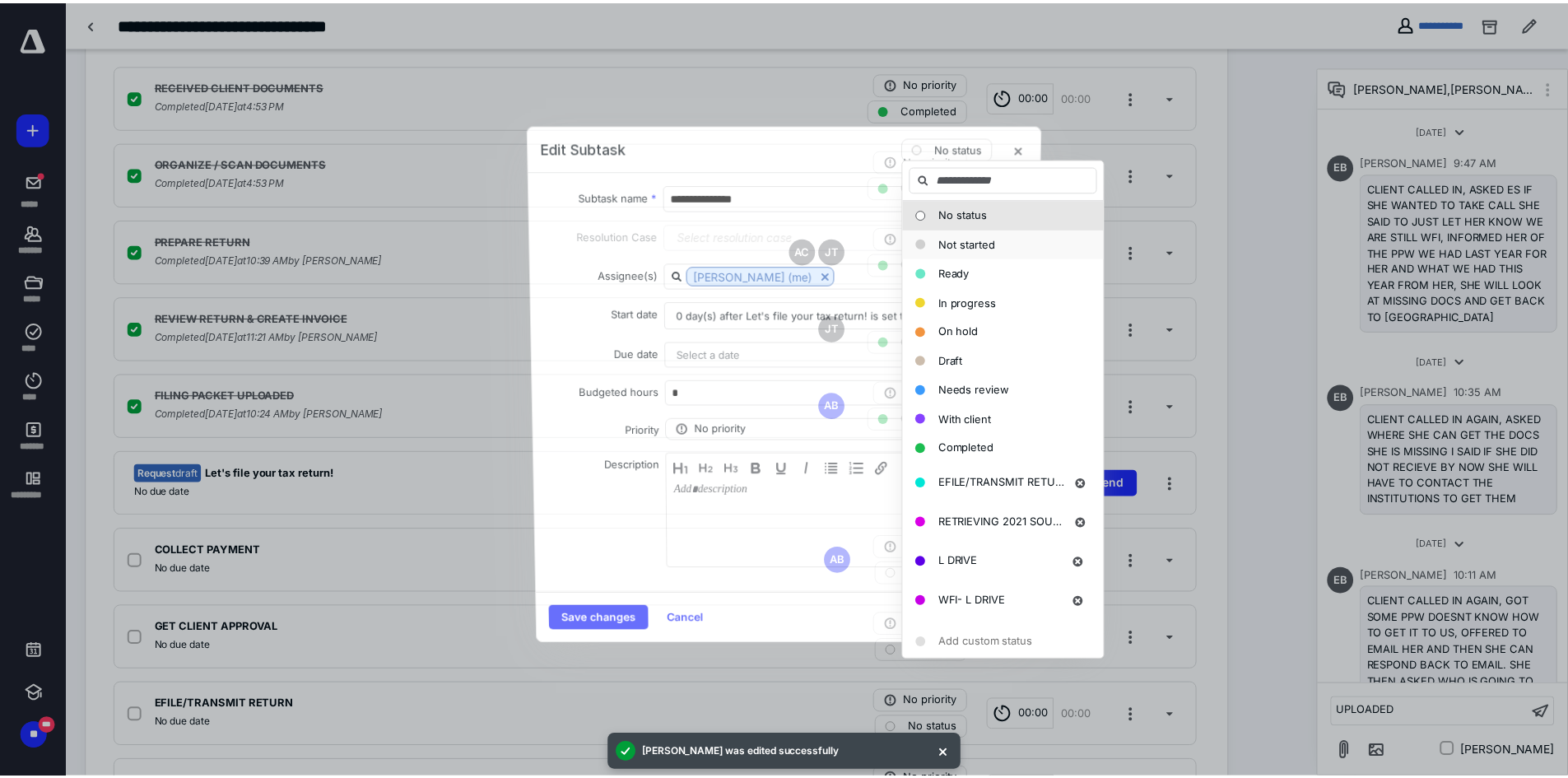 scroll, scrollTop: 4758, scrollLeft: 0, axis: vertical 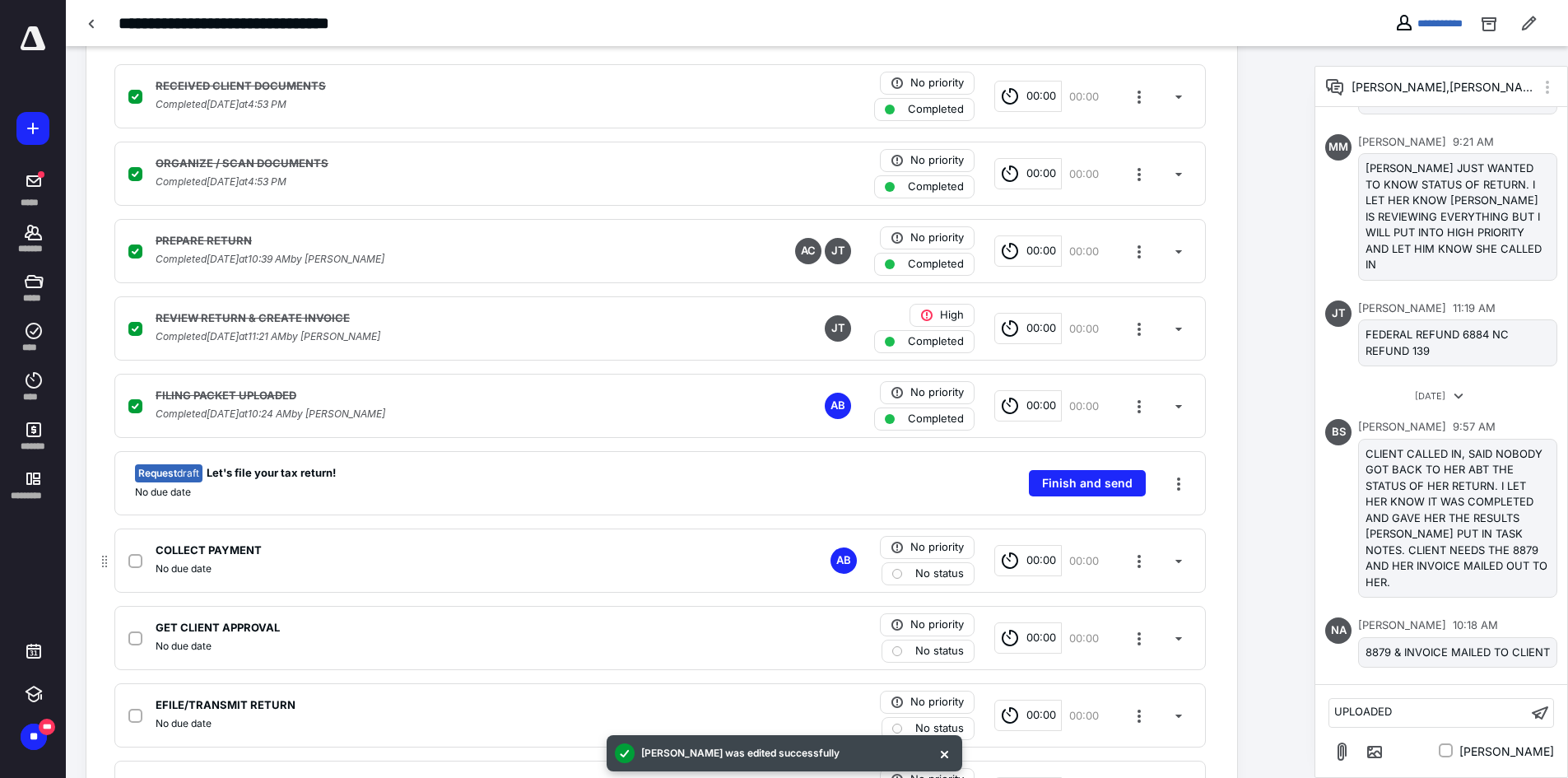 click on "No status" at bounding box center [939, 574] 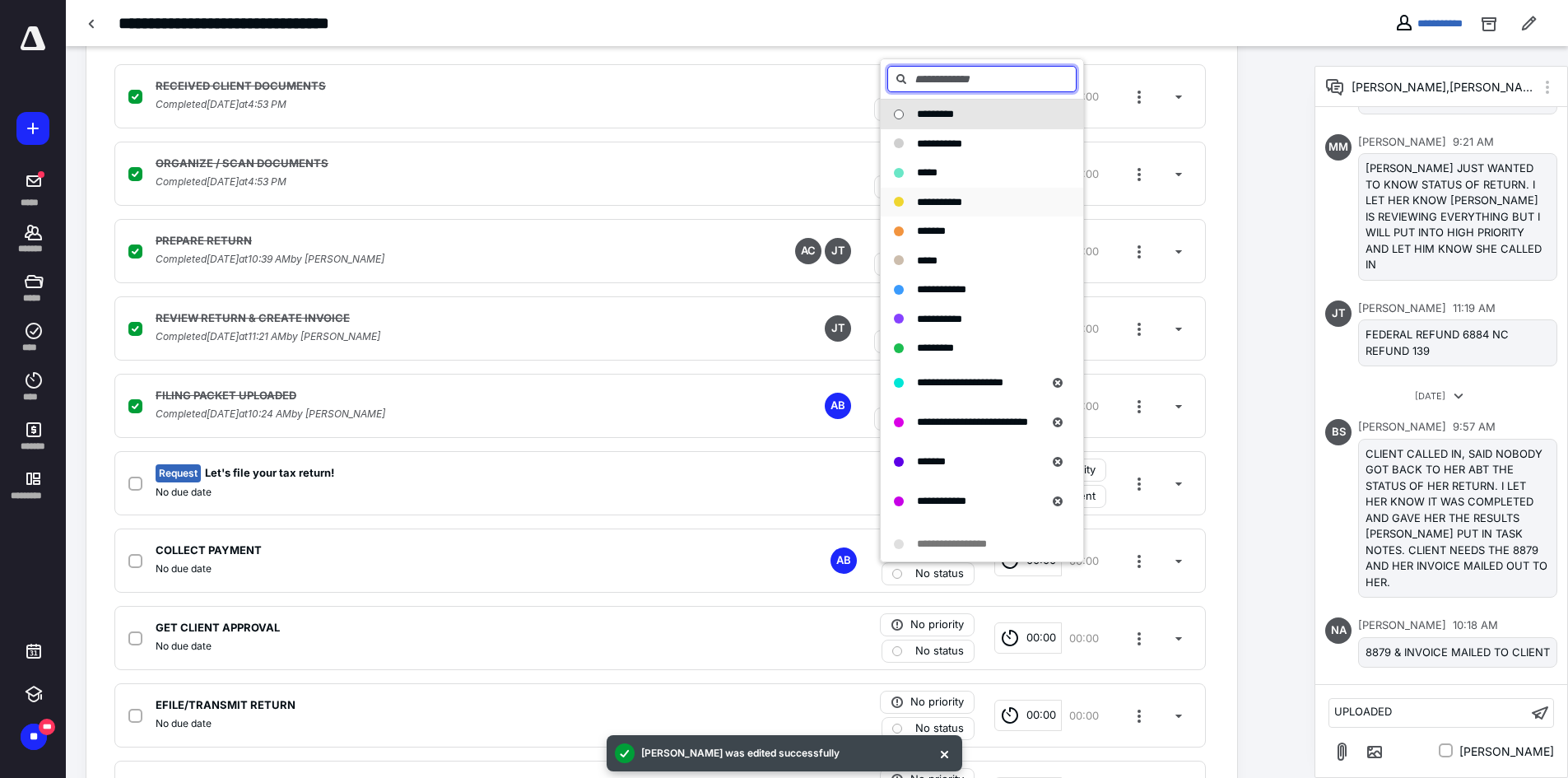 click on "**********" at bounding box center (939, 202) 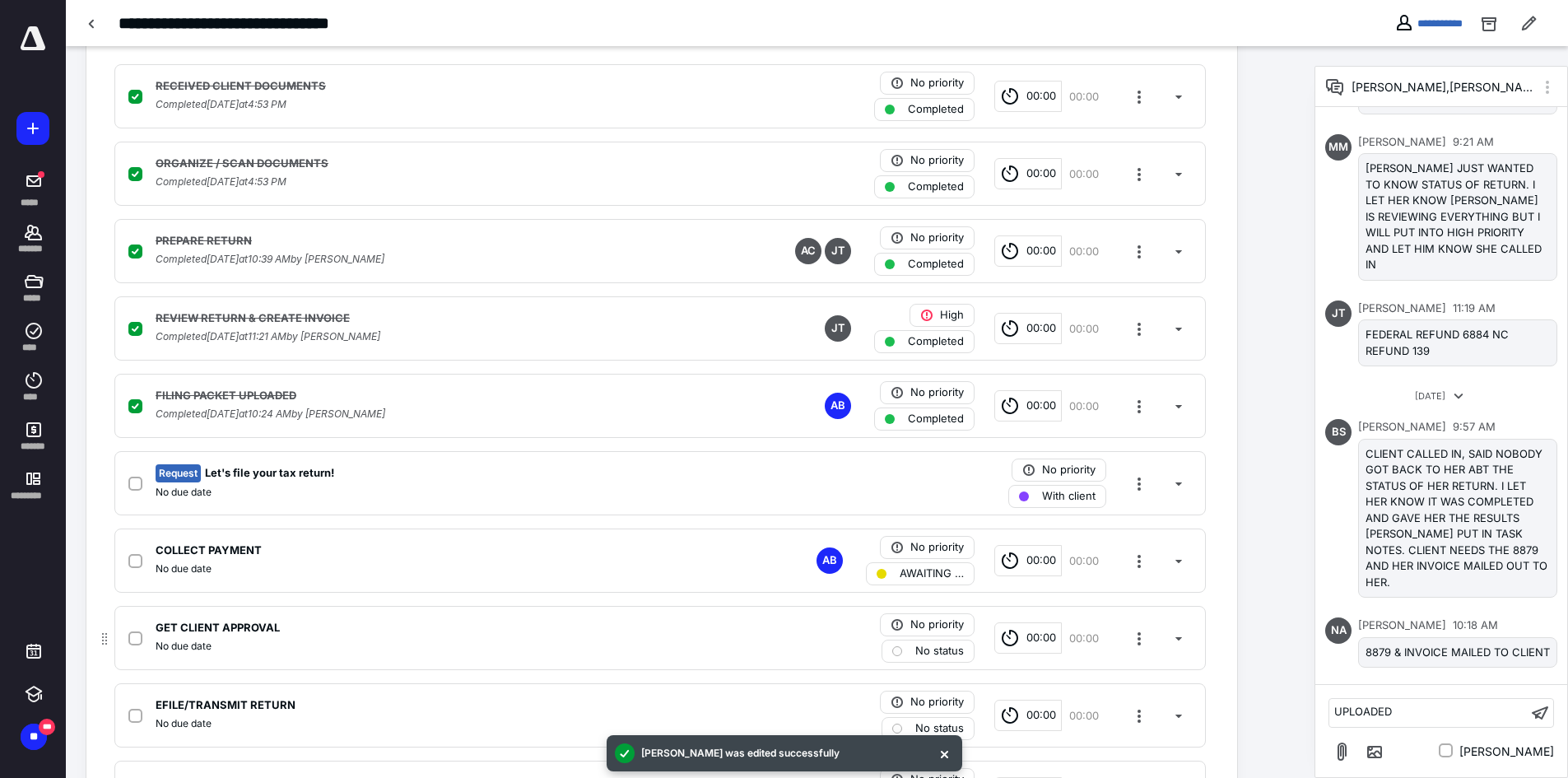 click on "No priority No status 00:00 00:00" at bounding box center [1026, 638] 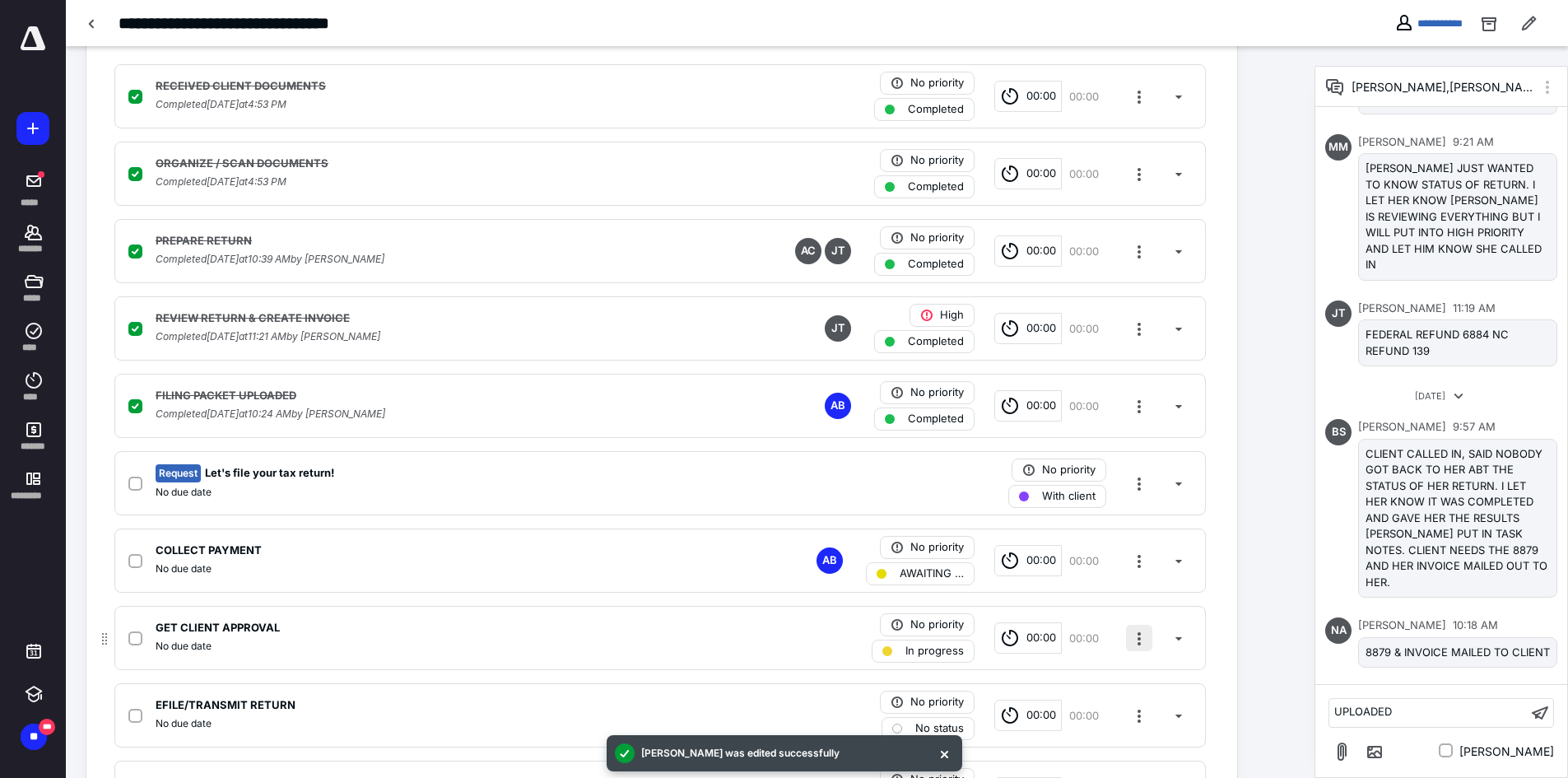 click at bounding box center [1139, 638] 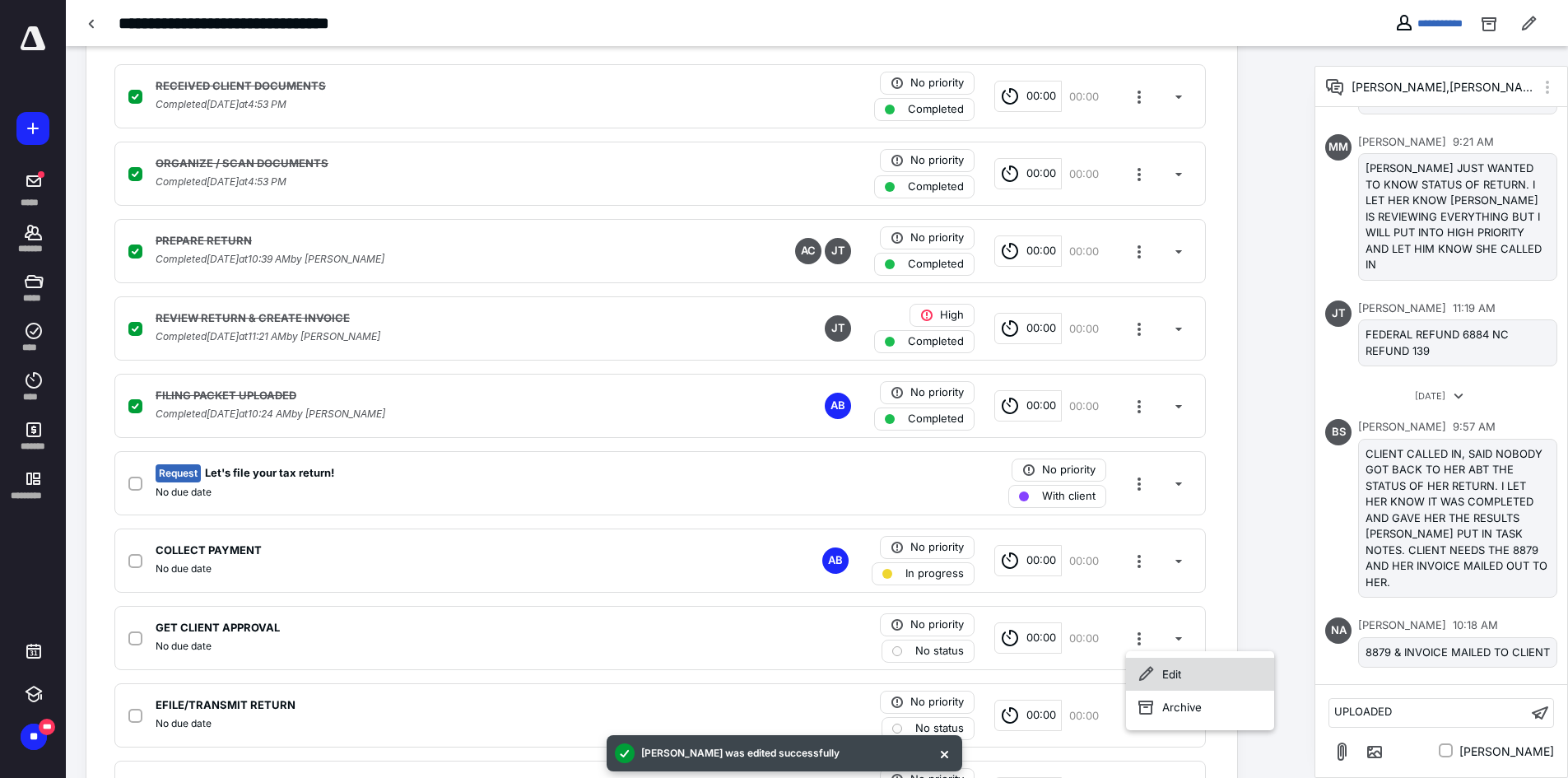 click on "Edit" at bounding box center [1200, 674] 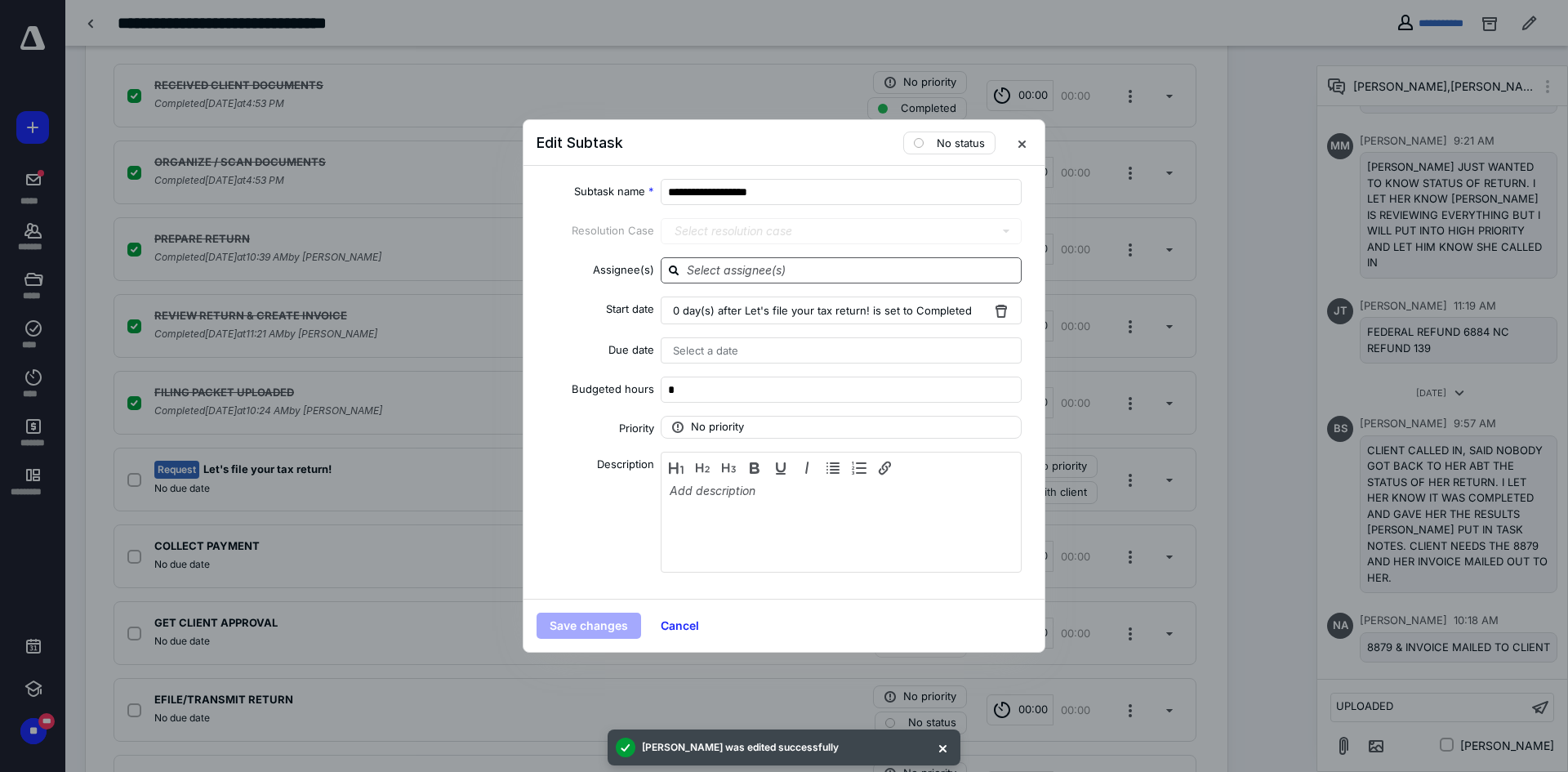 click at bounding box center (851, 270) 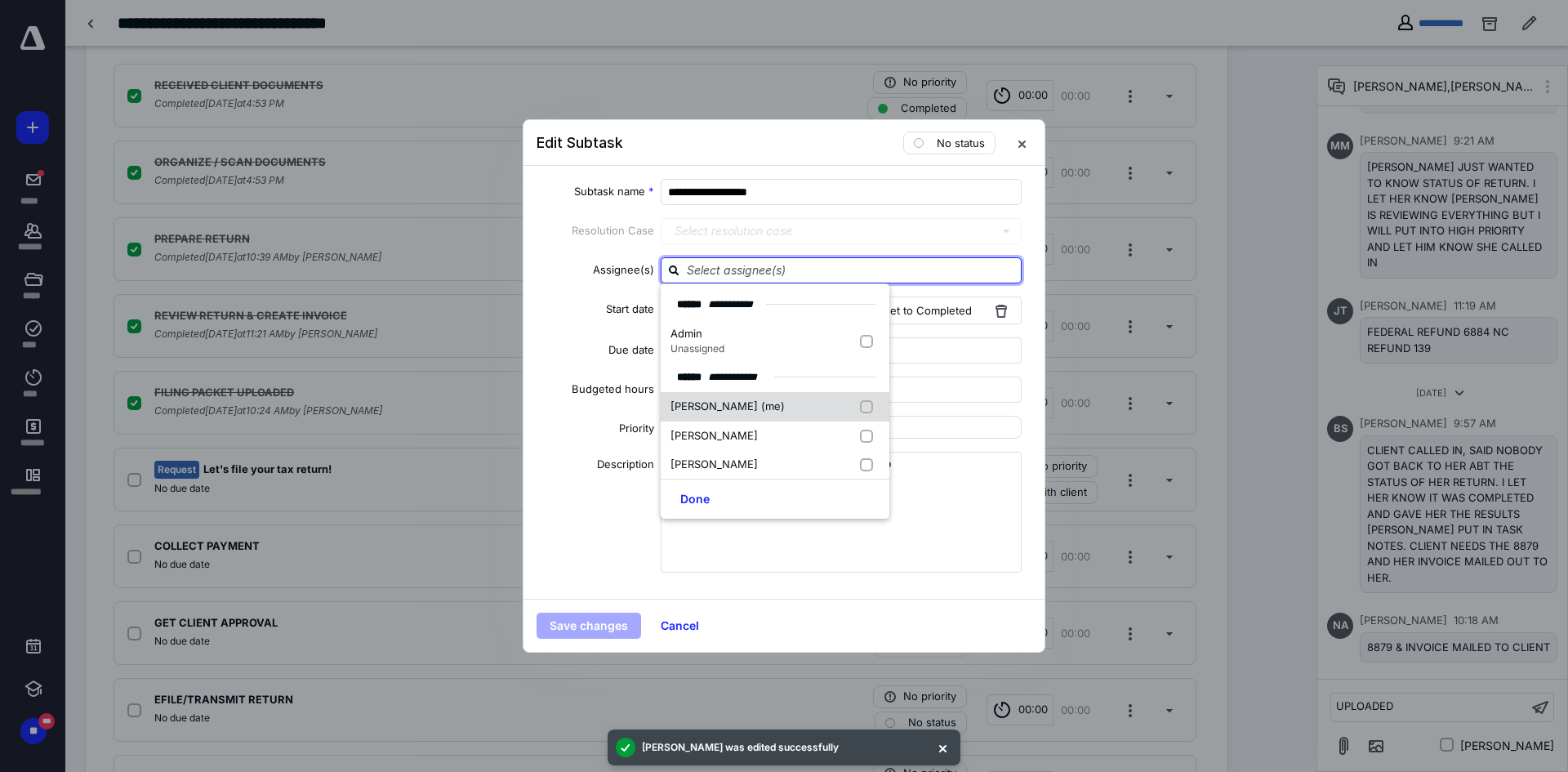 click on "[PERSON_NAME] (me)" at bounding box center [728, 406] 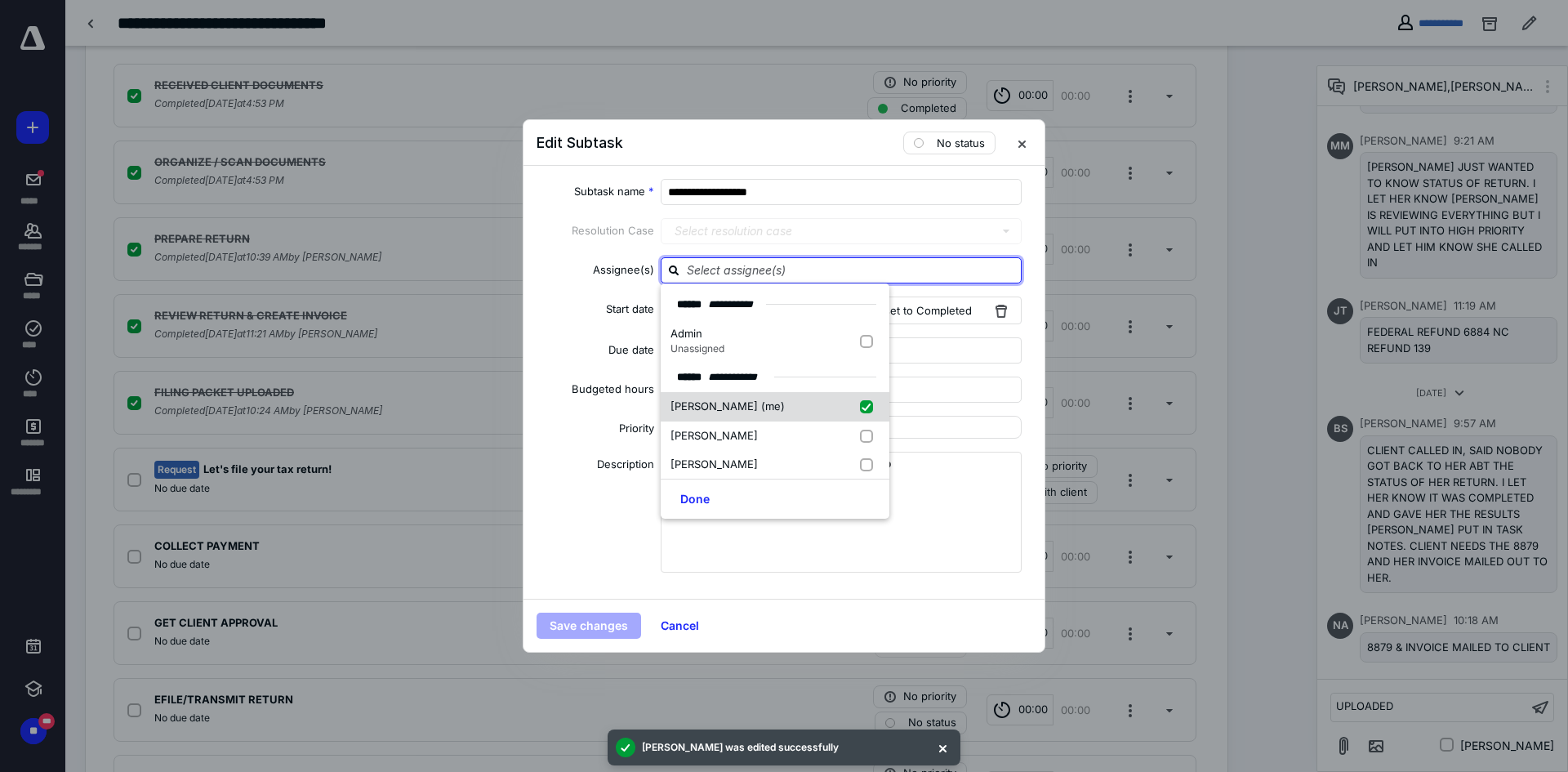 checkbox on "true" 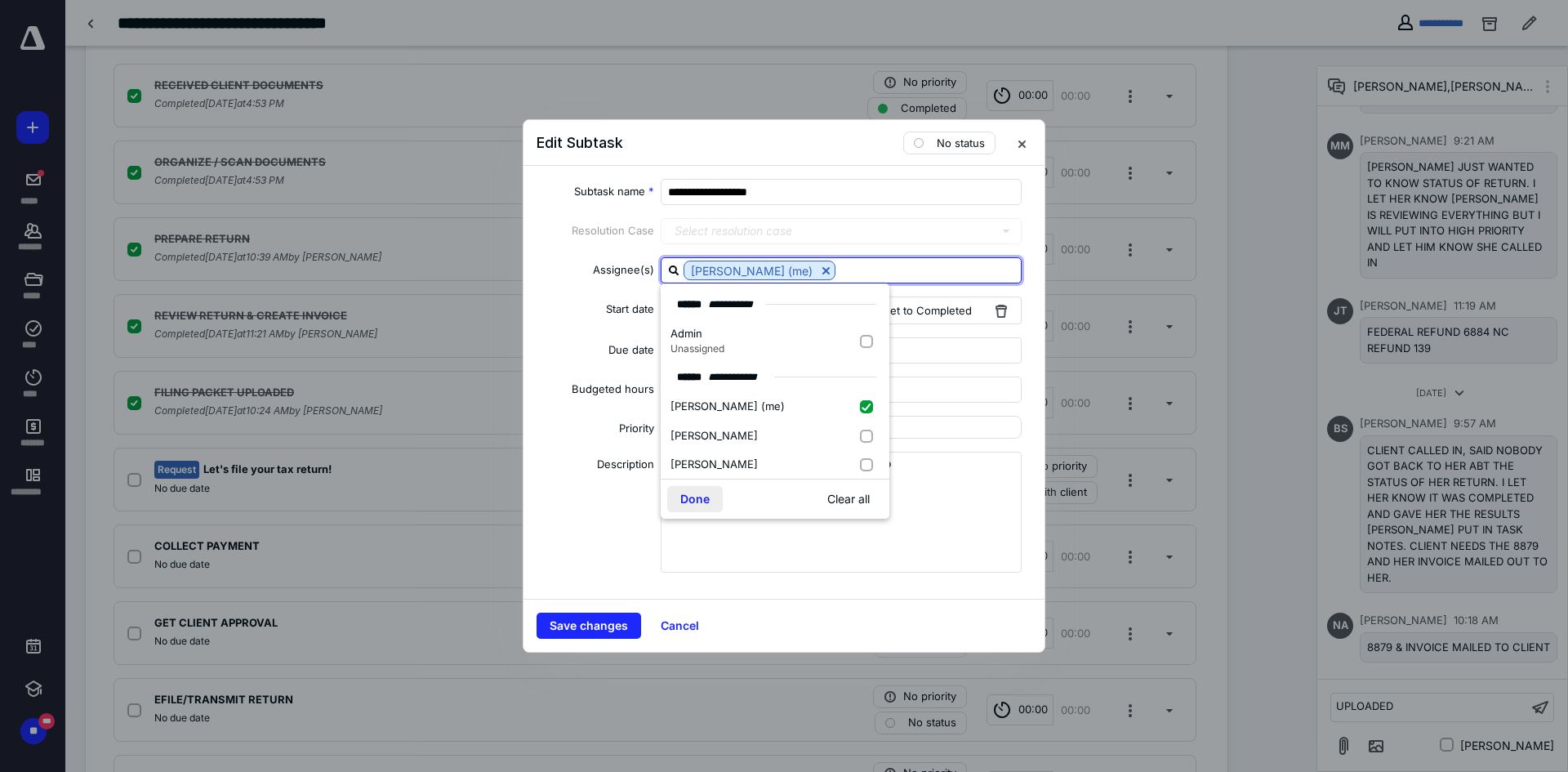 click on "Done" at bounding box center (695, 499) 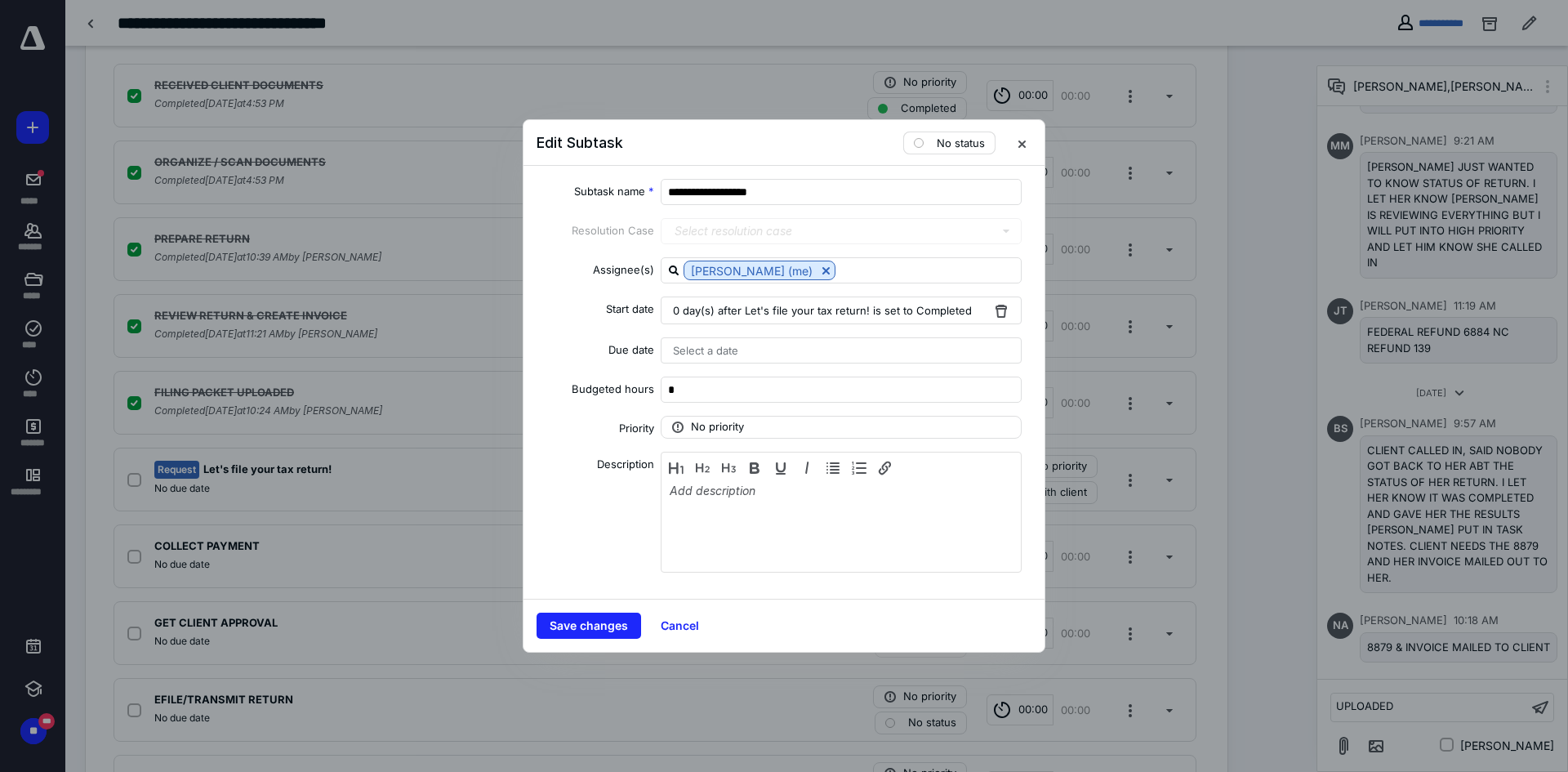 click on "No status" at bounding box center (960, 143) 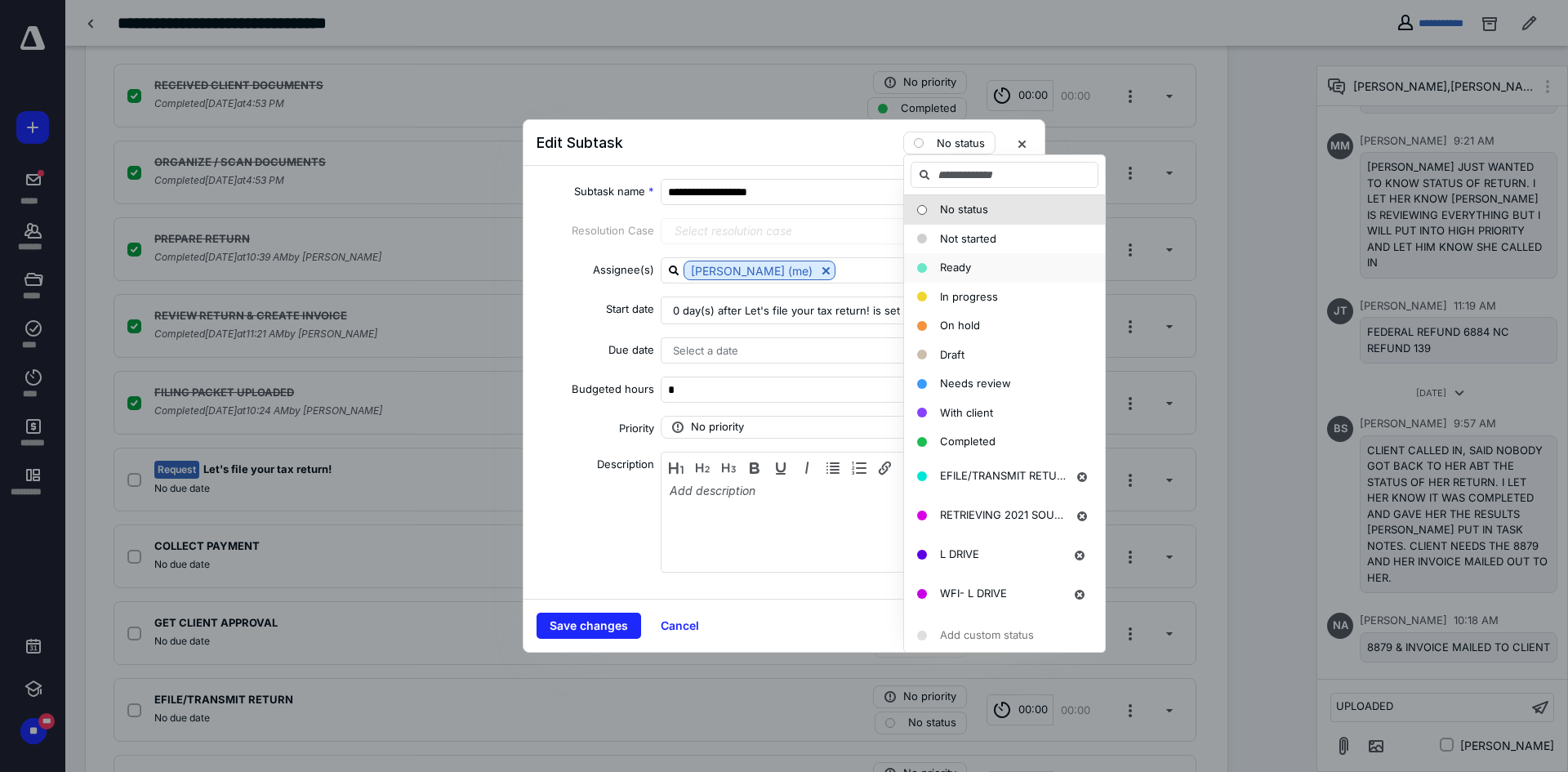 click on "Ready" at bounding box center (956, 268) 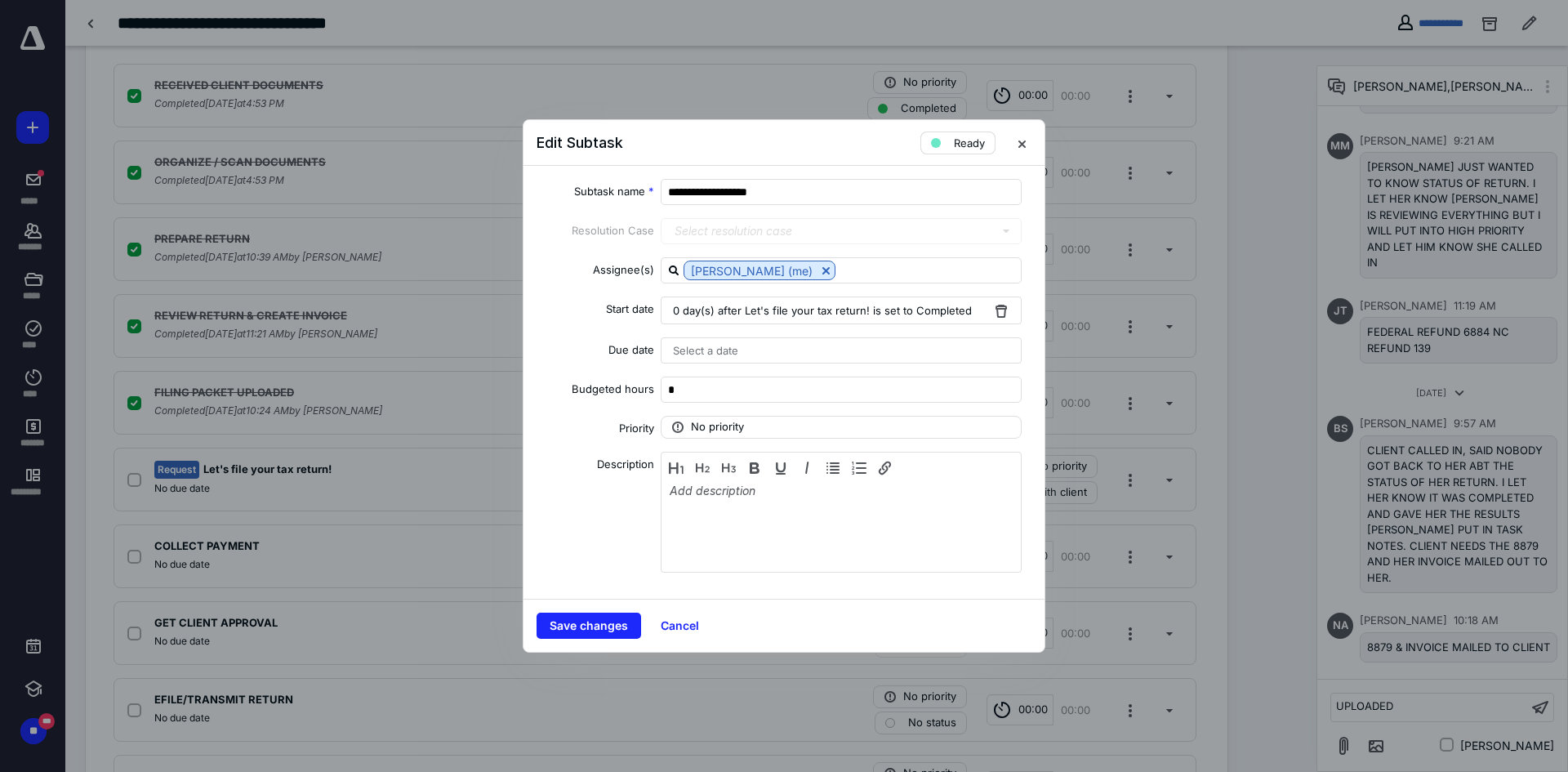 click on "Ready" at bounding box center [958, 143] 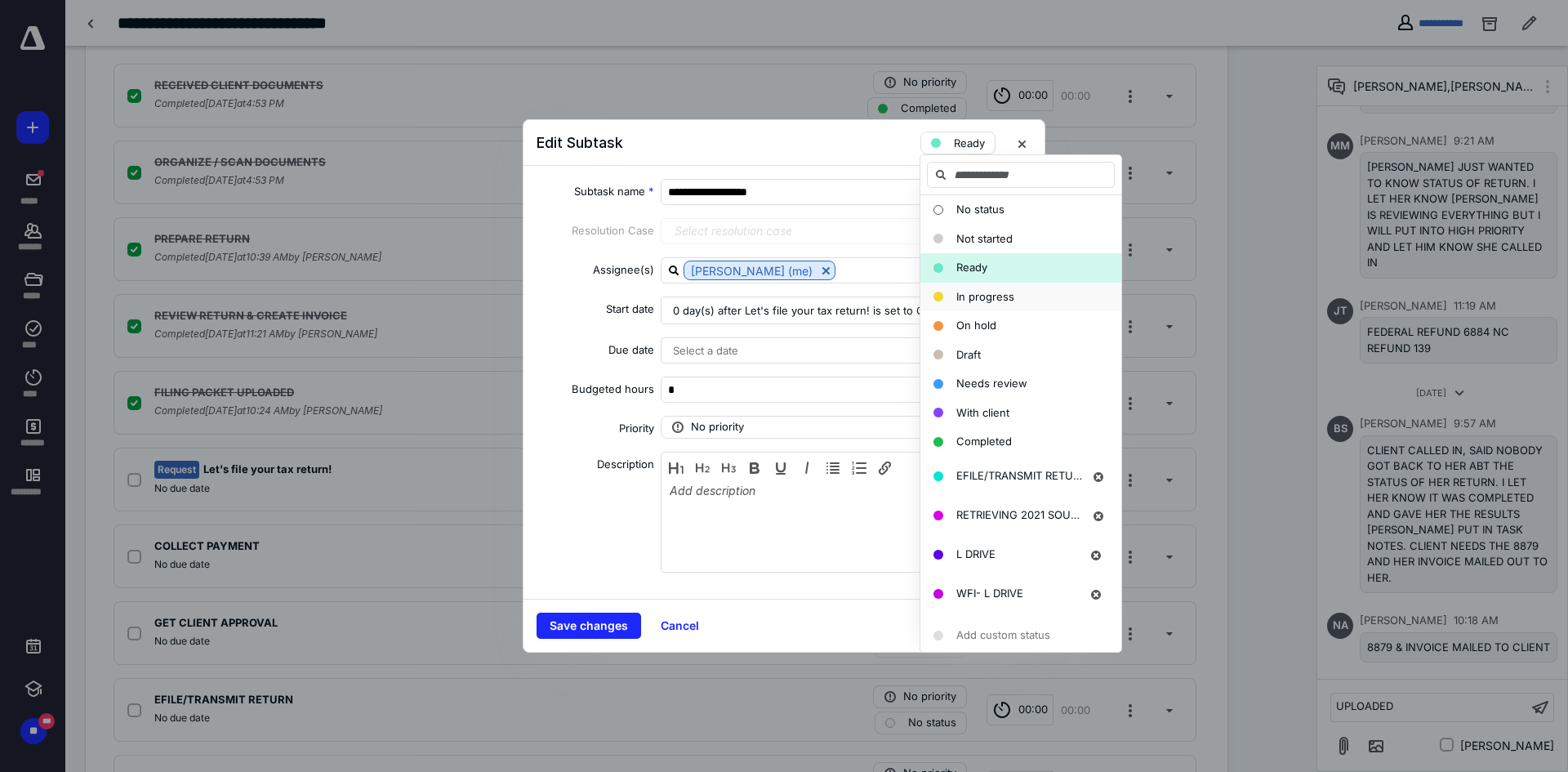 click on "In progress" at bounding box center [985, 297] 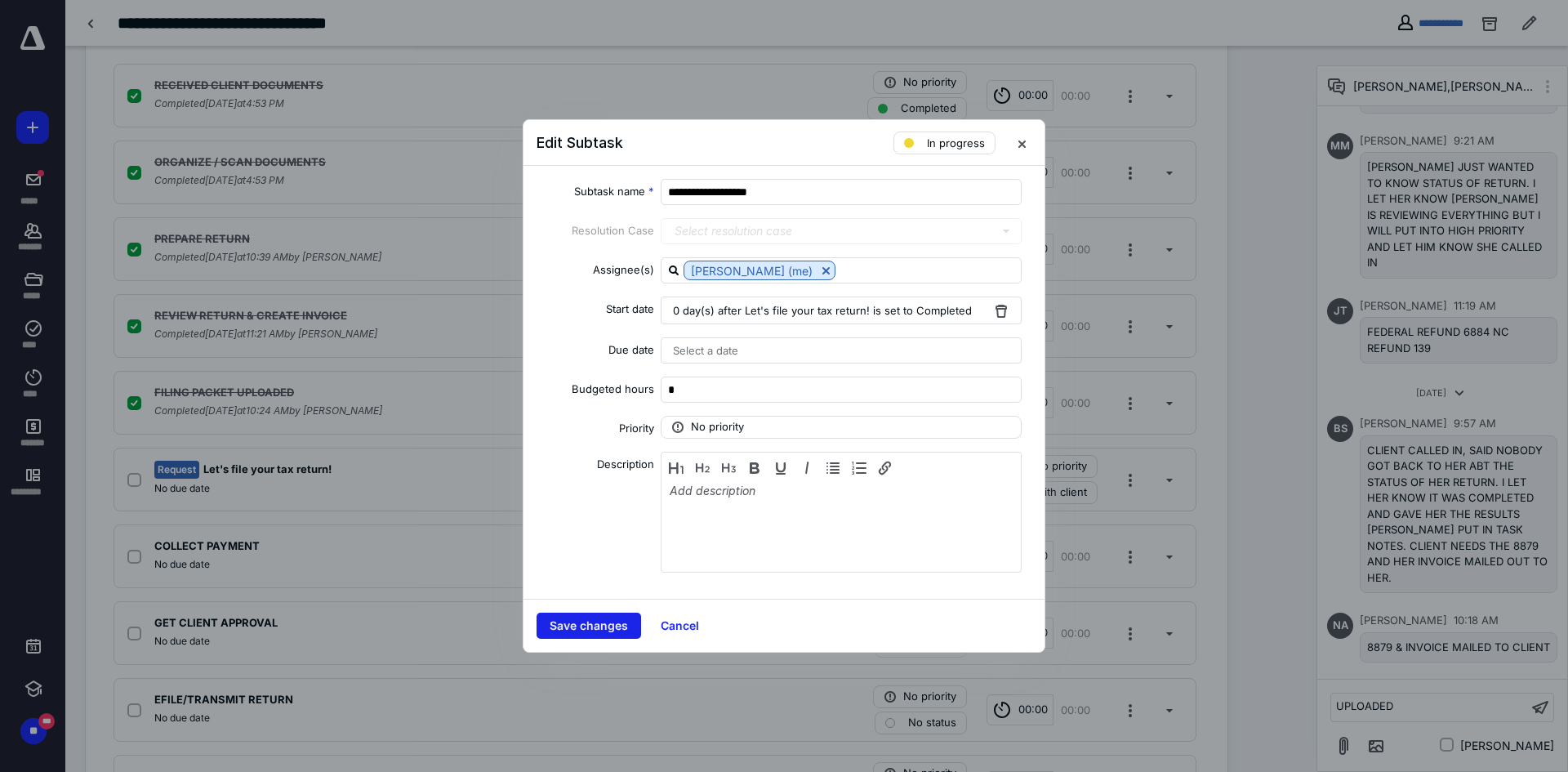 click on "Save changes" at bounding box center [589, 626] 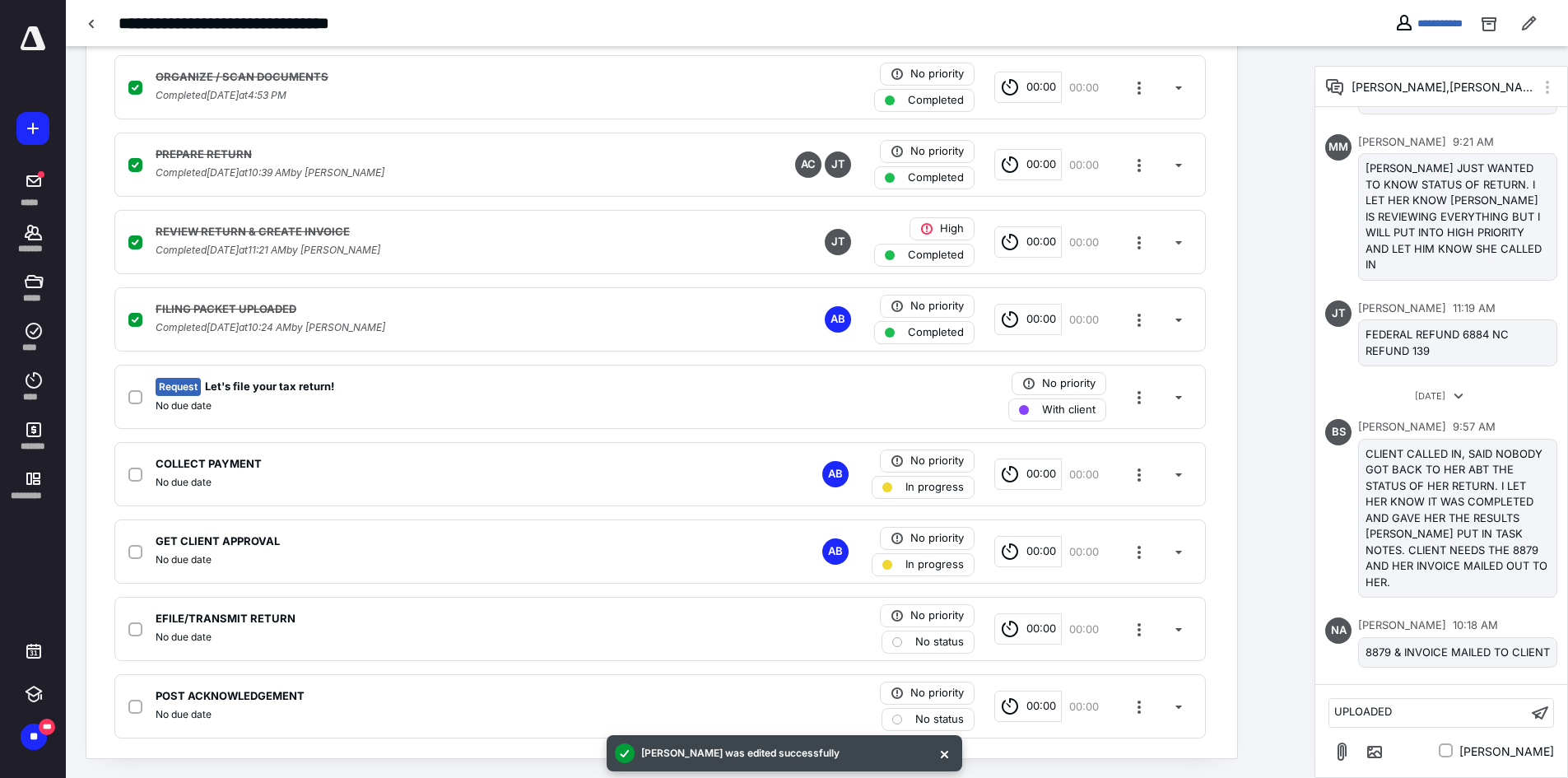 scroll, scrollTop: 499, scrollLeft: 0, axis: vertical 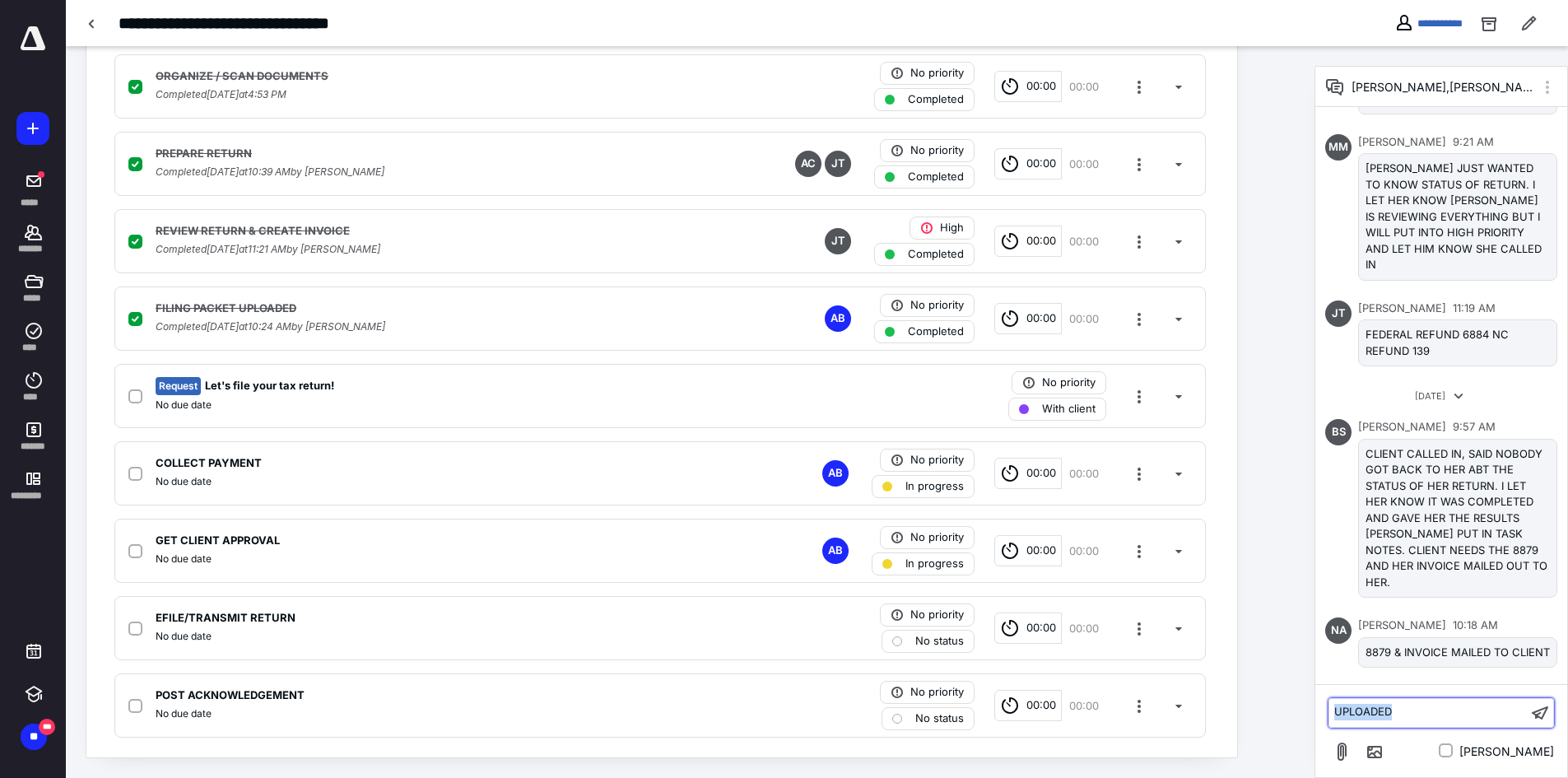 drag, startPoint x: 1463, startPoint y: 720, endPoint x: 1320, endPoint y: 725, distance: 143.08739 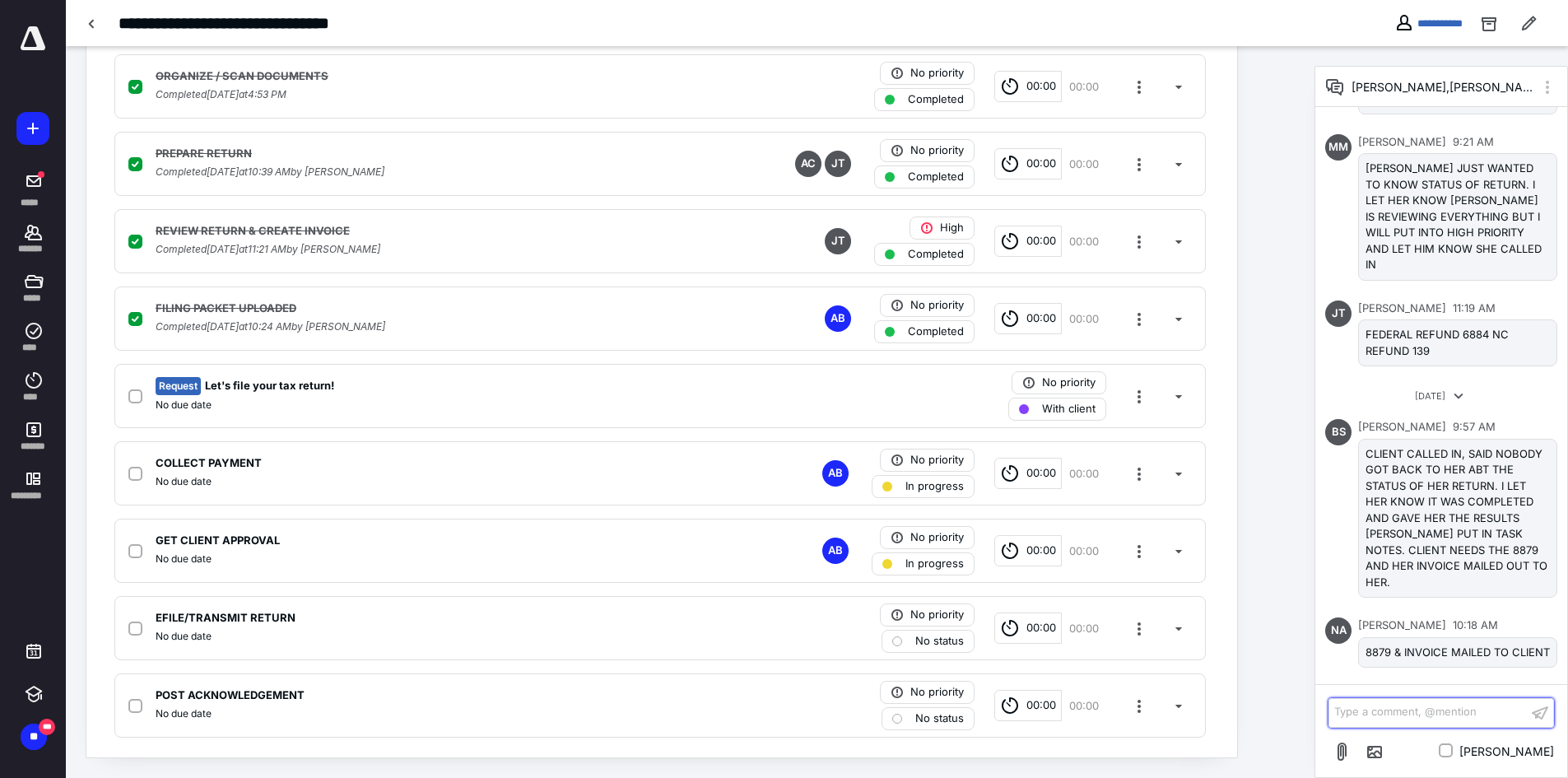 click on "Type a comment, @mention ﻿" at bounding box center [1428, 712] 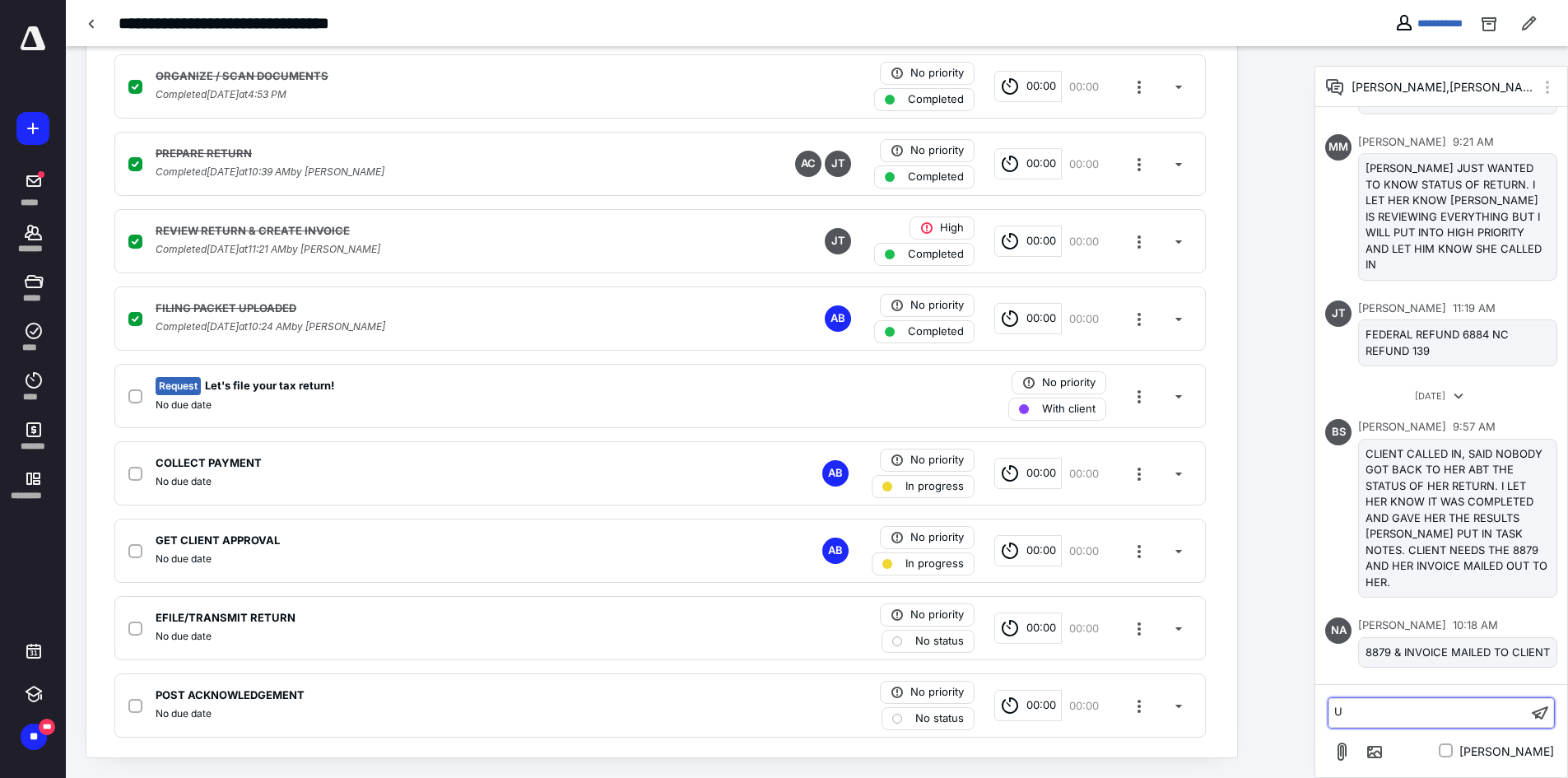 type 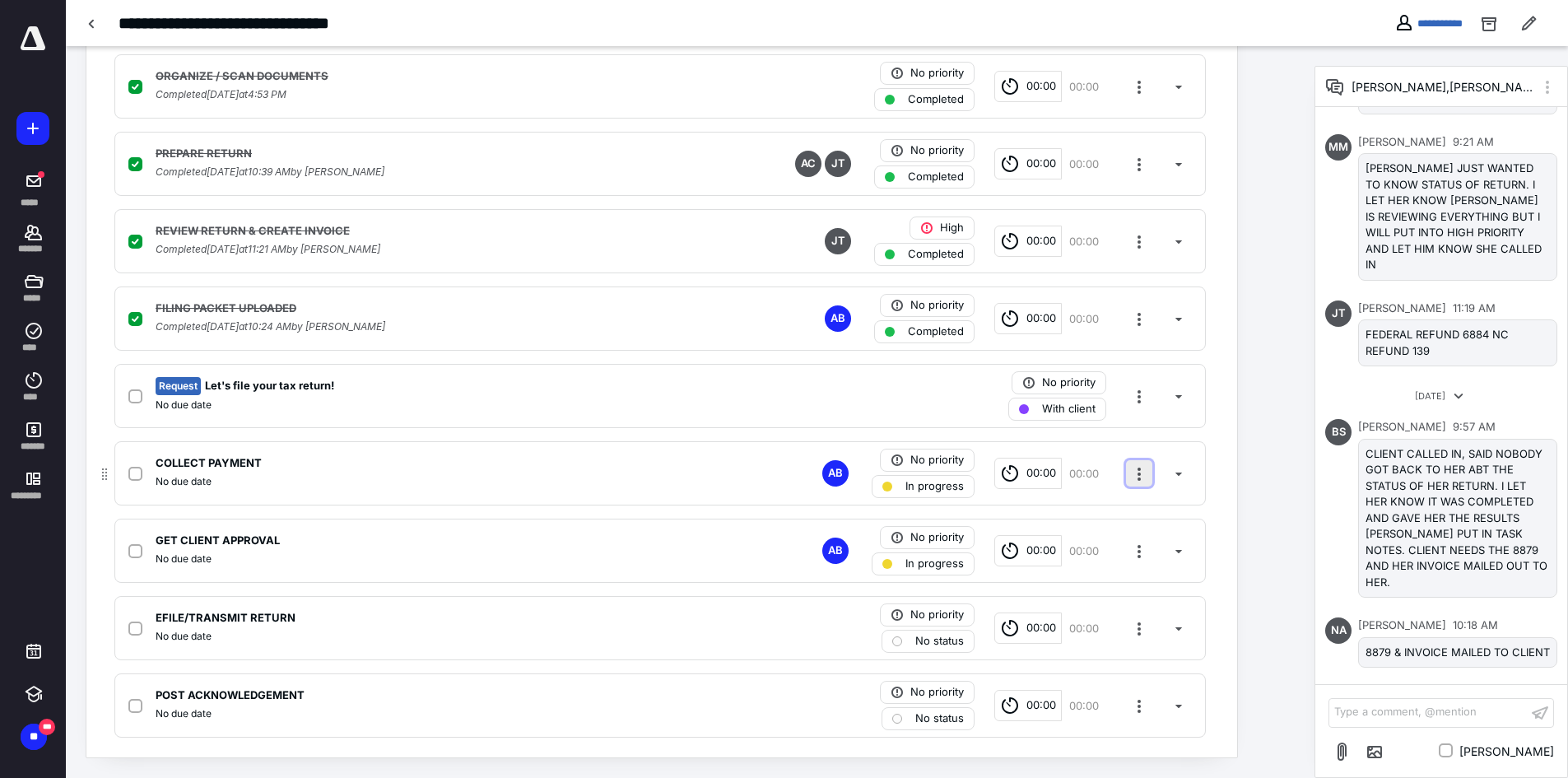 click at bounding box center (1139, 473) 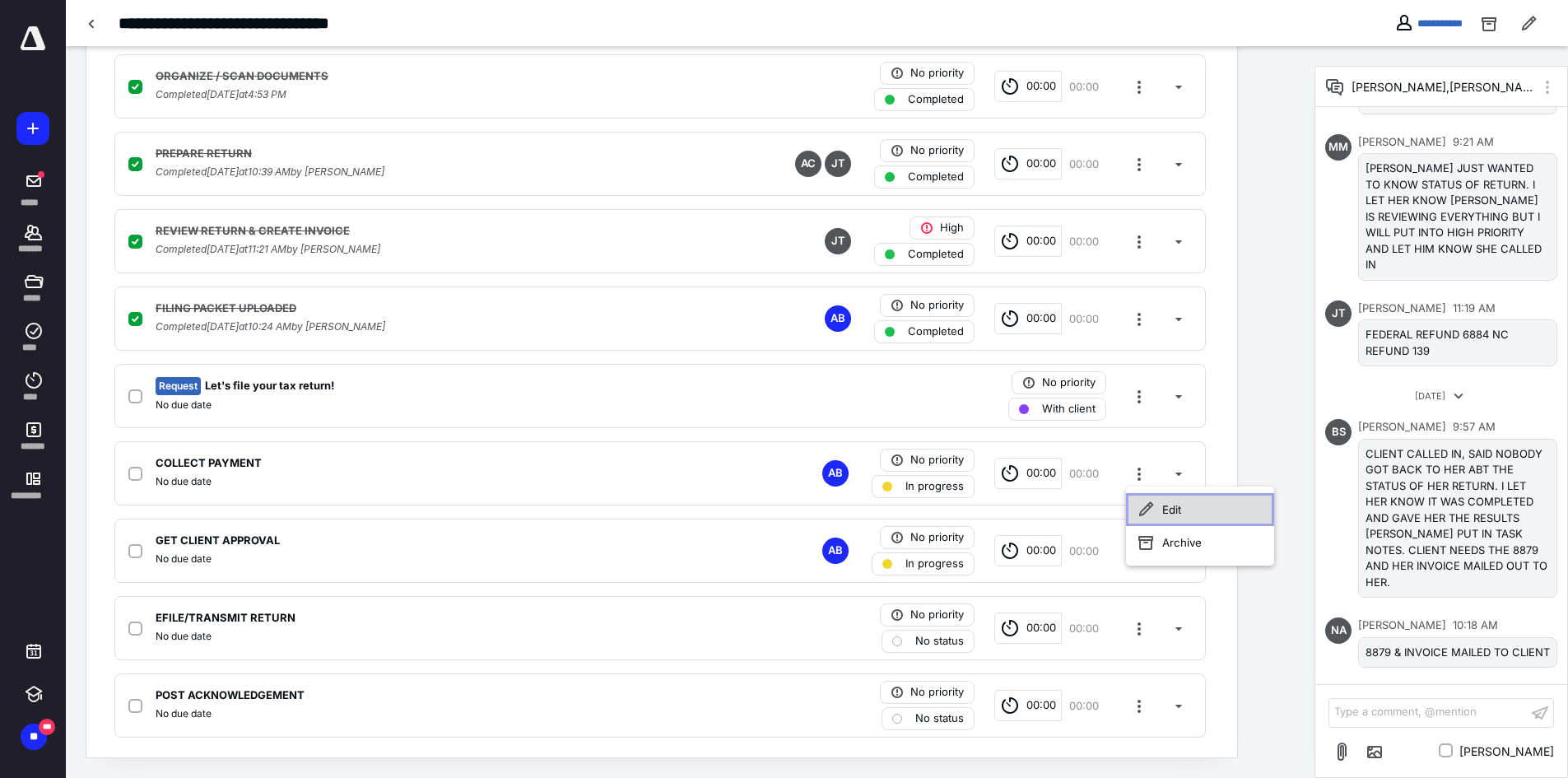 click on "Edit" at bounding box center (1200, 510) 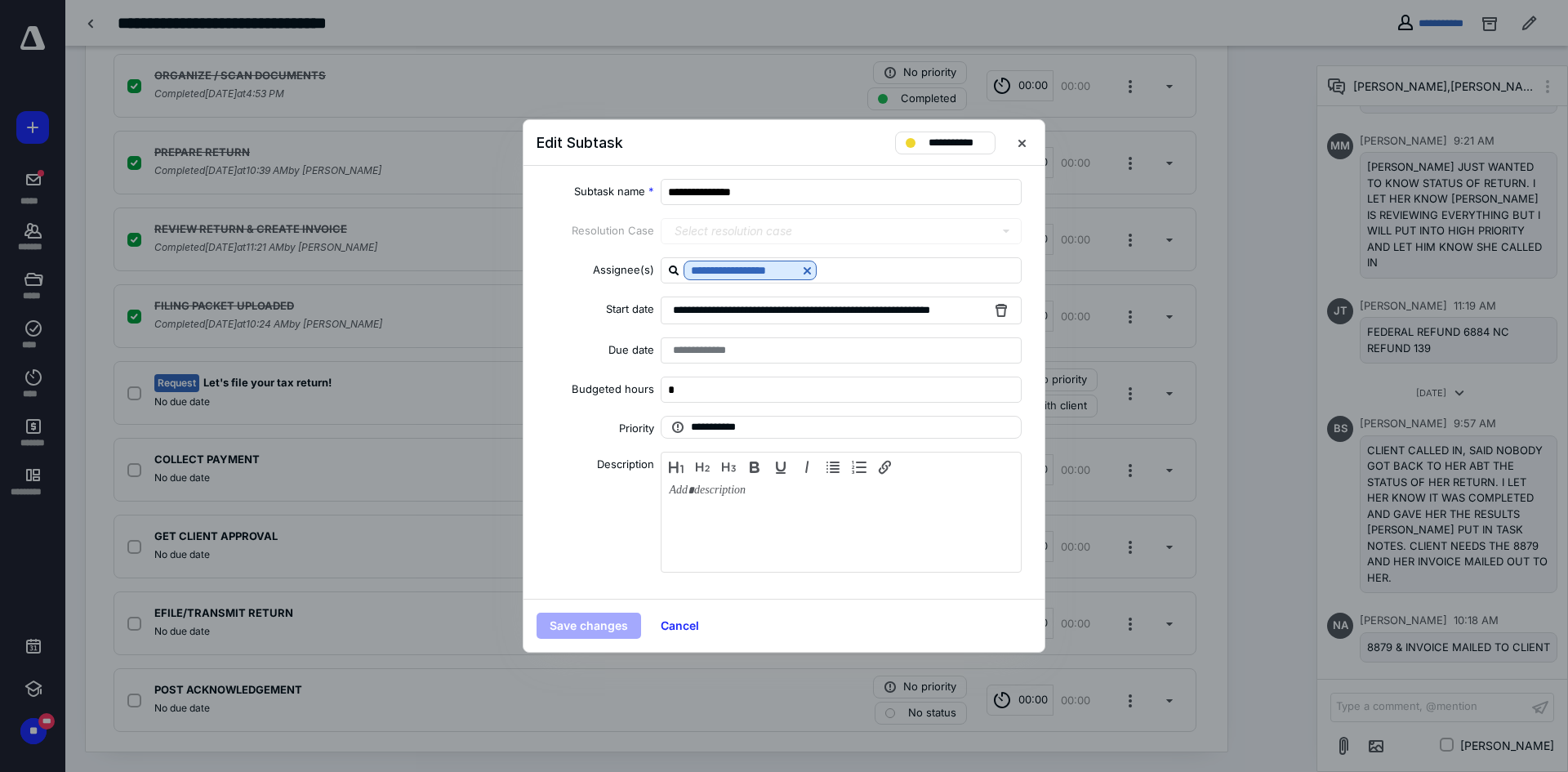 click on "**********" at bounding box center (706, 350) 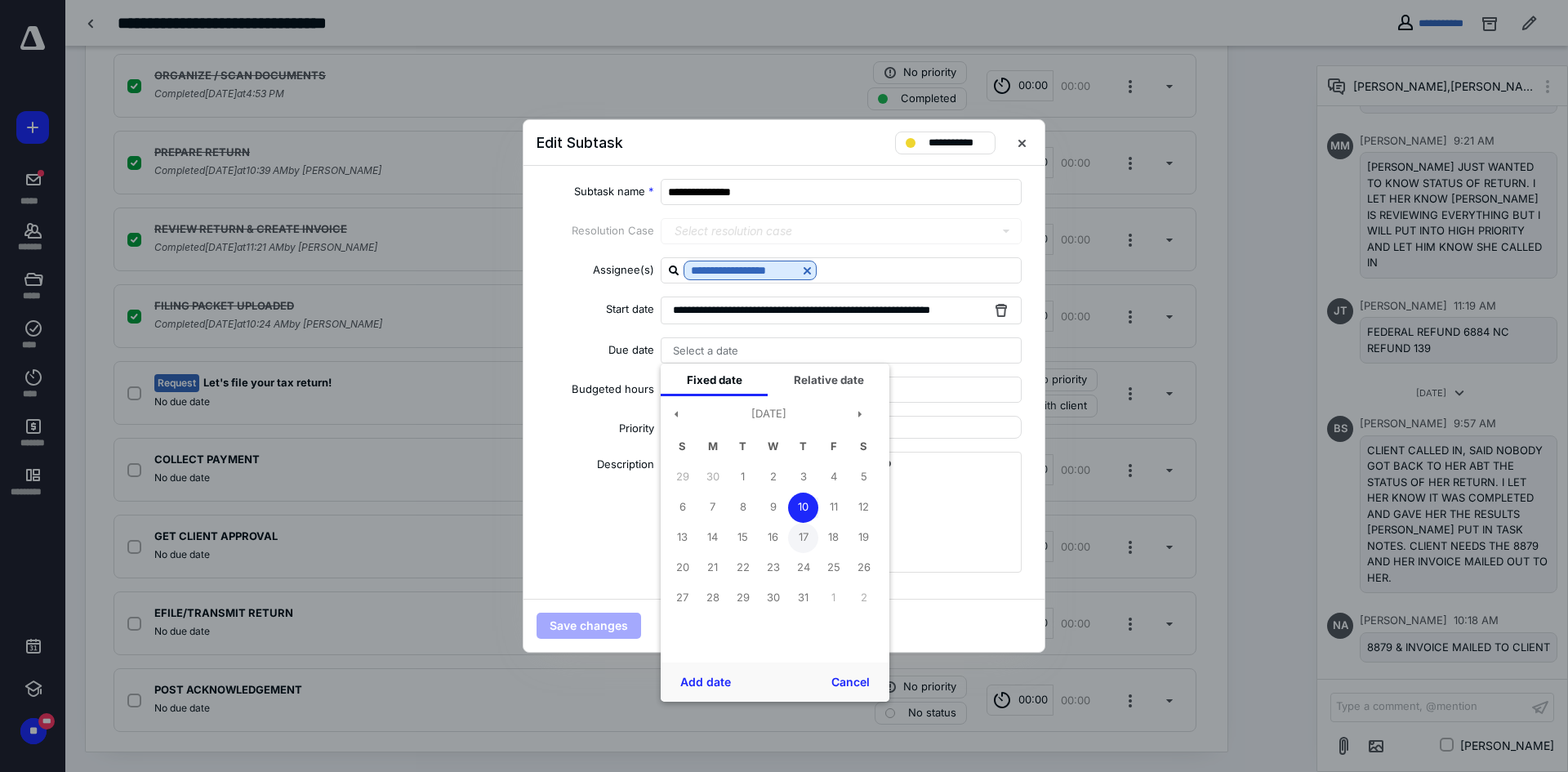 click on "17" at bounding box center (803, 538) 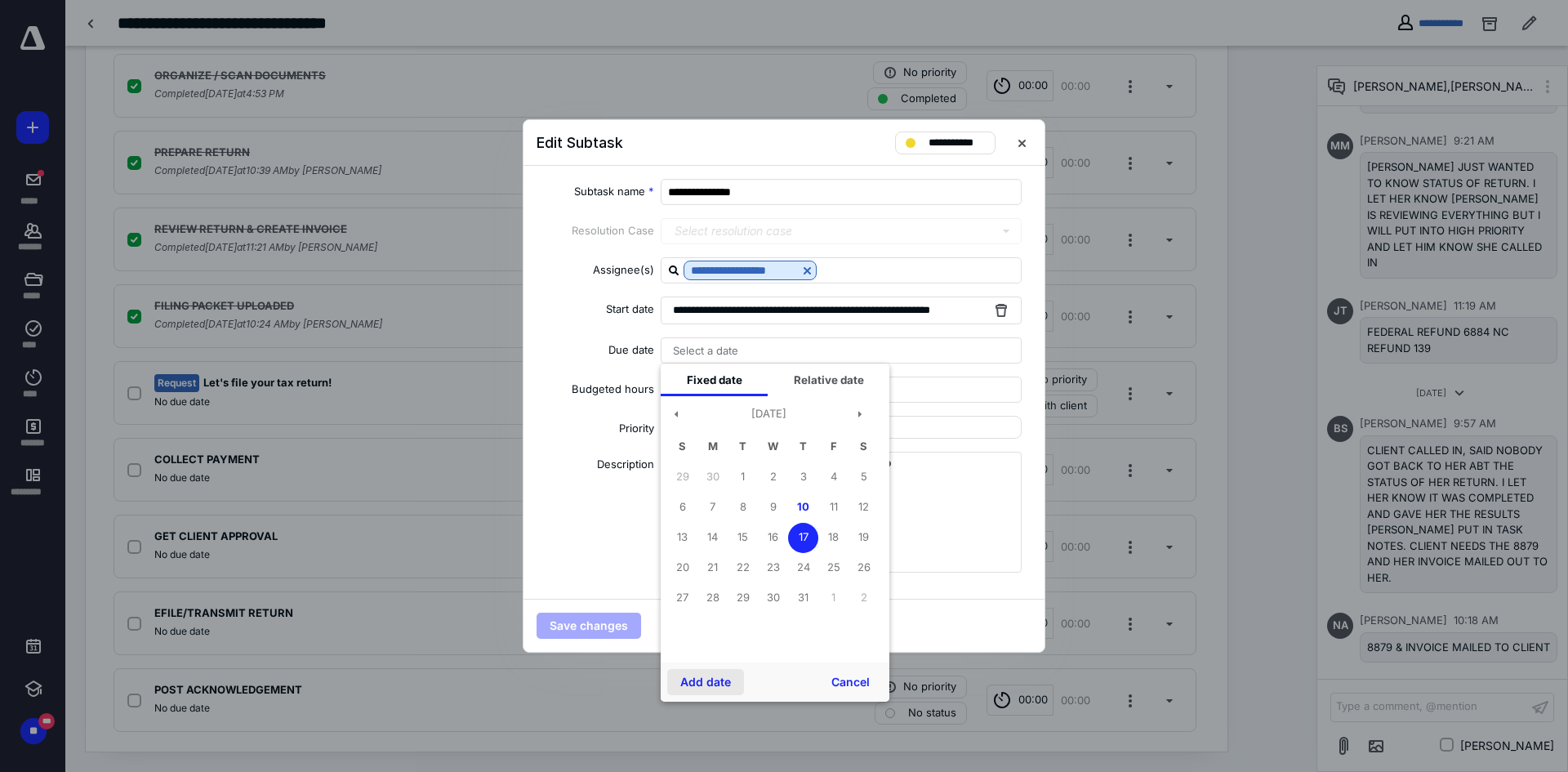 click on "Add date" at bounding box center [706, 682] 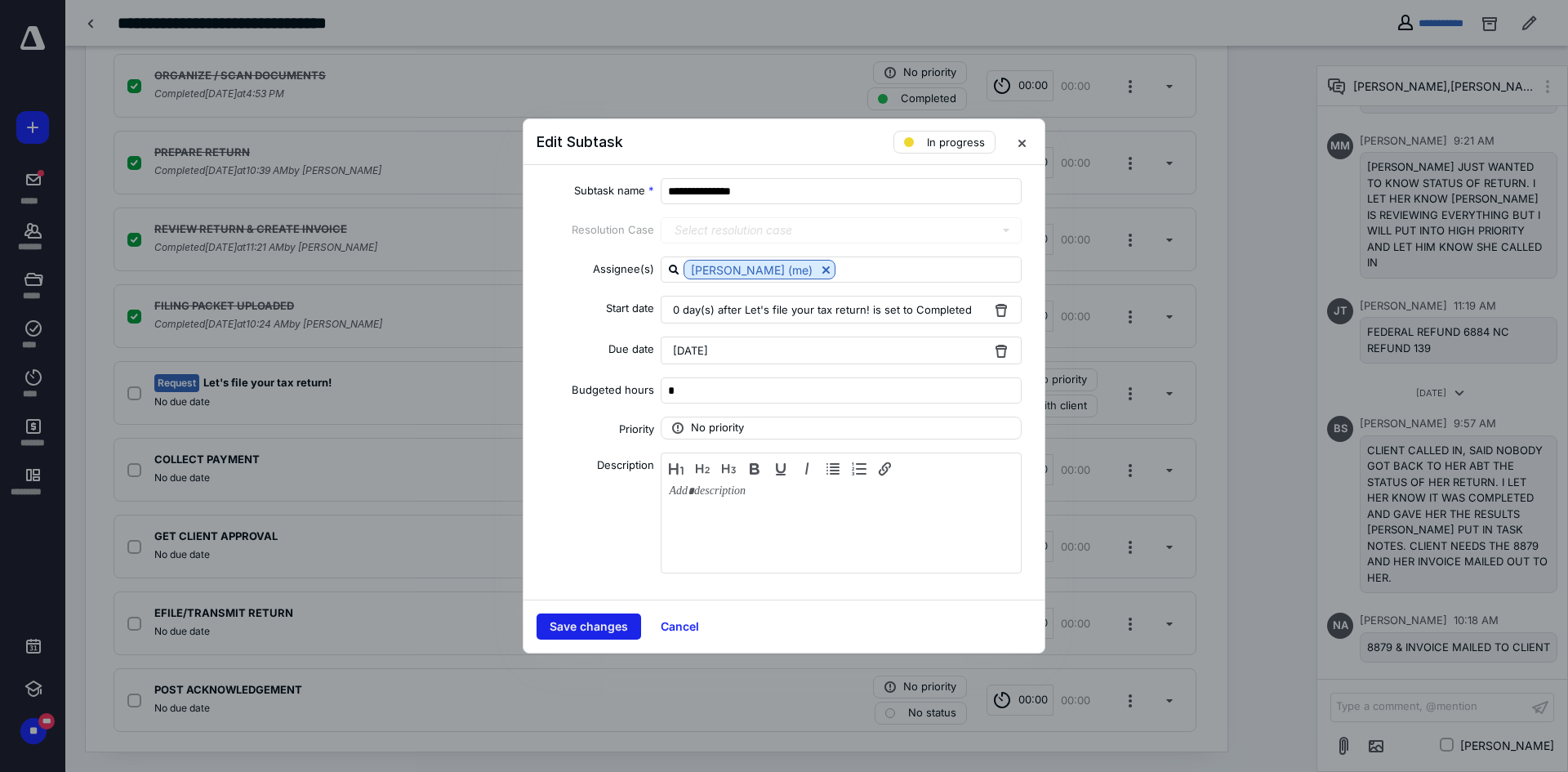 click on "Save changes" at bounding box center [589, 627] 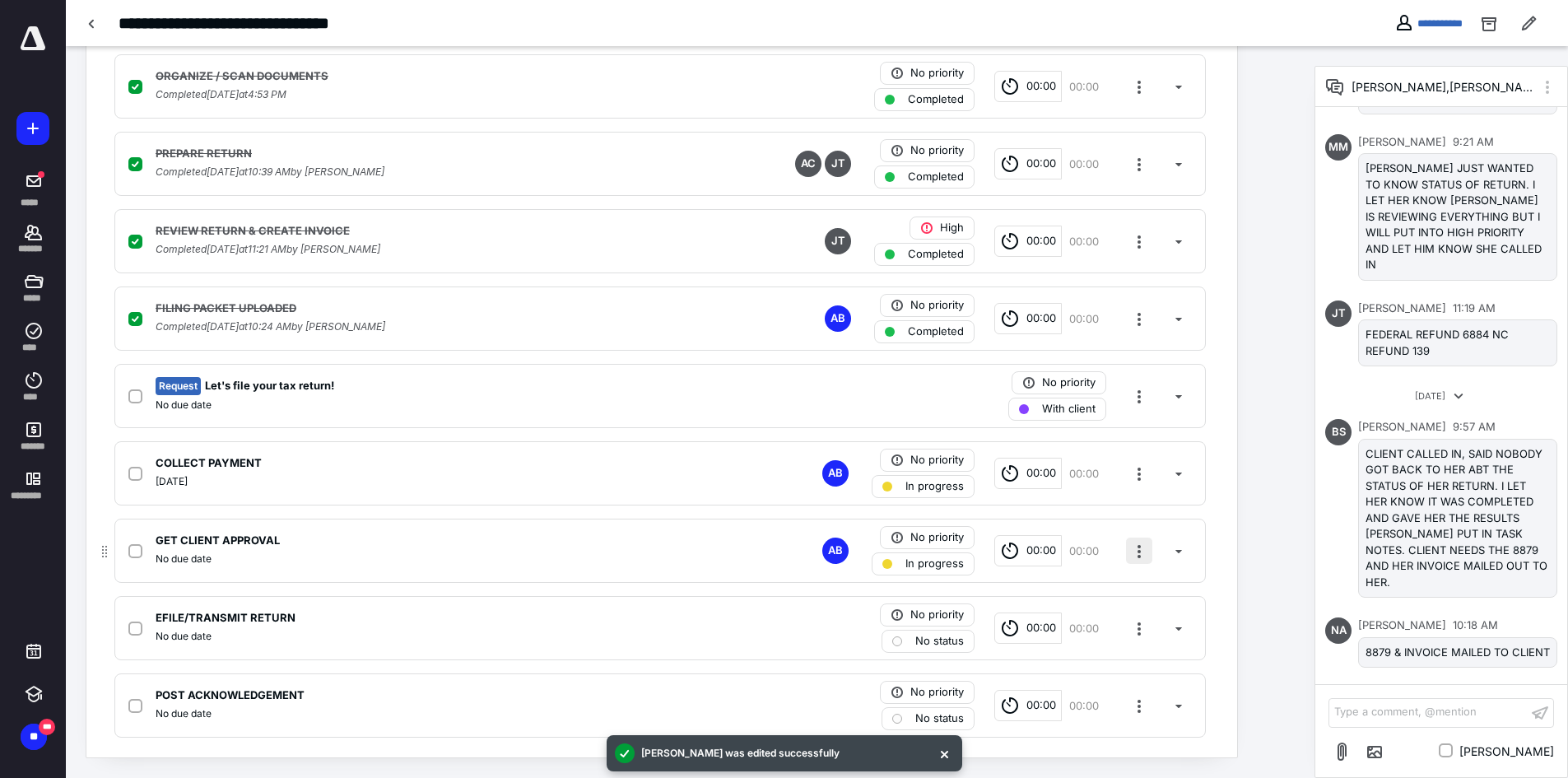 click at bounding box center [1139, 551] 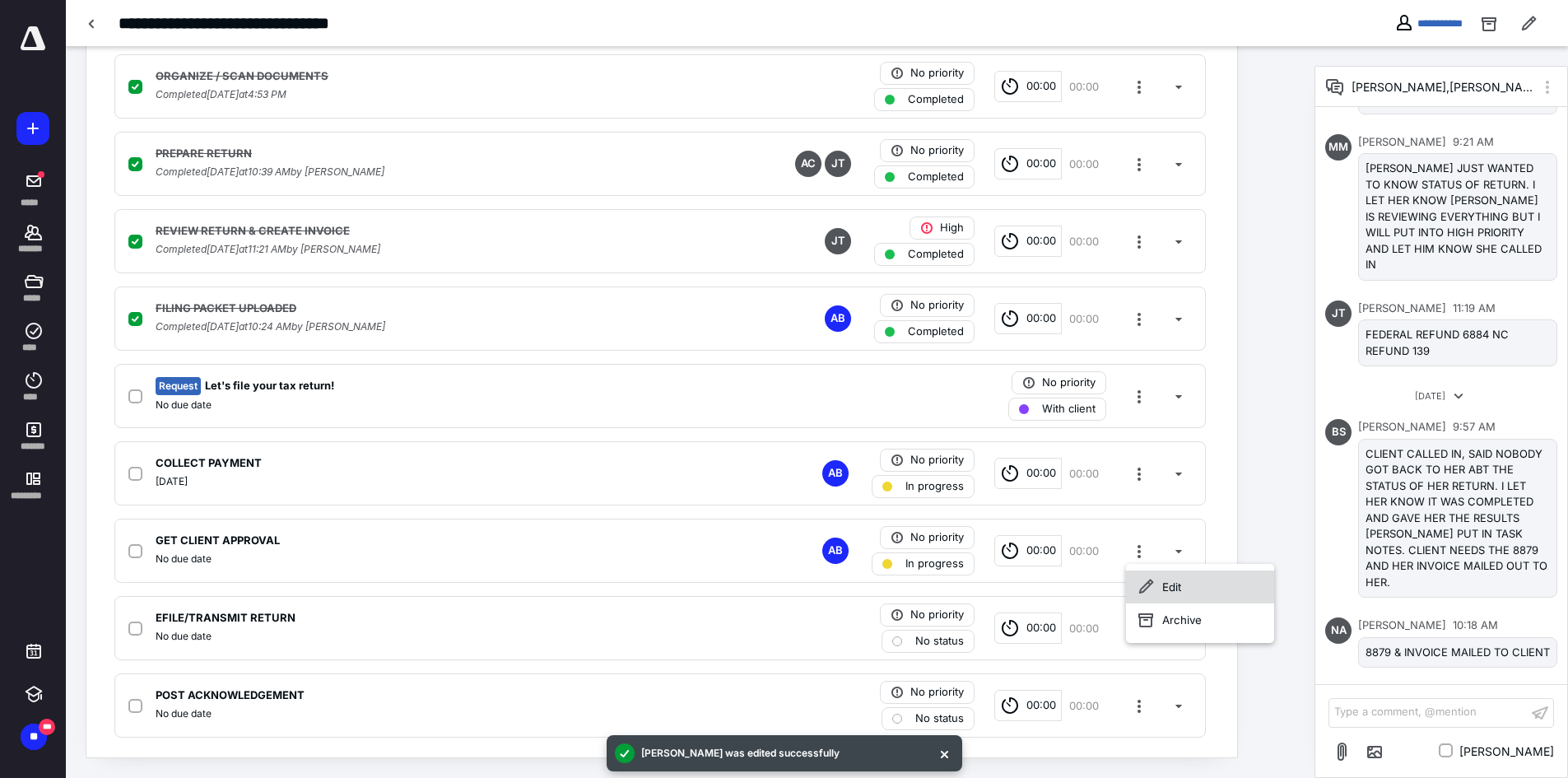 click 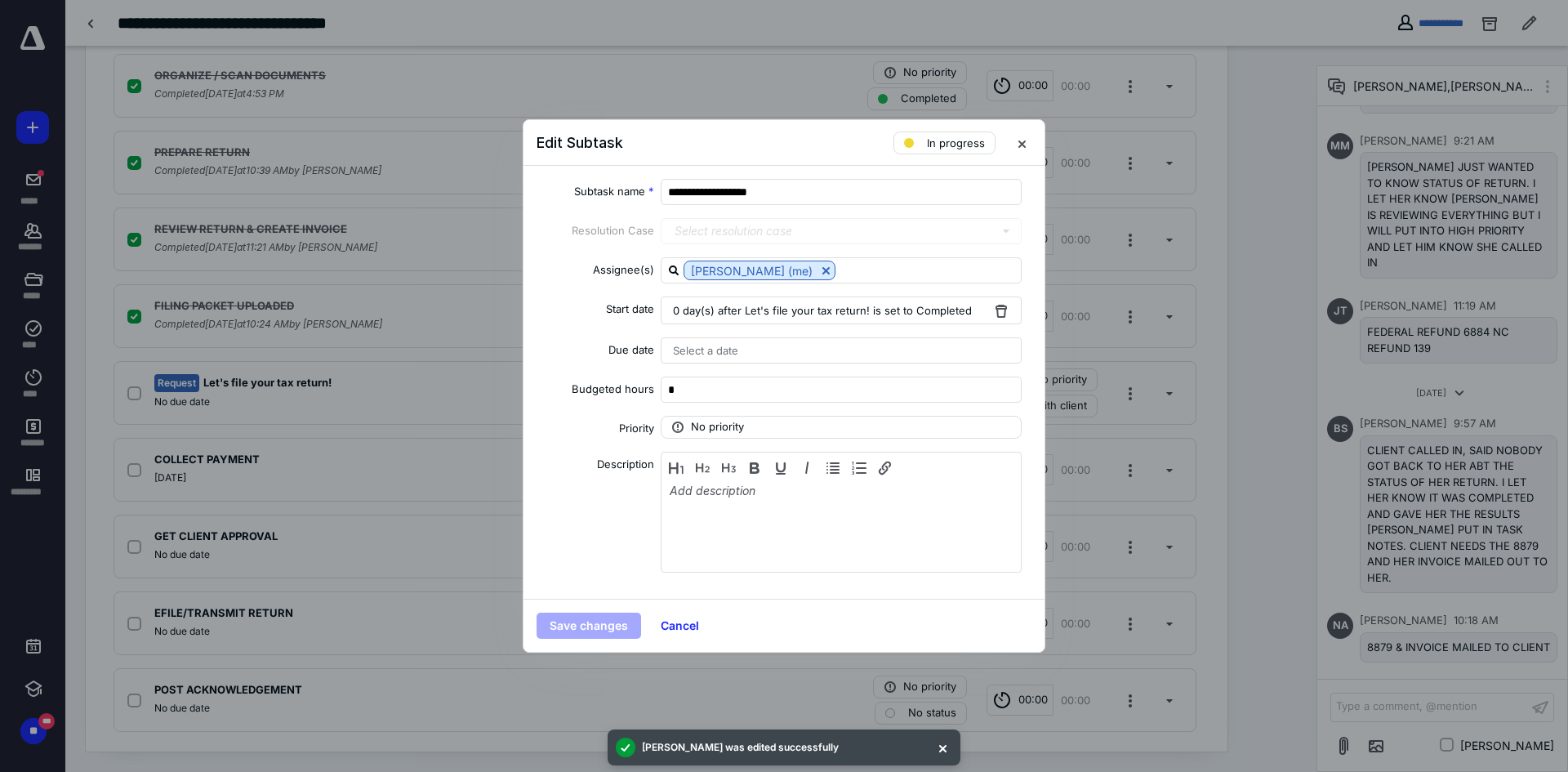 click on "Select a date" at bounding box center [841, 350] 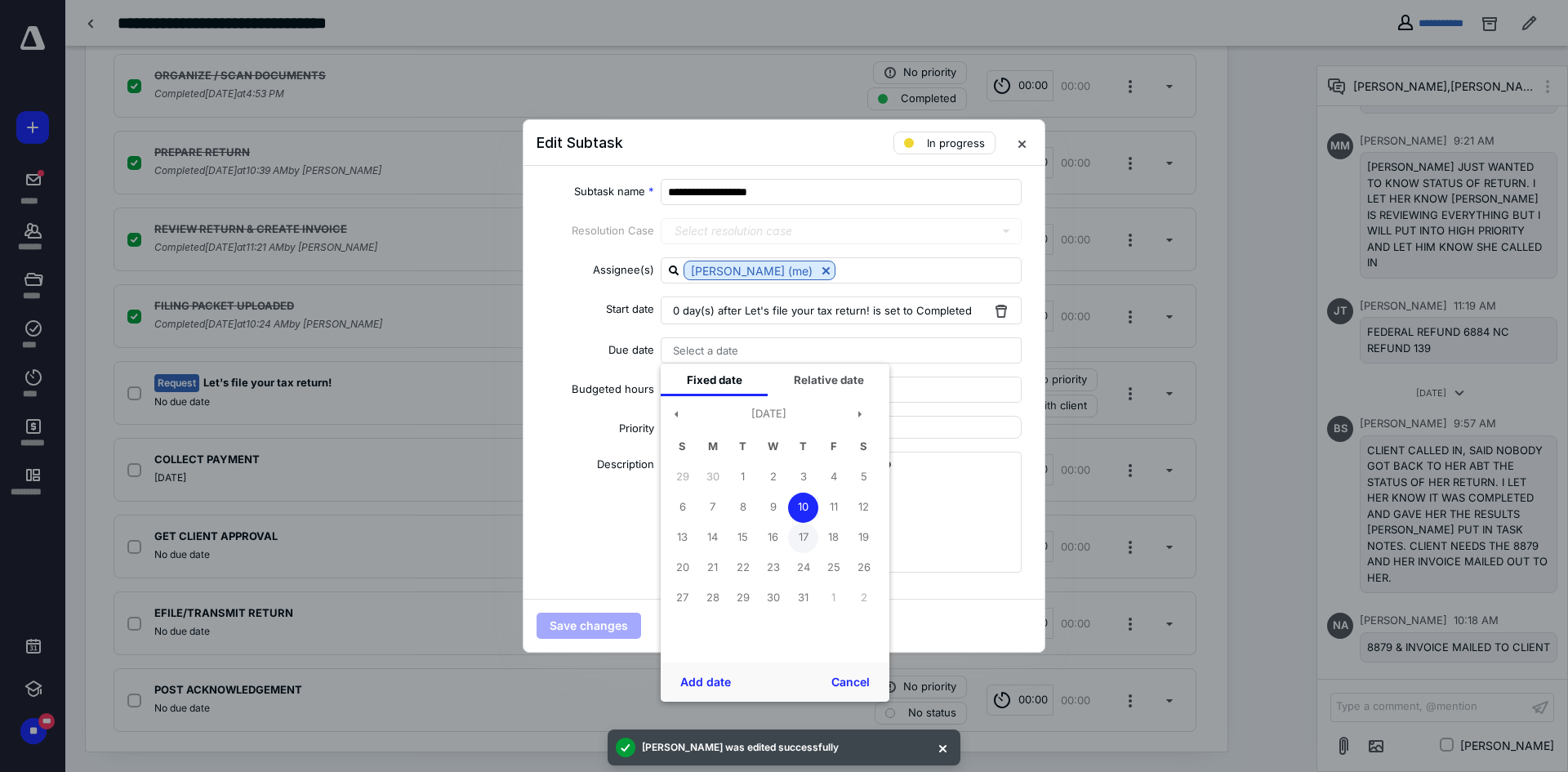 click on "17" at bounding box center (803, 538) 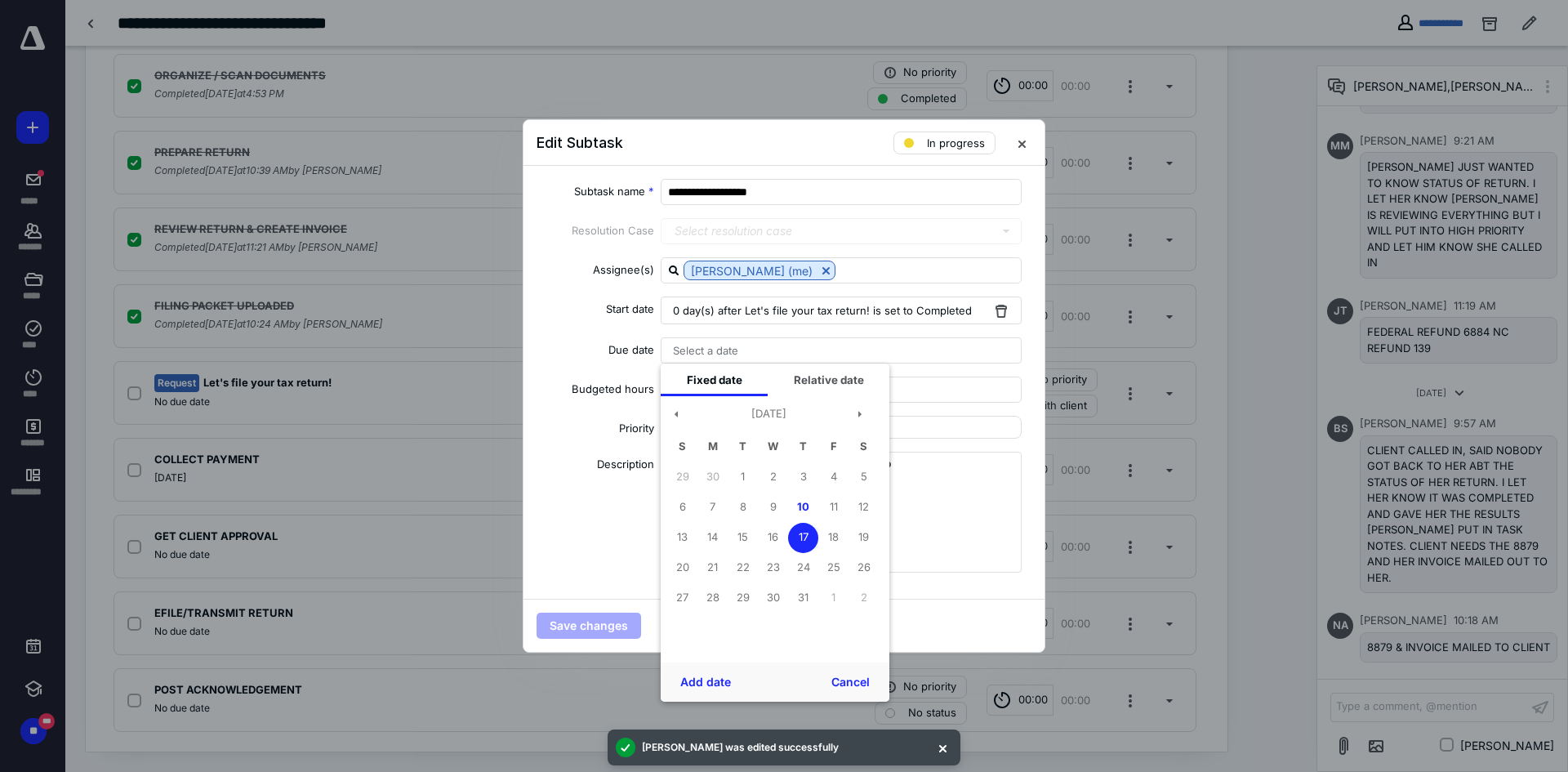 click at bounding box center [784, 386] 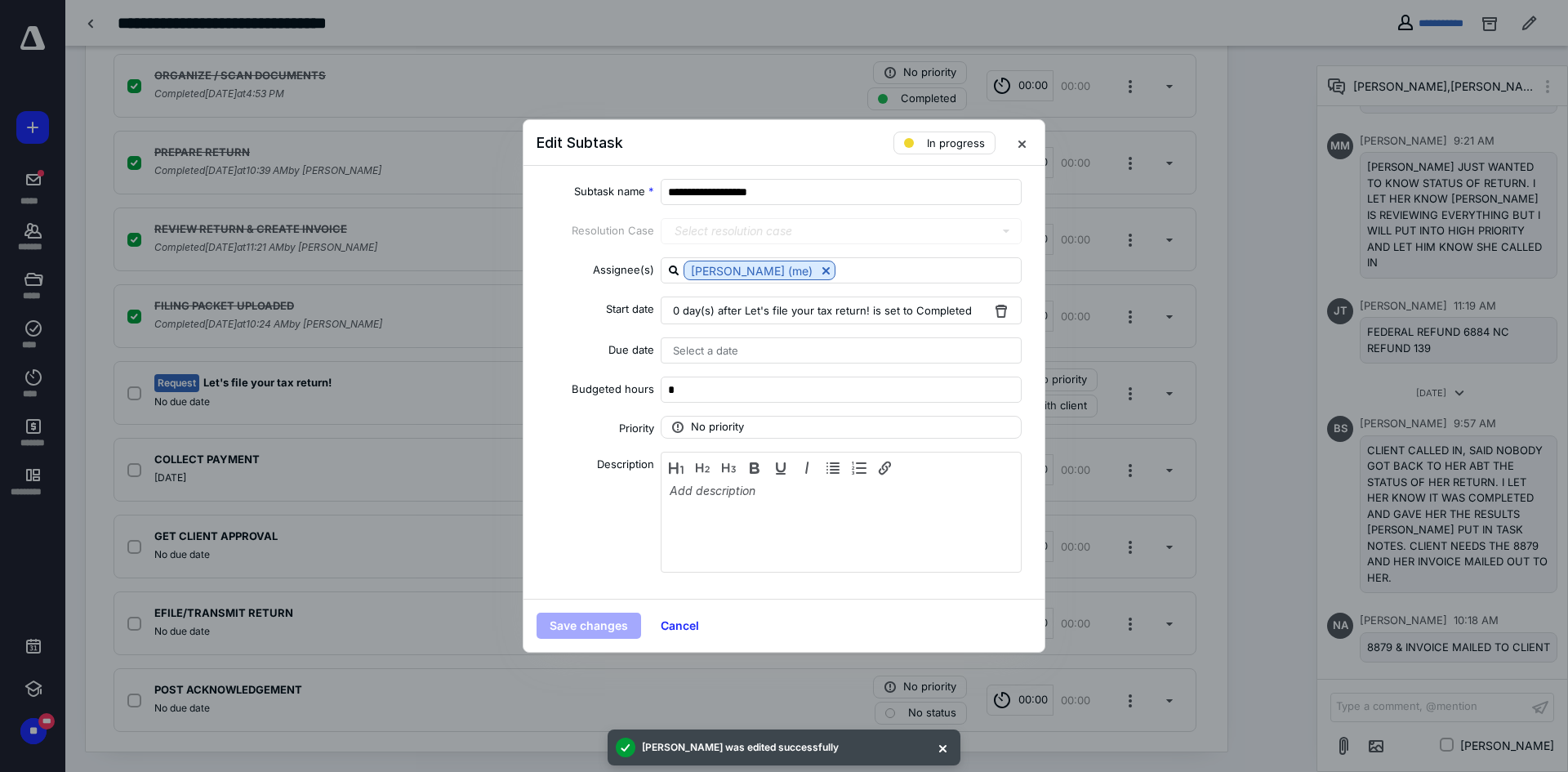 click at bounding box center (784, 386) 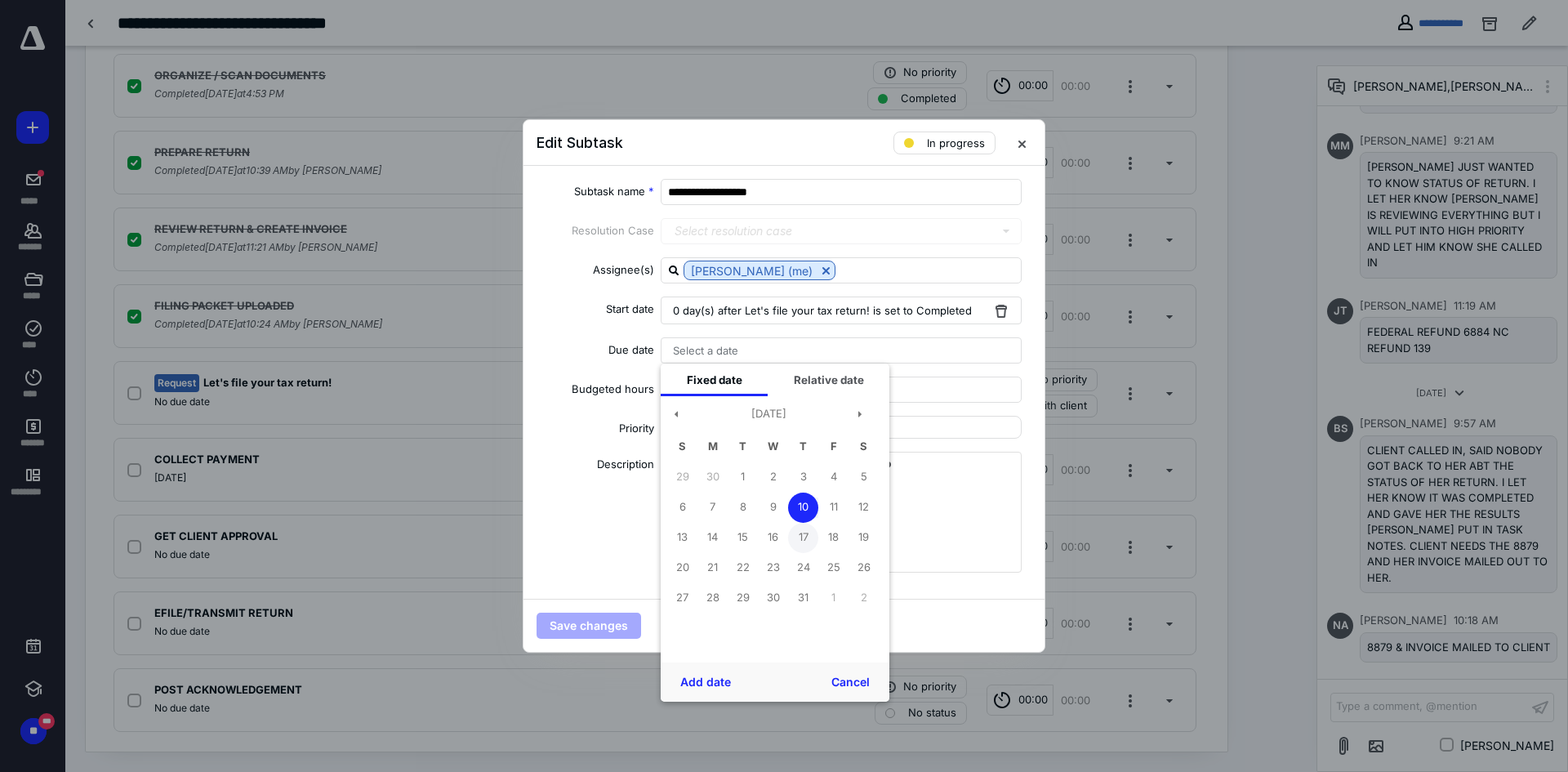 click on "17" at bounding box center (803, 538) 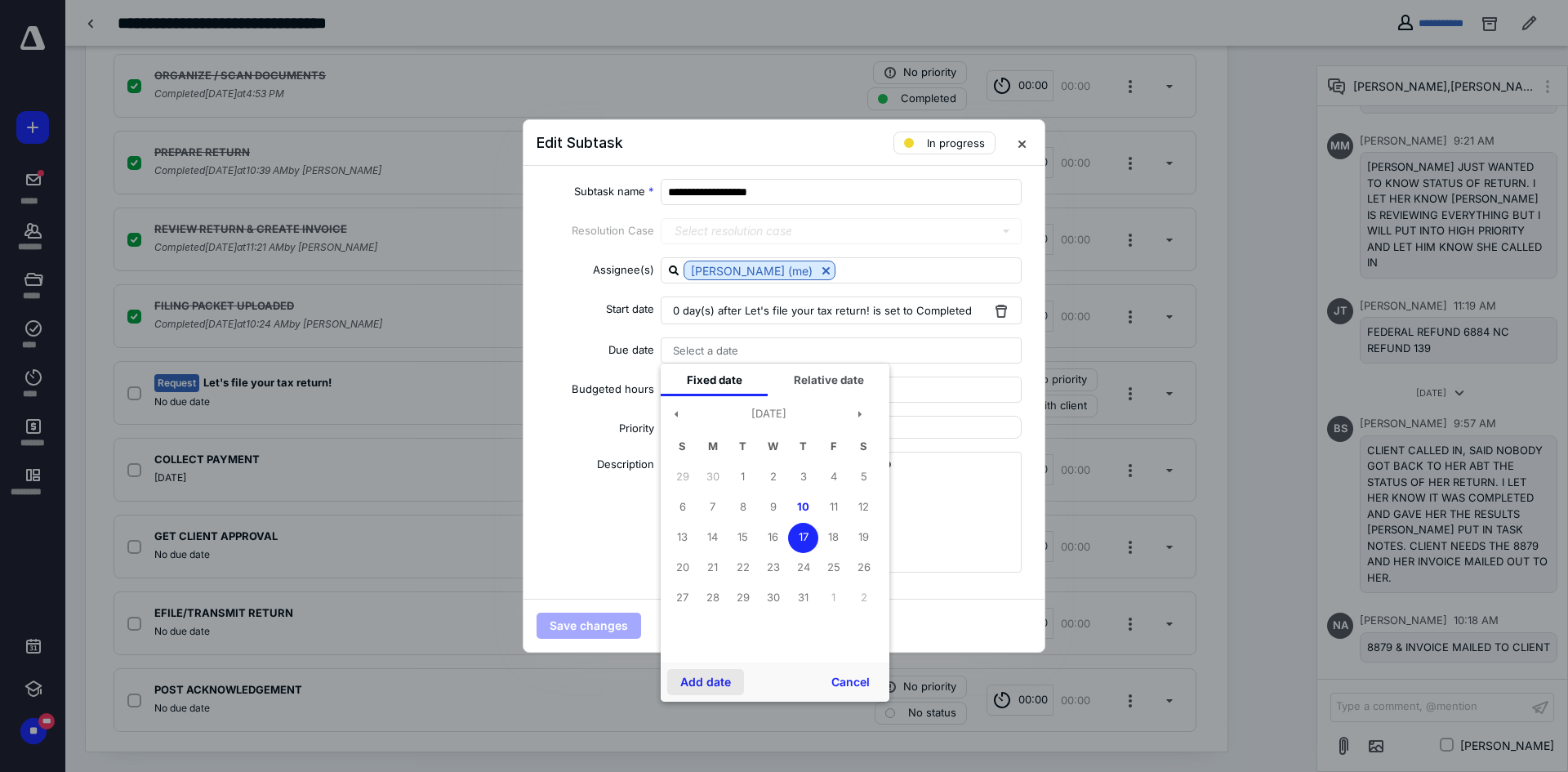 click on "Add date" at bounding box center (706, 682) 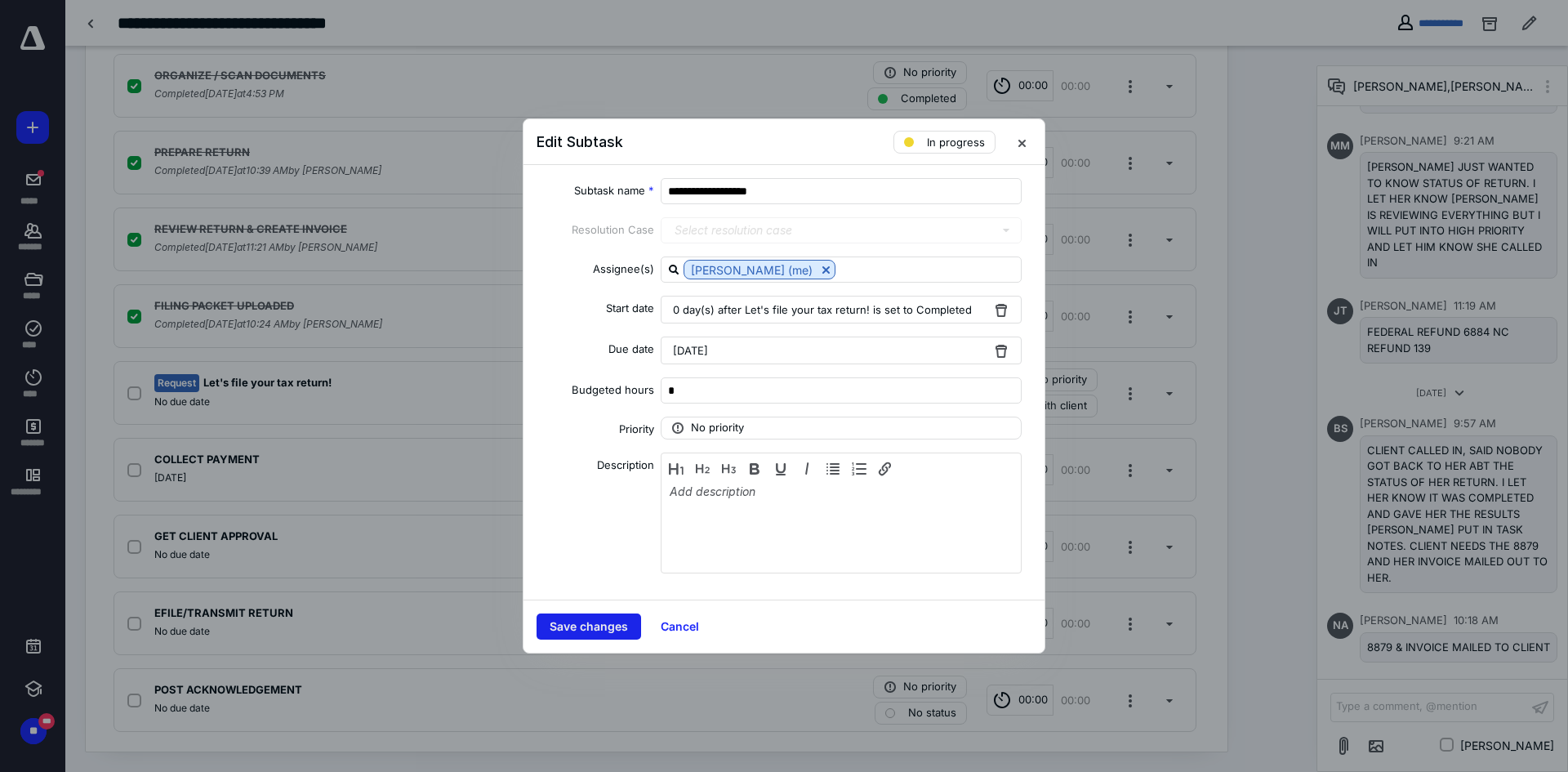 click on "Save changes" at bounding box center [589, 627] 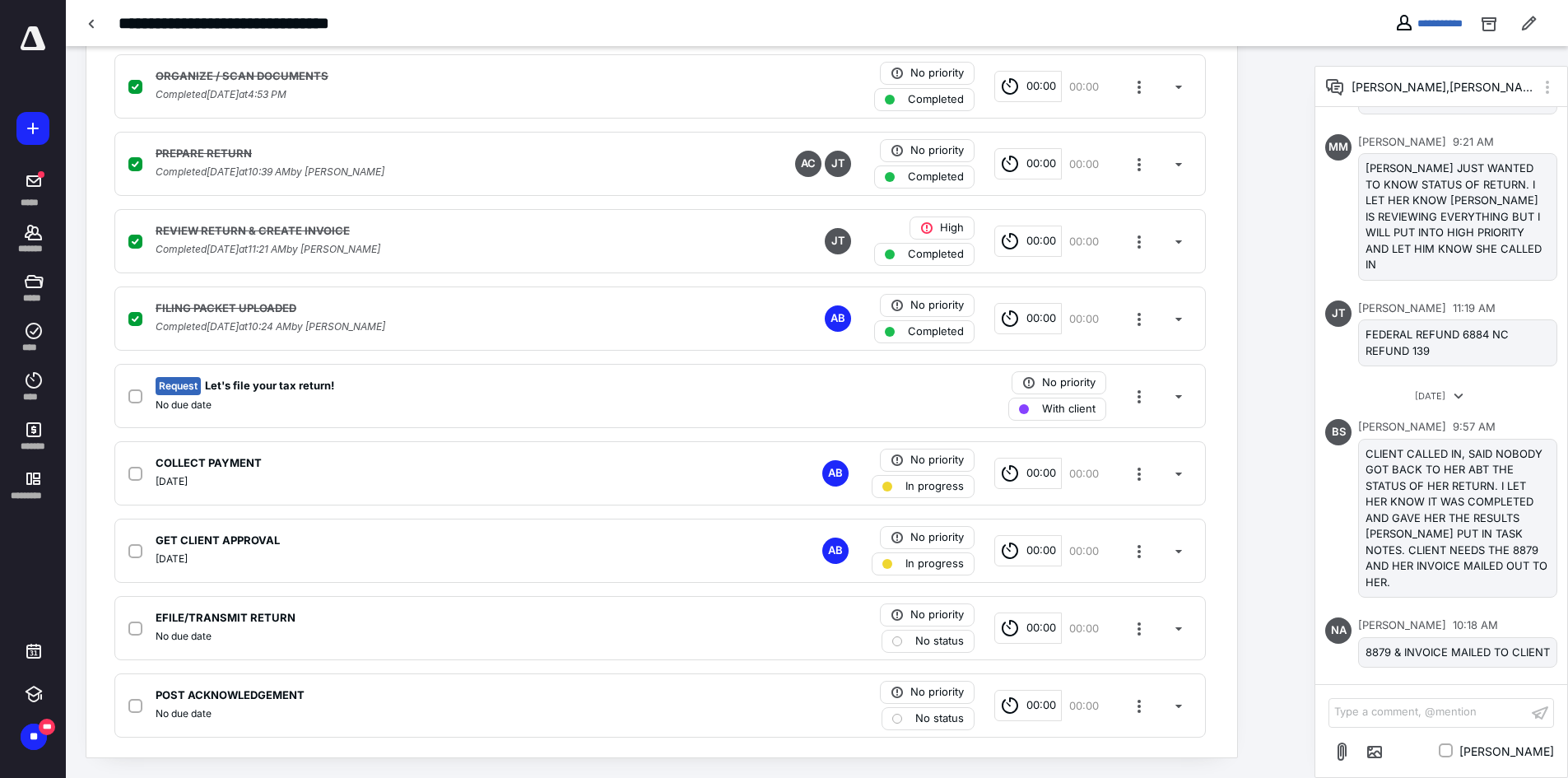 click 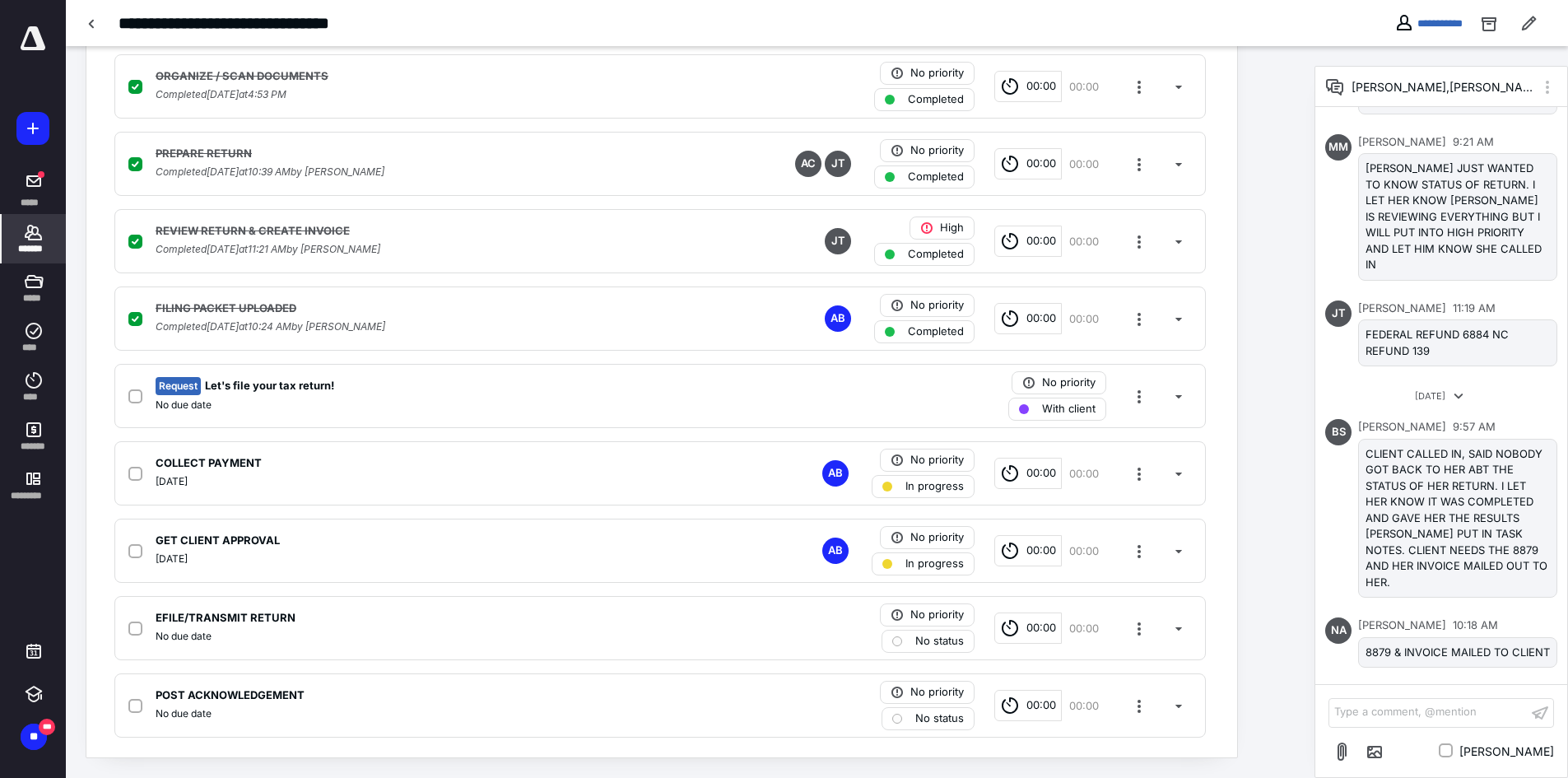 click 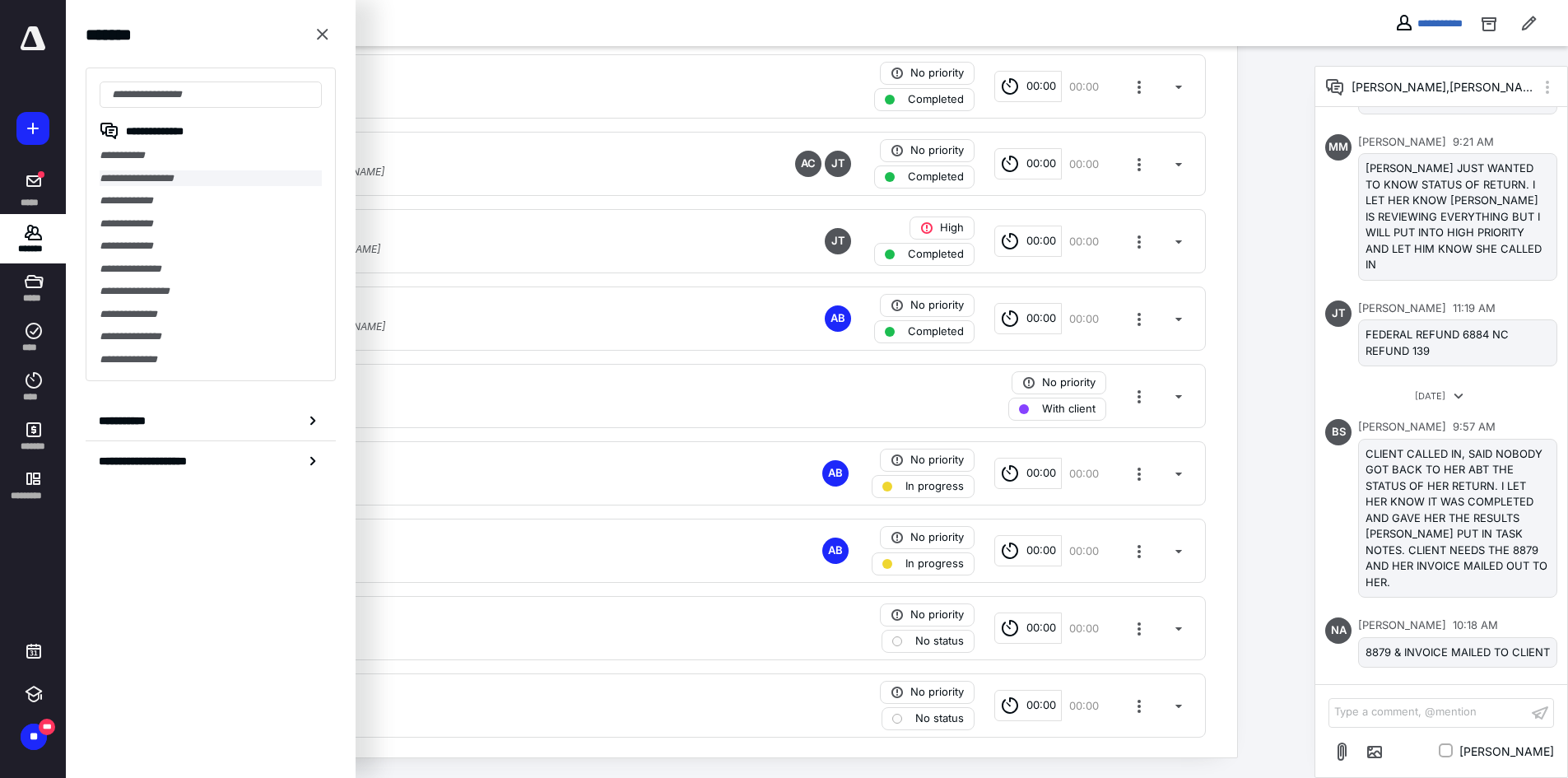 click on "**********" at bounding box center [211, 179] 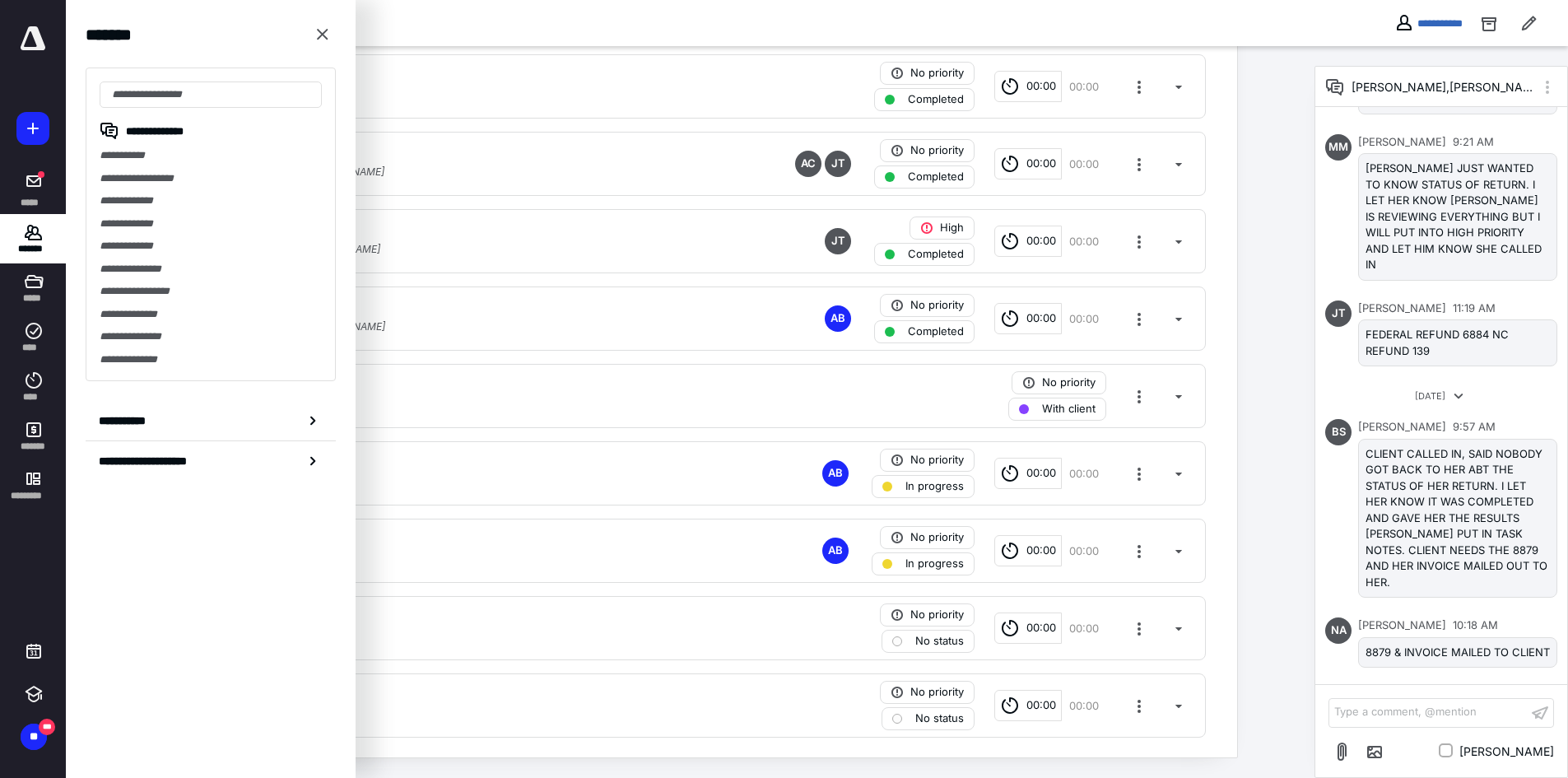 scroll, scrollTop: 0, scrollLeft: 0, axis: both 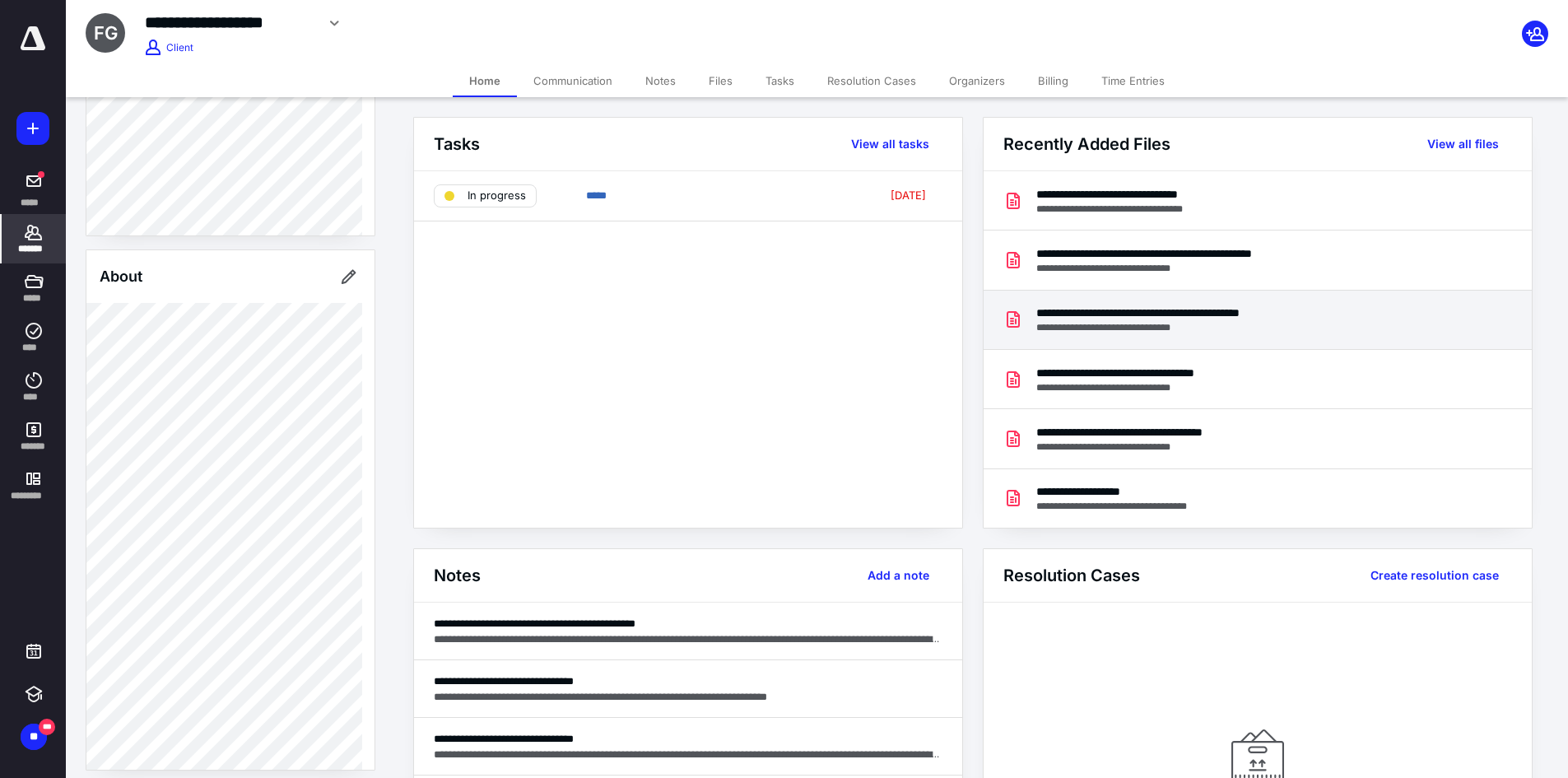 click on "**********" at bounding box center [1201, 313] 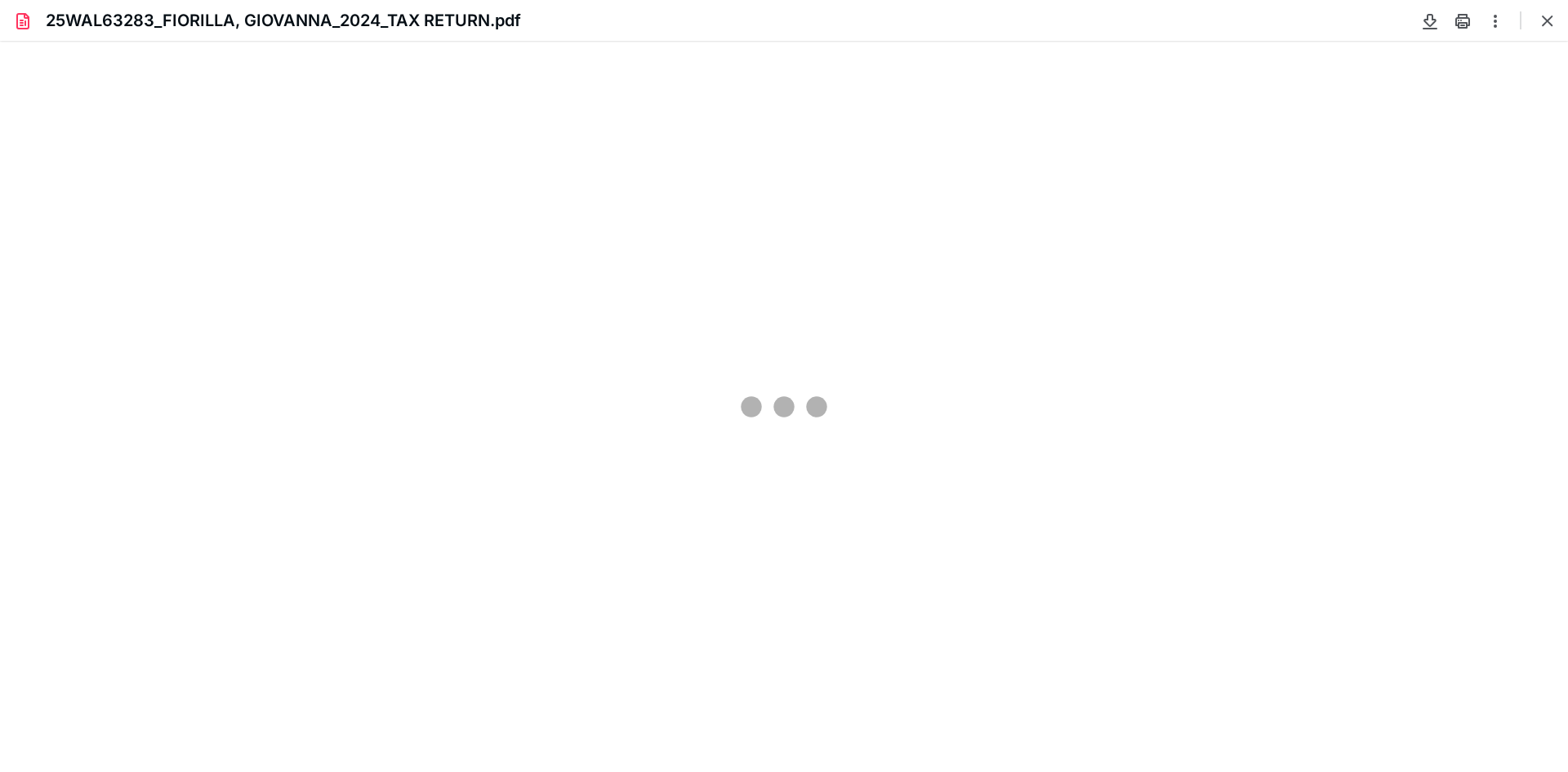 scroll, scrollTop: 0, scrollLeft: 0, axis: both 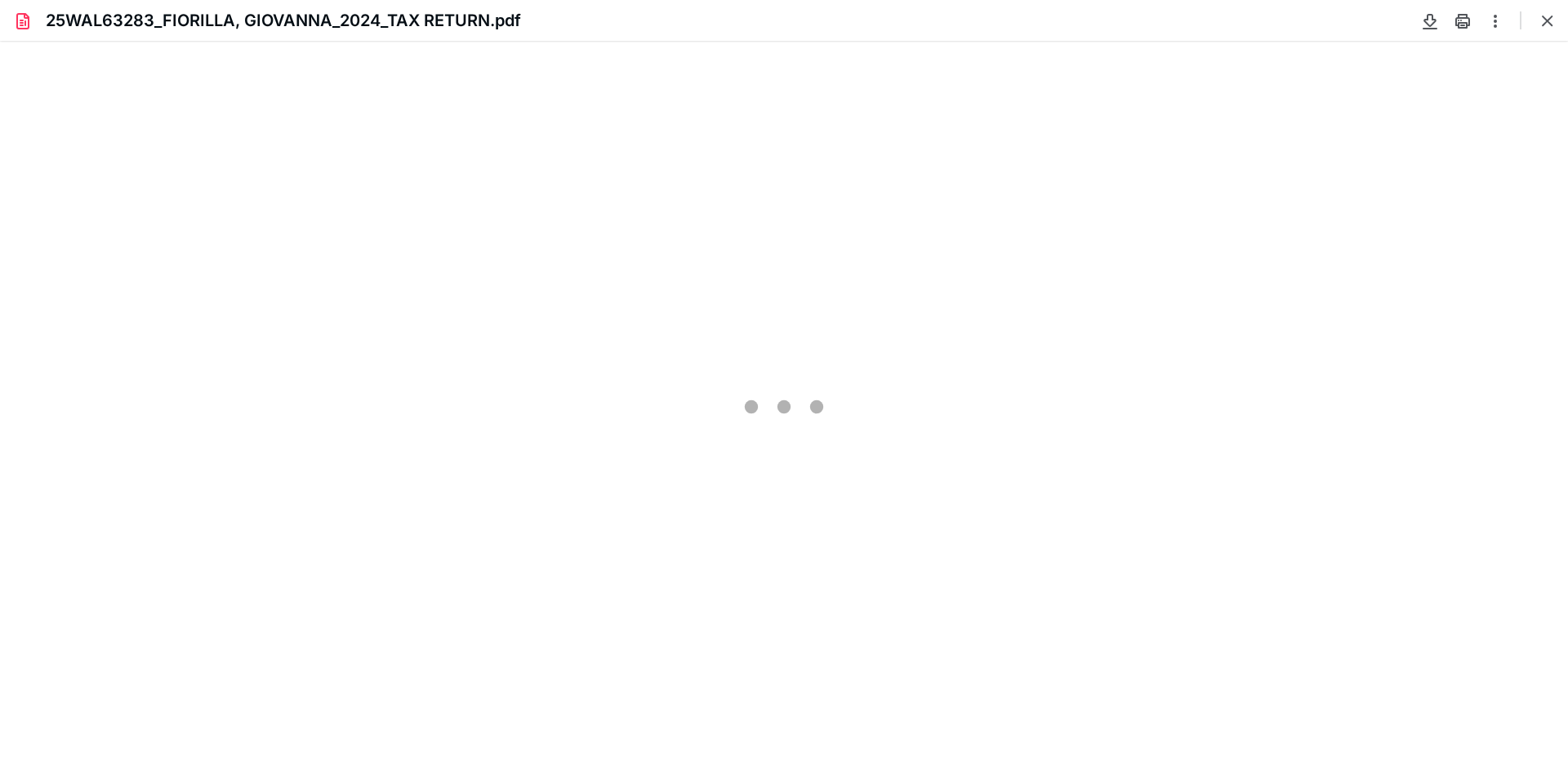 type on "239" 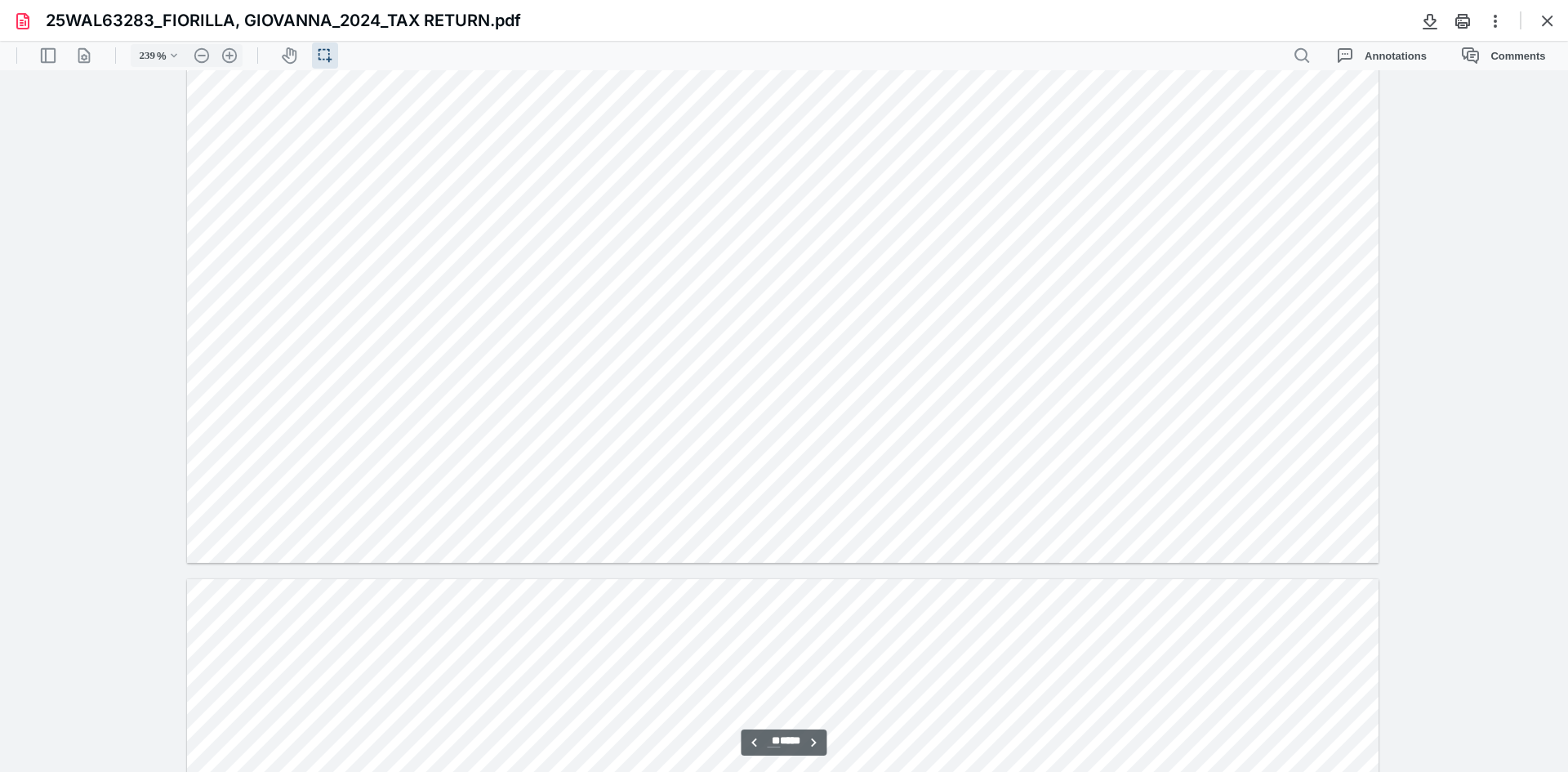 scroll, scrollTop: 16621, scrollLeft: 0, axis: vertical 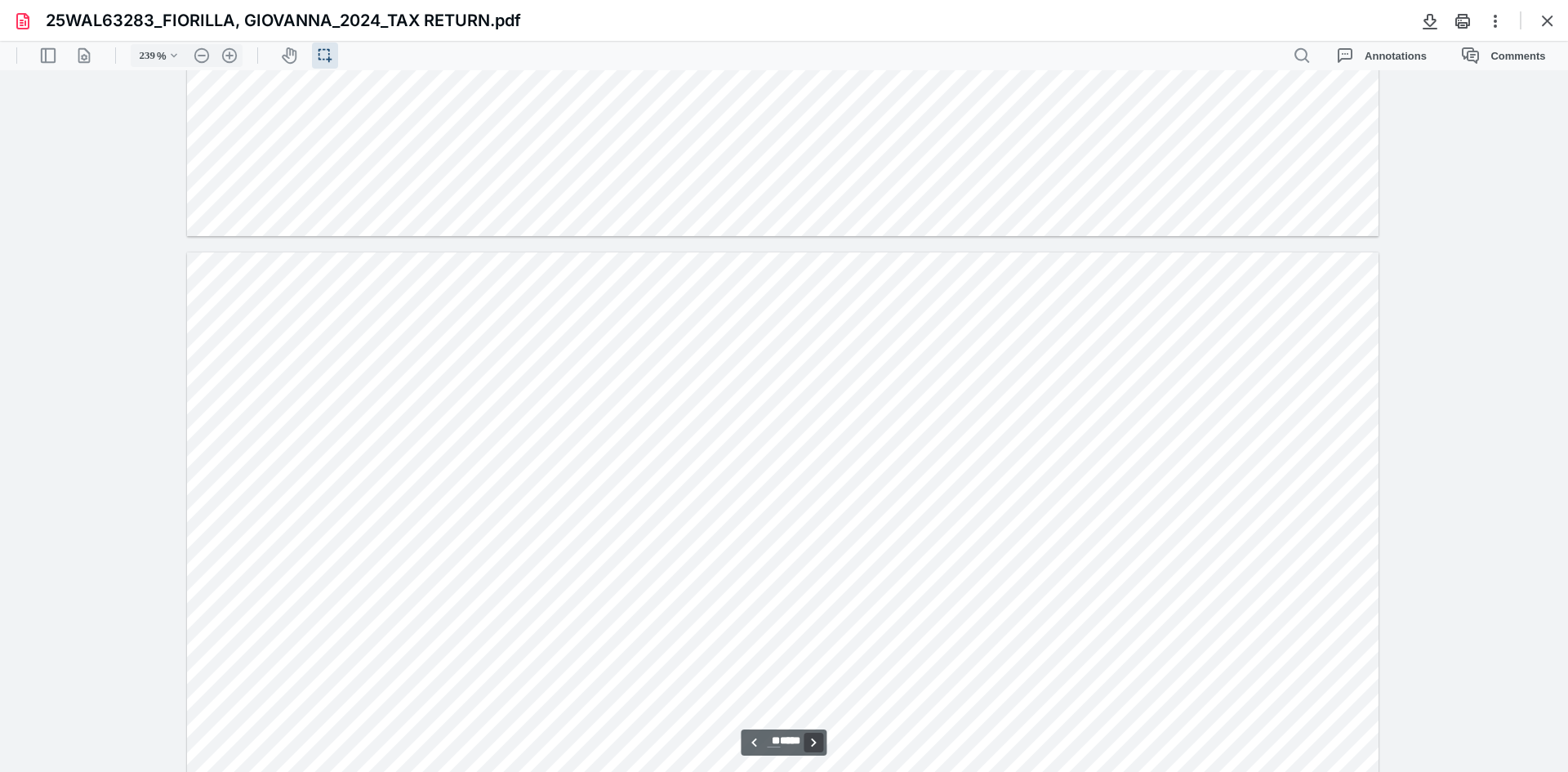 click on "**********" at bounding box center [814, 743] 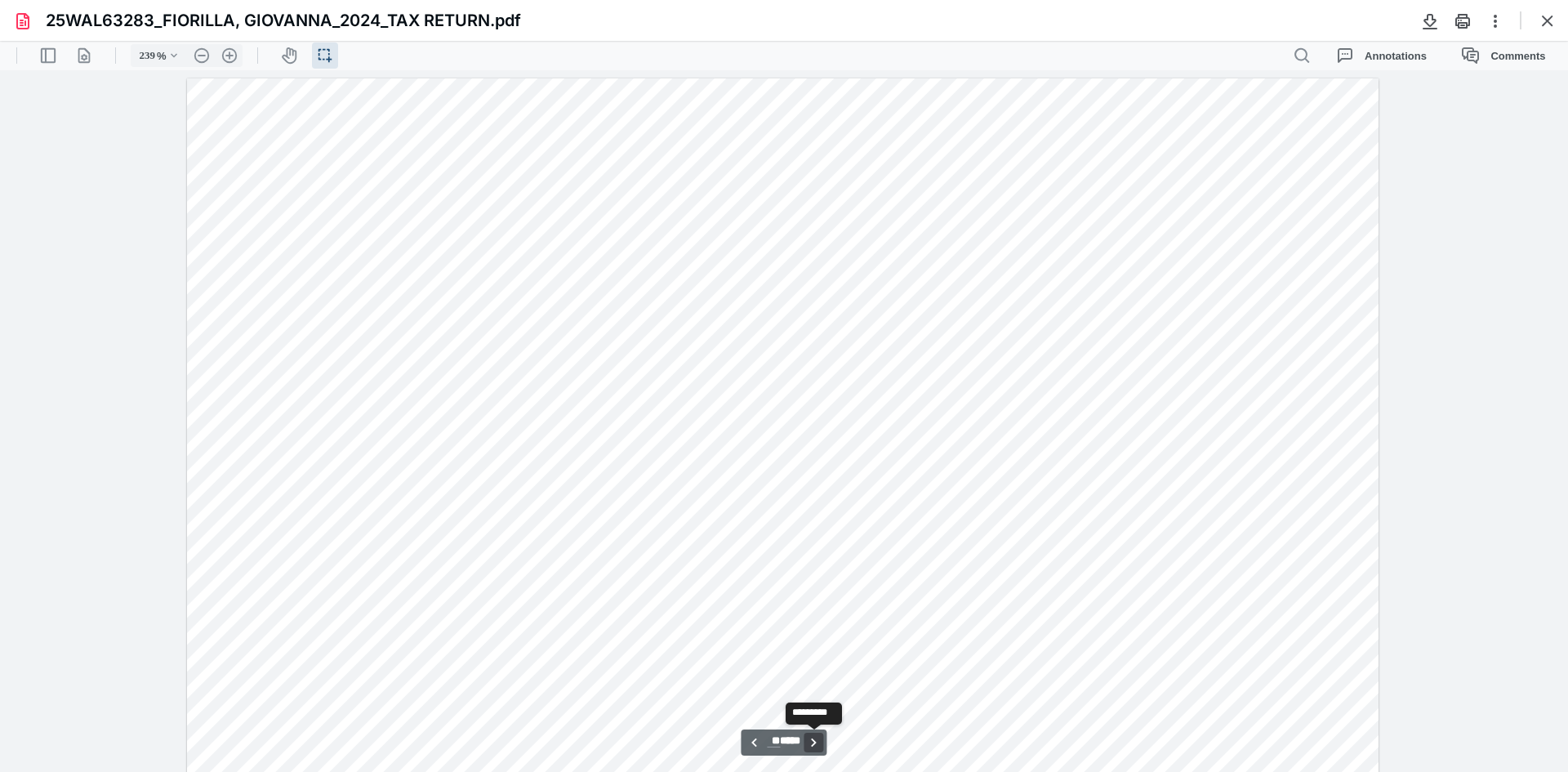 click on "**********" at bounding box center (814, 743) 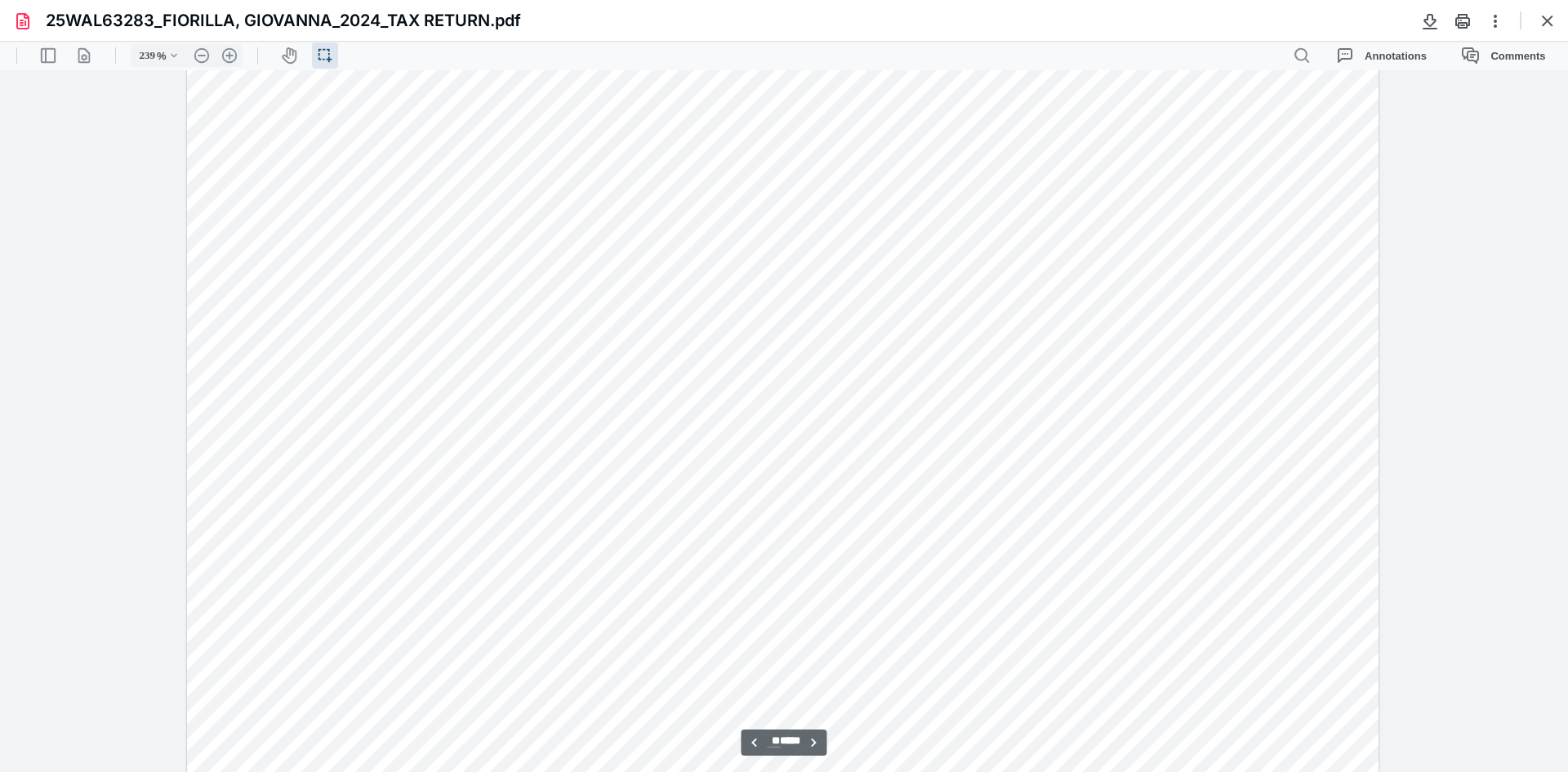 scroll, scrollTop: 23275, scrollLeft: 0, axis: vertical 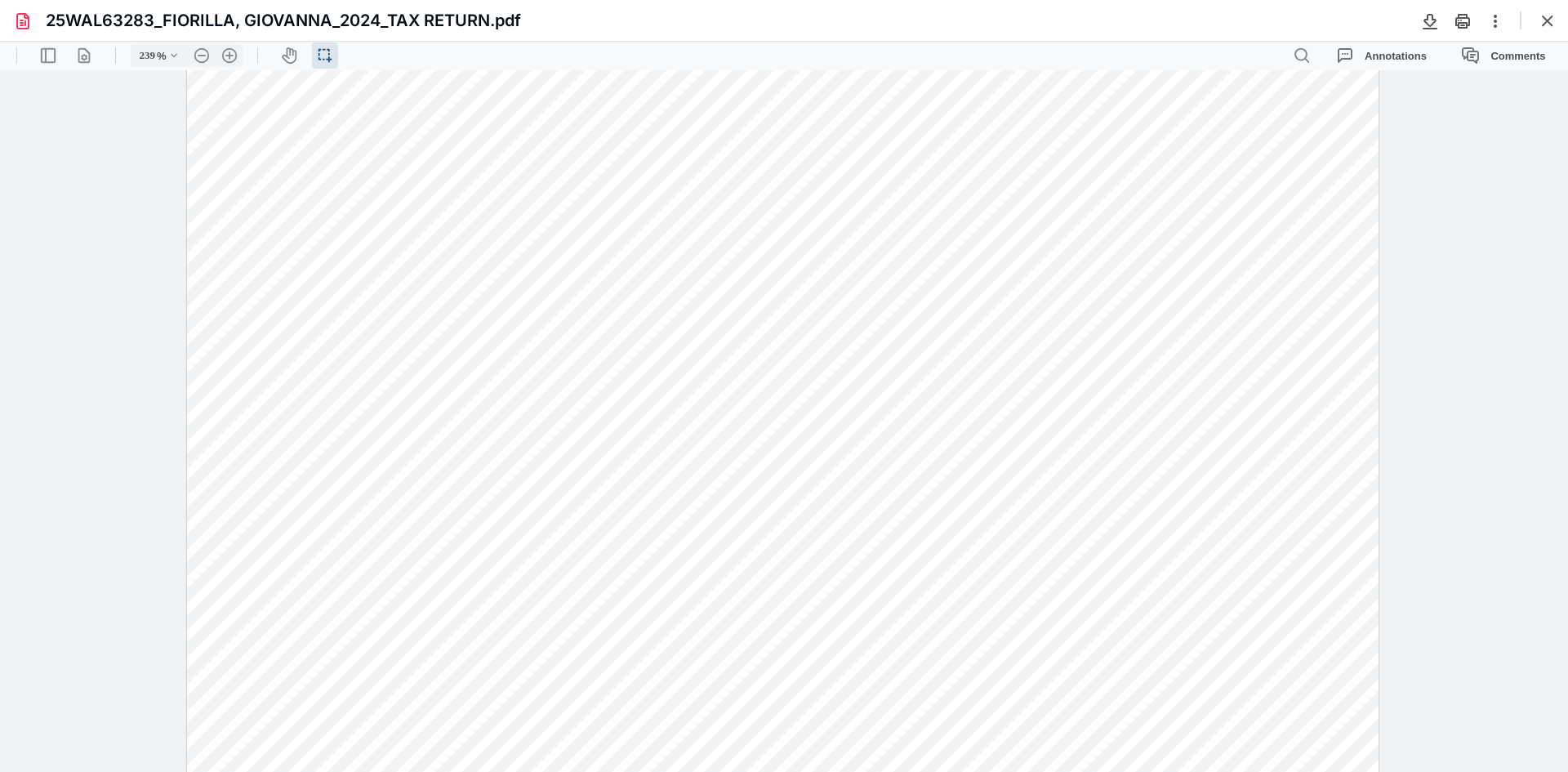 click at bounding box center (1548, 20) 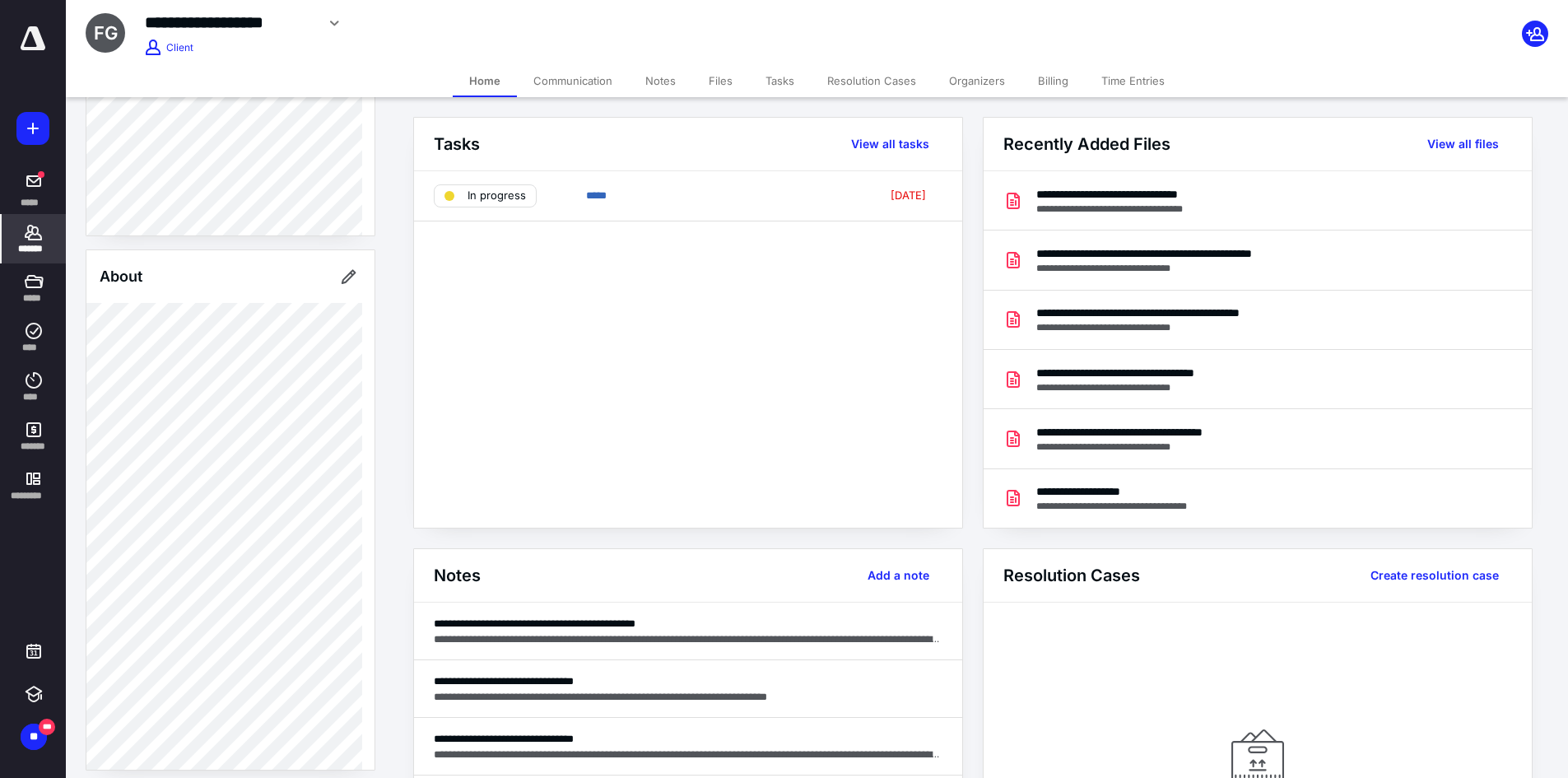 click on "Files" at bounding box center [720, 81] 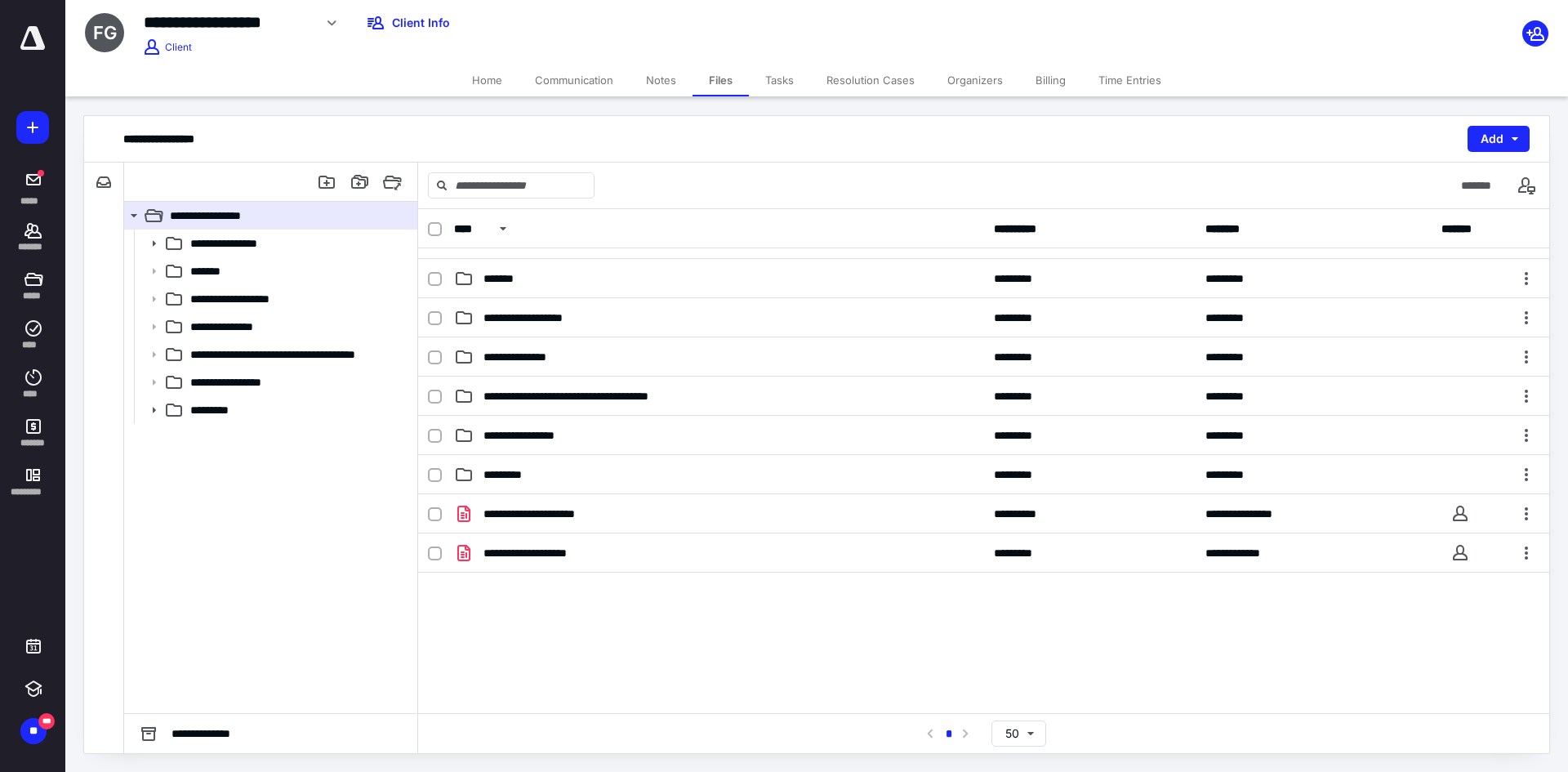 scroll, scrollTop: 55, scrollLeft: 0, axis: vertical 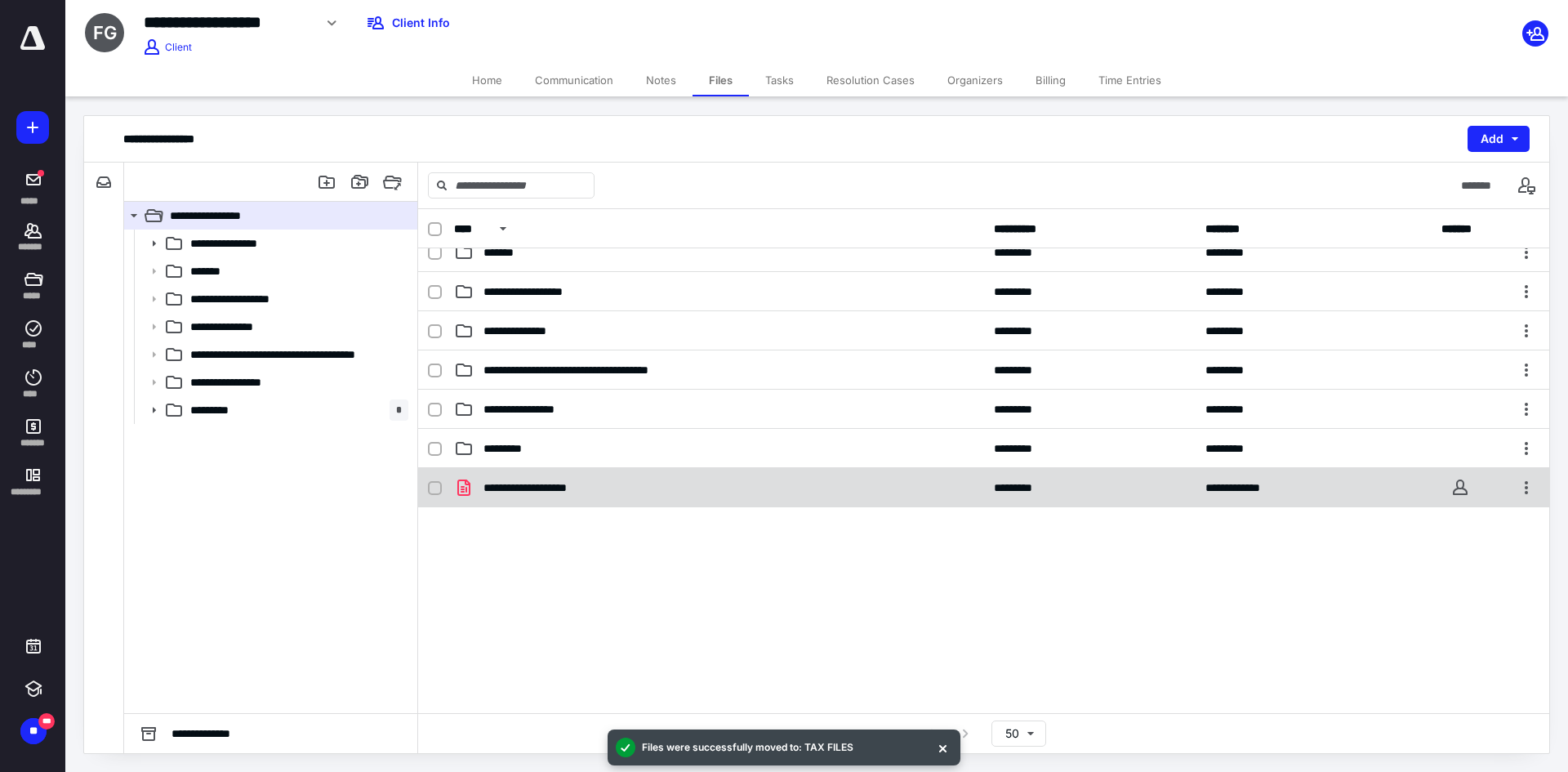 click on "**********" at bounding box center (983, 591) 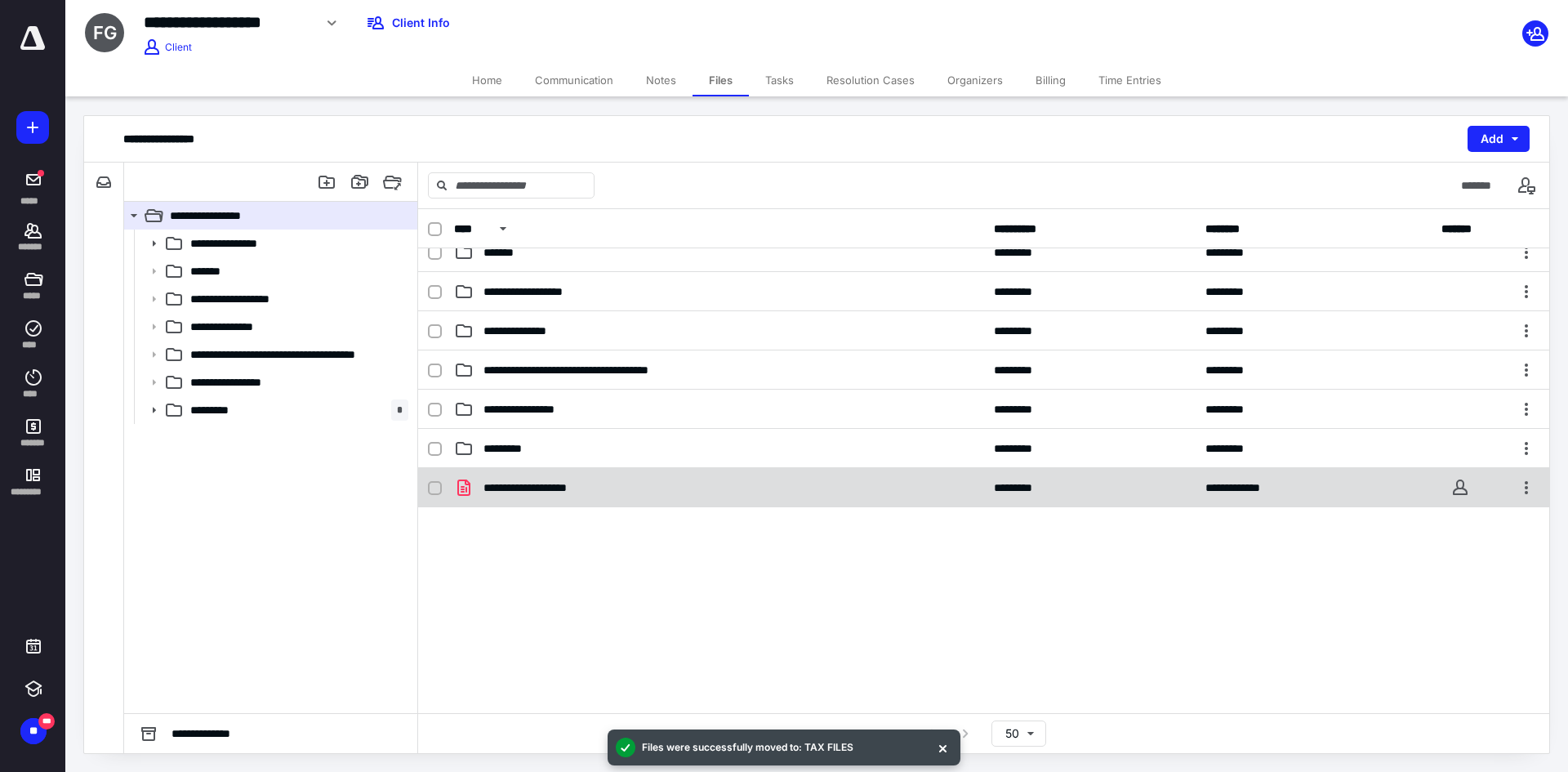 click on "**********" at bounding box center [983, 591] 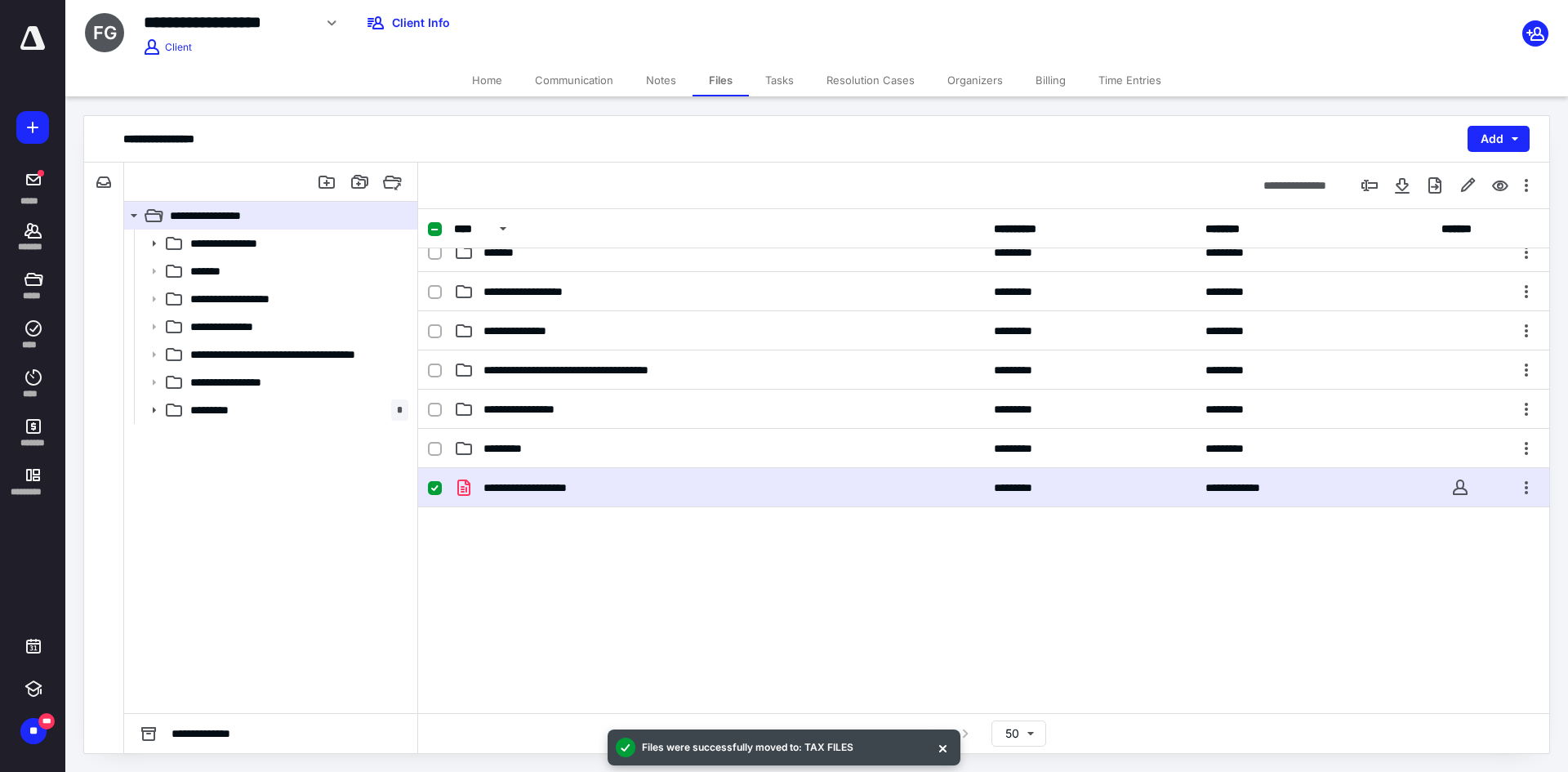 click on "**********" at bounding box center (719, 488) 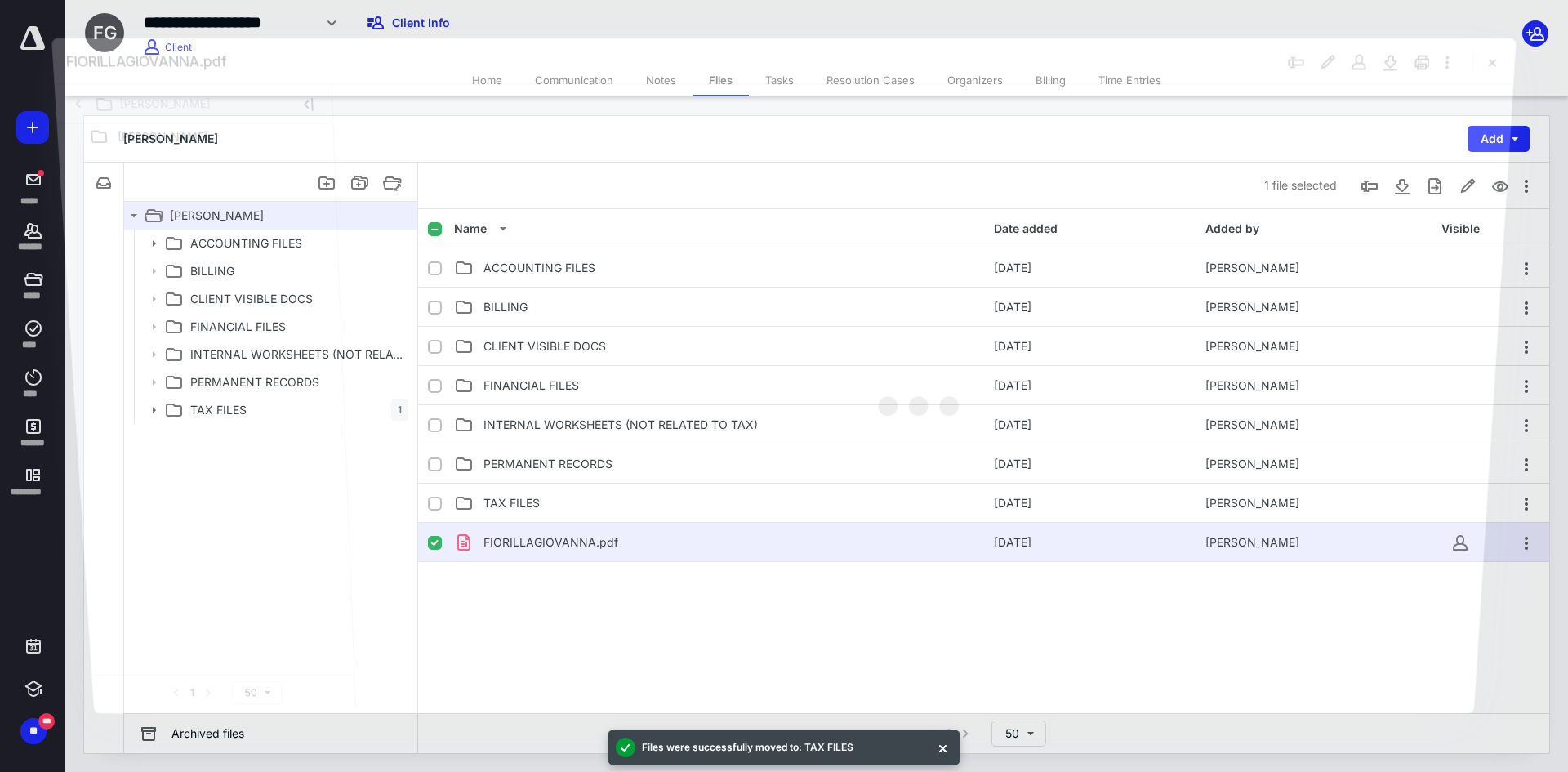 scroll, scrollTop: 55, scrollLeft: 0, axis: vertical 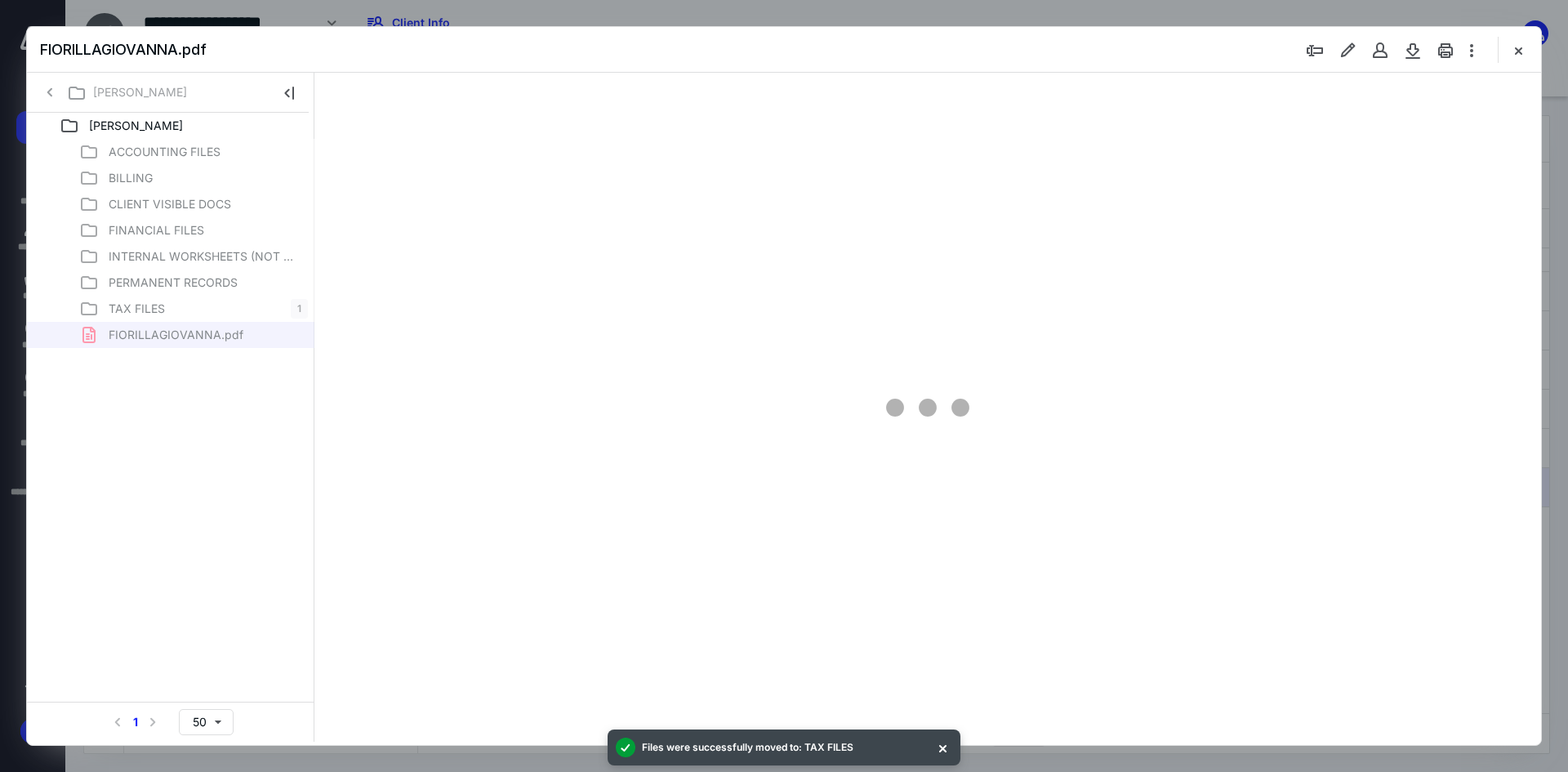 type on "241" 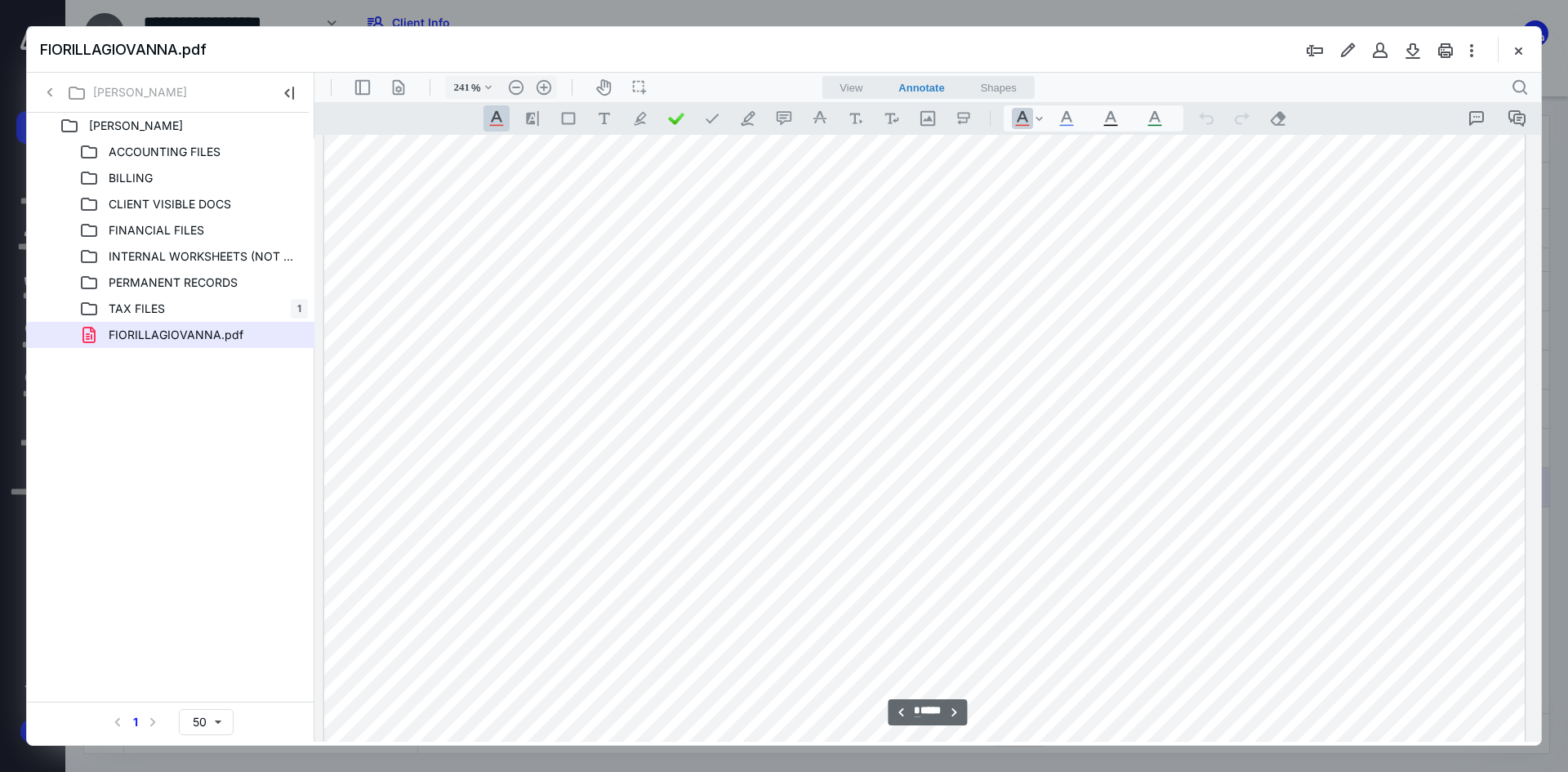 scroll, scrollTop: 3011, scrollLeft: 175, axis: both 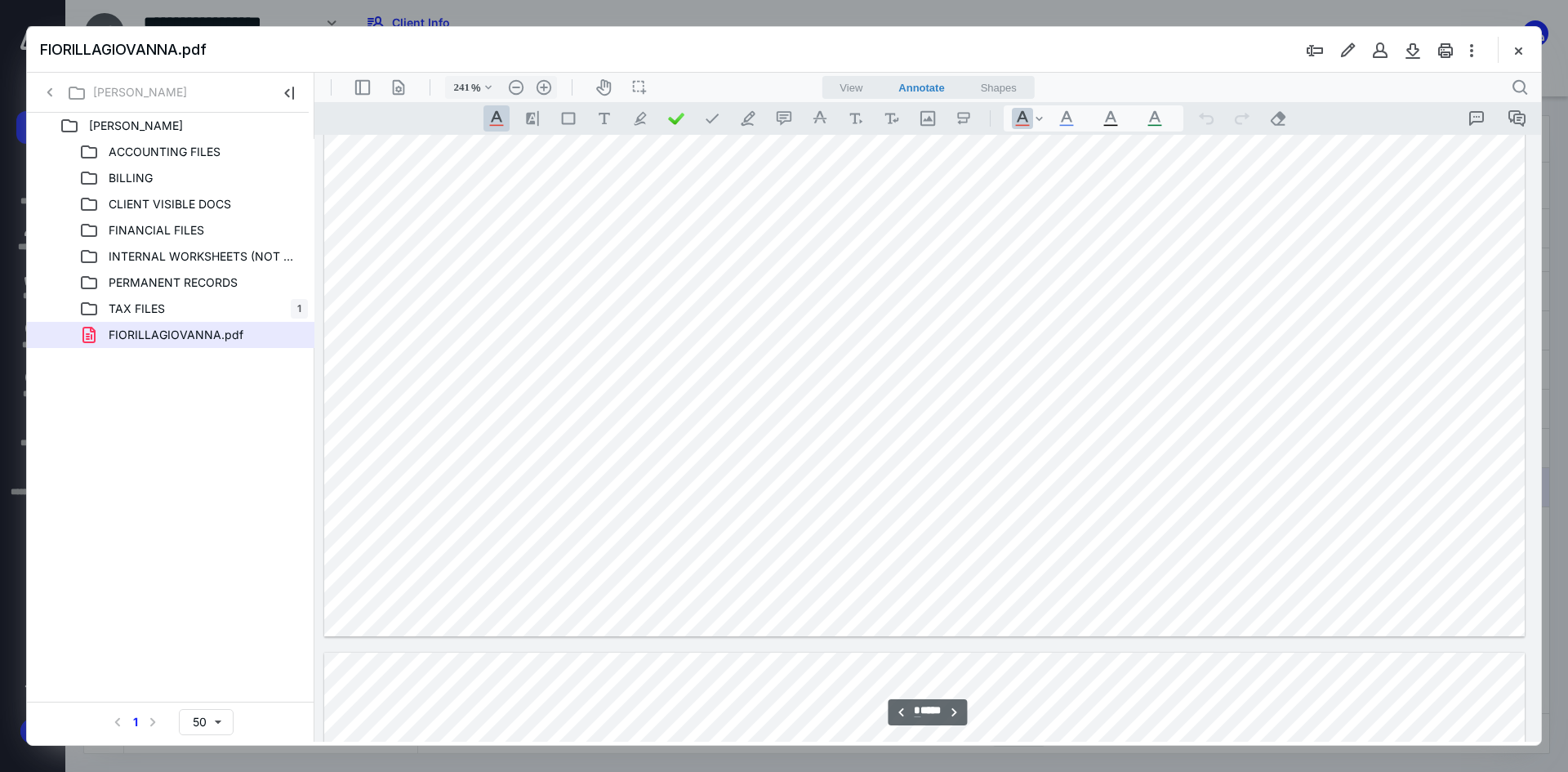 type on "*" 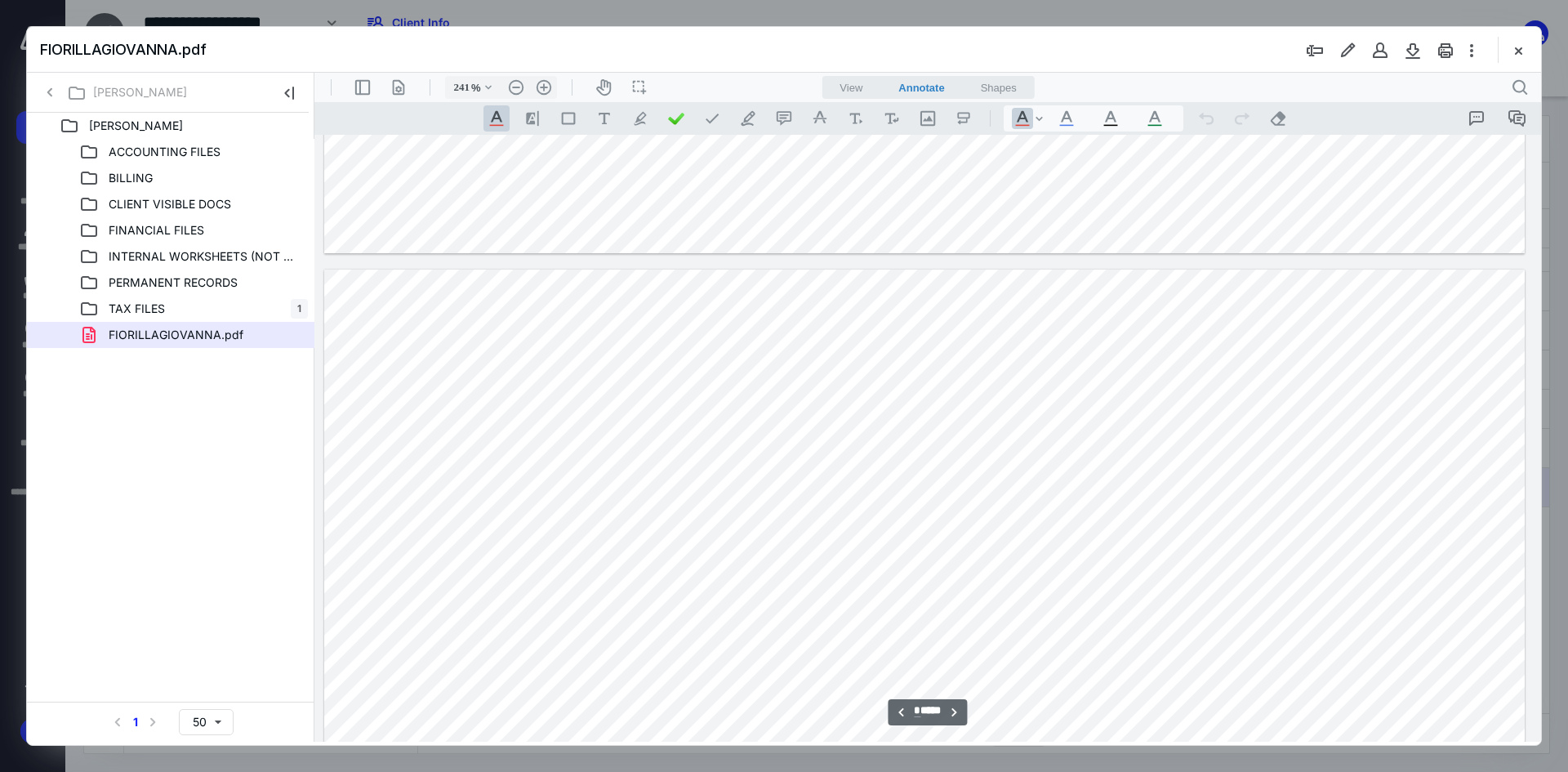 scroll, scrollTop: 7831, scrollLeft: 175, axis: both 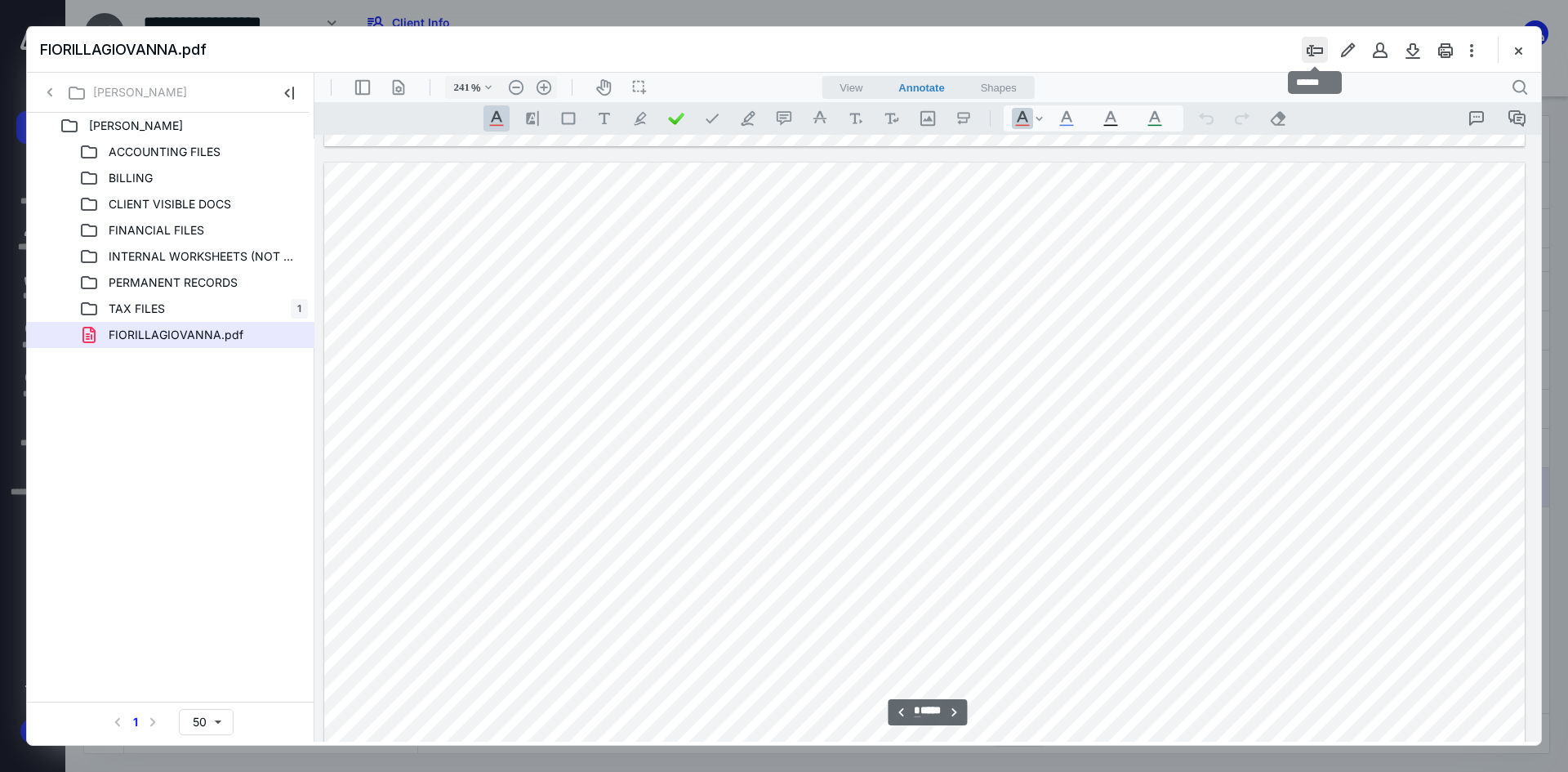 click at bounding box center [1315, 50] 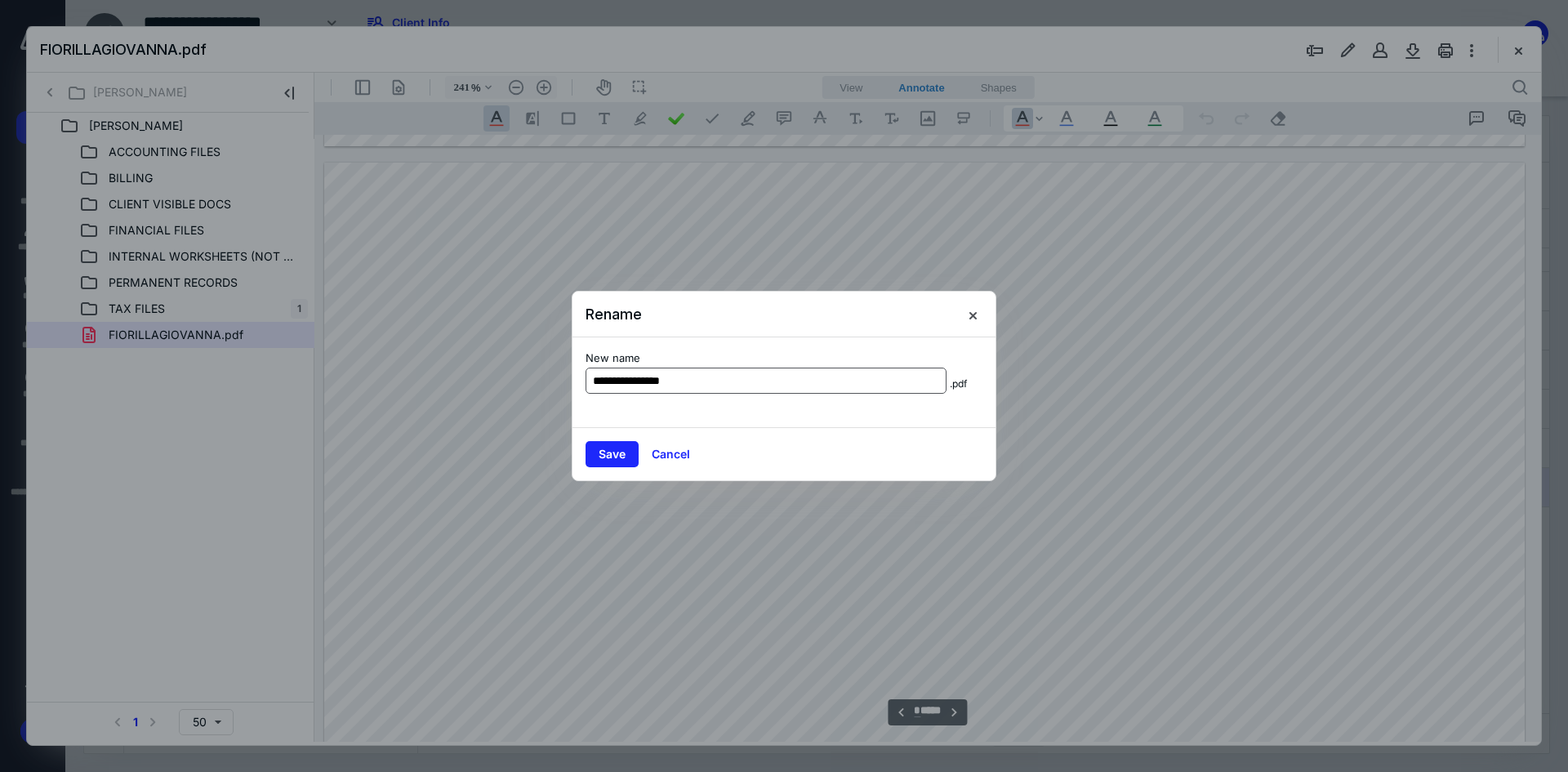 click on "**********" at bounding box center [766, 381] 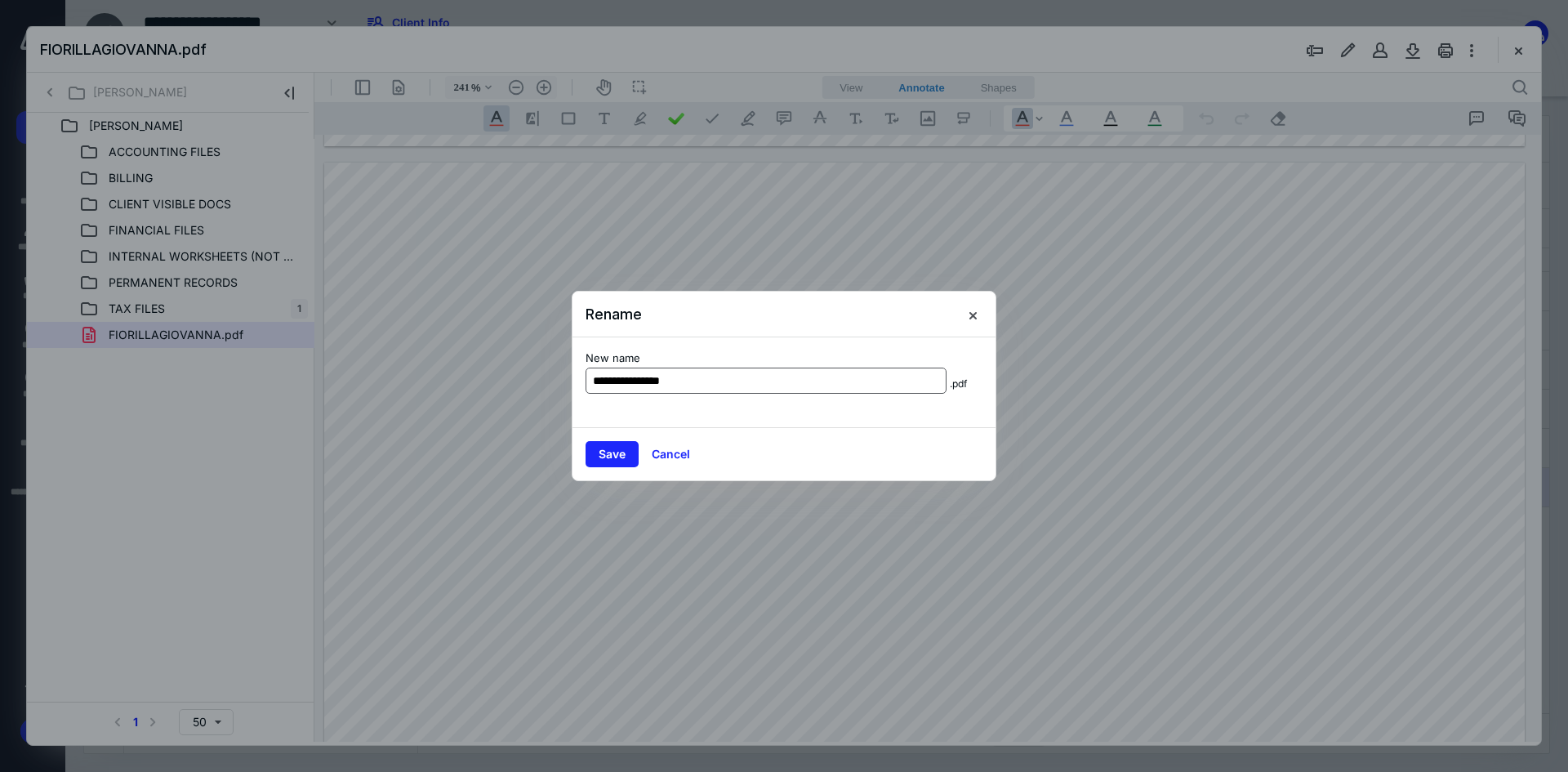 click on "**********" at bounding box center [766, 381] 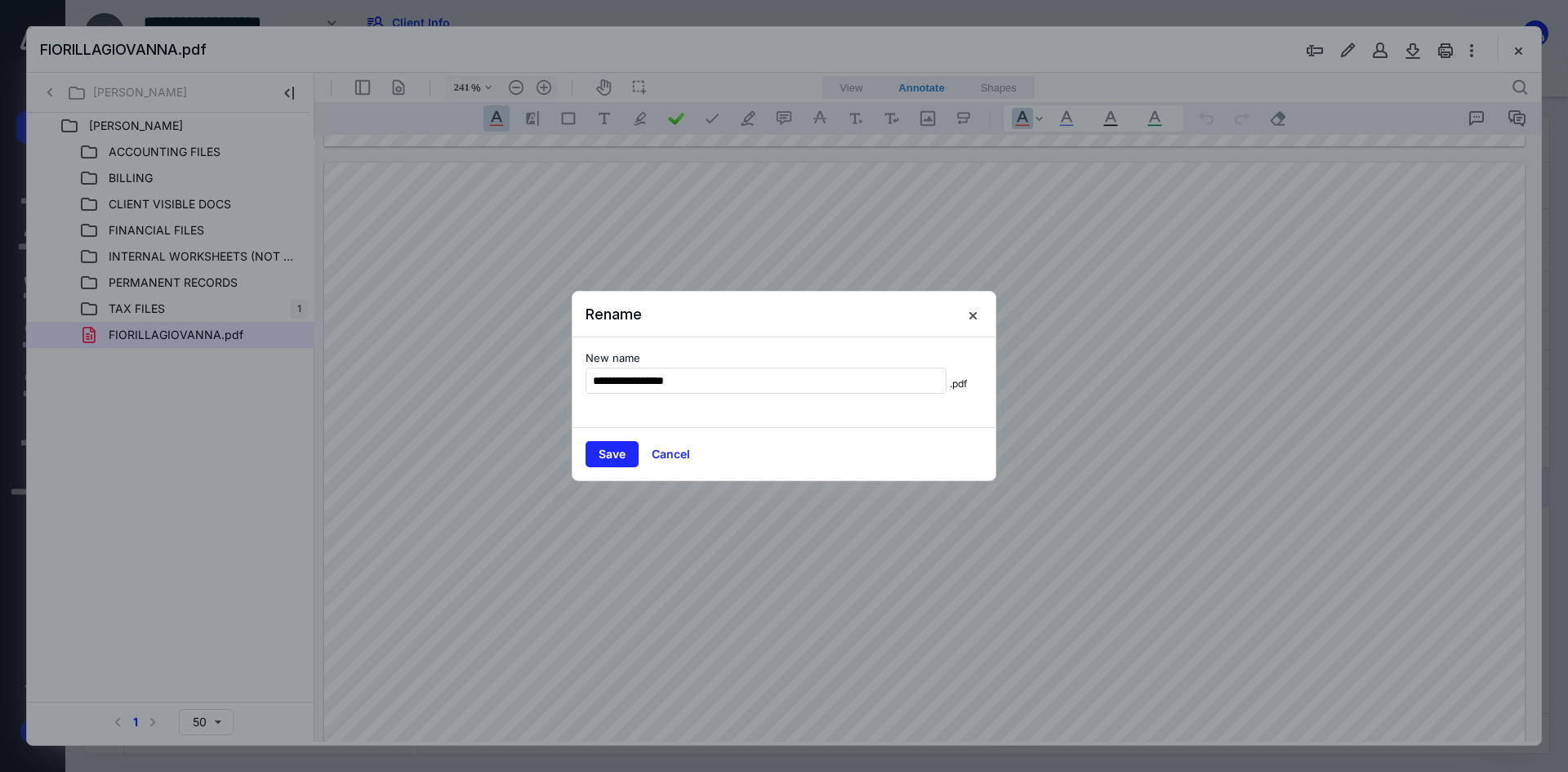 click on "New  name" at bounding box center (766, 359) 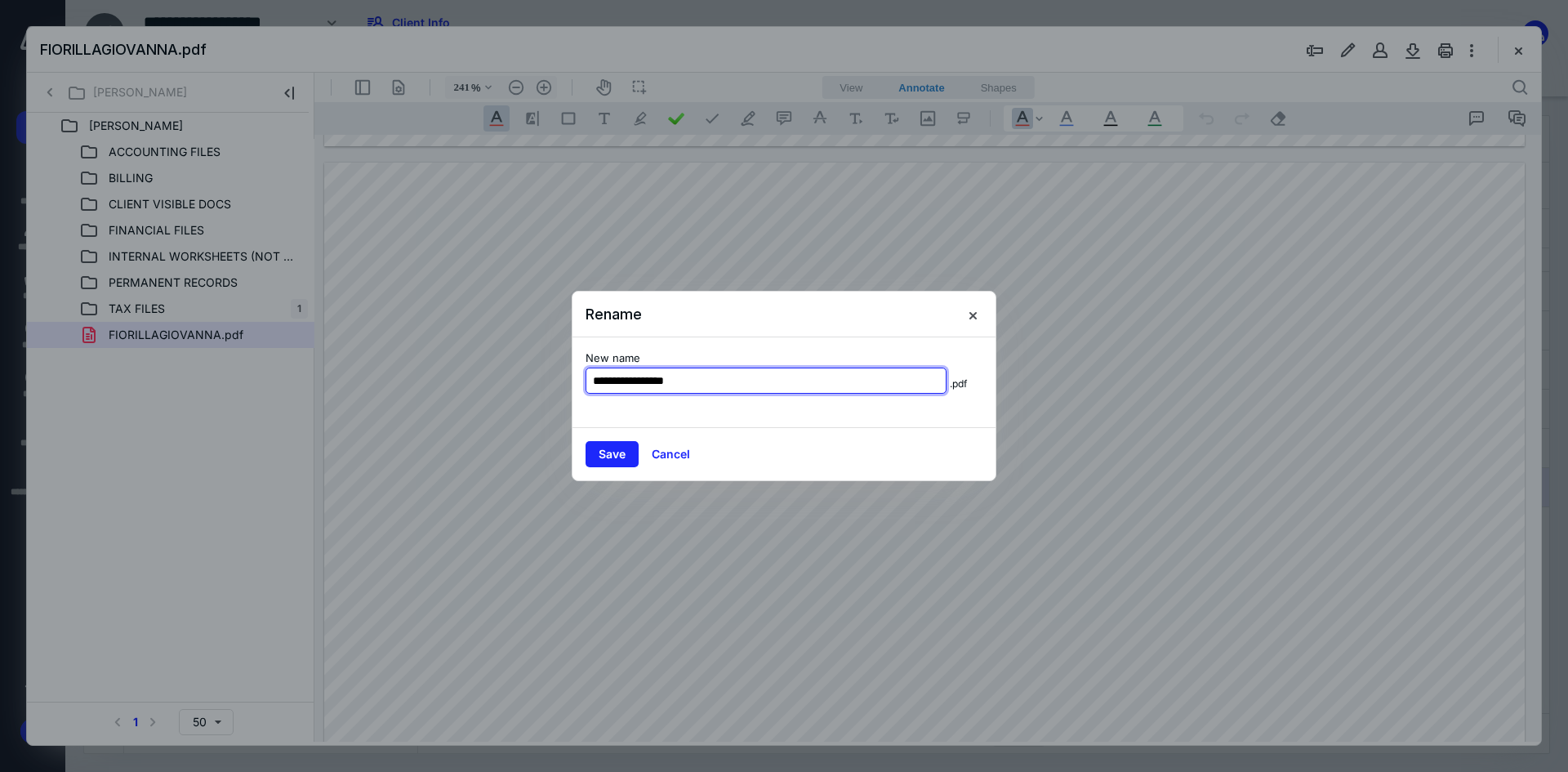 click on "**********" at bounding box center (766, 381) 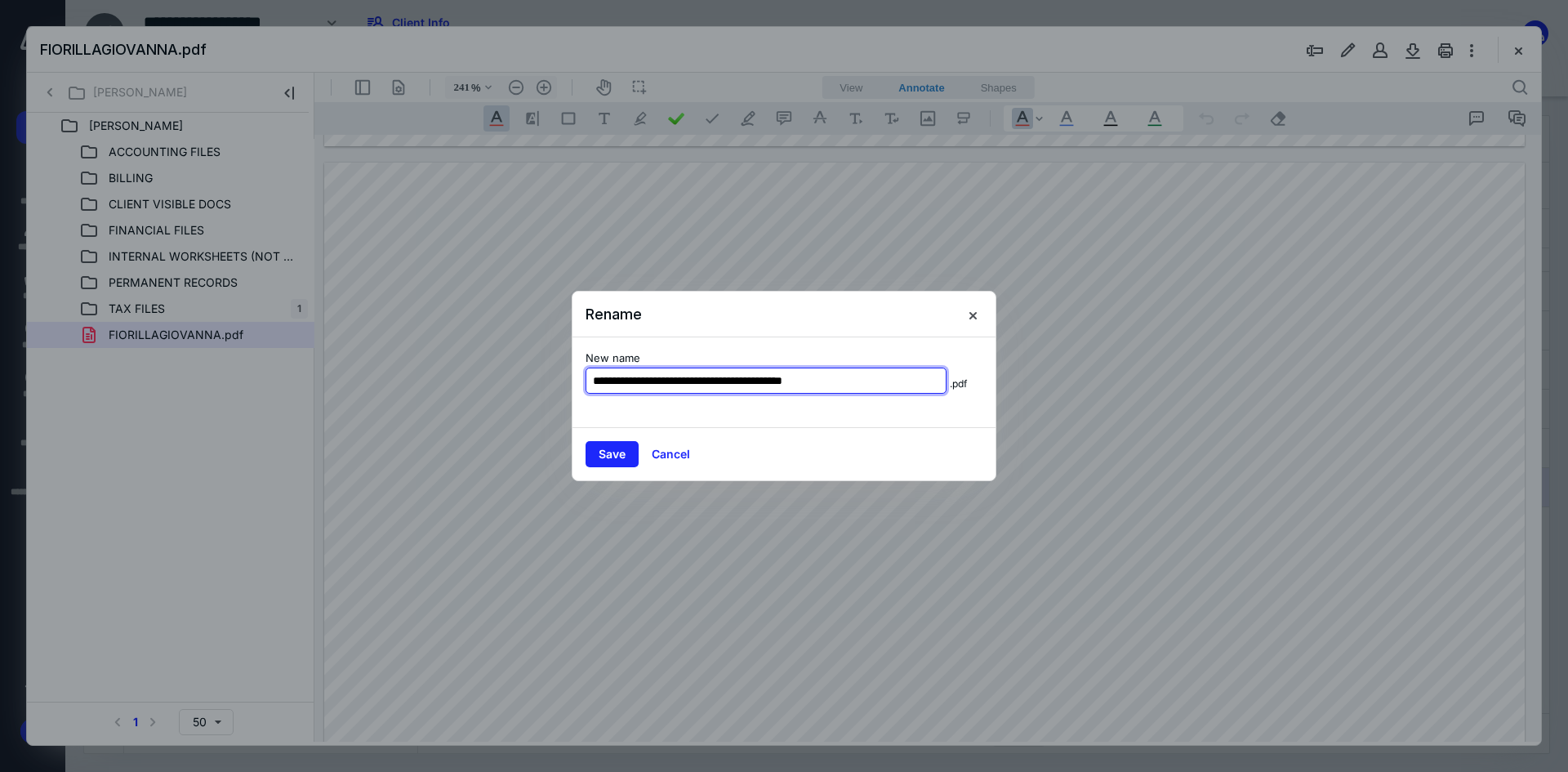 type on "**********" 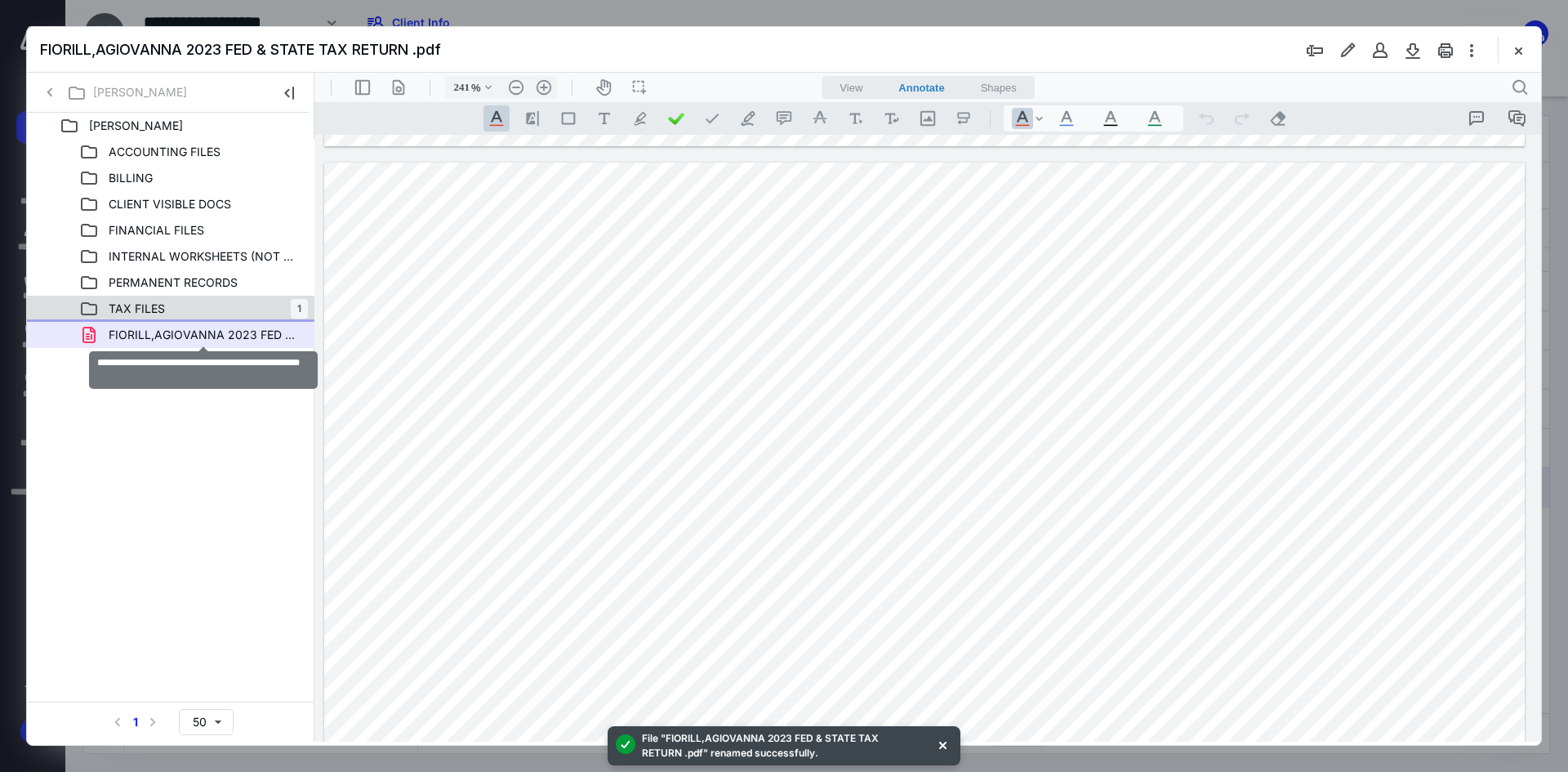drag, startPoint x: 136, startPoint y: 332, endPoint x: 130, endPoint y: 313, distance: 19.924859 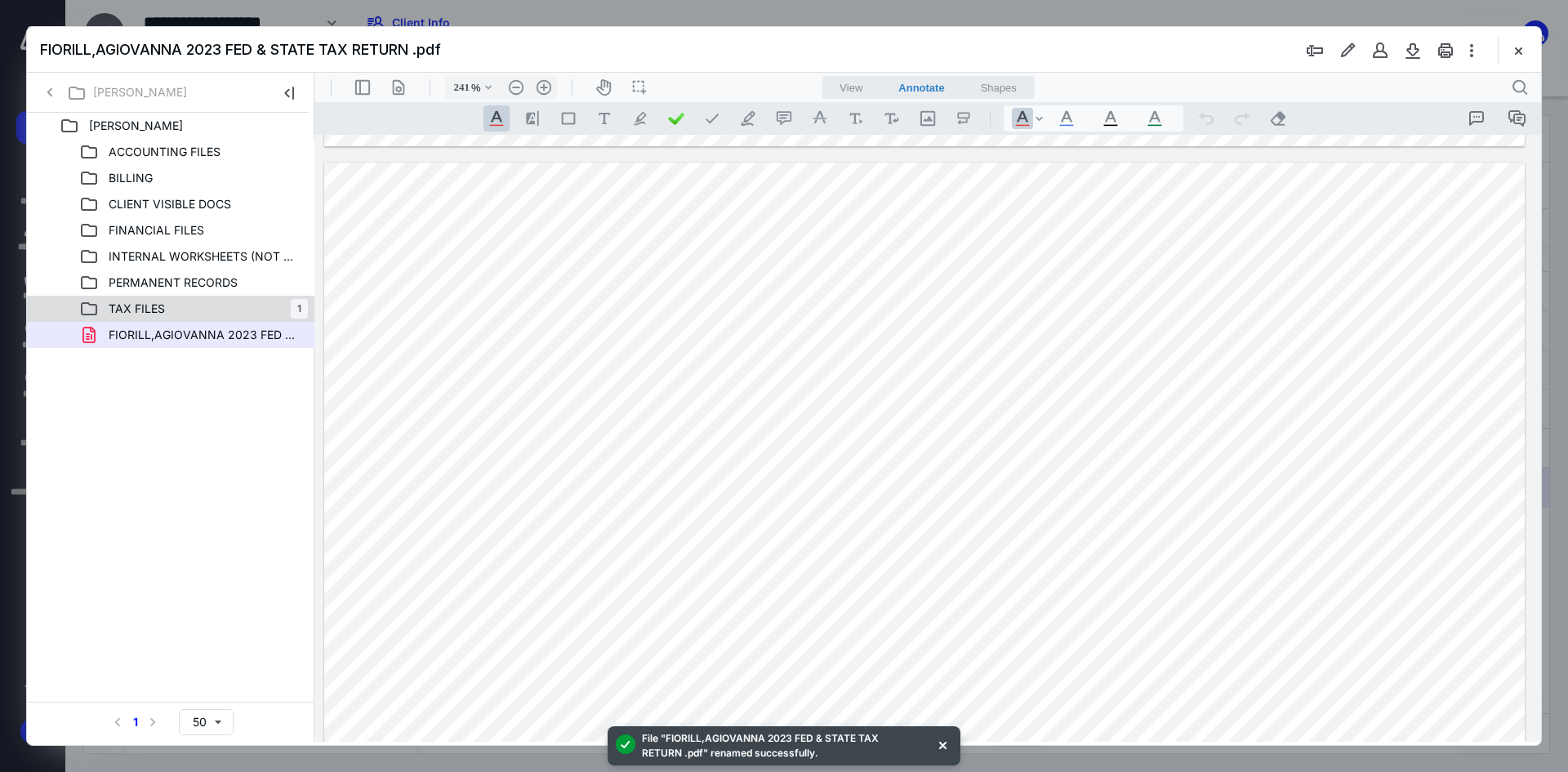 drag, startPoint x: 140, startPoint y: 332, endPoint x: 127, endPoint y: 314, distance: 22.203603 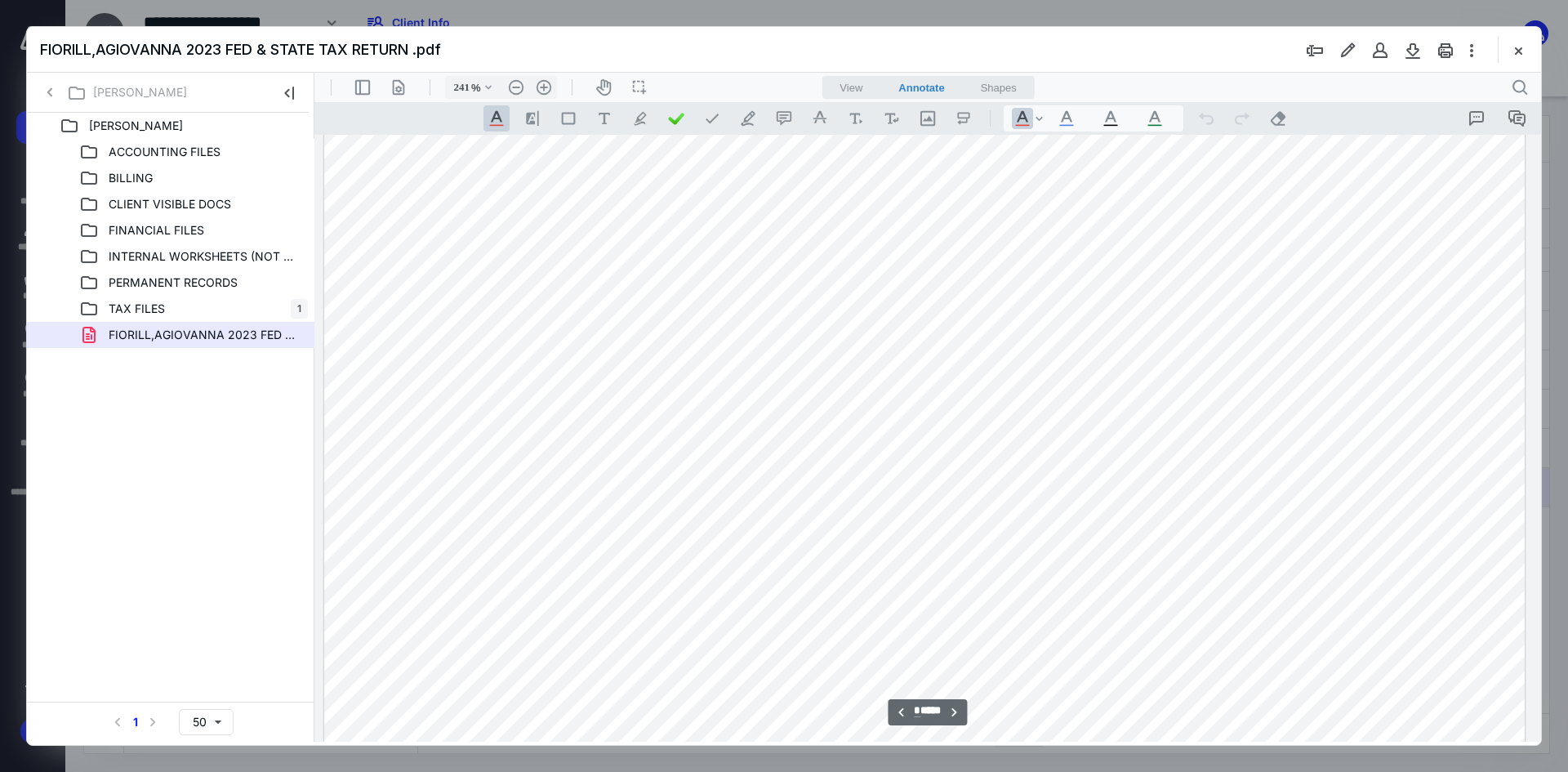 scroll, scrollTop: 6361, scrollLeft: 175, axis: both 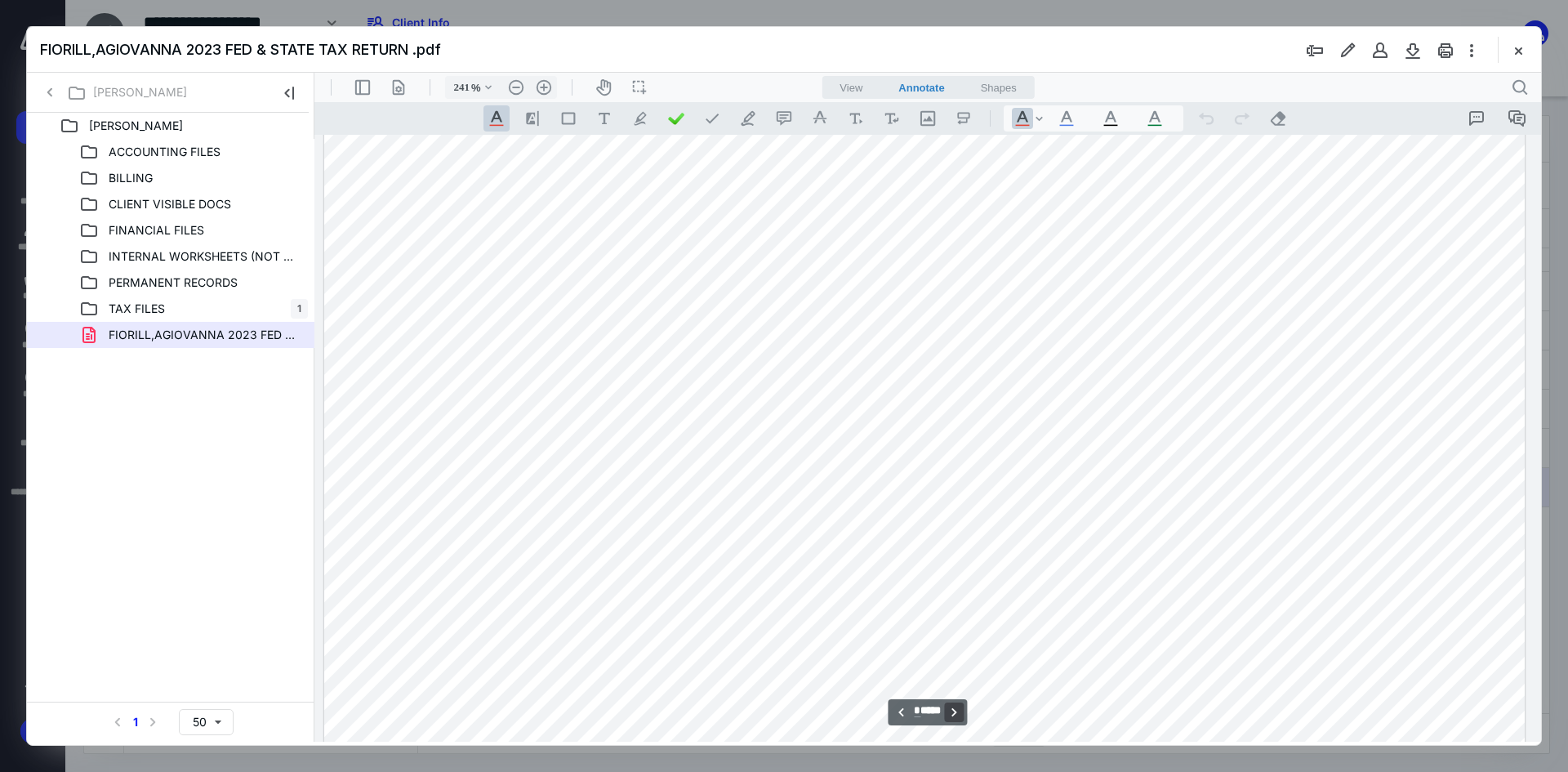 click on "**********" at bounding box center (955, 712) 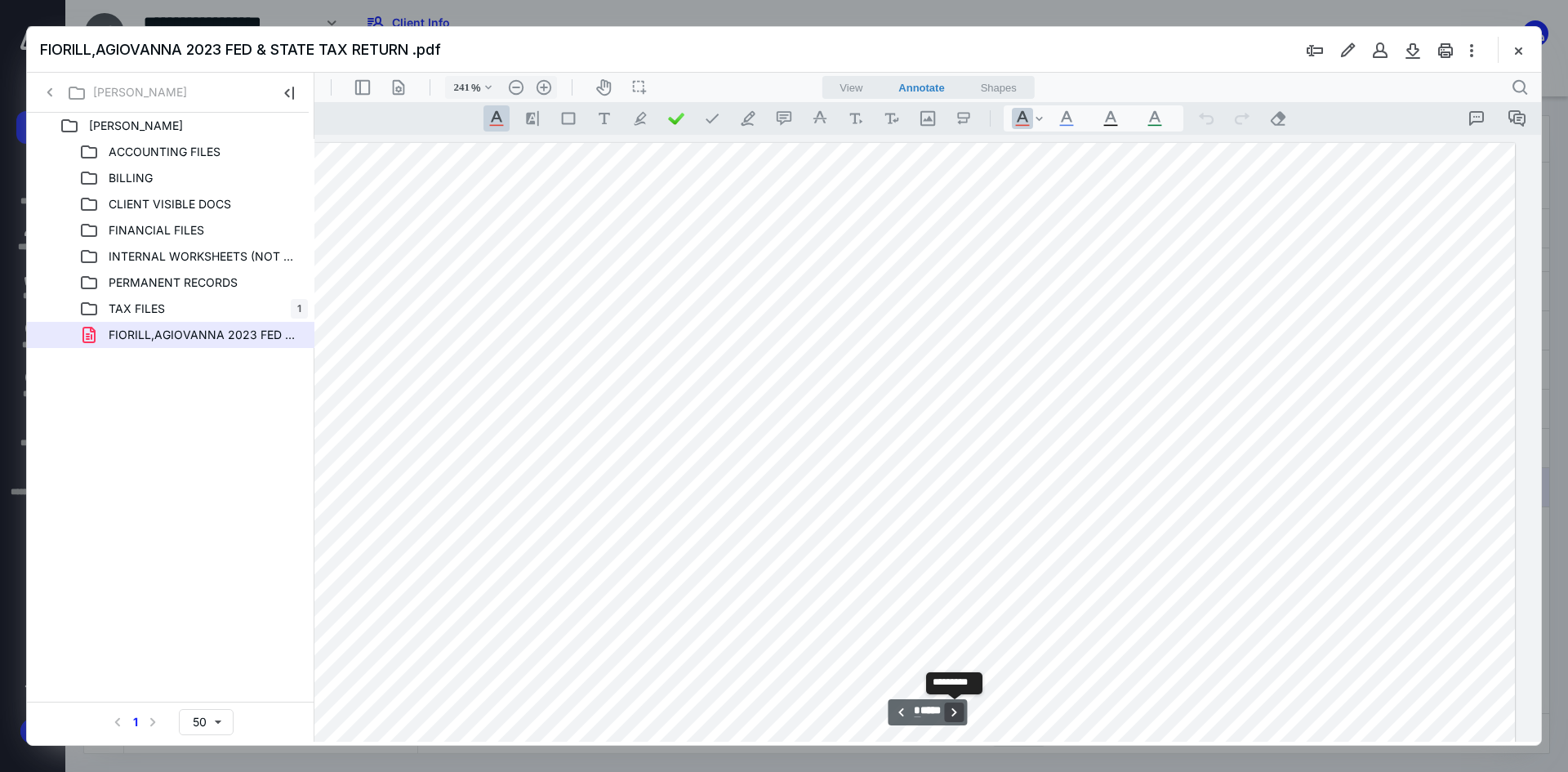 click on "**********" at bounding box center (955, 712) 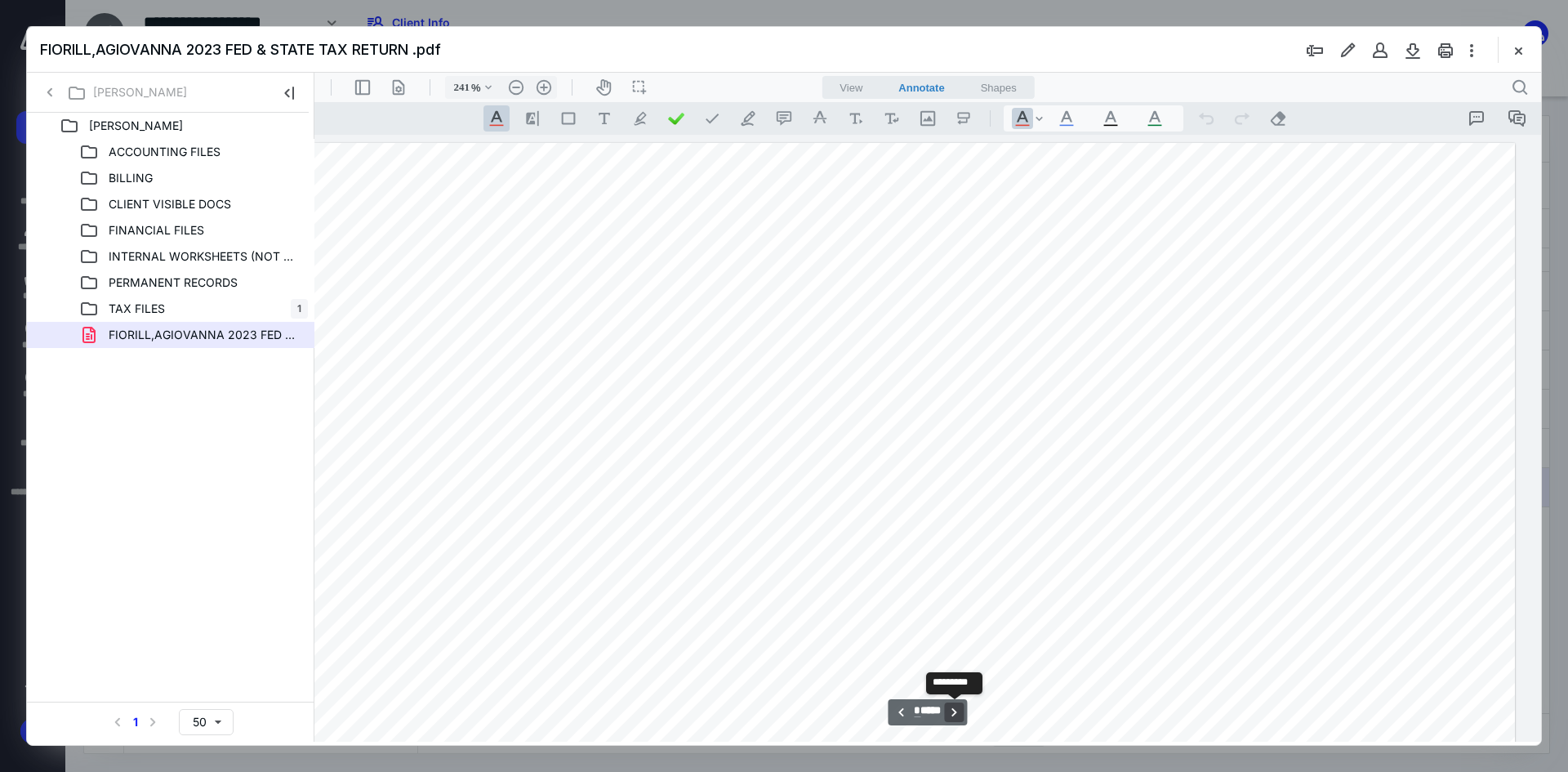 click on "**********" at bounding box center (955, 712) 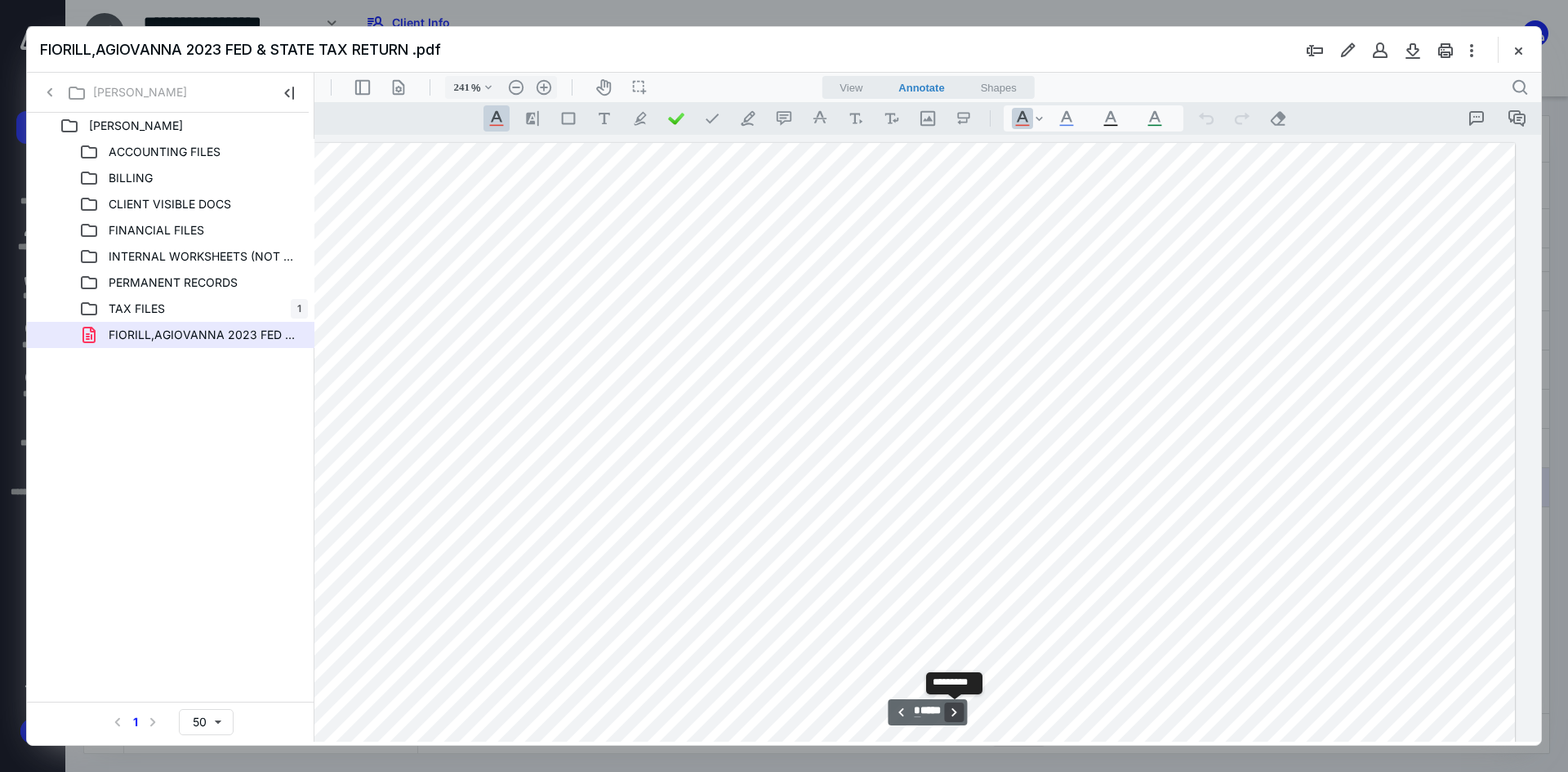 click on "**********" at bounding box center (955, 712) 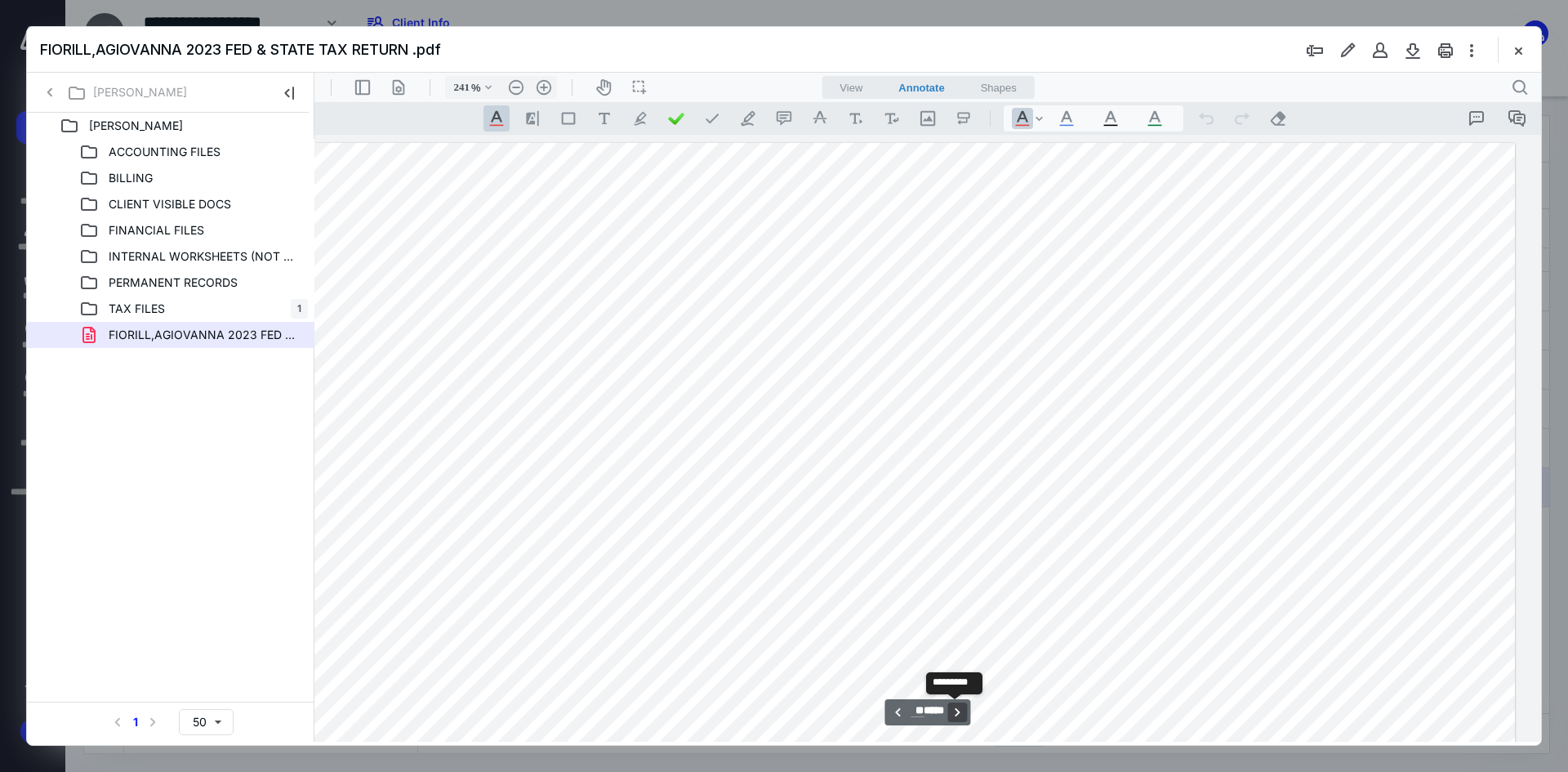 click on "**********" at bounding box center (958, 712) 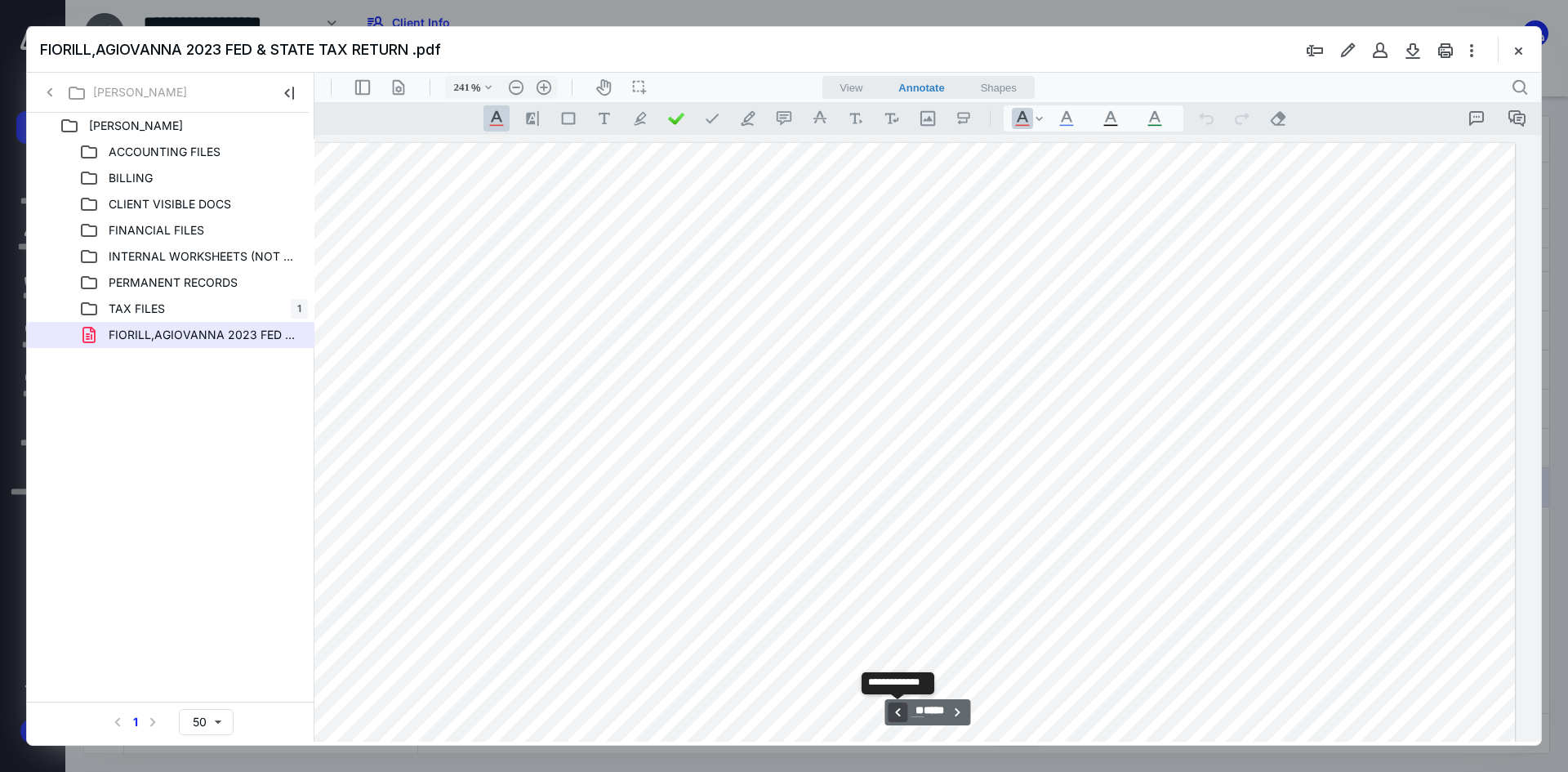 click on "**********" at bounding box center [898, 712] 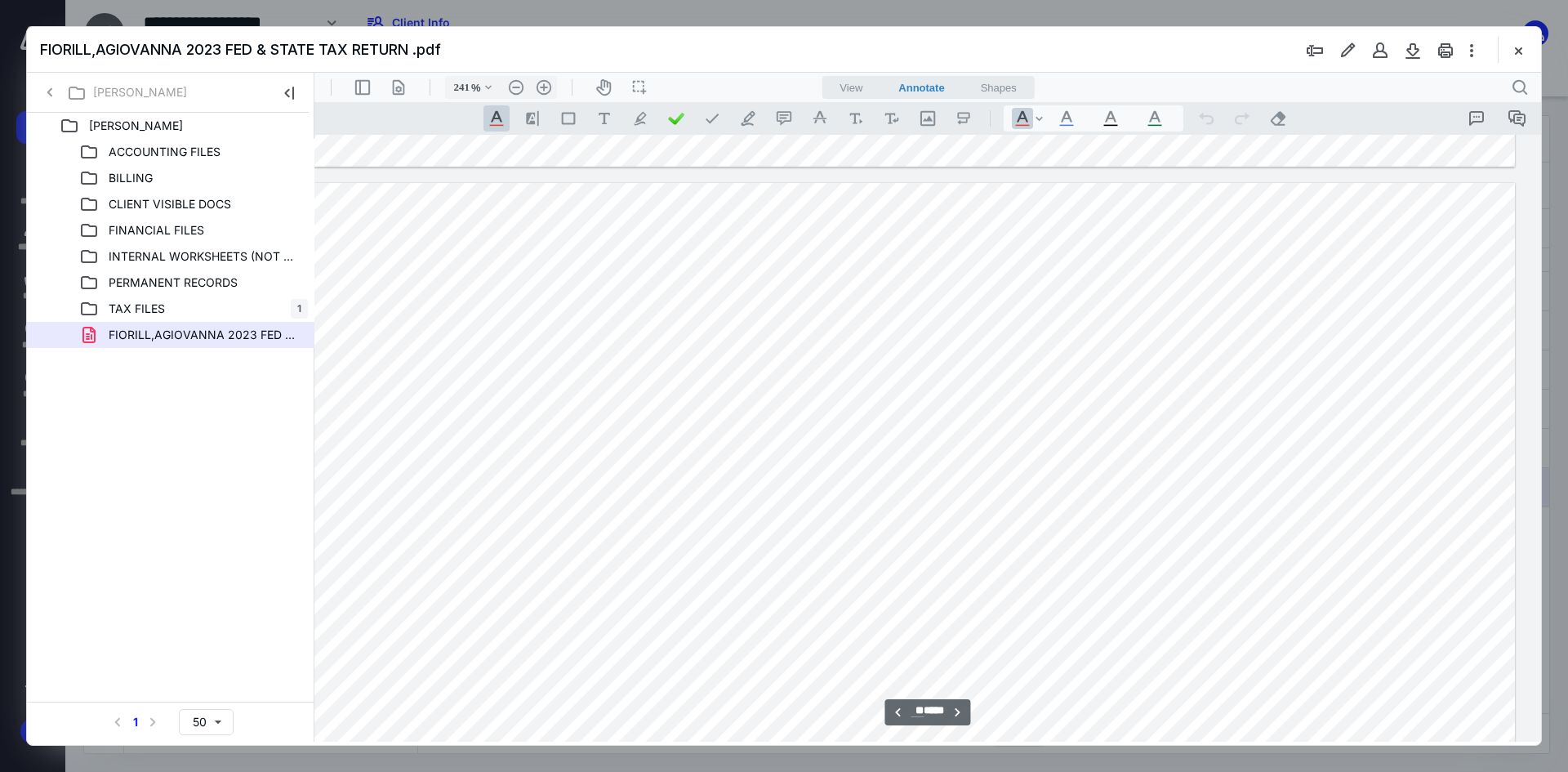scroll, scrollTop: 22046, scrollLeft: 185, axis: both 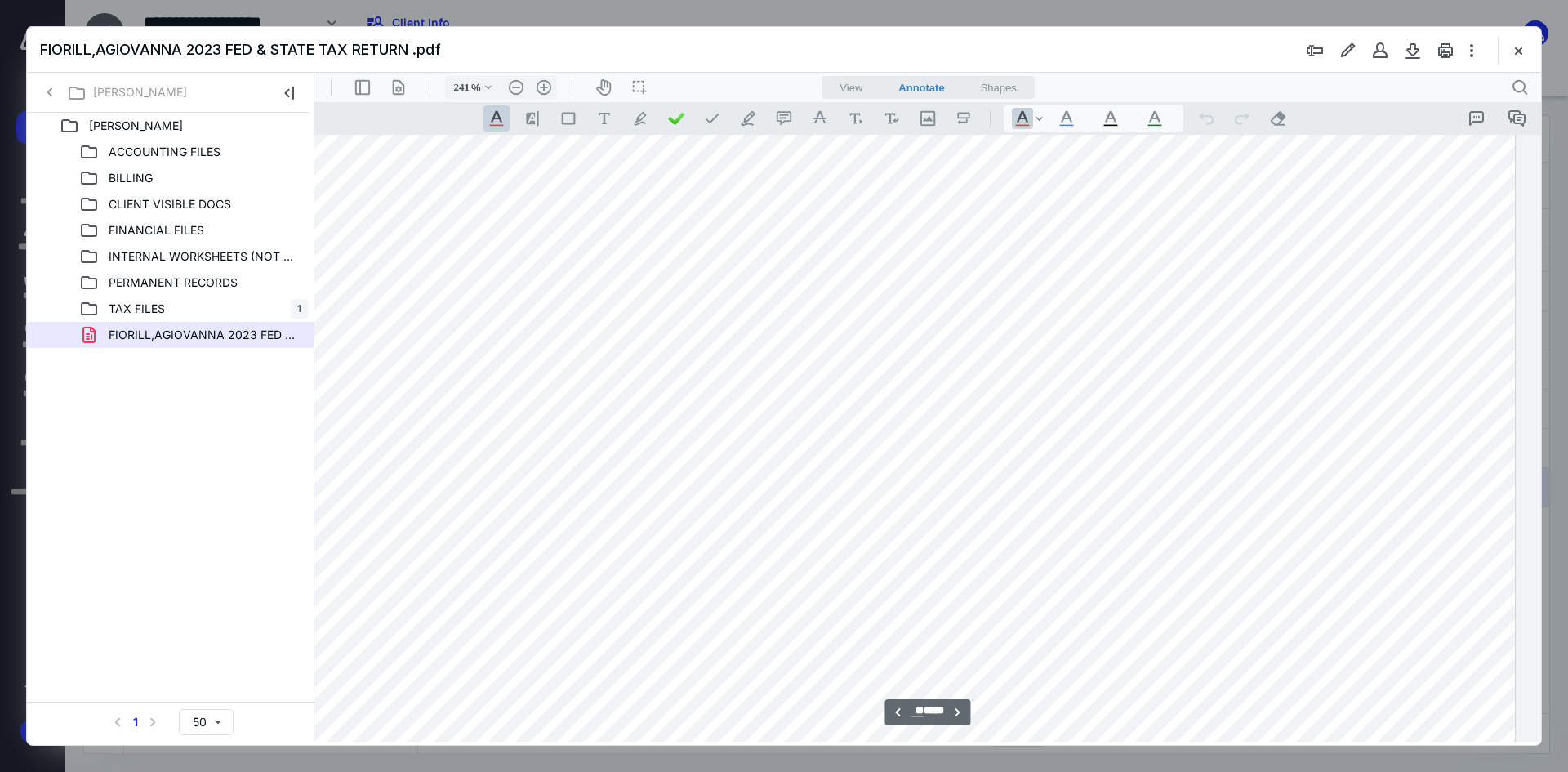 click on "**********" at bounding box center [927, 712] 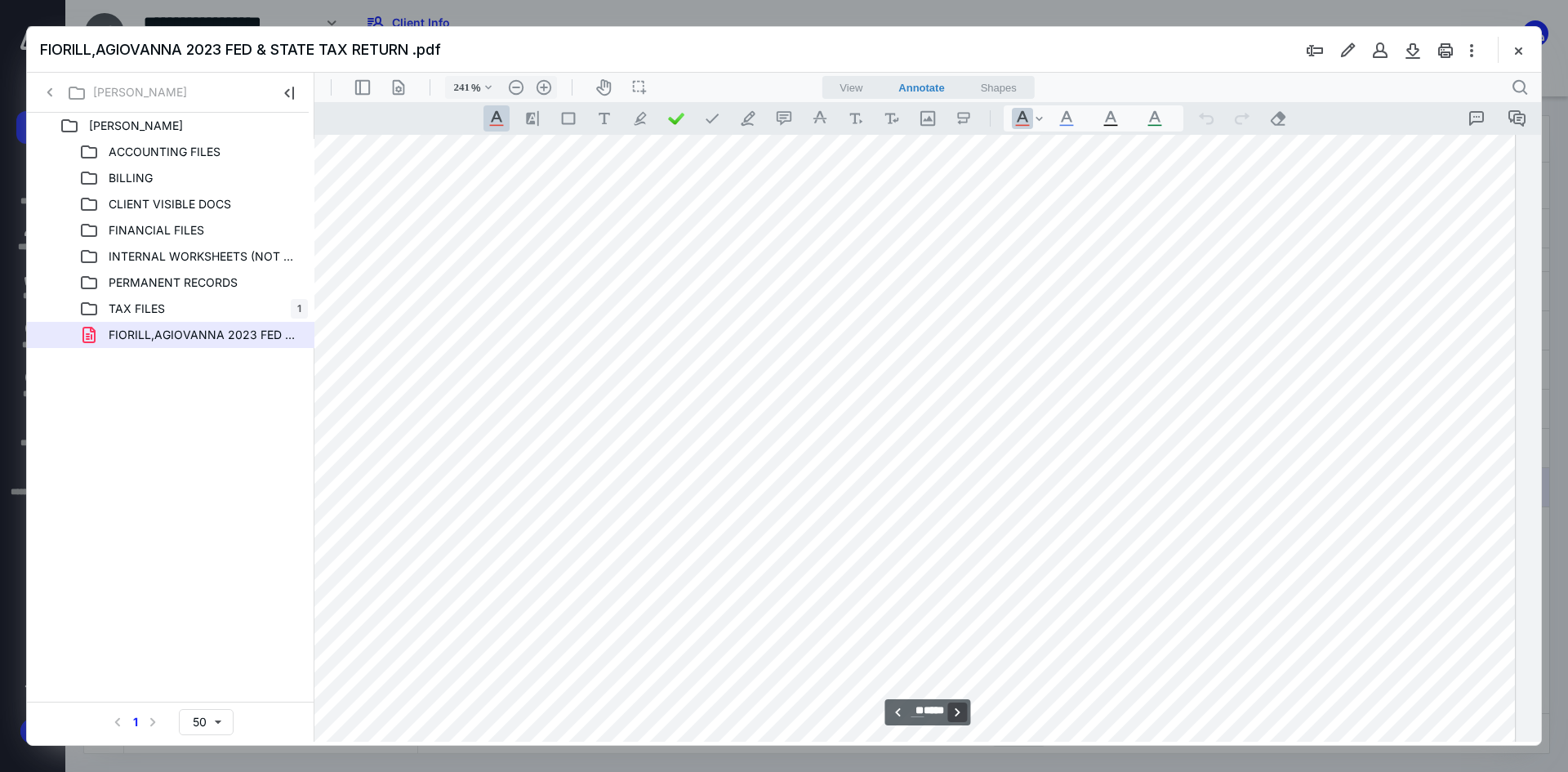click on "**********" at bounding box center (958, 712) 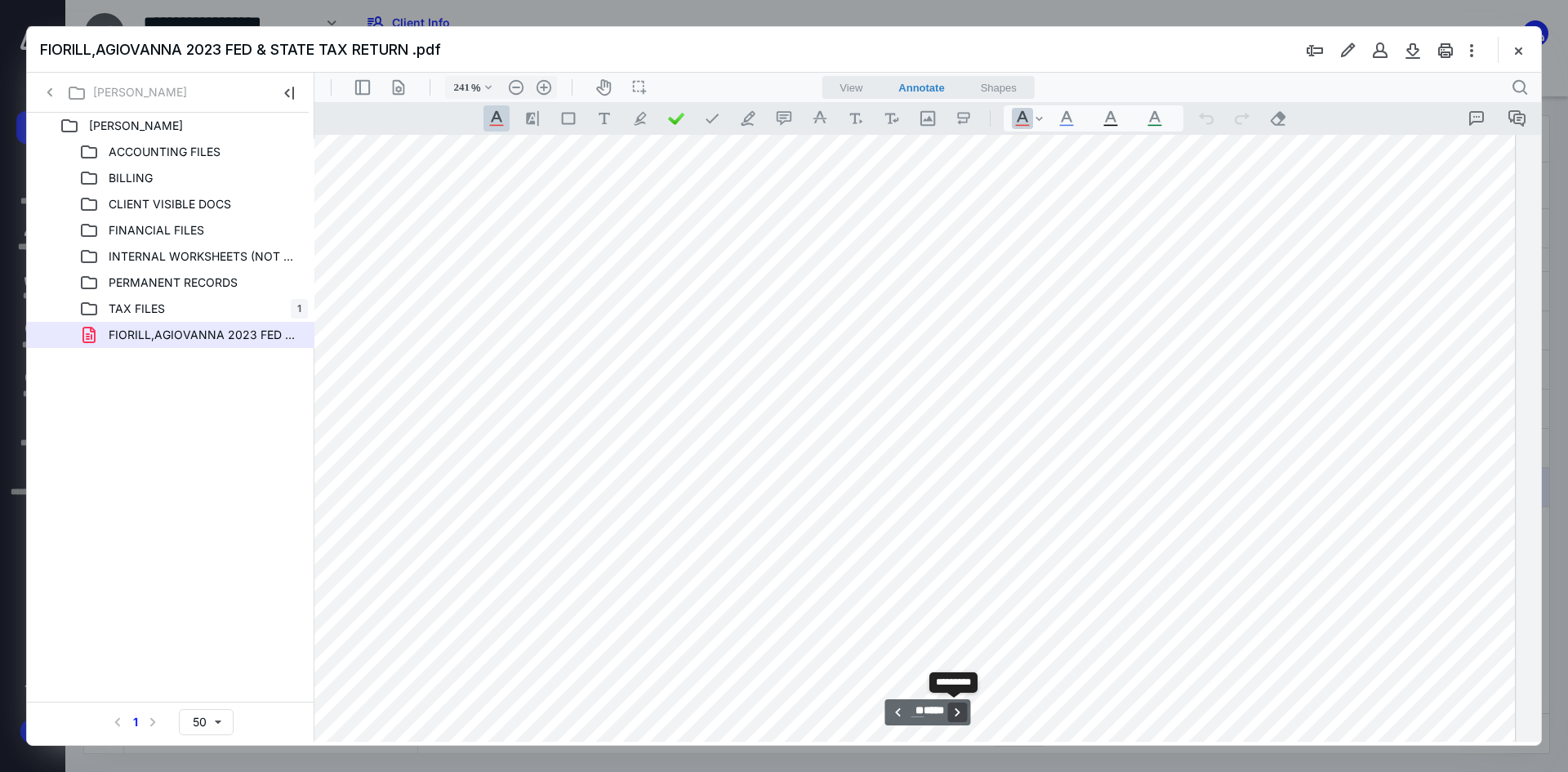 click on "**********" at bounding box center (958, 712) 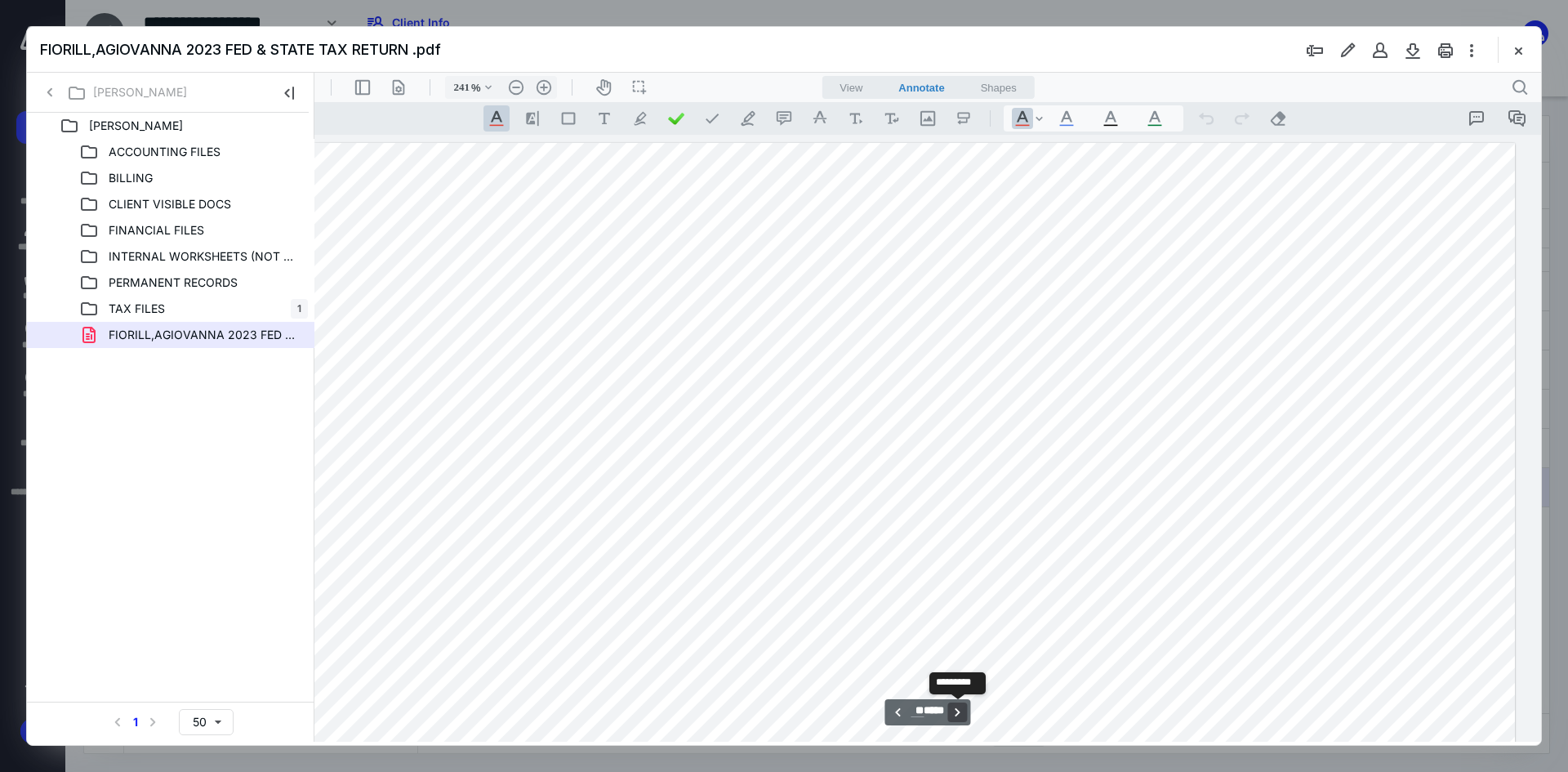 click on "**********" at bounding box center (958, 712) 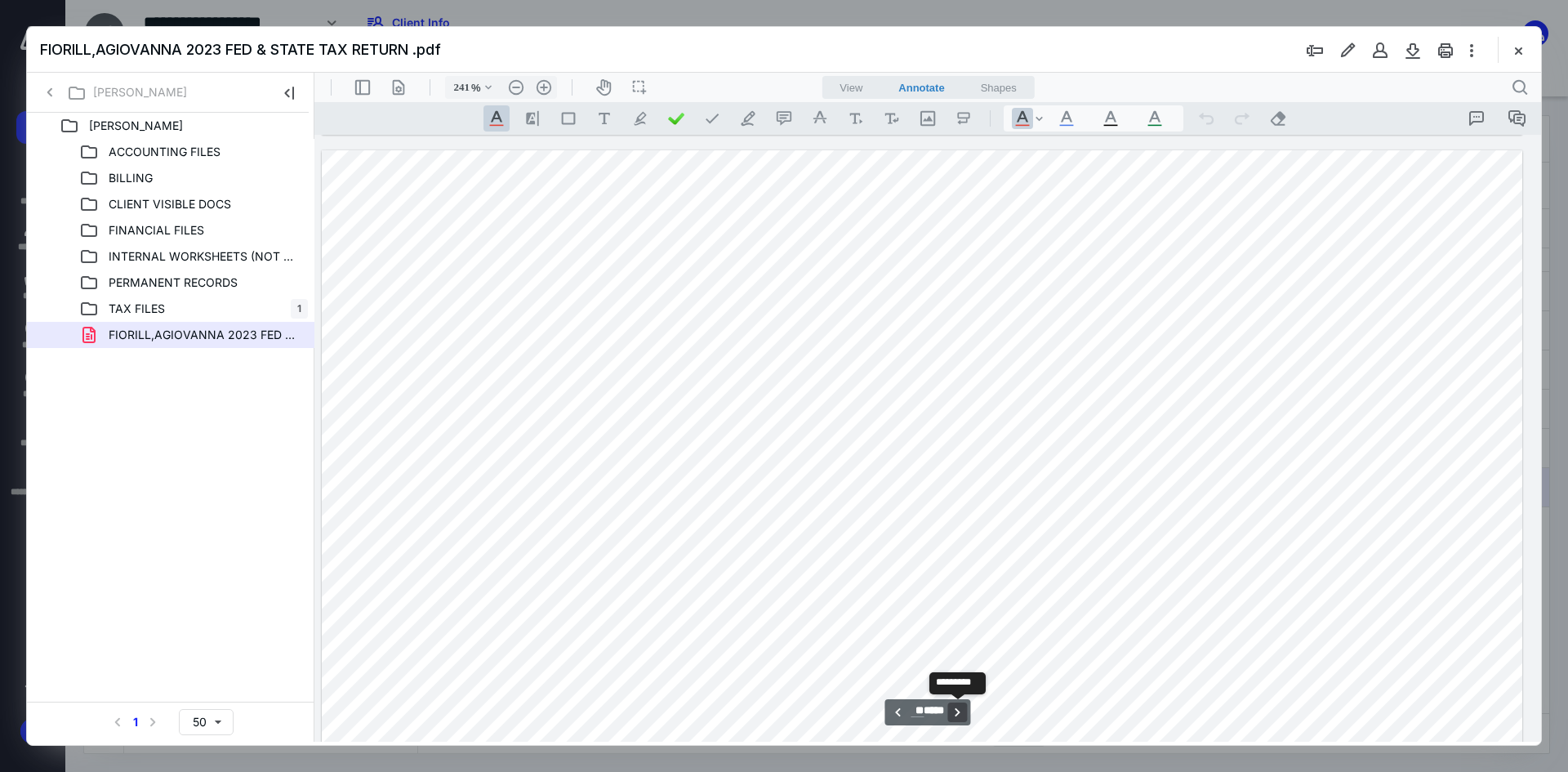 click on "**********" at bounding box center [958, 712] 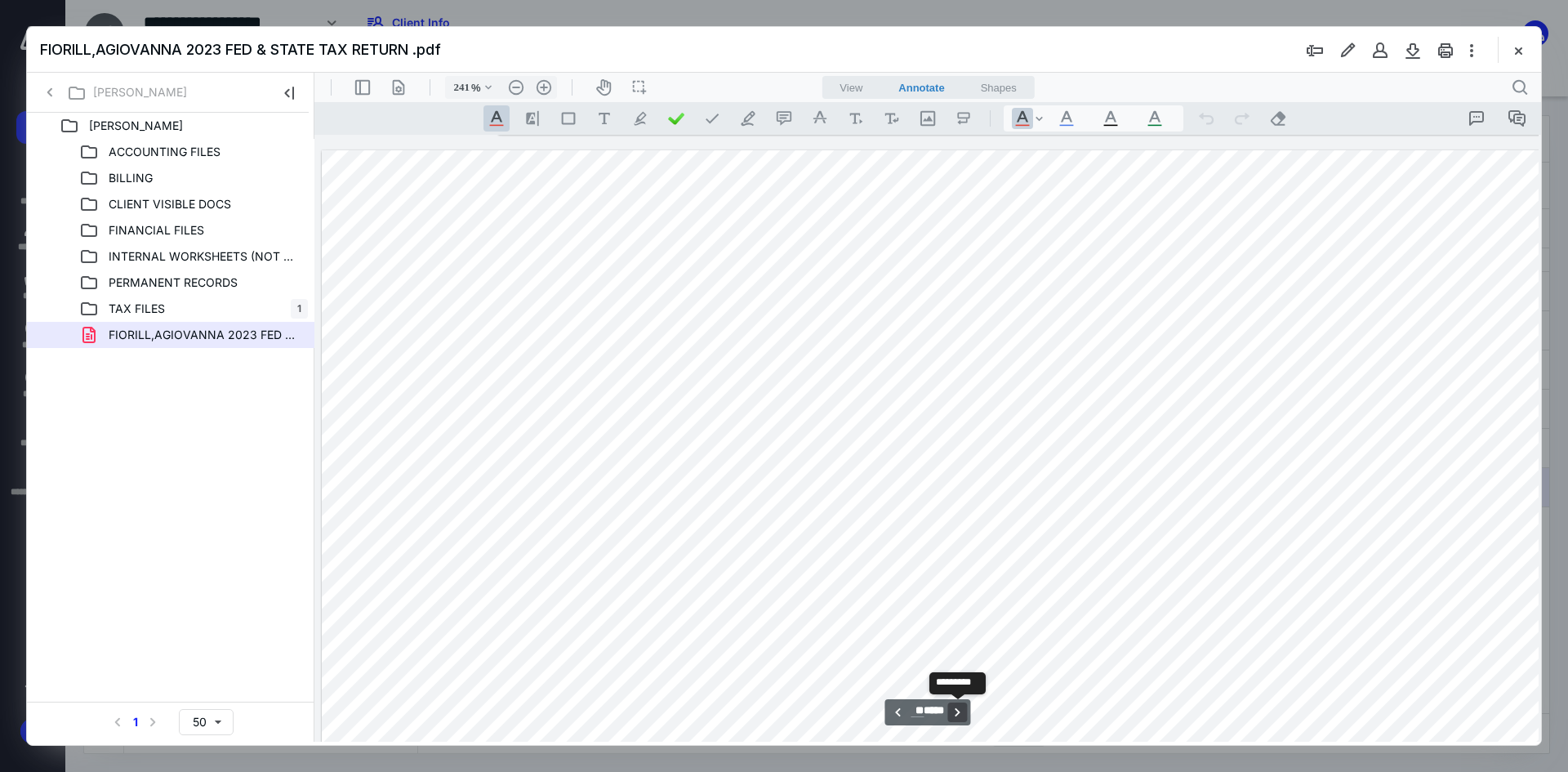 click on "**********" at bounding box center [958, 712] 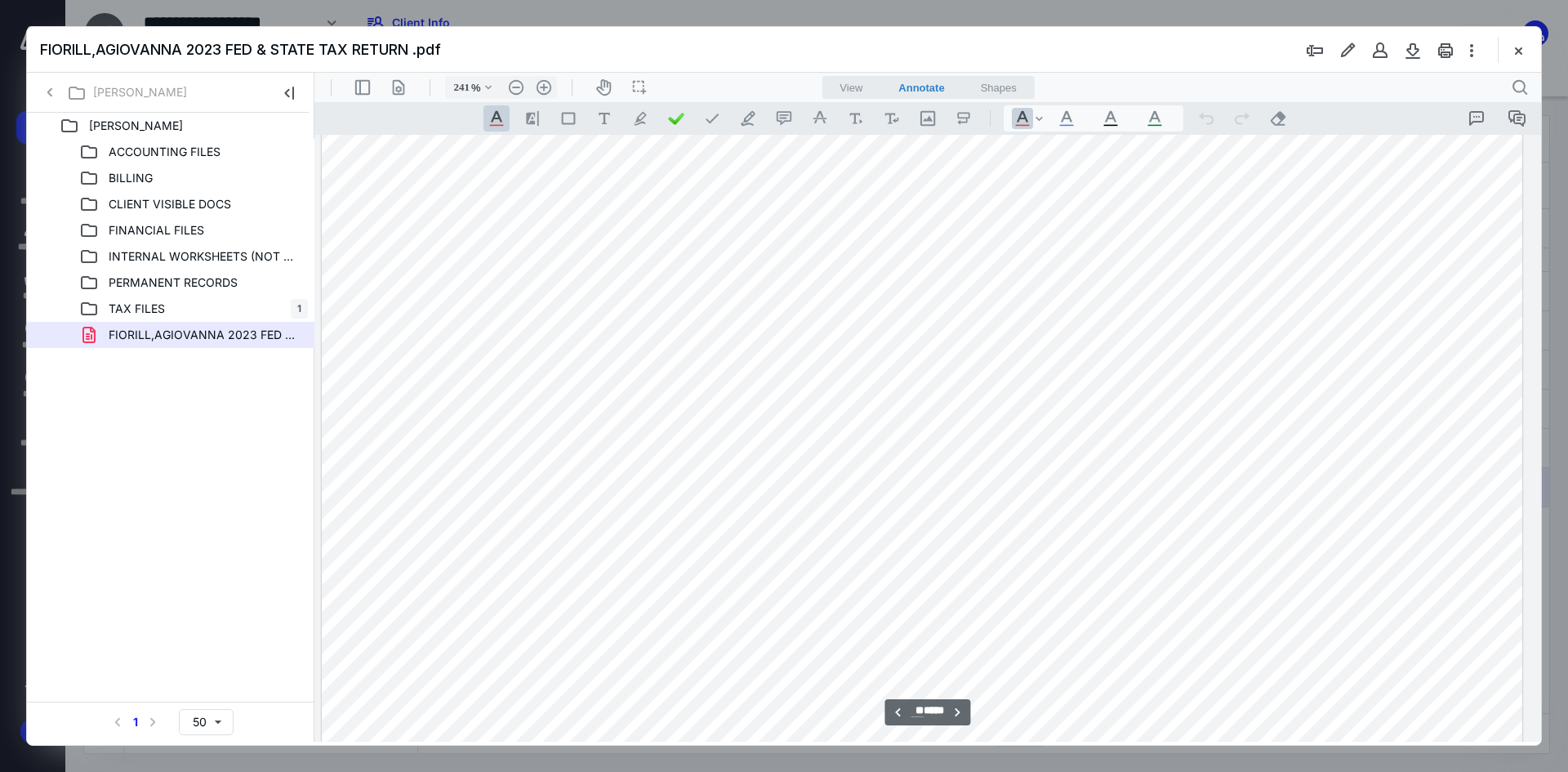 scroll, scrollTop: 43930, scrollLeft: 177, axis: both 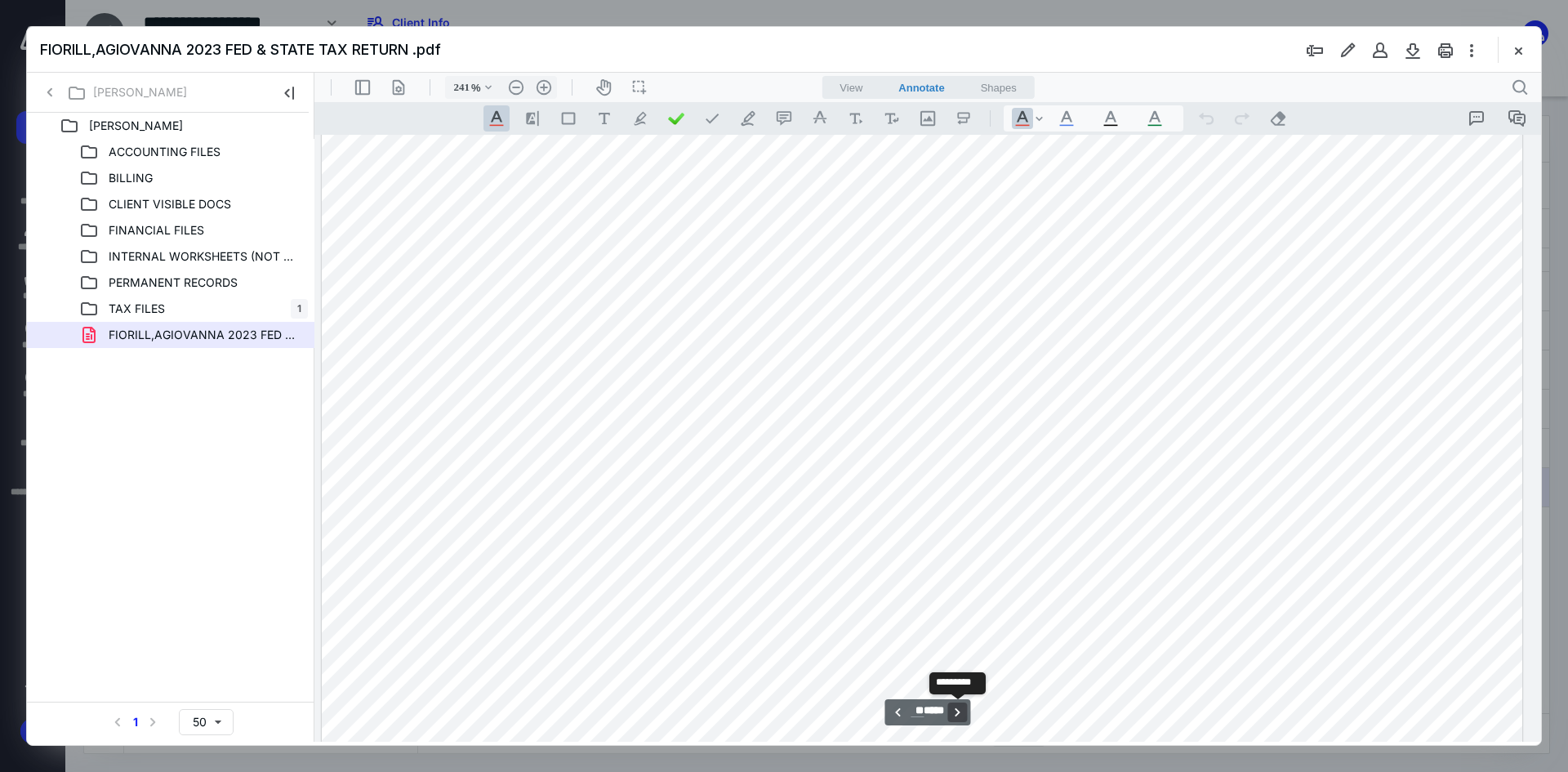 click on "**********" at bounding box center (958, 712) 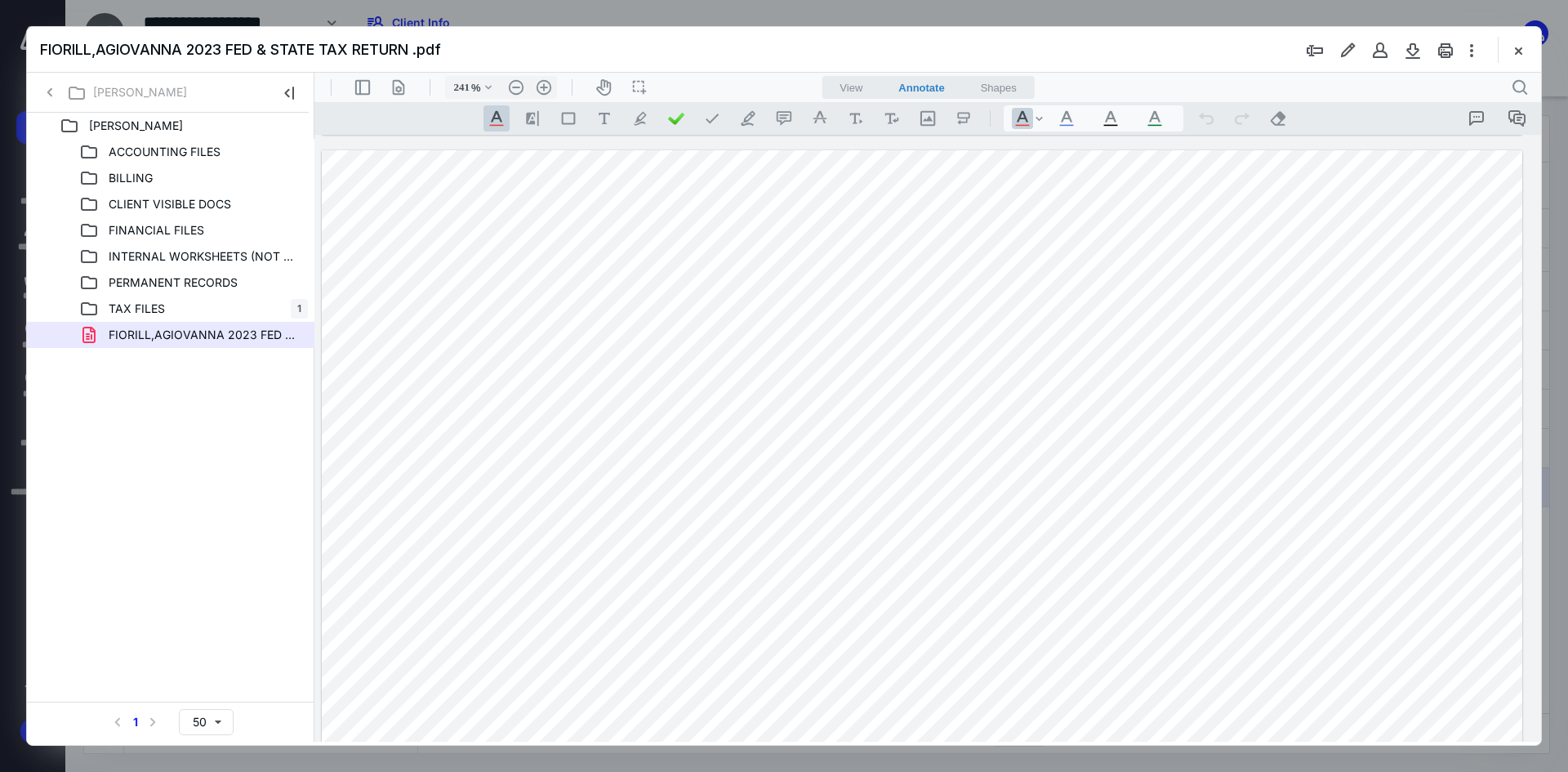 click at bounding box center (922, 927) 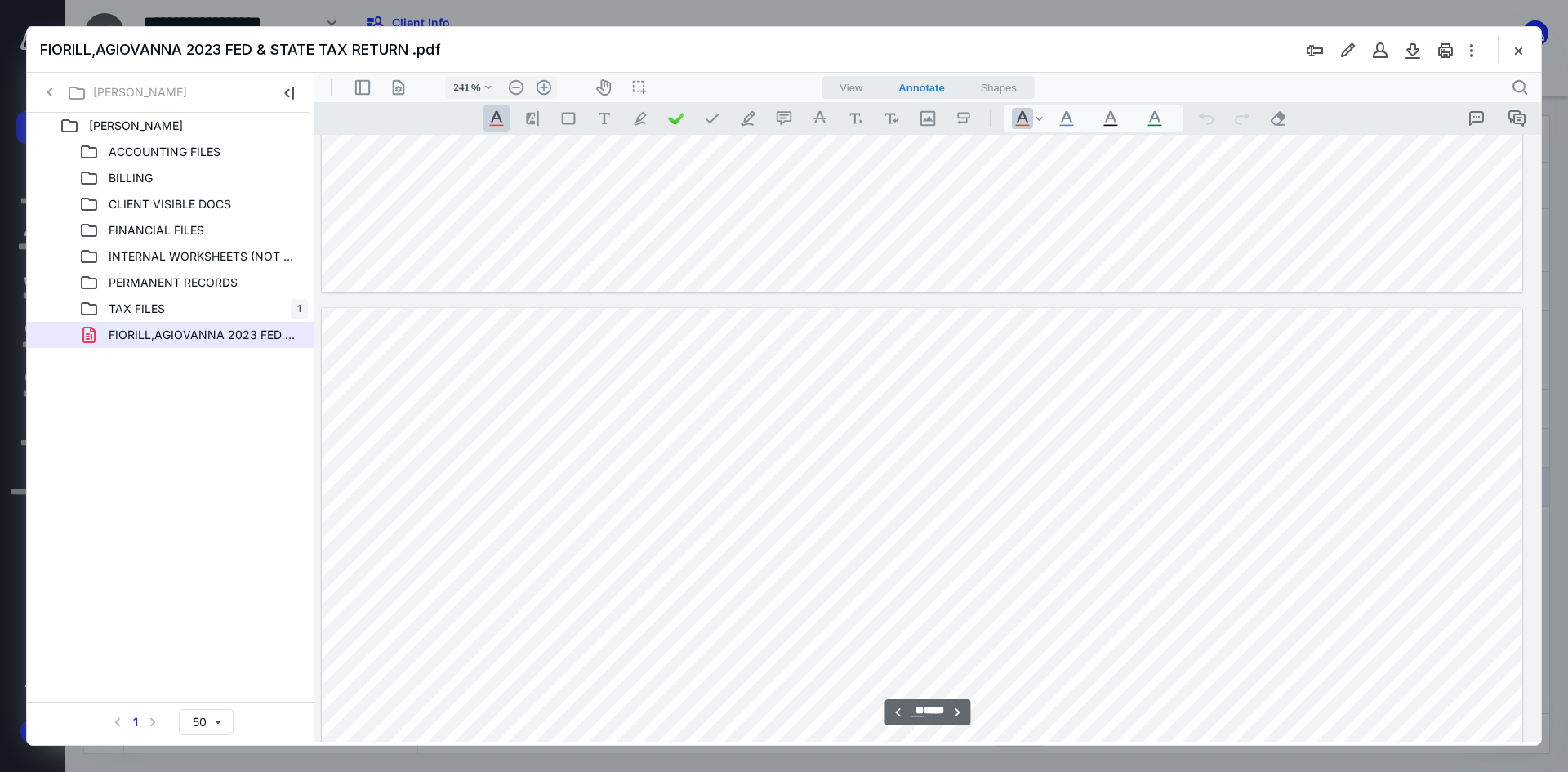 scroll, scrollTop: 45010, scrollLeft: 177, axis: both 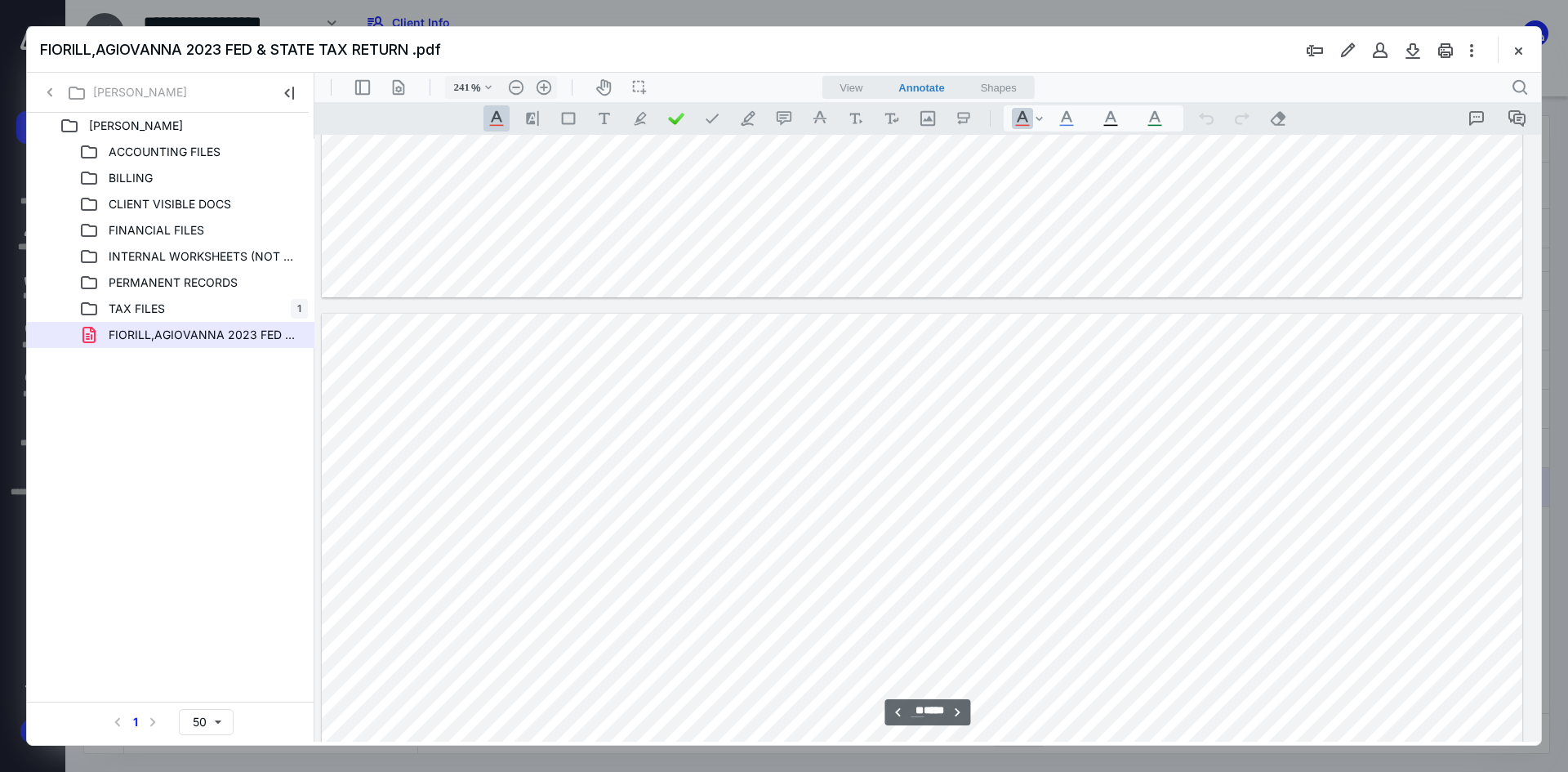 click on "**********" at bounding box center [927, 712] 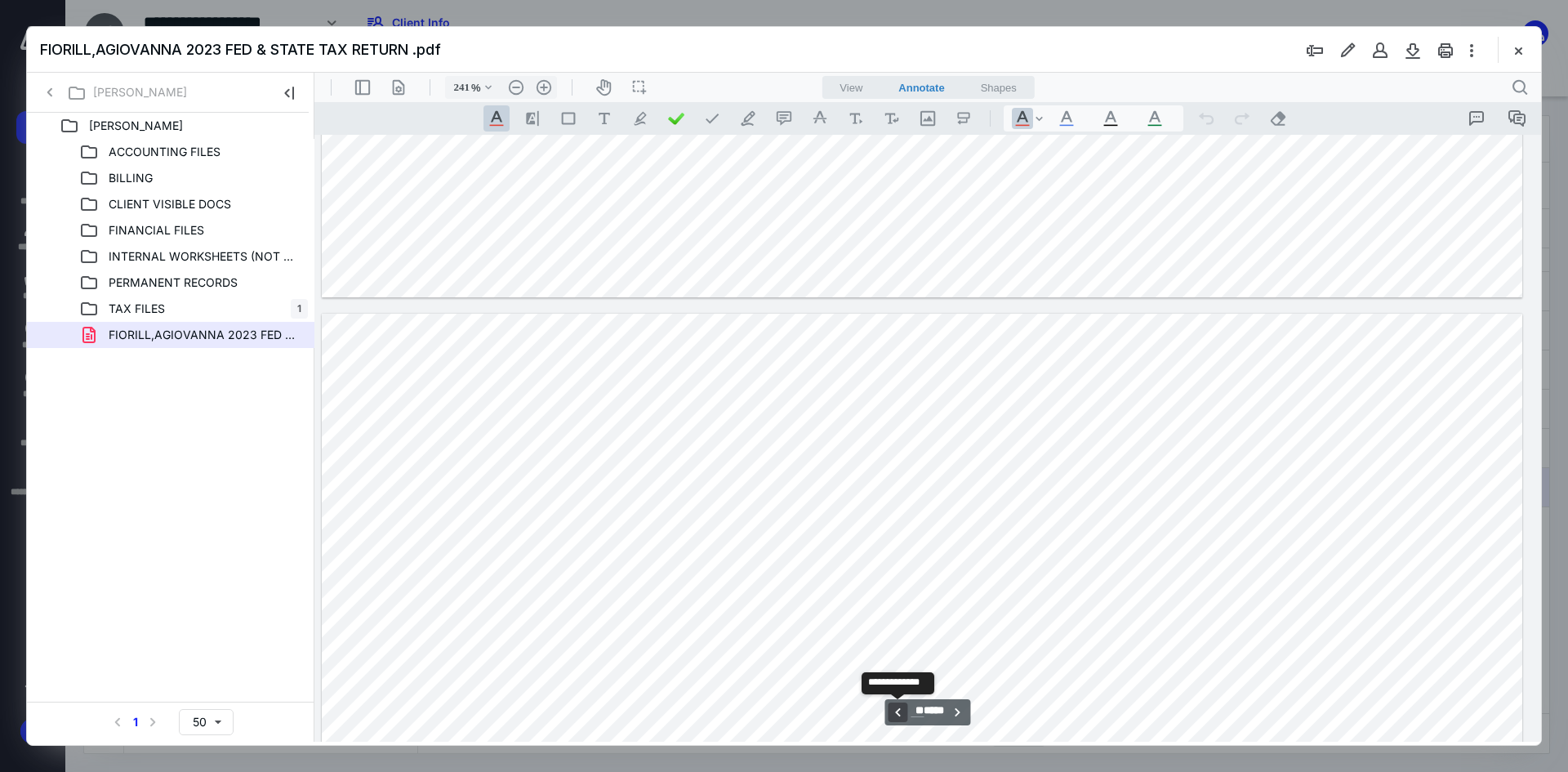 click on "**********" at bounding box center (898, 712) 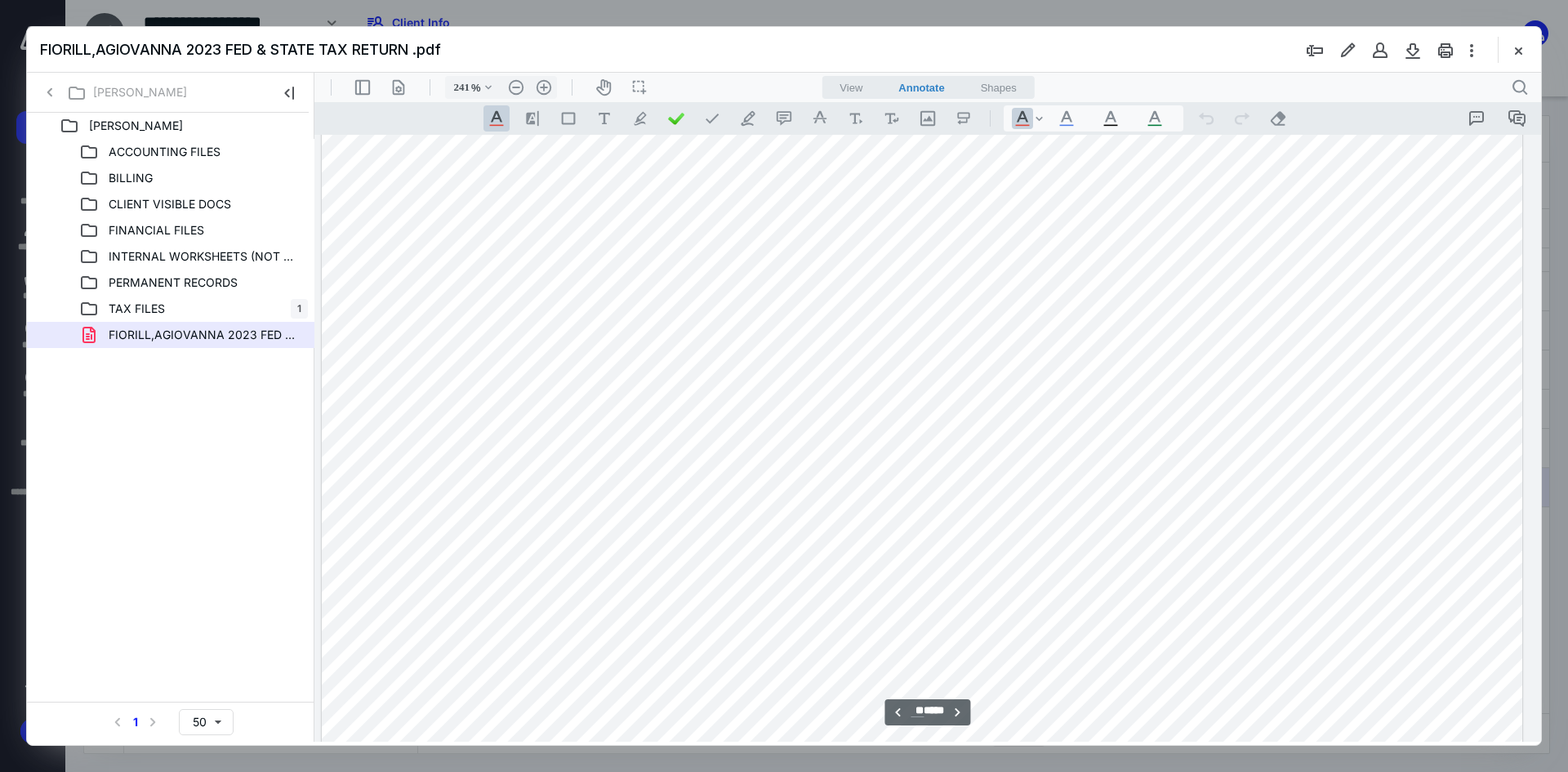 scroll, scrollTop: 45564, scrollLeft: 177, axis: both 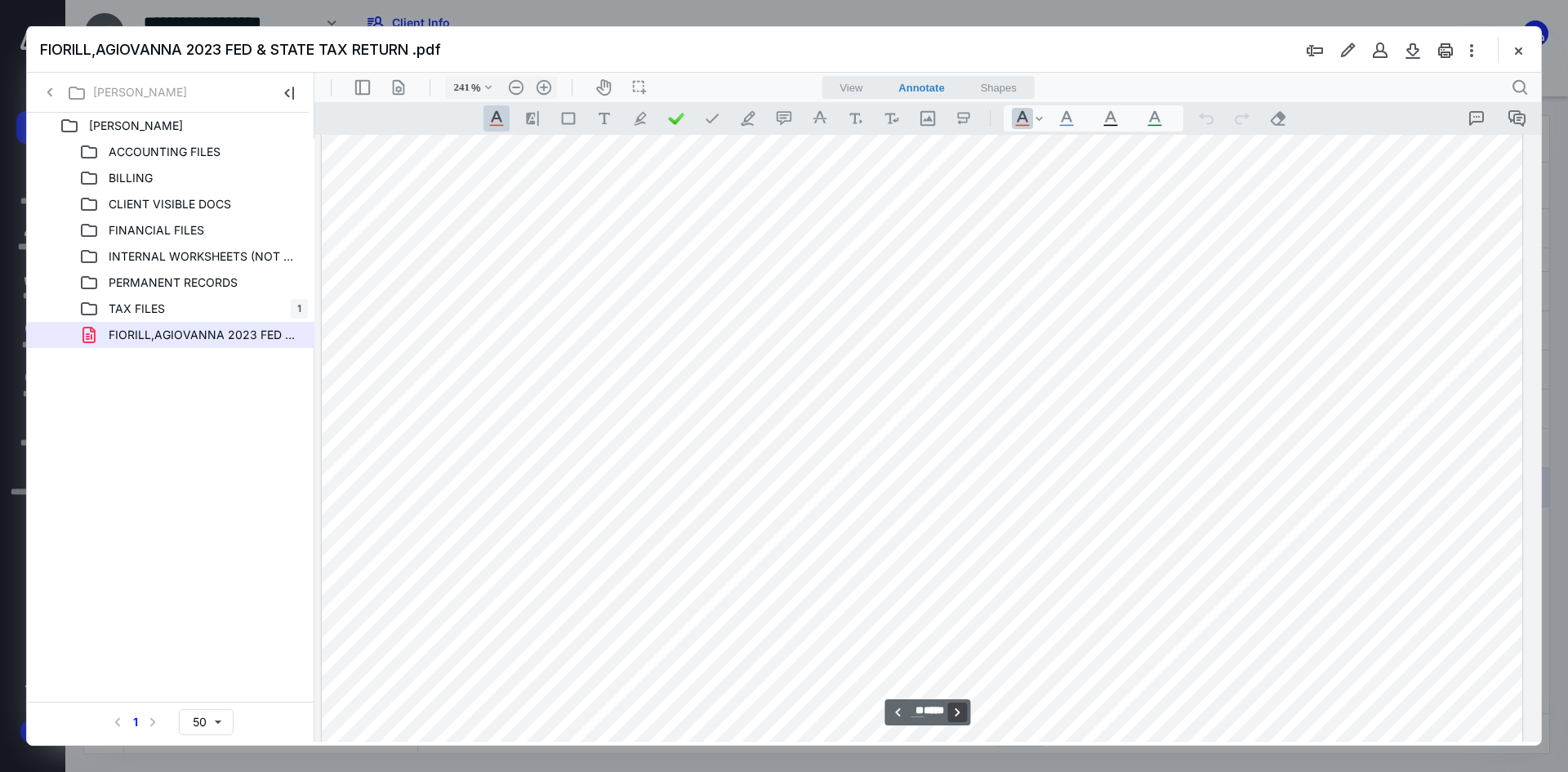 click on "**********" at bounding box center (958, 712) 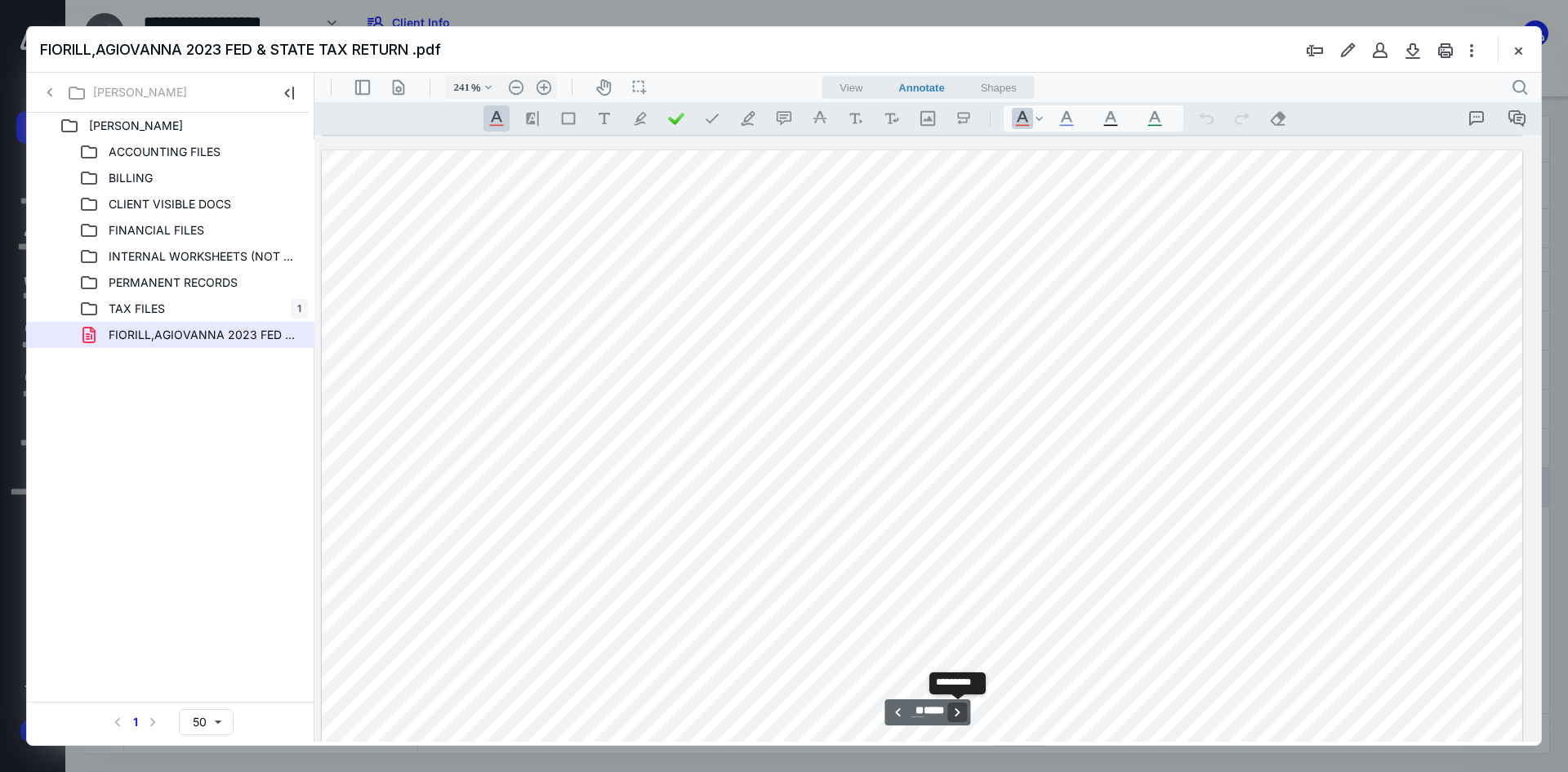 click on "**********" at bounding box center [958, 712] 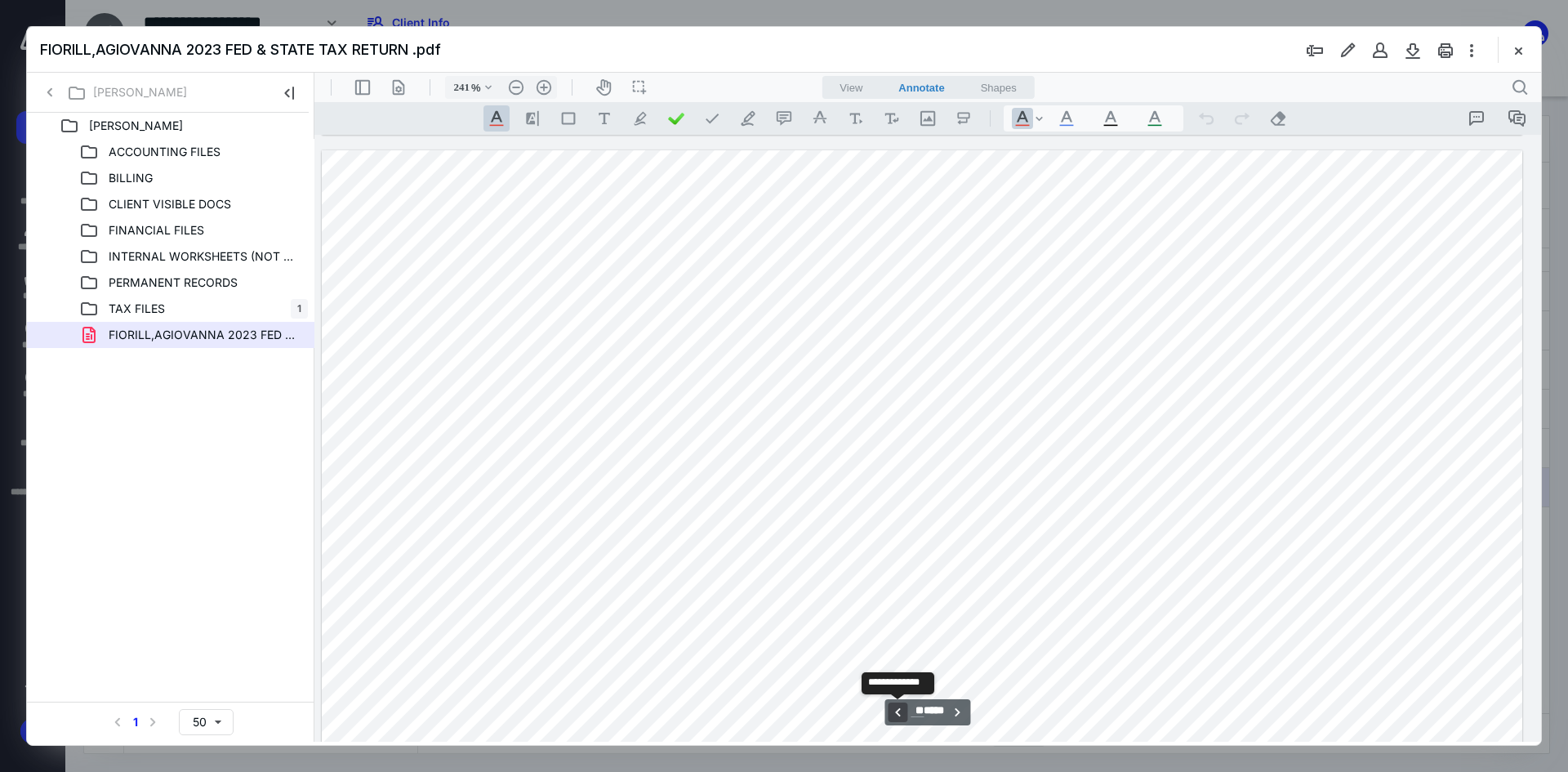 click on "**********" at bounding box center (898, 712) 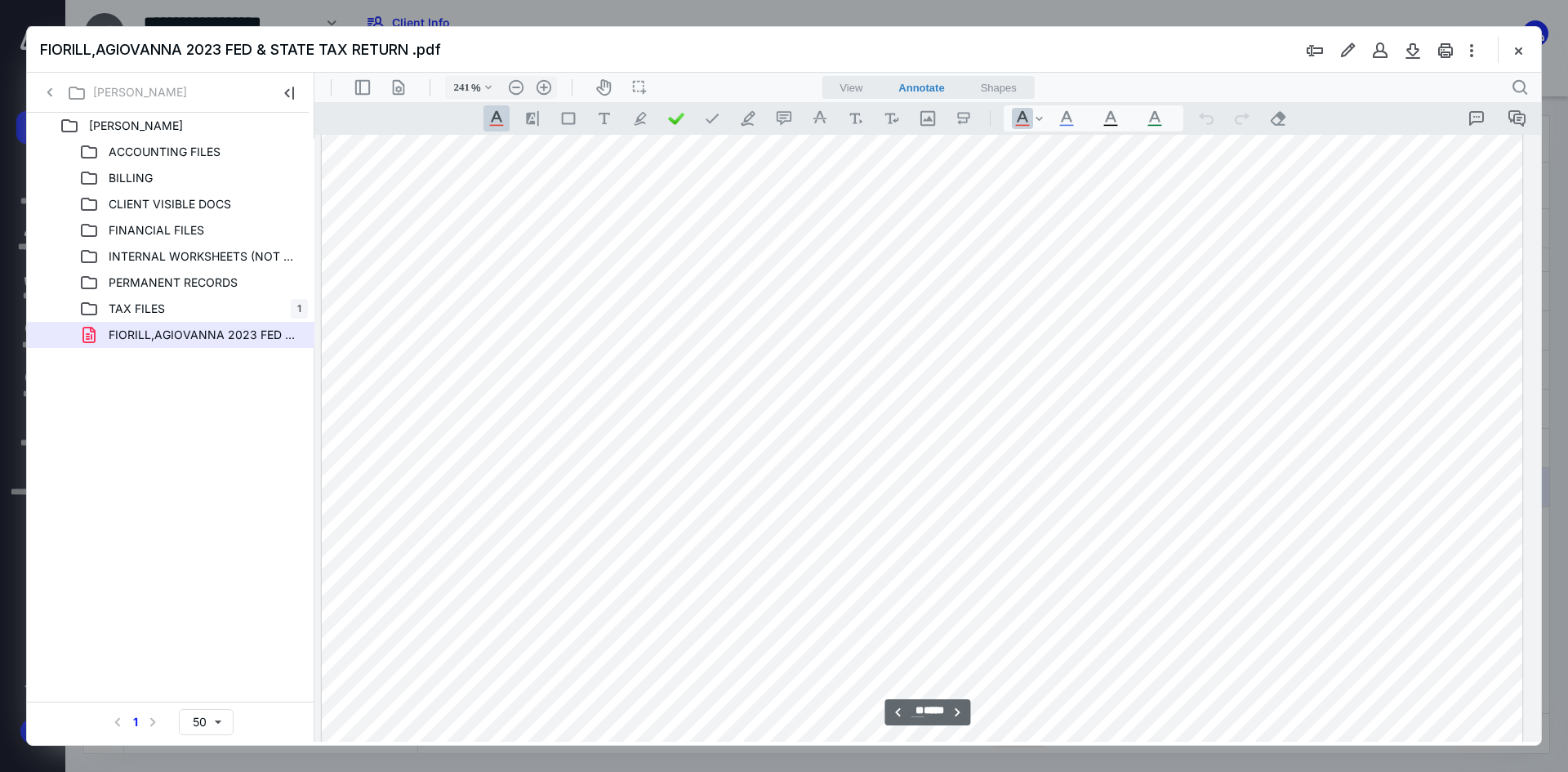 scroll, scrollTop: 47152, scrollLeft: 177, axis: both 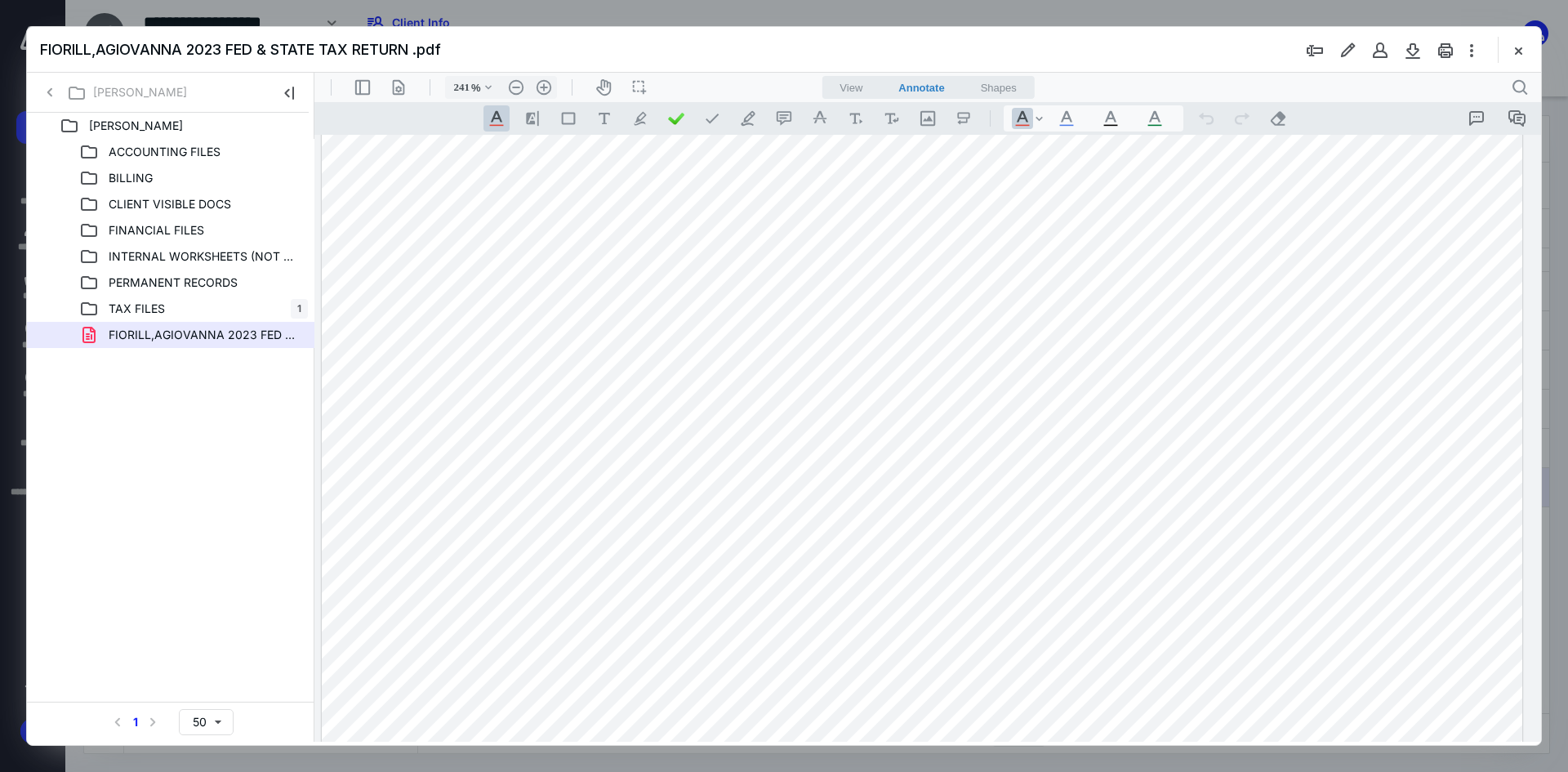 drag, startPoint x: 1525, startPoint y: 45, endPoint x: 1514, endPoint y: 51, distance: 12.529964 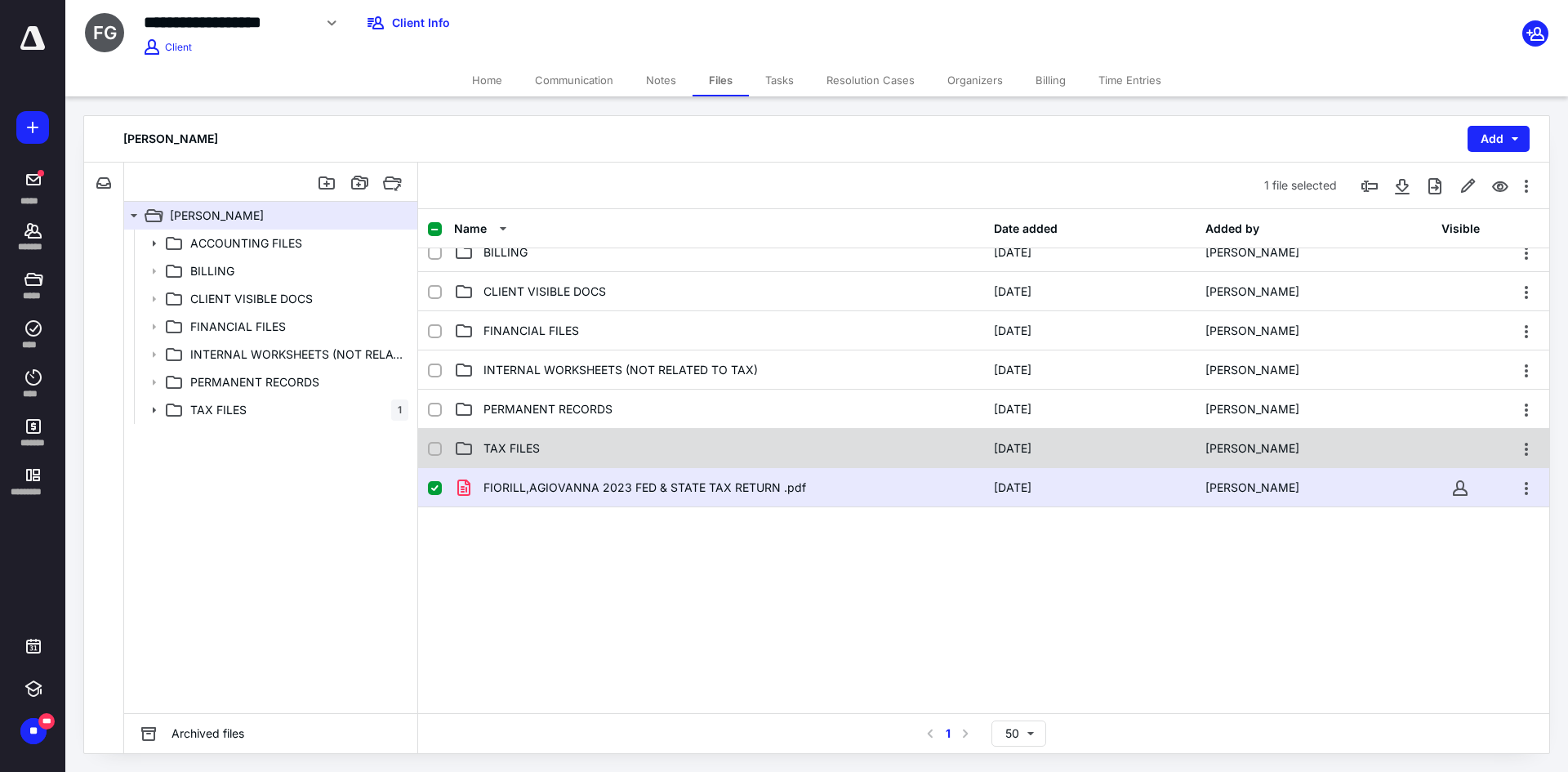 click on "TAX FILES 2/20/2025 Tim Scott" at bounding box center (983, 448) 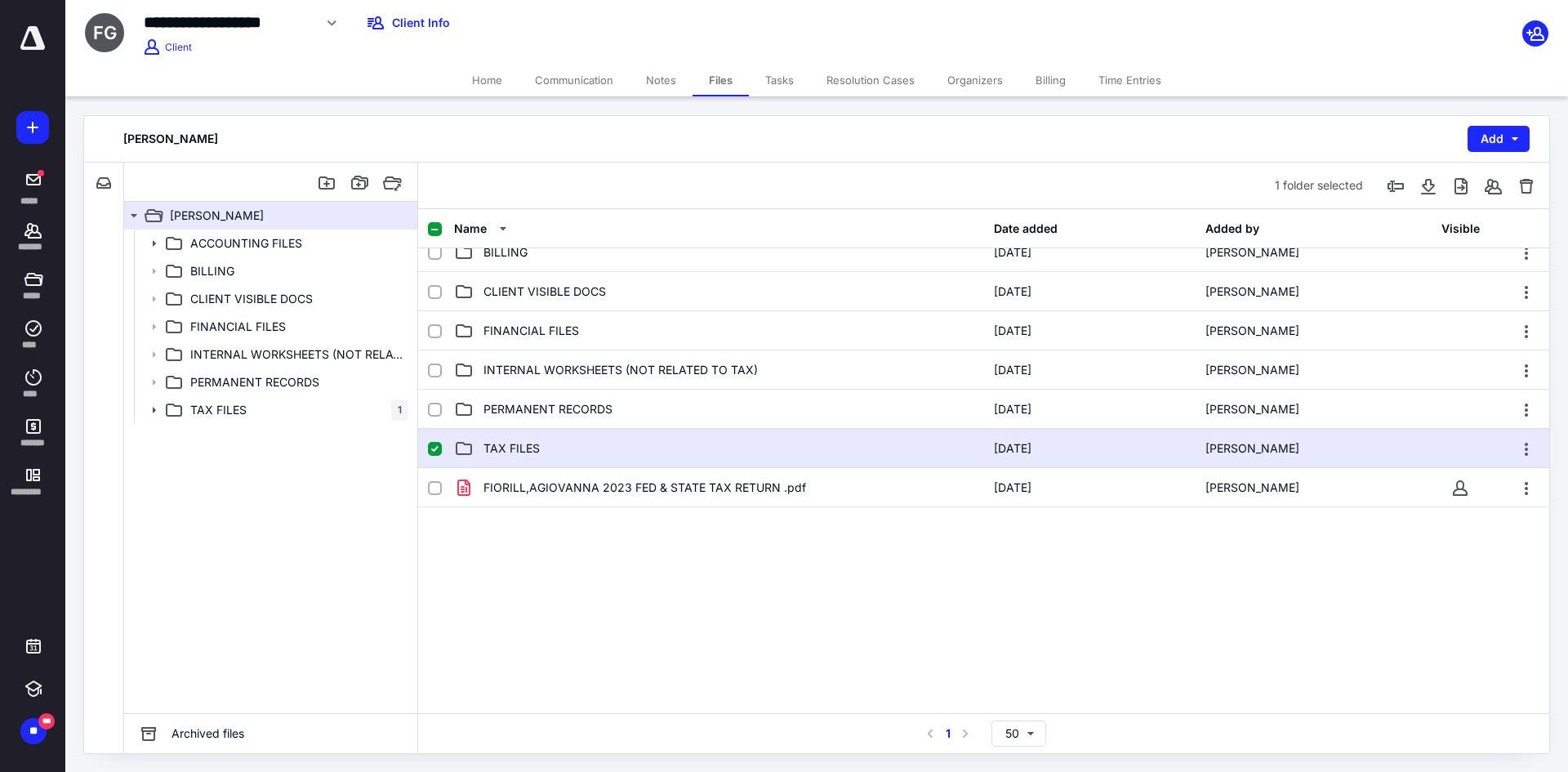 click on "TAX FILES" at bounding box center (511, 448) 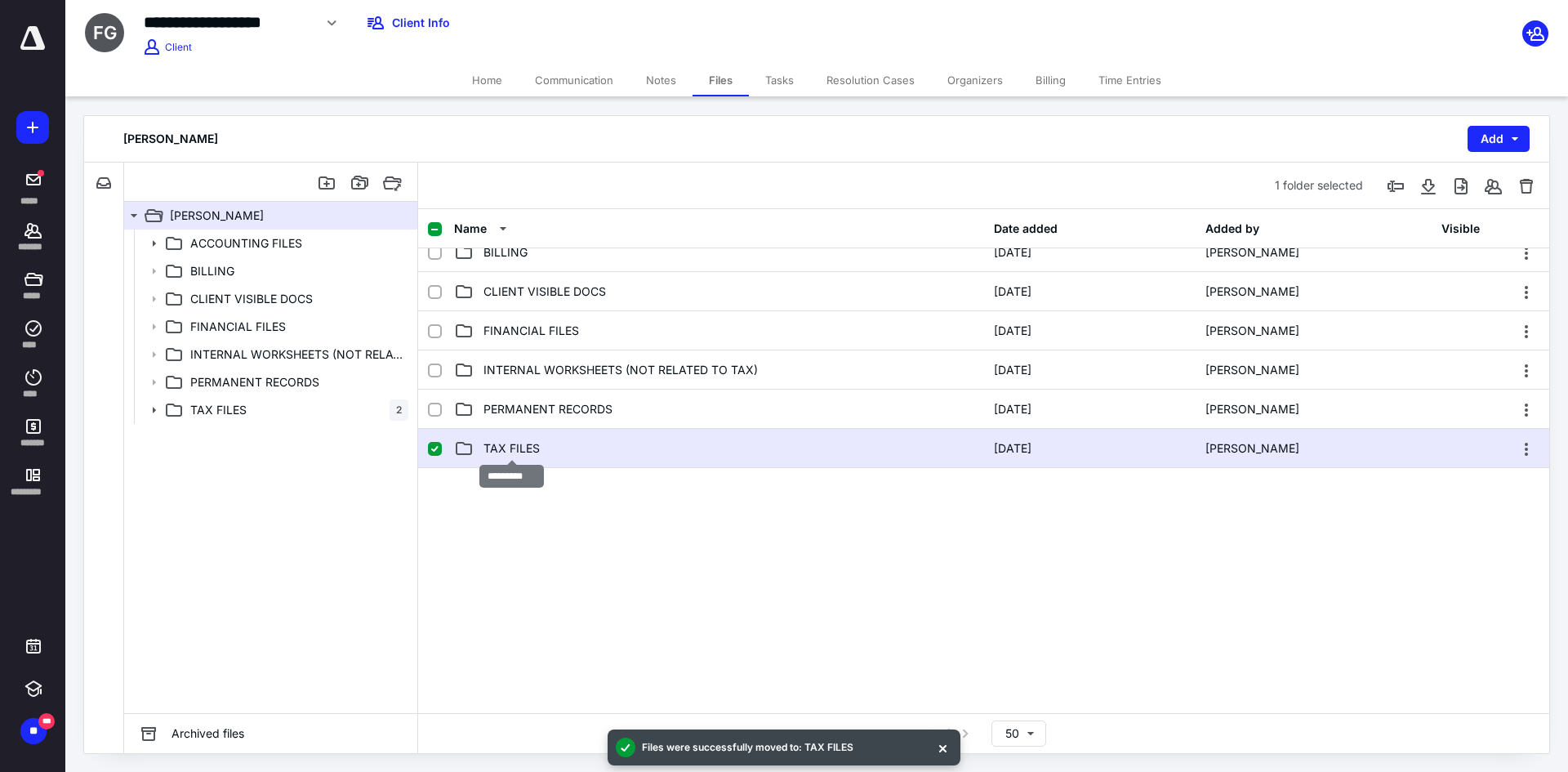click on "TAX FILES" at bounding box center (511, 448) 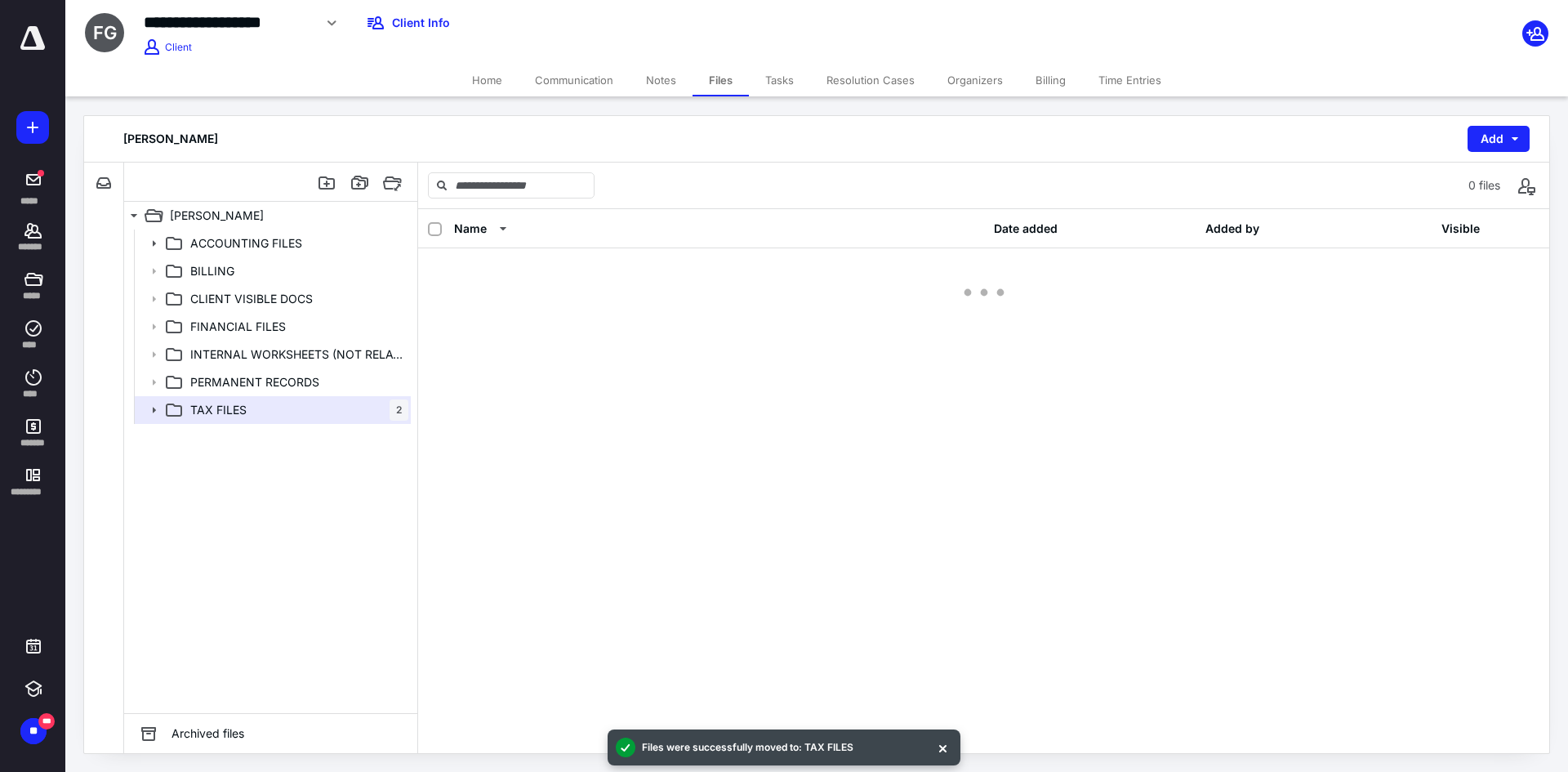 scroll, scrollTop: 0, scrollLeft: 0, axis: both 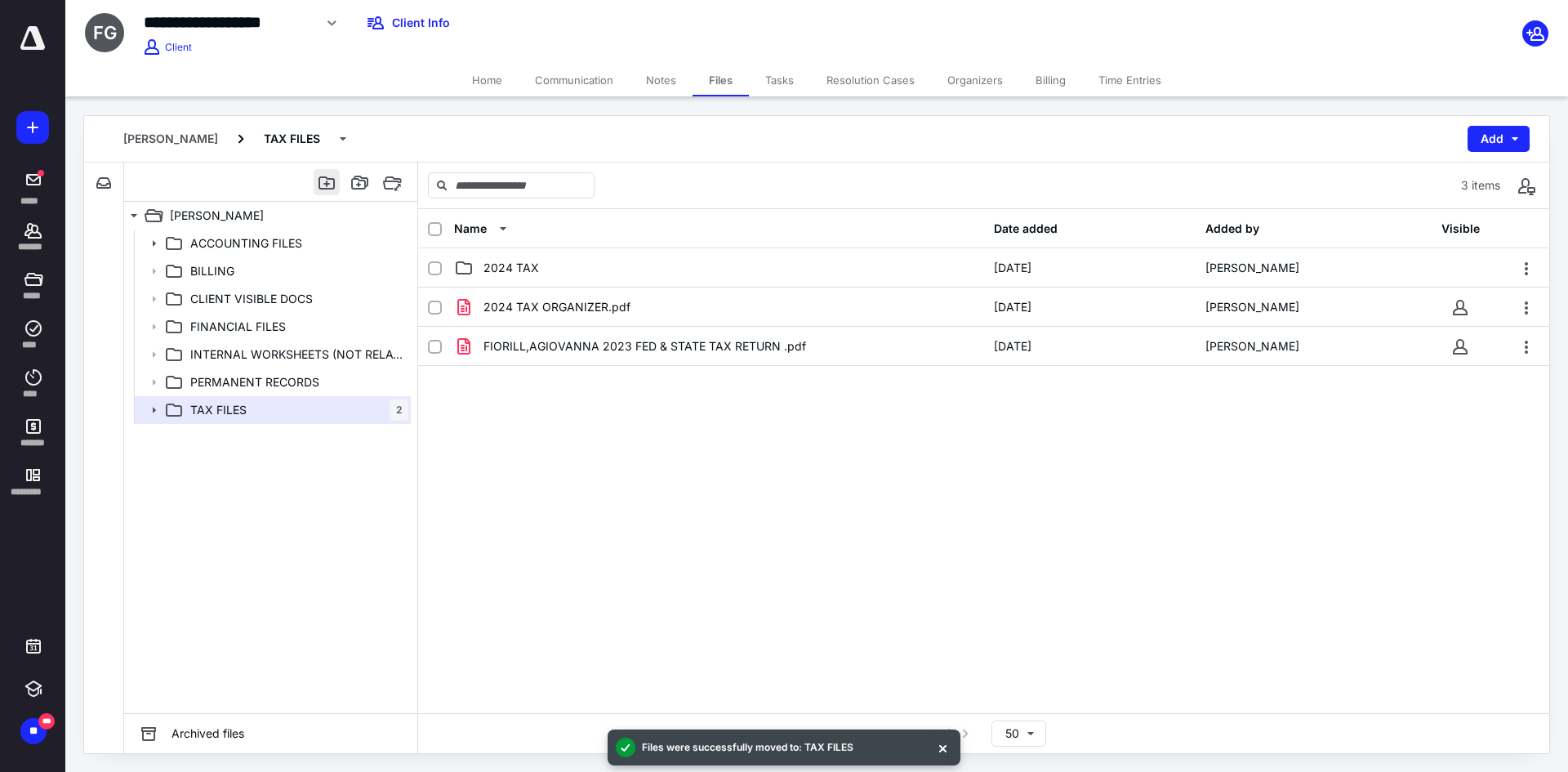click at bounding box center [327, 182] 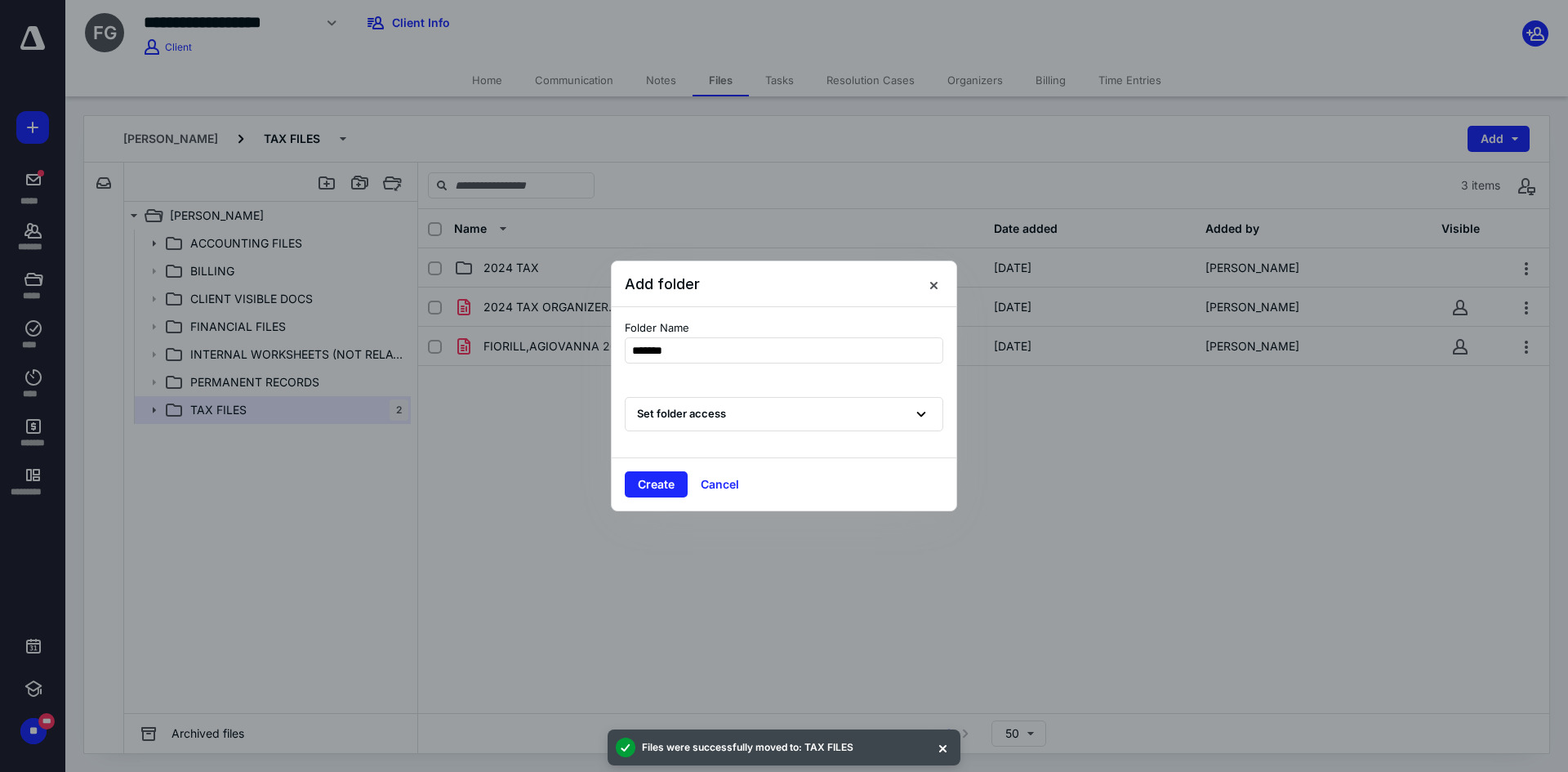 type on "********" 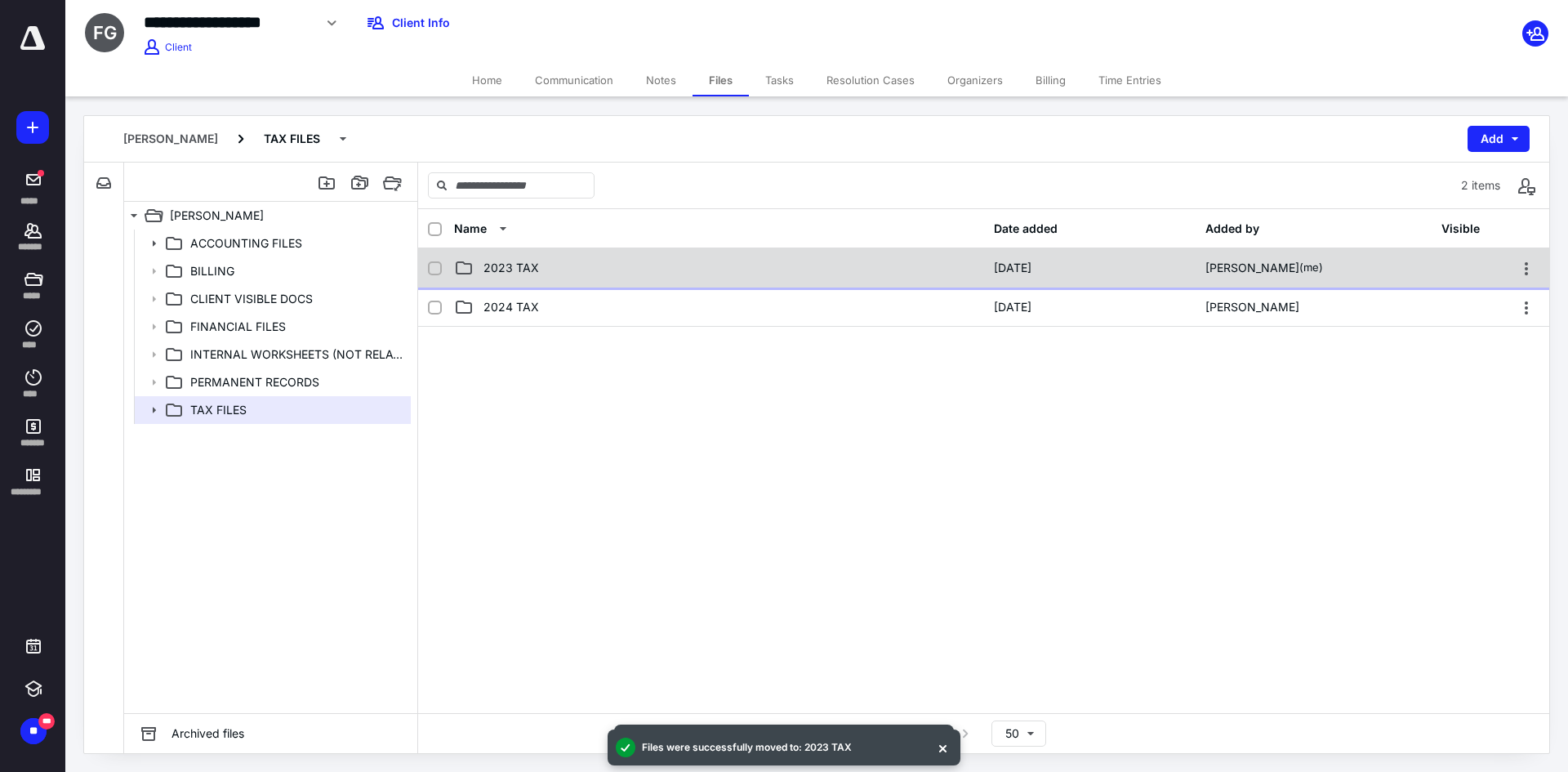 click on "2023 TAX" at bounding box center [511, 268] 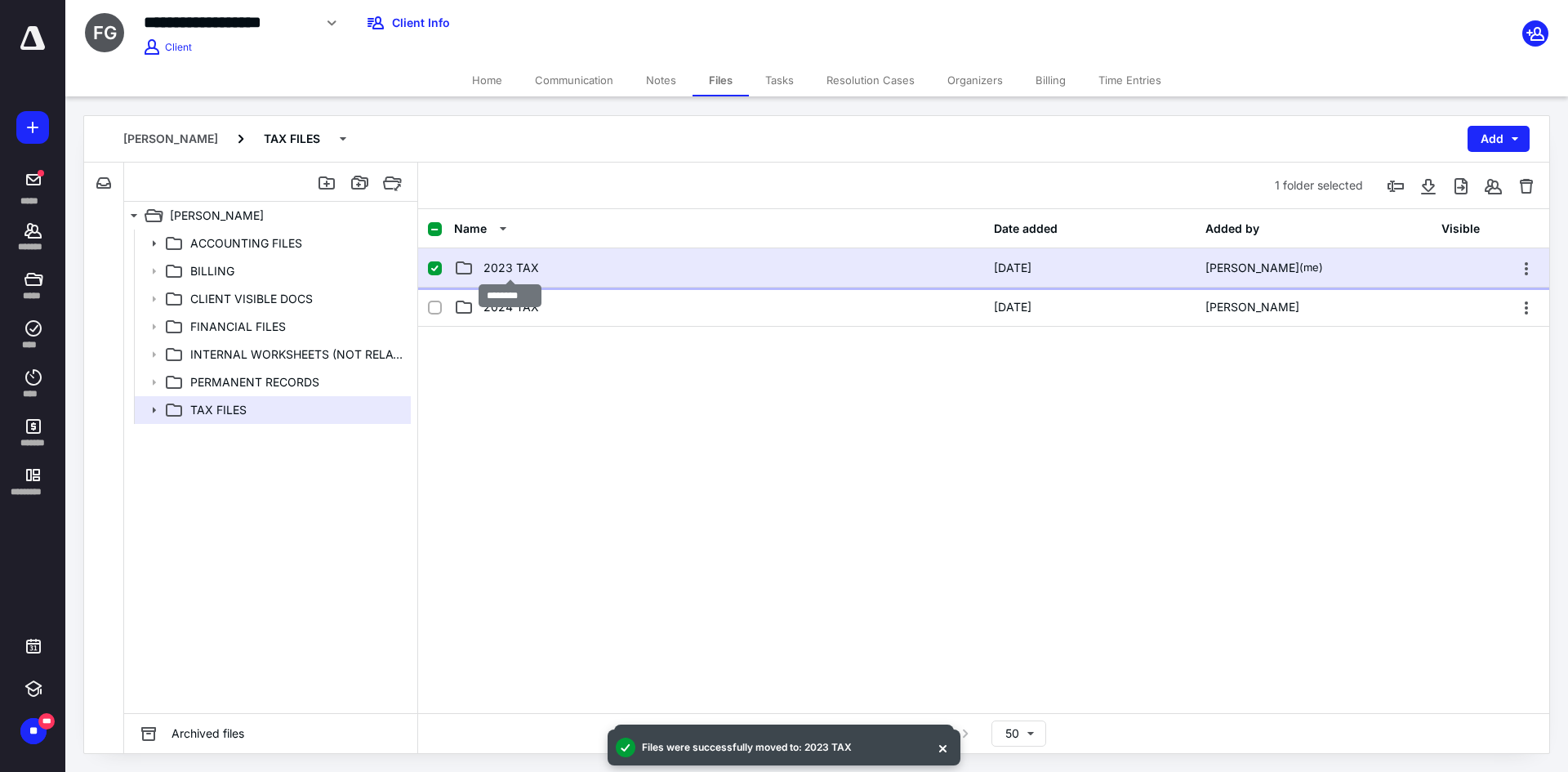 click on "2023 TAX" at bounding box center (511, 268) 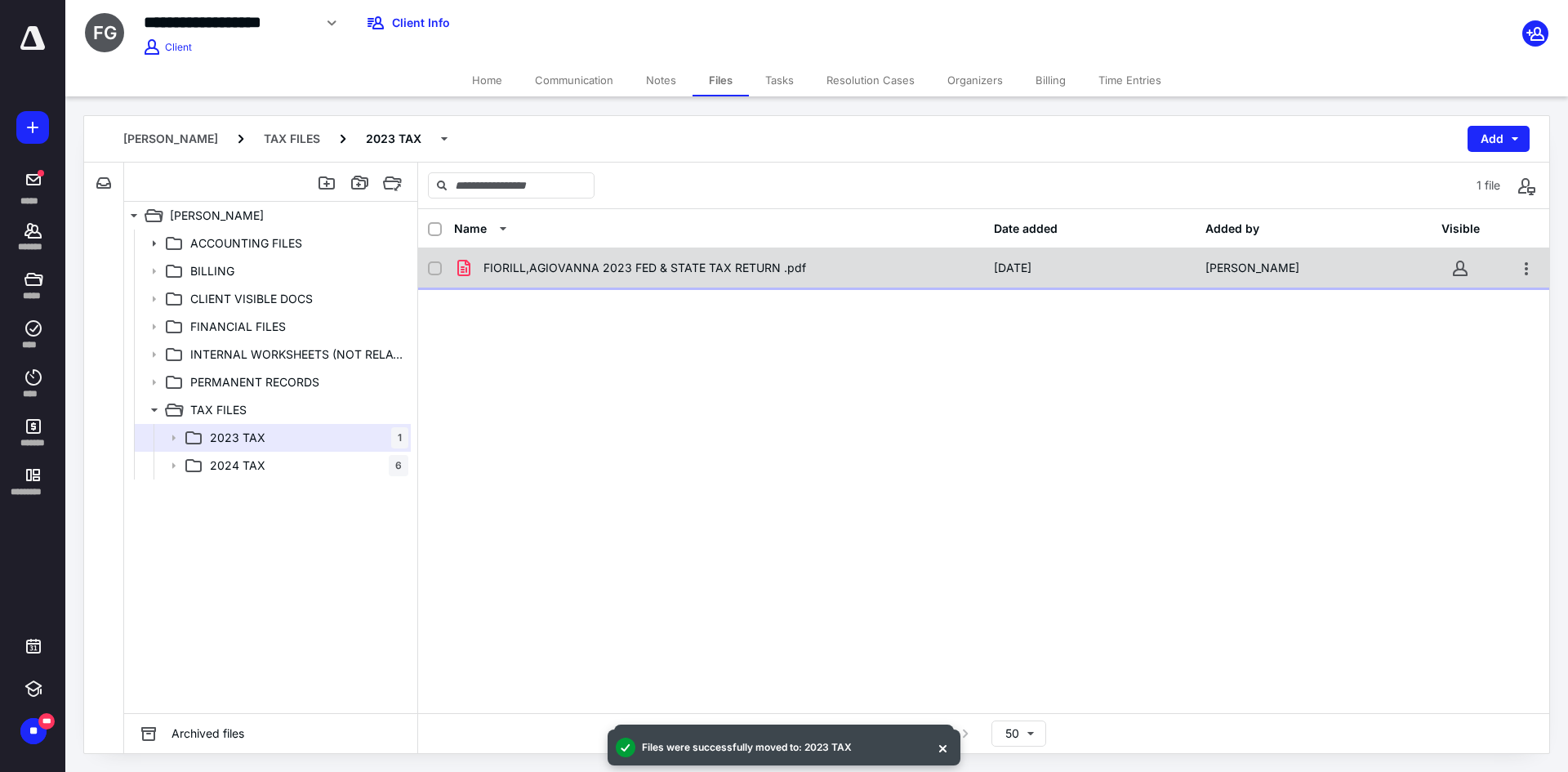 click on "FIORILL,AGIOVANNA 2023 FED & STATE TAX RETURN .pdf" at bounding box center [644, 268] 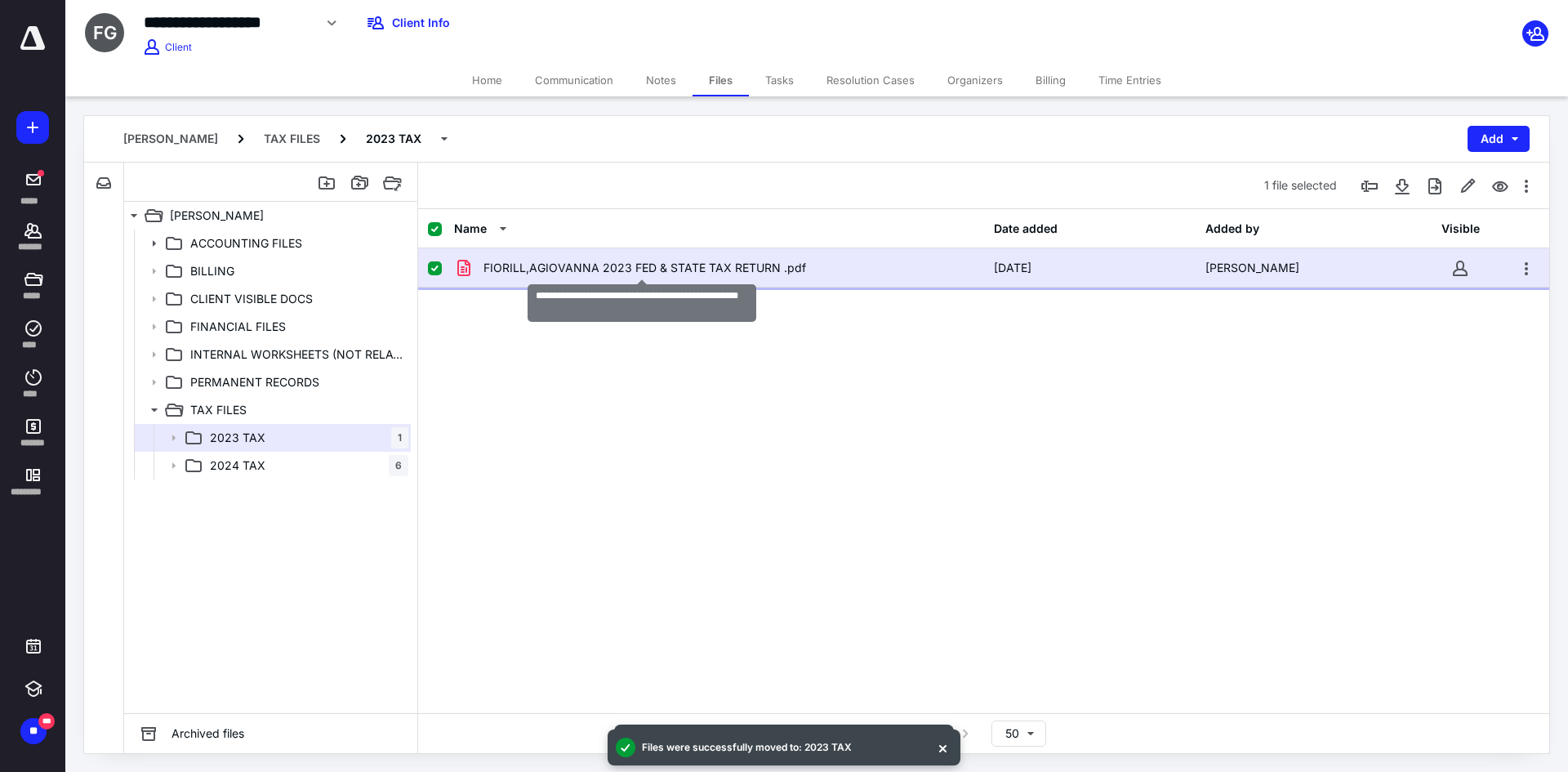 click on "FIORILL,AGIOVANNA 2023 FED & STATE TAX RETURN .pdf" at bounding box center (644, 268) 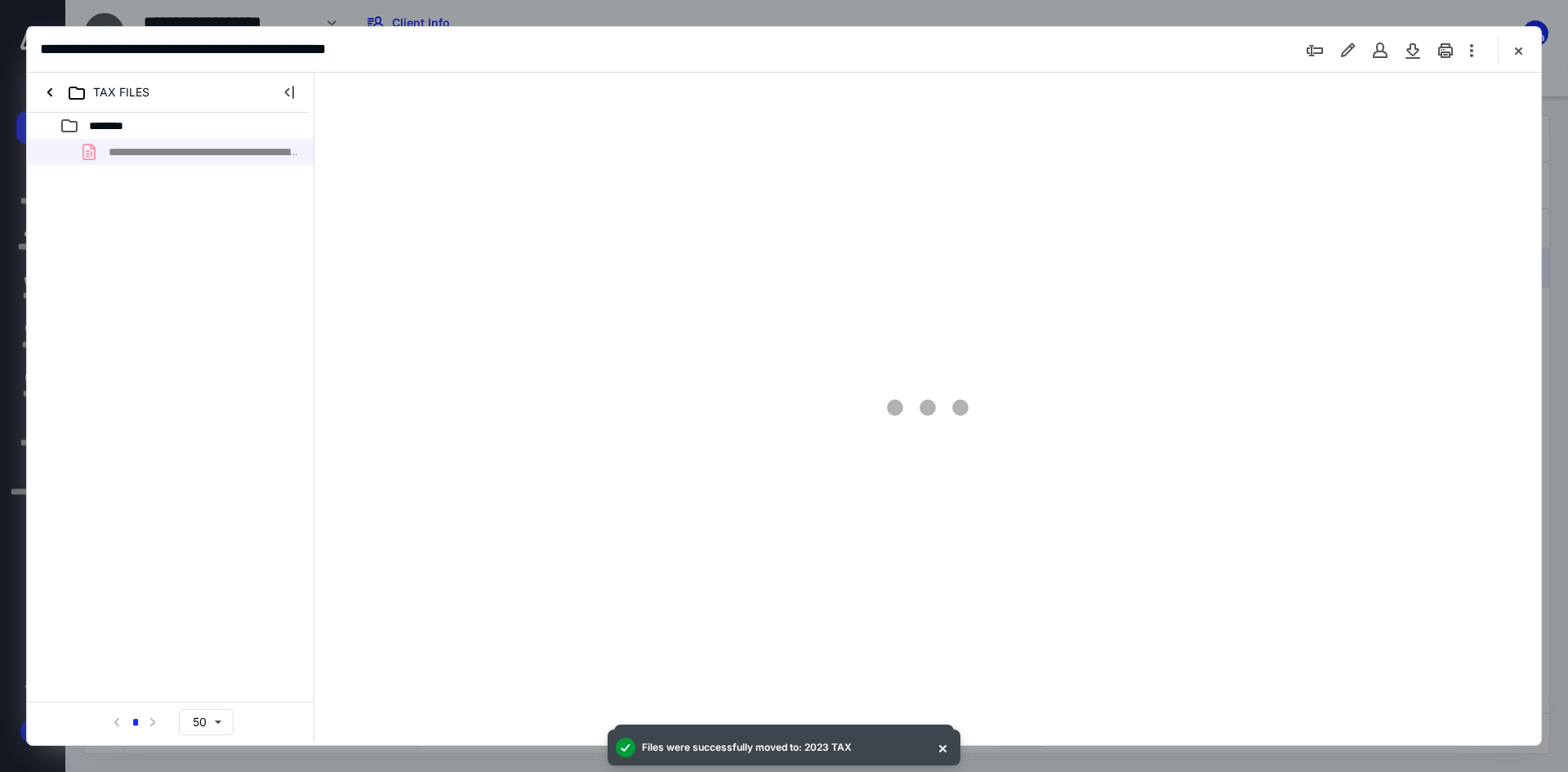 scroll, scrollTop: 0, scrollLeft: 0, axis: both 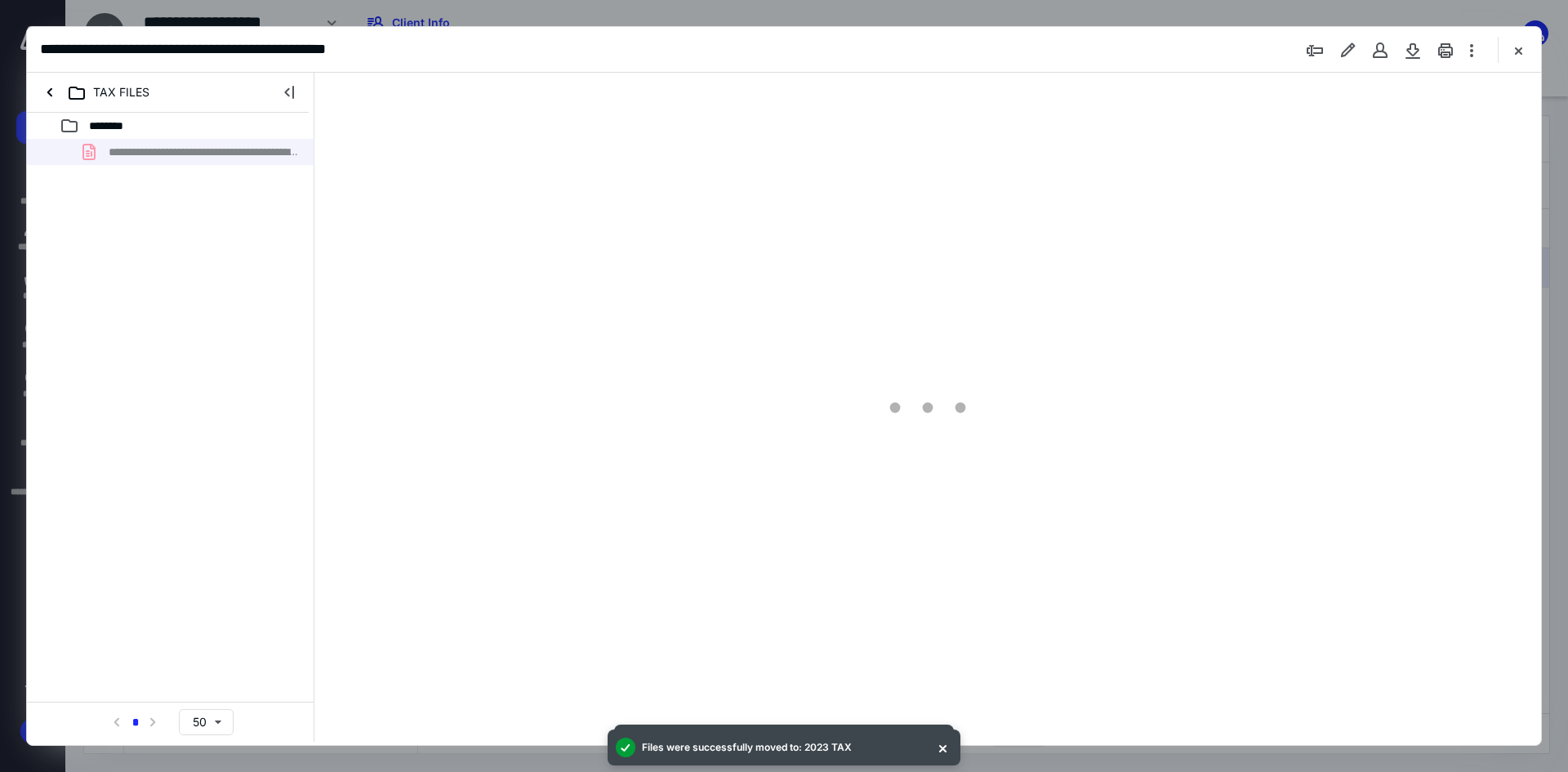 type on "241" 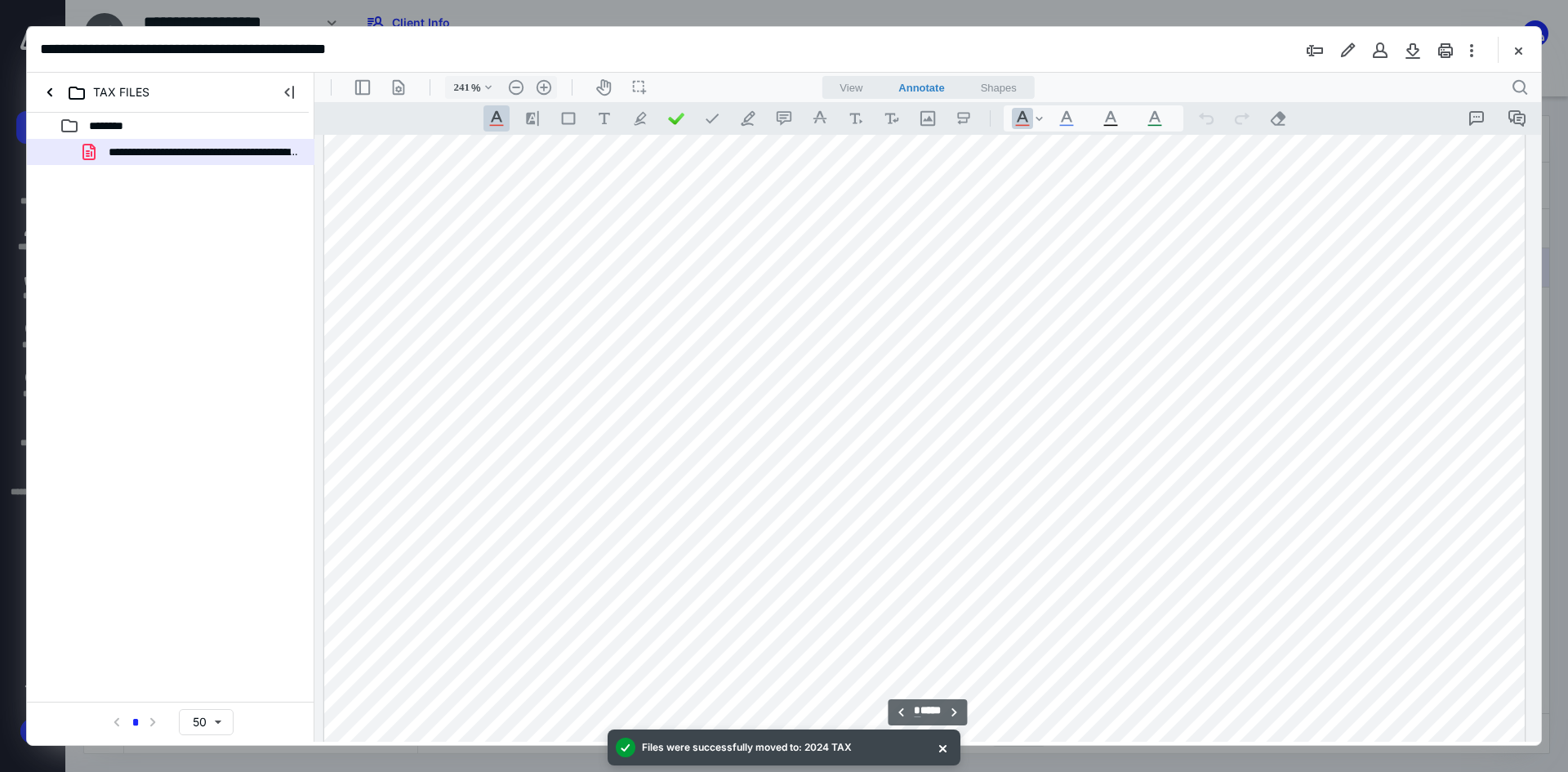 scroll, scrollTop: 2194, scrollLeft: 175, axis: both 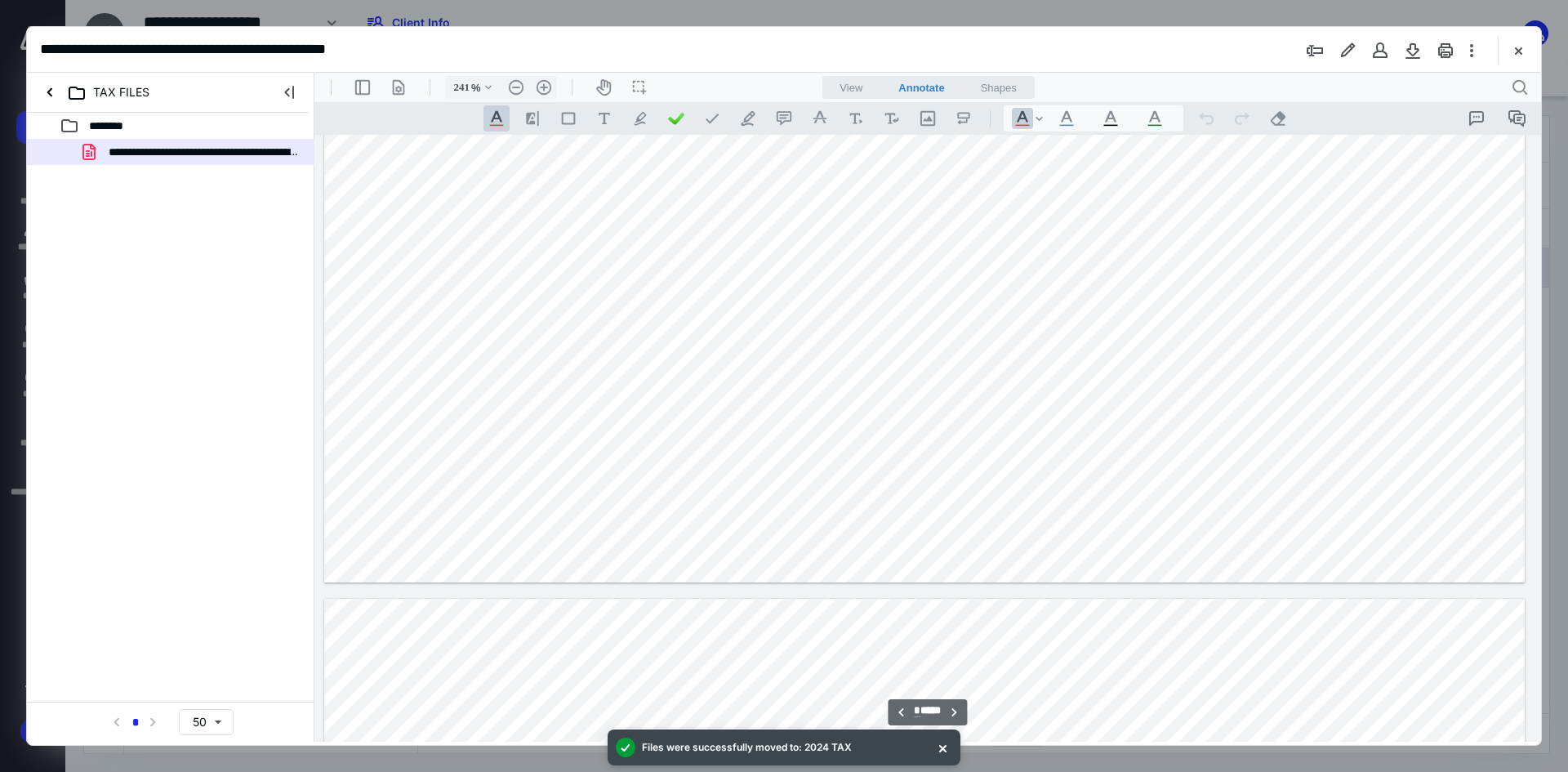 type on "*" 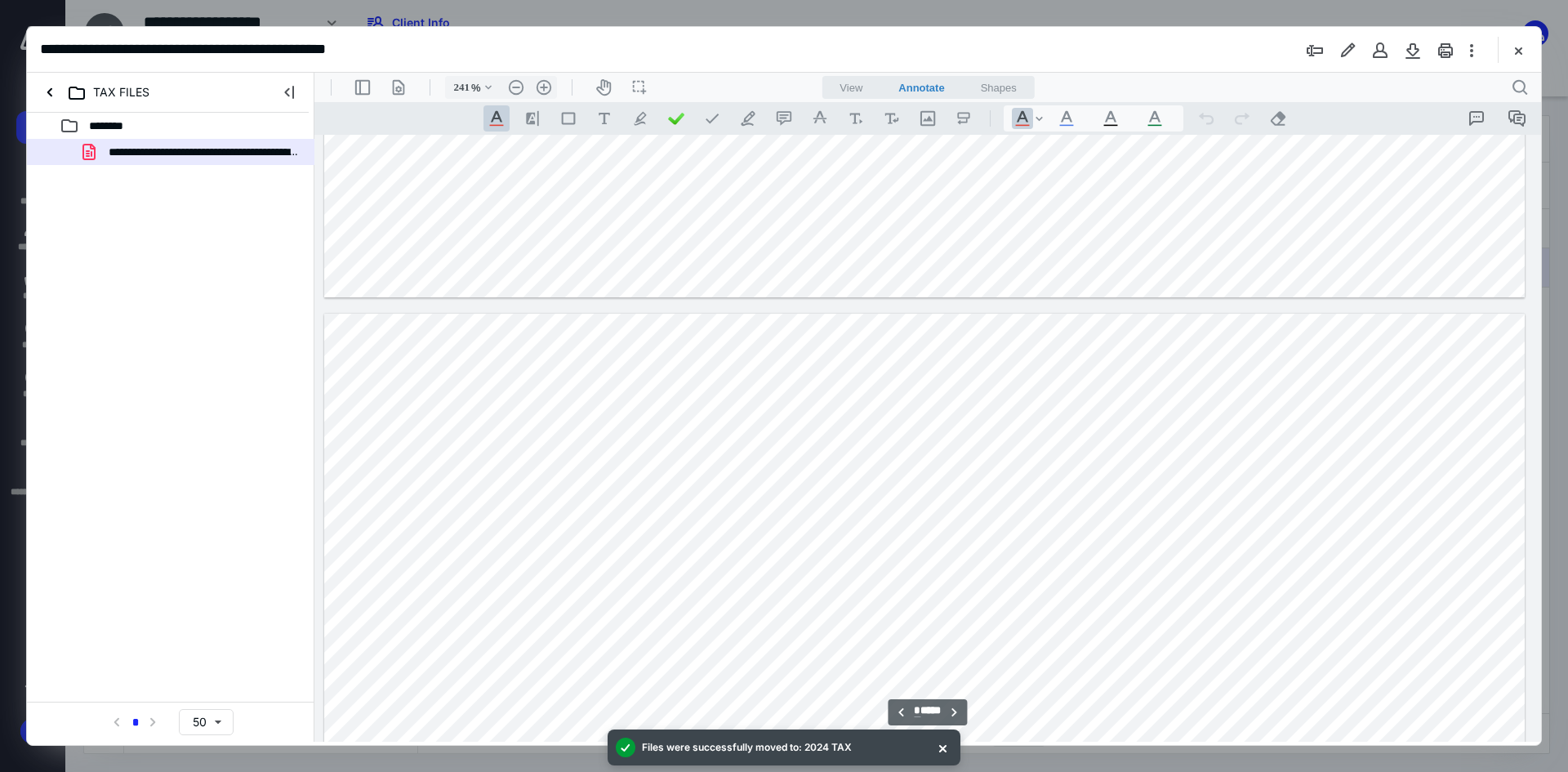 scroll, scrollTop: 3256, scrollLeft: 175, axis: both 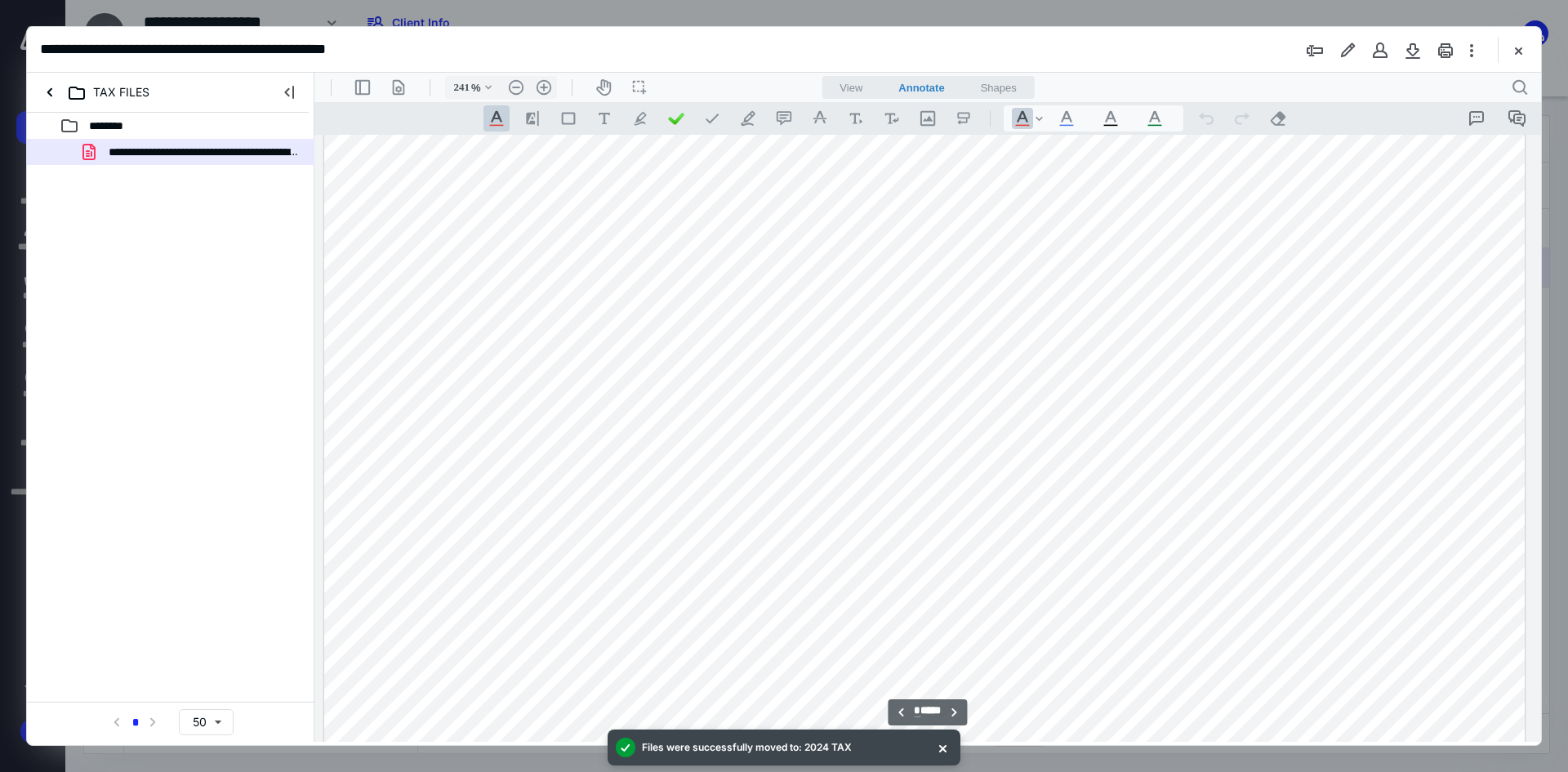 click on "**********" at bounding box center (927, 712) 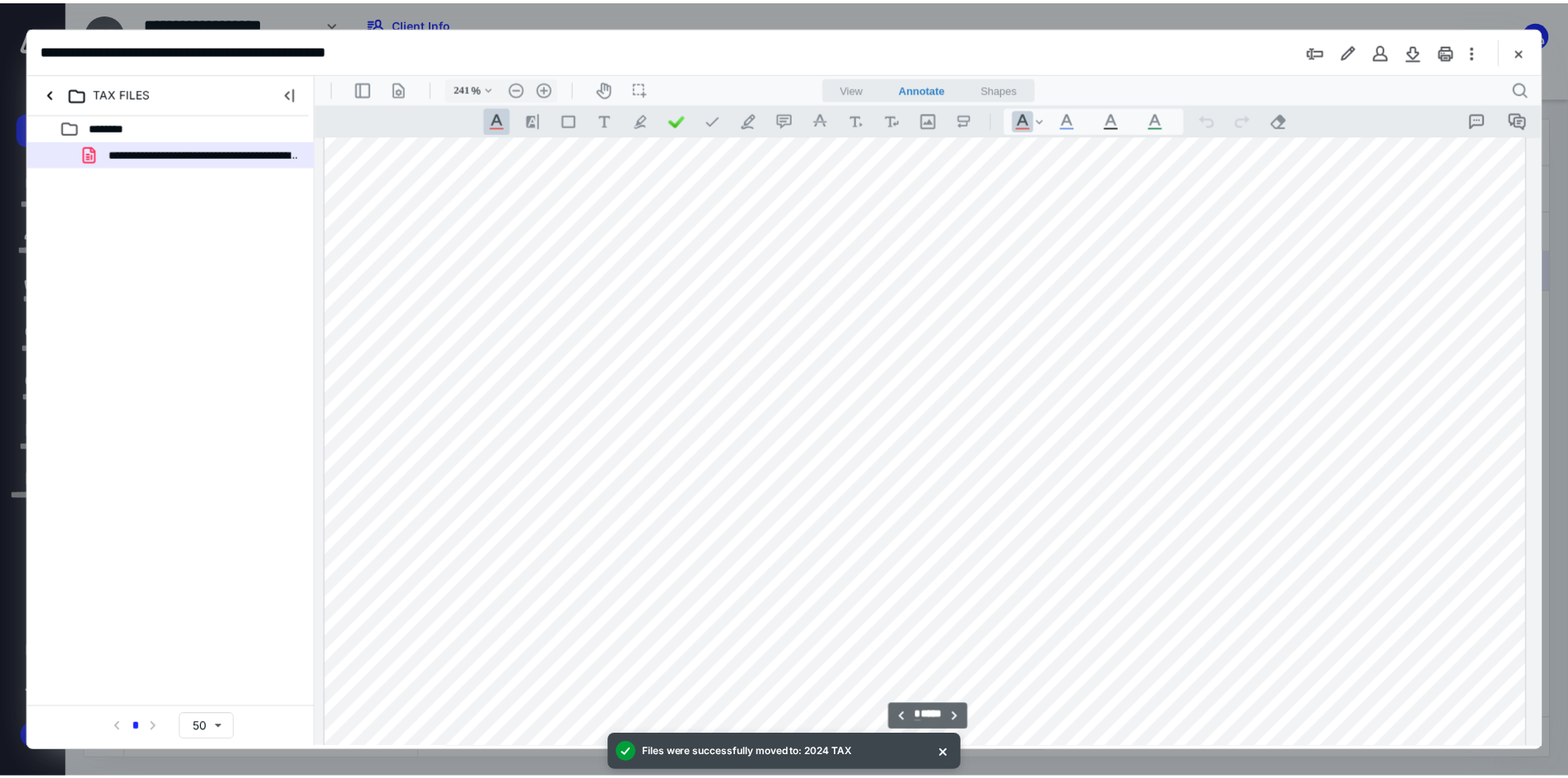 scroll, scrollTop: 3611, scrollLeft: 176, axis: both 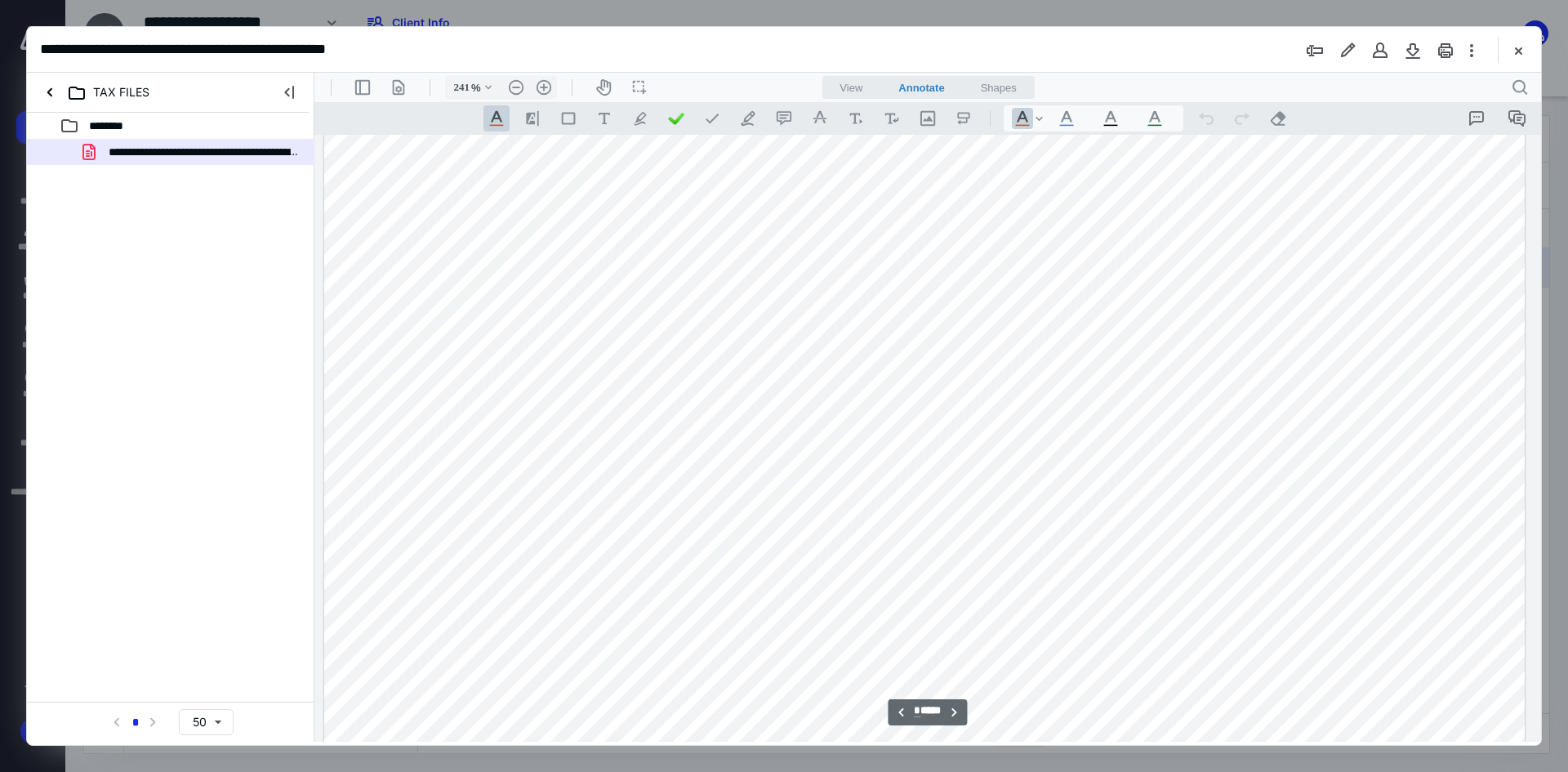 click on "**********" at bounding box center (784, 50) 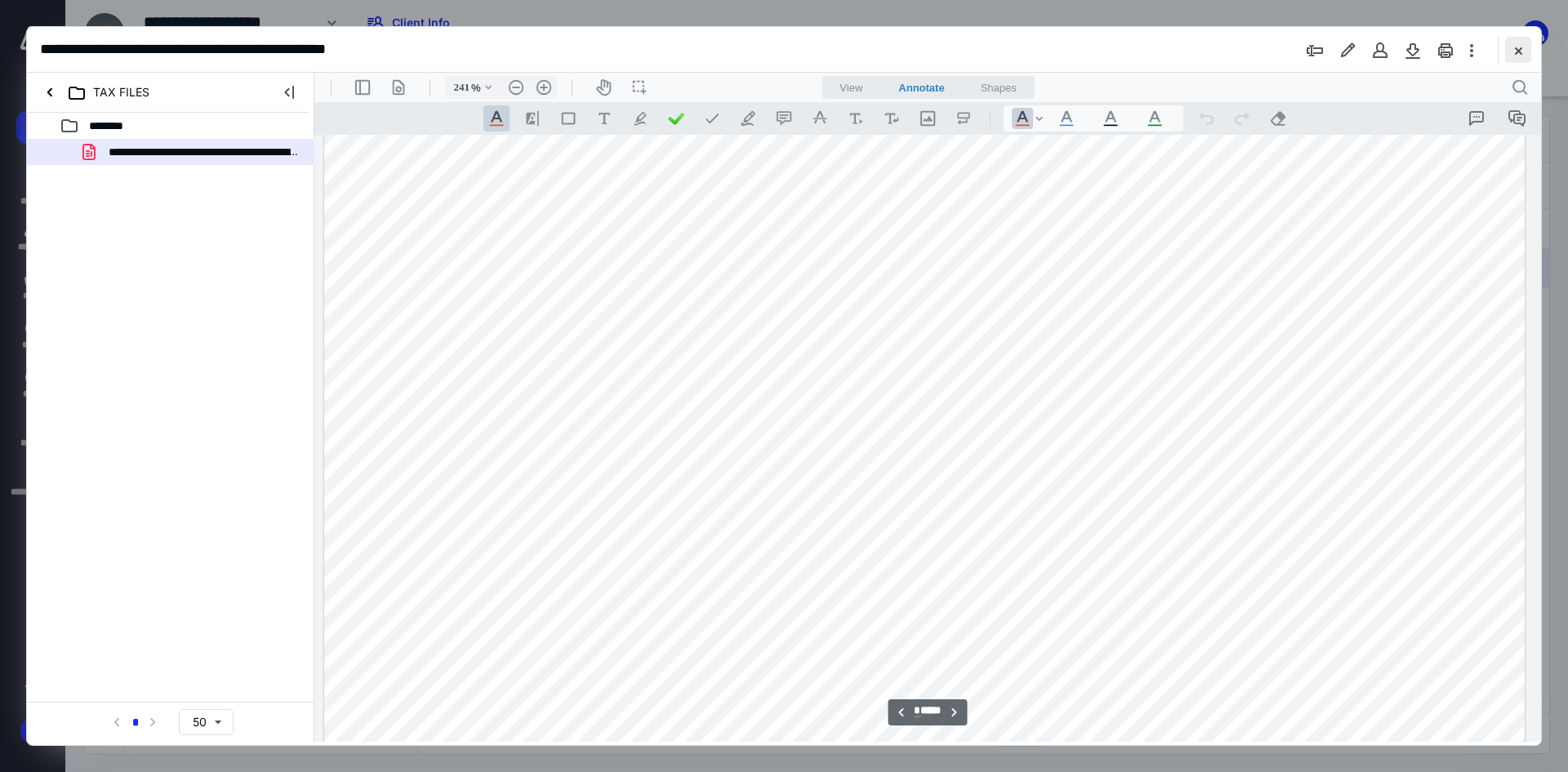 click at bounding box center (1518, 50) 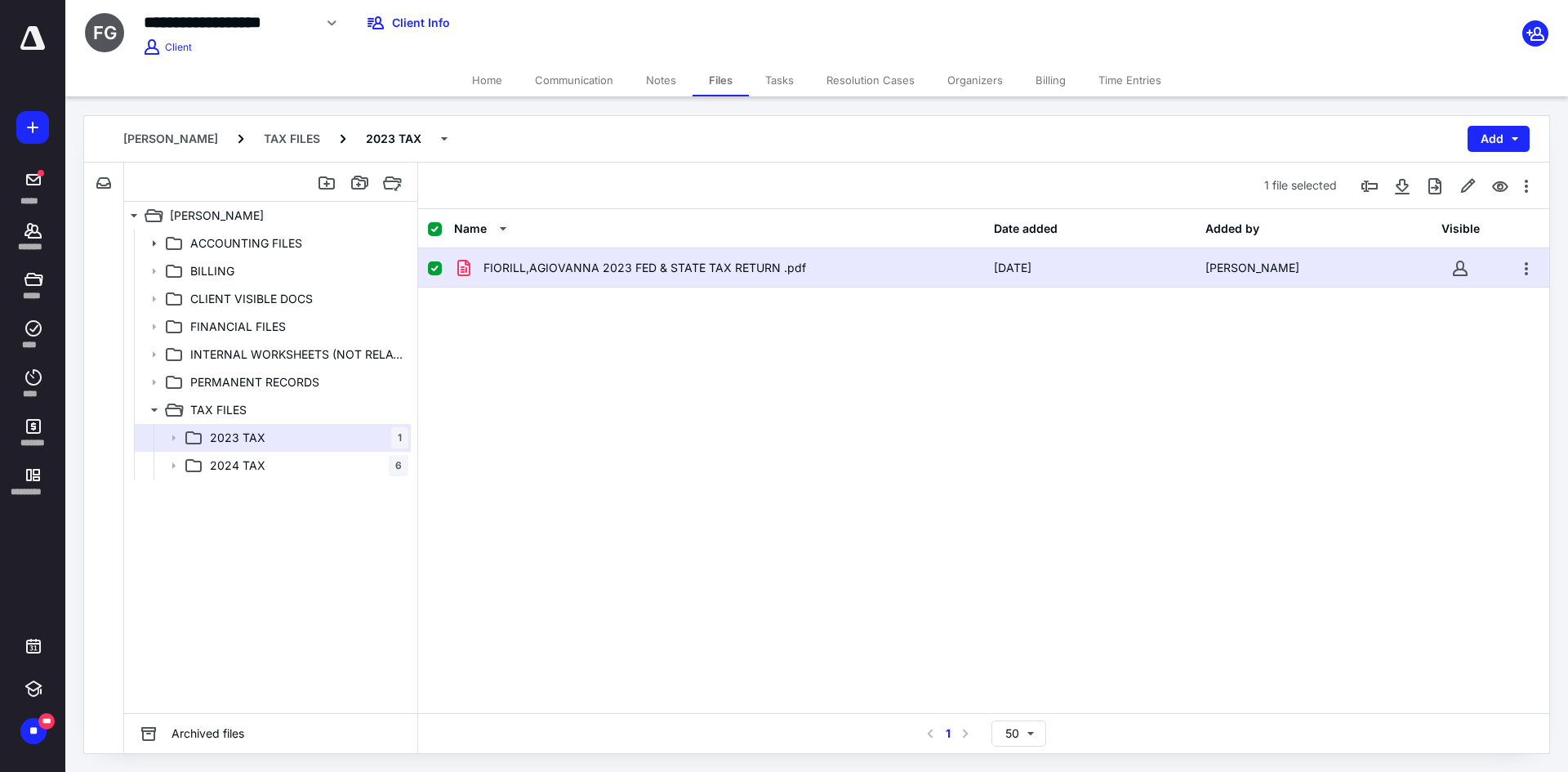 click on "Home" at bounding box center (487, 80) 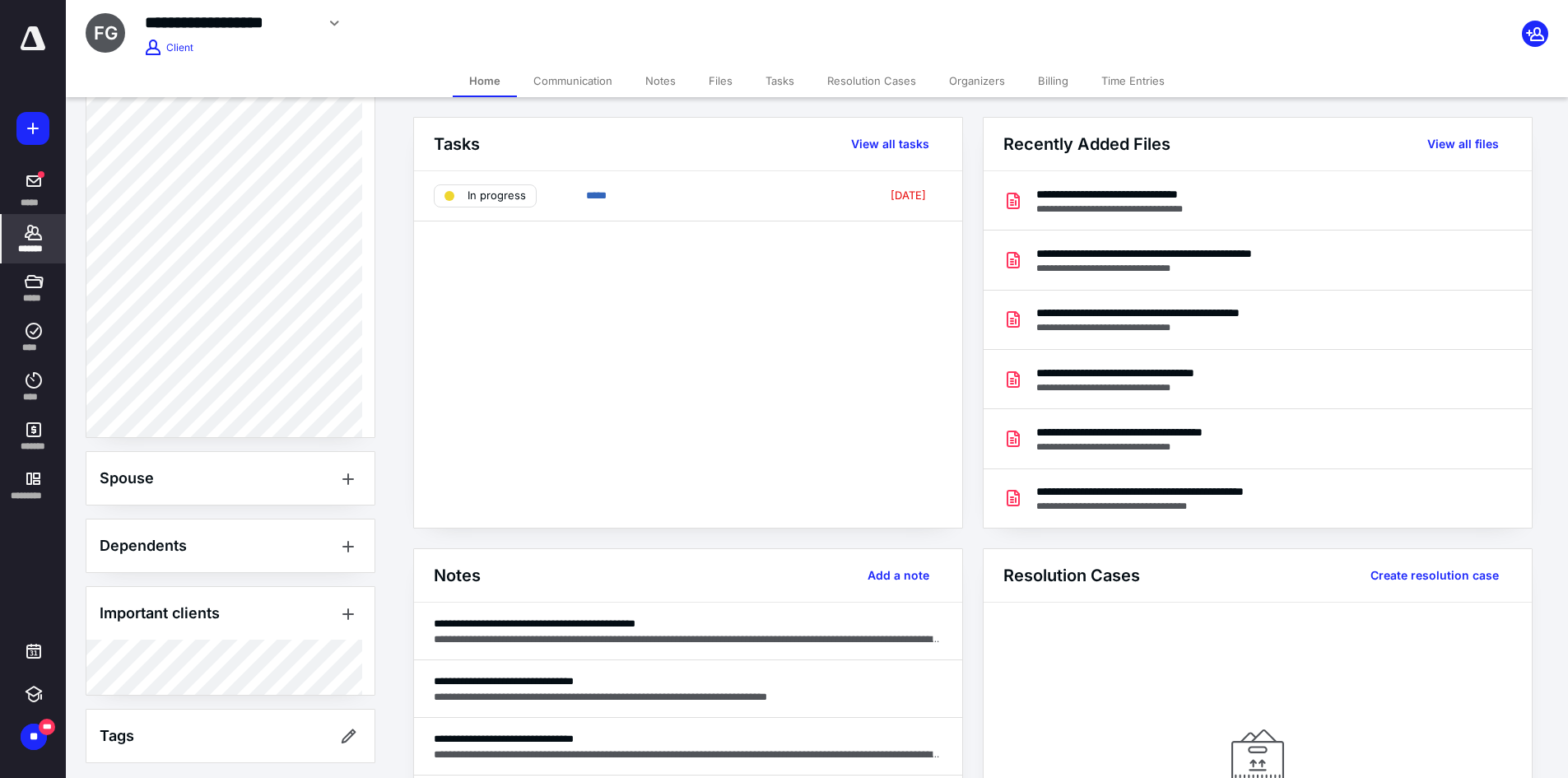 scroll, scrollTop: 585, scrollLeft: 0, axis: vertical 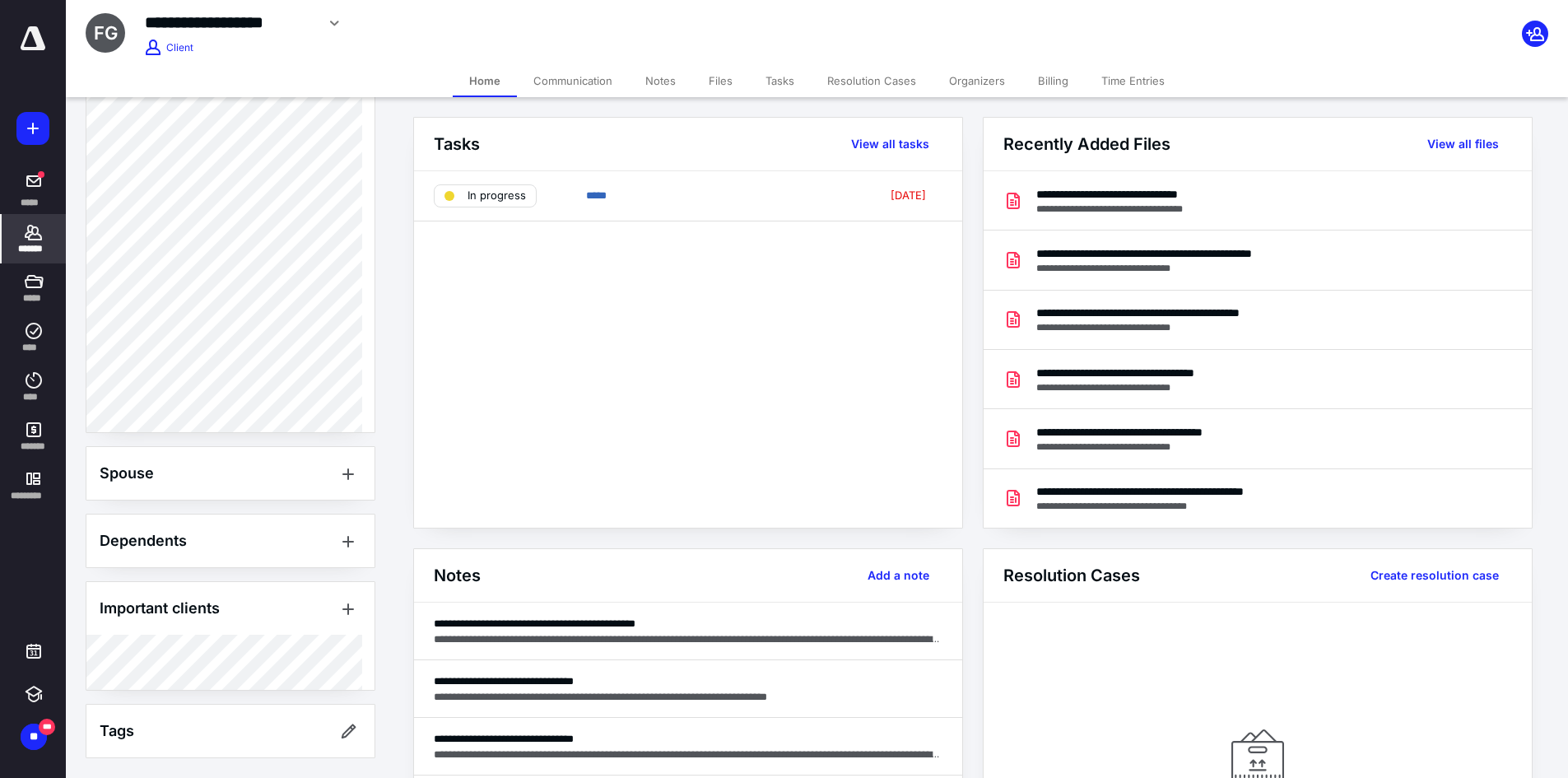 click at bounding box center [33, 39] 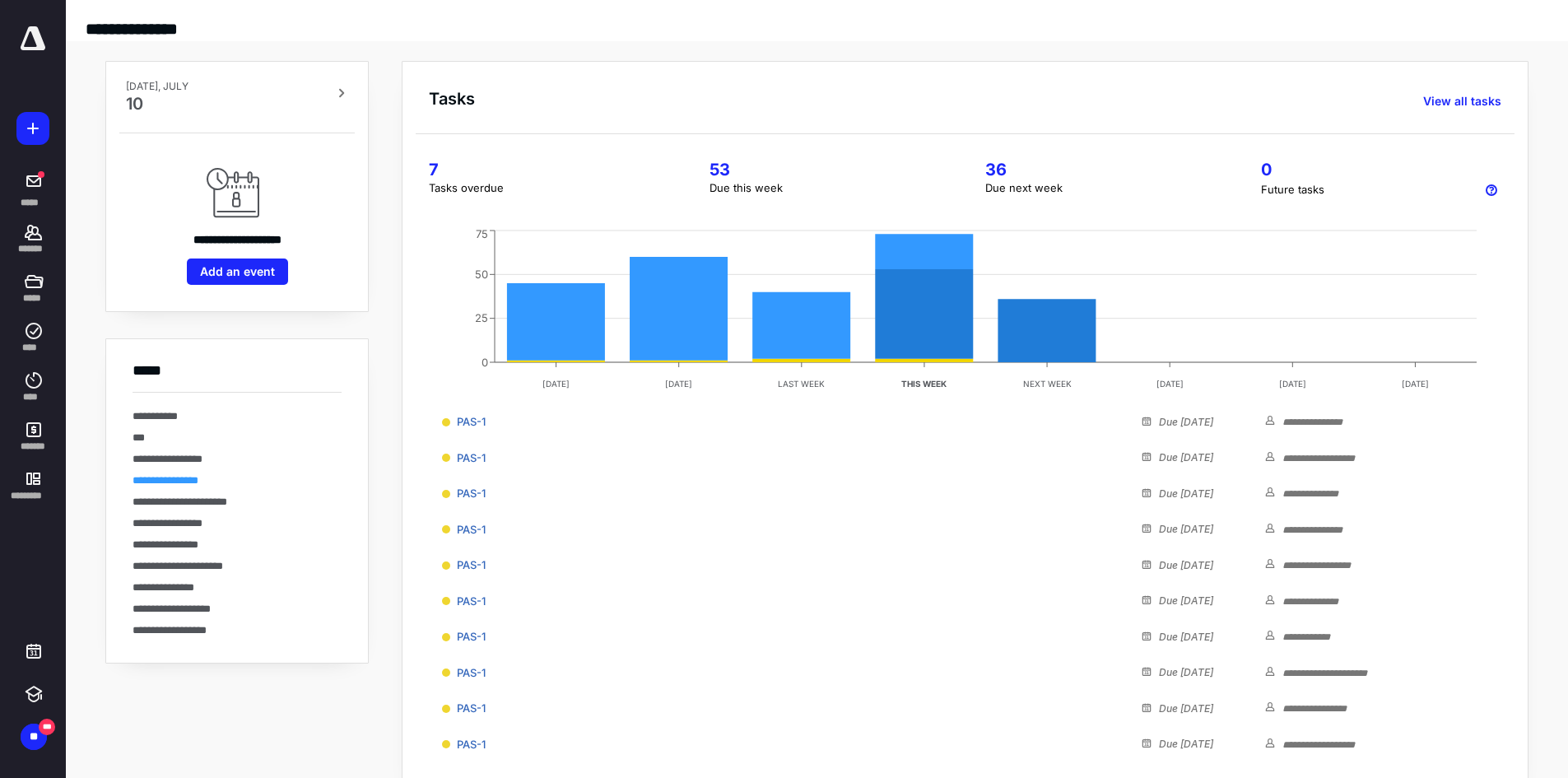 click on "**********" at bounding box center [165, 480] 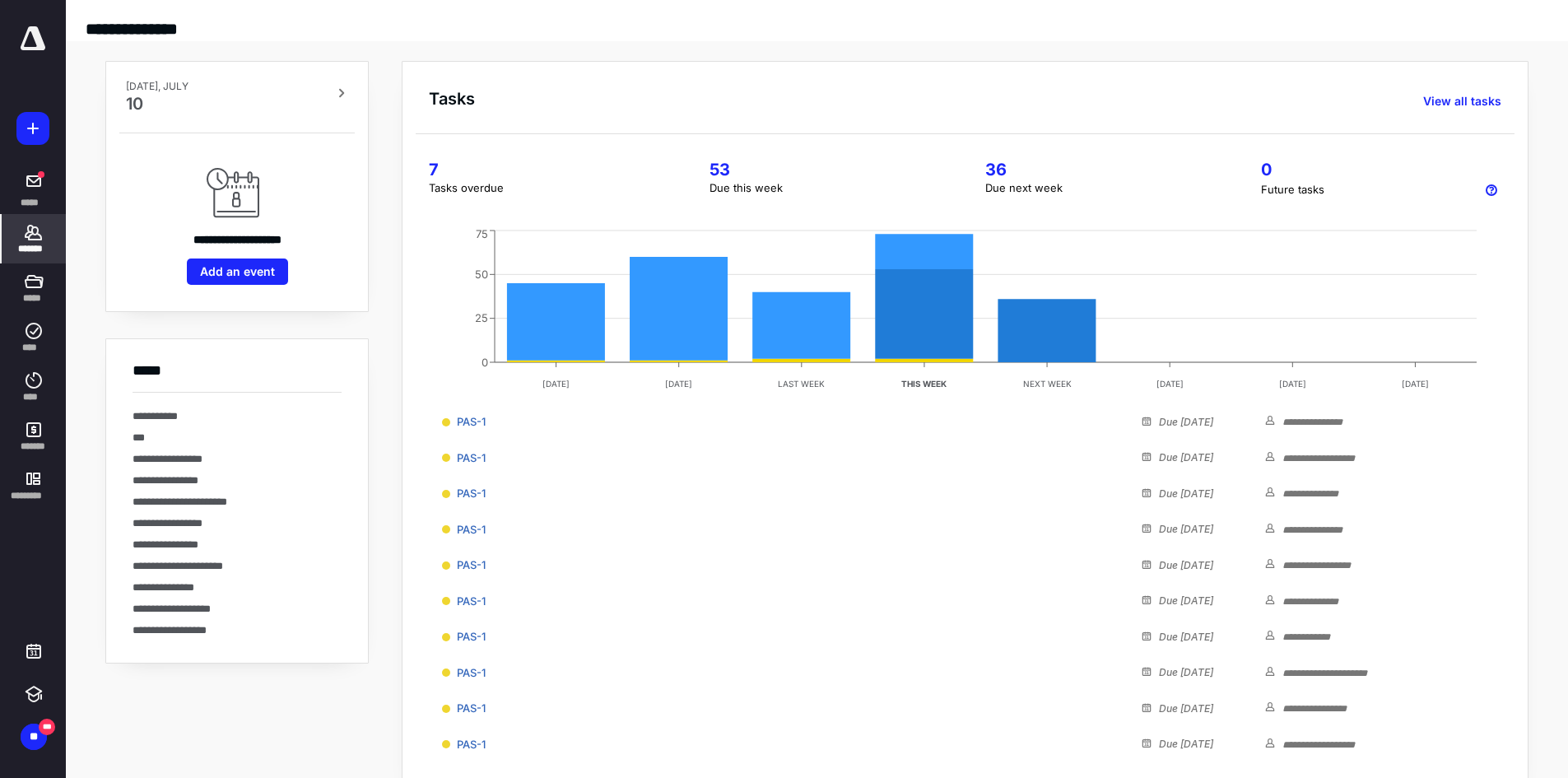 click 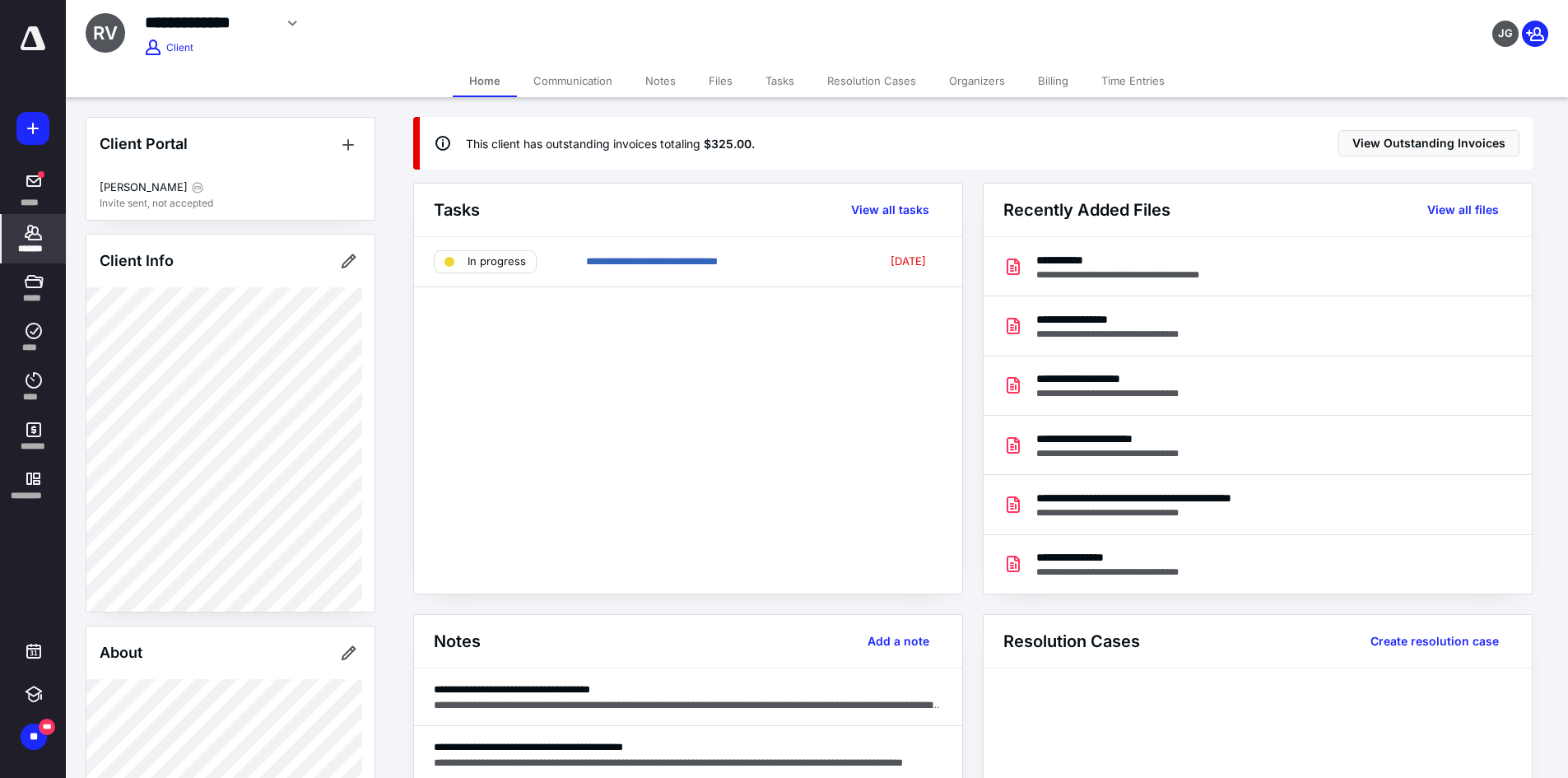 scroll, scrollTop: 0, scrollLeft: 0, axis: both 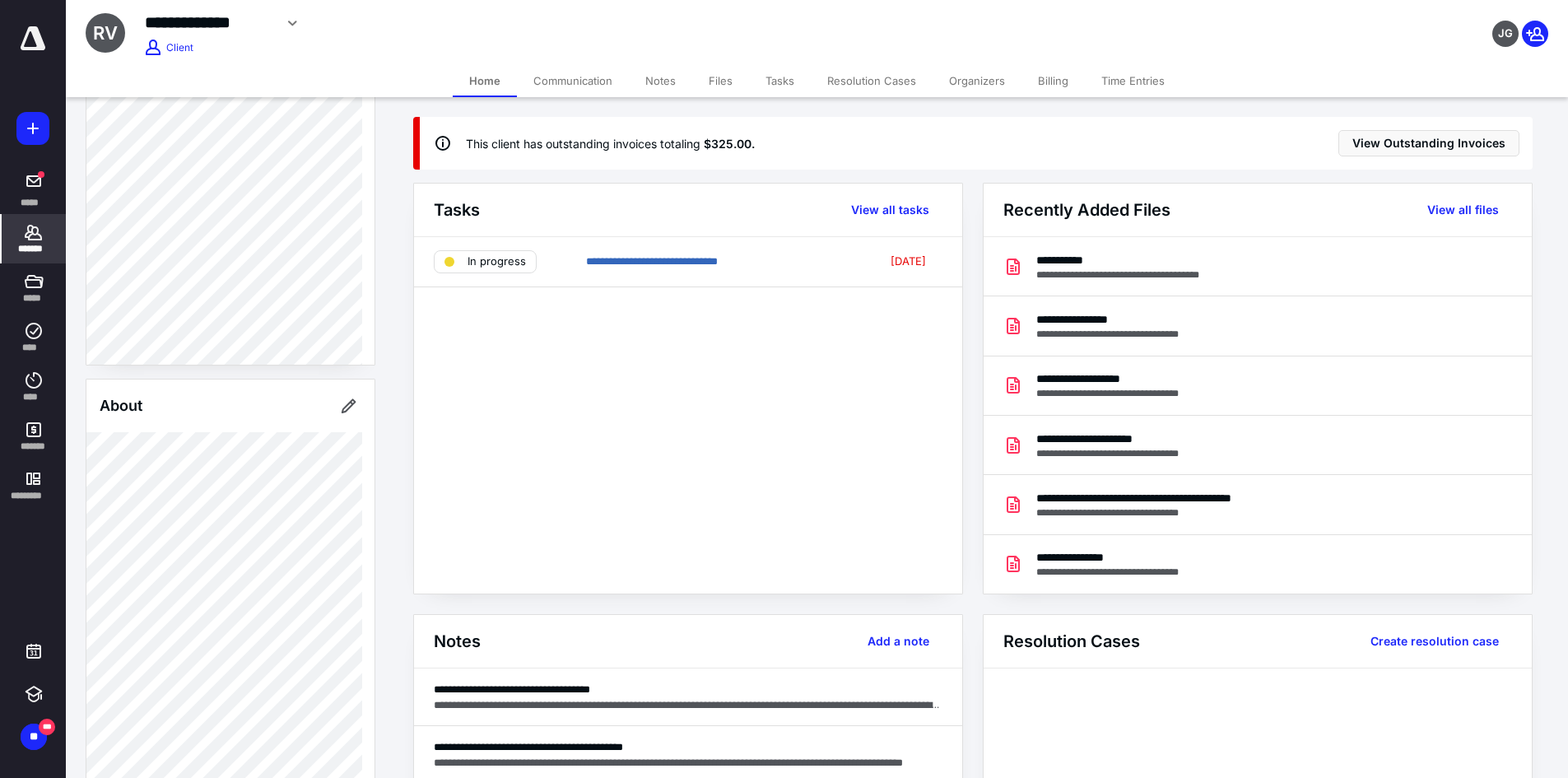 click on "*******" at bounding box center [34, 239] 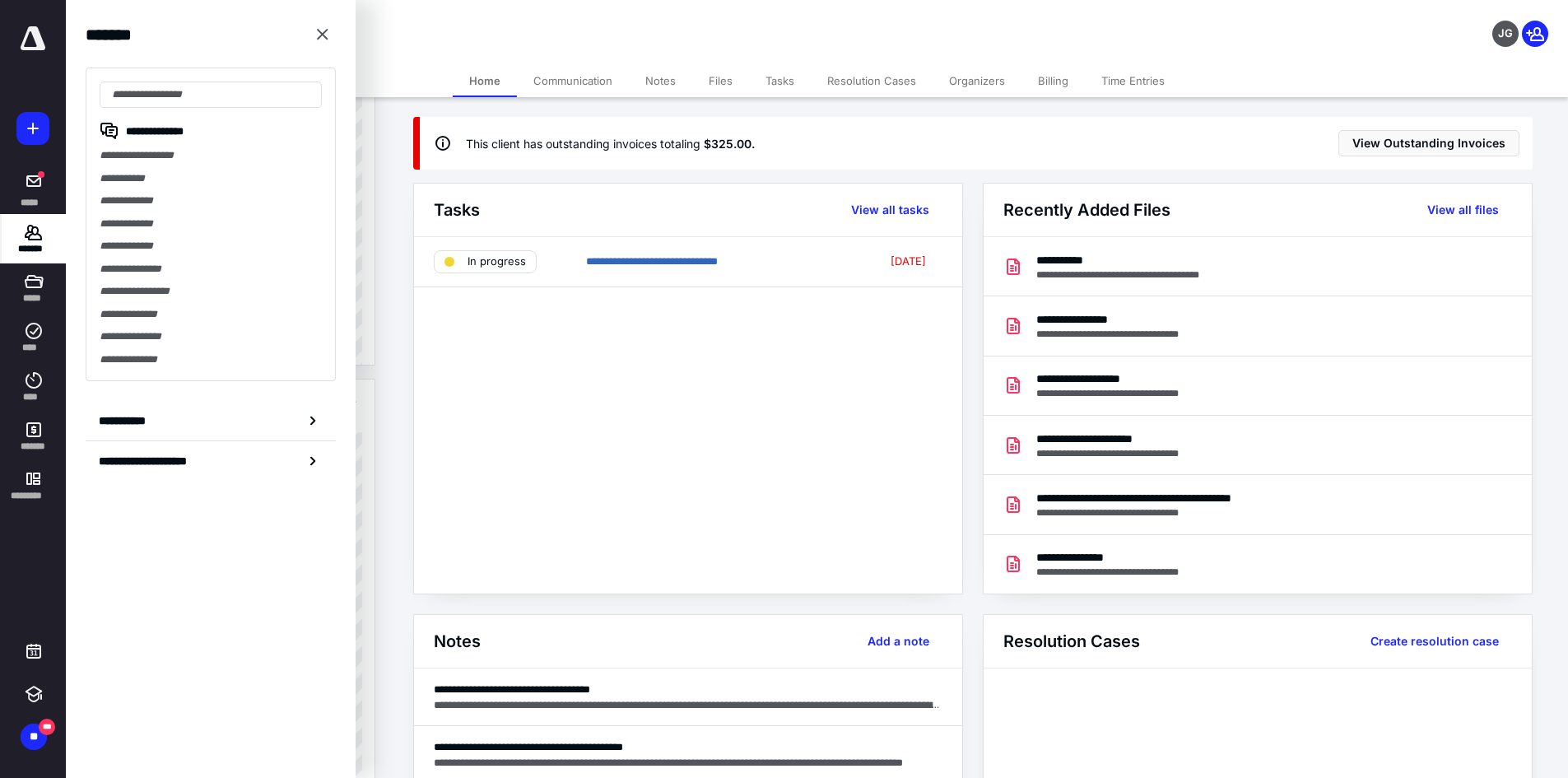 click at bounding box center (33, 39) 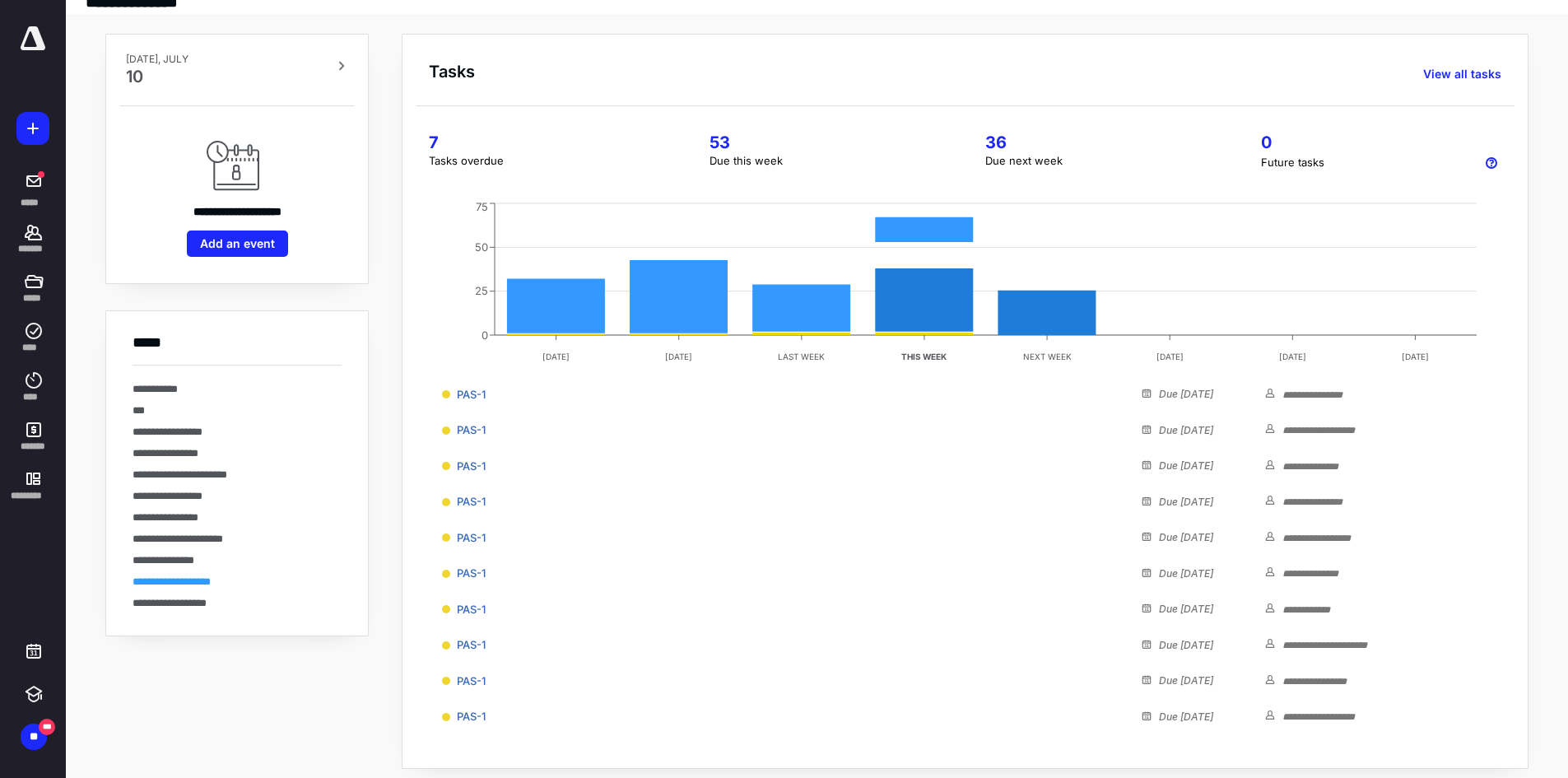 scroll, scrollTop: 68, scrollLeft: 0, axis: vertical 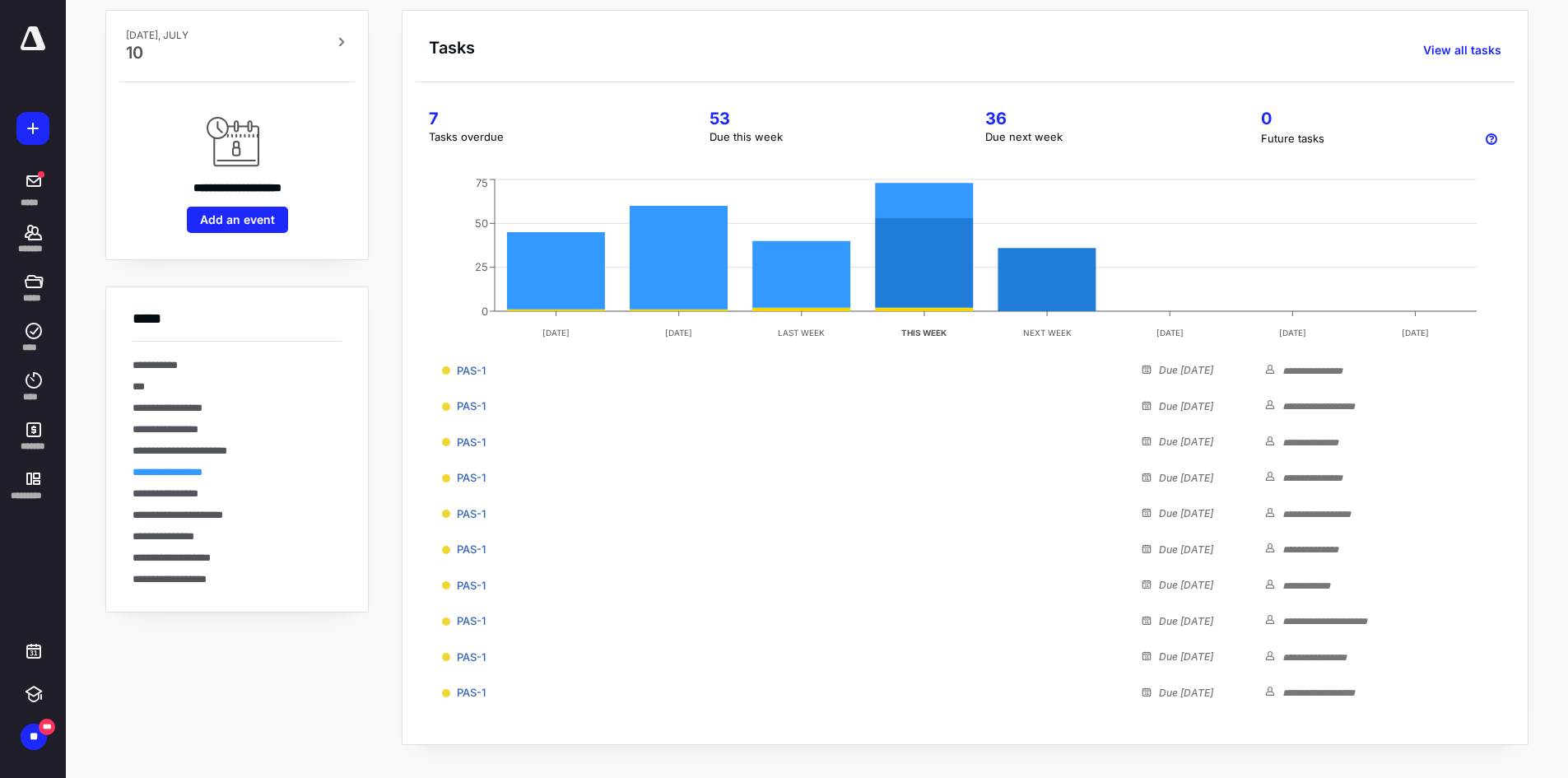 click on "**********" at bounding box center [167, 472] 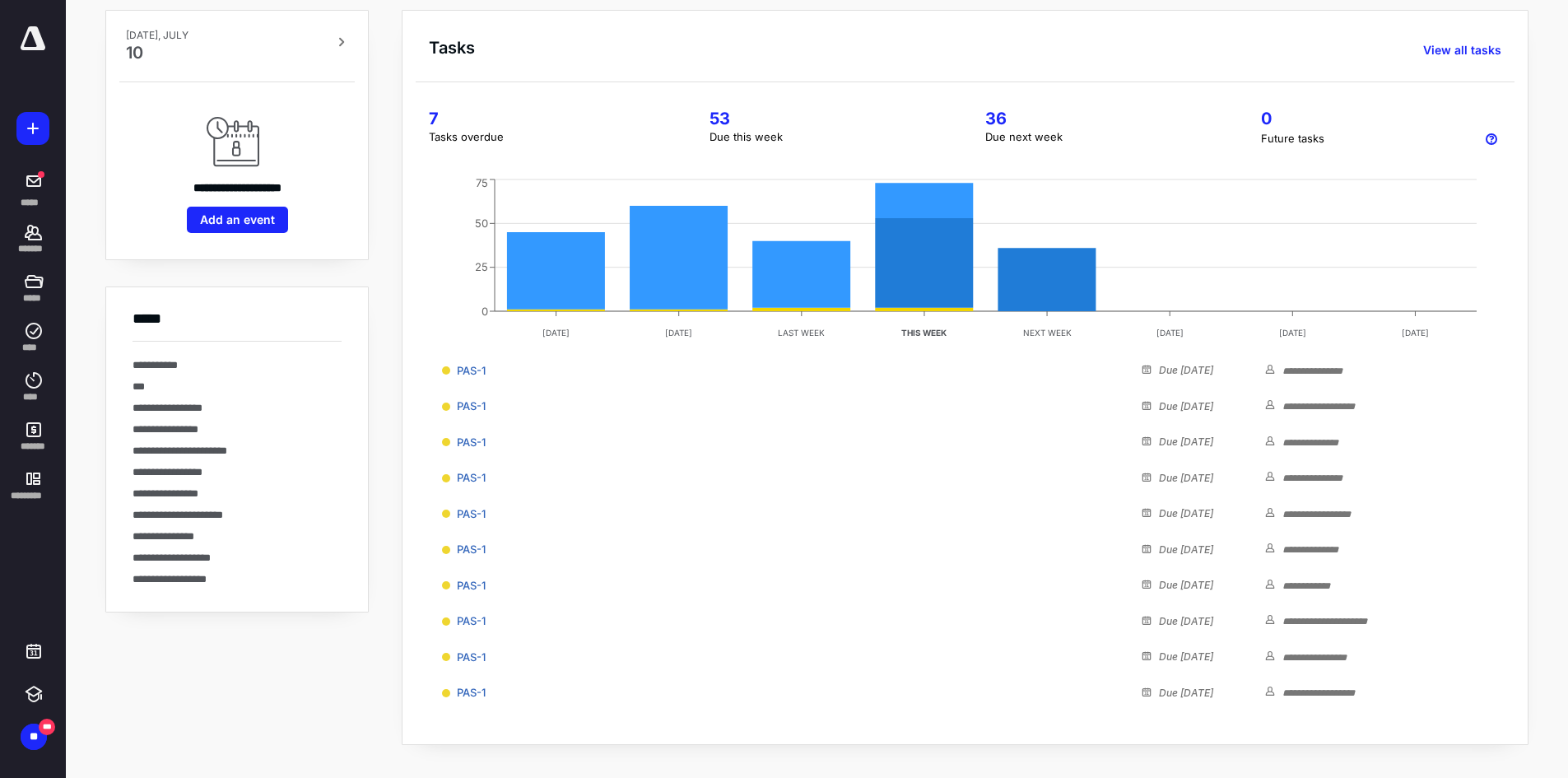click on "**********" at bounding box center (237, 558) 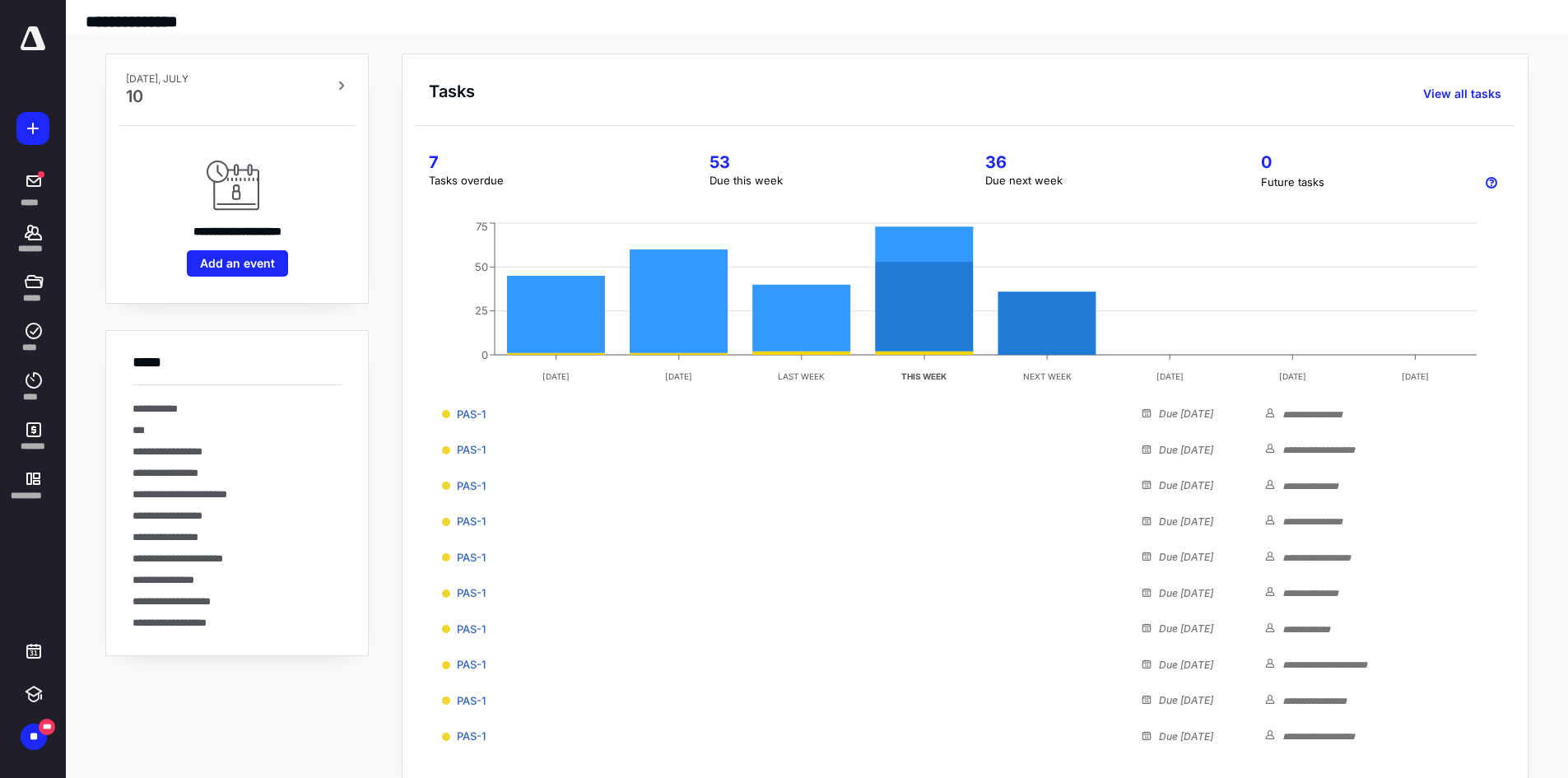 scroll, scrollTop: 0, scrollLeft: 0, axis: both 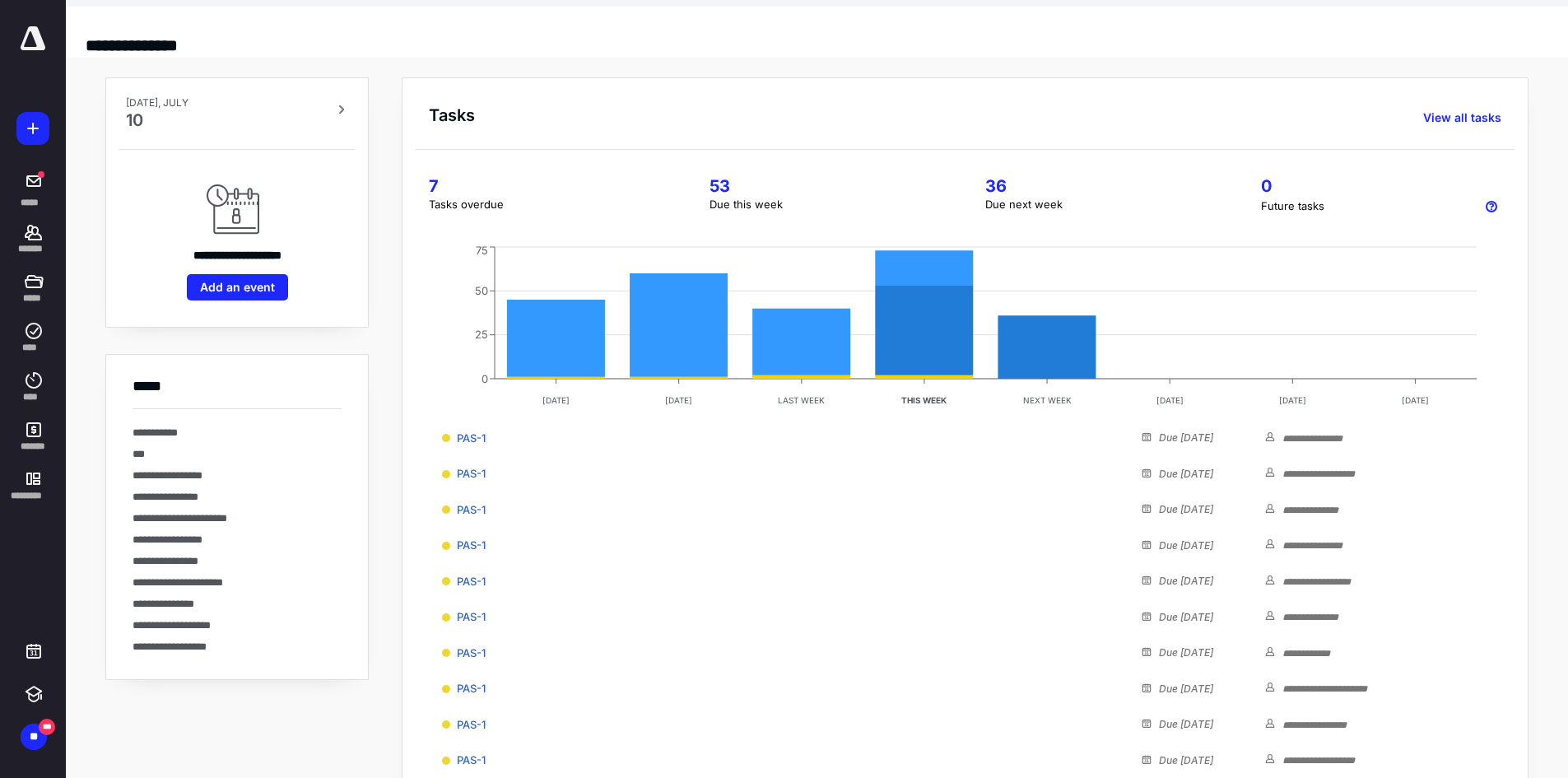 click on "7" at bounding box center (549, 186) 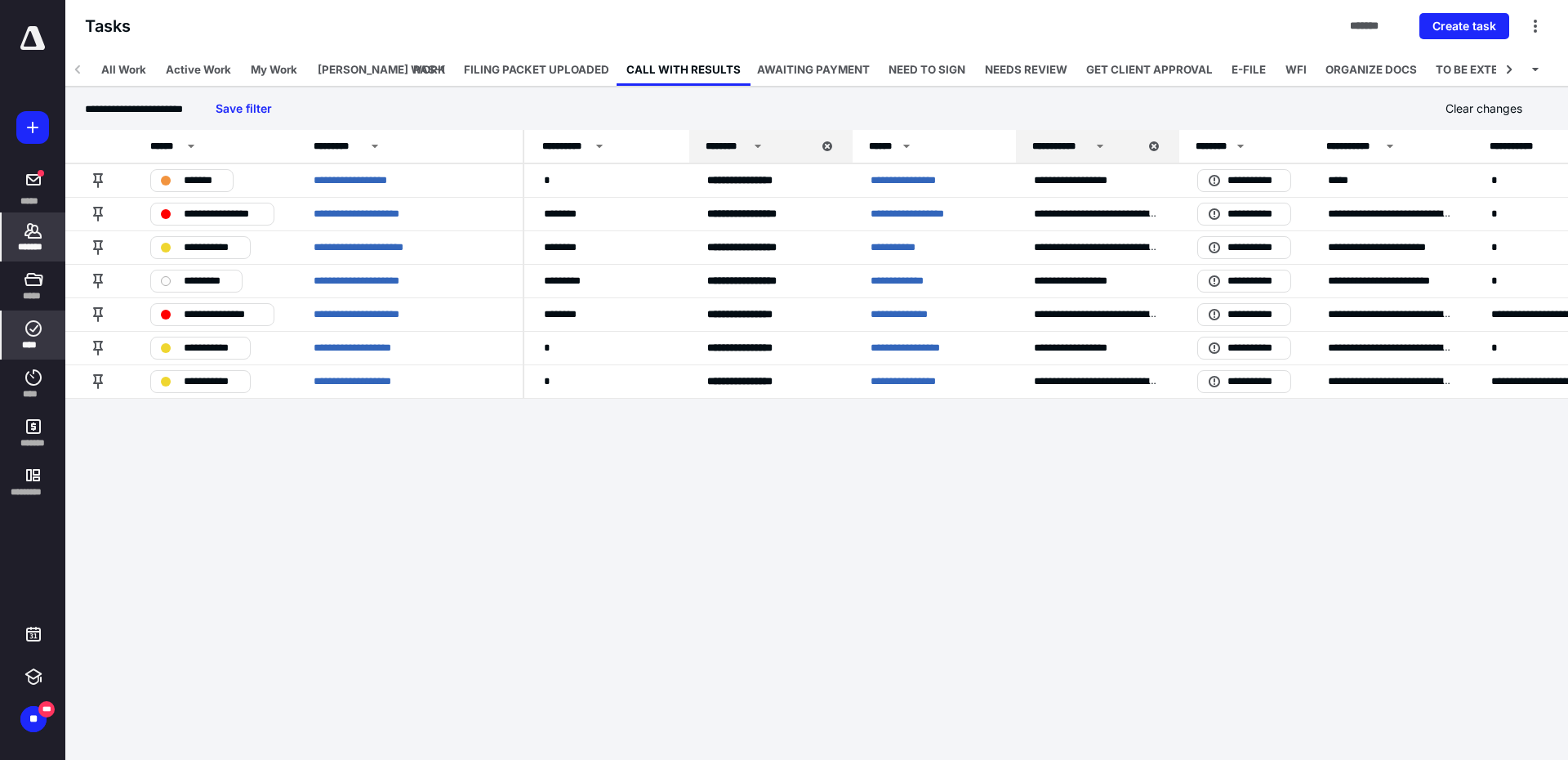 click on "*******" at bounding box center (33, 247) 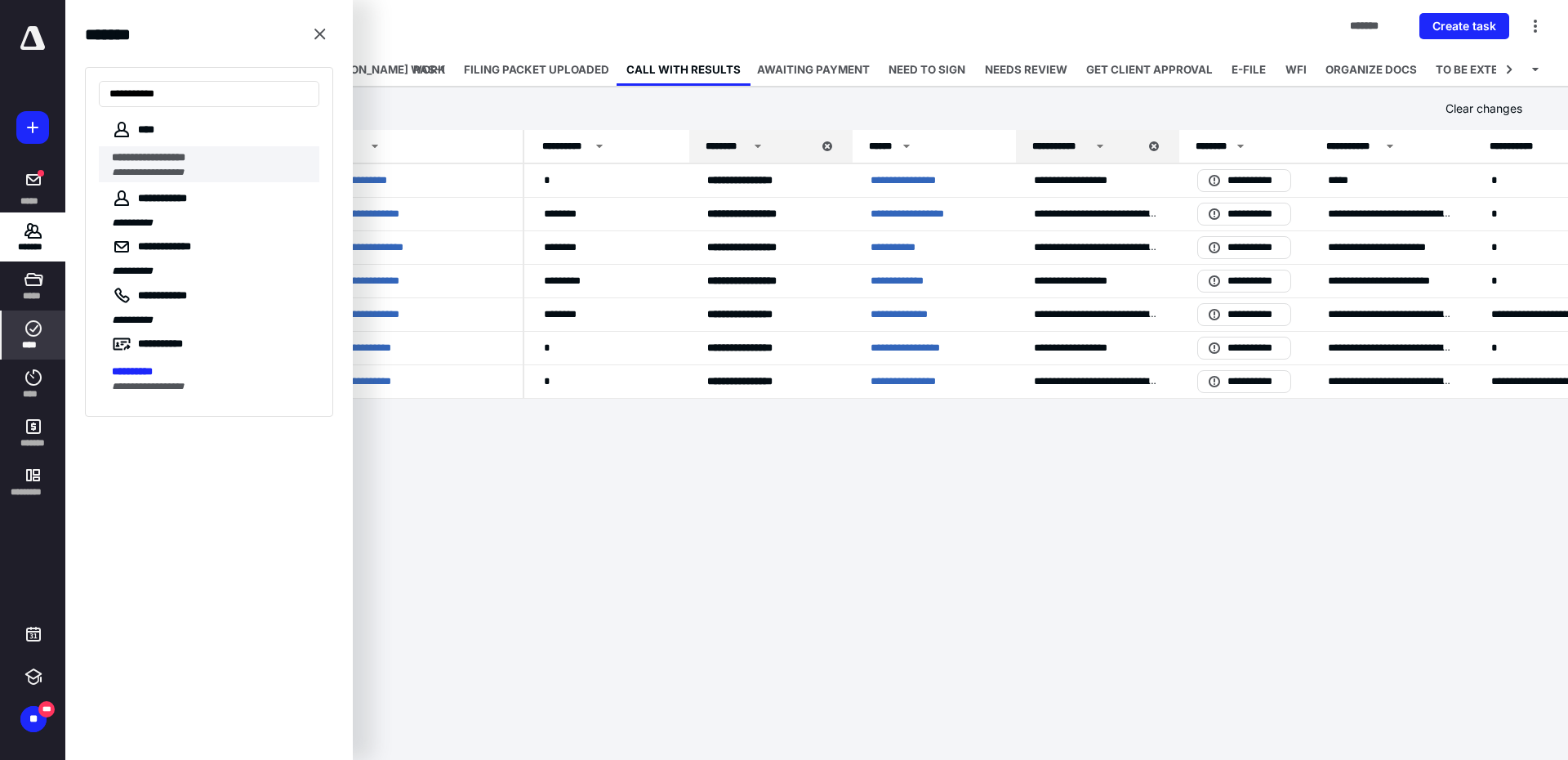 type on "**********" 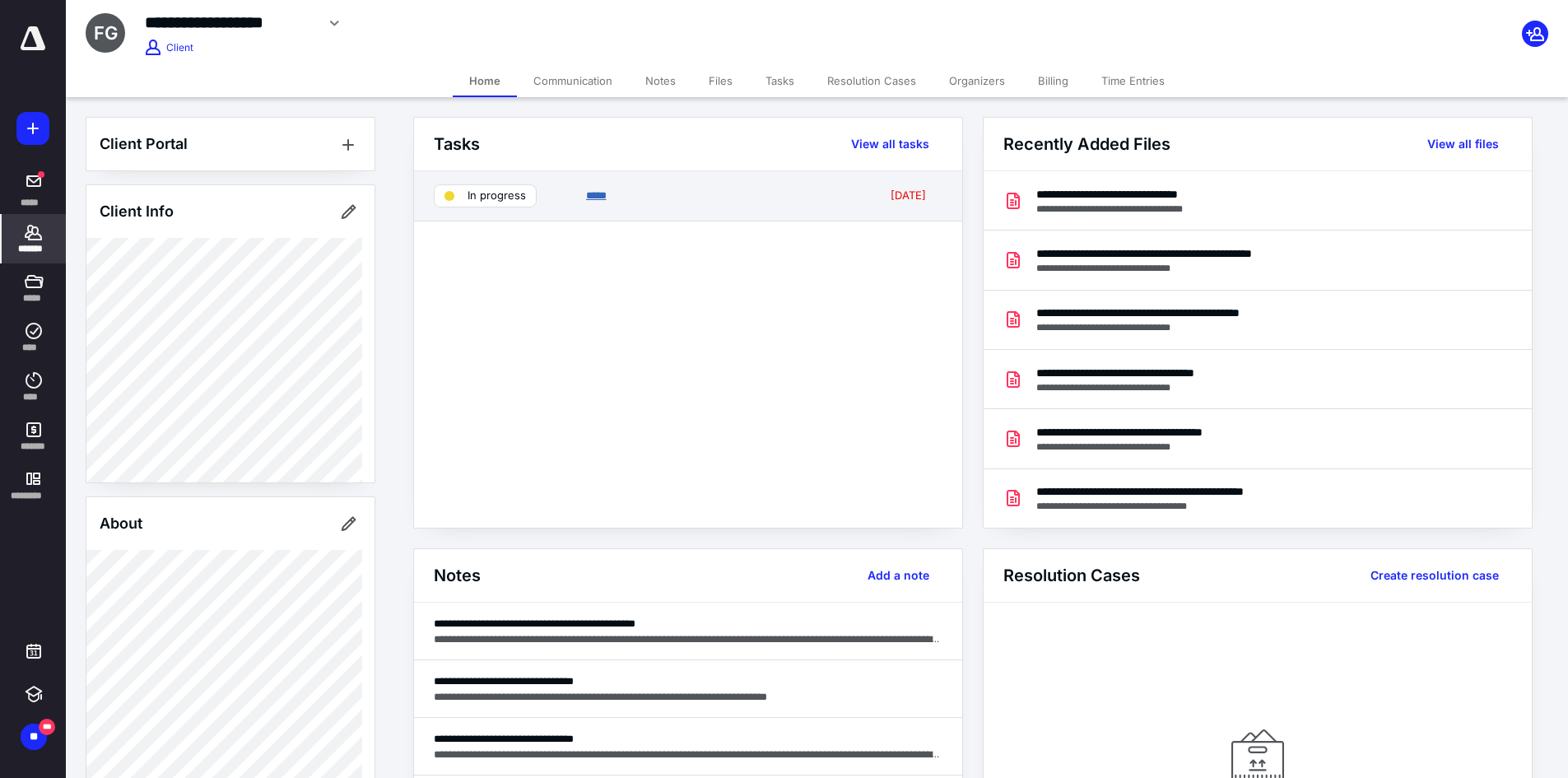 click on "*****" at bounding box center [596, 195] 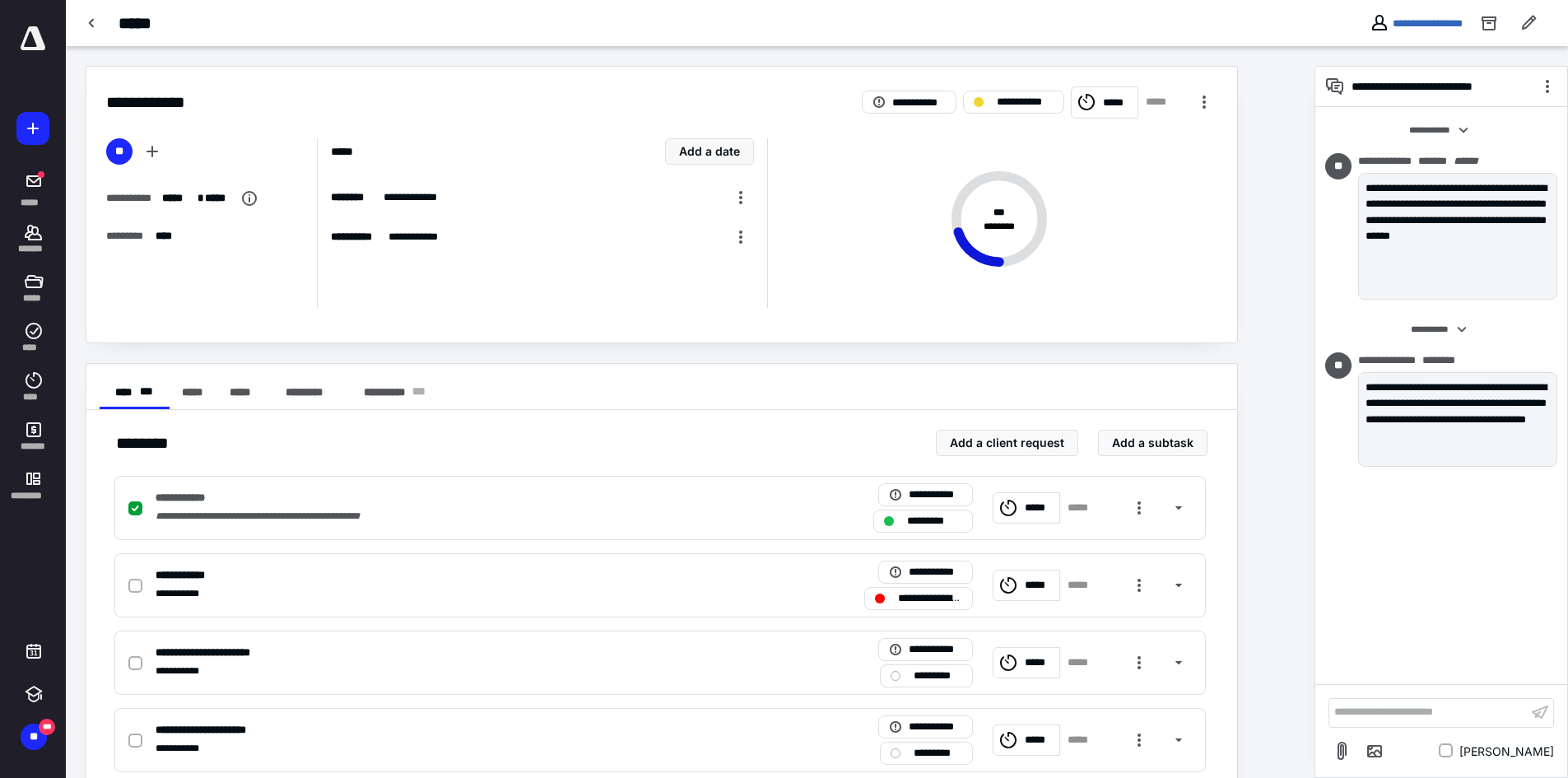 click on "**********" at bounding box center [1428, 712] 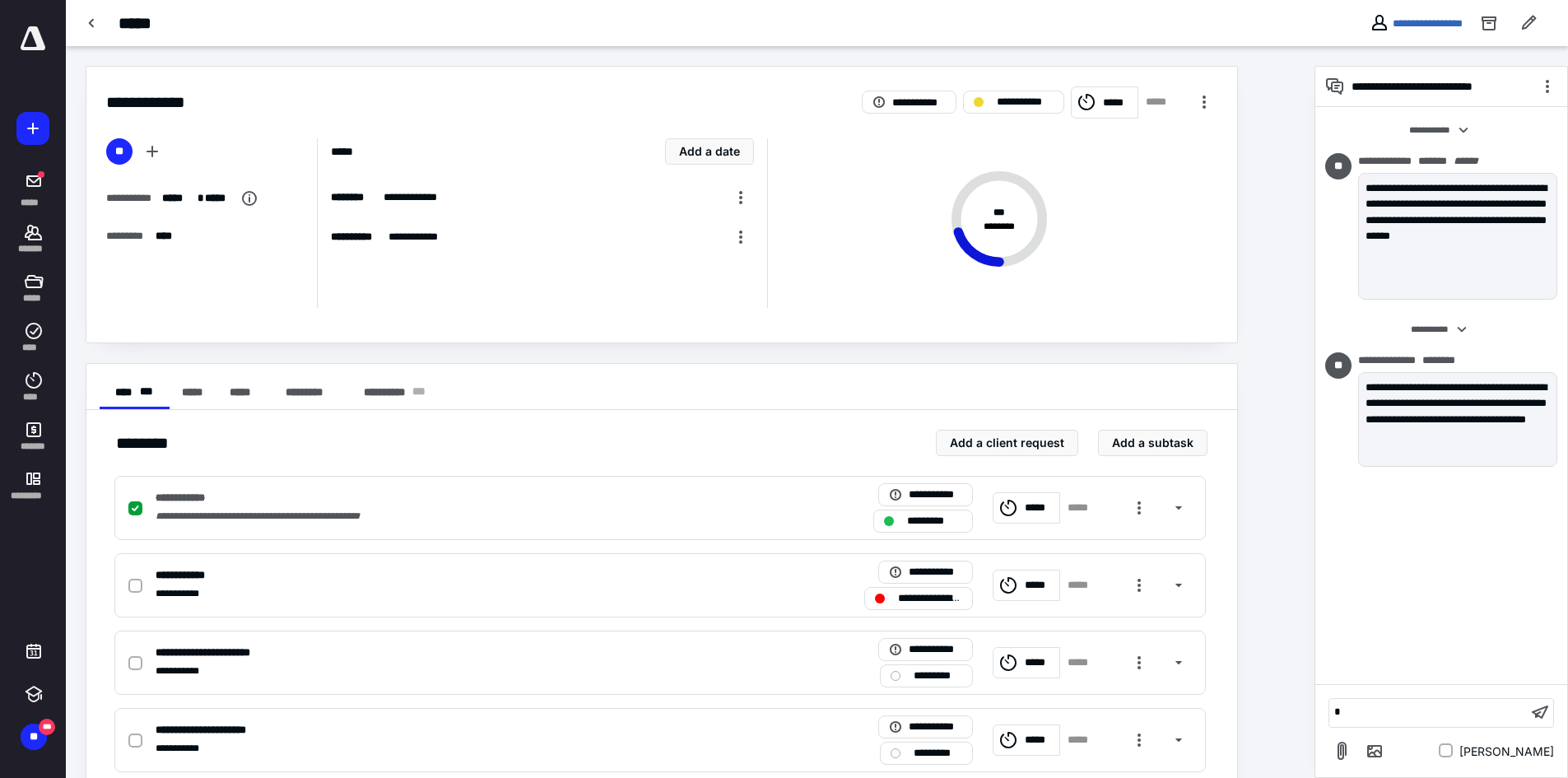 type 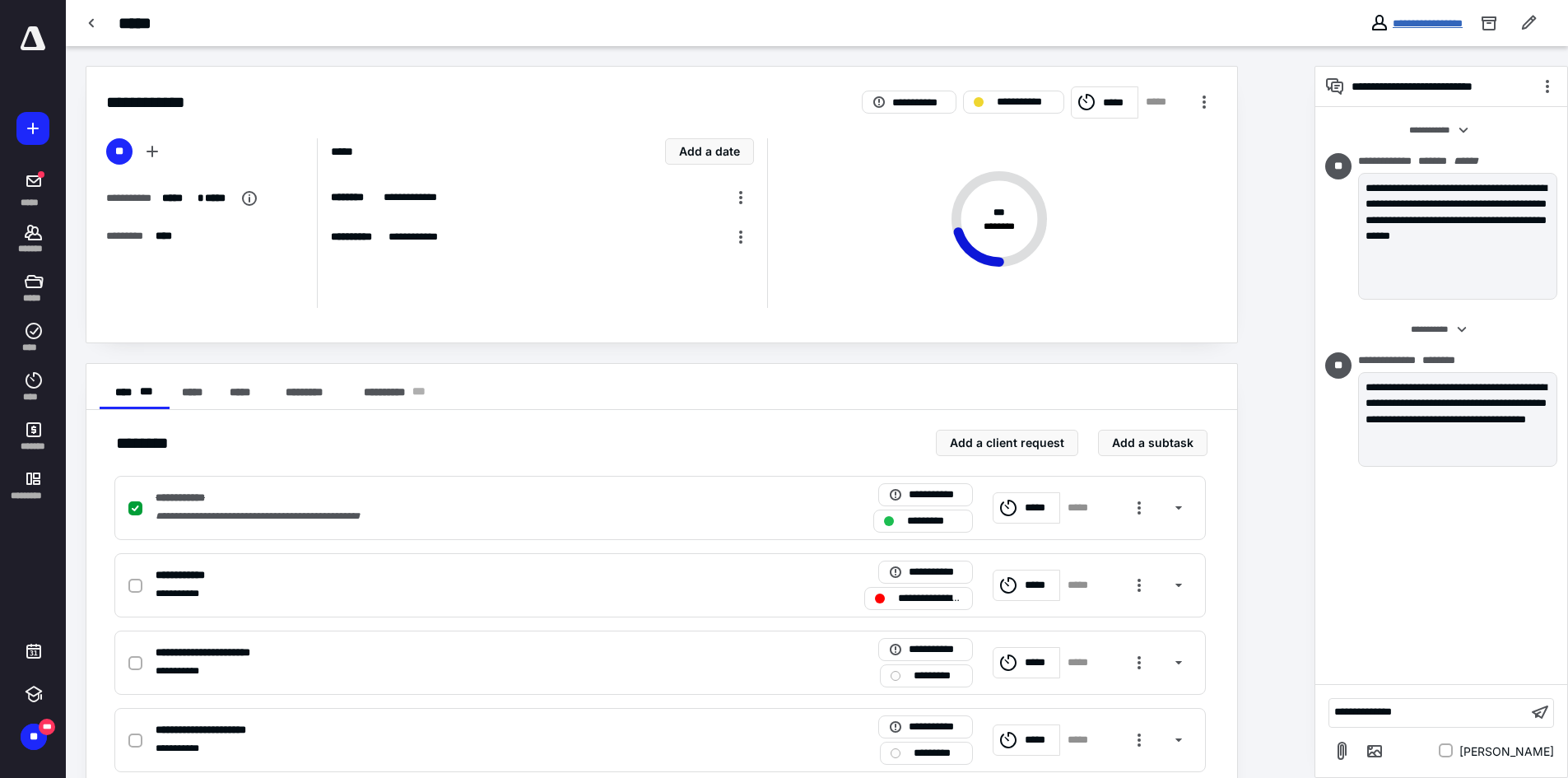 click on "**********" at bounding box center [1427, 23] 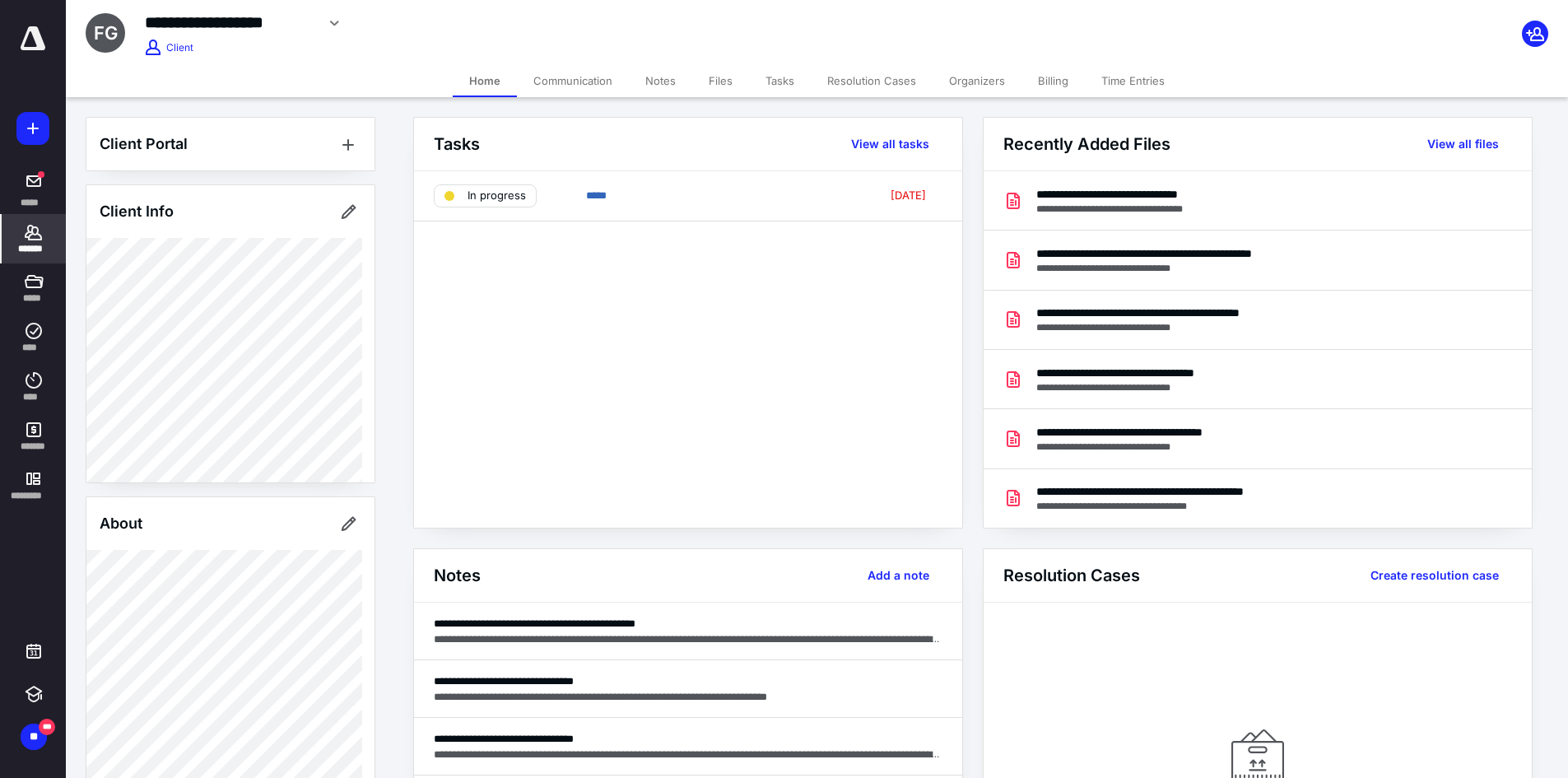 click on "**********" at bounding box center [981, 728] 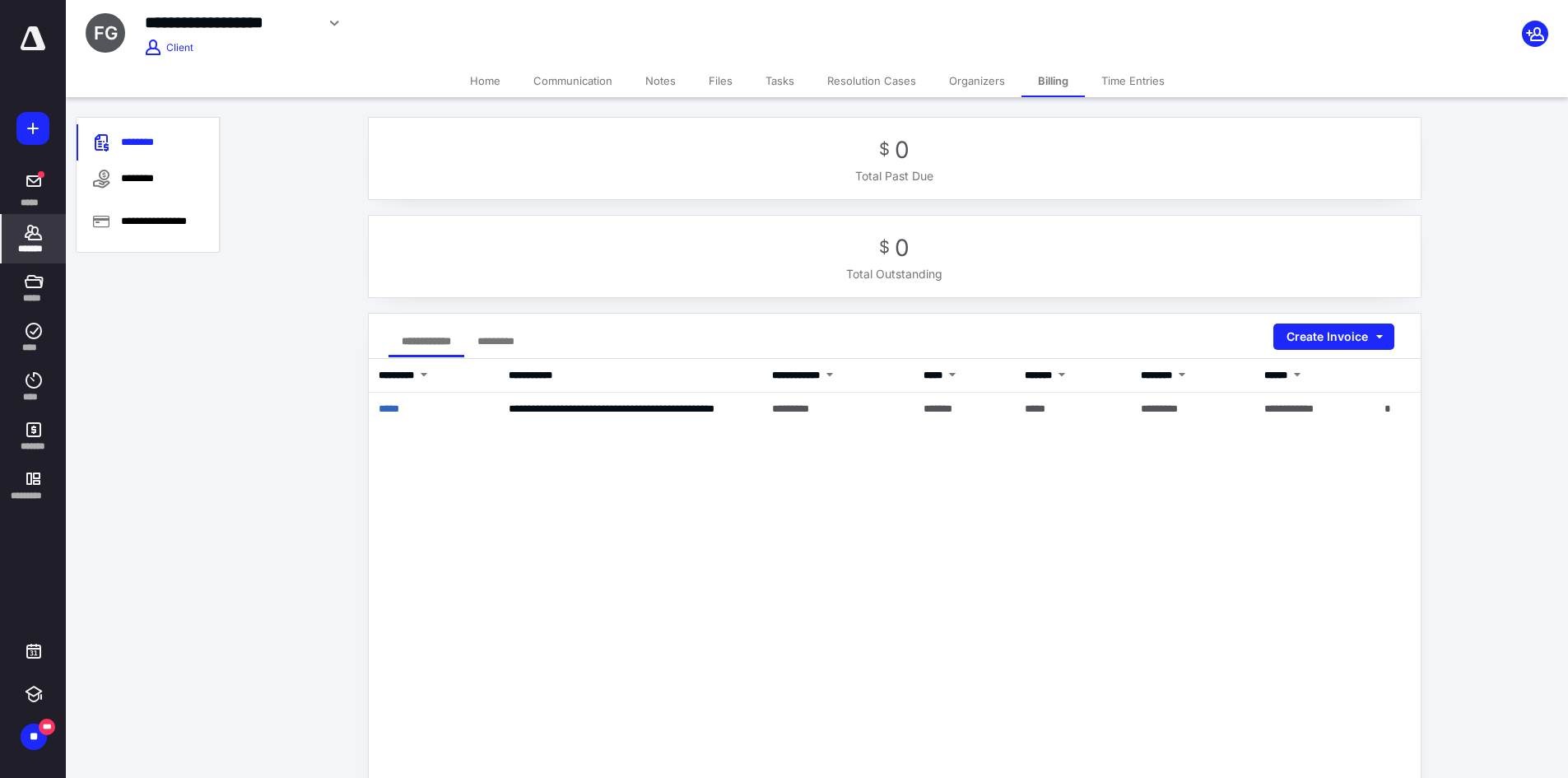 click on "Home Communication Notes Files Tasks Resolution Cases Organizers Billing Time Entries" at bounding box center [817, 81] 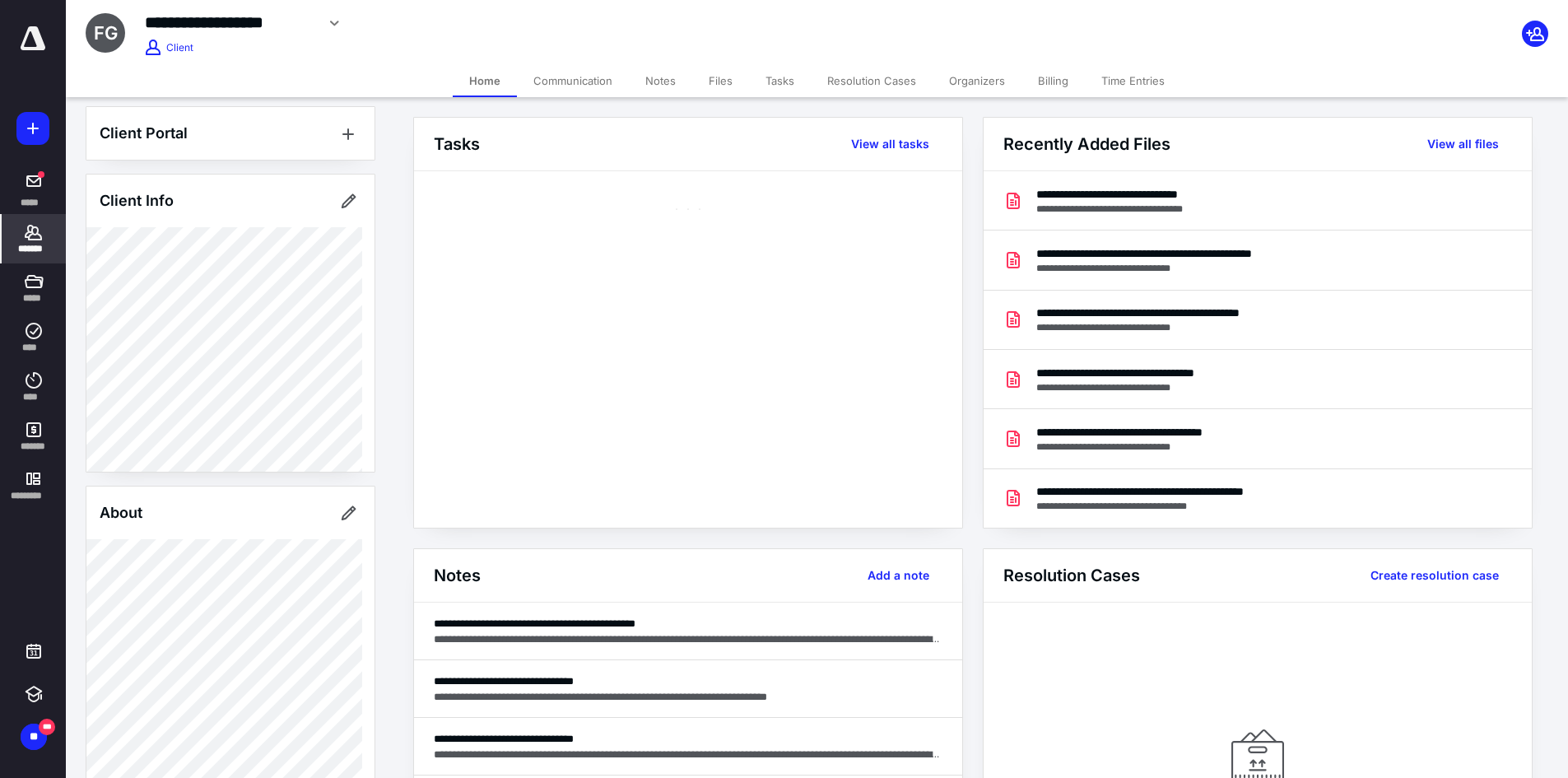 scroll, scrollTop: 0, scrollLeft: 0, axis: both 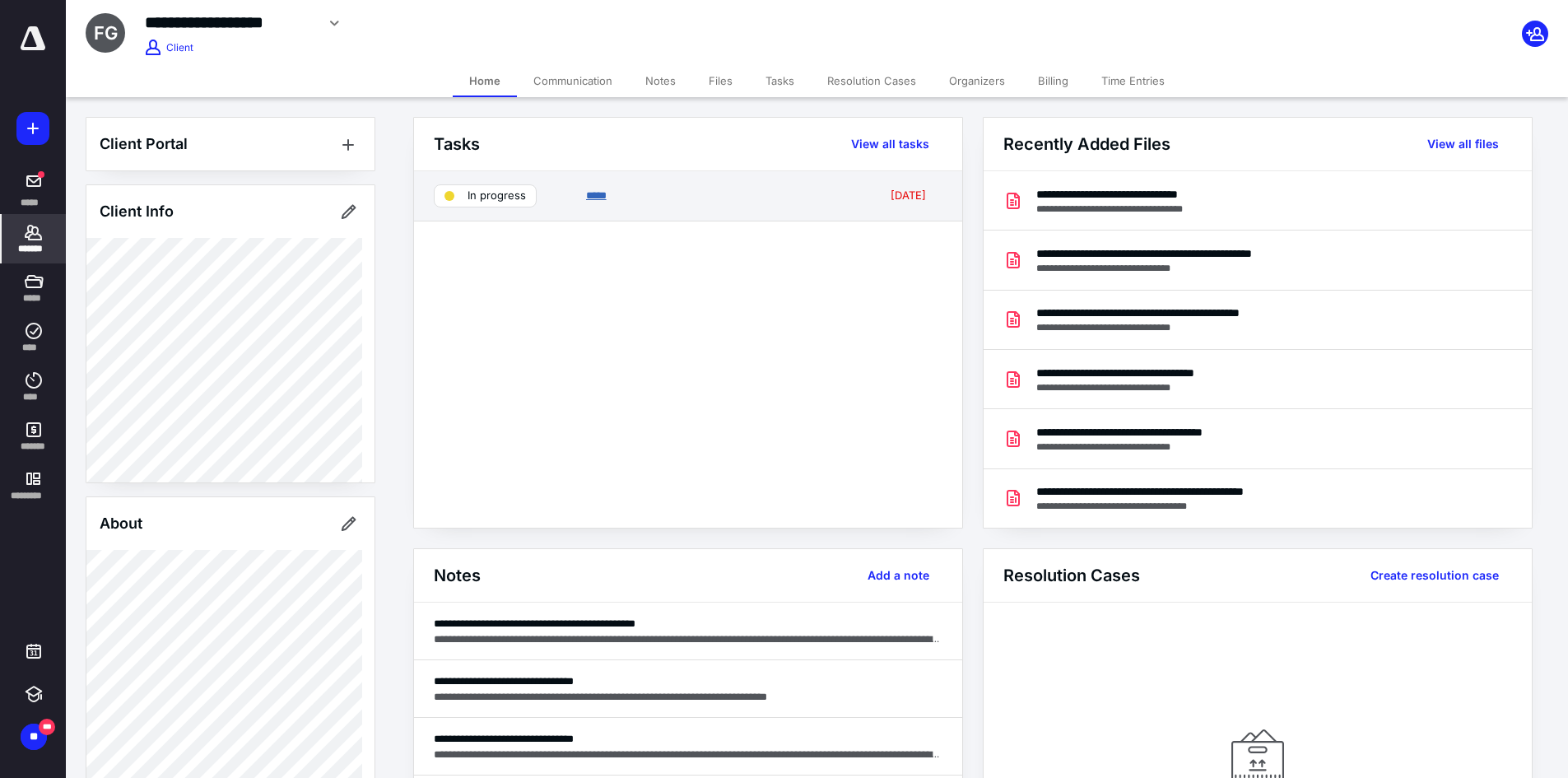 click on "*****" at bounding box center [596, 195] 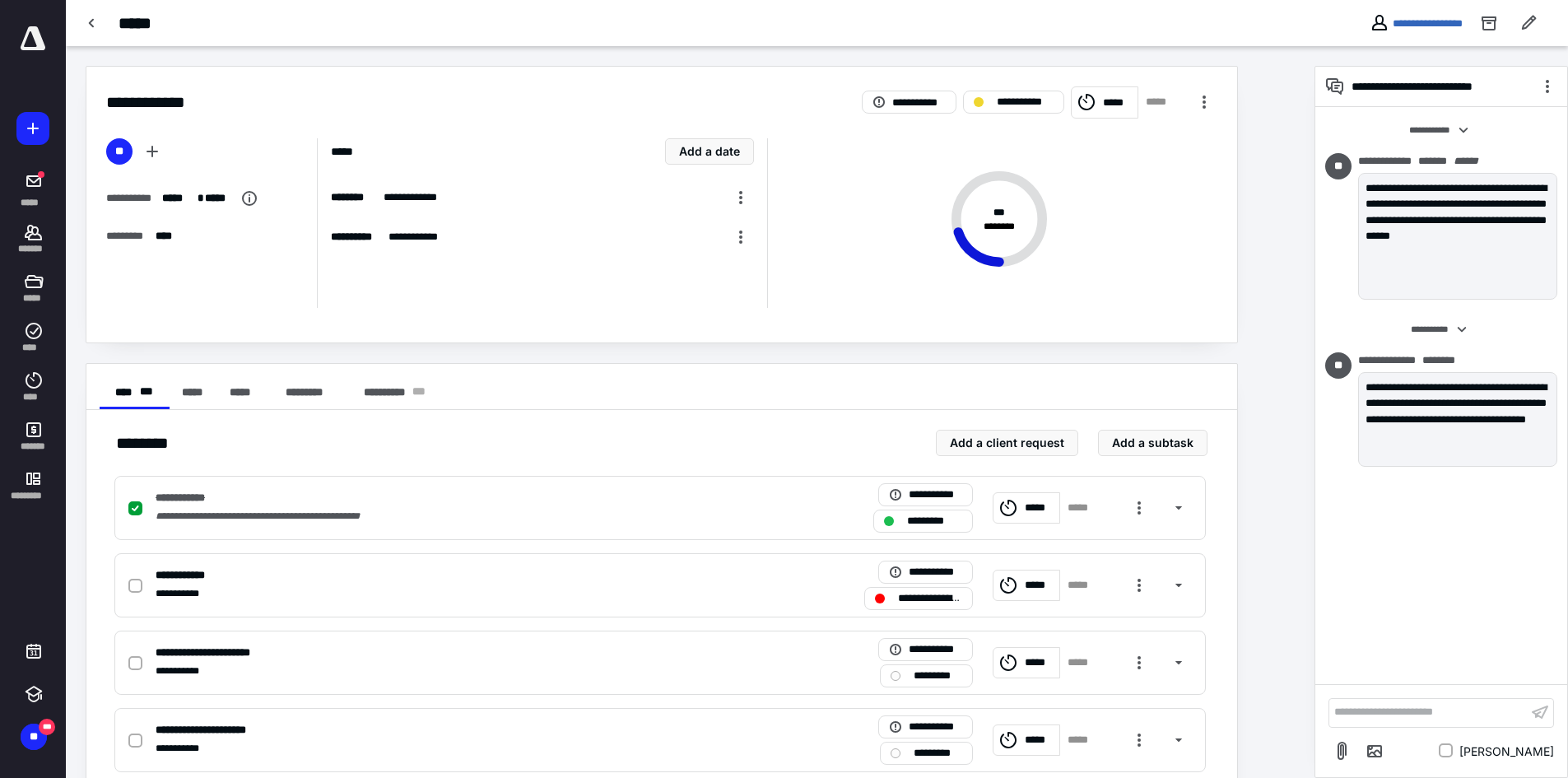 click on "**********" at bounding box center [1428, 712] 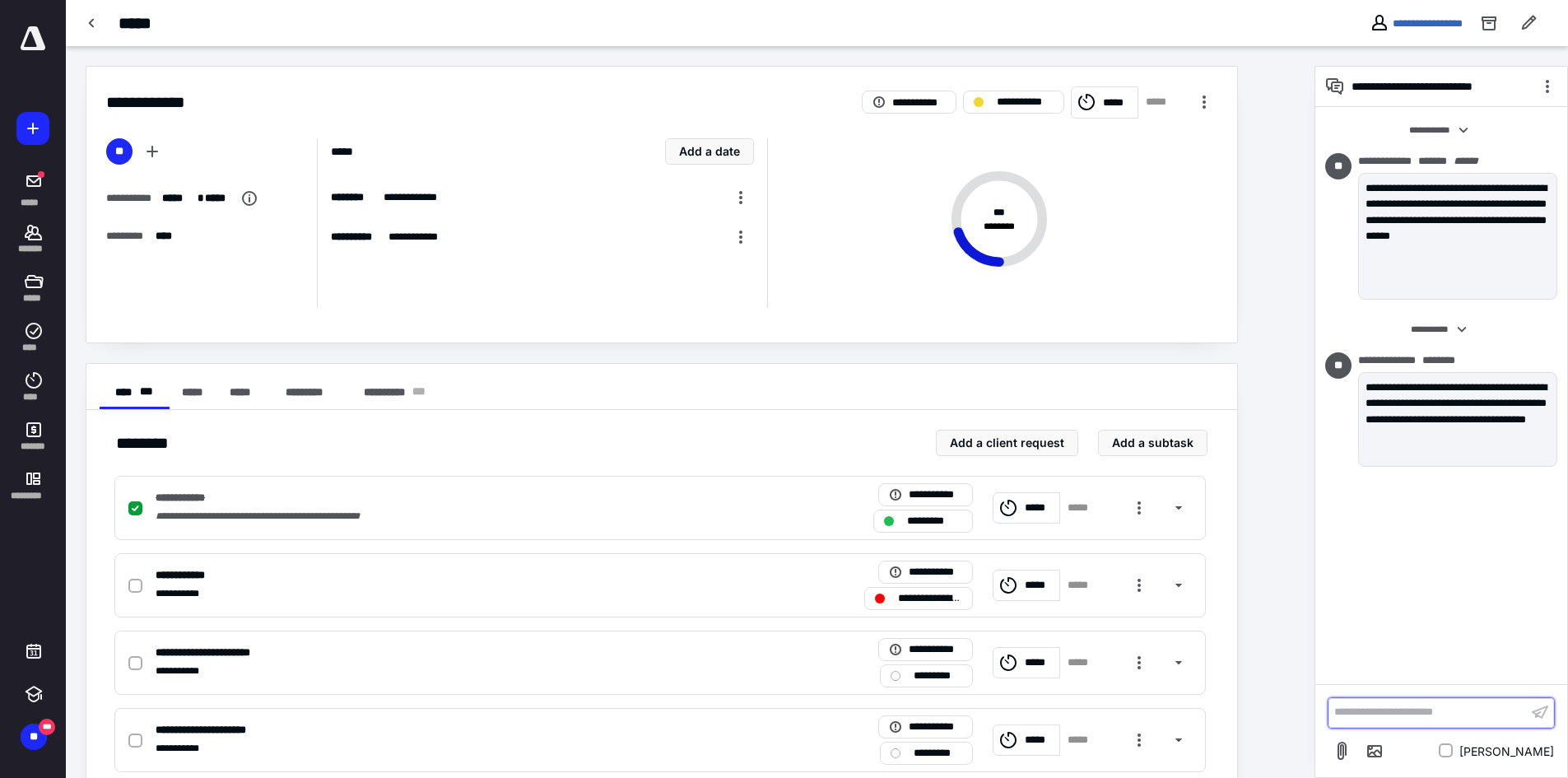 click on "**********" at bounding box center (1428, 712) 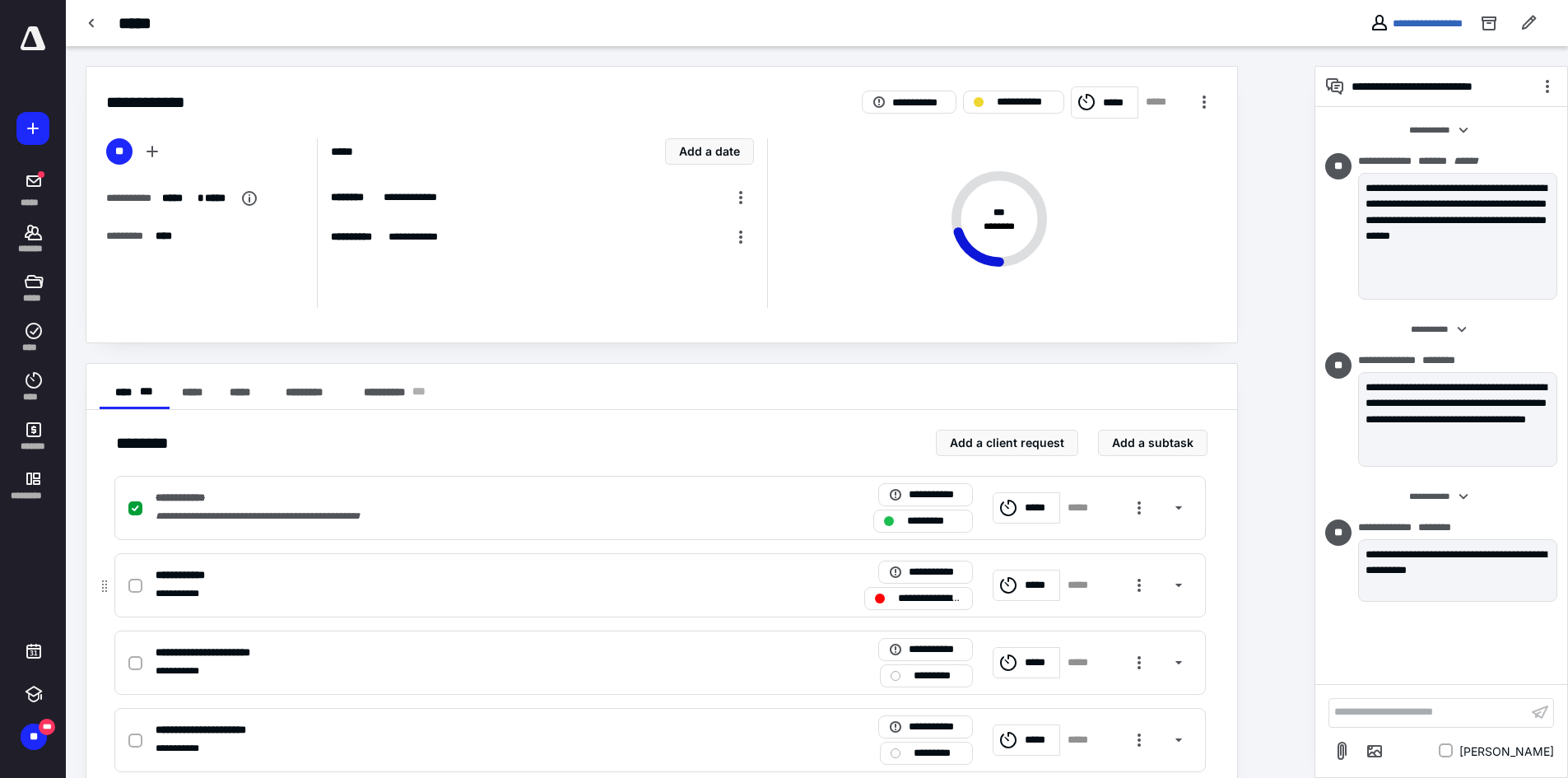 click on "**********" at bounding box center (930, 599) 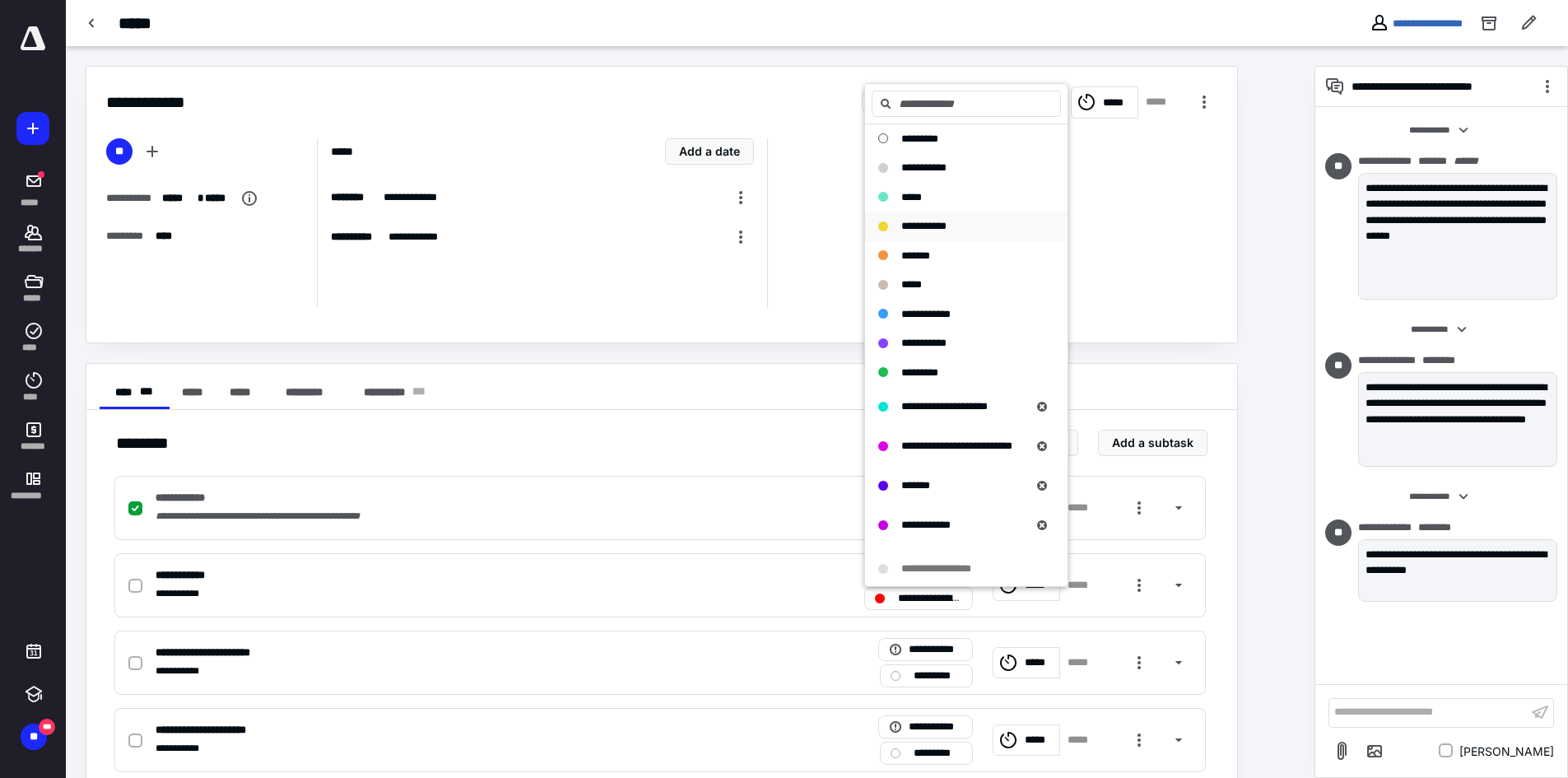click on "**********" at bounding box center [966, 226] 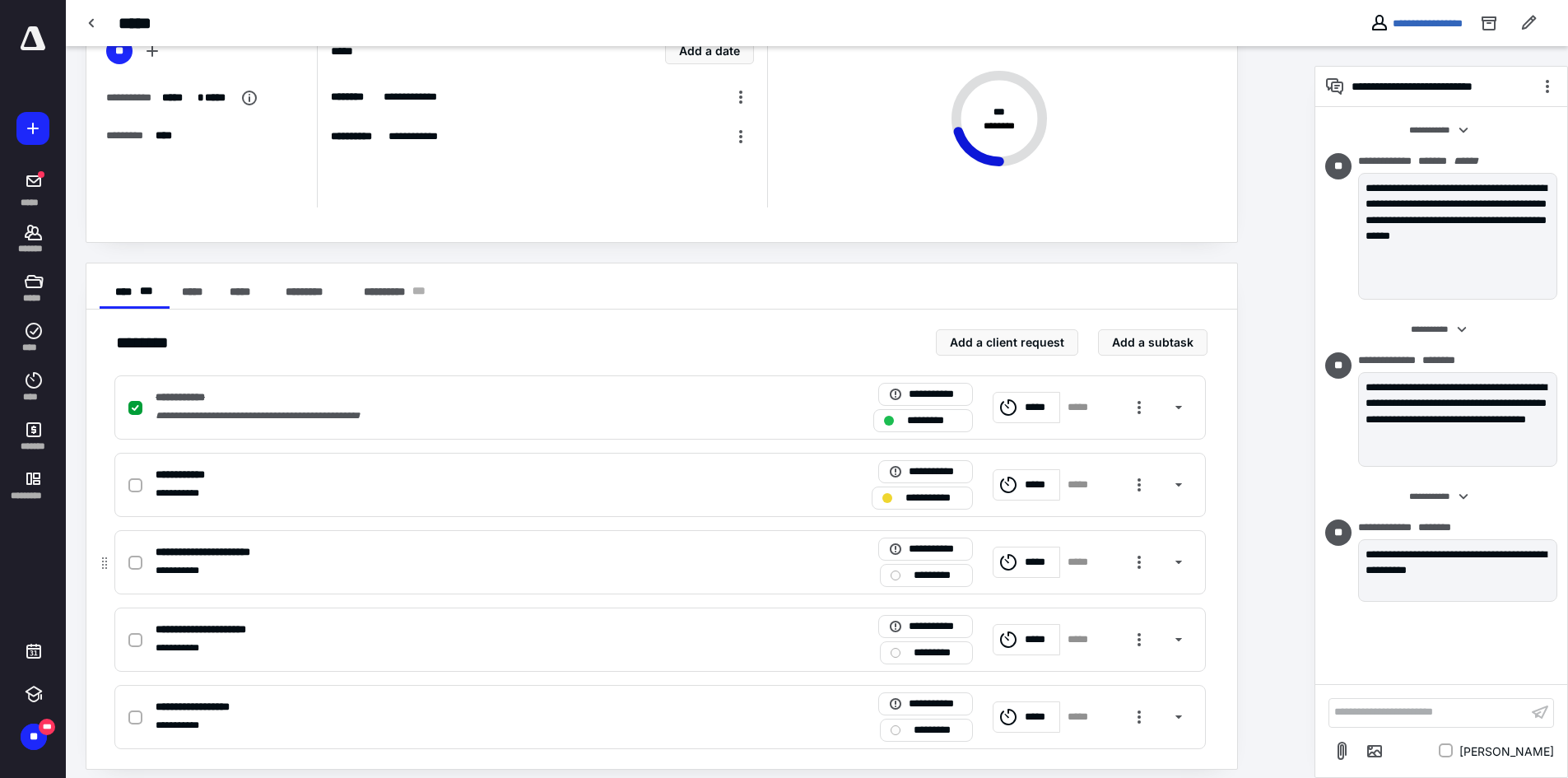 scroll, scrollTop: 128, scrollLeft: 0, axis: vertical 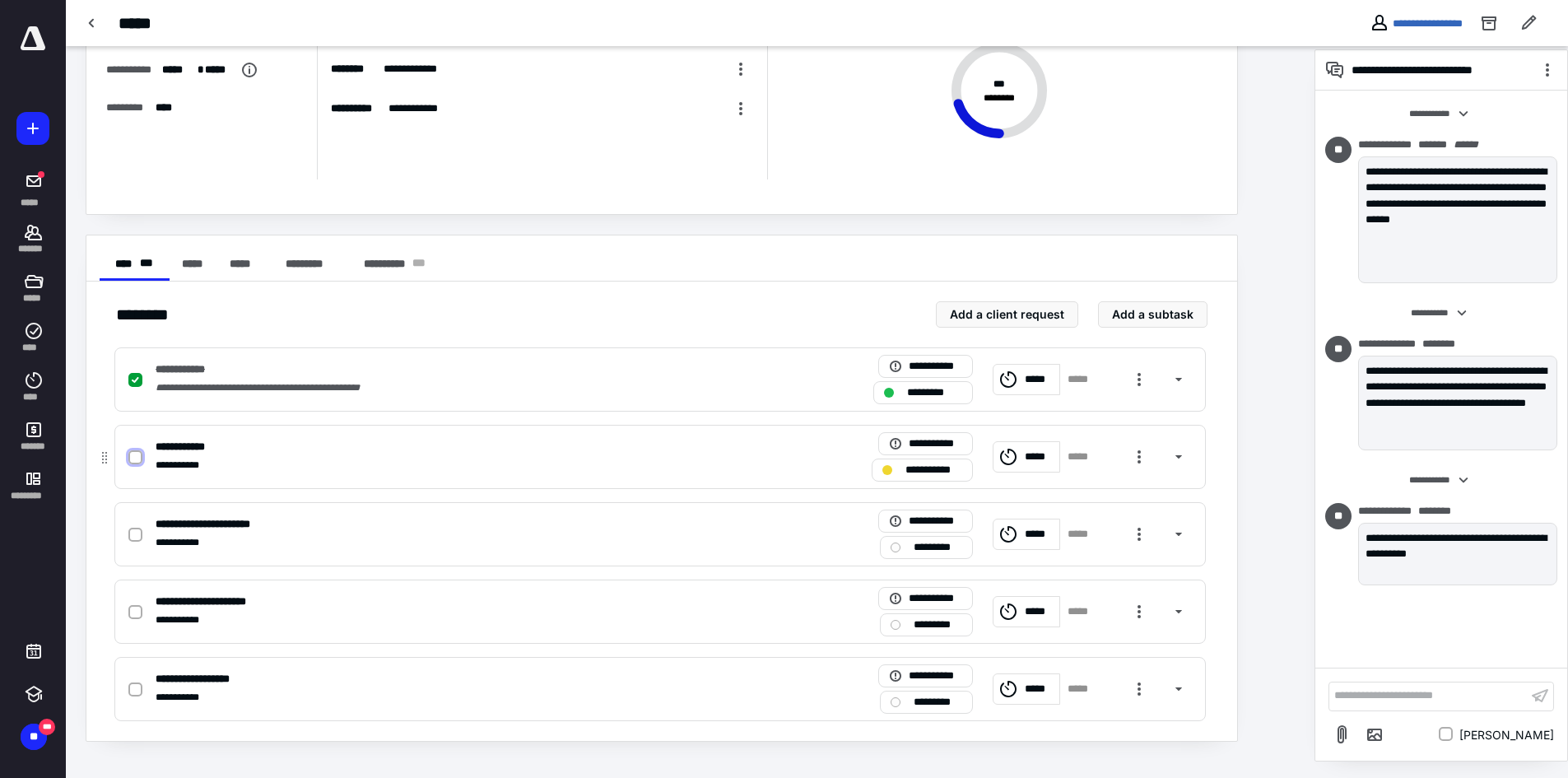 click at bounding box center (135, 458) 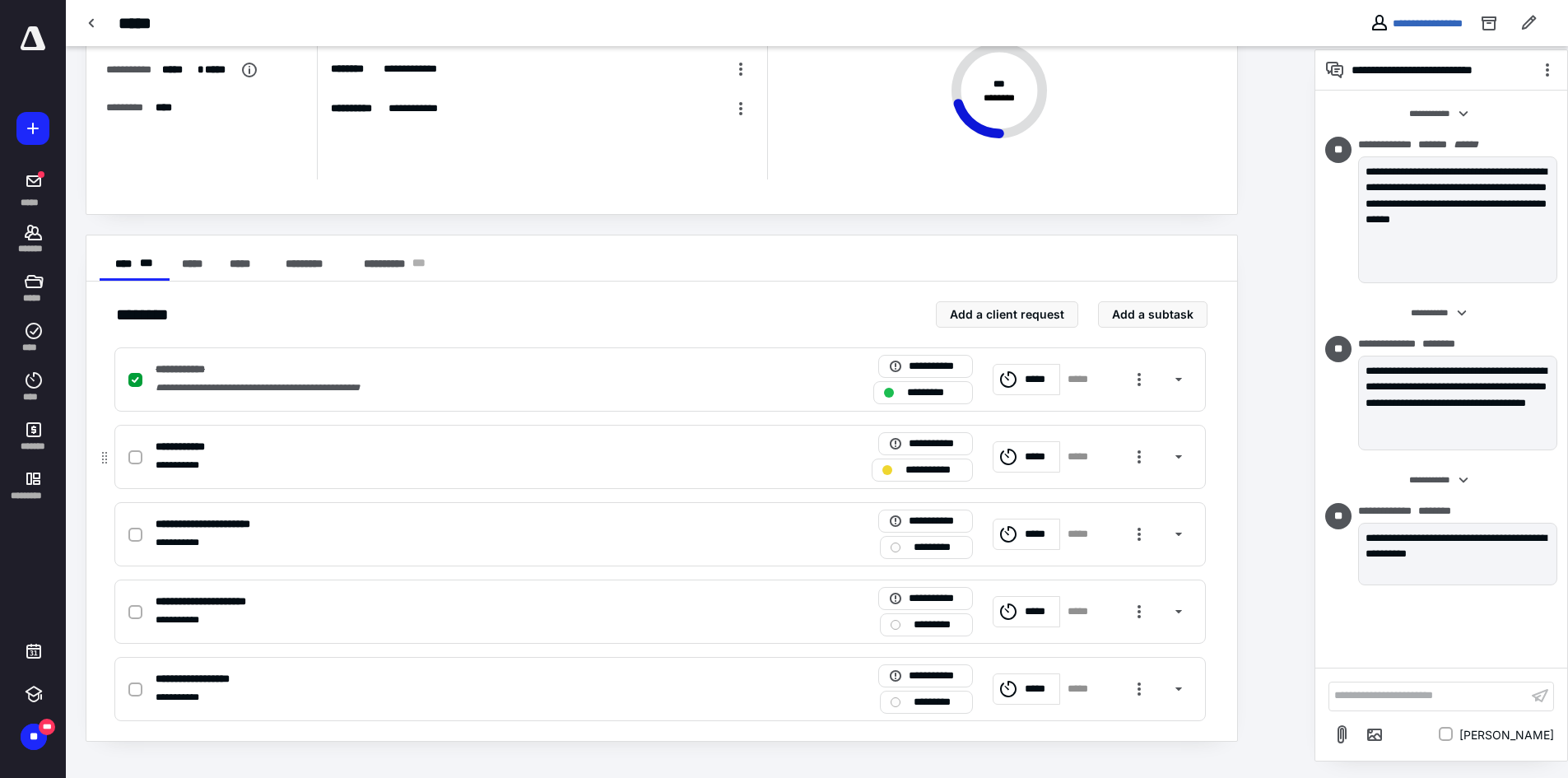 checkbox on "true" 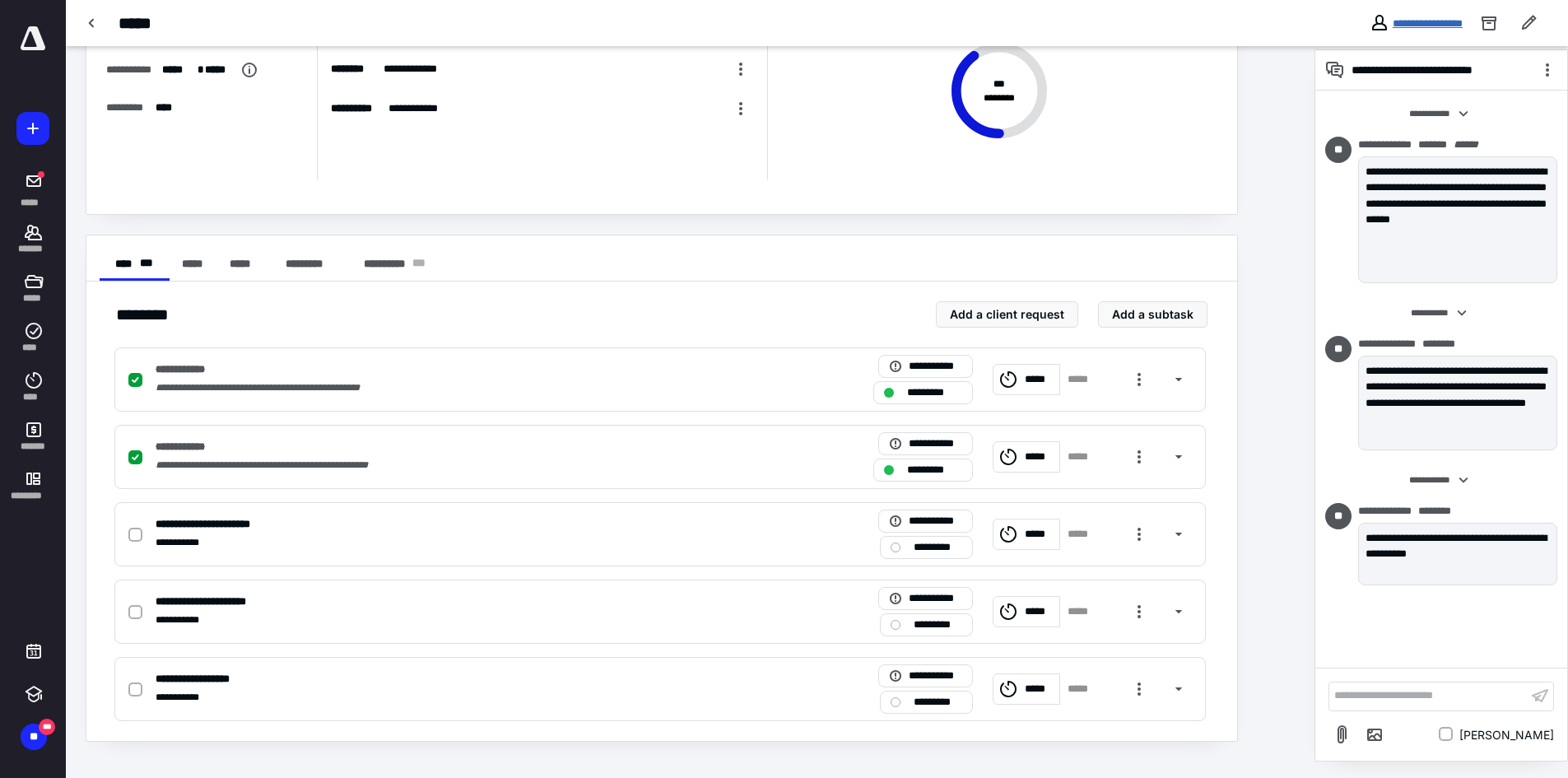 click on "**********" at bounding box center (1427, 23) 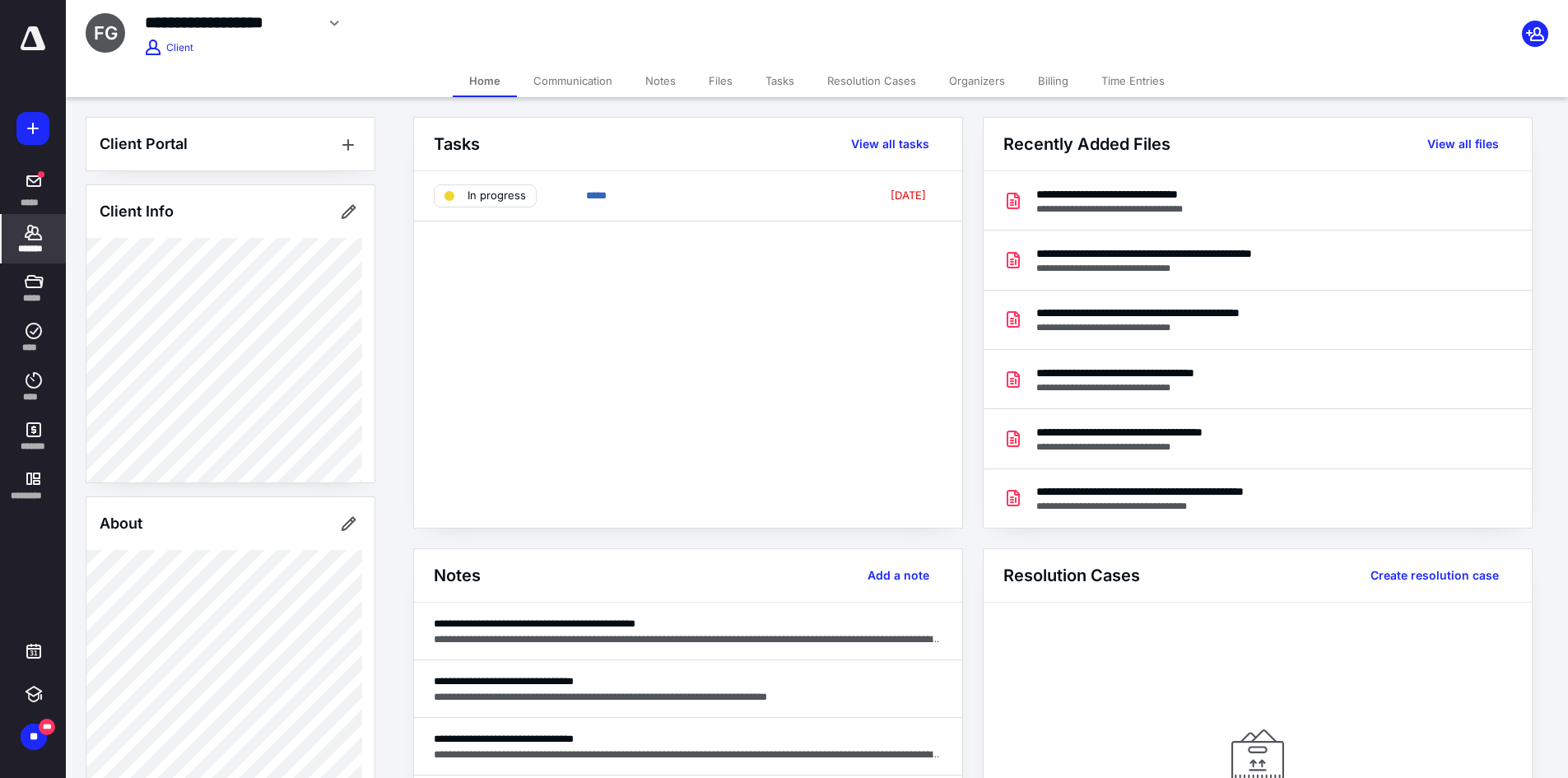 click on "Billing" at bounding box center (1053, 81) 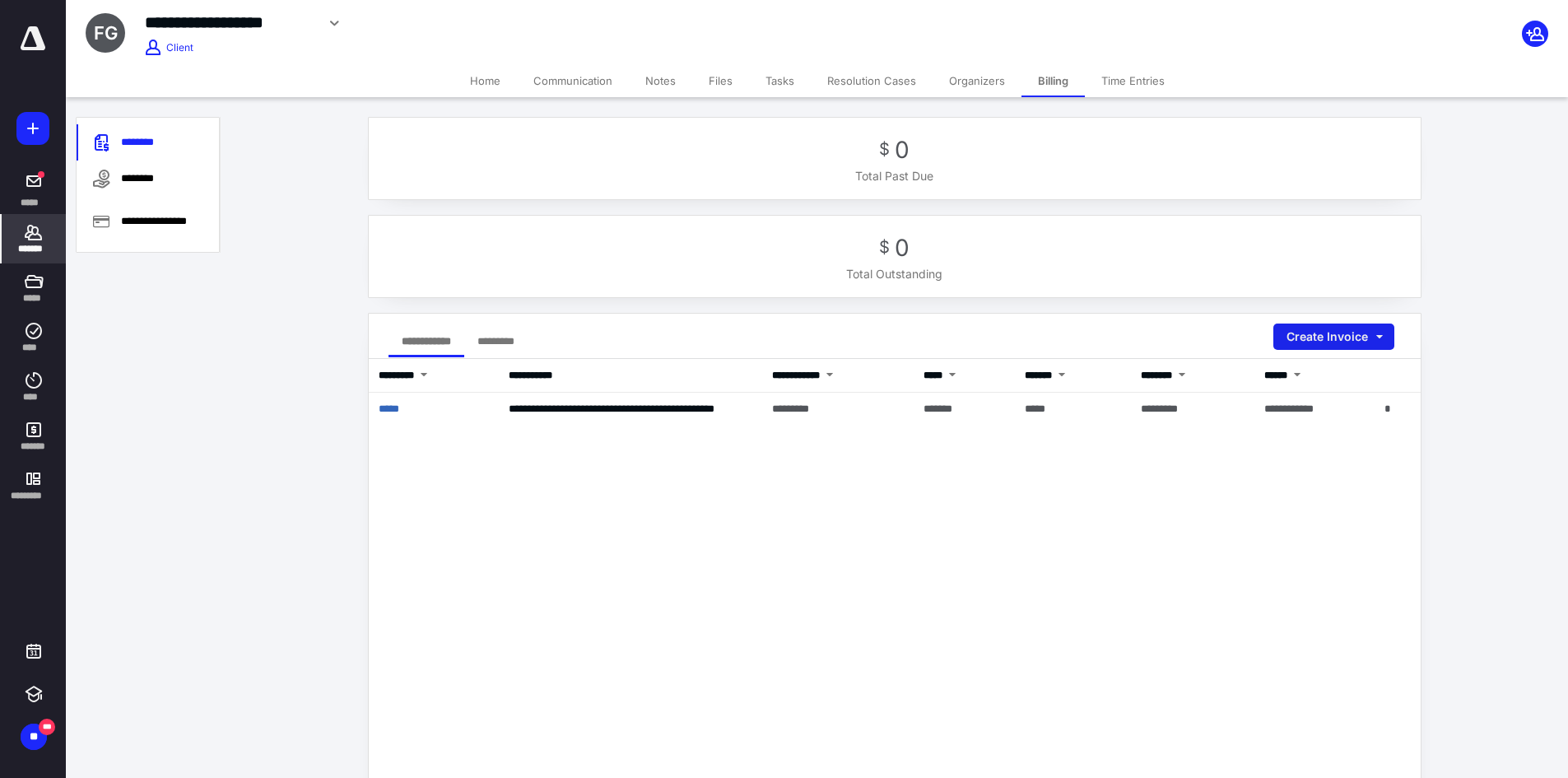 click on "Create Invoice" at bounding box center [1333, 337] 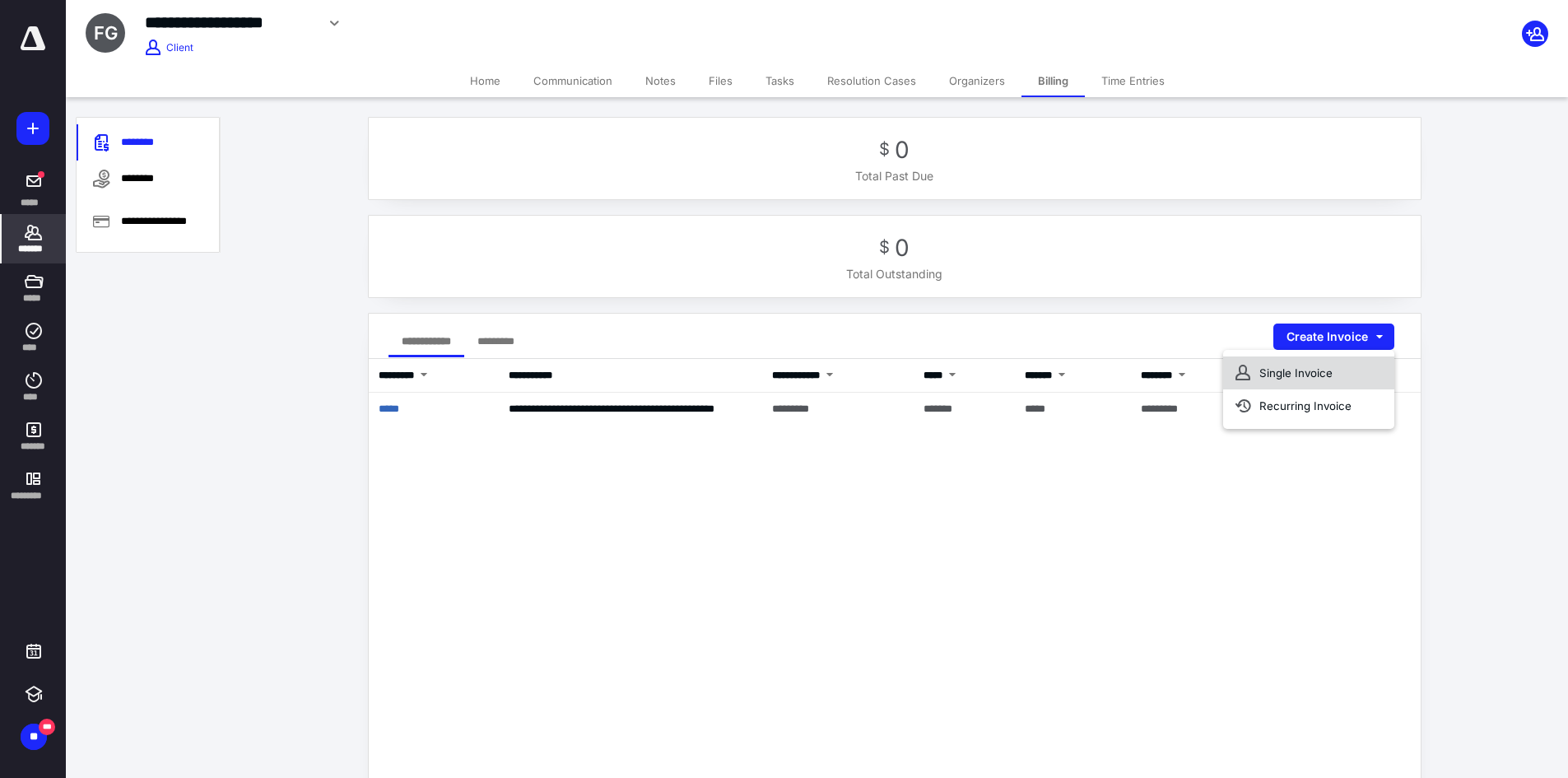 click 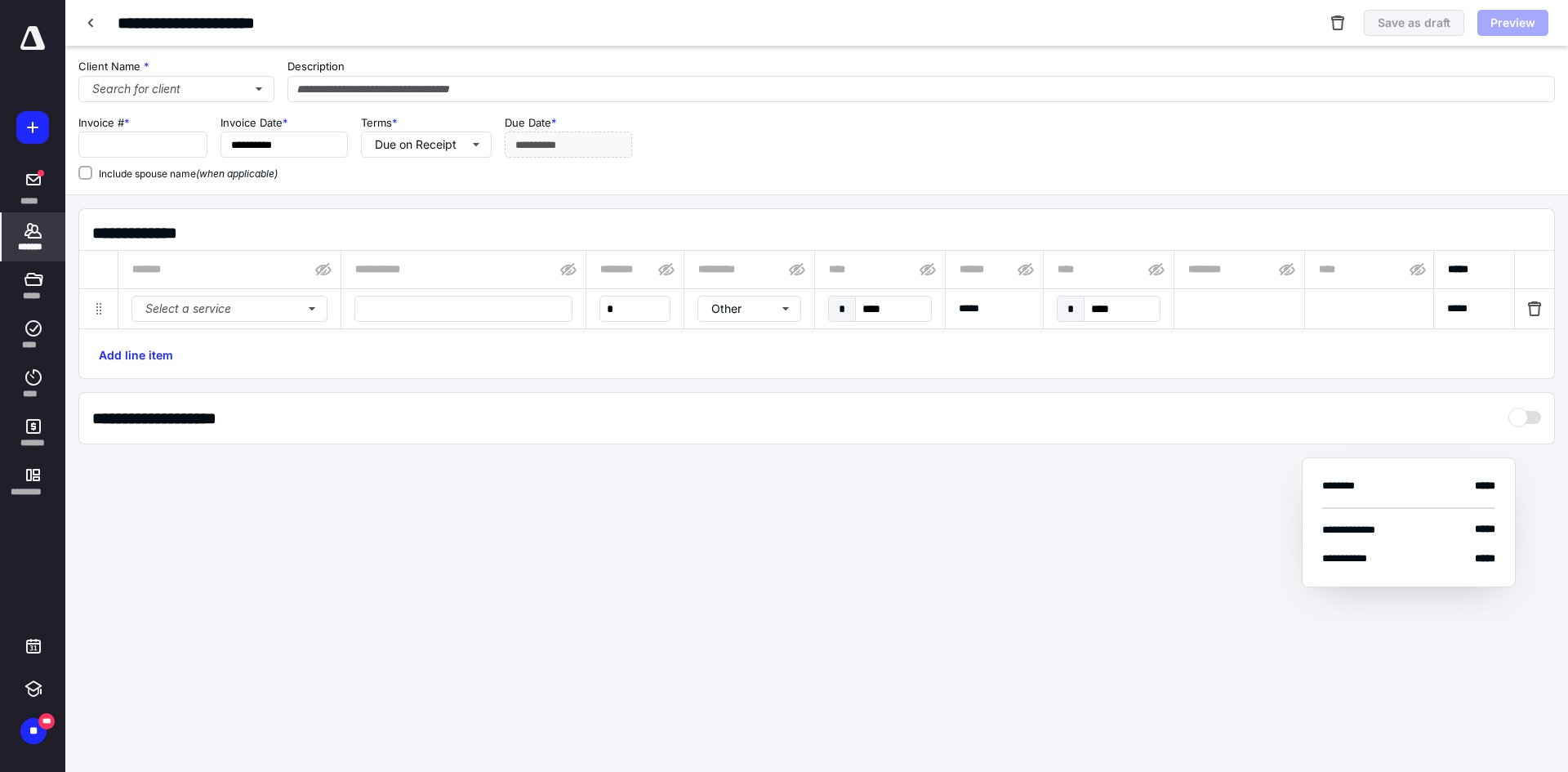 checkbox on "true" 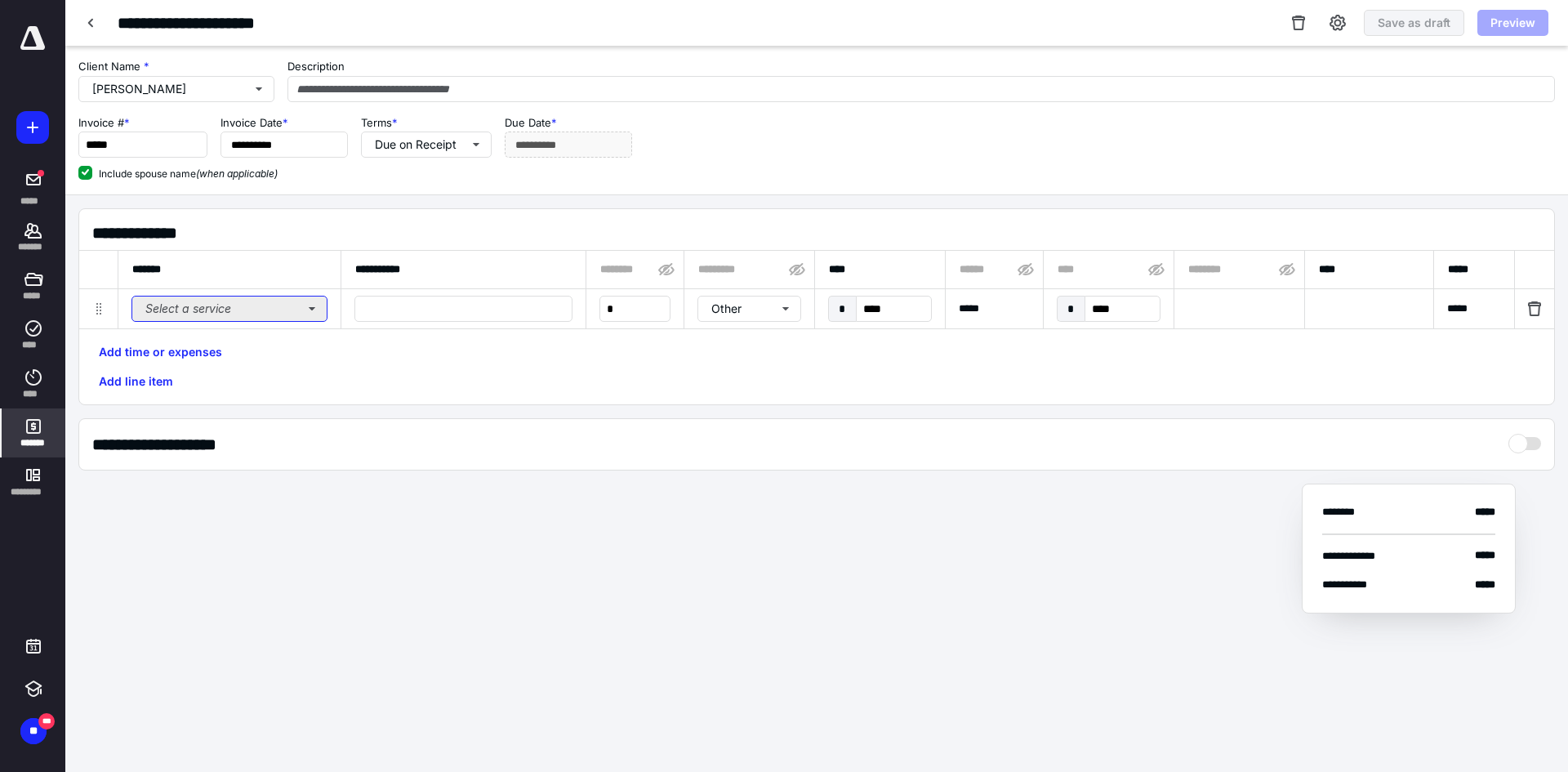 click on "Select a service" at bounding box center (229, 309) 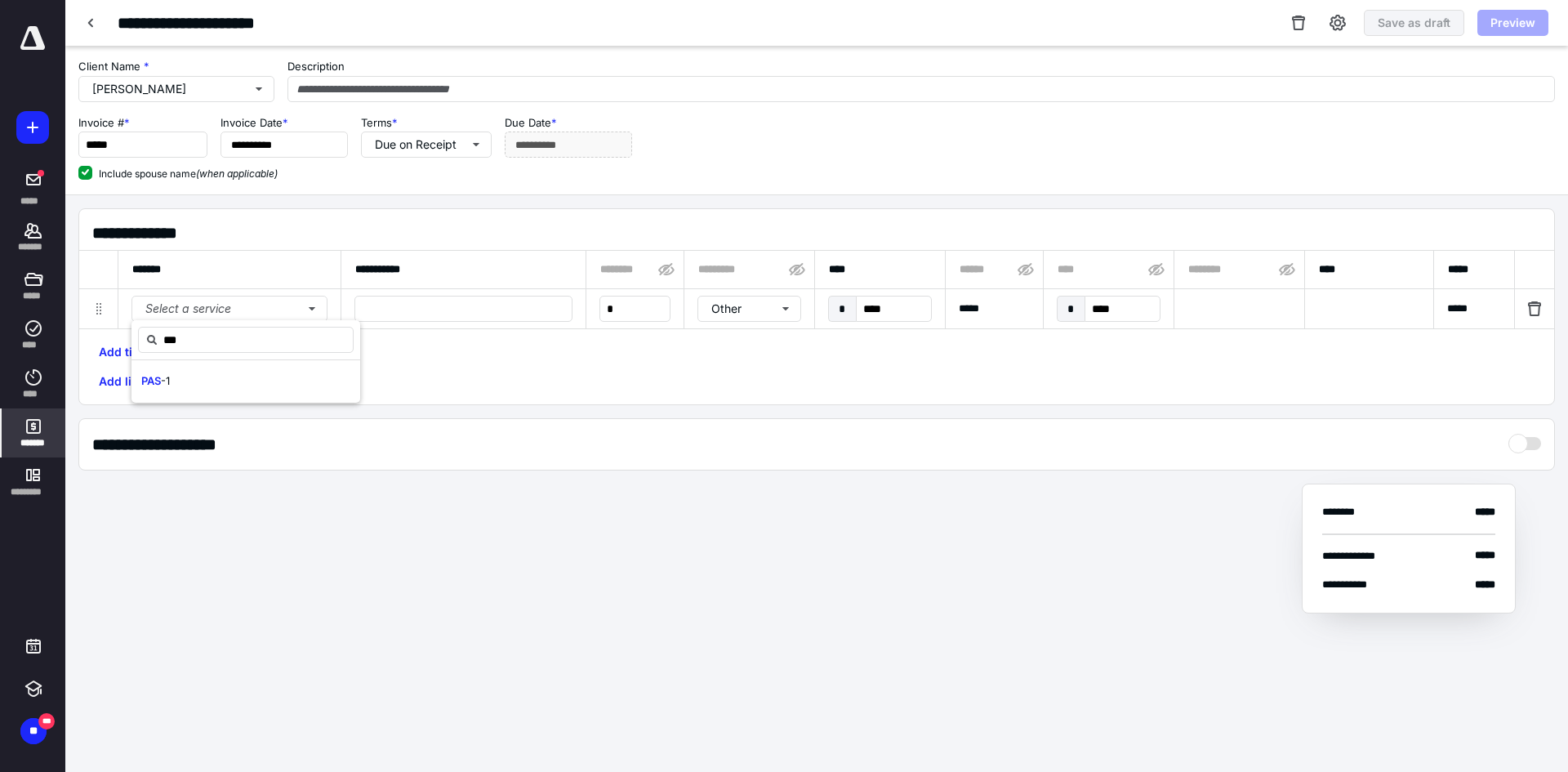 click on "PAS -1" at bounding box center [246, 382] 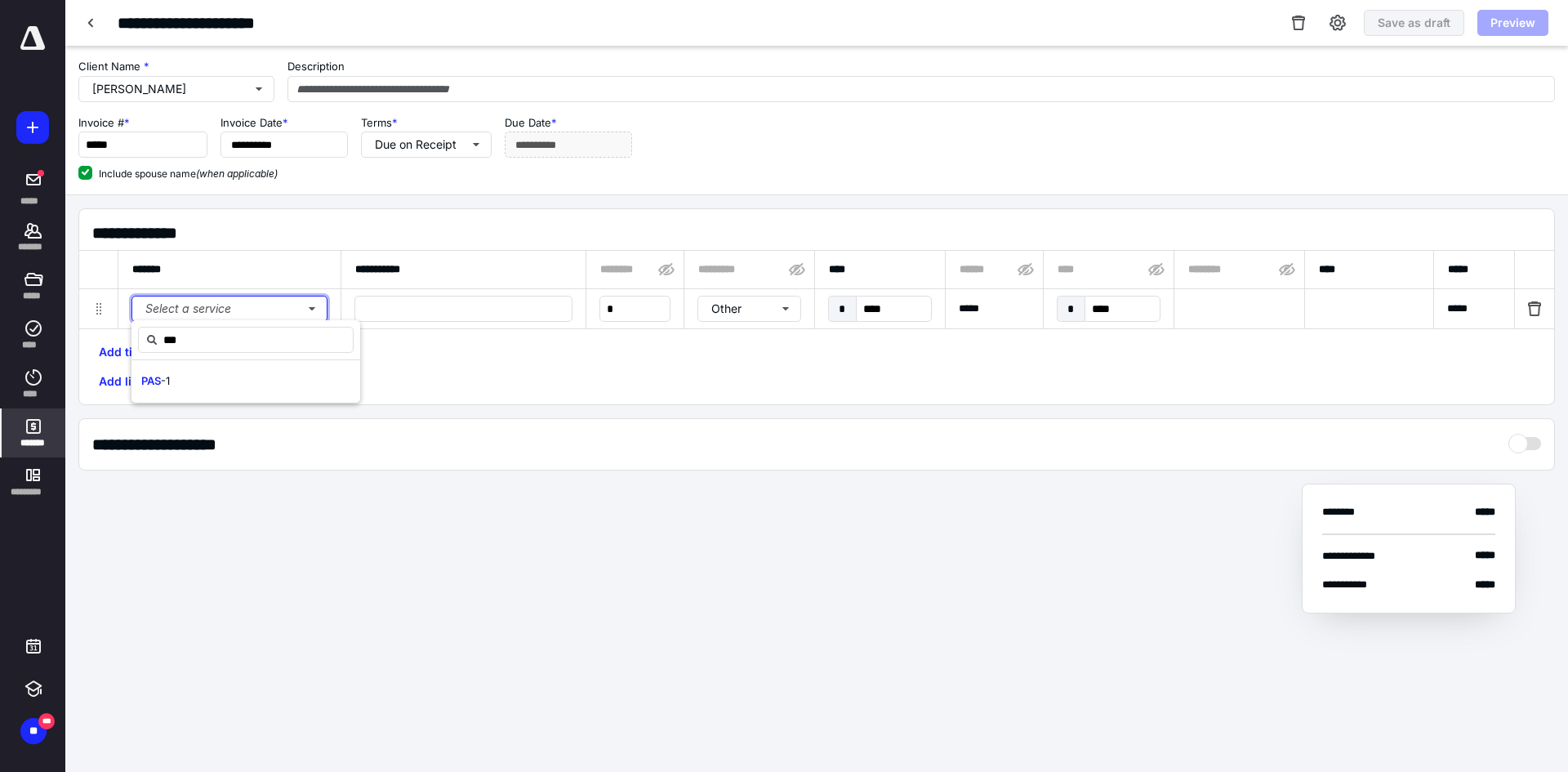 type 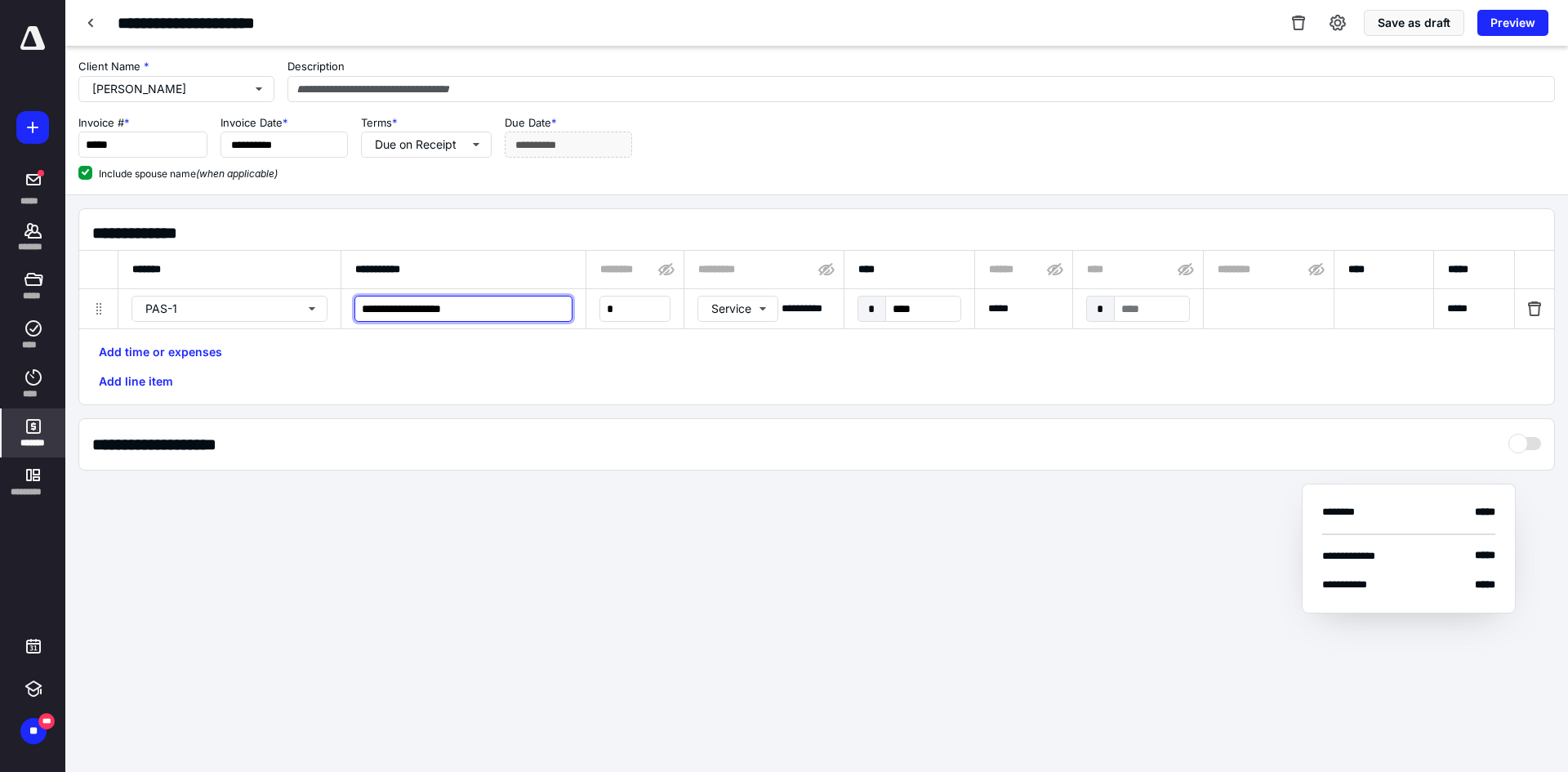 click on "**********" at bounding box center (463, 309) 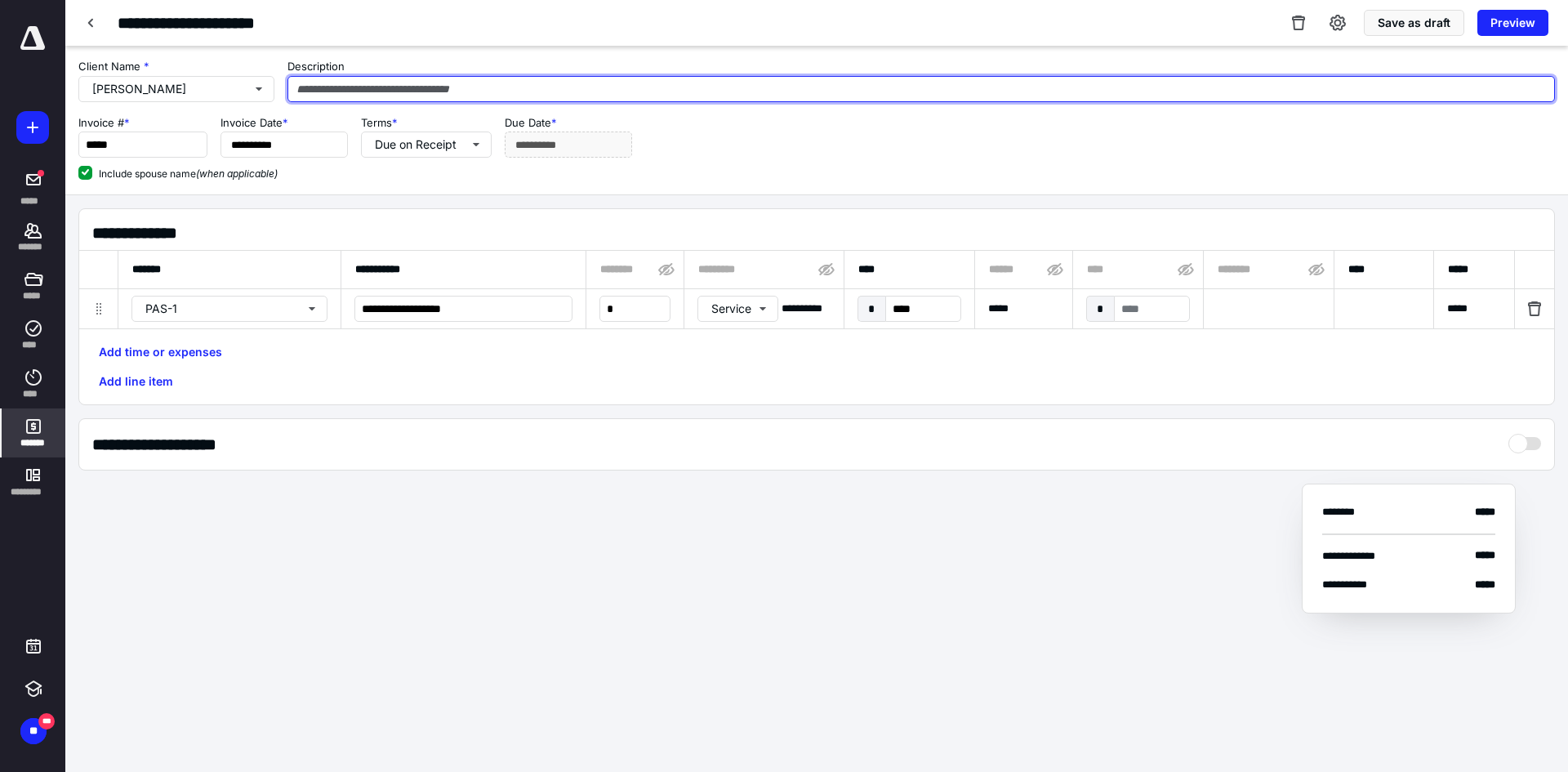 click at bounding box center [921, 89] 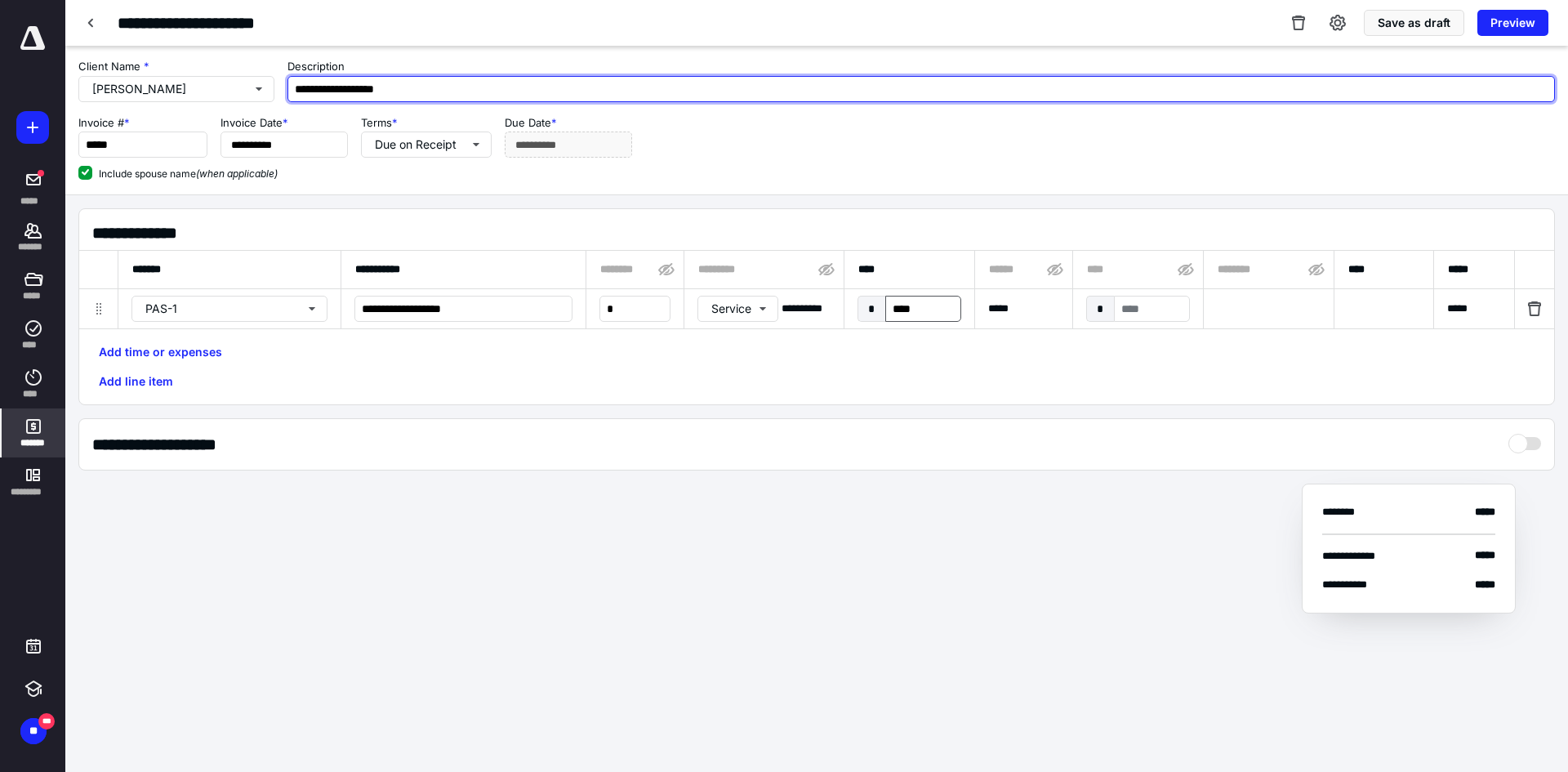 type on "**********" 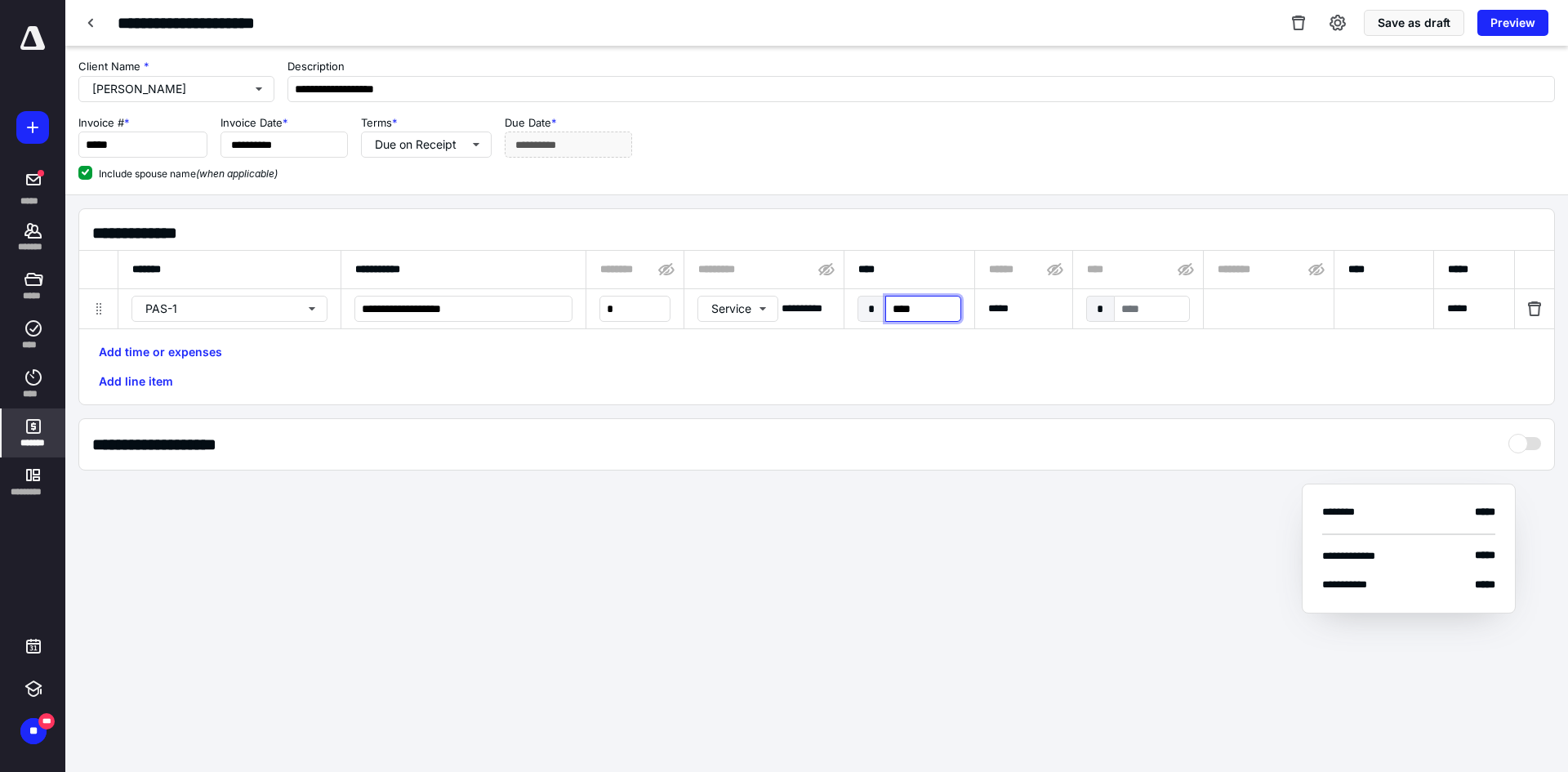 click on "****" at bounding box center [923, 309] 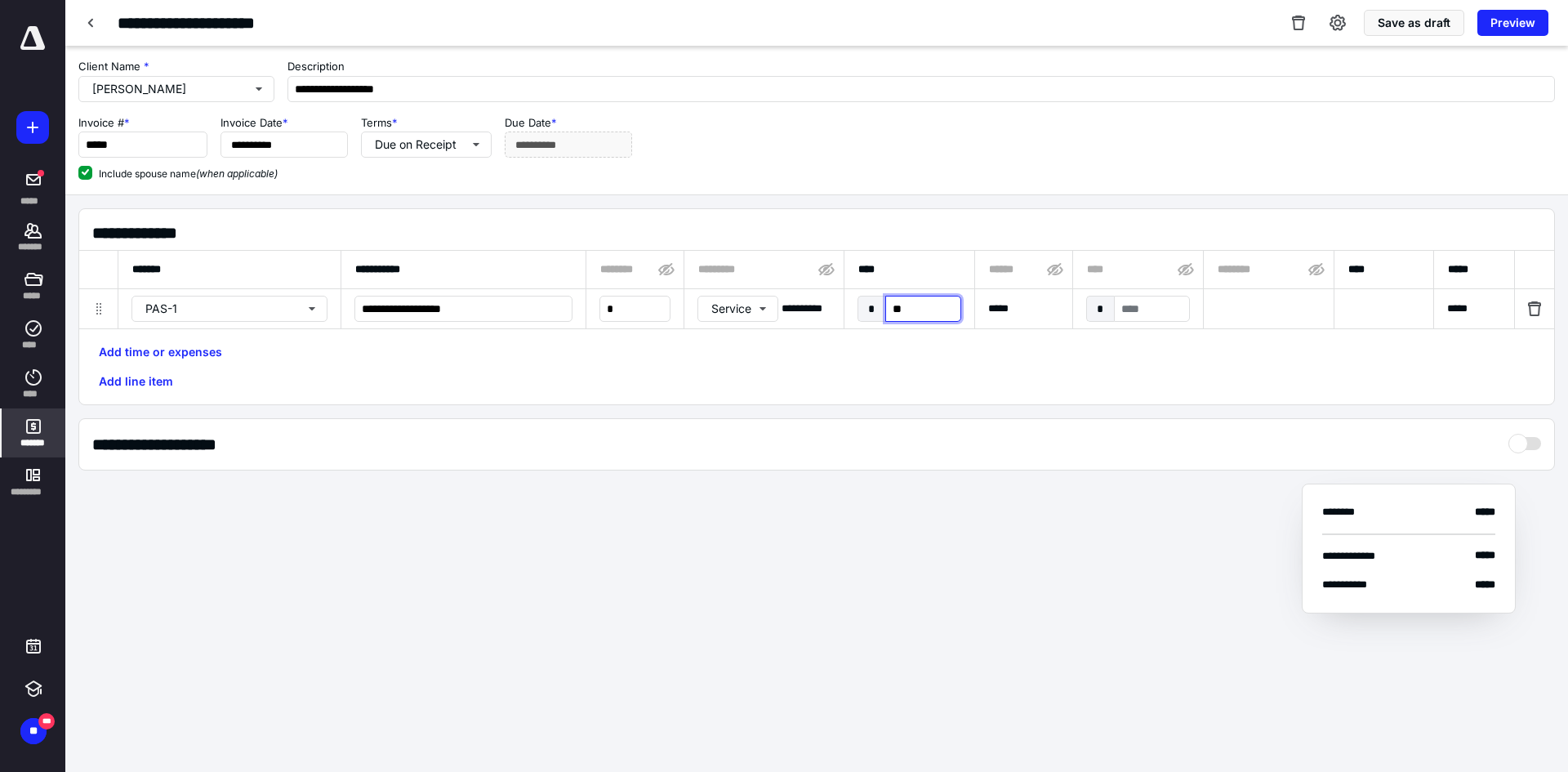 type on "***" 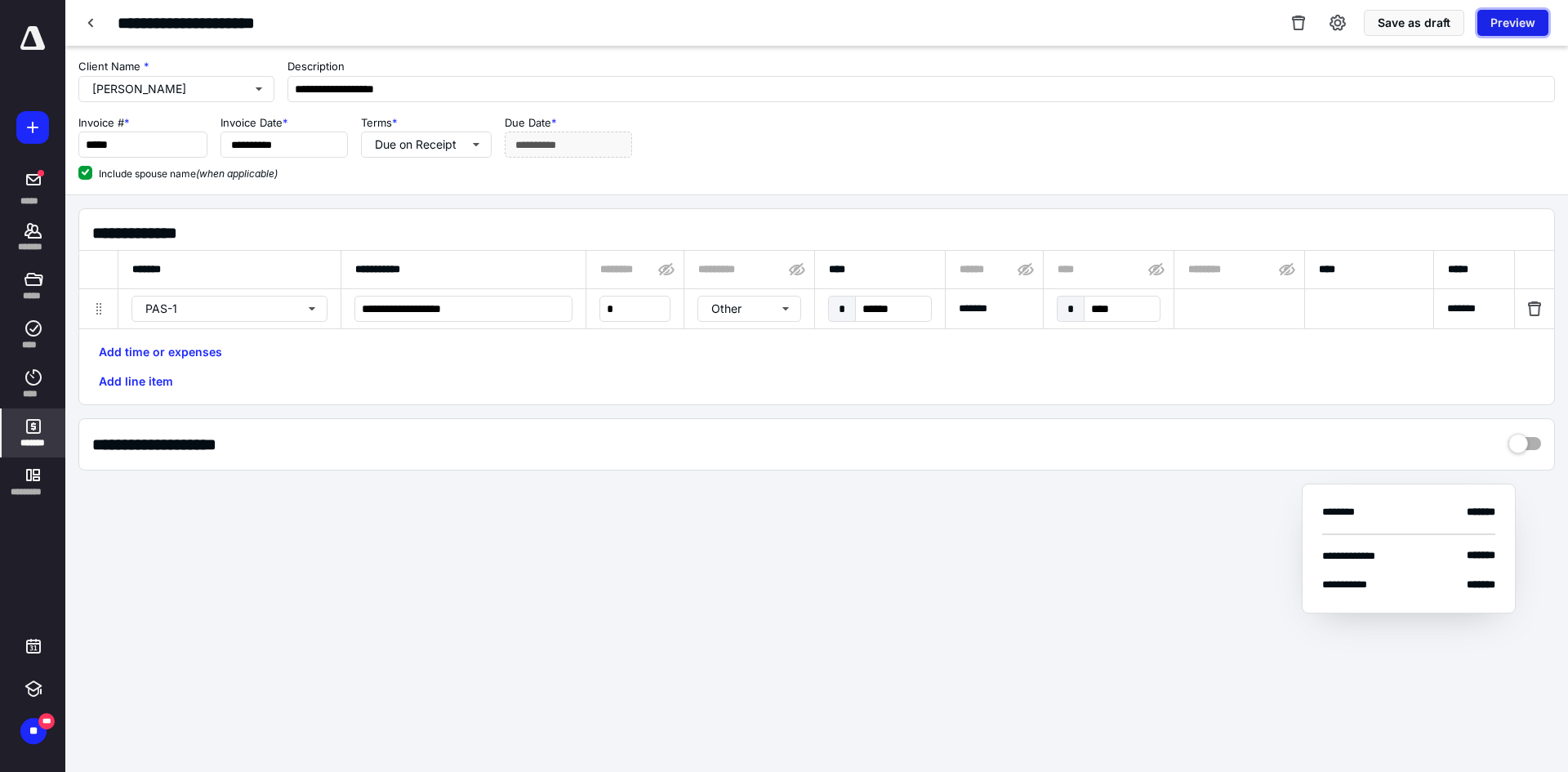 click on "Preview" at bounding box center (1512, 23) 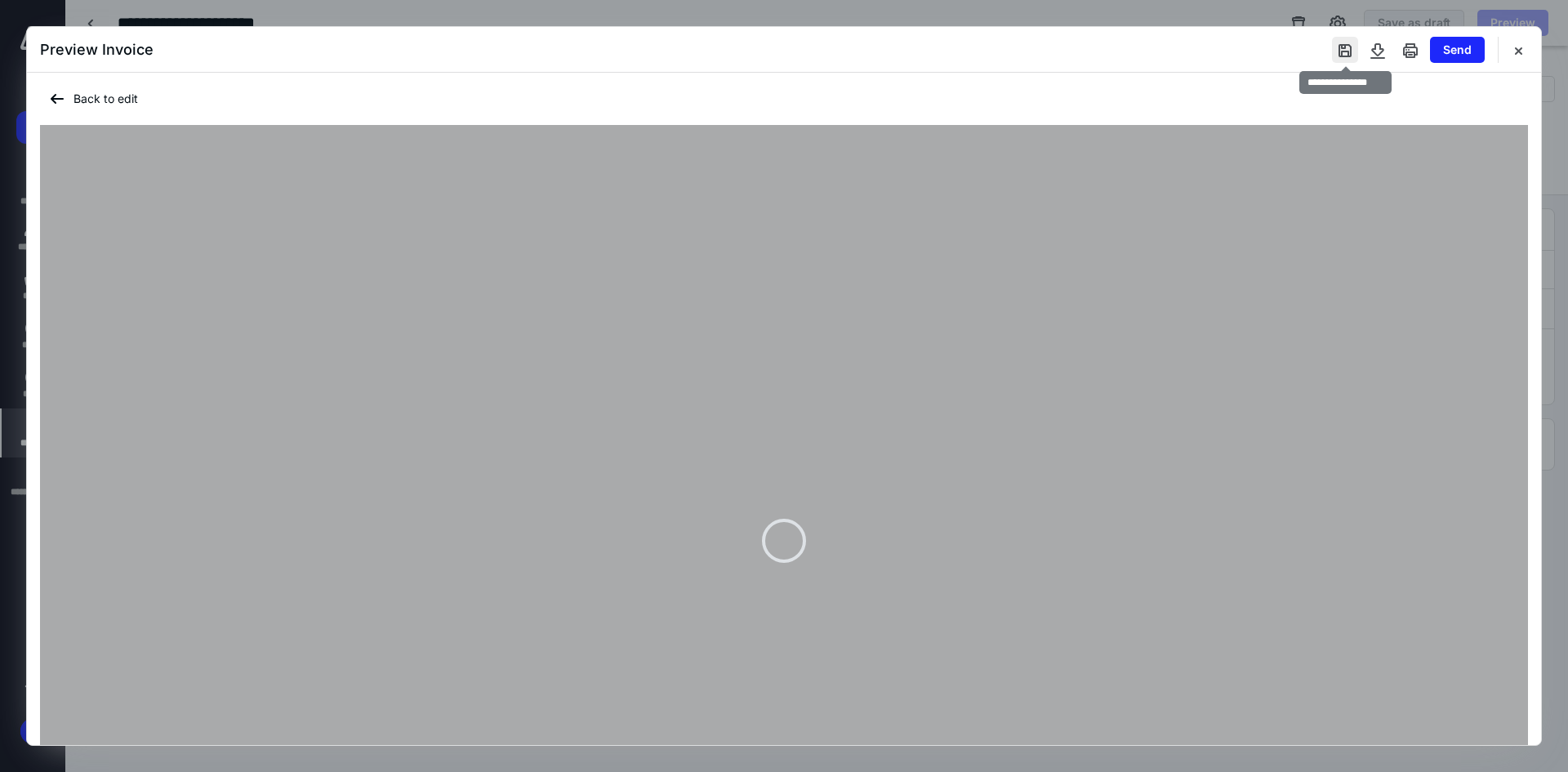 click at bounding box center (1345, 50) 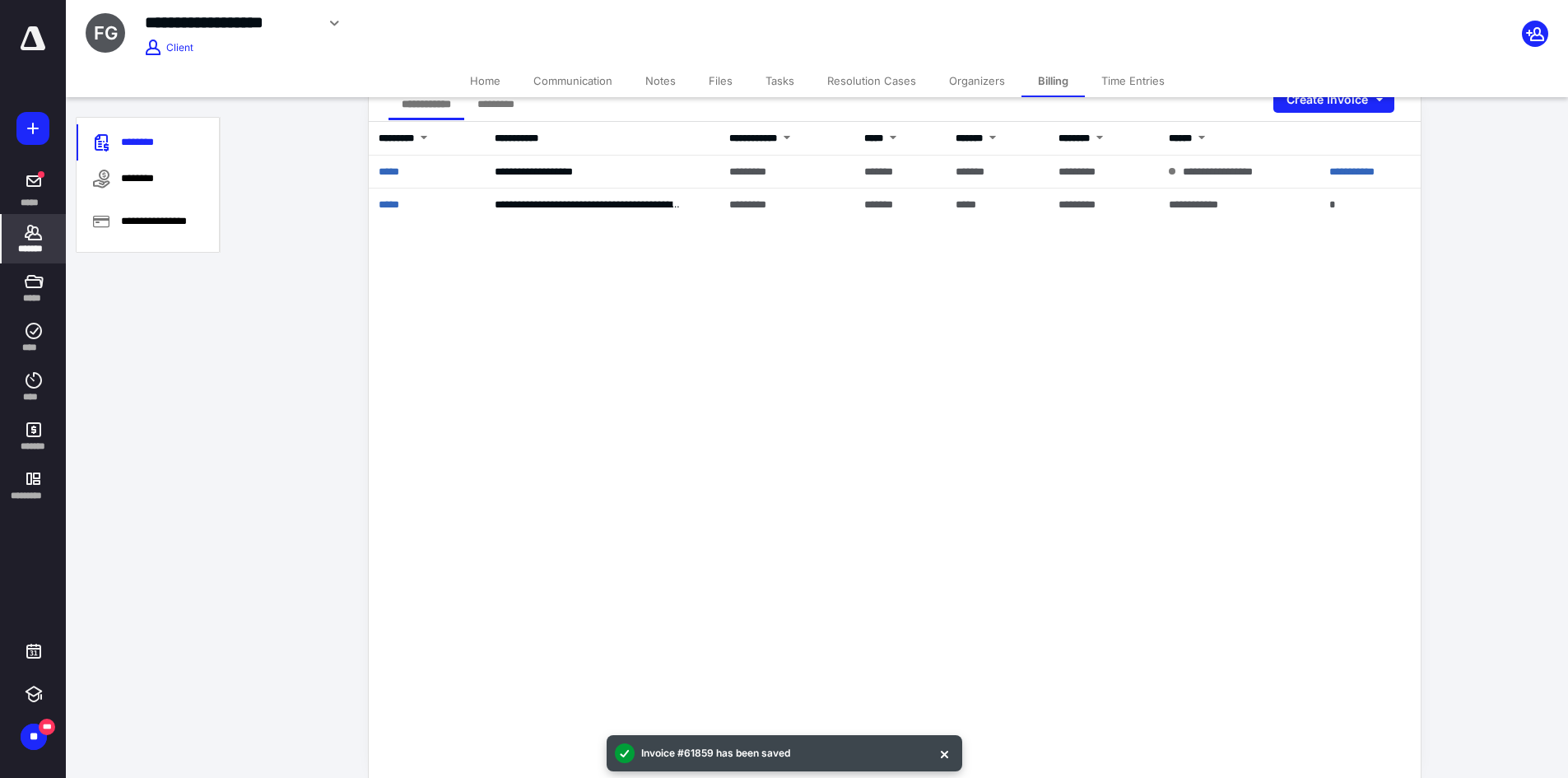 scroll, scrollTop: 247, scrollLeft: 0, axis: vertical 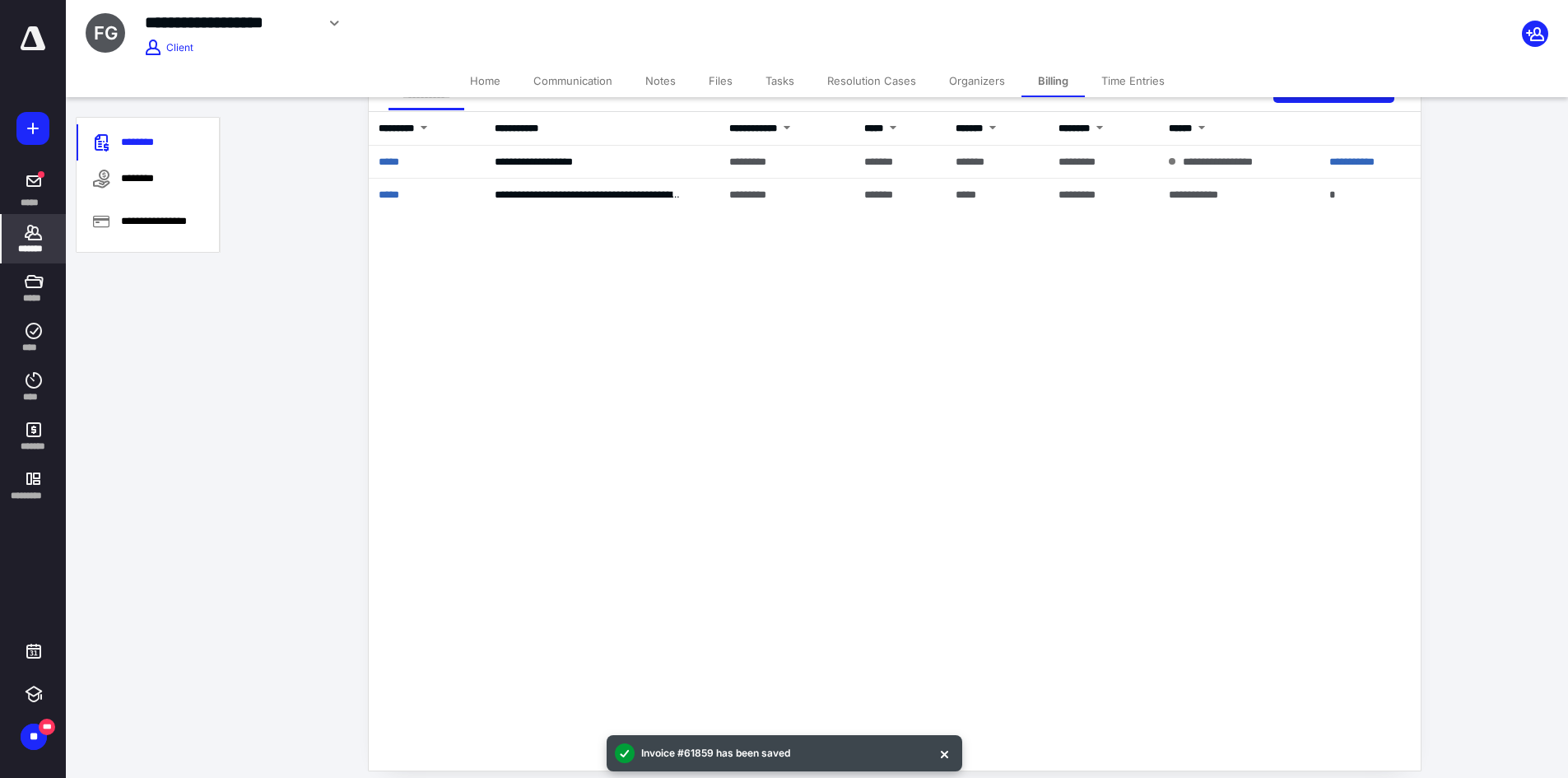 click on "Home" at bounding box center [485, 81] 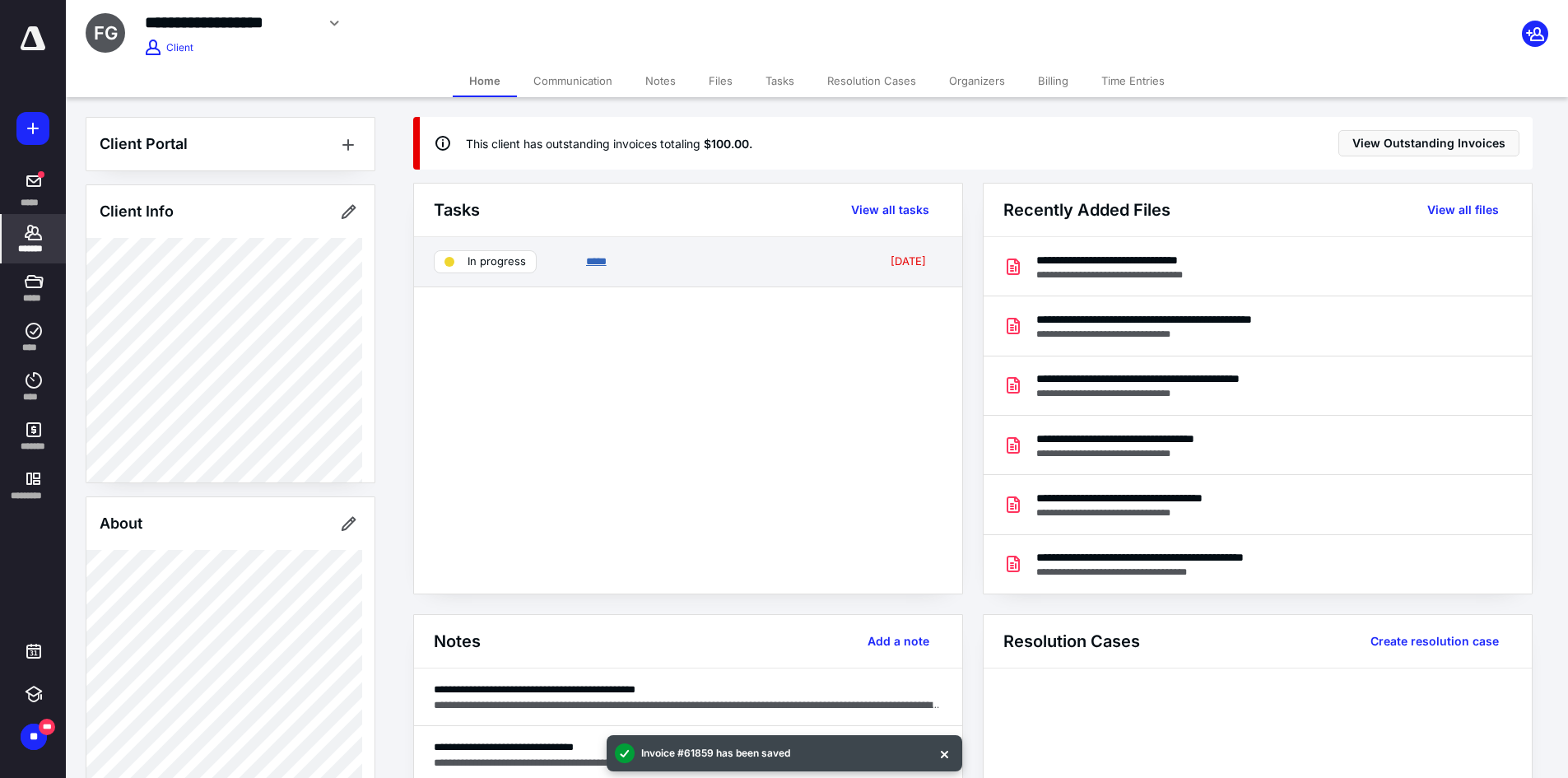 click on "*****" at bounding box center (596, 261) 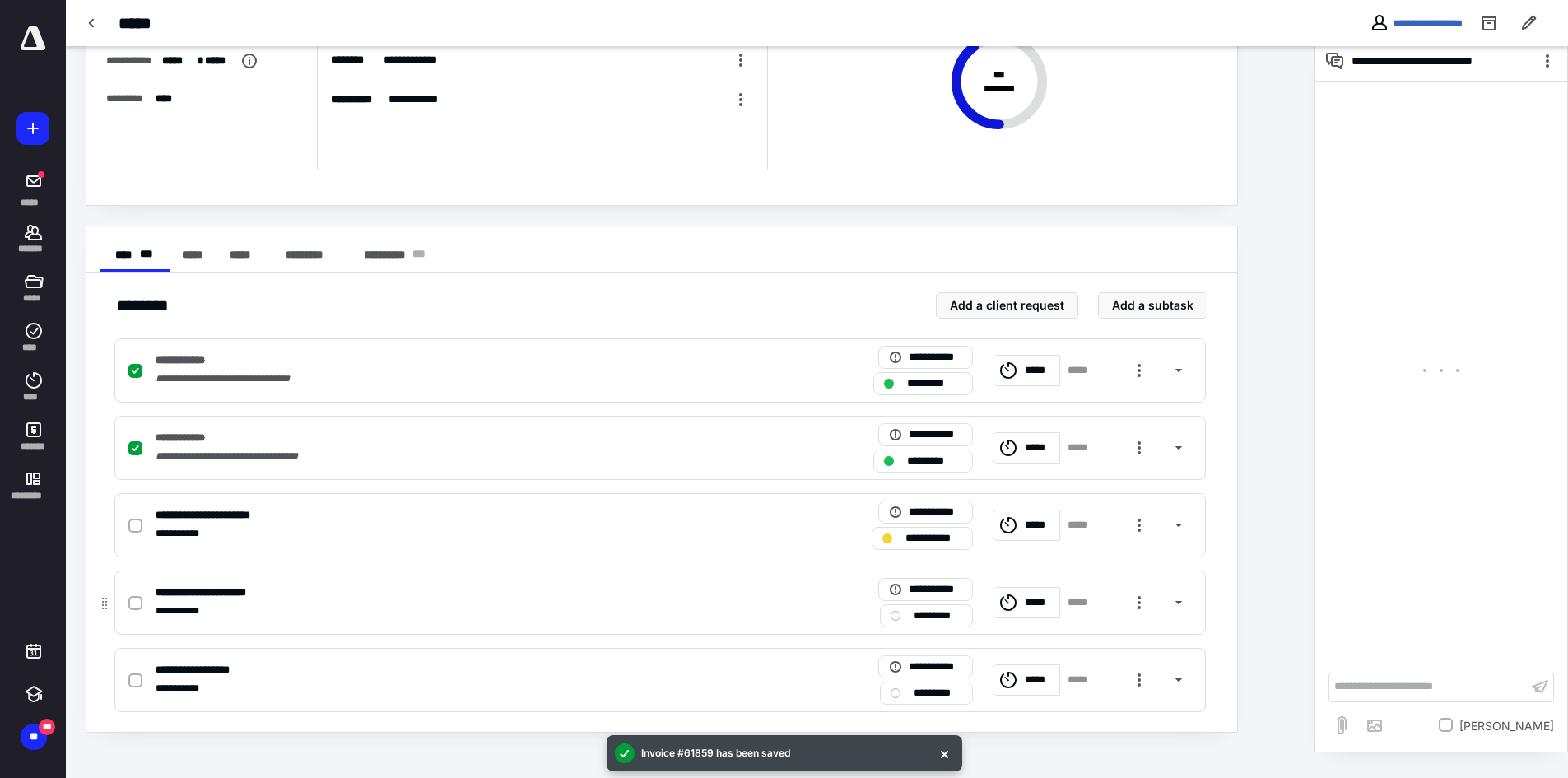 scroll, scrollTop: 144, scrollLeft: 0, axis: vertical 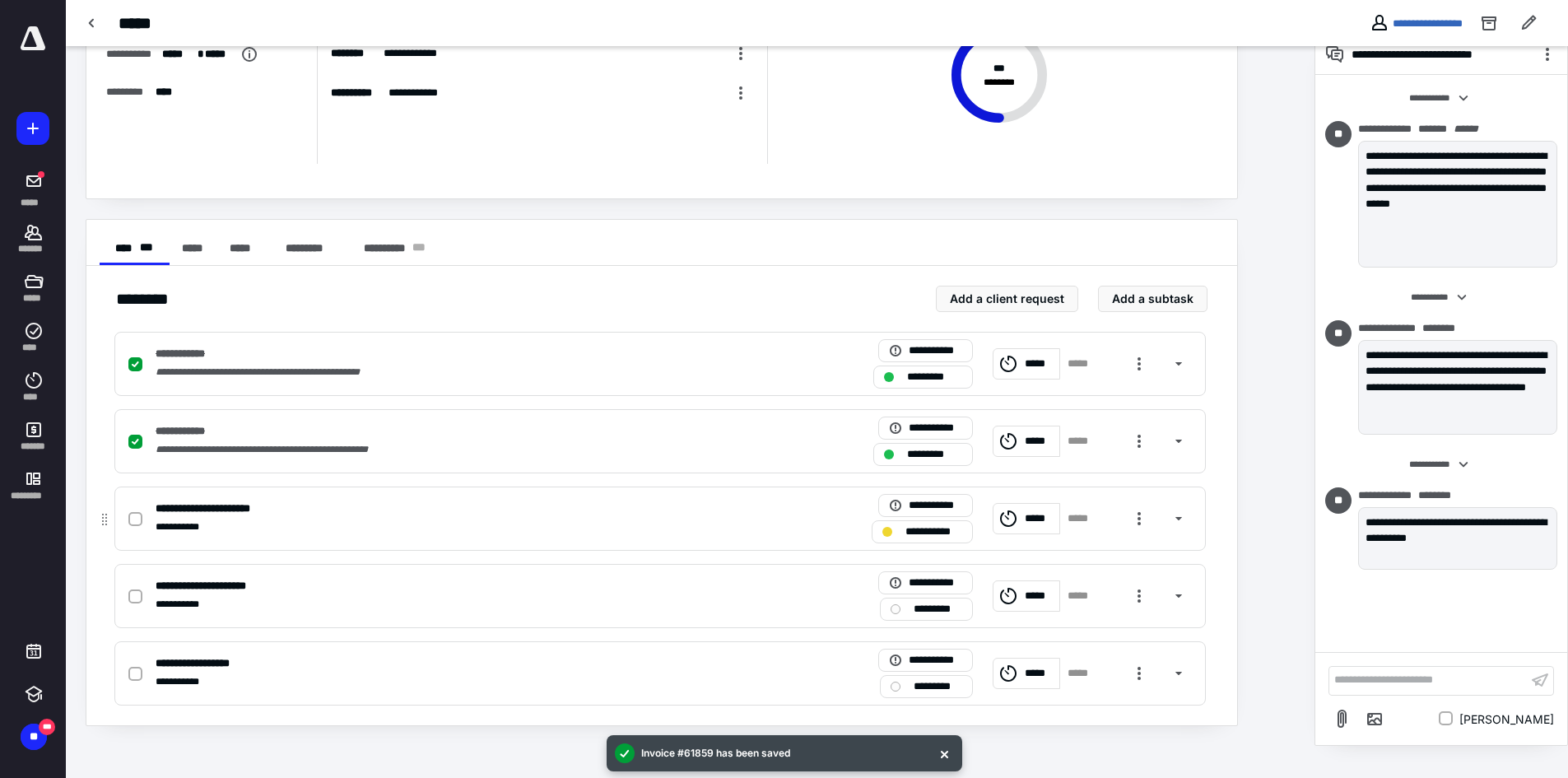 click 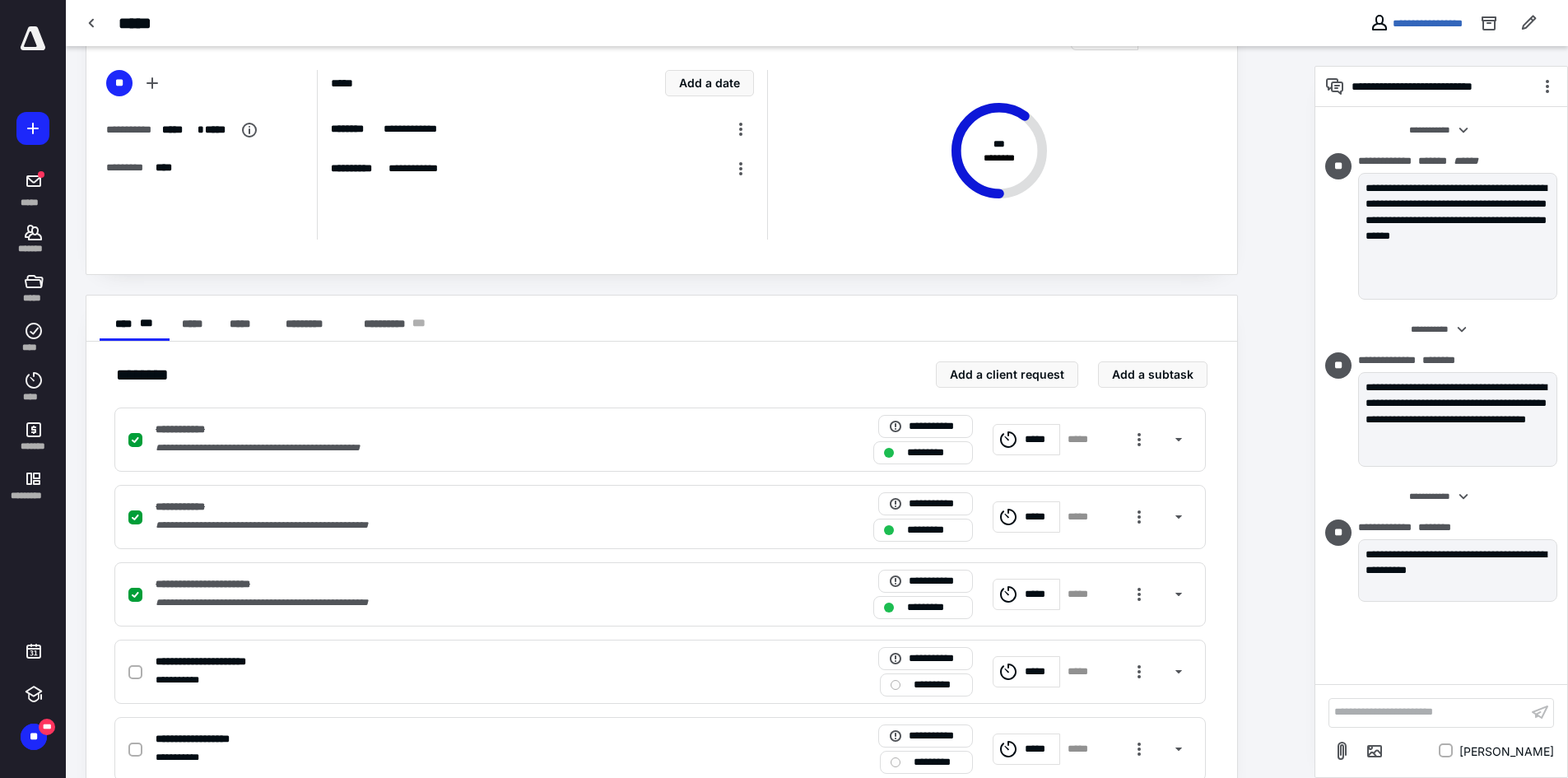 scroll, scrollTop: 0, scrollLeft: 0, axis: both 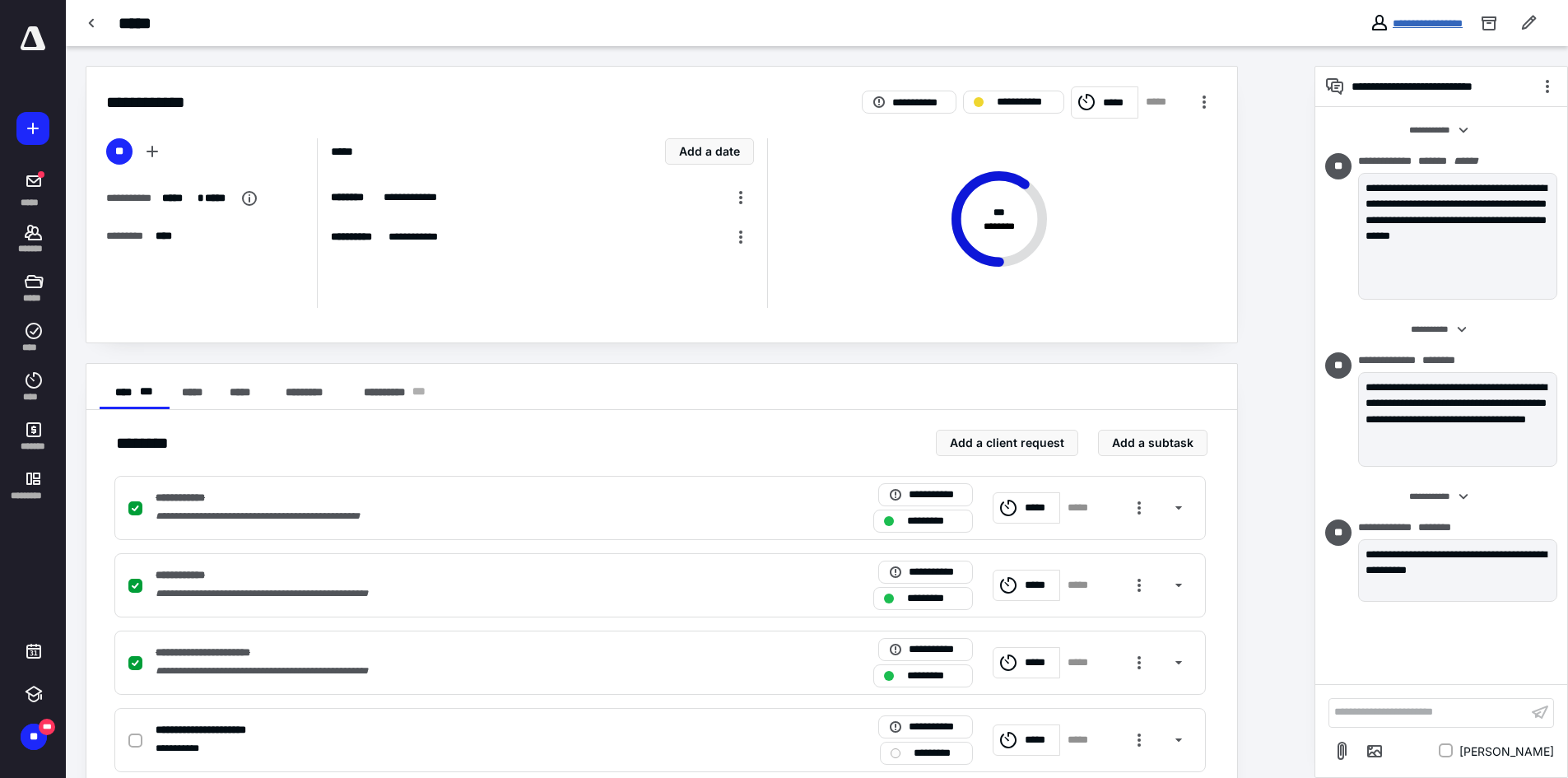 click on "**********" at bounding box center [1427, 23] 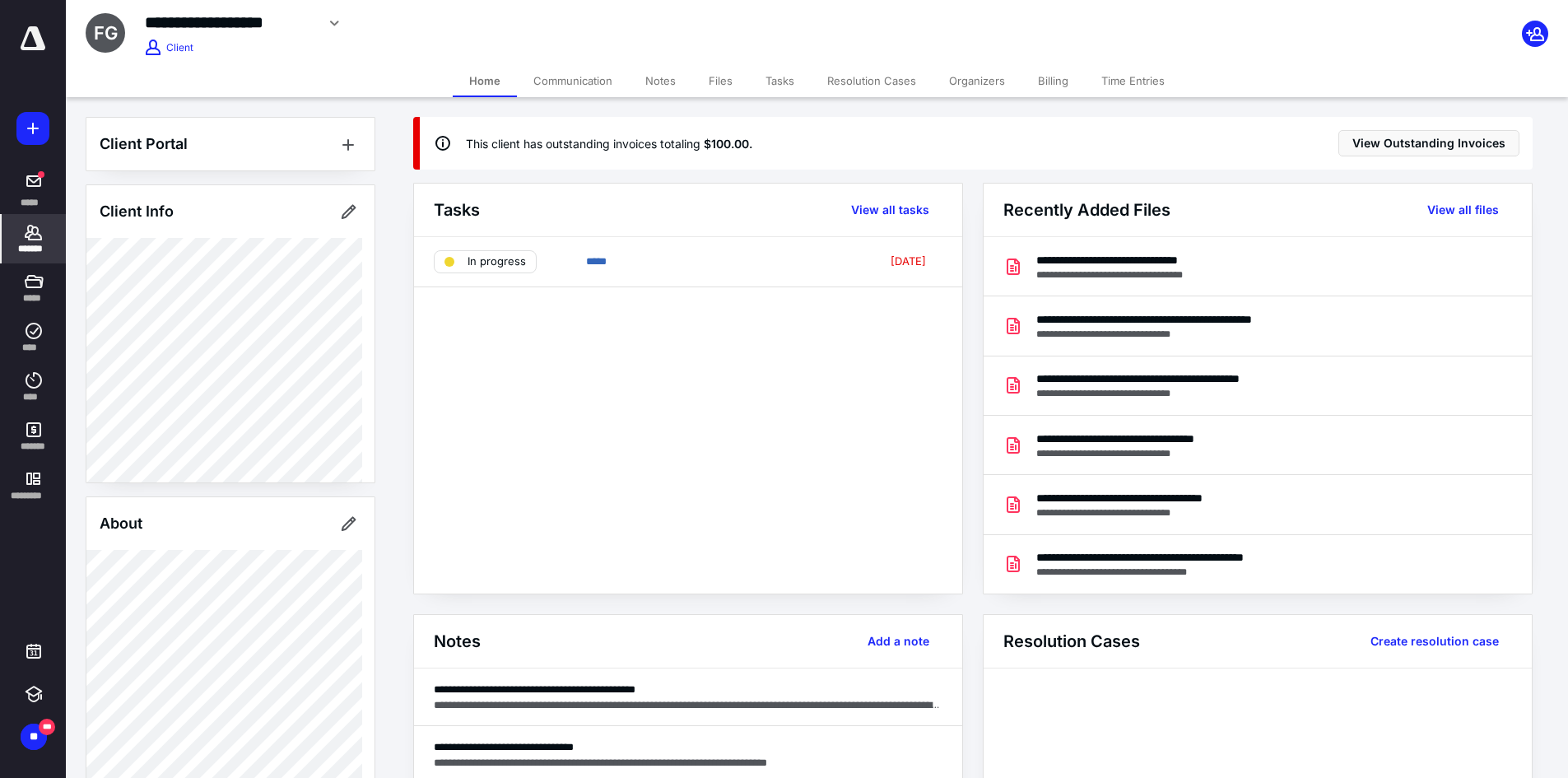 click on "Files" at bounding box center [720, 81] 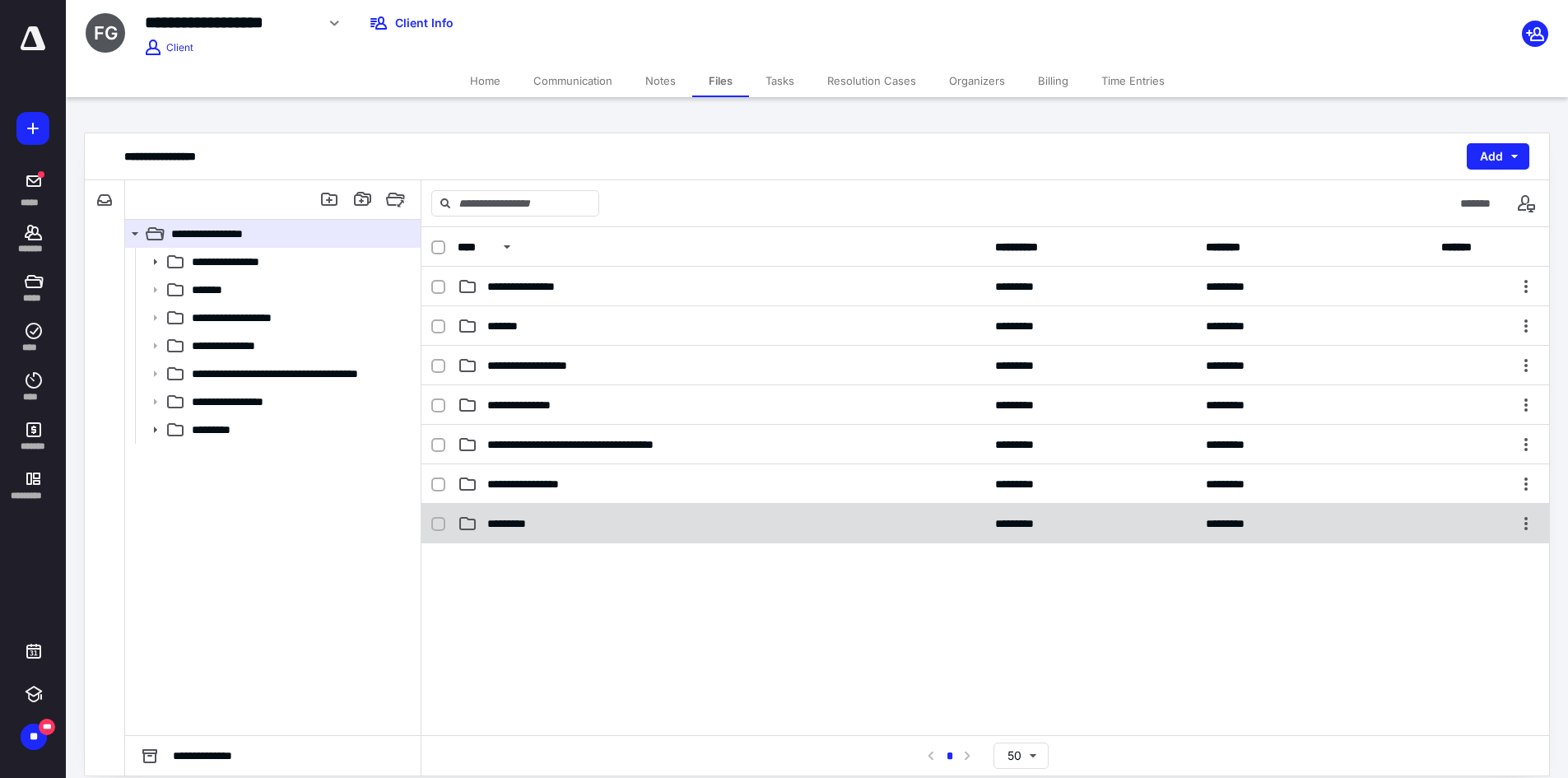 click on "********* ********* *********" at bounding box center [985, 524] 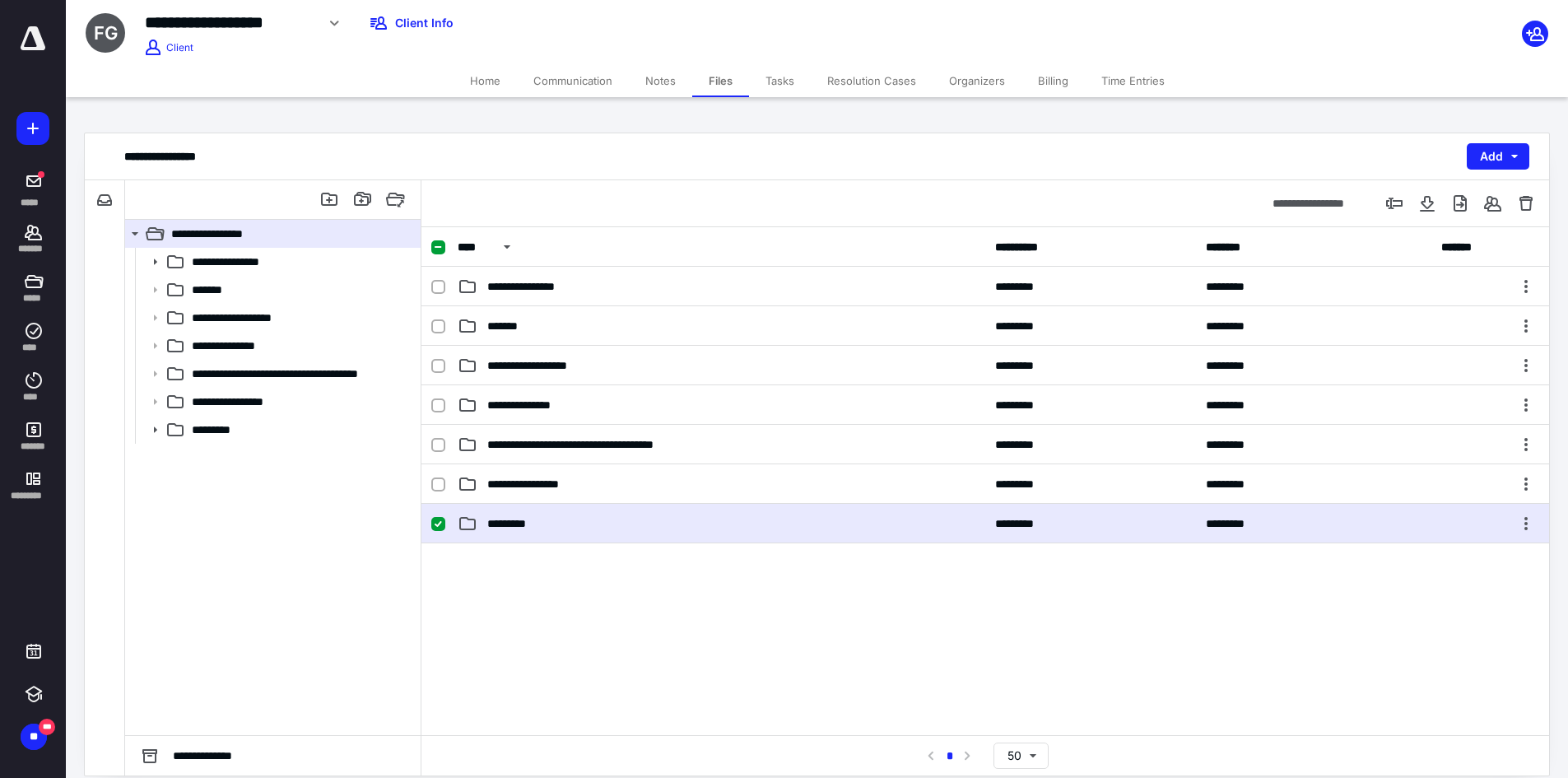 click on "********* ********* *********" at bounding box center [985, 524] 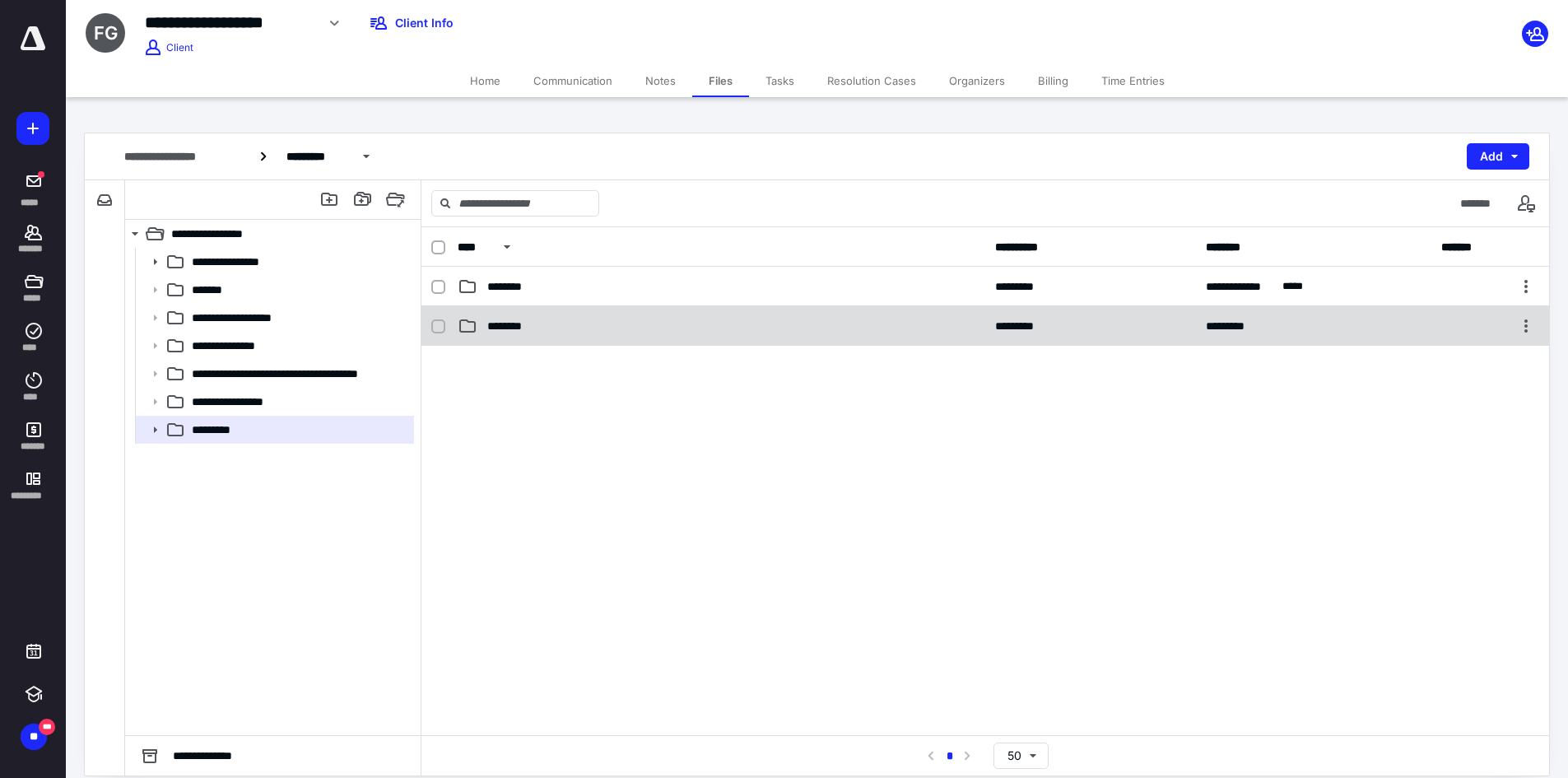 click on "********" at bounding box center (721, 326) 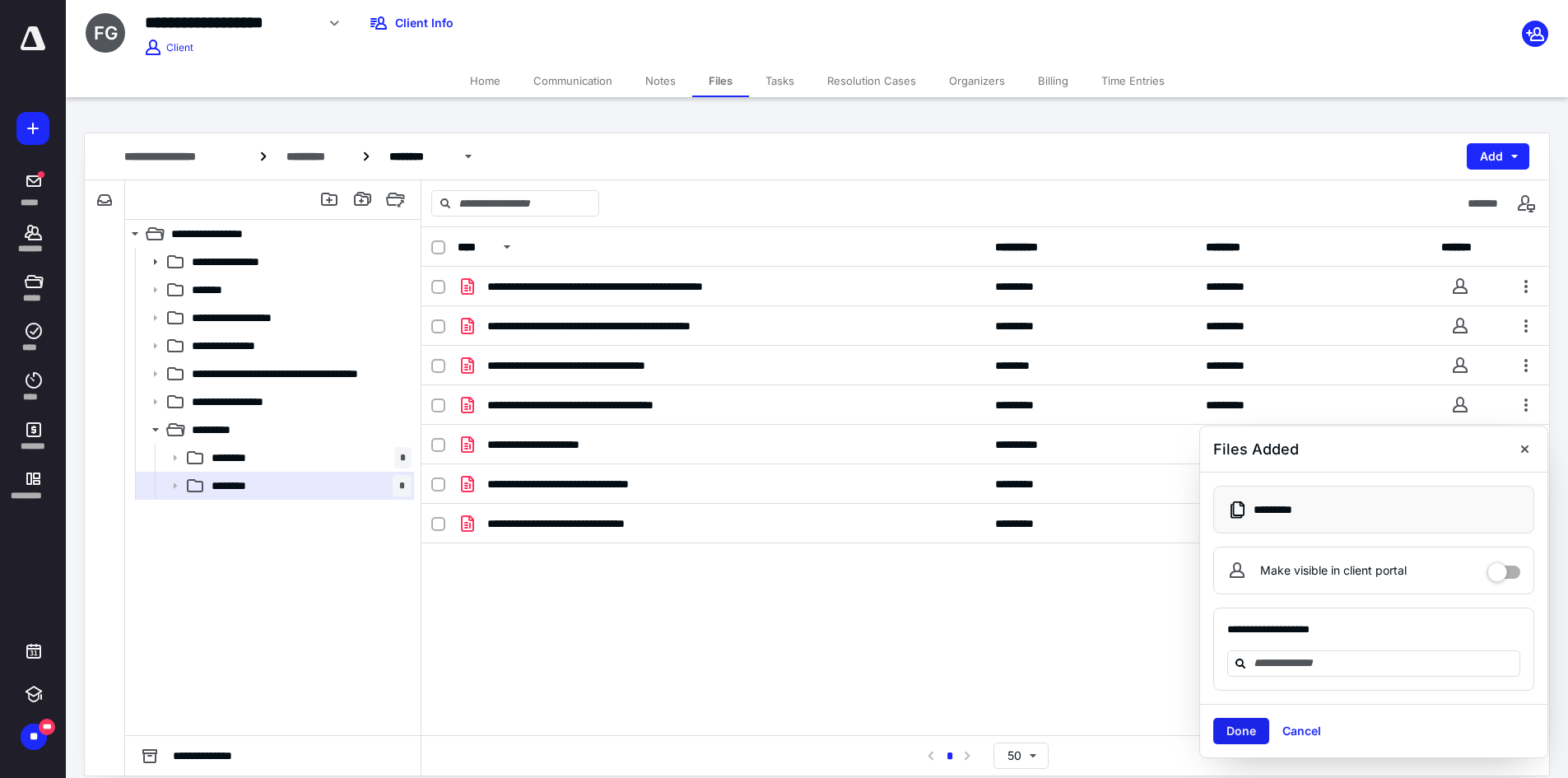 click on "Done" at bounding box center [1241, 731] 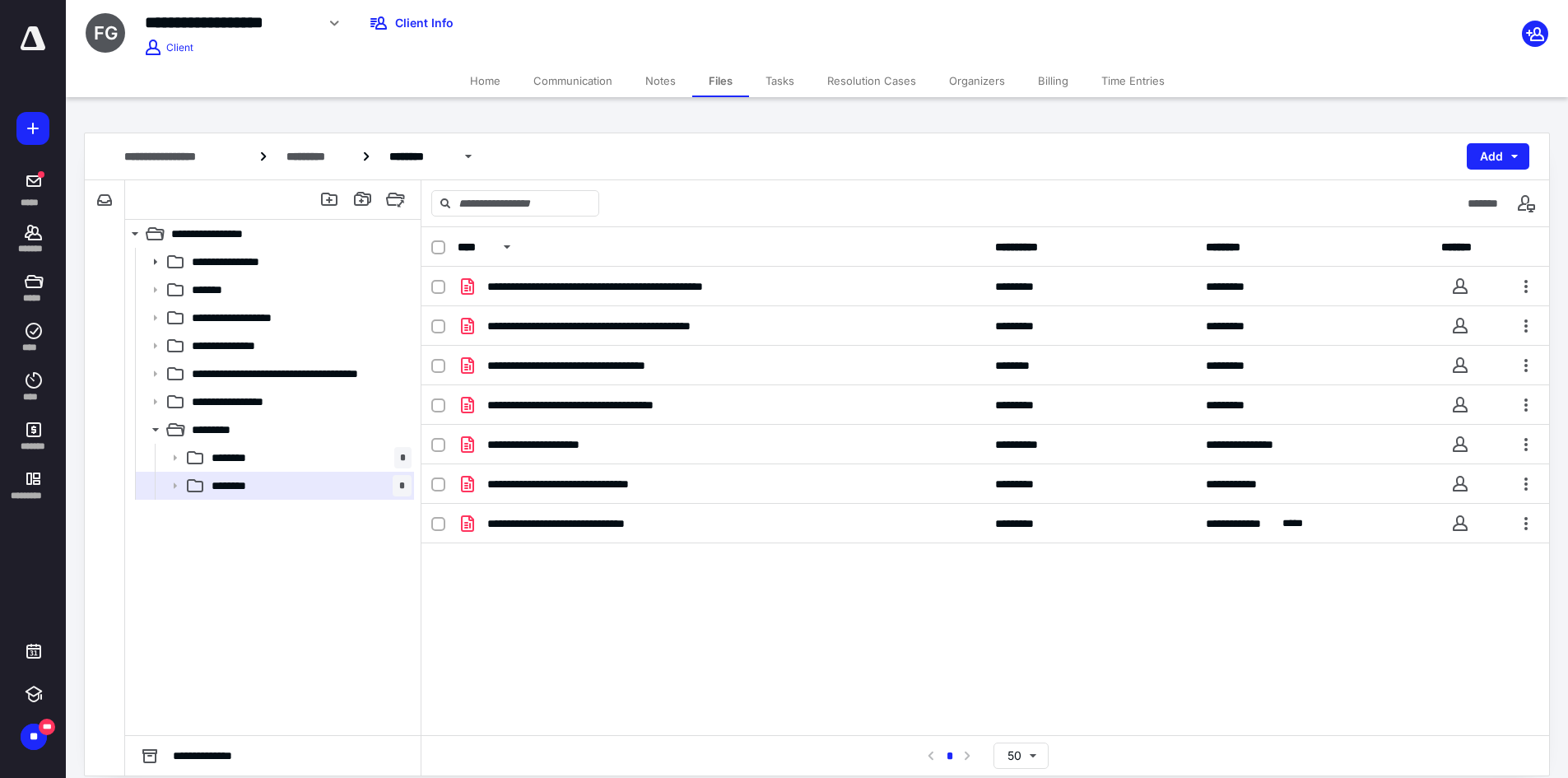 click on "Home" at bounding box center (485, 81) 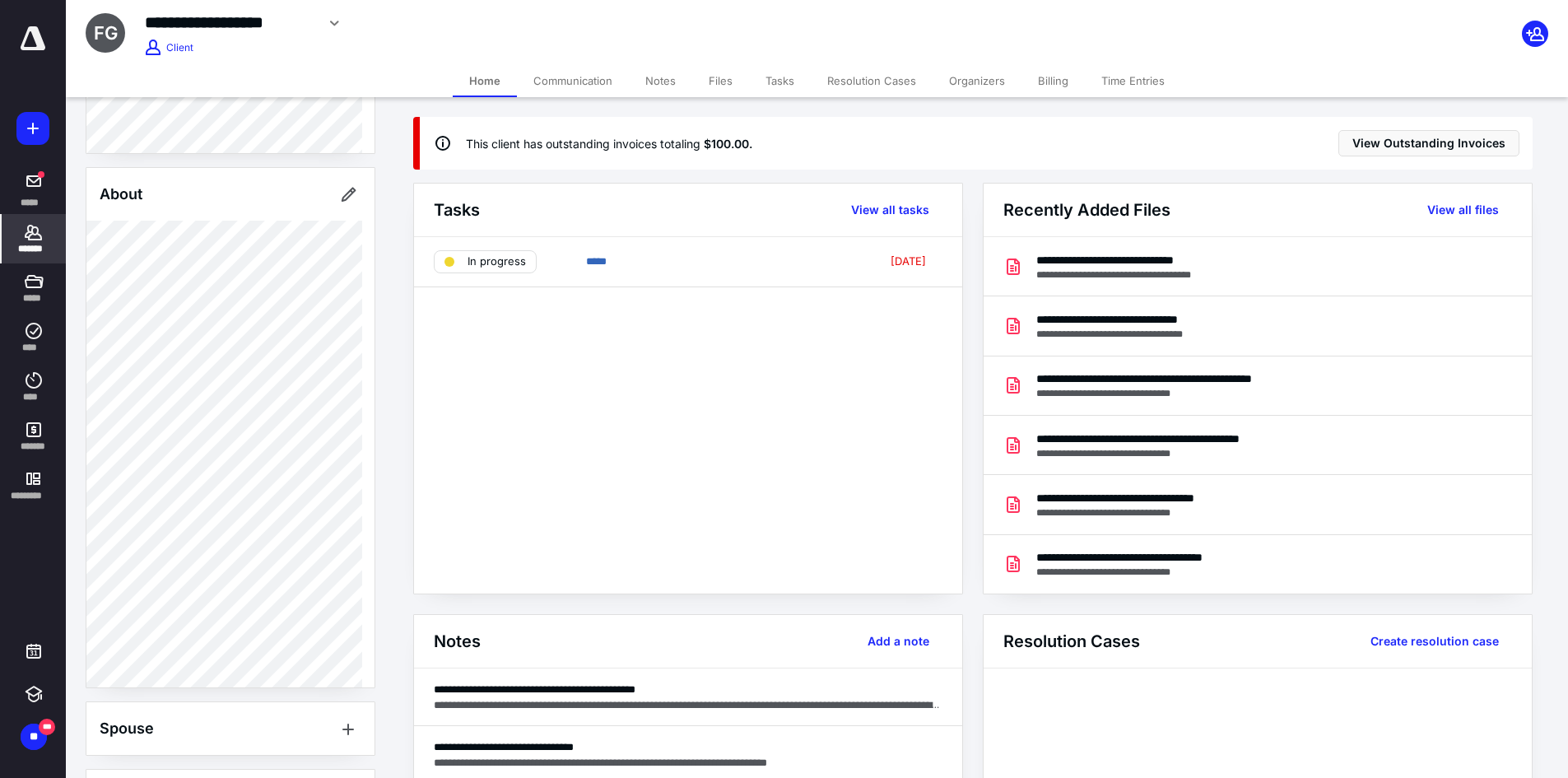 scroll, scrollTop: 585, scrollLeft: 0, axis: vertical 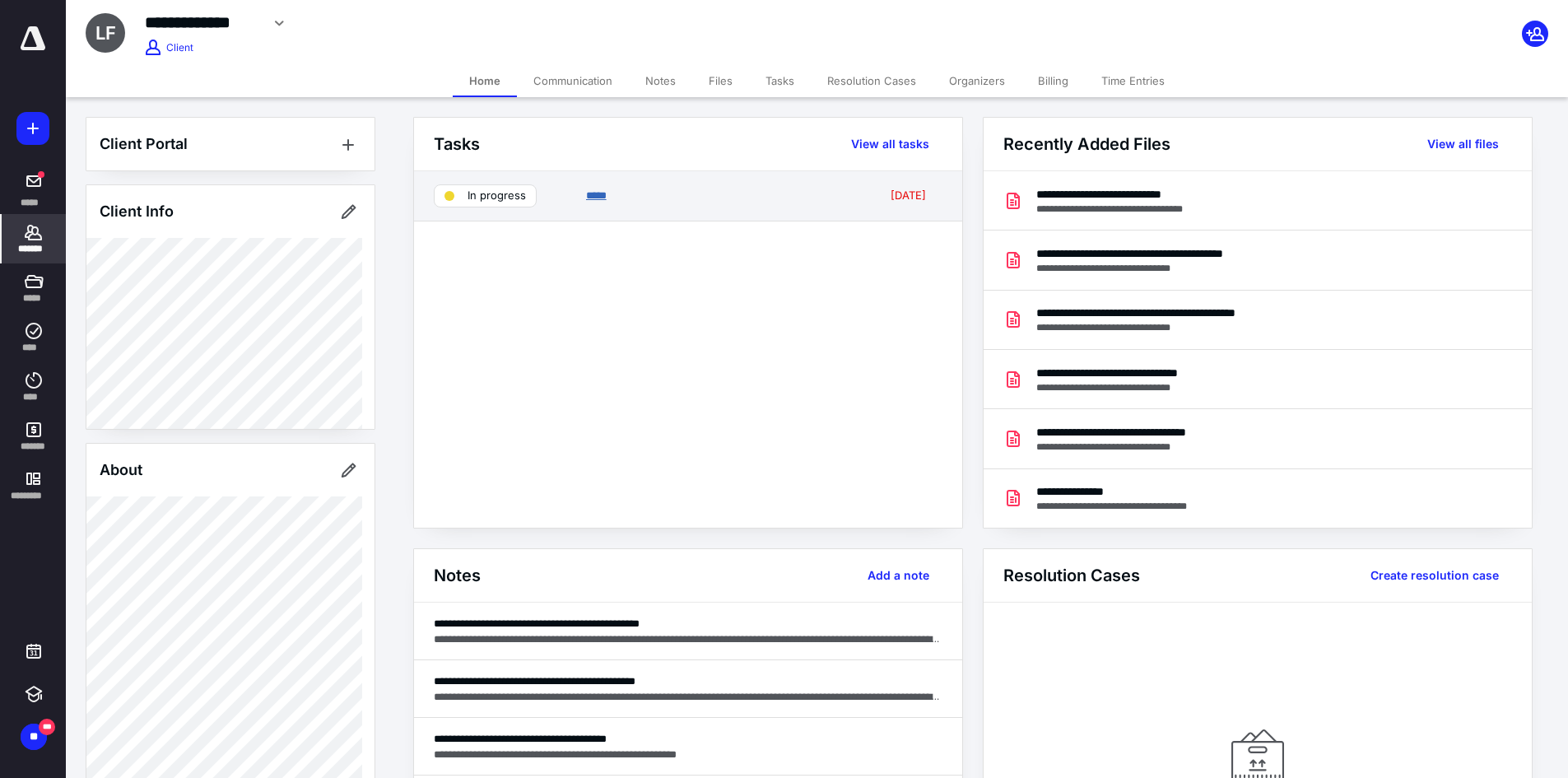 click on "*****" at bounding box center [596, 195] 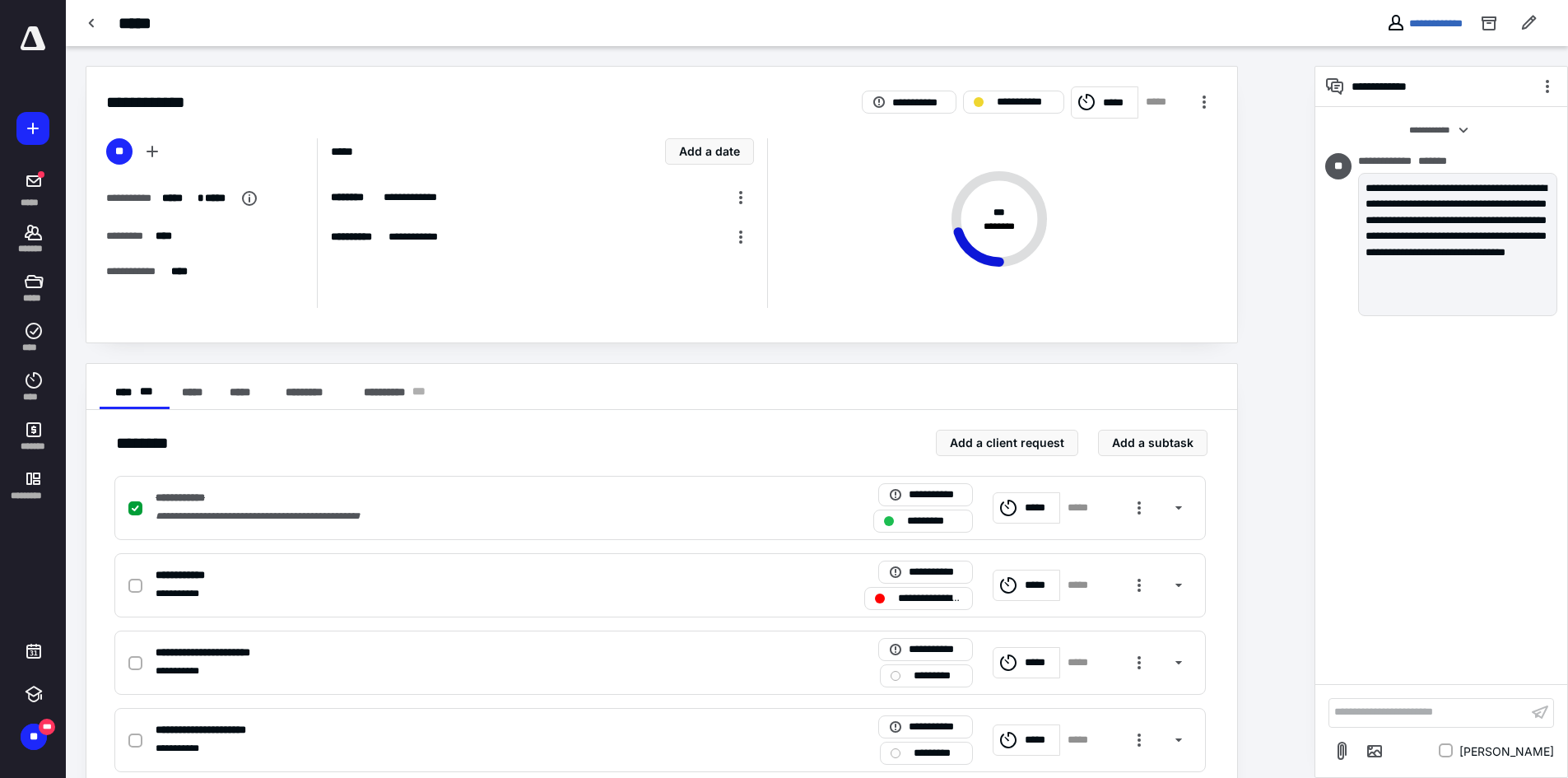 click on "**********" at bounding box center [1428, 712] 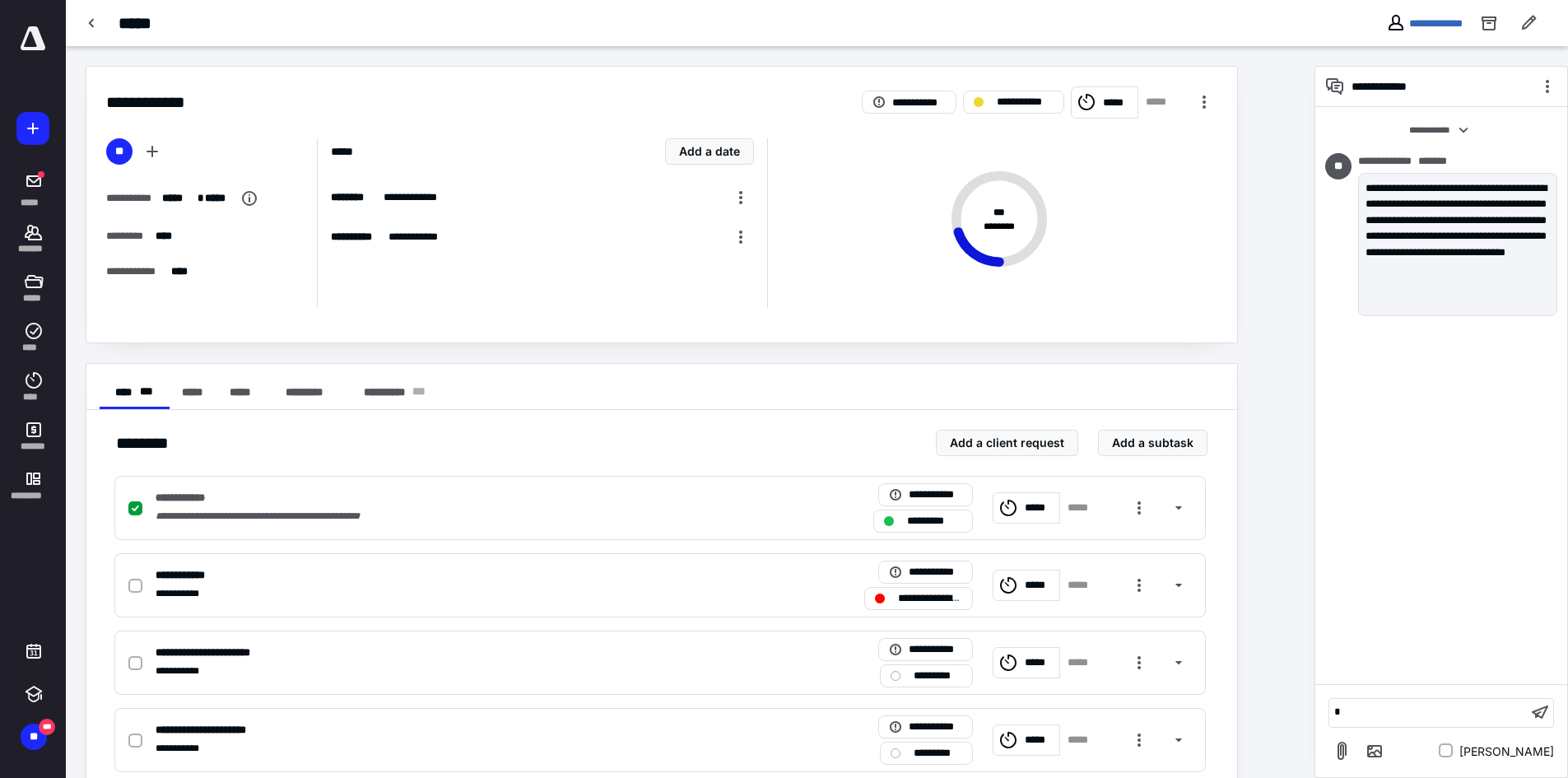 type 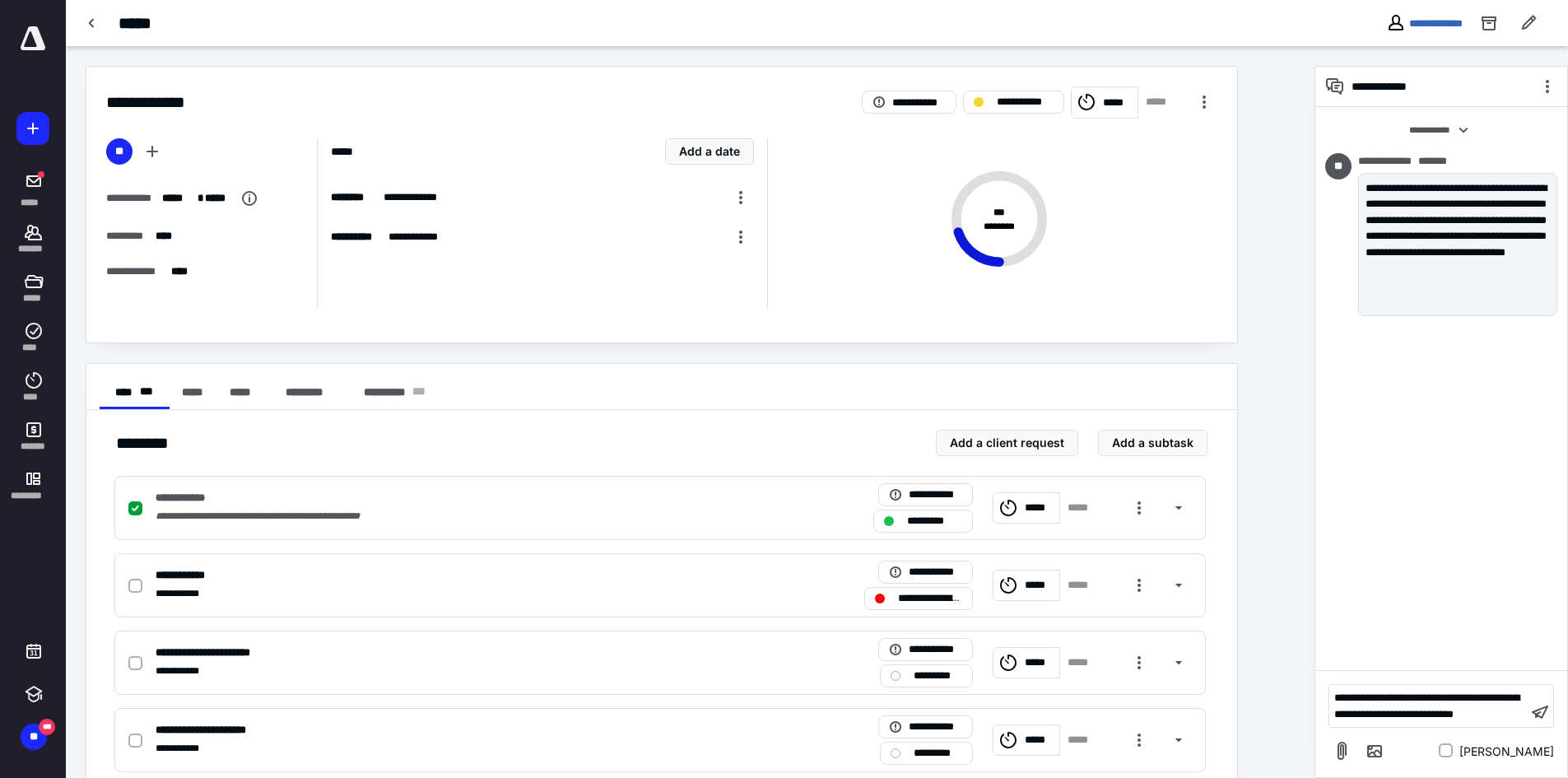 click on "**********" at bounding box center (1424, 23) 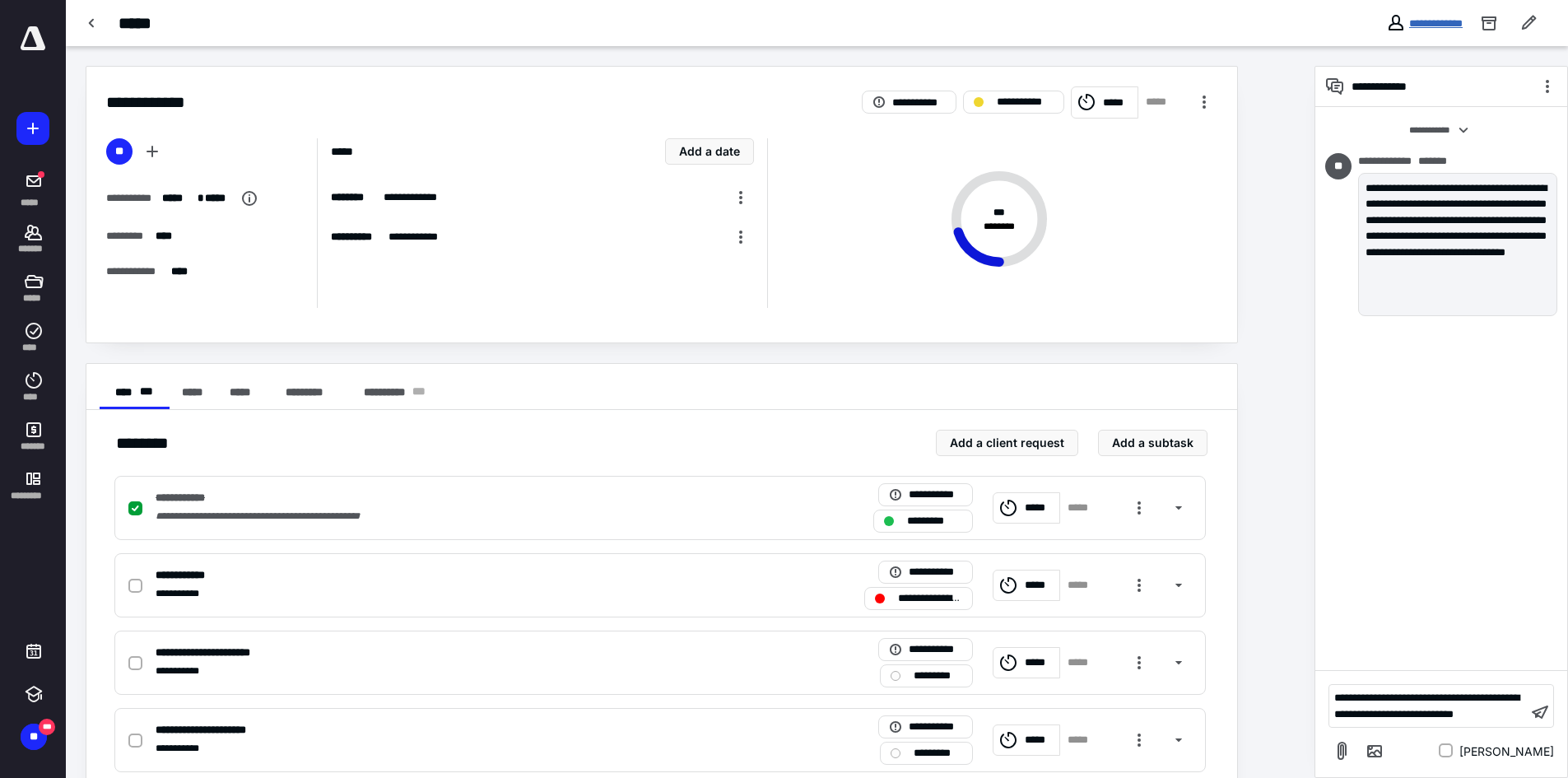 click on "**********" at bounding box center [1435, 23] 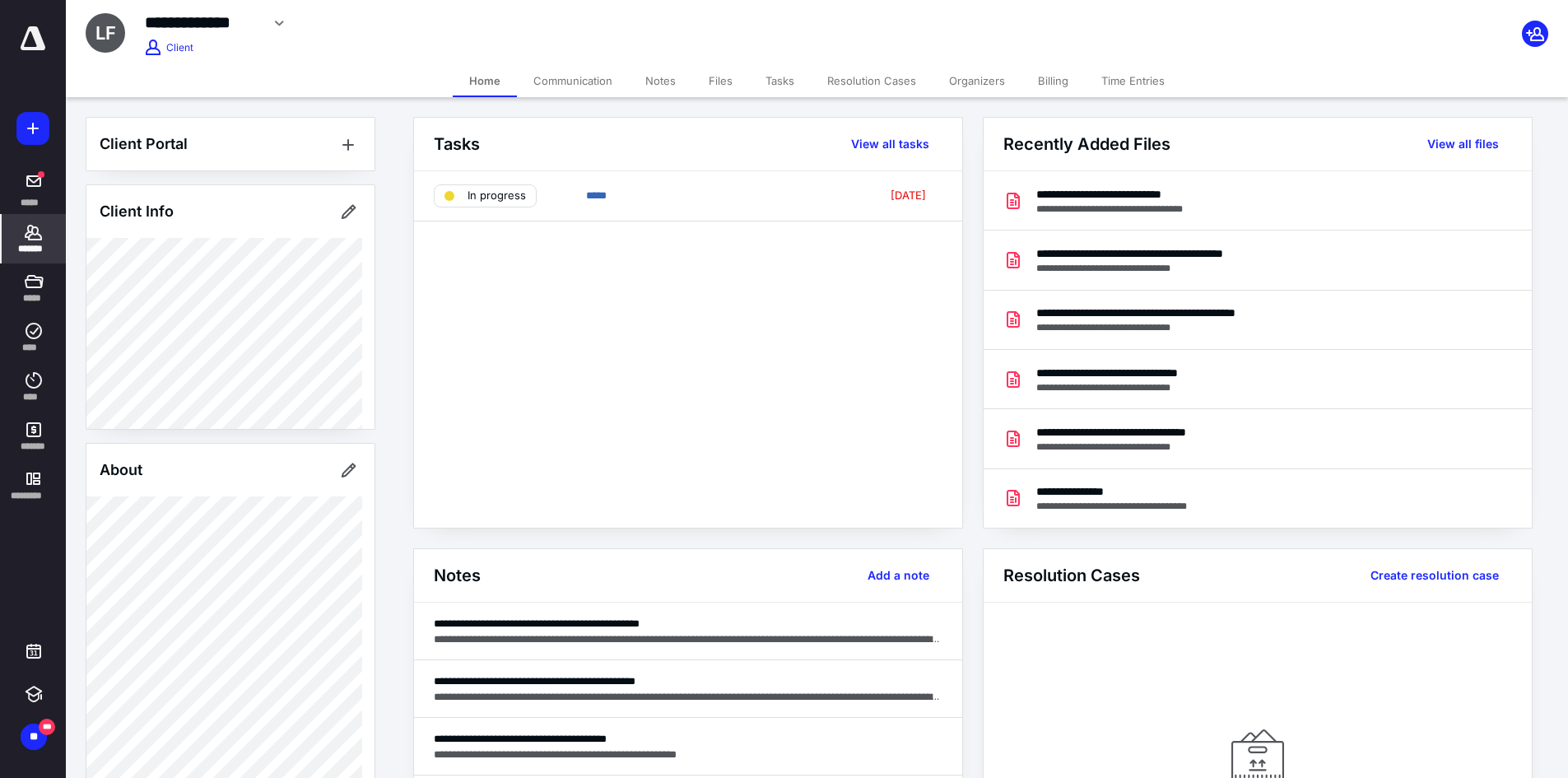 click 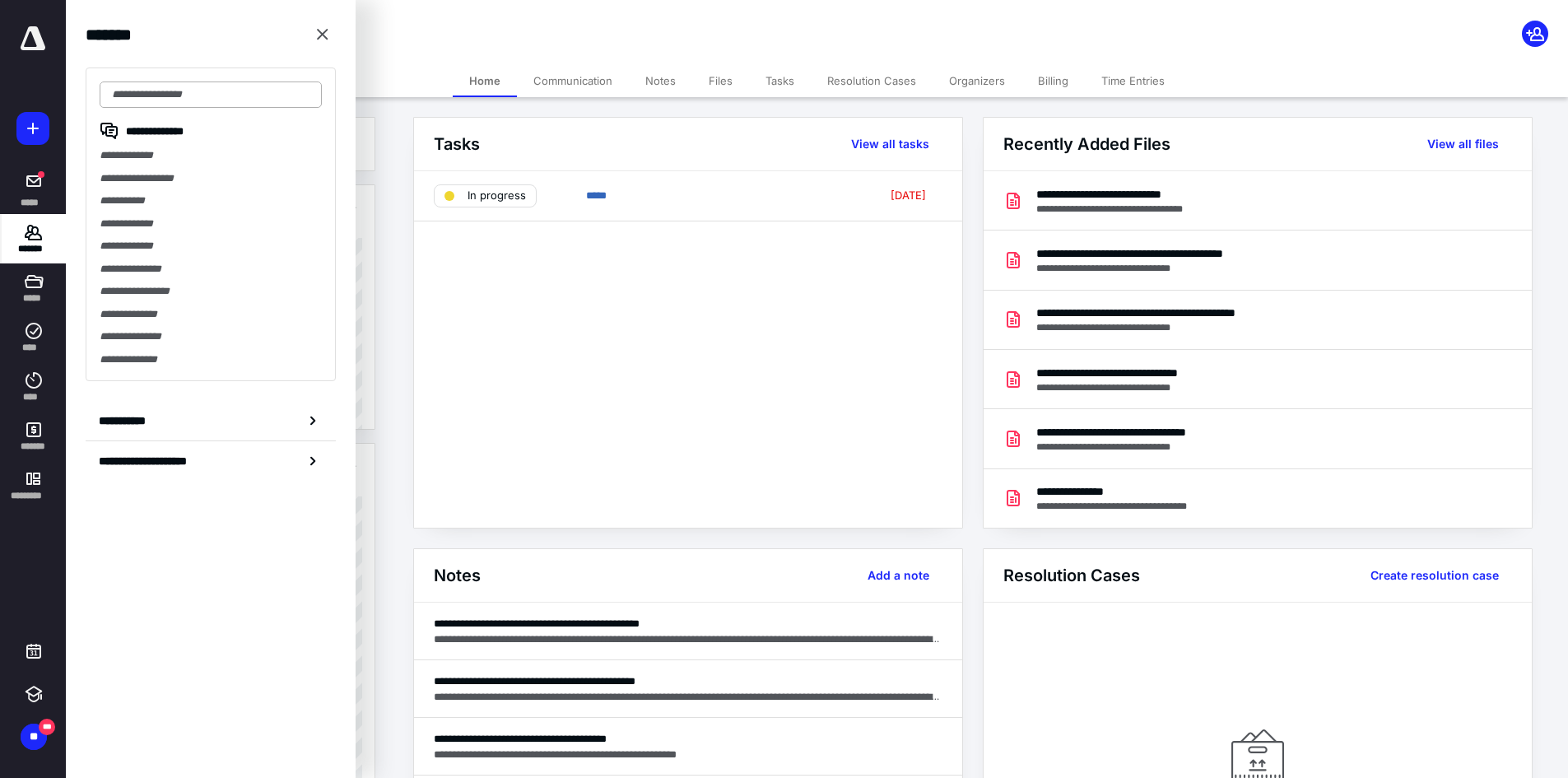 drag, startPoint x: 164, startPoint y: 77, endPoint x: 168, endPoint y: 100, distance: 23.34524 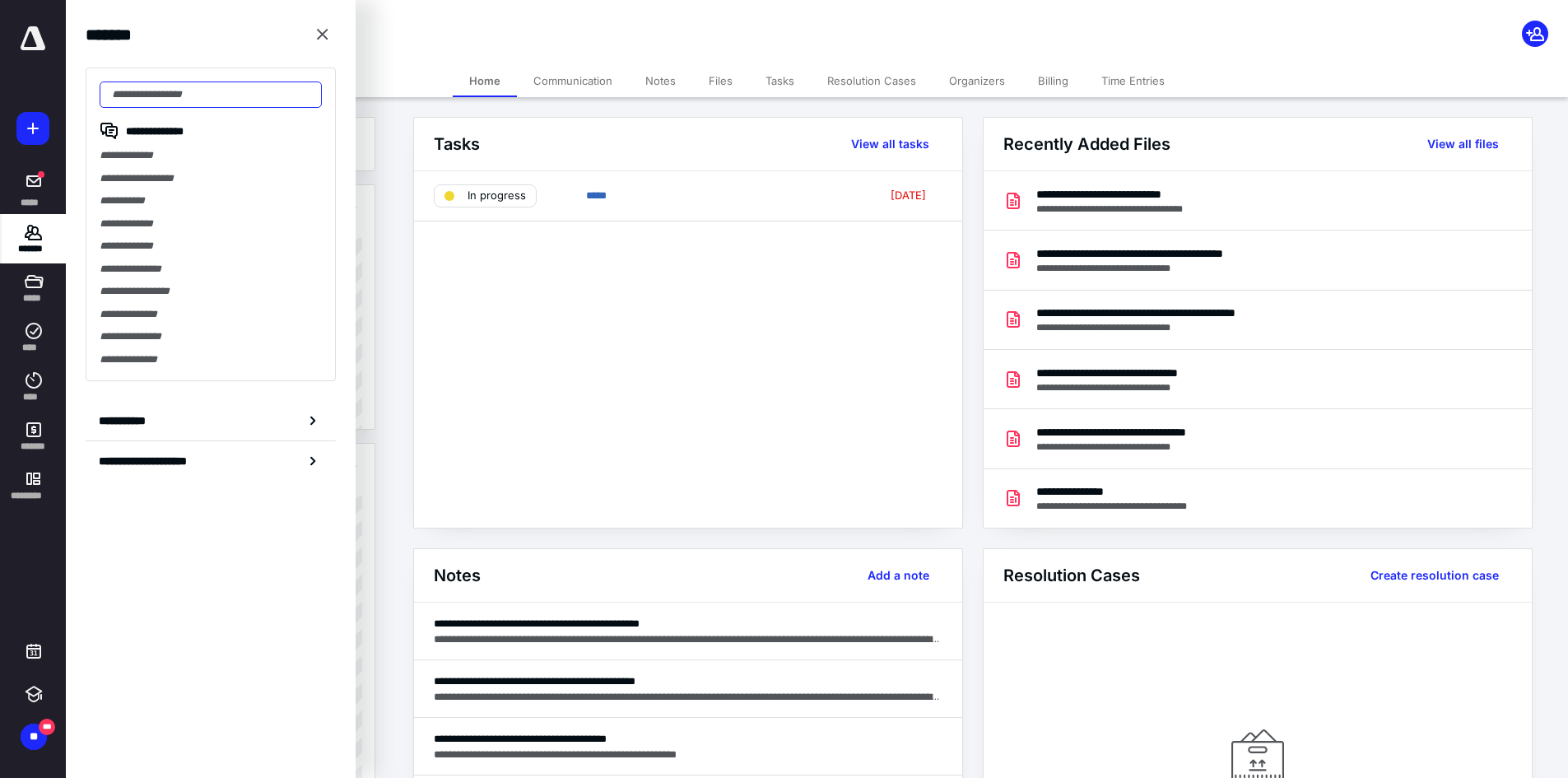 click at bounding box center (211, 95) 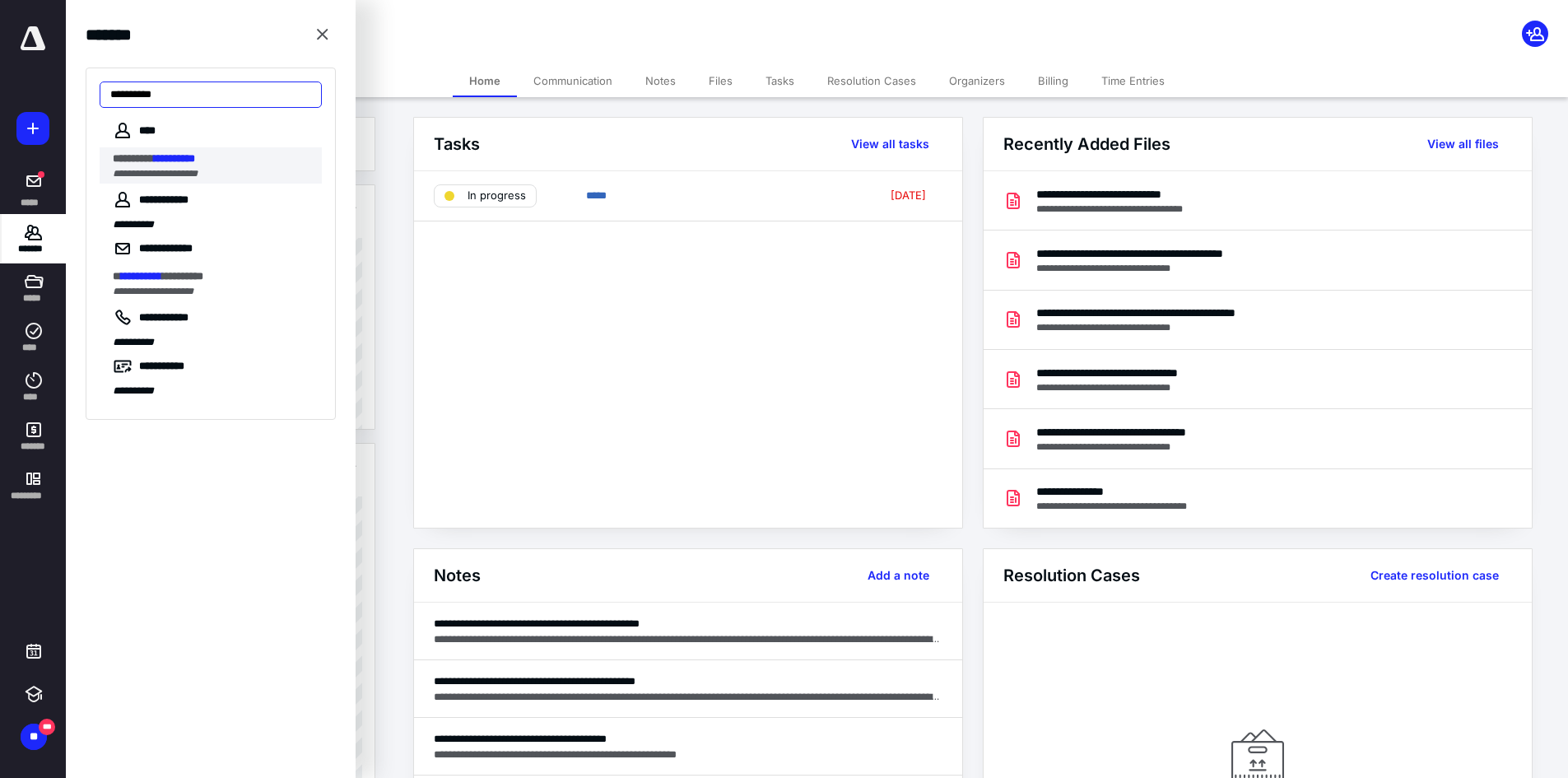 type on "**********" 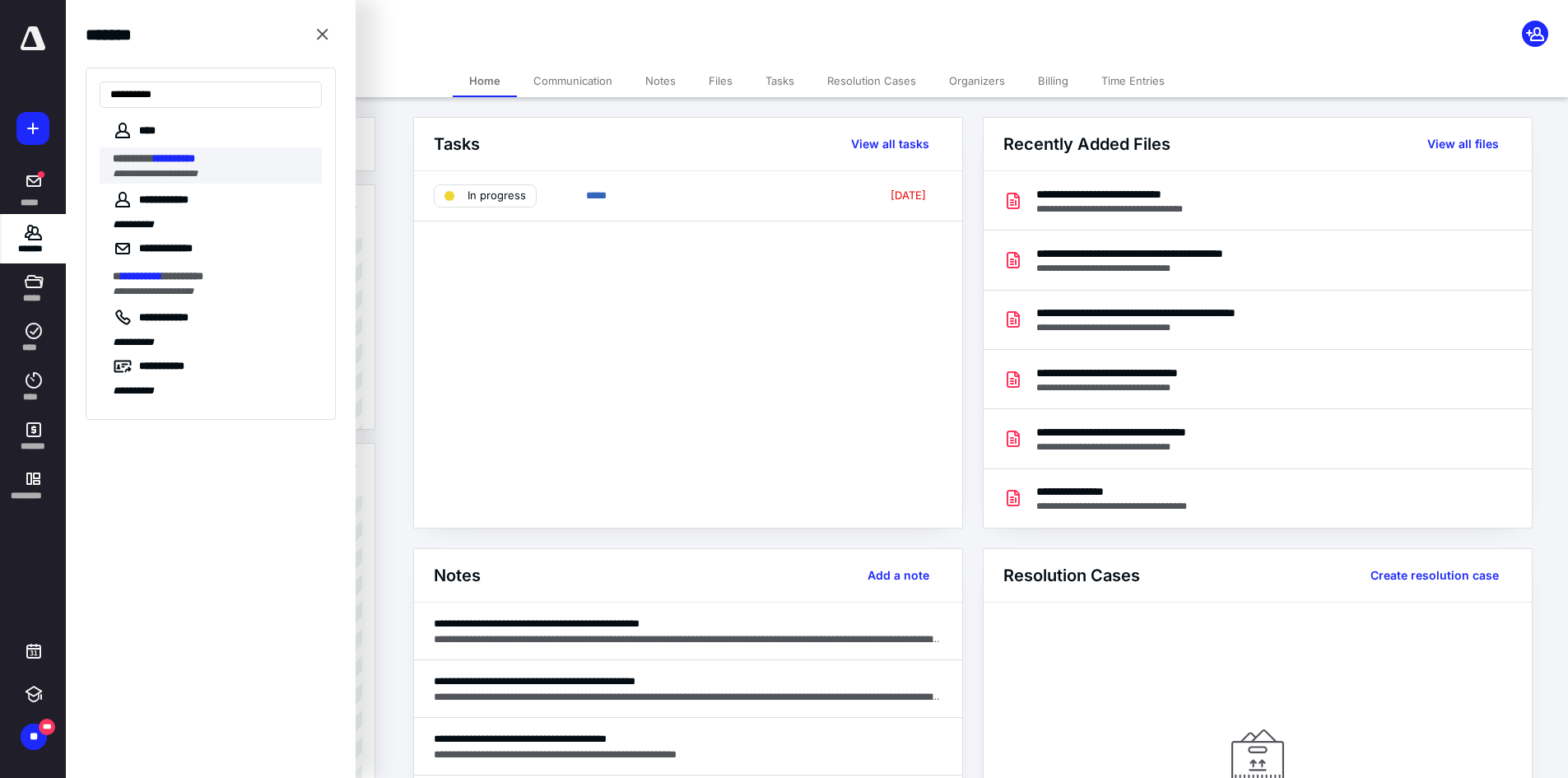 click on "**********" at bounding box center [212, 174] 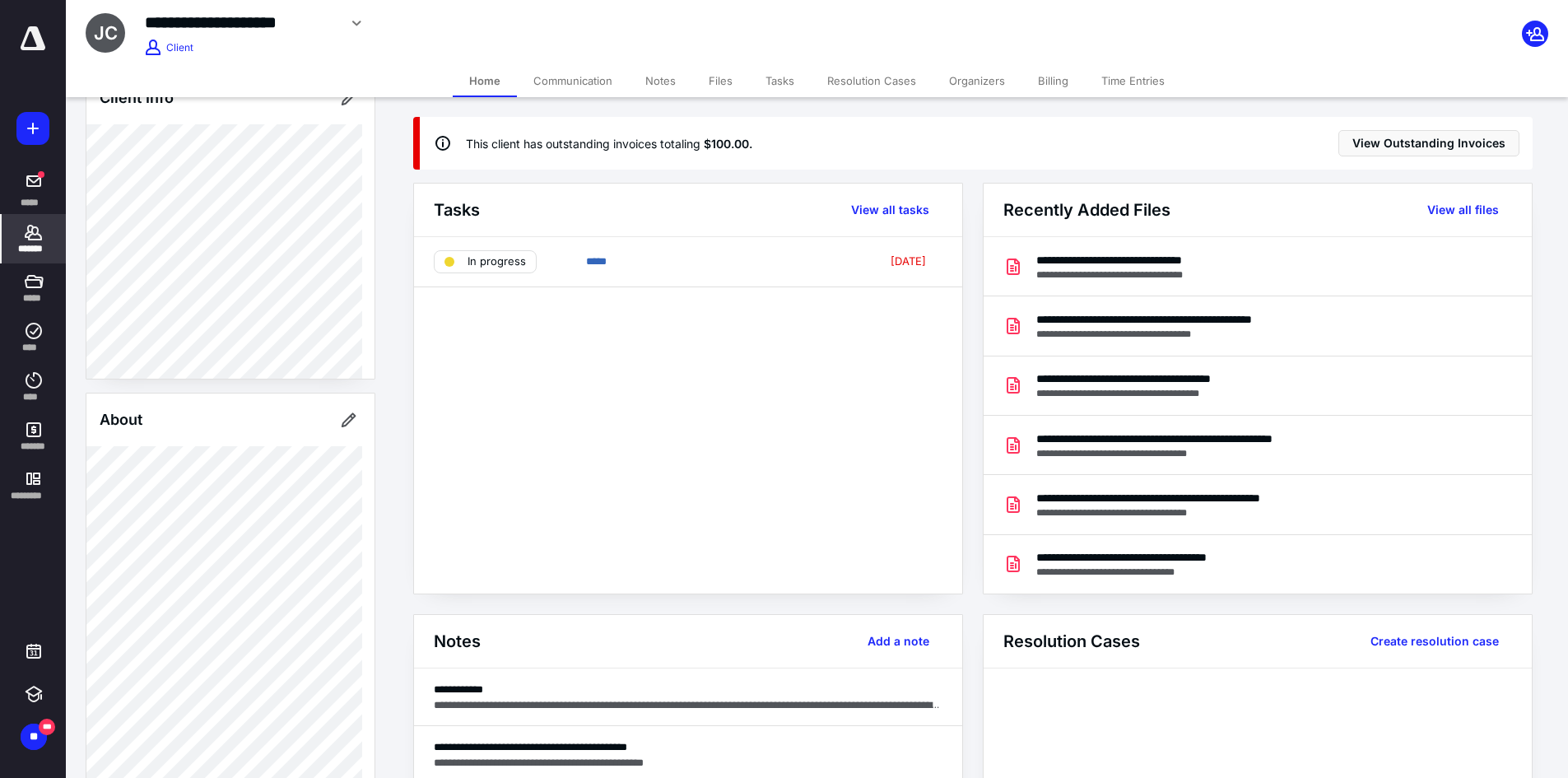 scroll, scrollTop: 165, scrollLeft: 0, axis: vertical 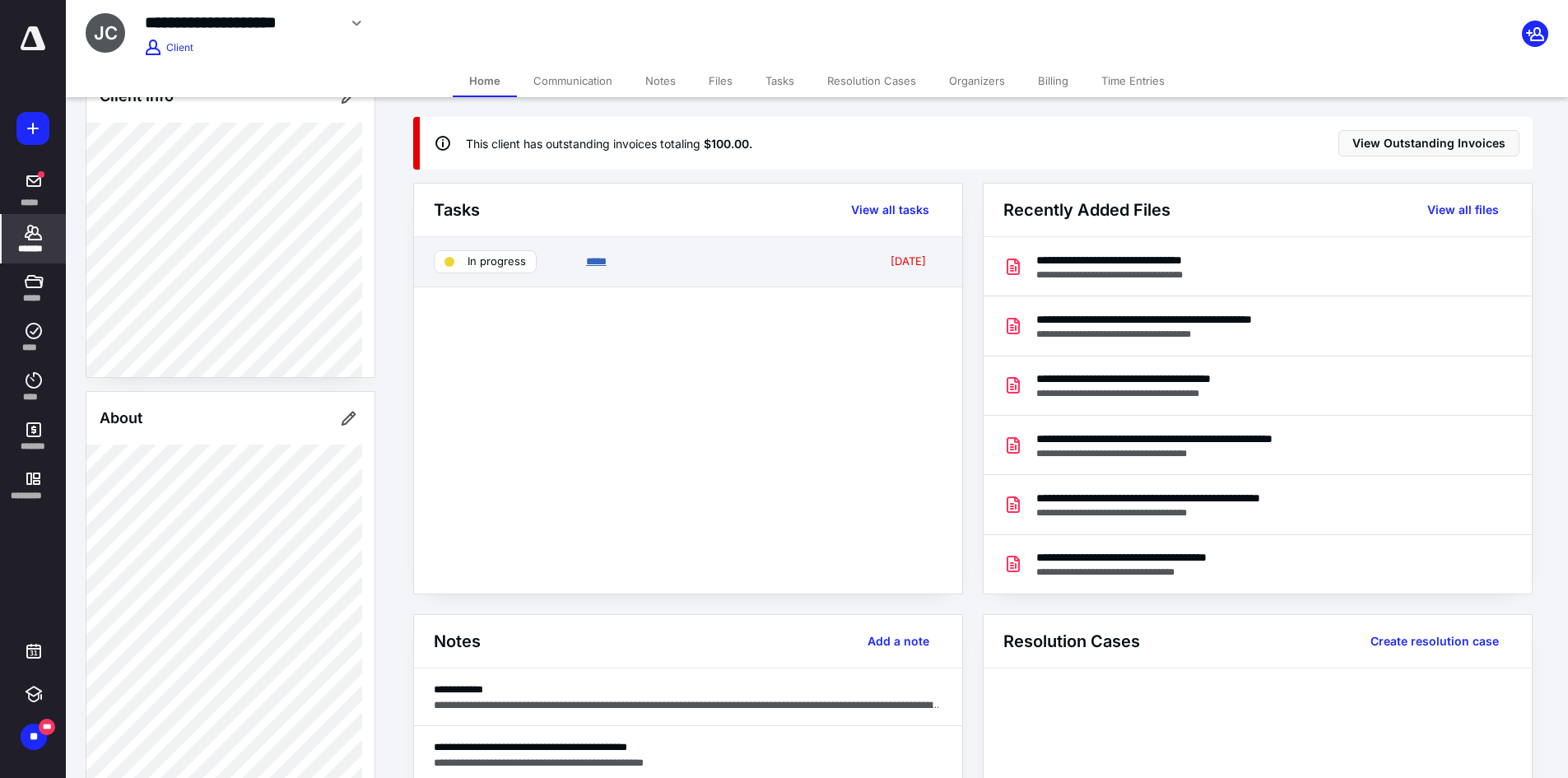 click on "*****" at bounding box center (596, 261) 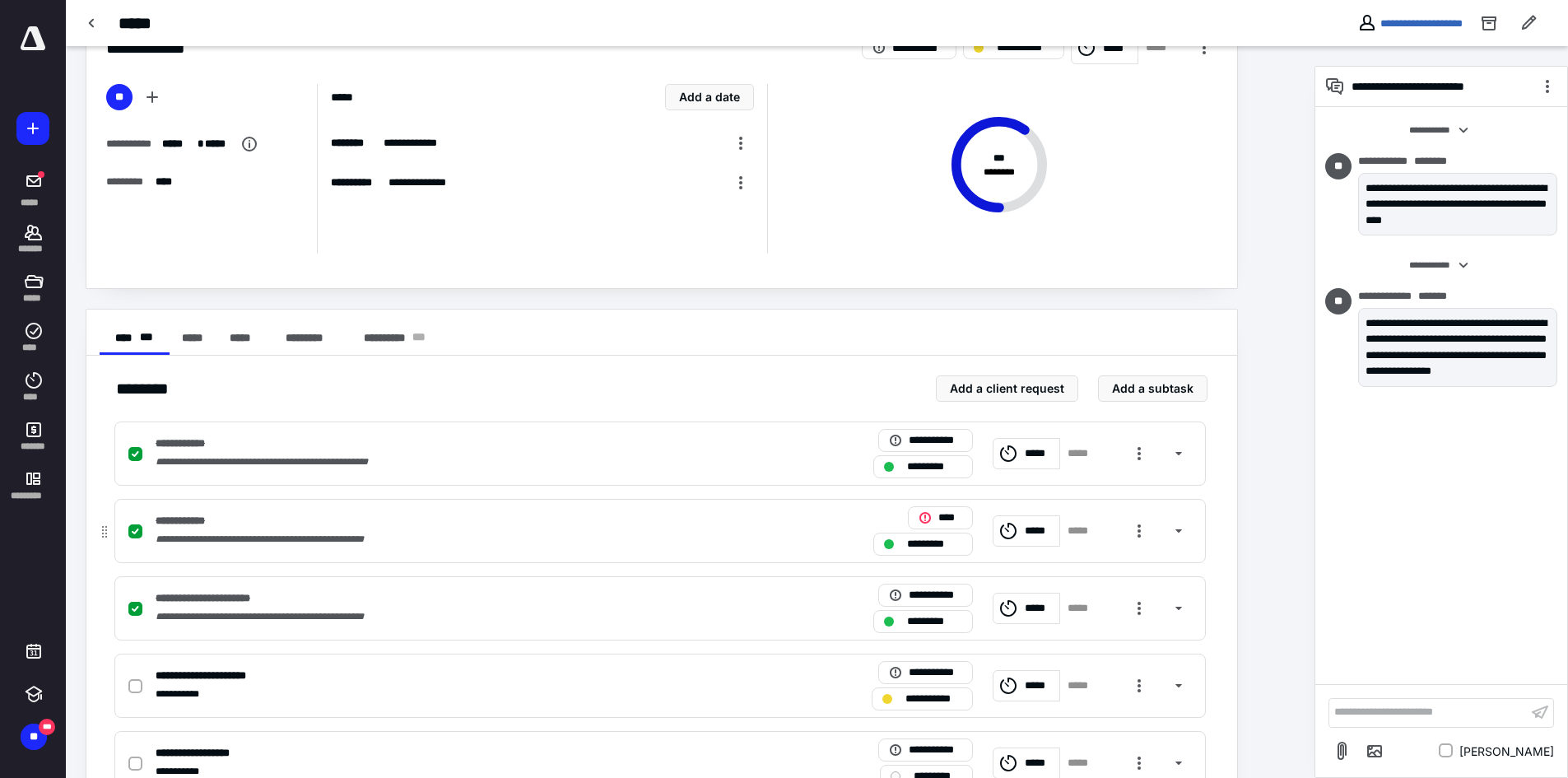 scroll, scrollTop: 144, scrollLeft: 0, axis: vertical 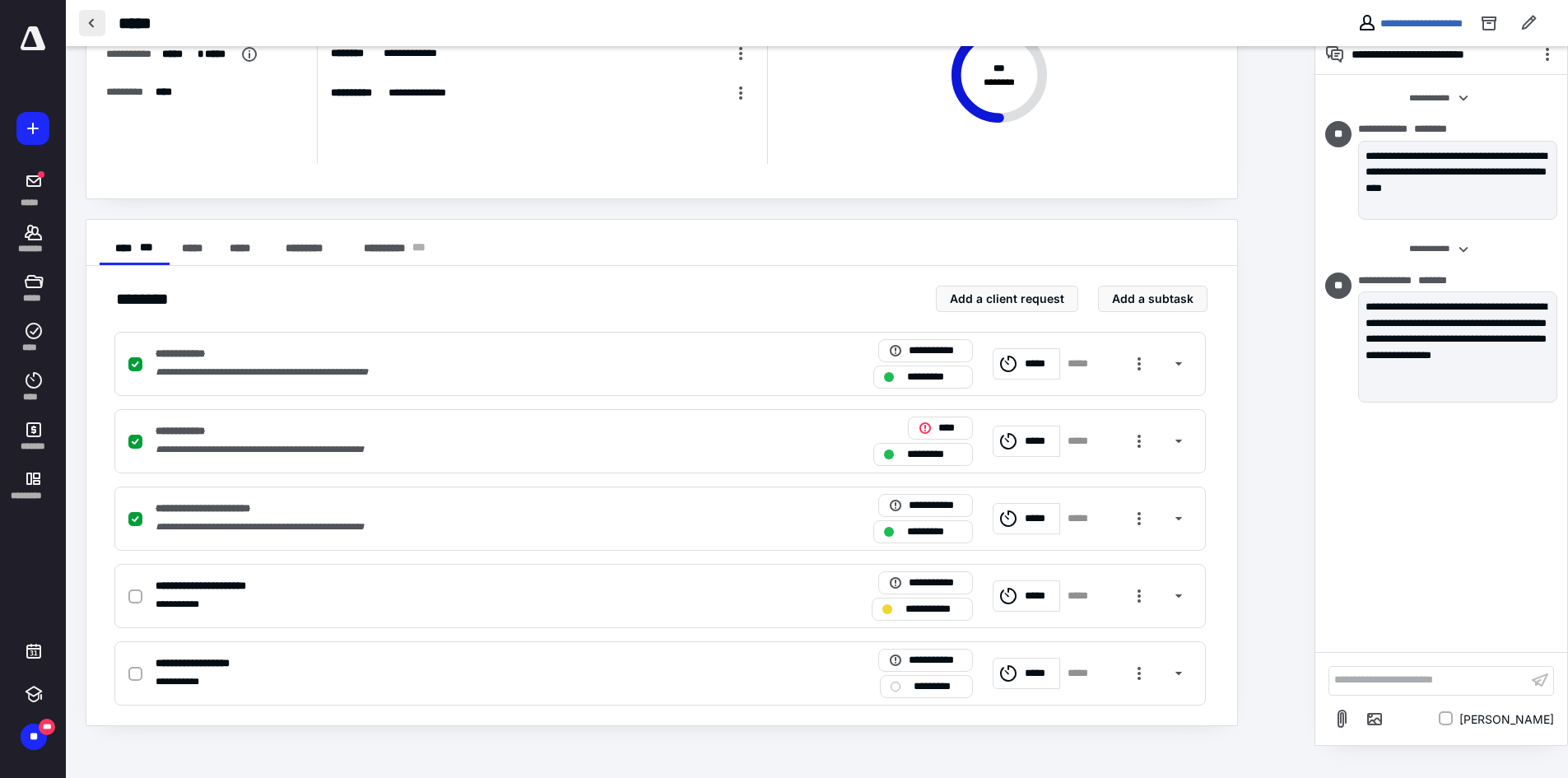 click at bounding box center [92, 23] 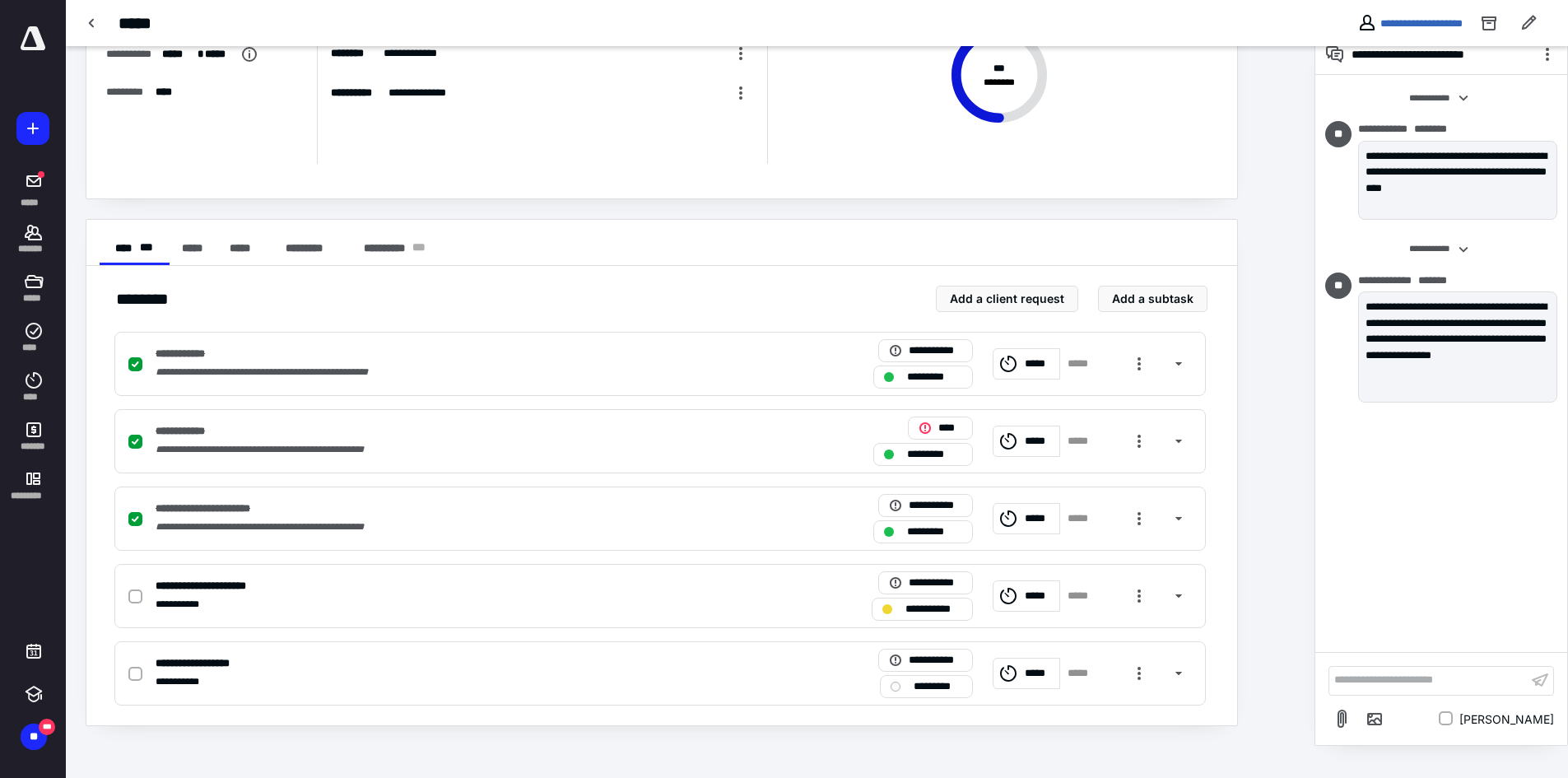 scroll, scrollTop: 0, scrollLeft: 0, axis: both 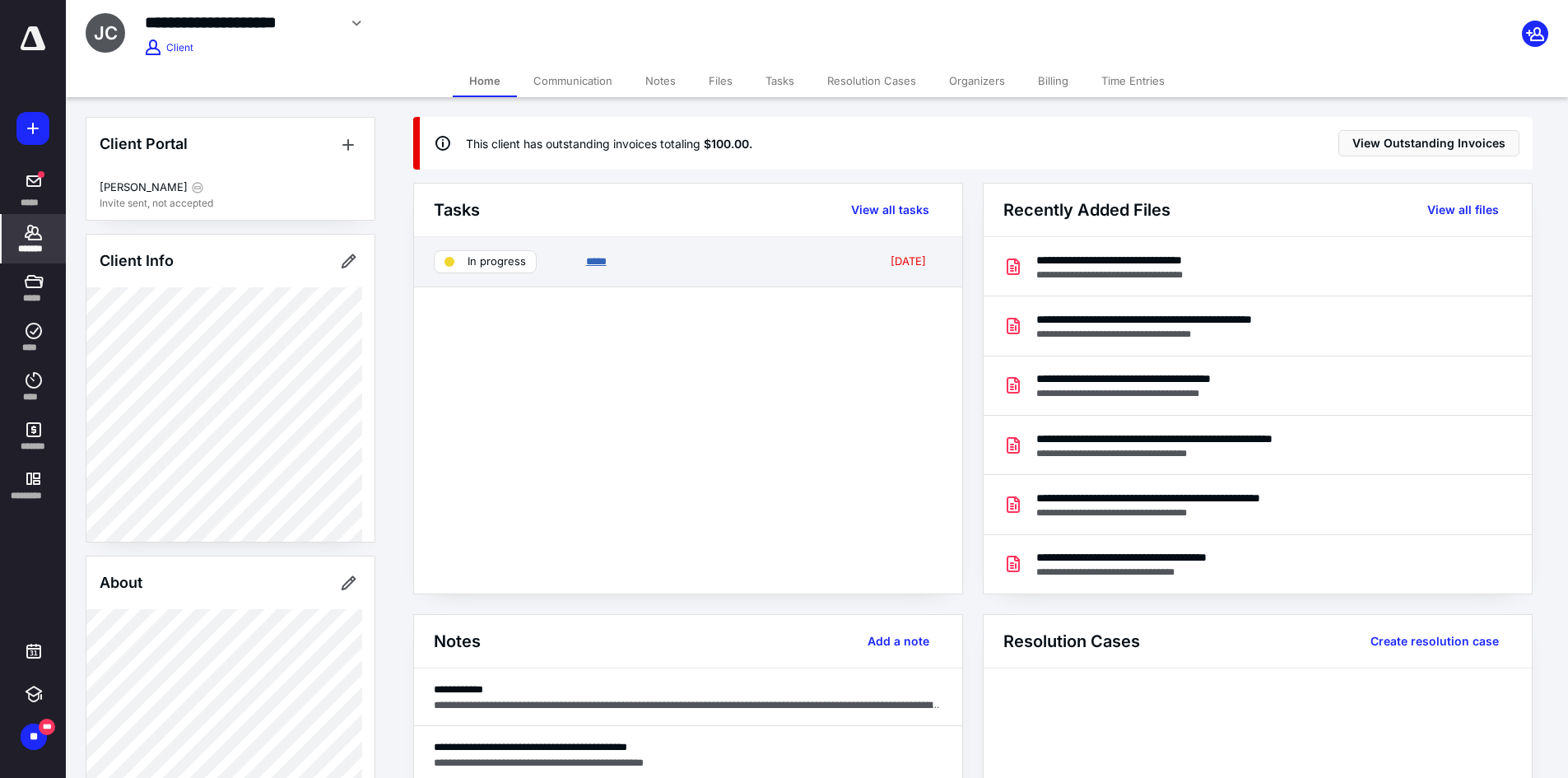 click on "*****" at bounding box center (596, 261) 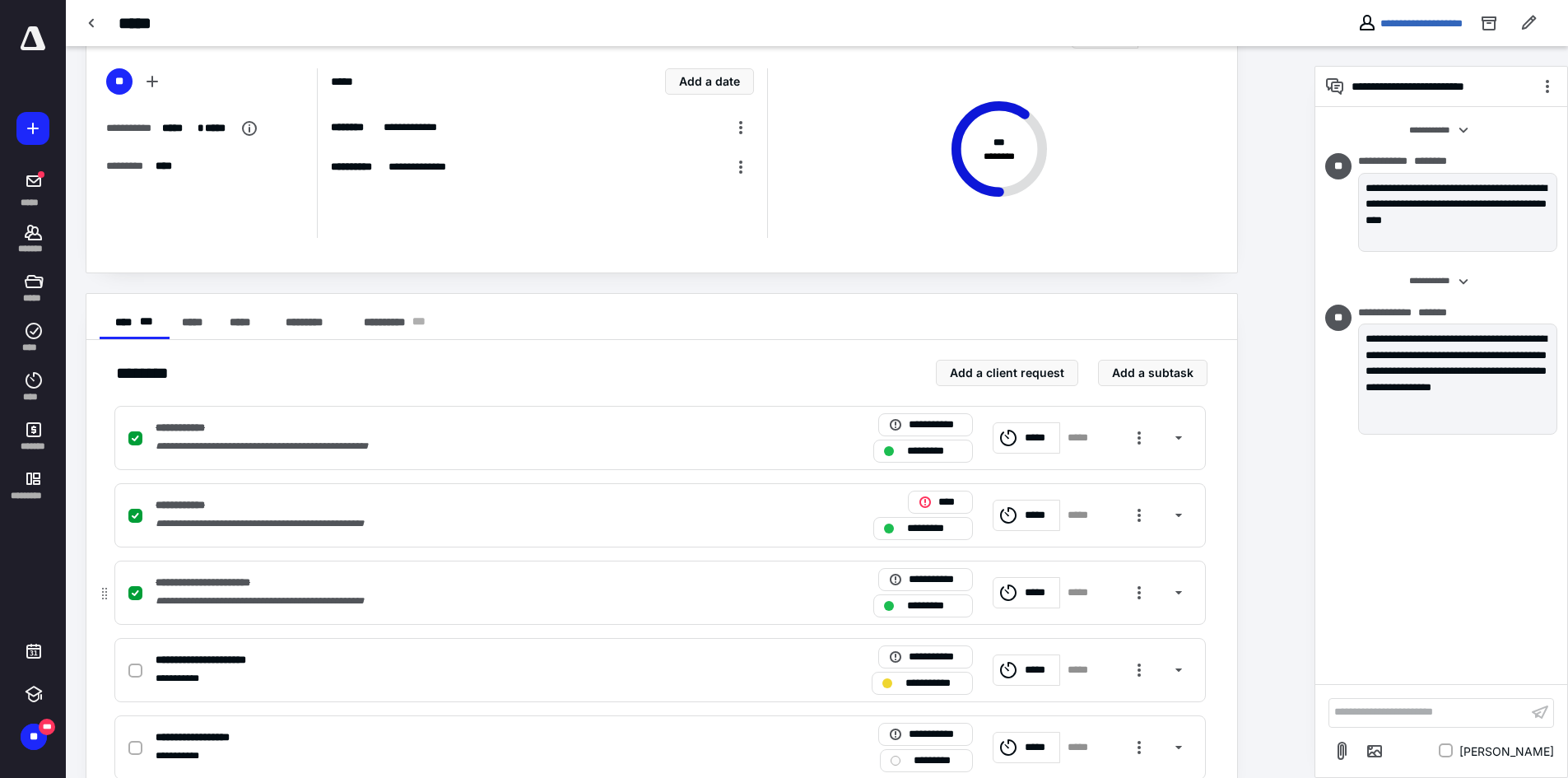 scroll, scrollTop: 0, scrollLeft: 0, axis: both 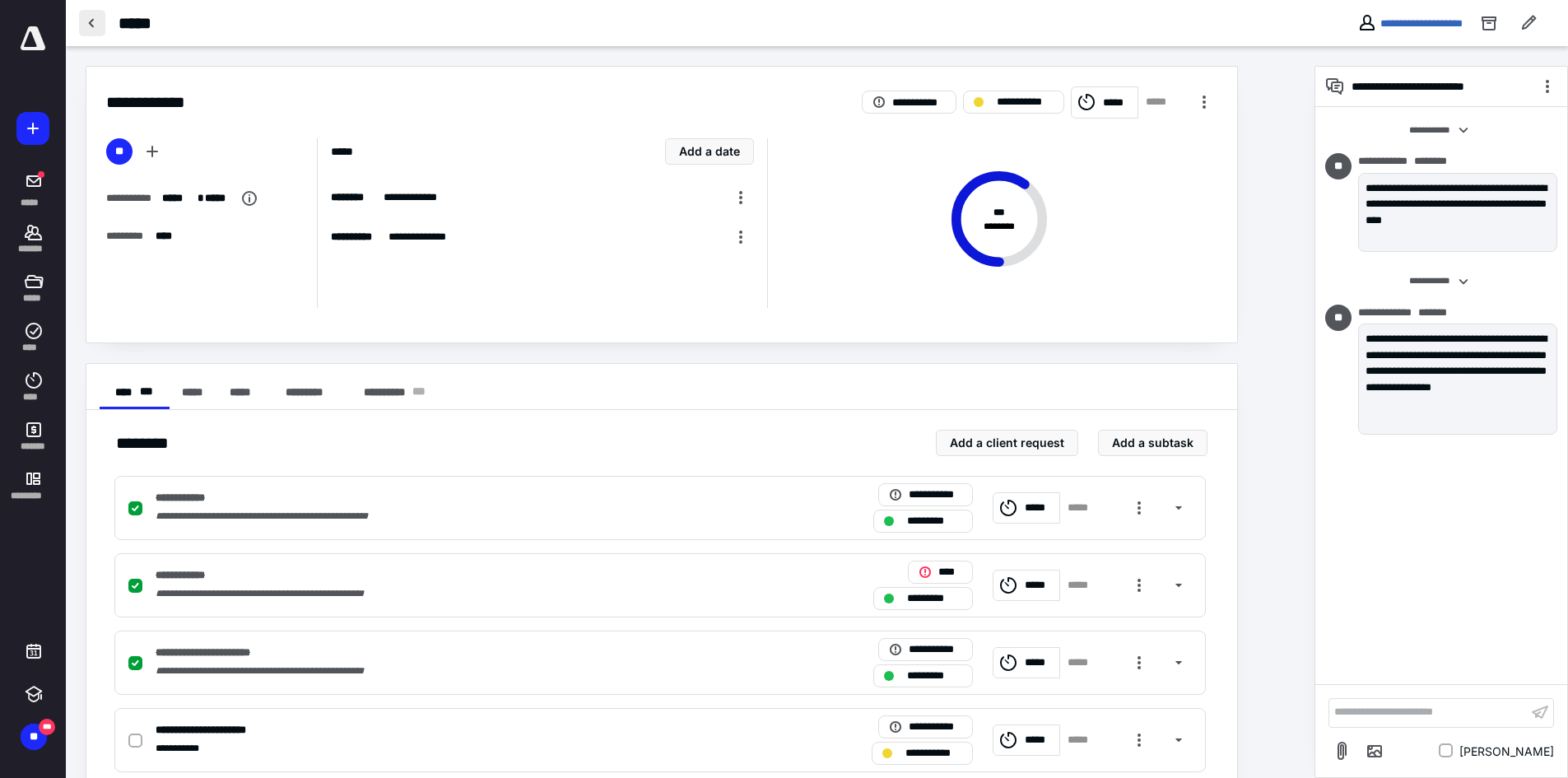 click at bounding box center (92, 23) 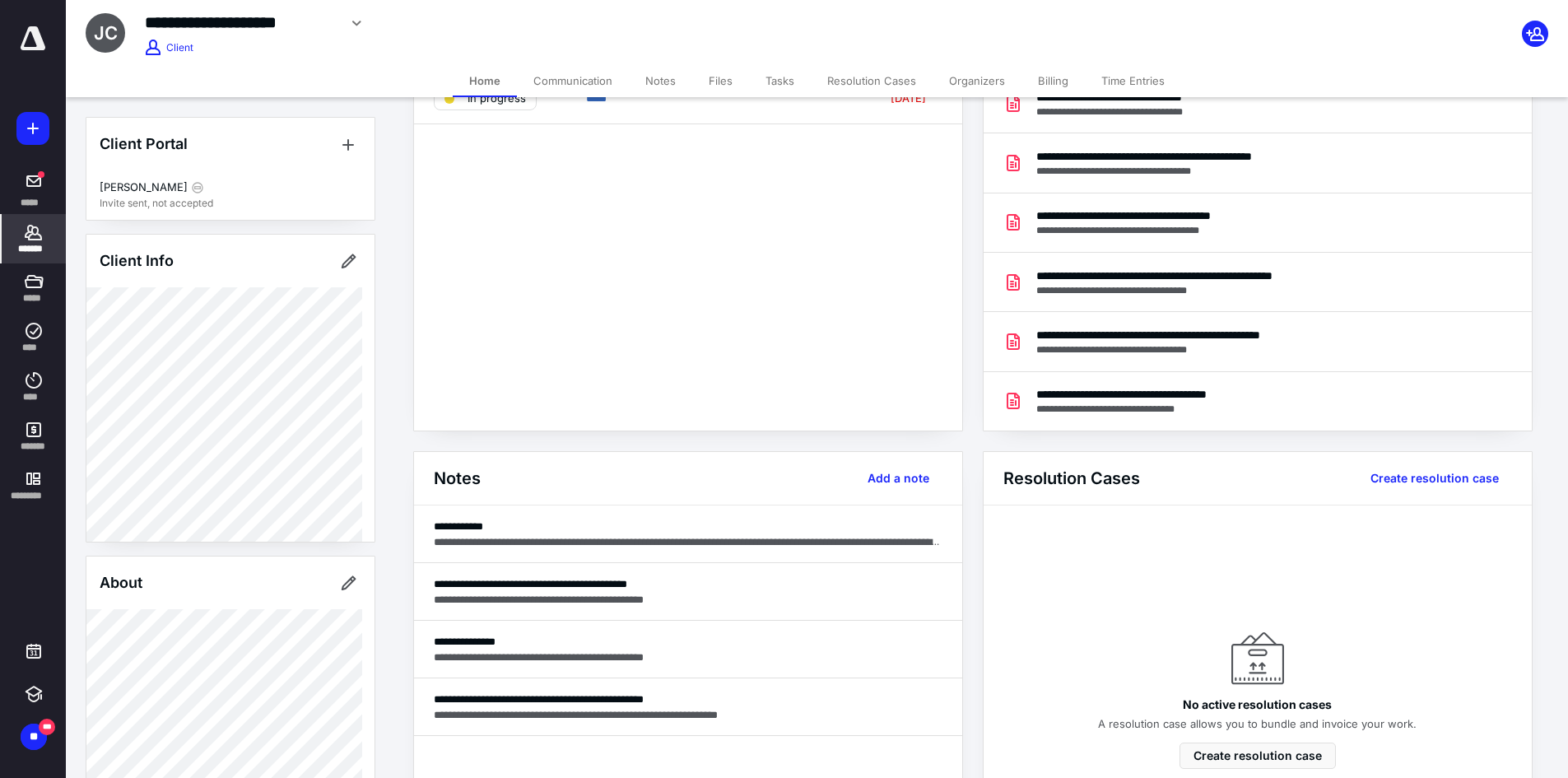 scroll, scrollTop: 329, scrollLeft: 0, axis: vertical 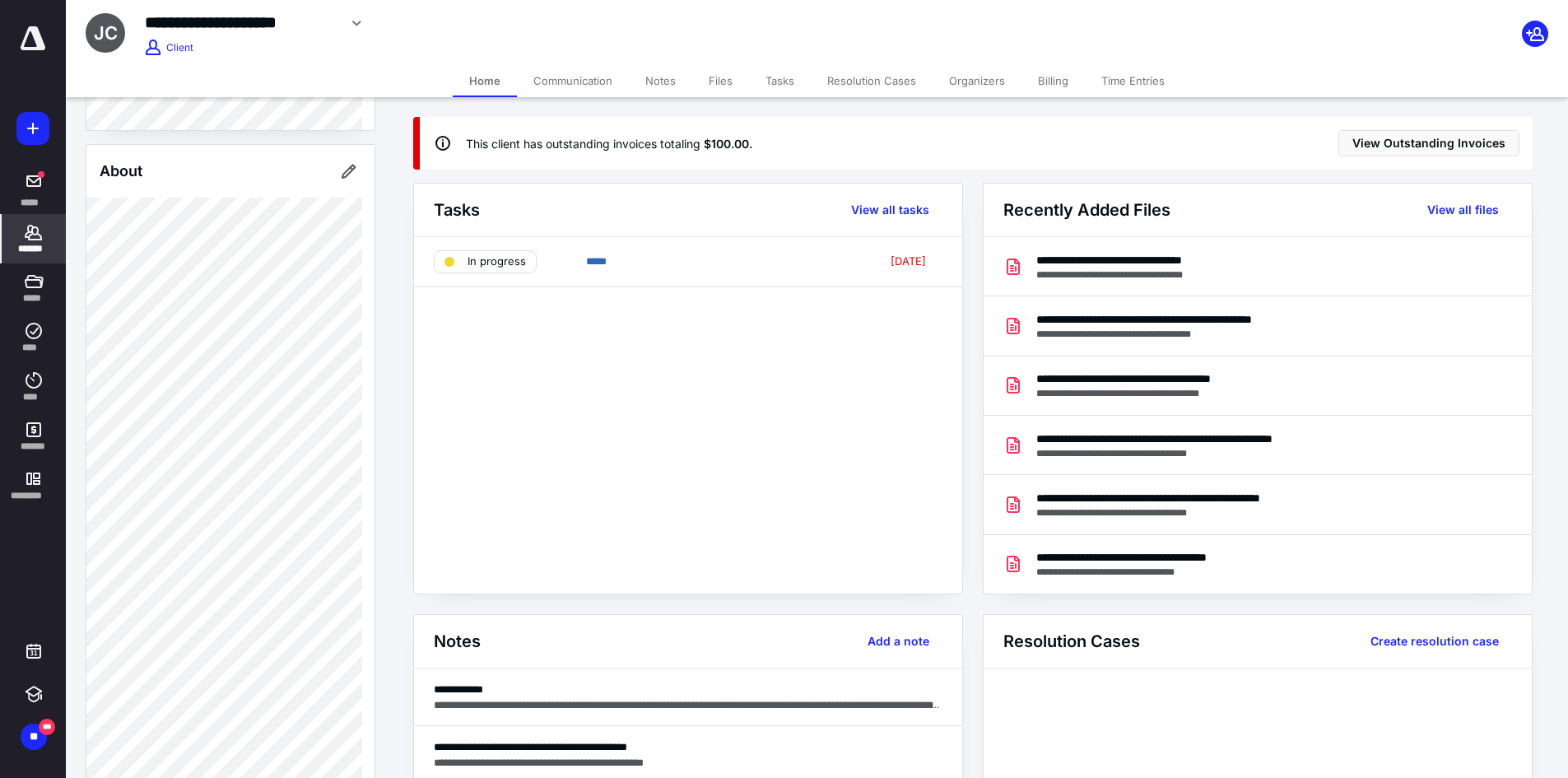 click on "Tasks" at bounding box center [779, 81] 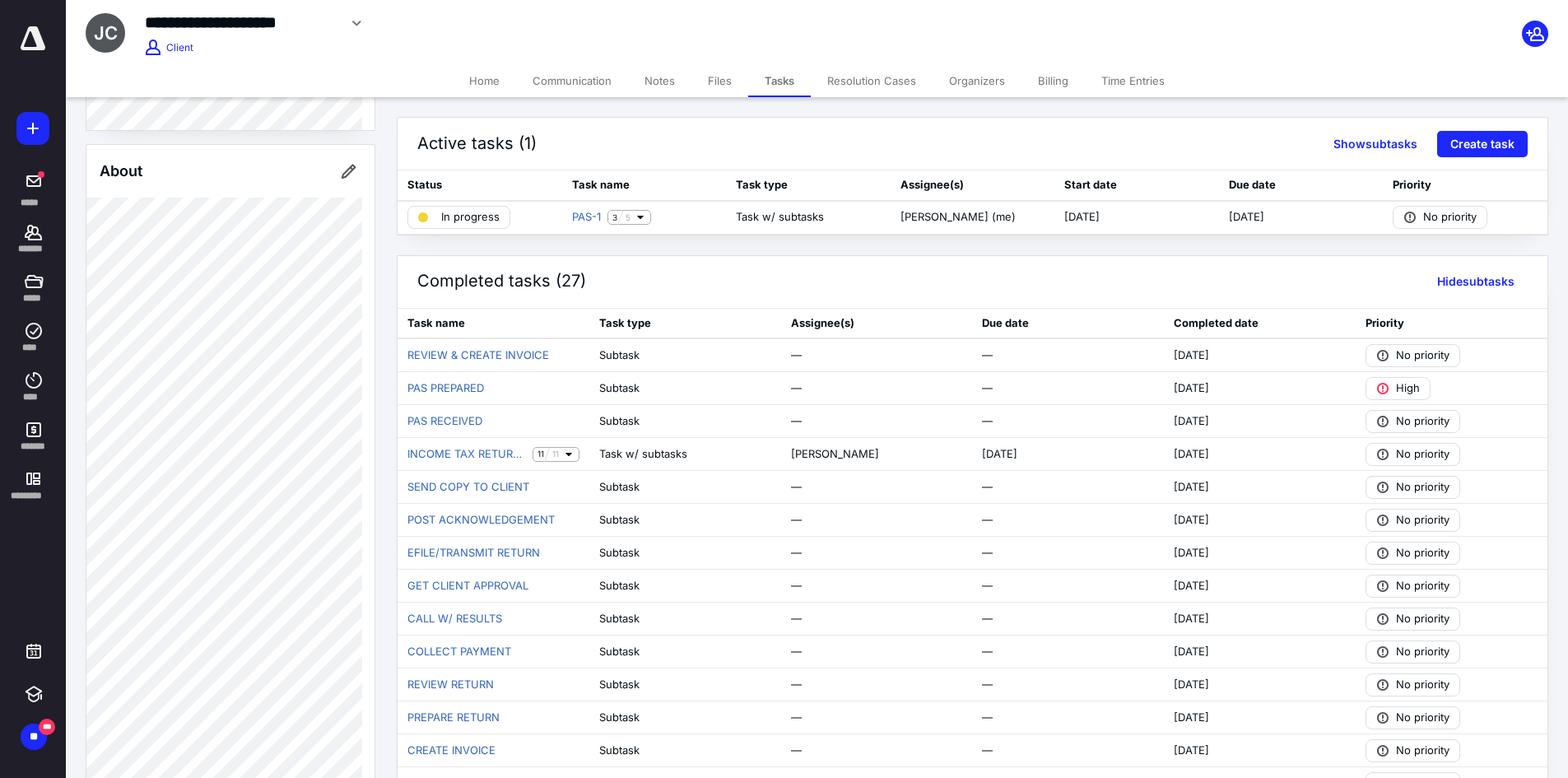 click on "Home" at bounding box center [484, 81] 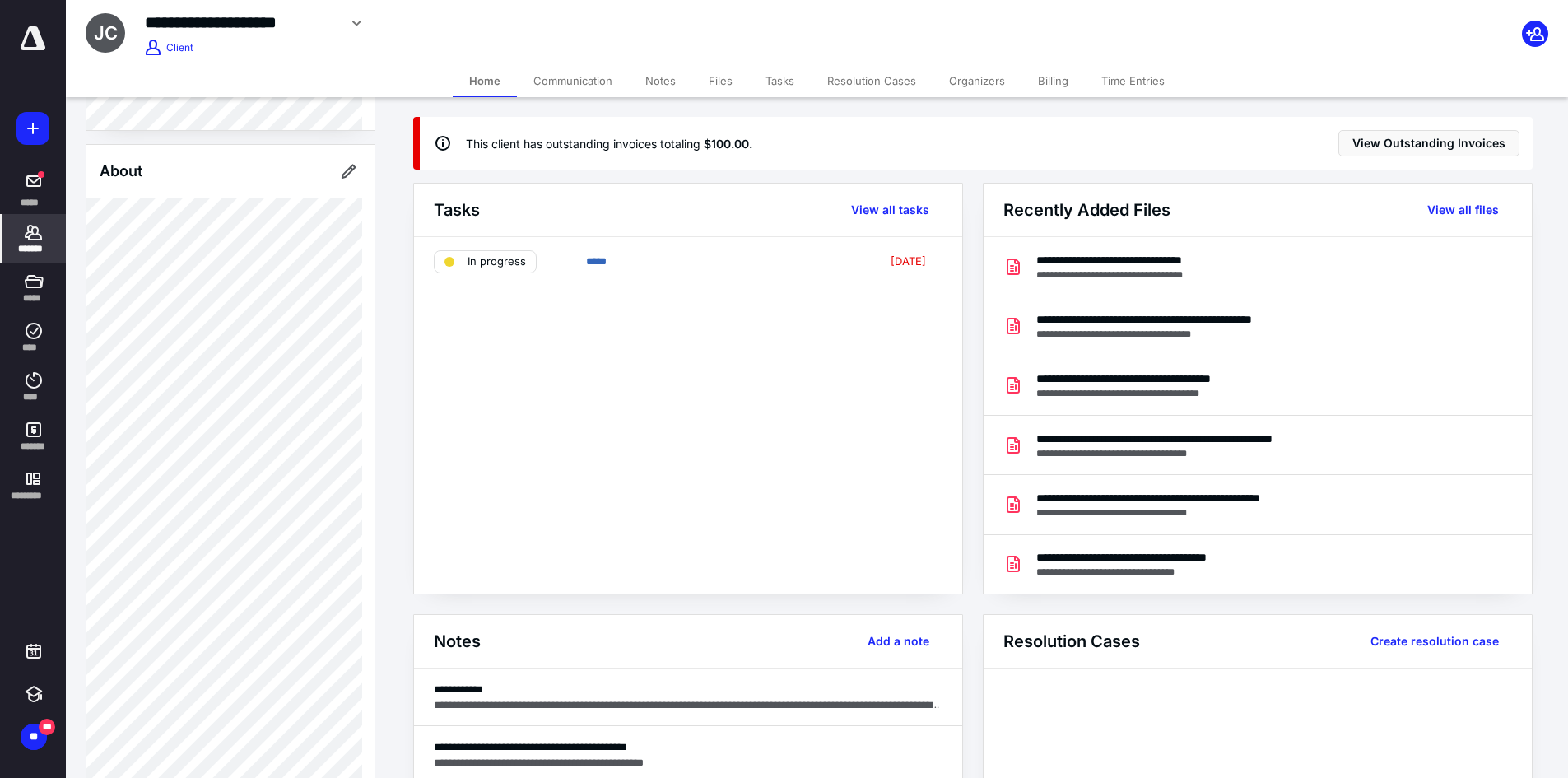 click on "Billing" at bounding box center [1053, 81] 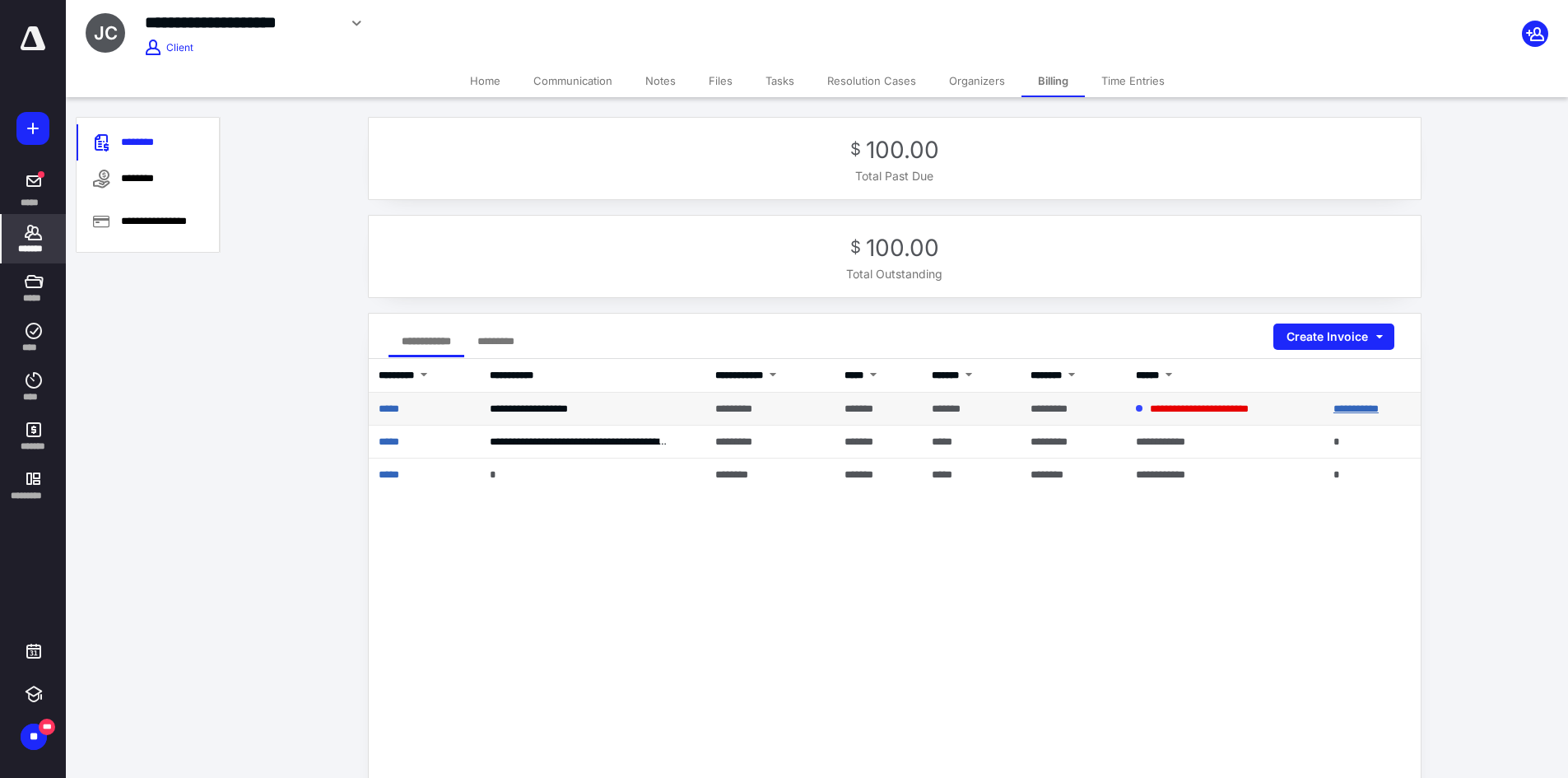 click on "**********" at bounding box center [1356, 408] 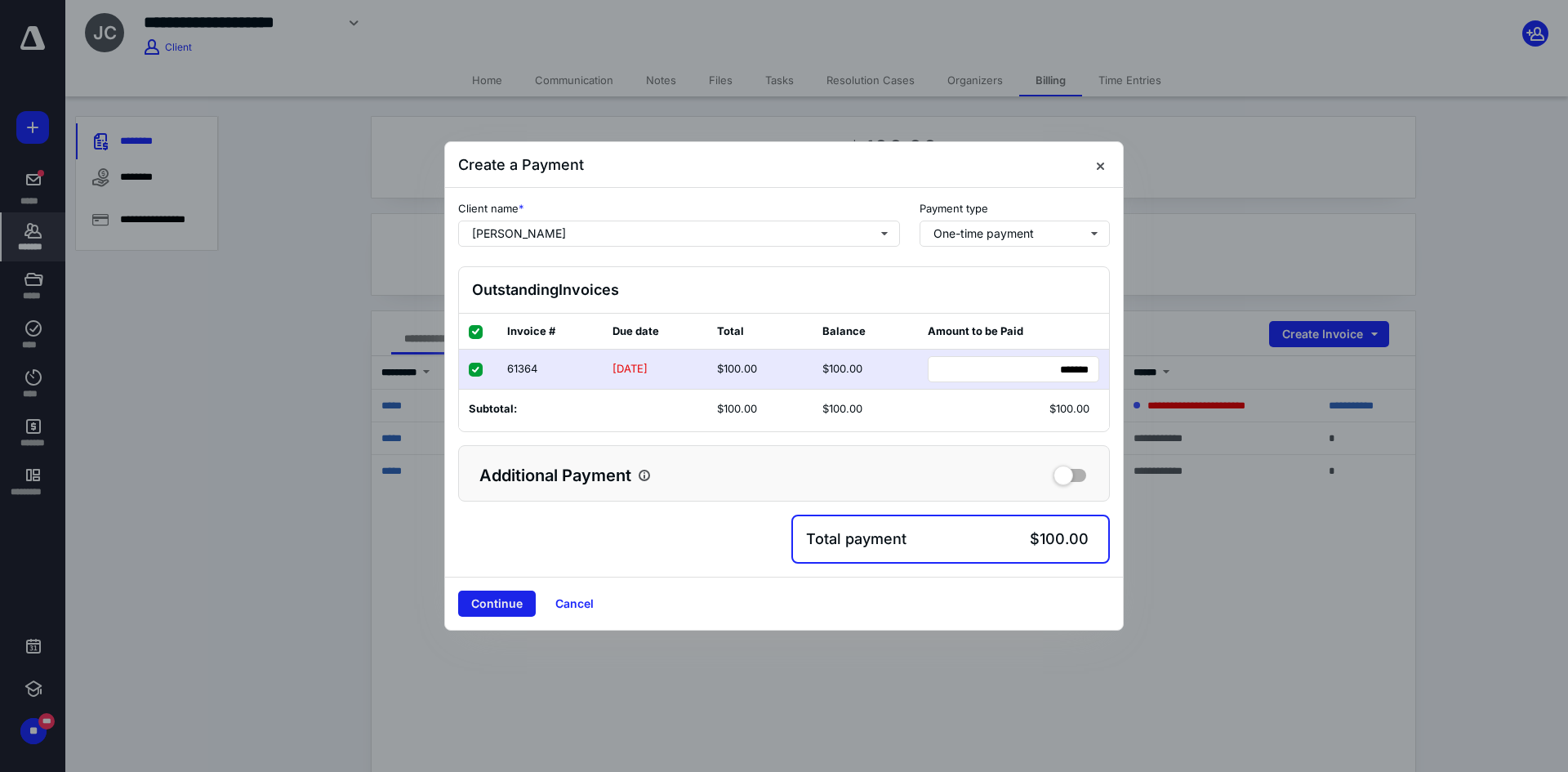 drag, startPoint x: 518, startPoint y: 600, endPoint x: 529, endPoint y: 602, distance: 11.18034 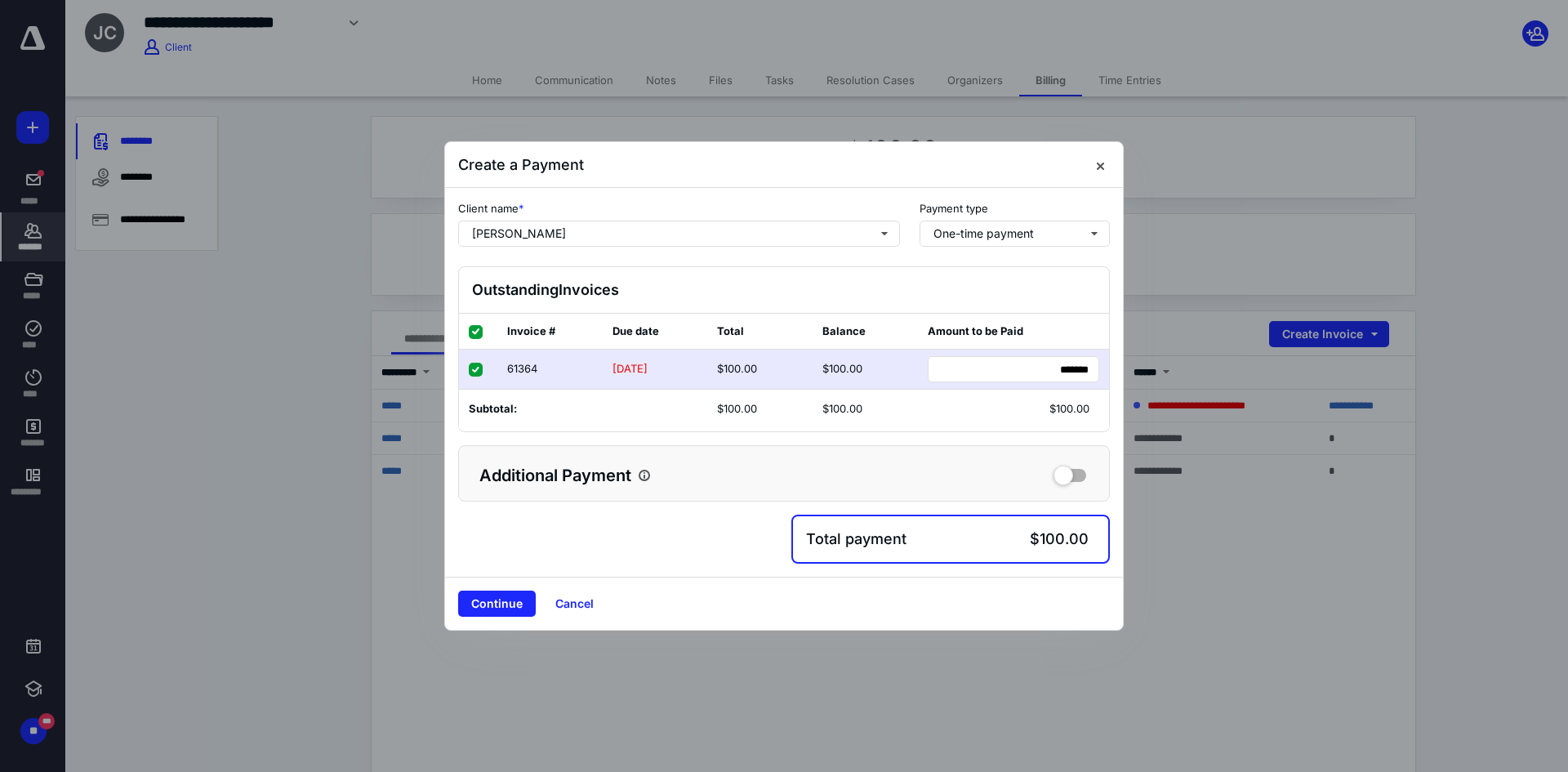 click on "Continue" at bounding box center [497, 604] 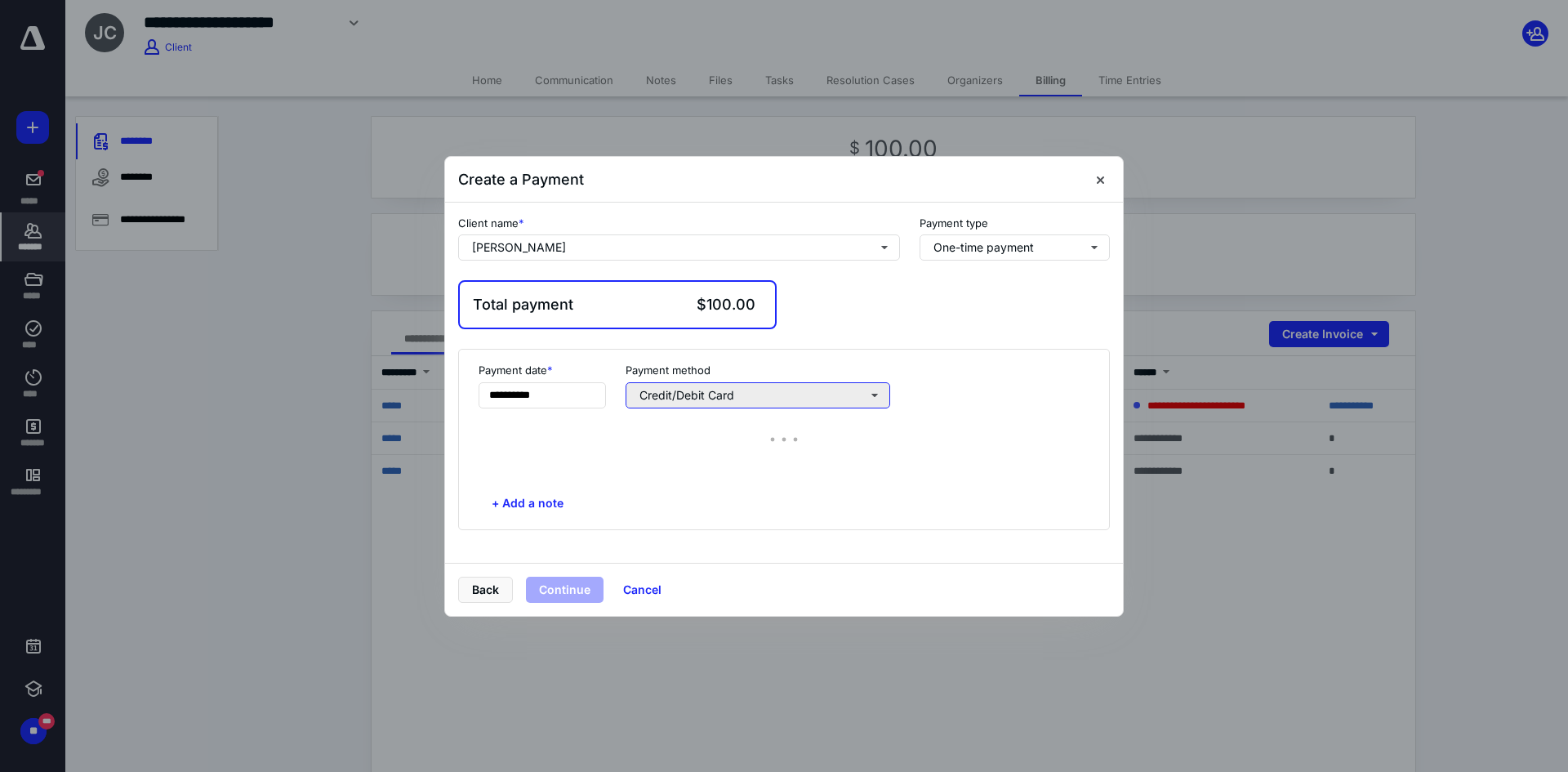 click on "Credit/Debit Card" at bounding box center (758, 395) 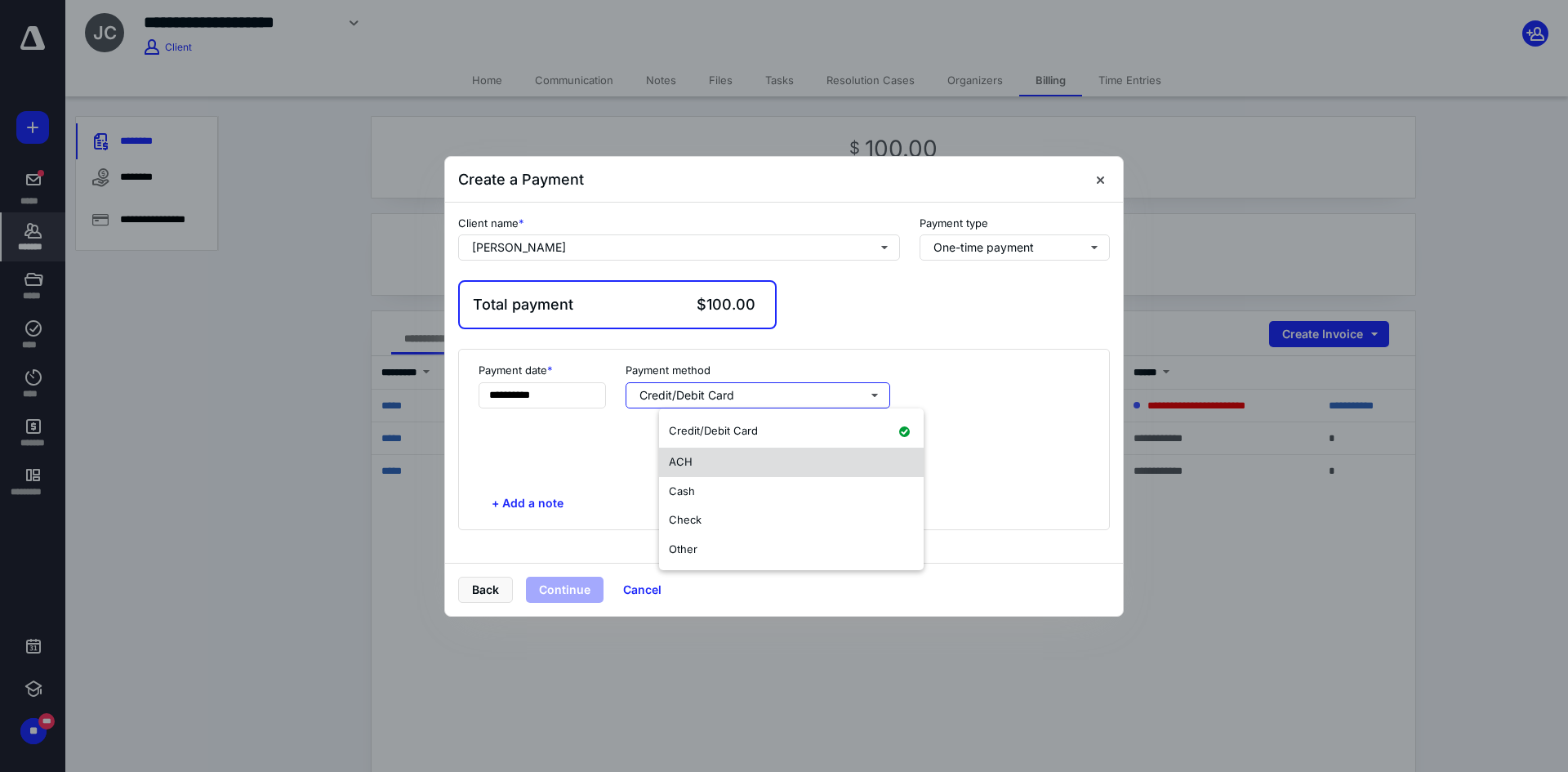 click on "ACH" at bounding box center [791, 462] 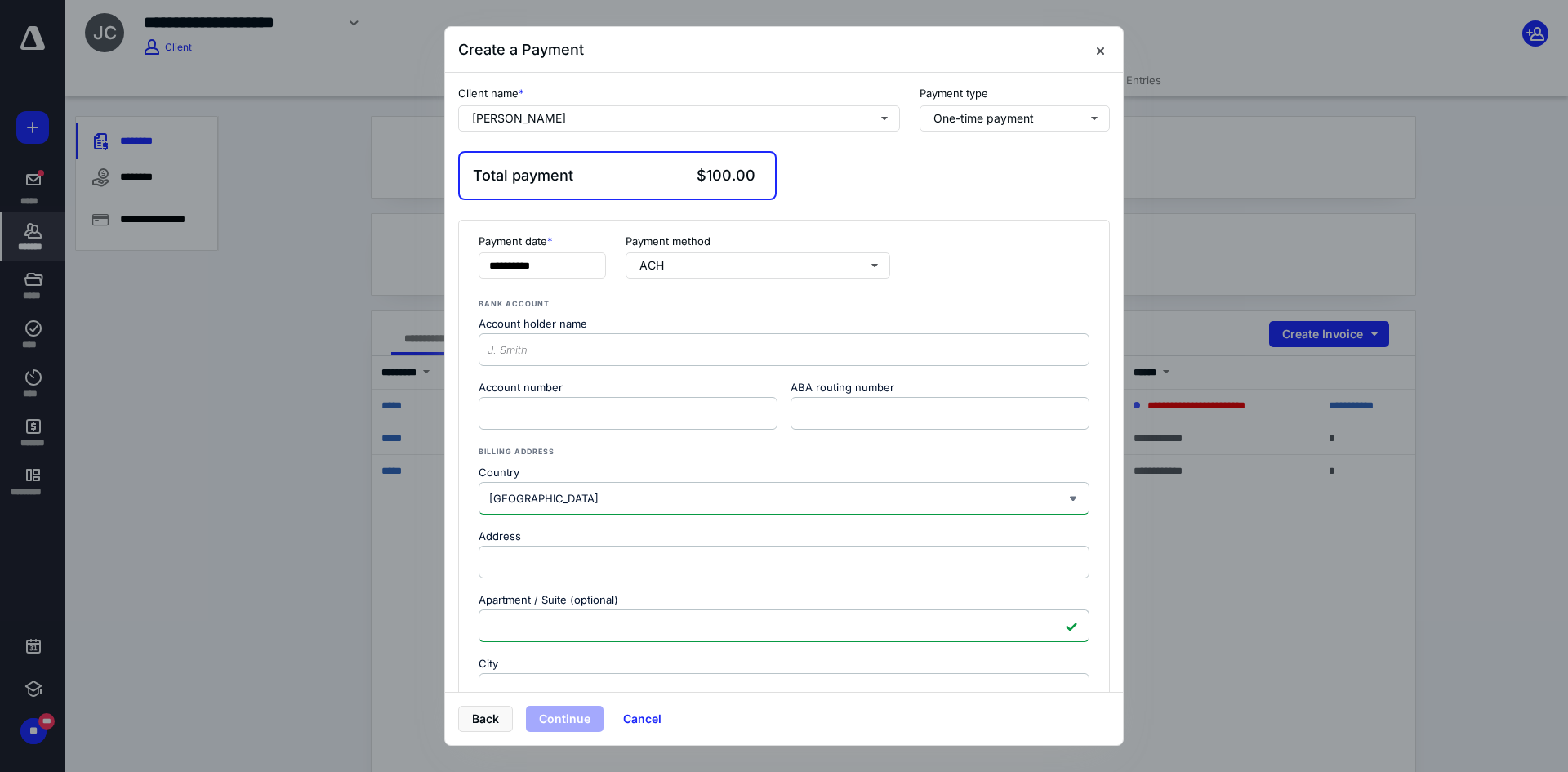 click on "Create a Payment" at bounding box center (784, 50) 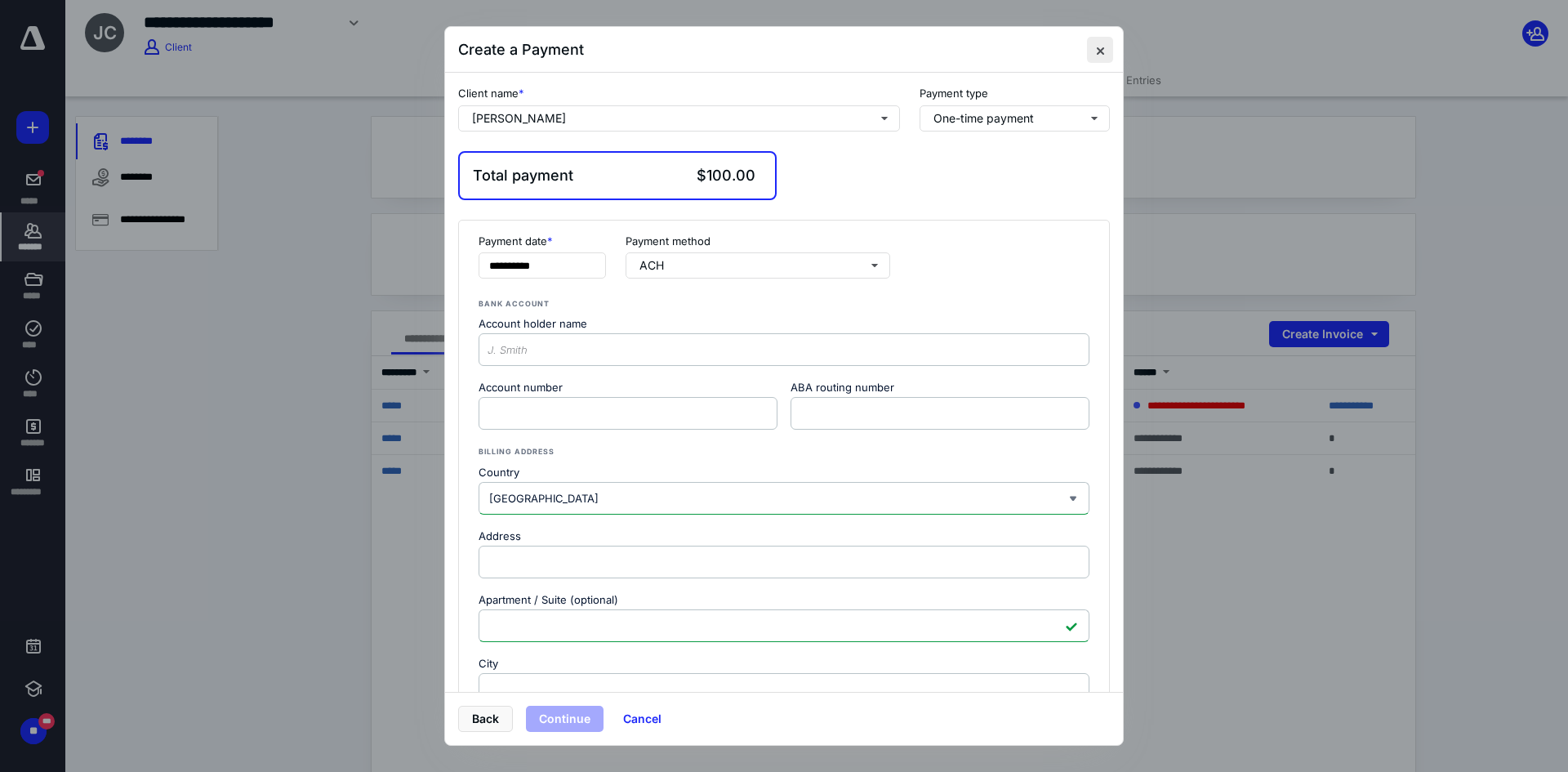 click at bounding box center (1100, 50) 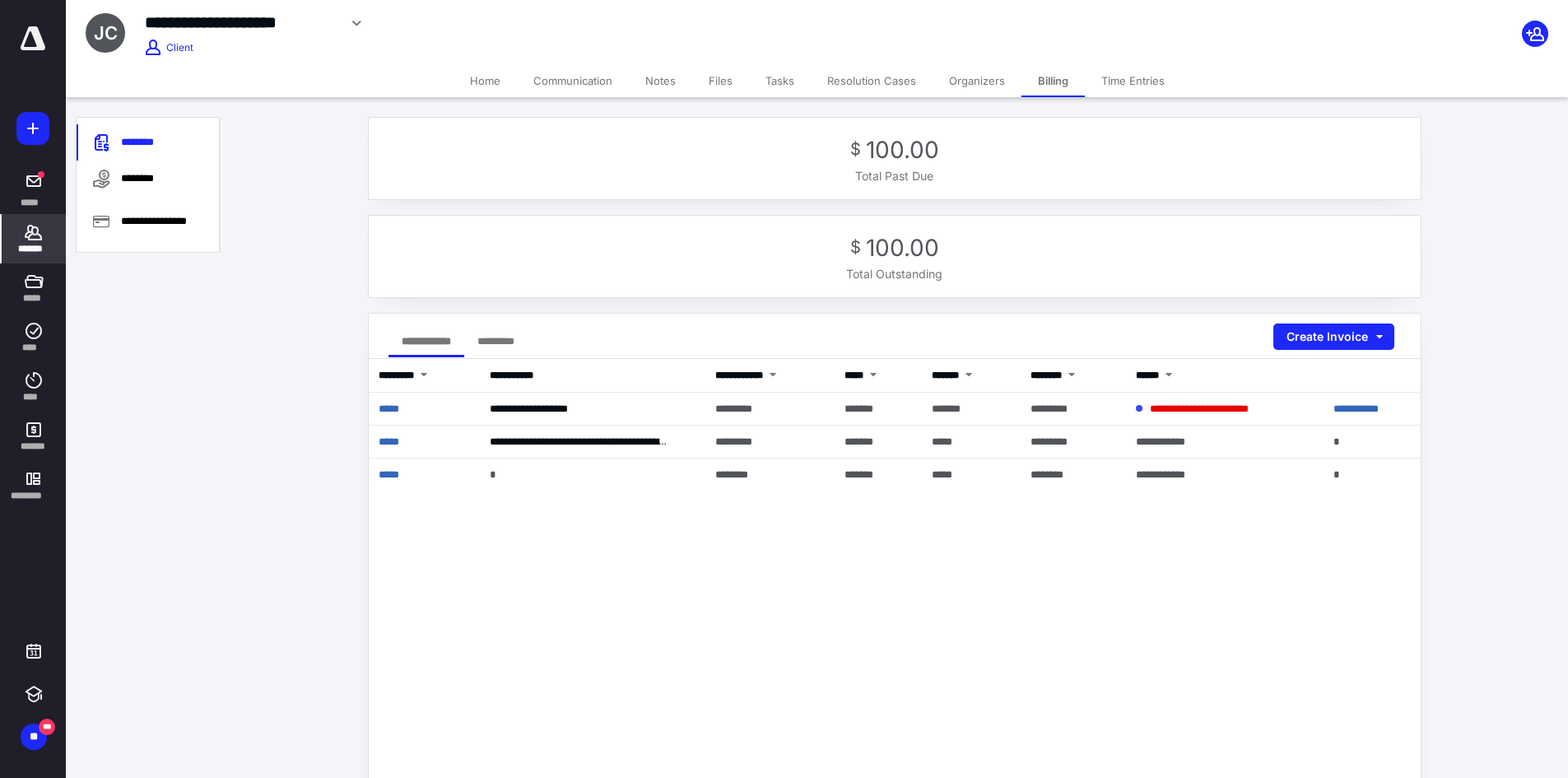 click on "Tasks" at bounding box center [779, 81] 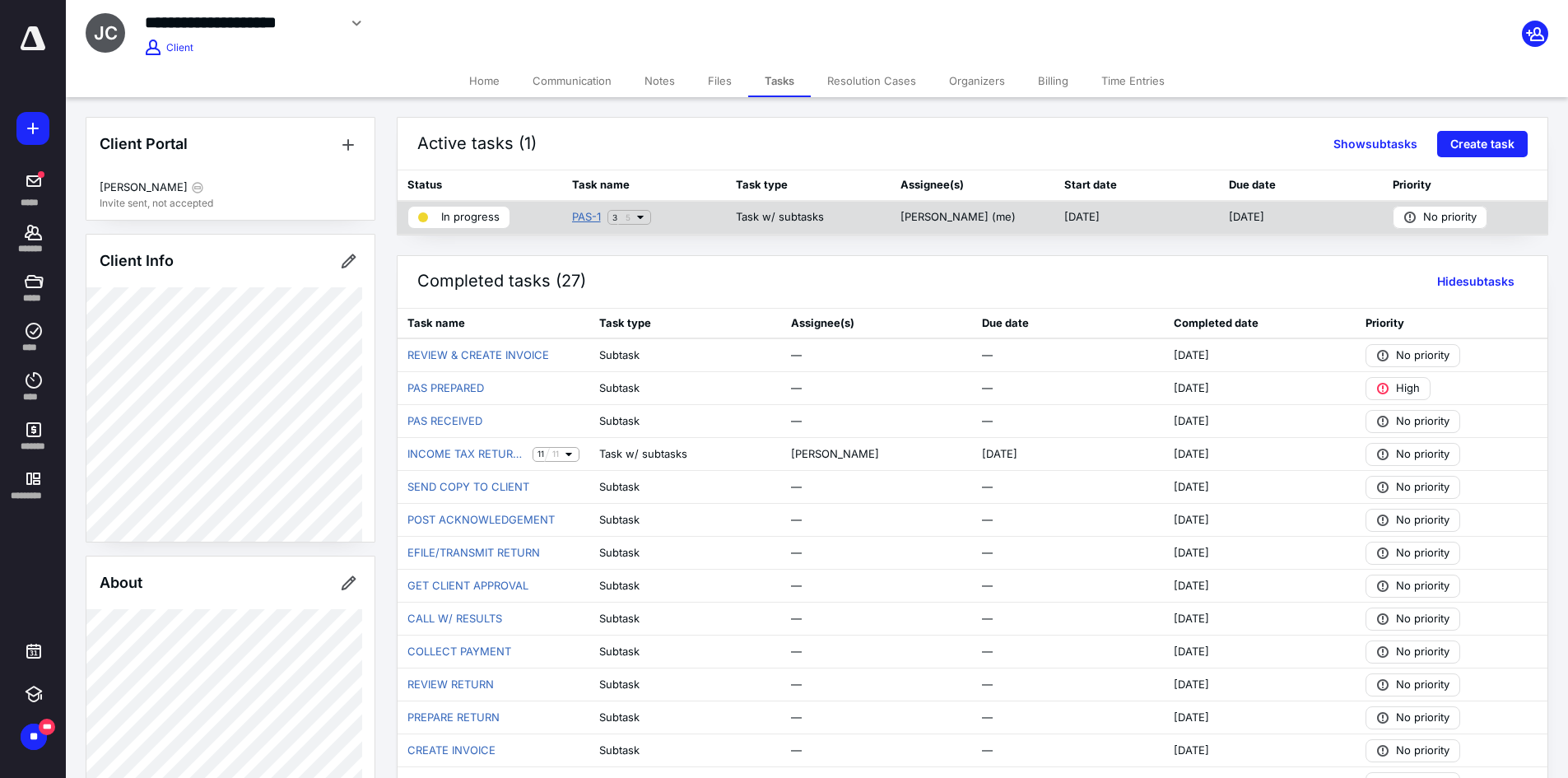 click on "PAS-1" at bounding box center [586, 217] 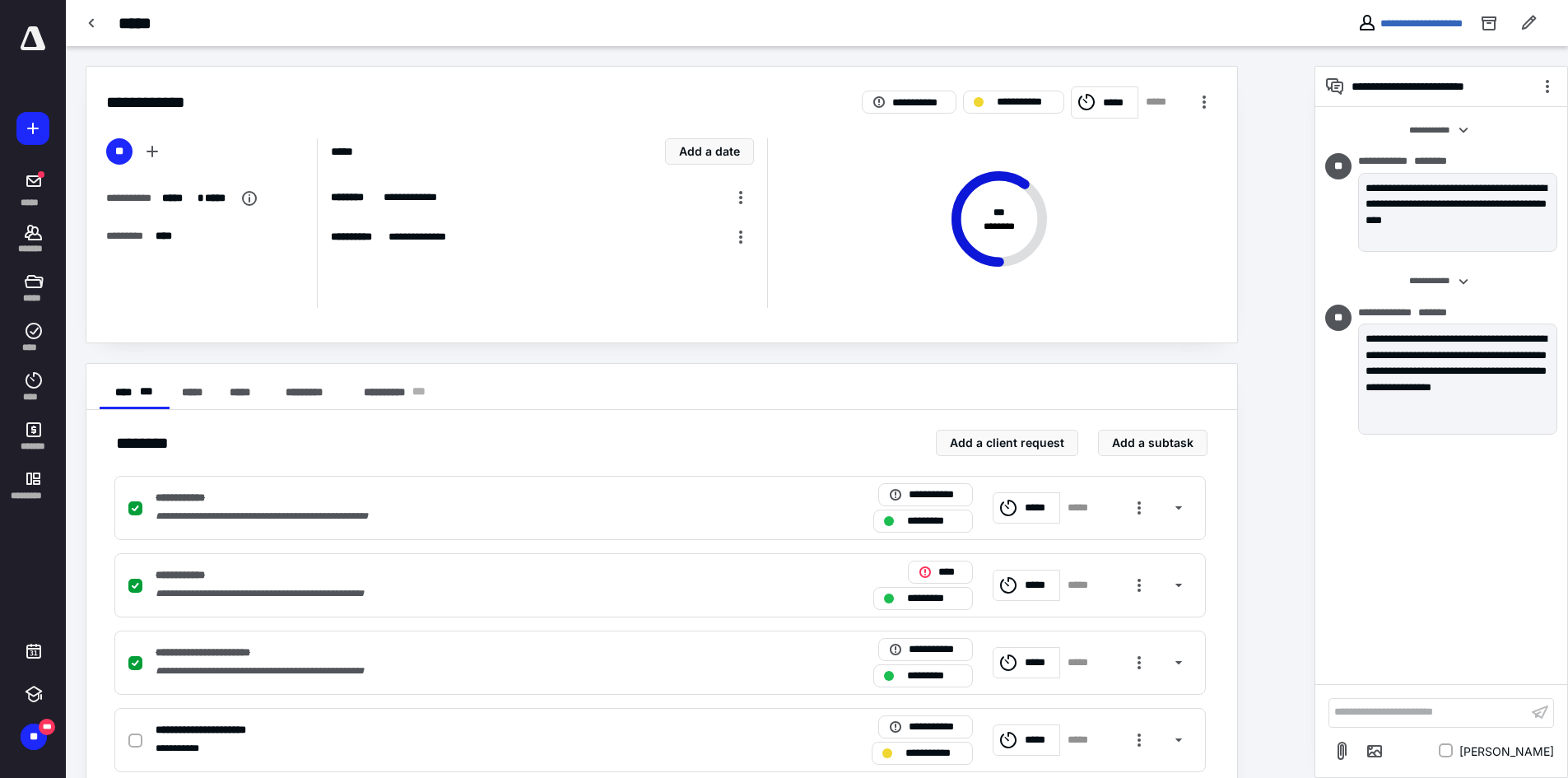 type 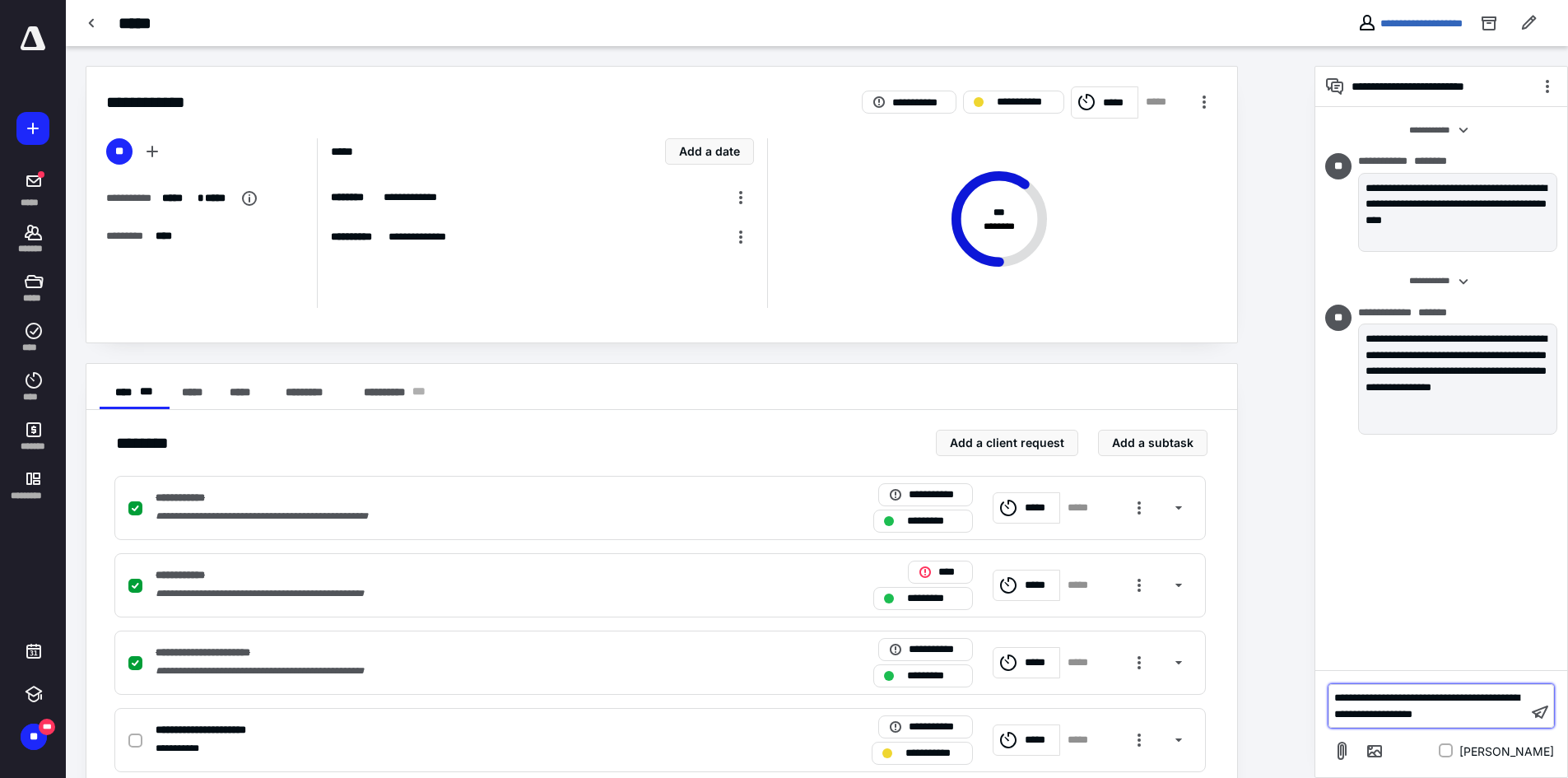 click on "**********" at bounding box center (1428, 706) 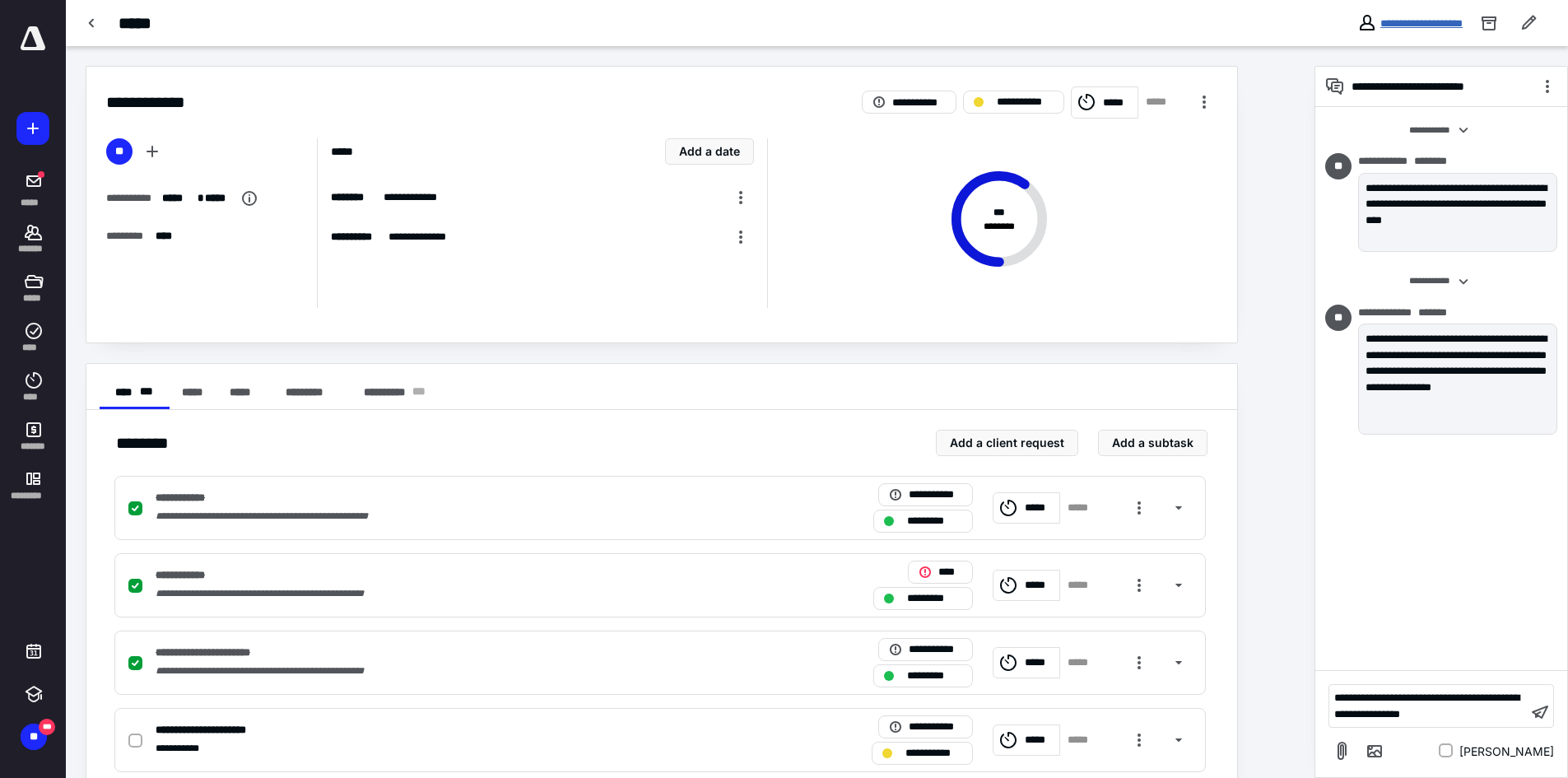 click on "**********" at bounding box center [1421, 23] 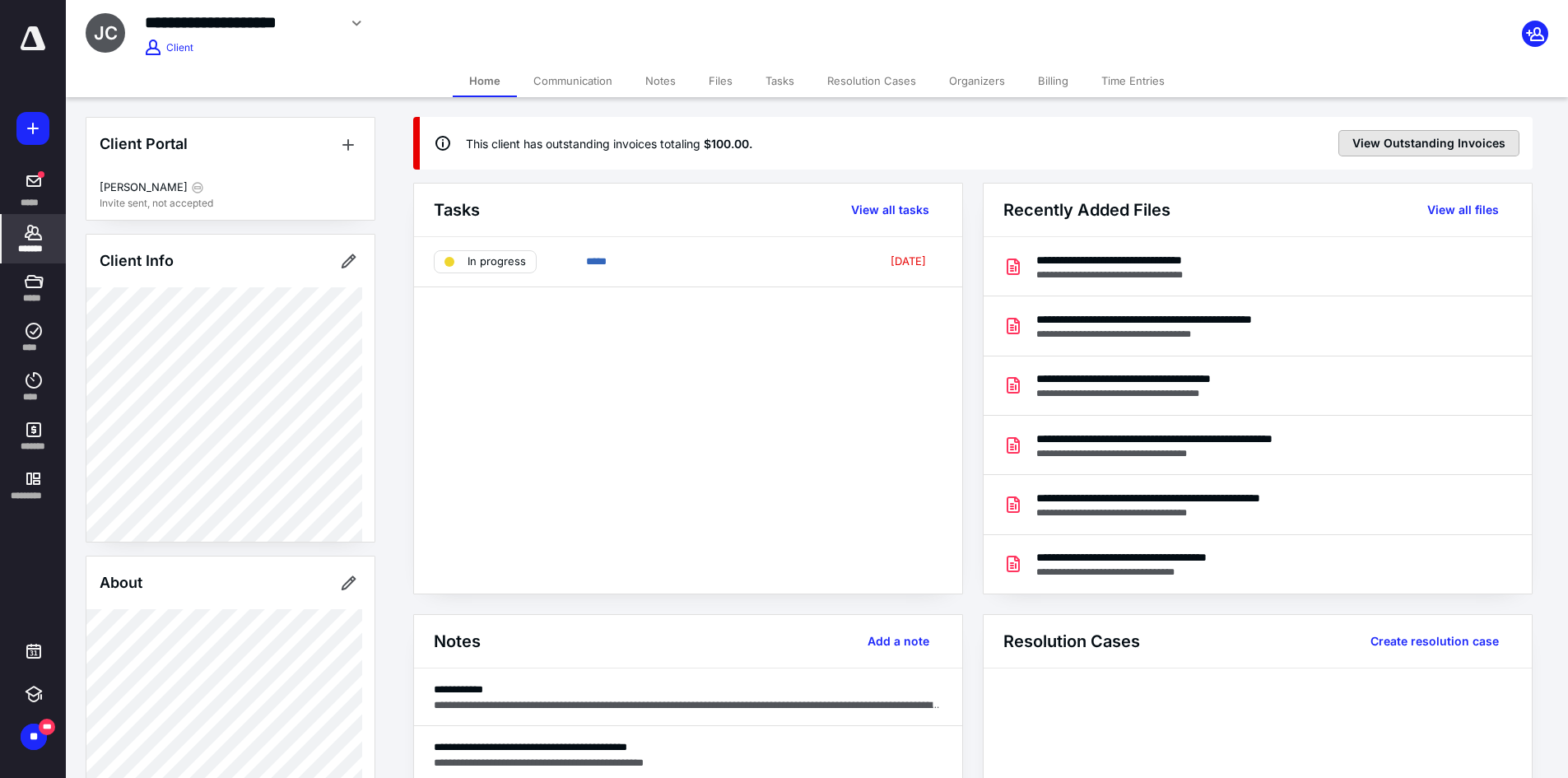 click on "View Outstanding Invoices" at bounding box center [1429, 143] 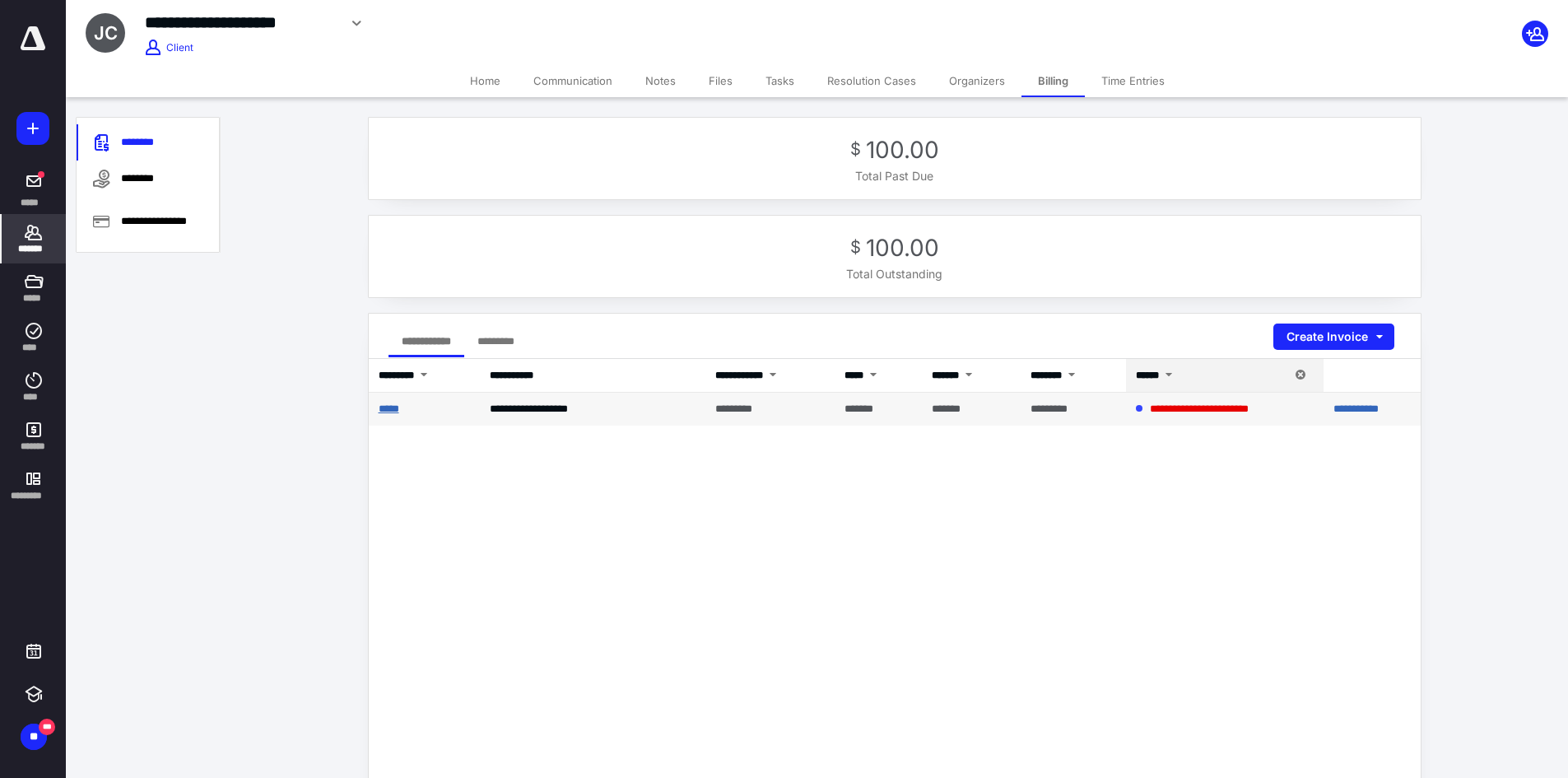 click on "*****" at bounding box center [389, 408] 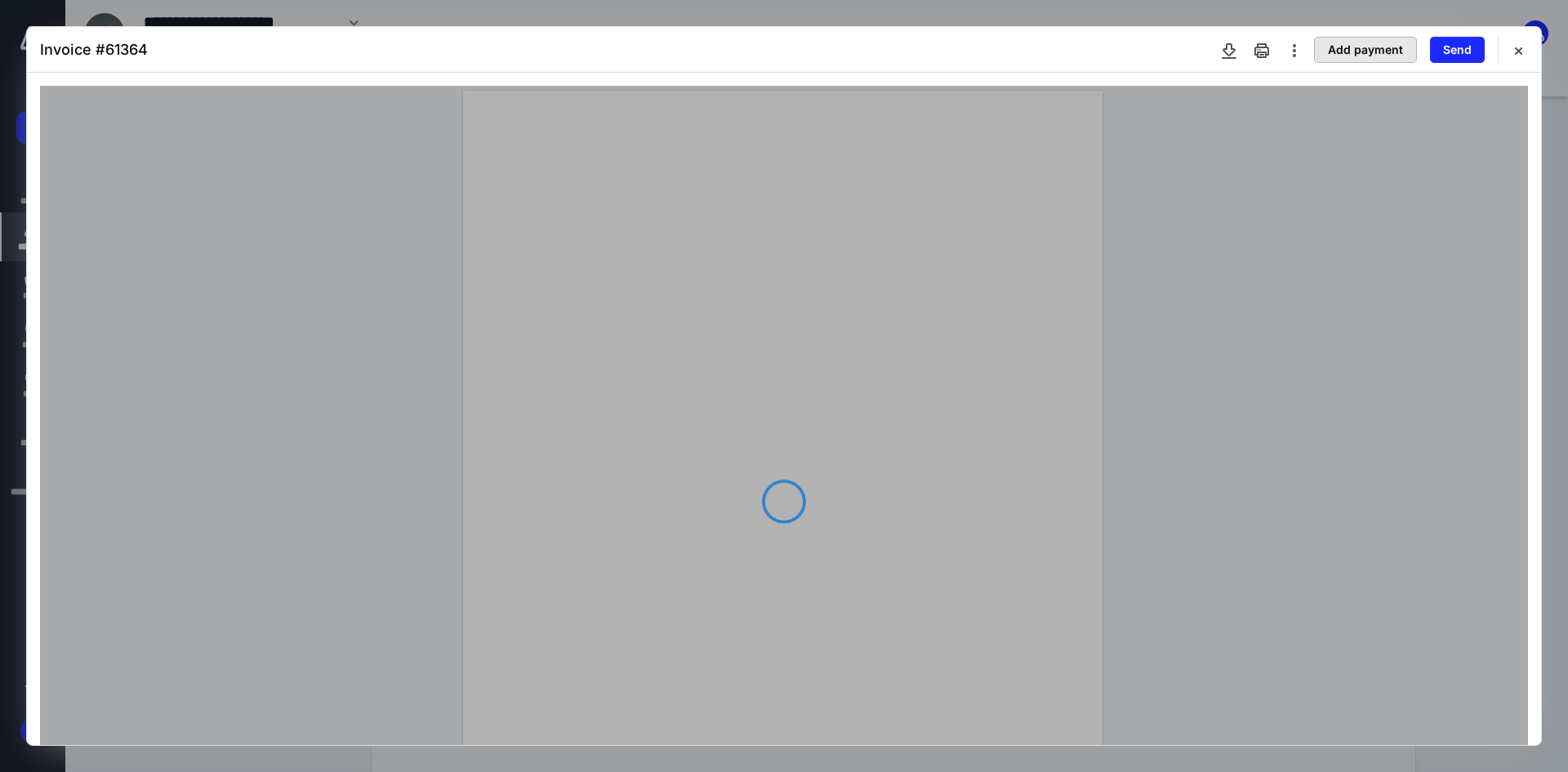 click on "Add payment" at bounding box center [1365, 50] 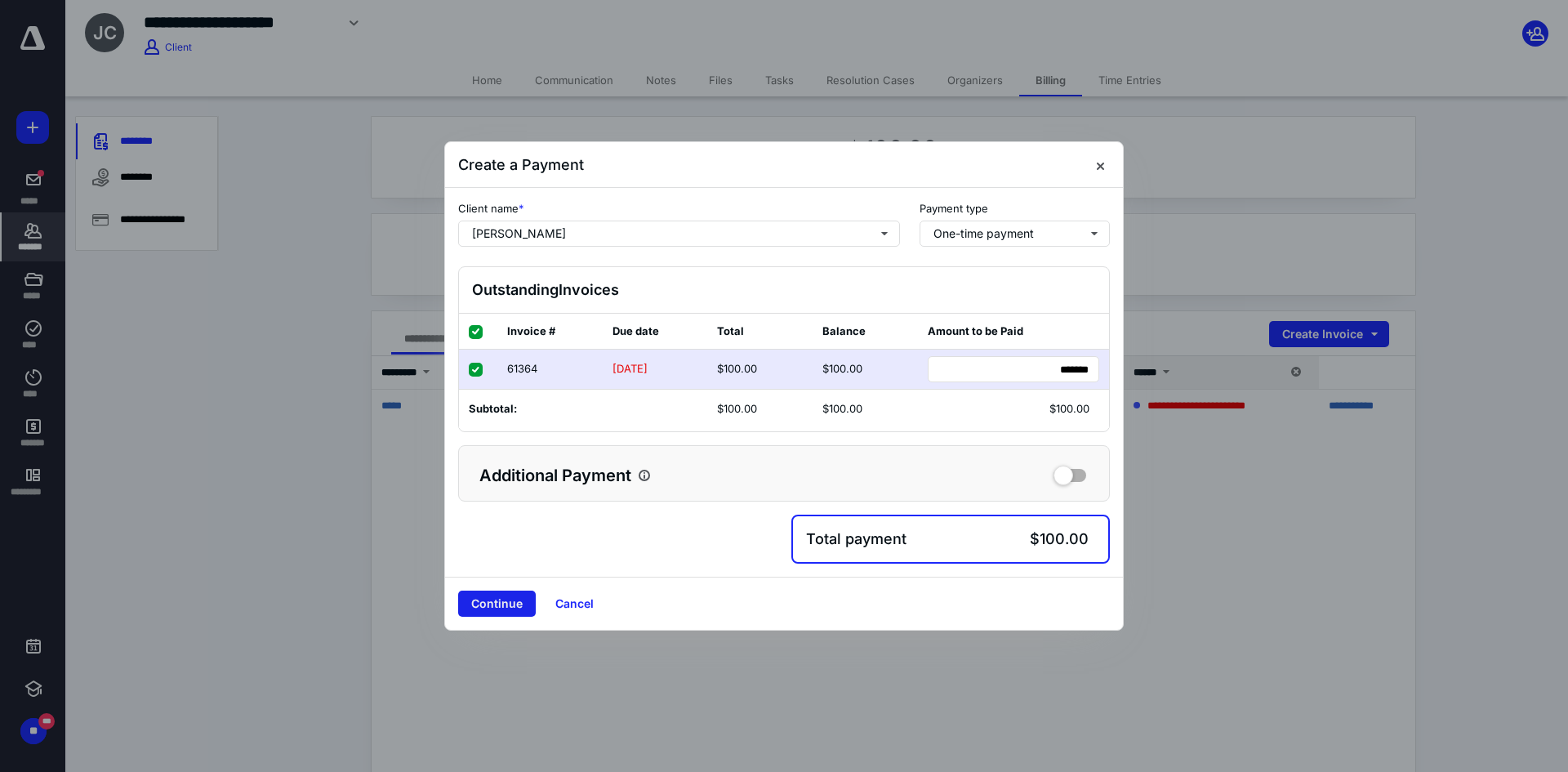 click on "Continue" at bounding box center [497, 604] 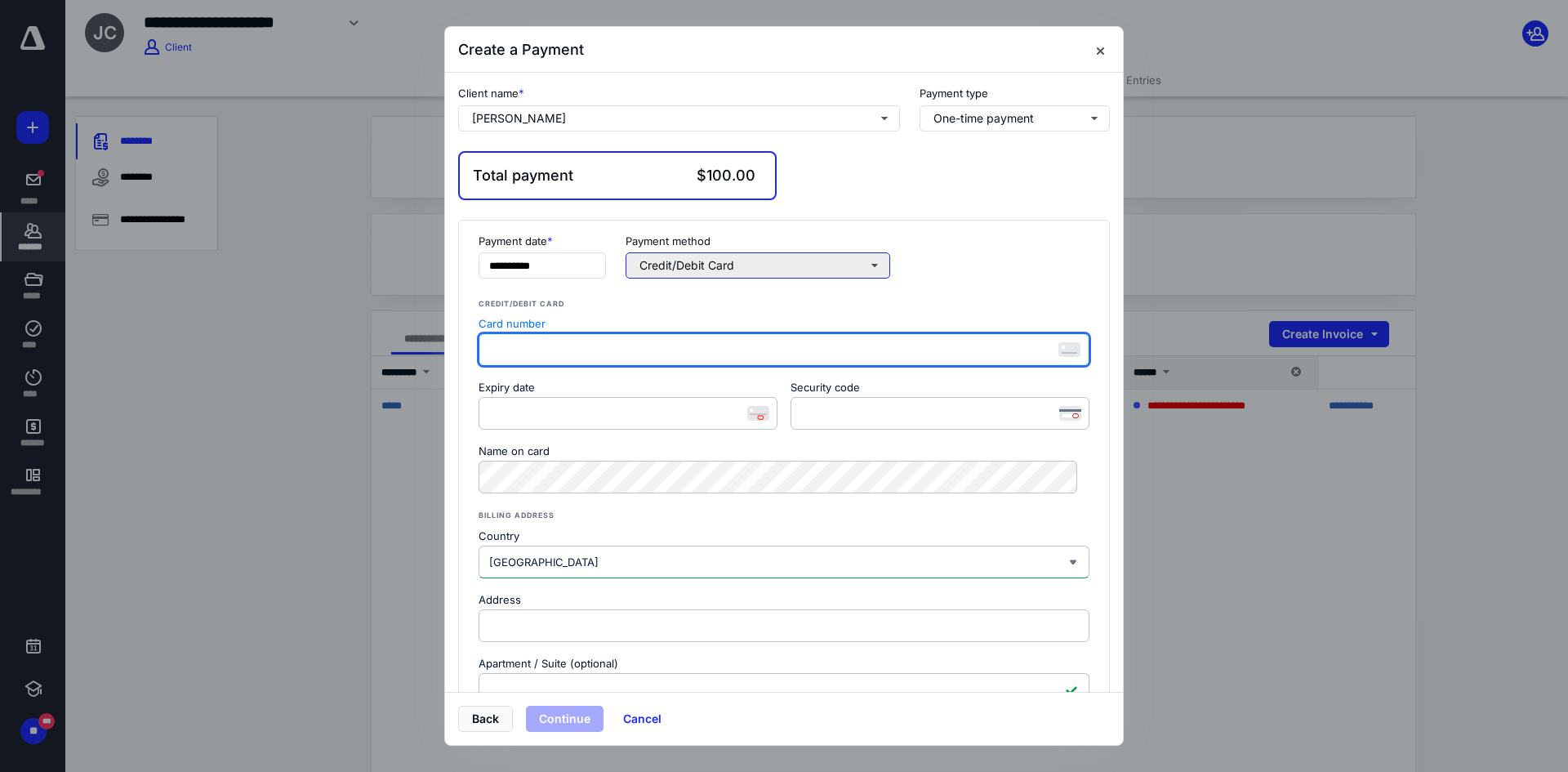 click on "Credit/Debit Card" at bounding box center [758, 266] 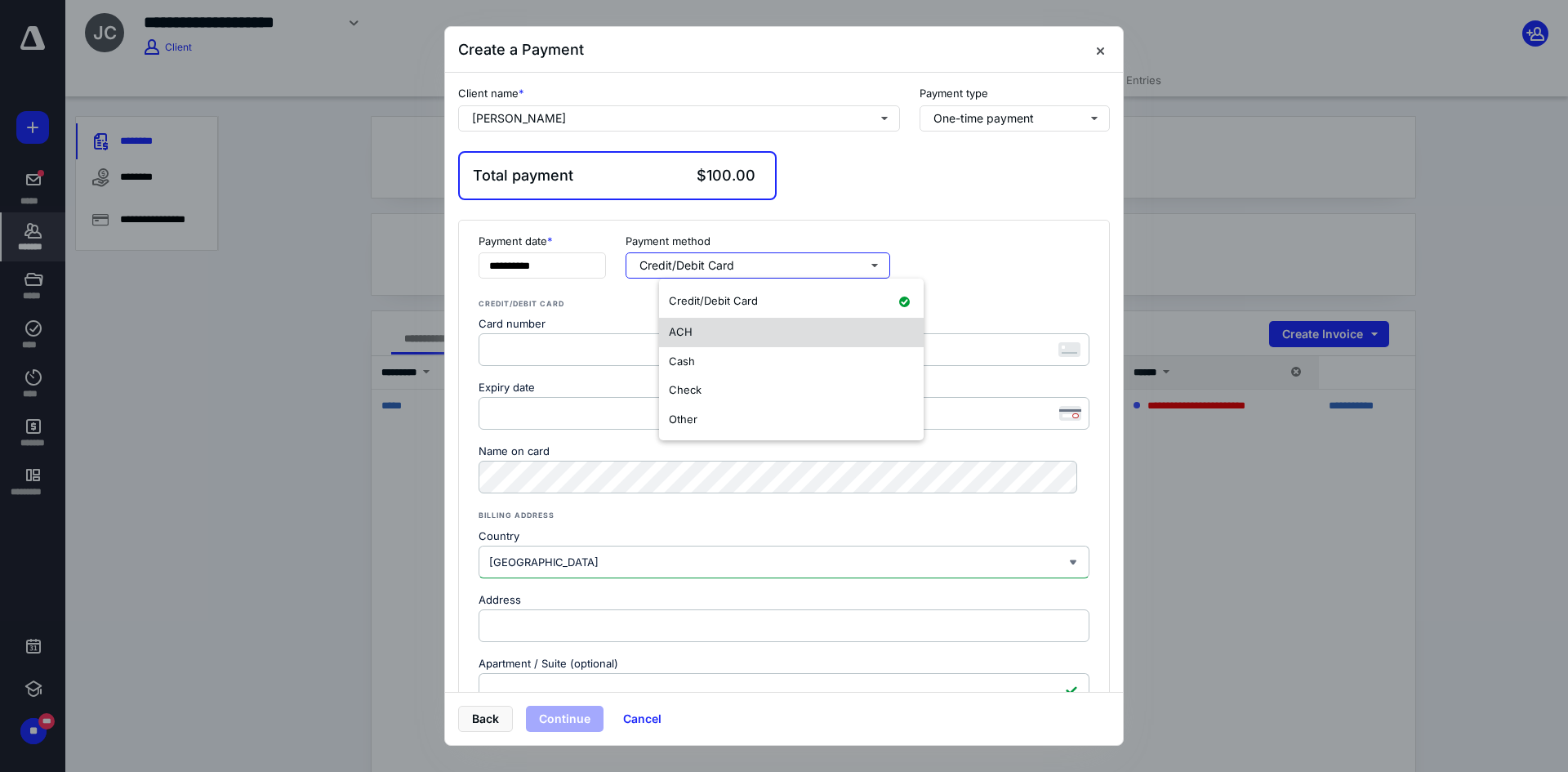 click on "ACH" at bounding box center (791, 332) 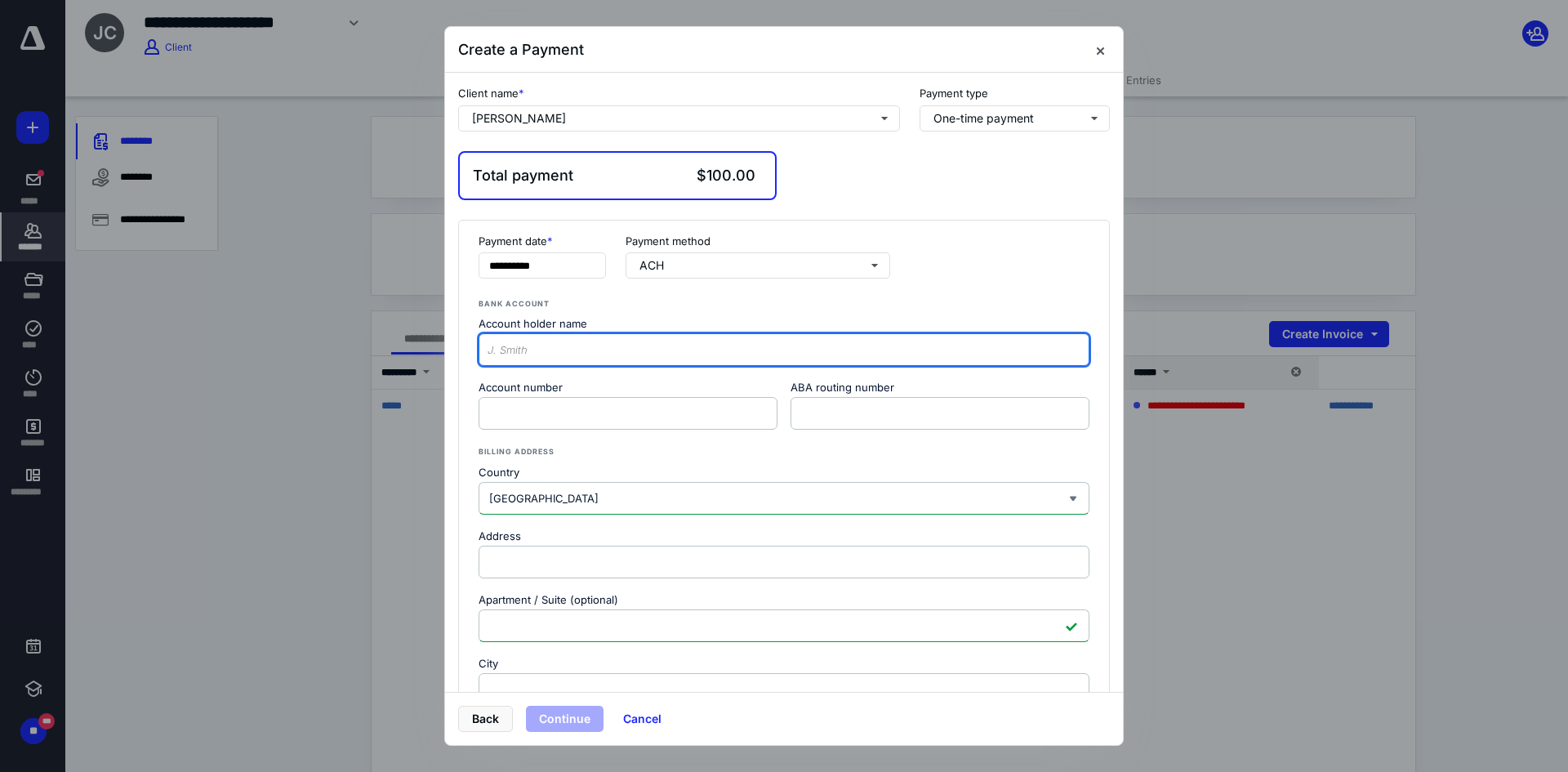 click on "Account holder name" at bounding box center [784, 350] 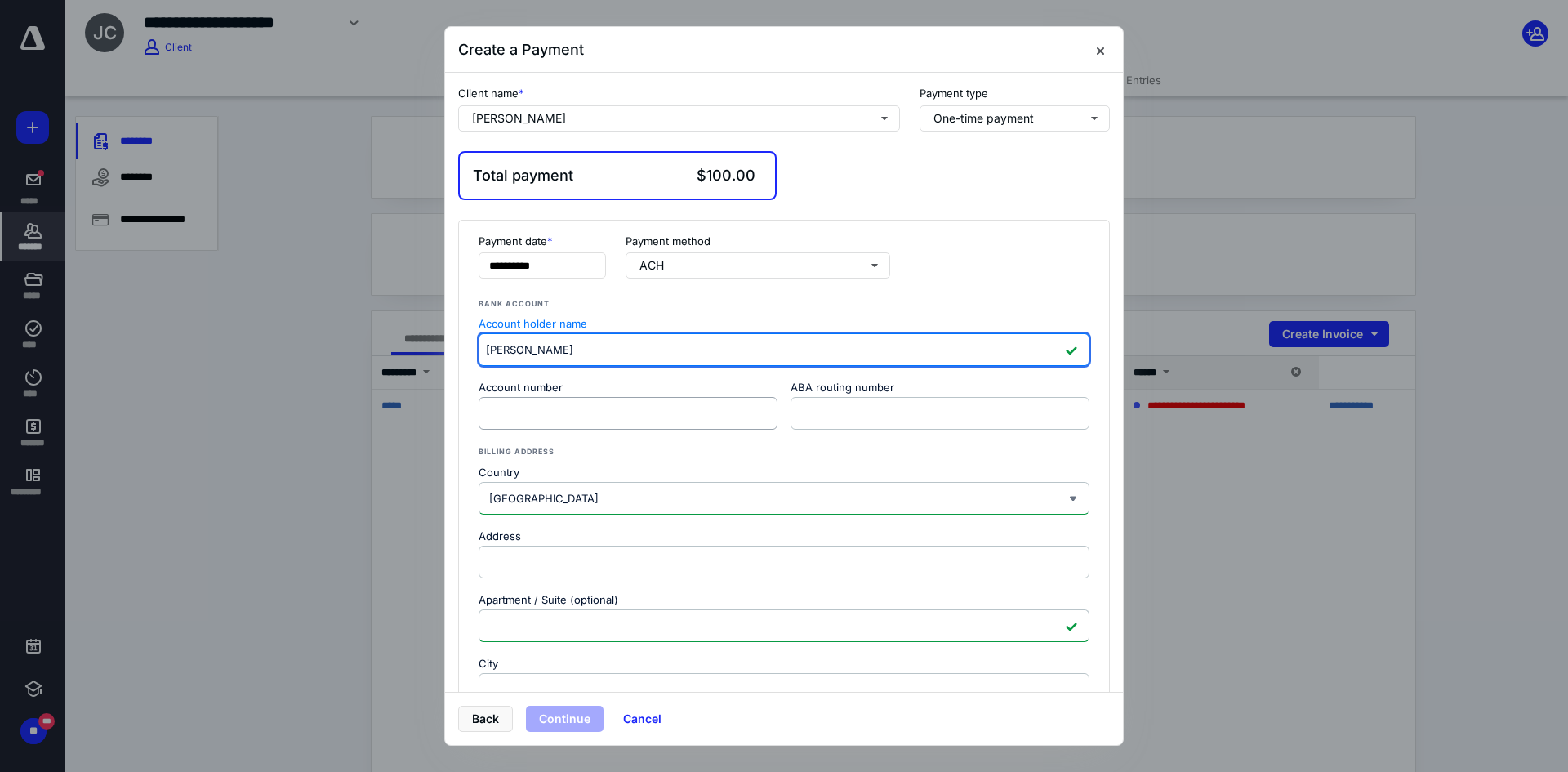 type on "[PERSON_NAME]" 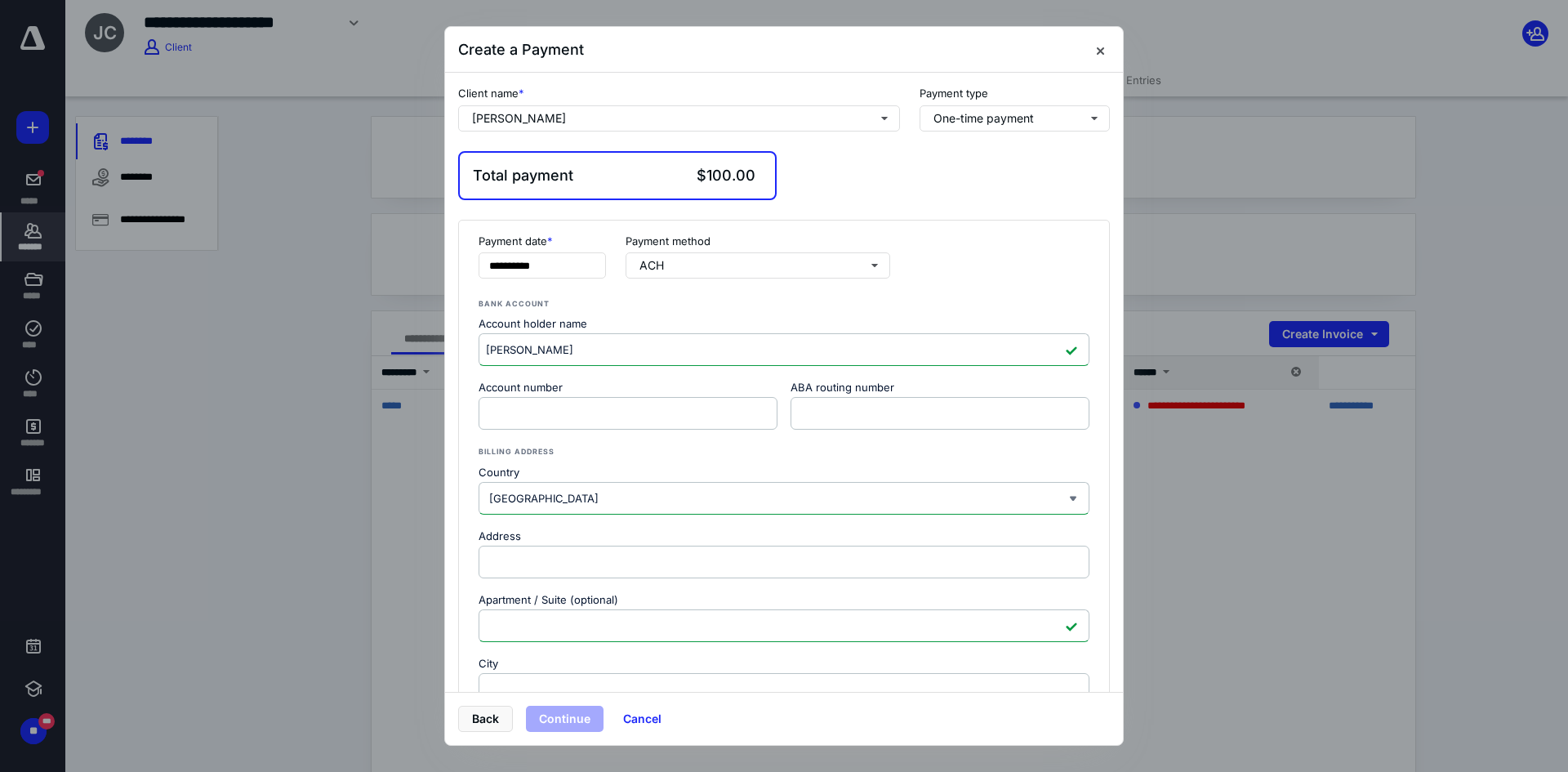 click on "ABA routing number" at bounding box center (940, 390) 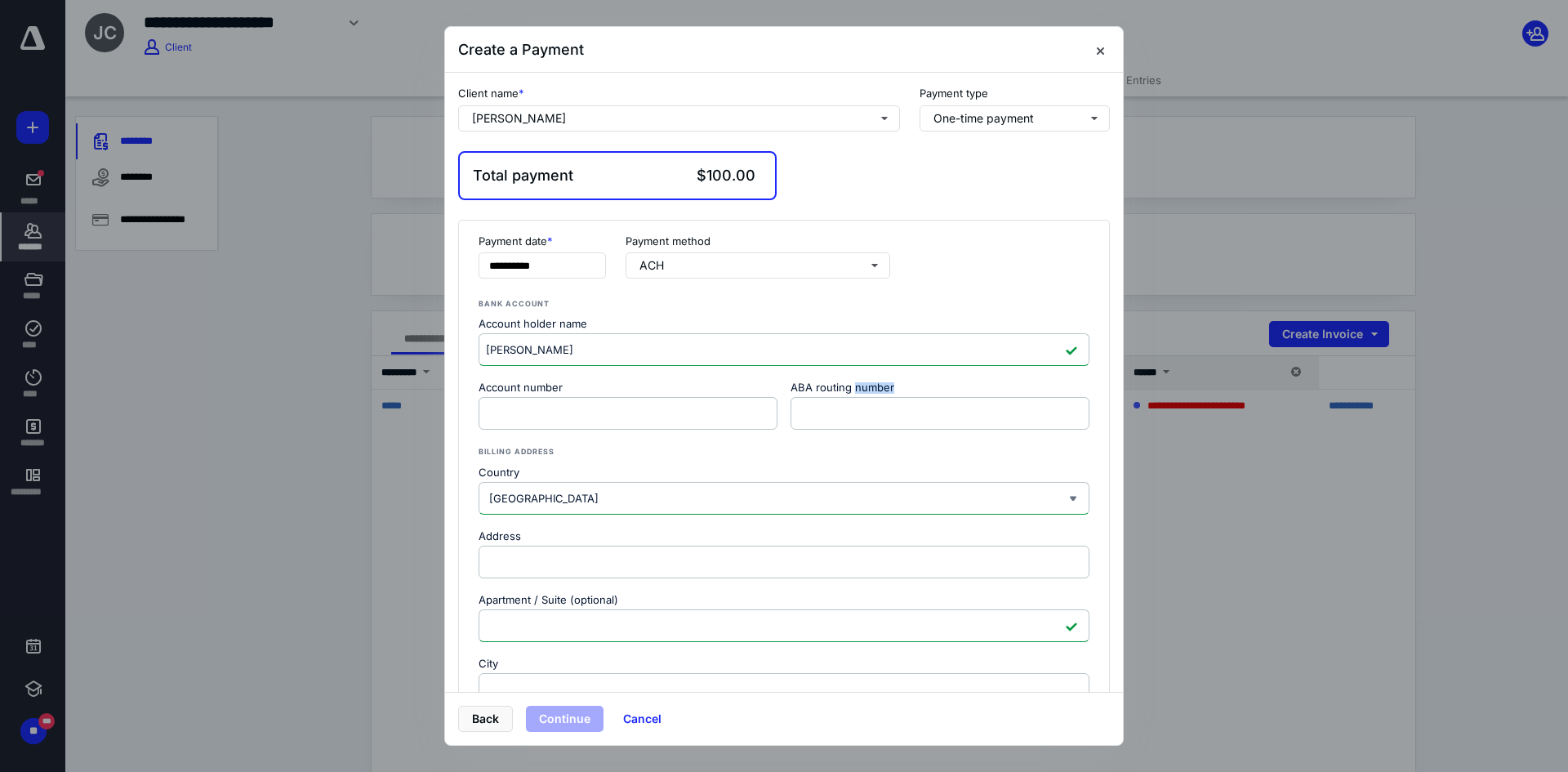 click on "ABA routing number" at bounding box center (940, 390) 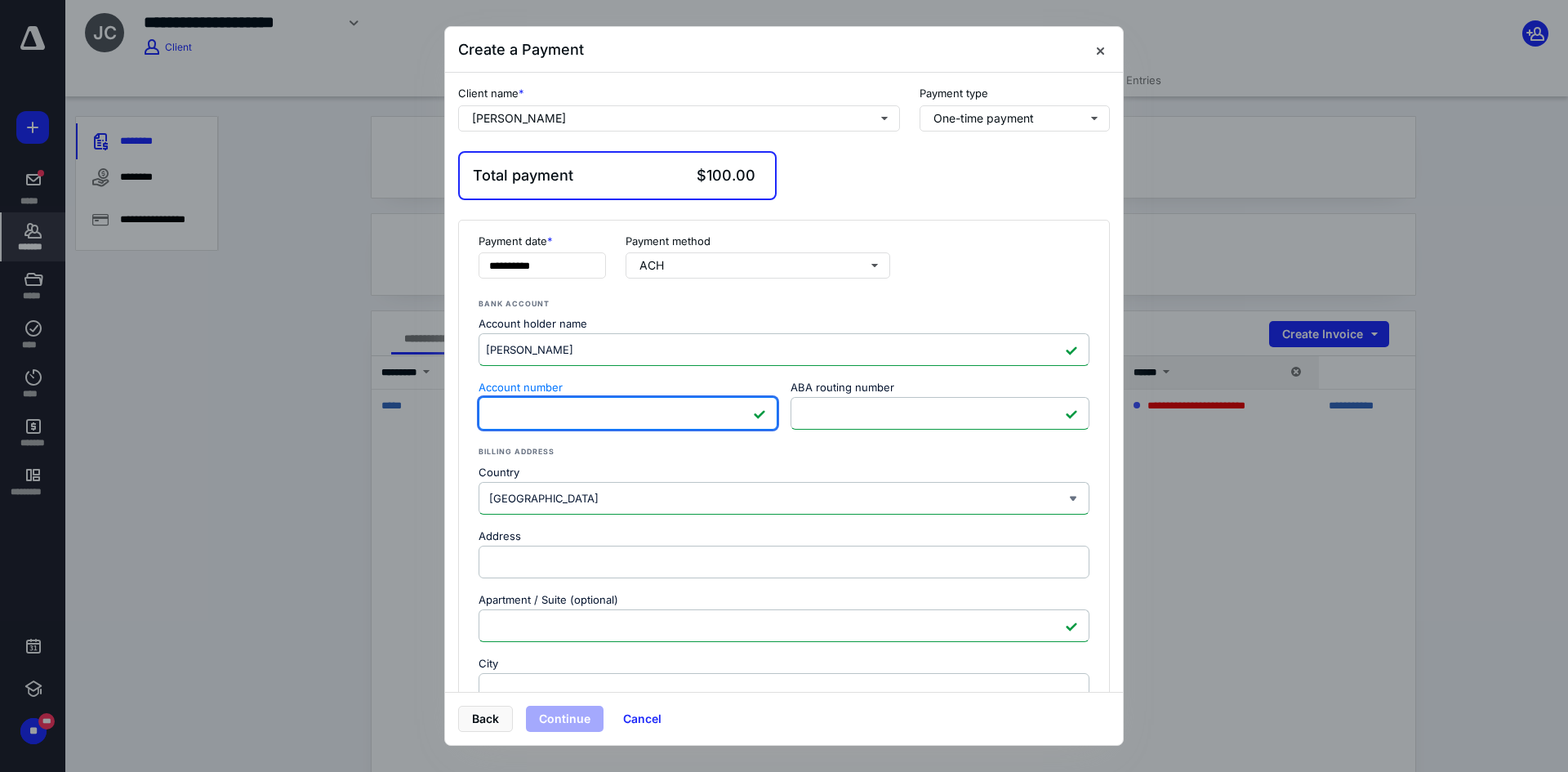 click on "Country [GEOGRAPHIC_DATA] [US_STATE] [GEOGRAPHIC_DATA] Address Apartment / Suite (optional) City State Select state [US_STATE] [US_STATE] [US_STATE] [US_STATE] [US_STATE] [US_STATE] [US_STATE] [US_STATE] [US_STATE] [US_STATE] [US_STATE] [US_STATE] [US_STATE] [US_STATE] [US_STATE] [US_STATE] [US_STATE] [US_STATE] [US_STATE] [US_STATE] [US_STATE] [US_STATE] [US_STATE] [US_STATE] [US_STATE] [US_STATE] [US_STATE] [US_STATE] [US_STATE] [US_STATE] [US_STATE] [US_STATE] [US_STATE] [US_STATE] [US_STATE] [US_STATE] [US_STATE] [US_STATE] [US_STATE] [US_STATE] [US_STATE] [US_STATE] [US_STATE] [US_STATE] [US_STATE] [US_STATE] [US_STATE][PERSON_NAME][US_STATE] [US_STATE][PERSON_NAME] [US_STATE] [US_STATE] Zip code" at bounding box center [784, 620] 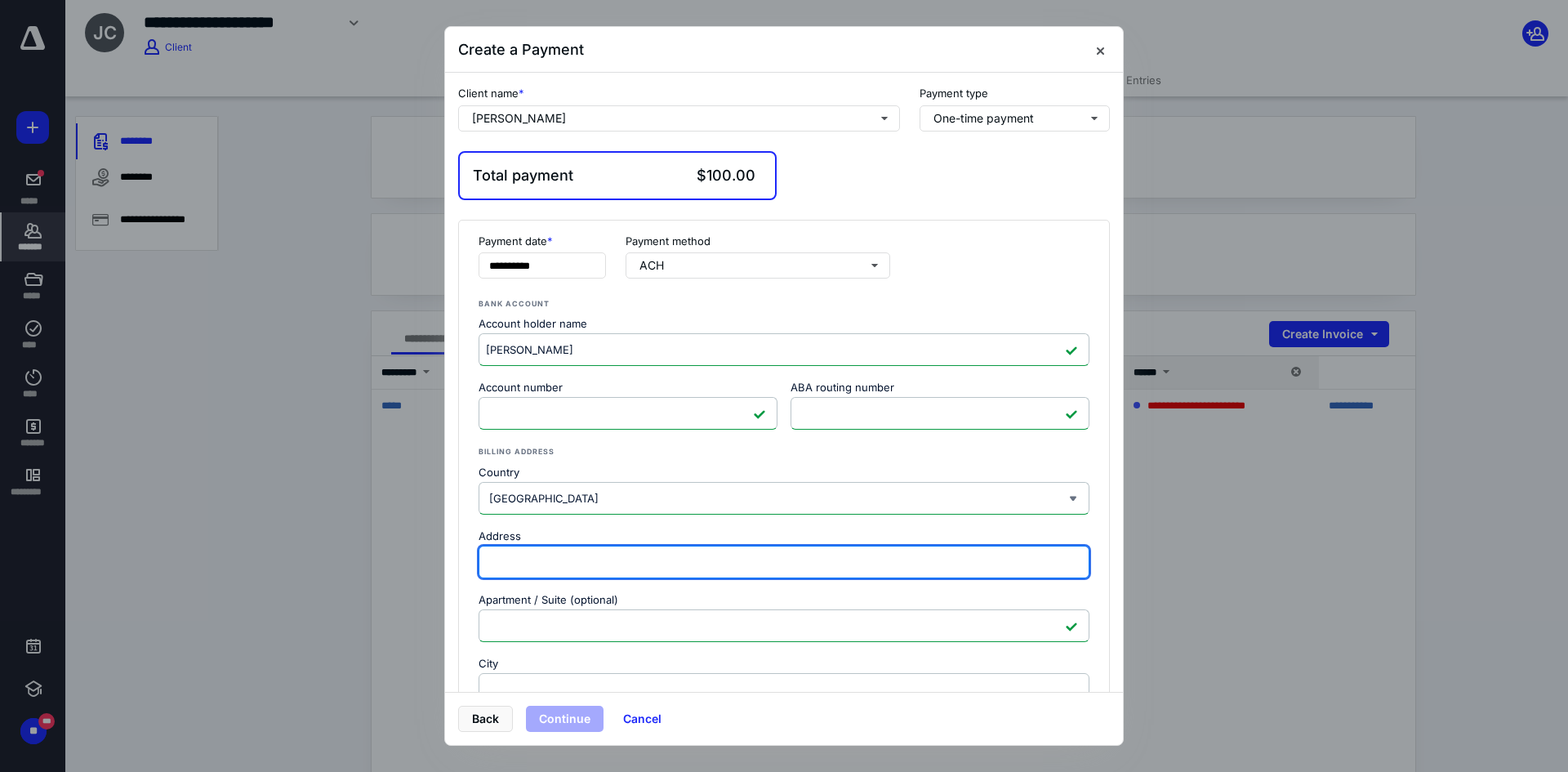 click on "Address" at bounding box center [784, 562] 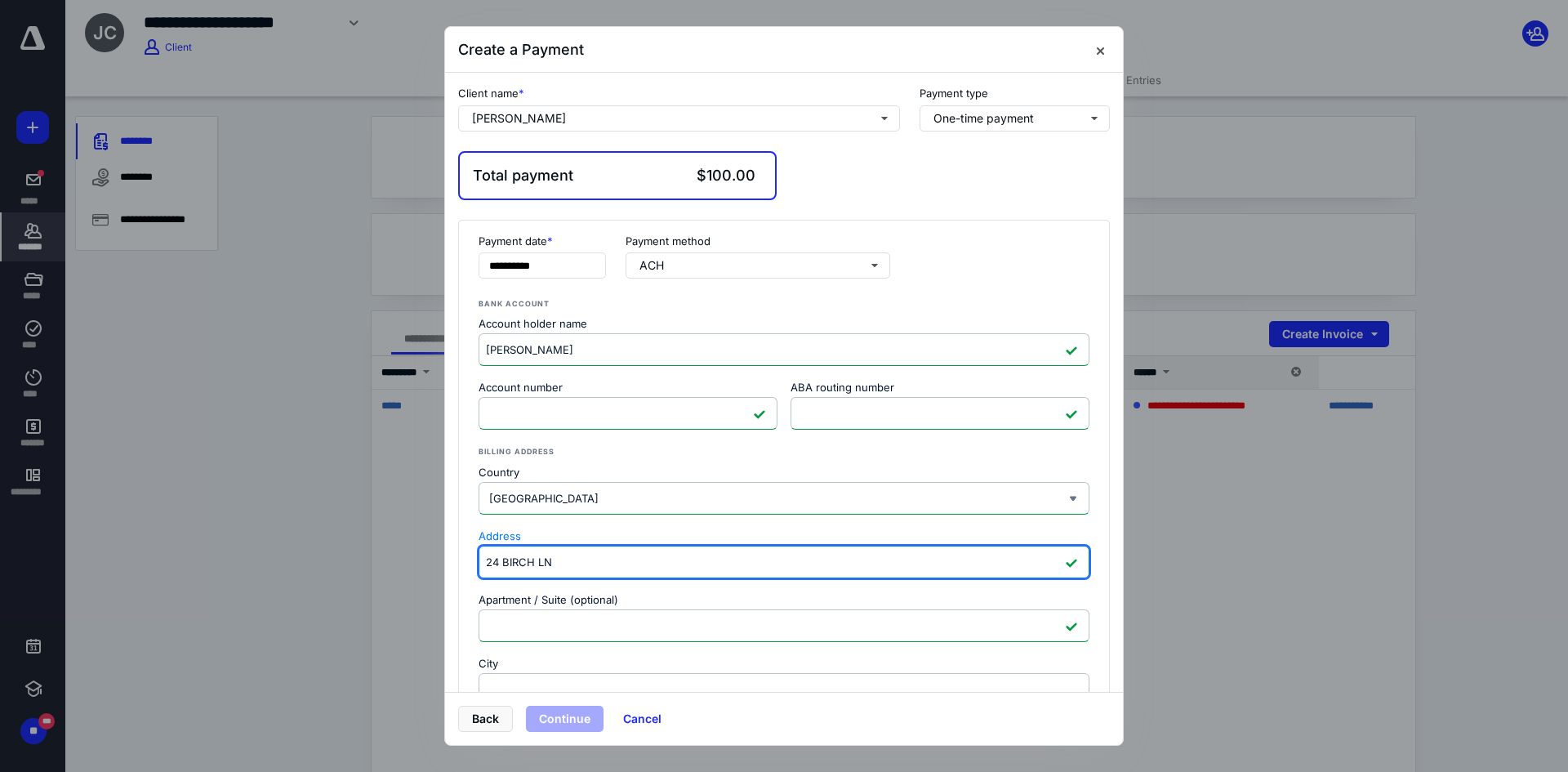 type on "24 BIRCH LN" 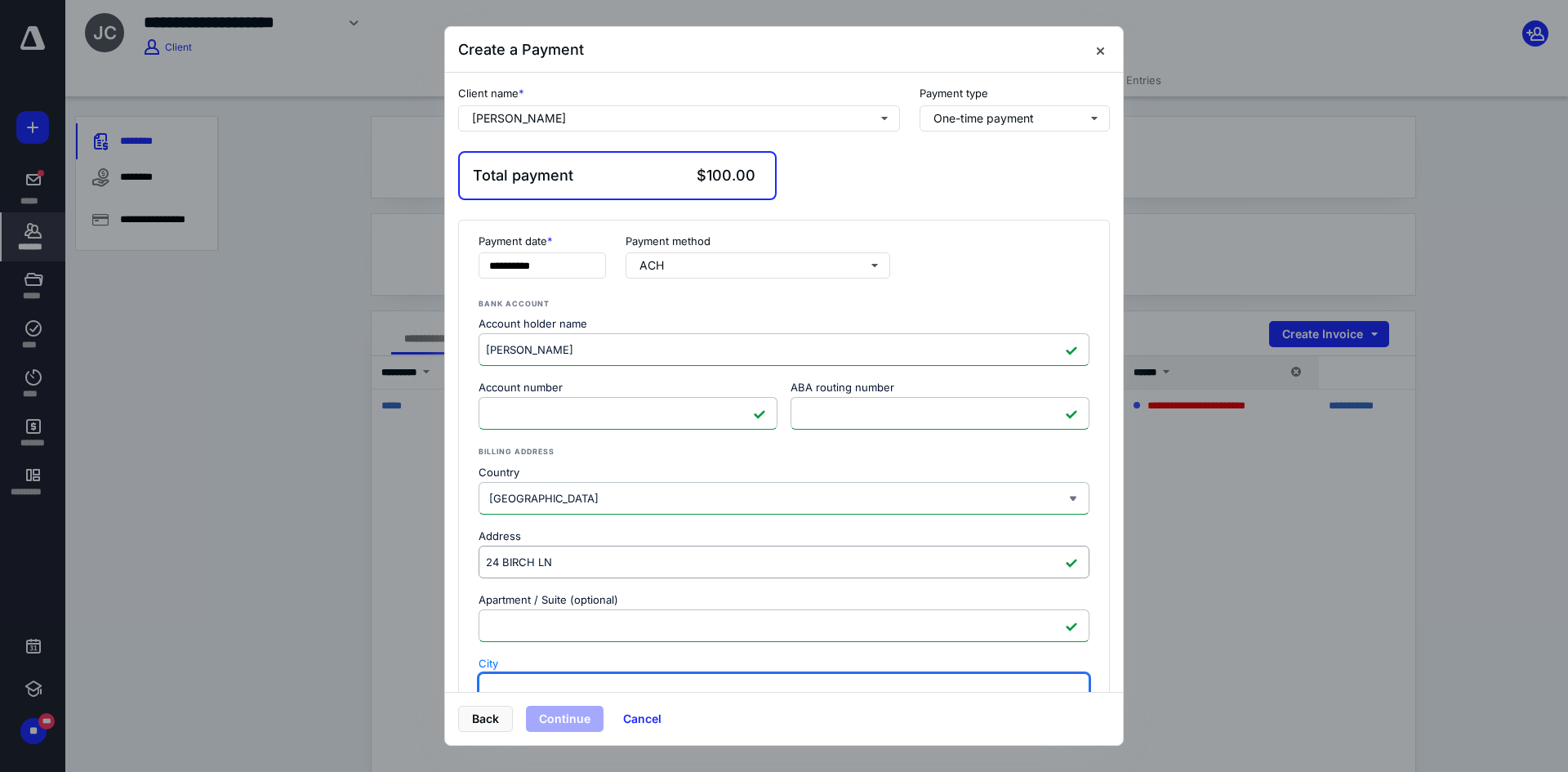 scroll, scrollTop: 14, scrollLeft: 0, axis: vertical 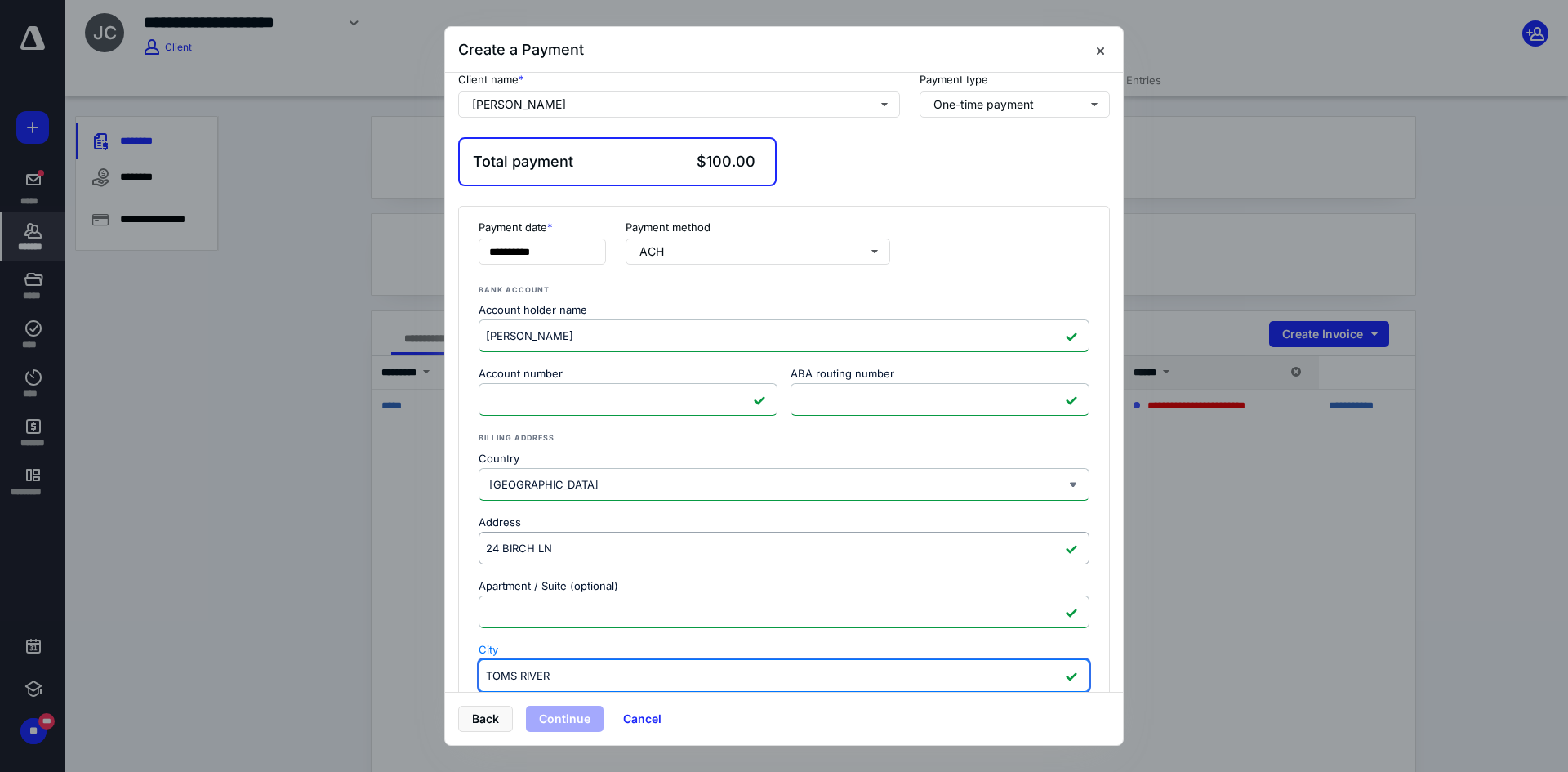 type on "TOMS RIVER" 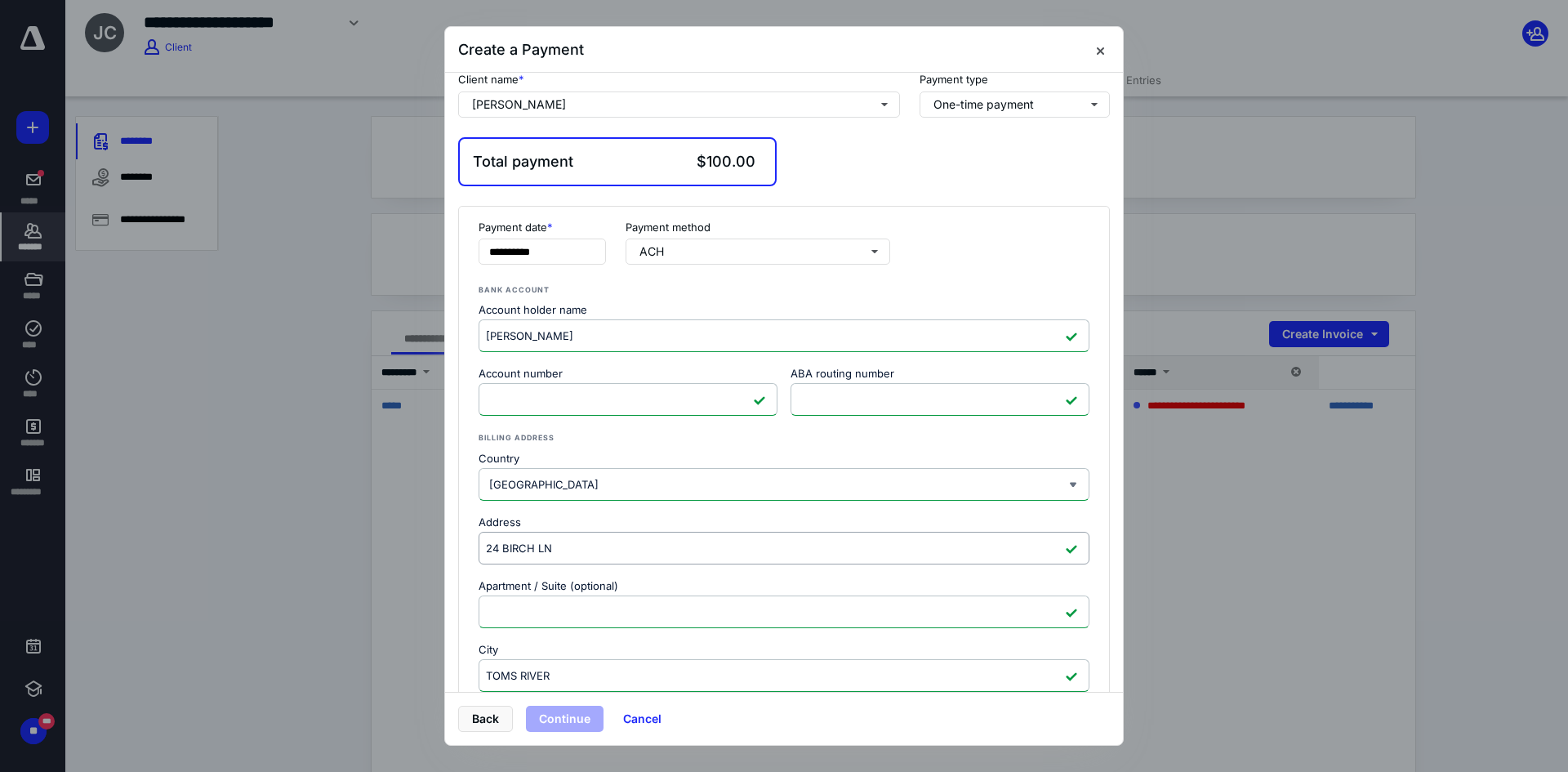 scroll, scrollTop: 210, scrollLeft: 0, axis: vertical 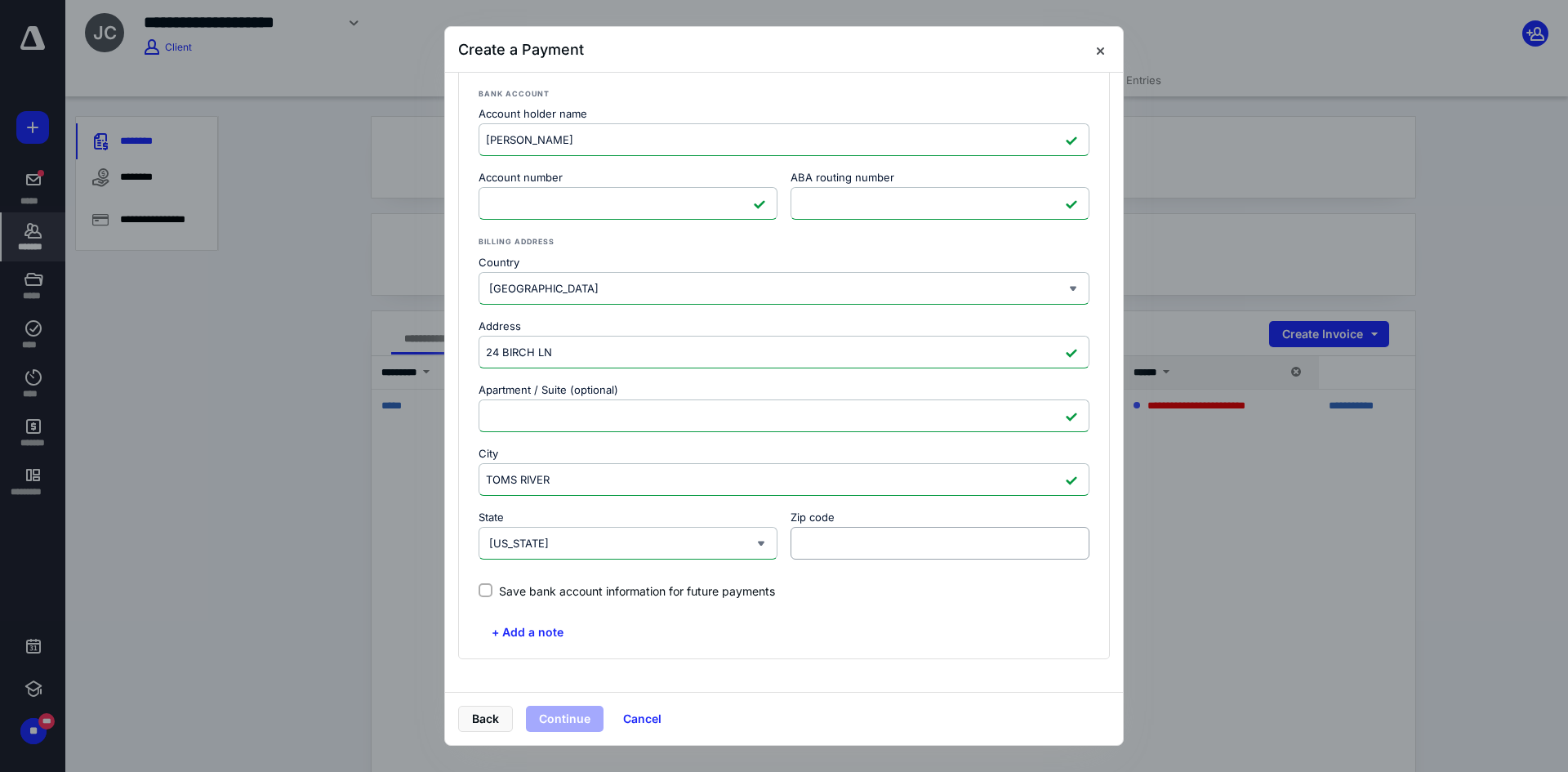 type on "[US_STATE]" 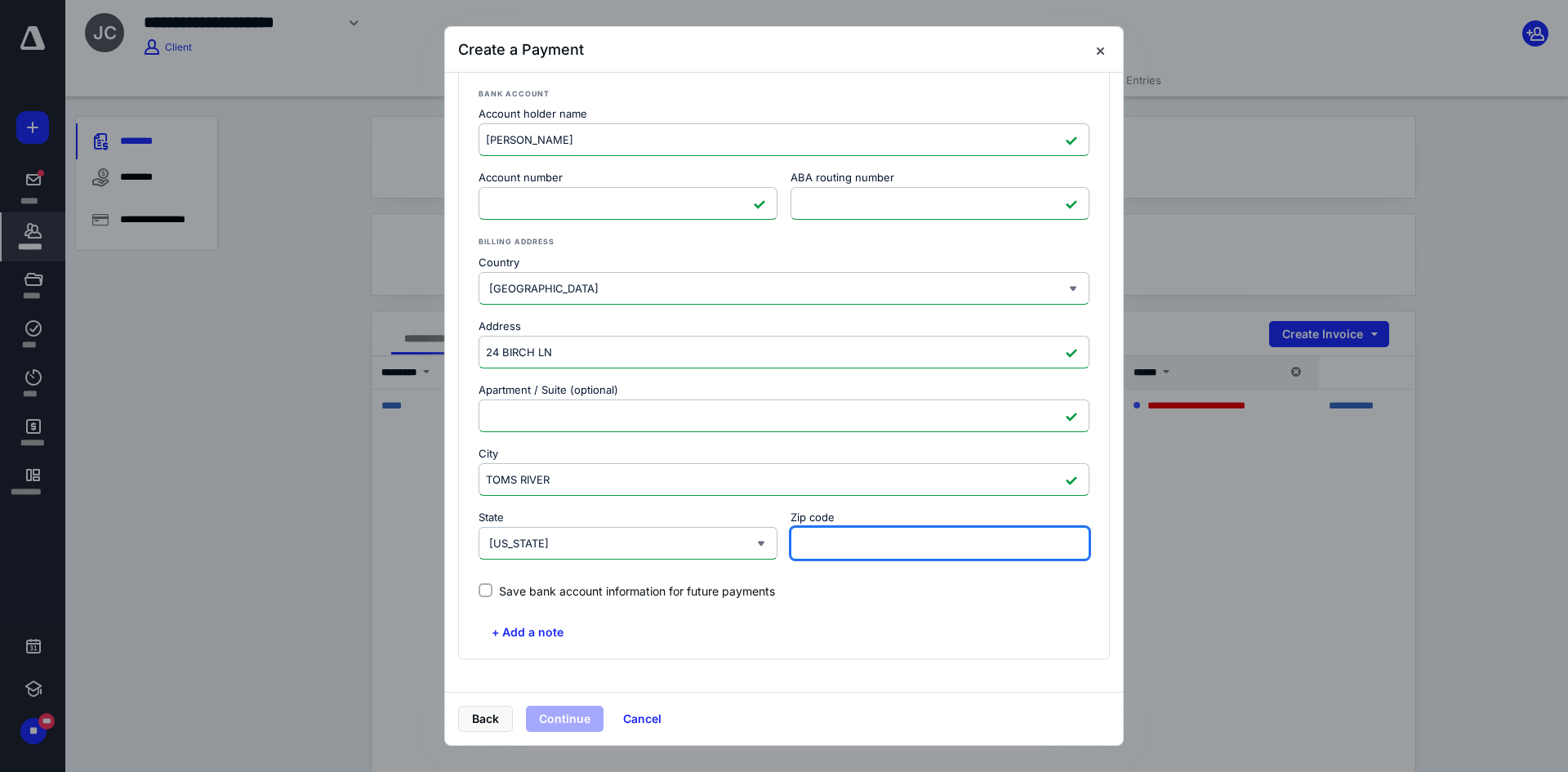 click on "Zip code" at bounding box center [940, 543] 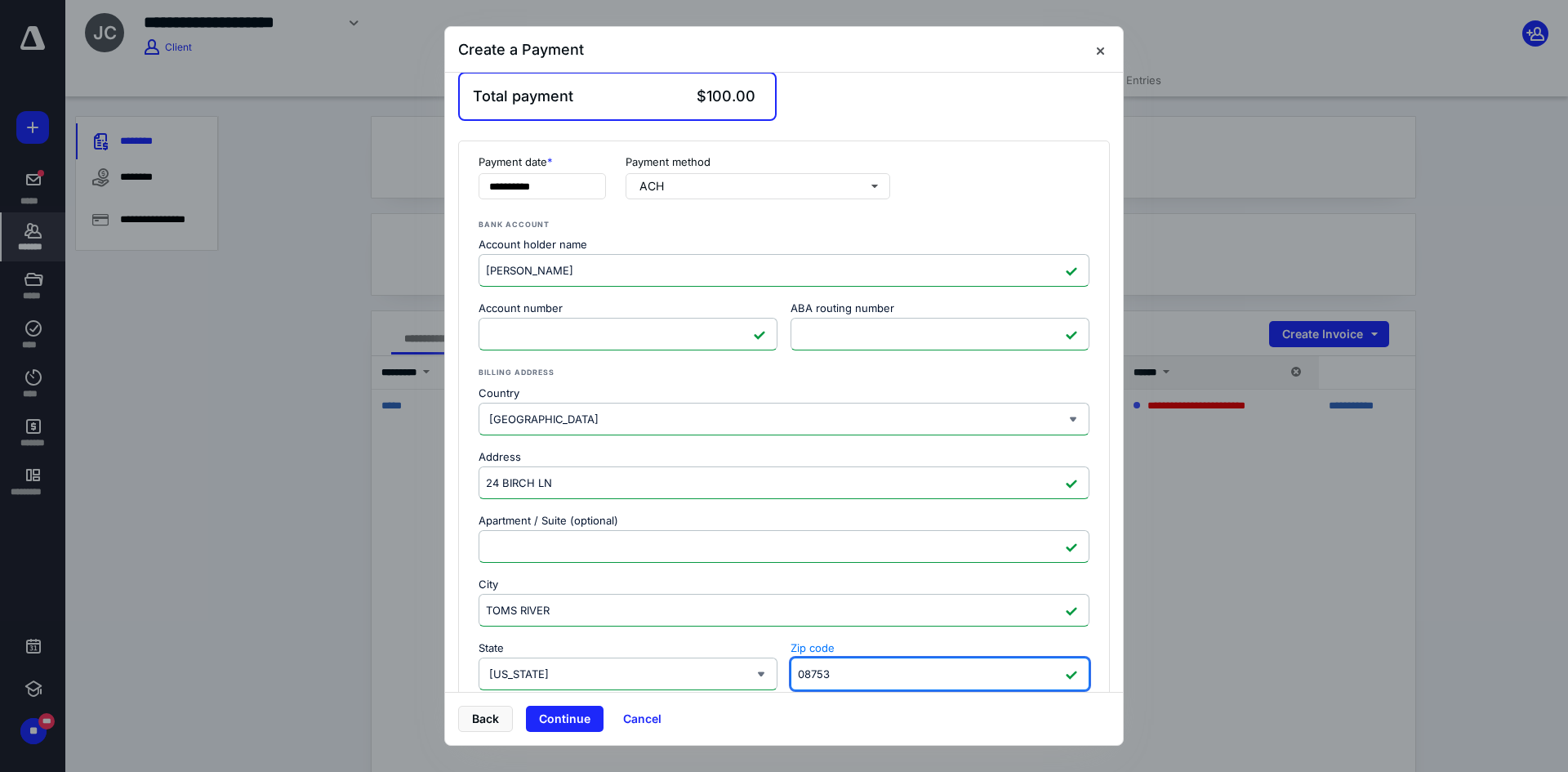 scroll, scrollTop: 210, scrollLeft: 0, axis: vertical 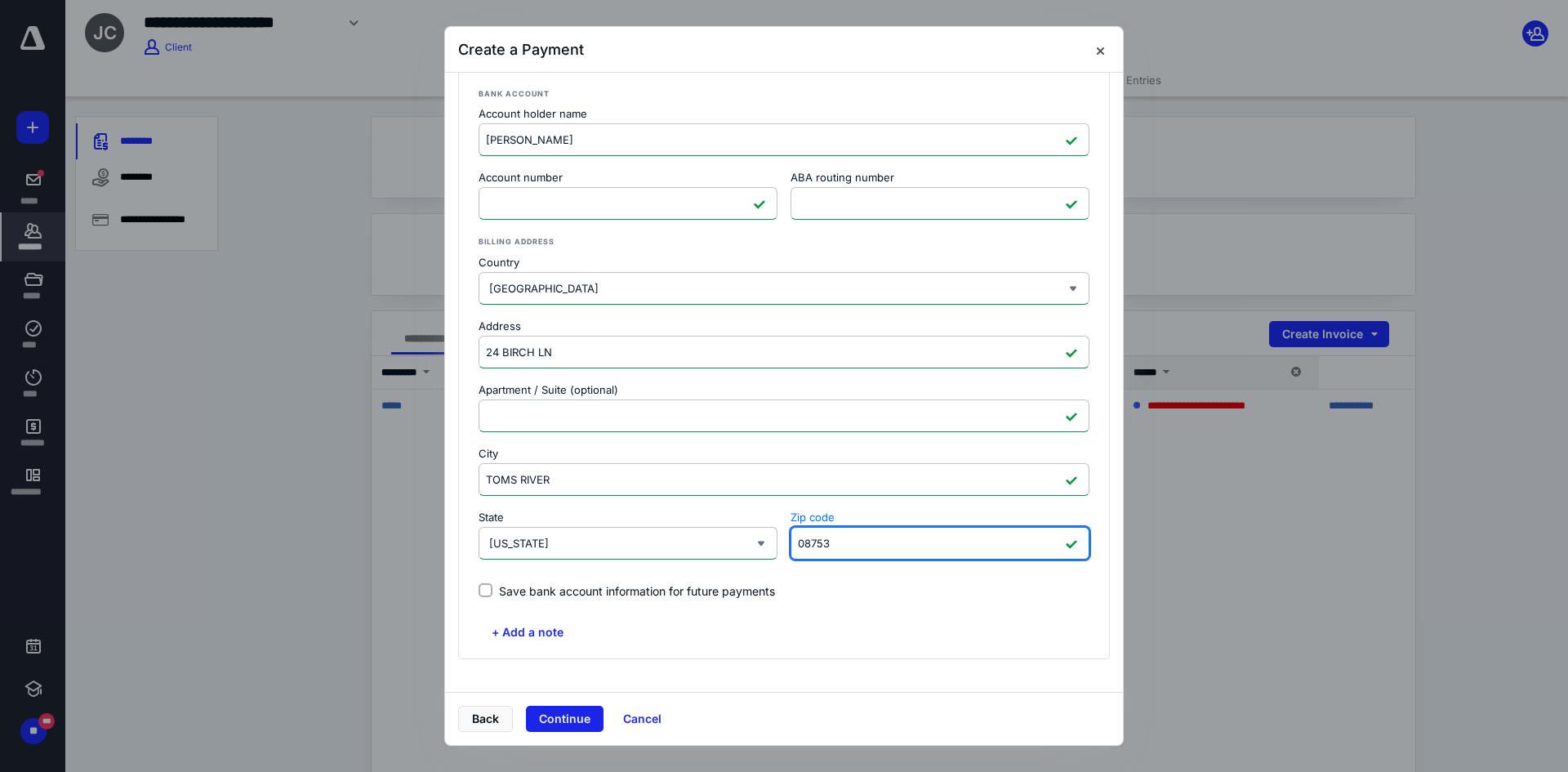type on "08753" 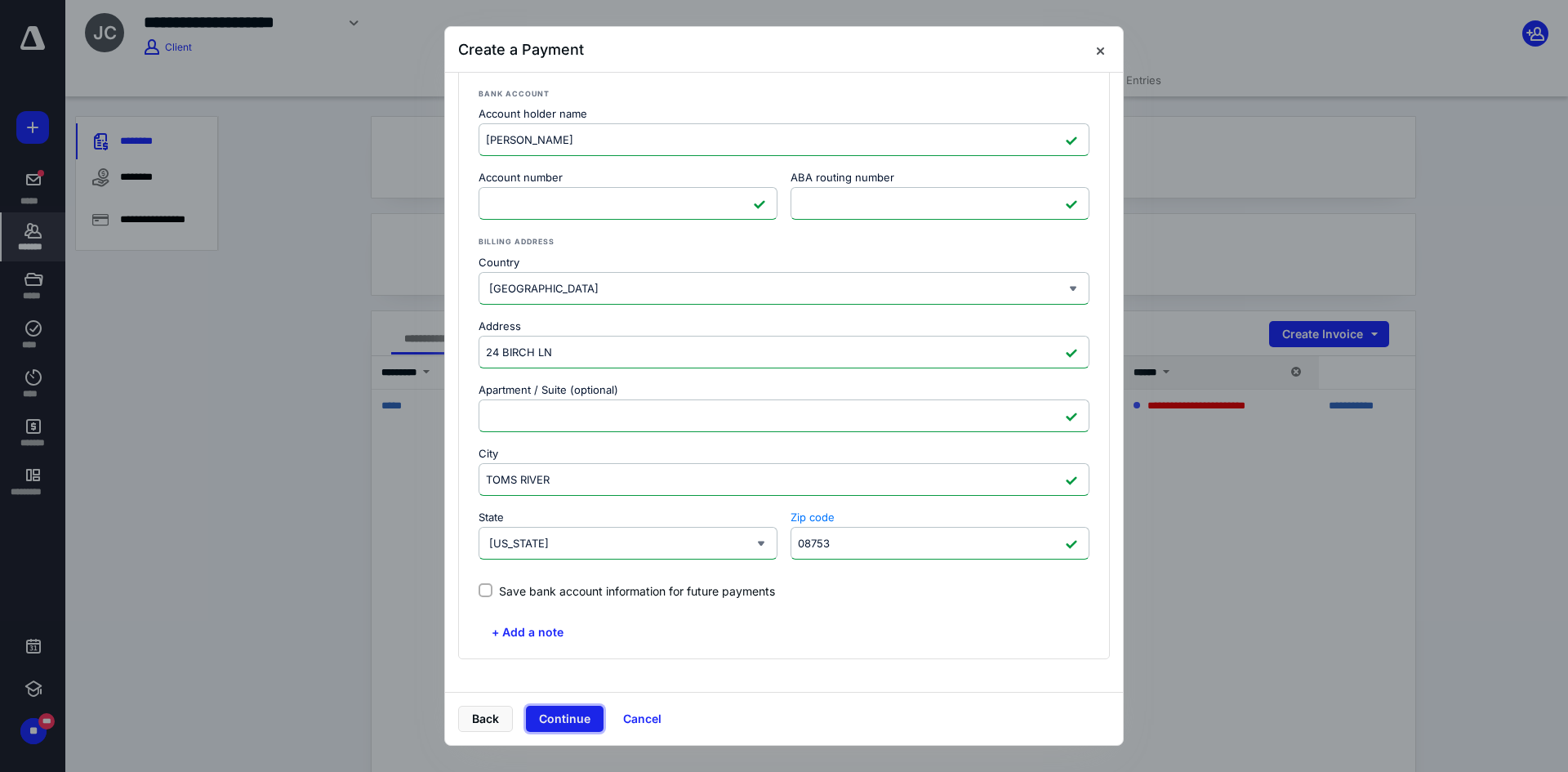 click on "Continue" at bounding box center [564, 719] 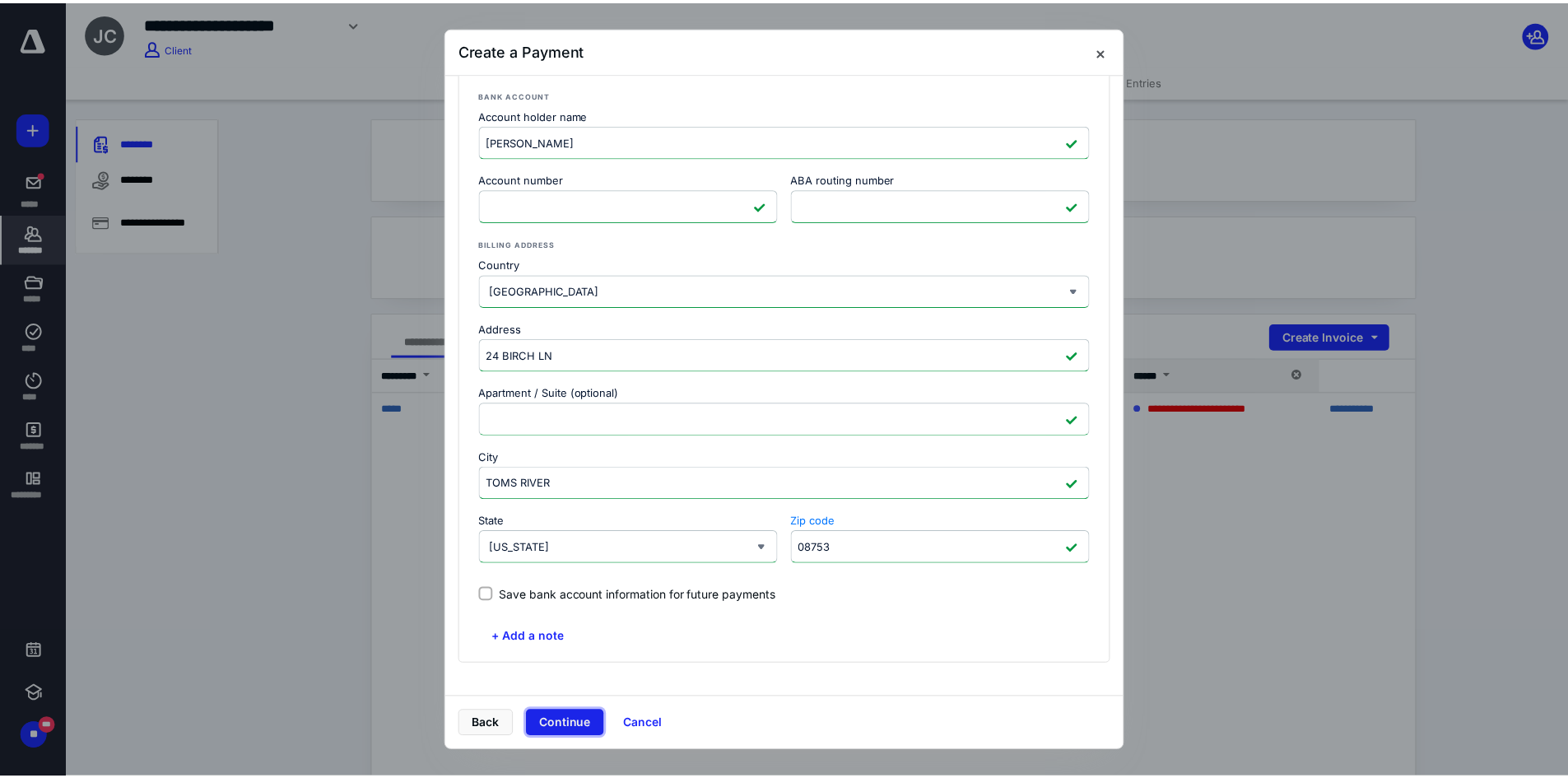 scroll, scrollTop: 0, scrollLeft: 0, axis: both 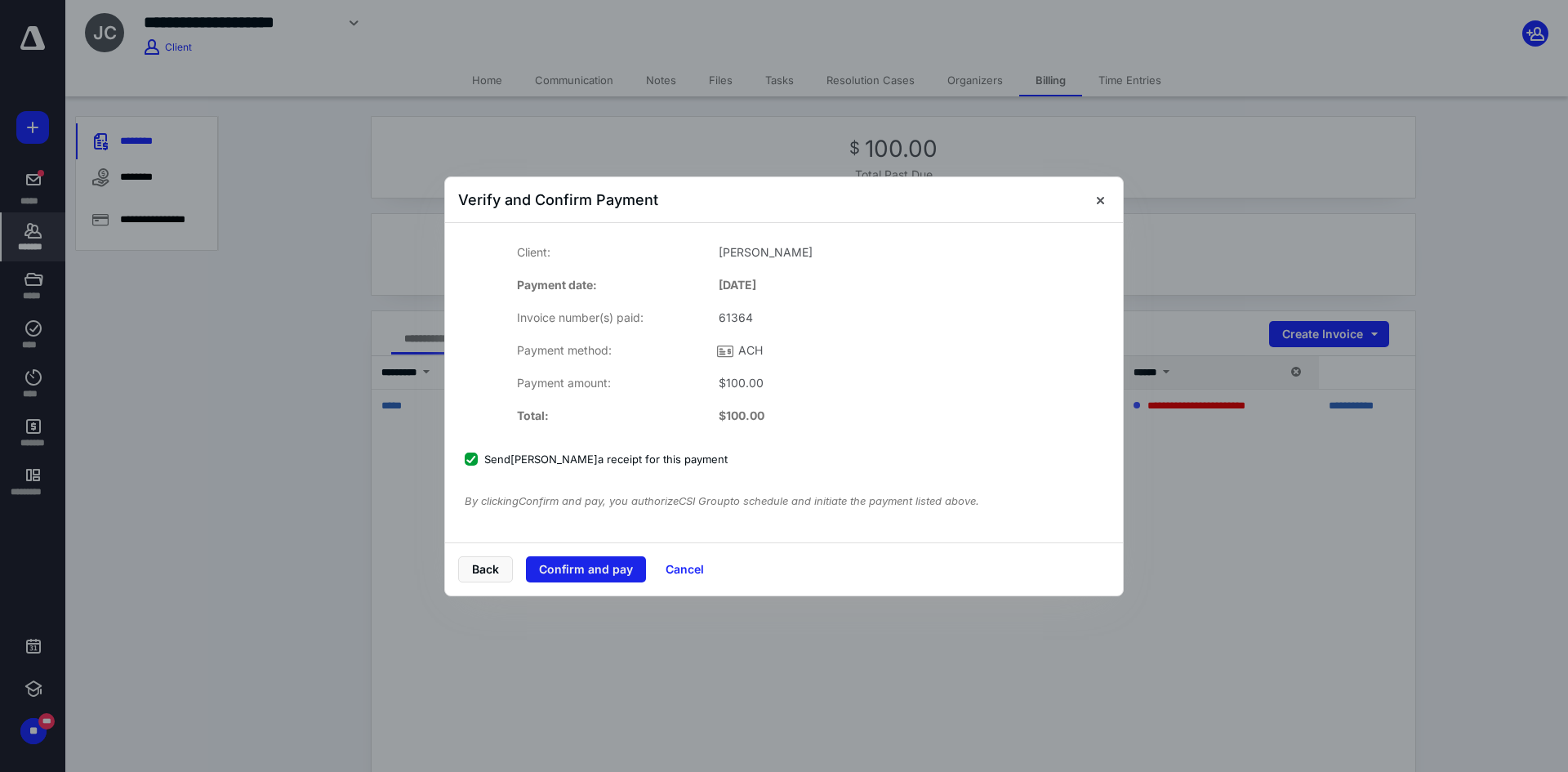 click on "Confirm and pay" at bounding box center (586, 569) 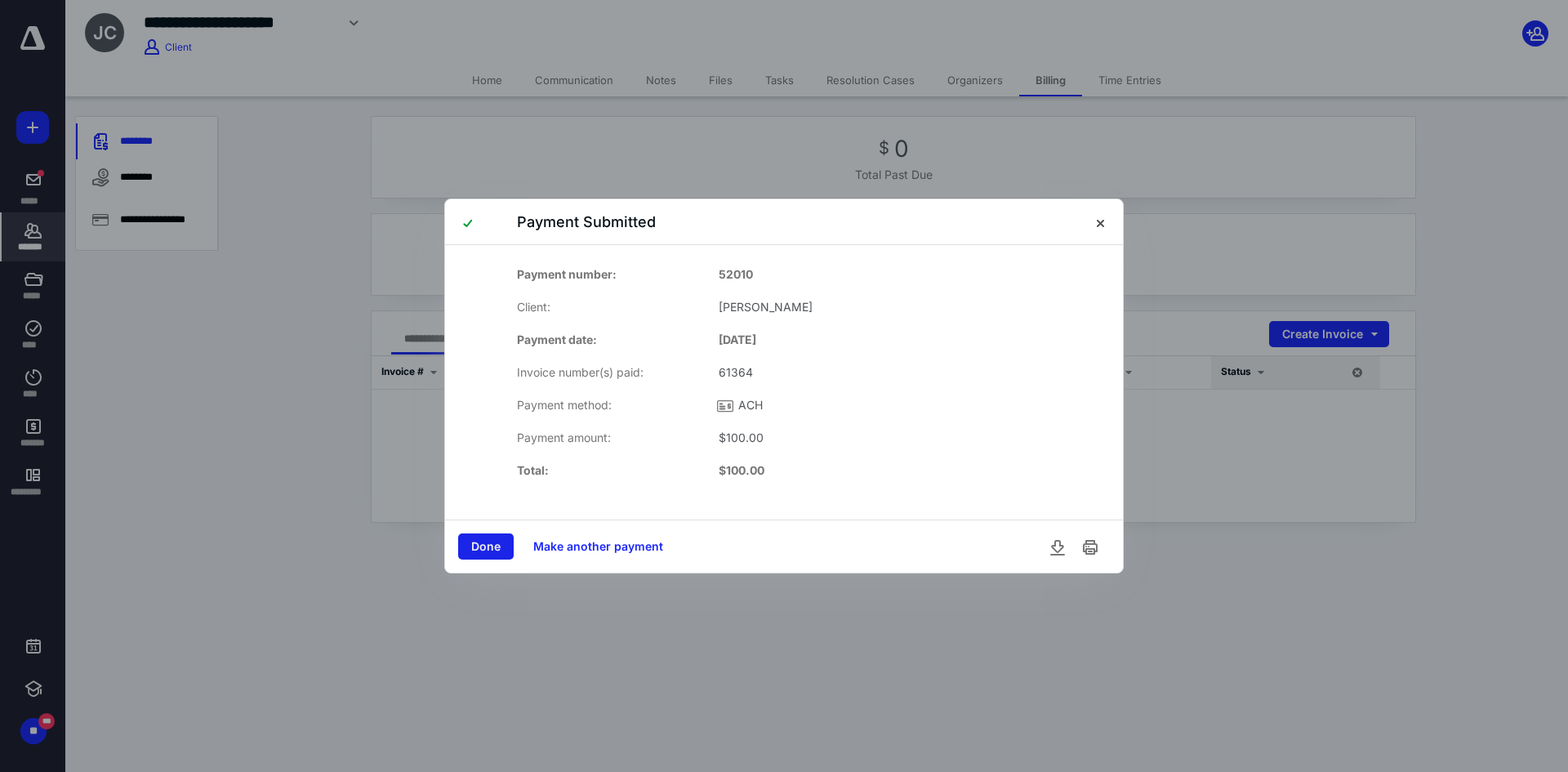 click on "Done" at bounding box center (486, 547) 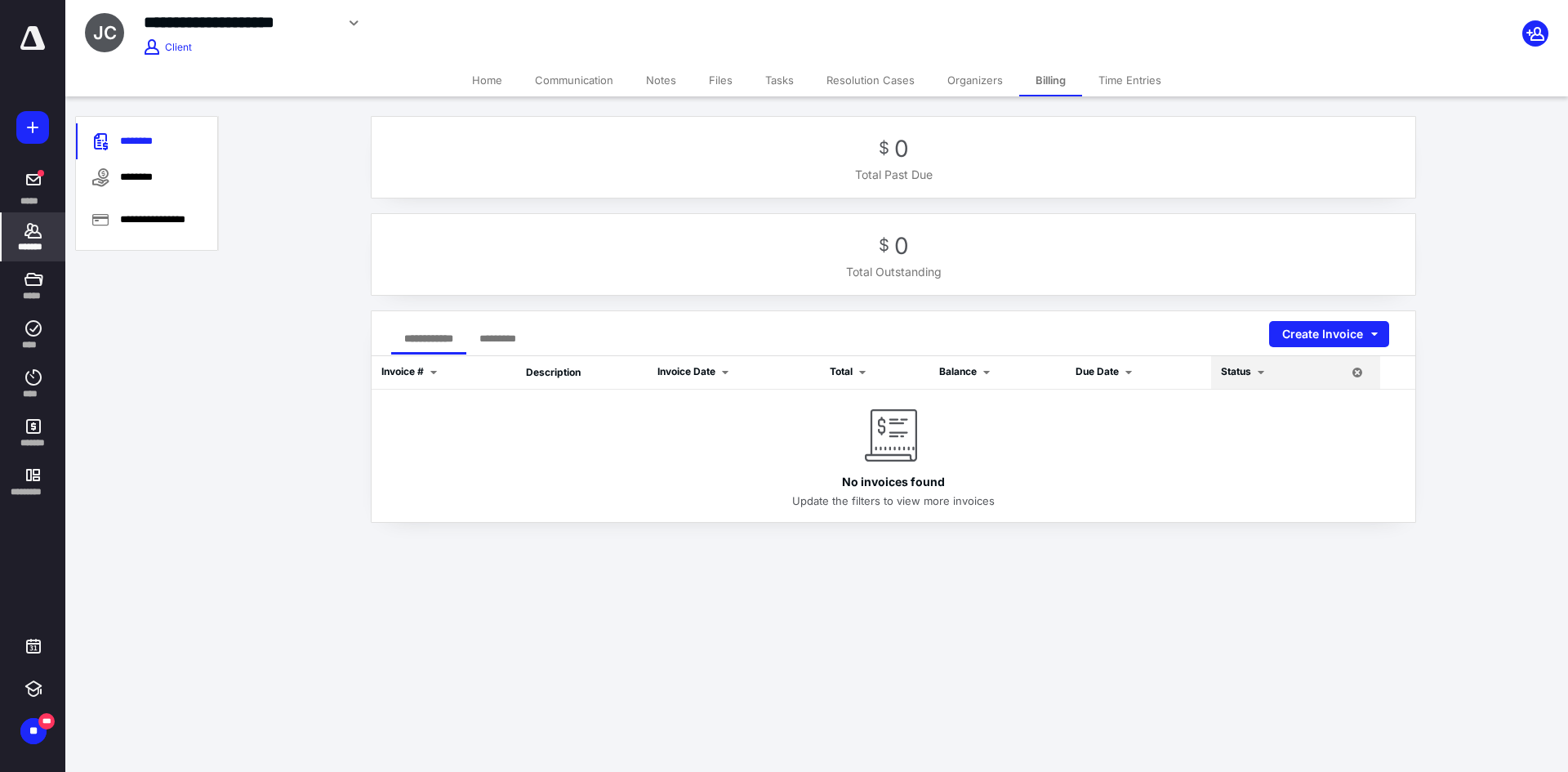click on "Tasks" at bounding box center (779, 80) 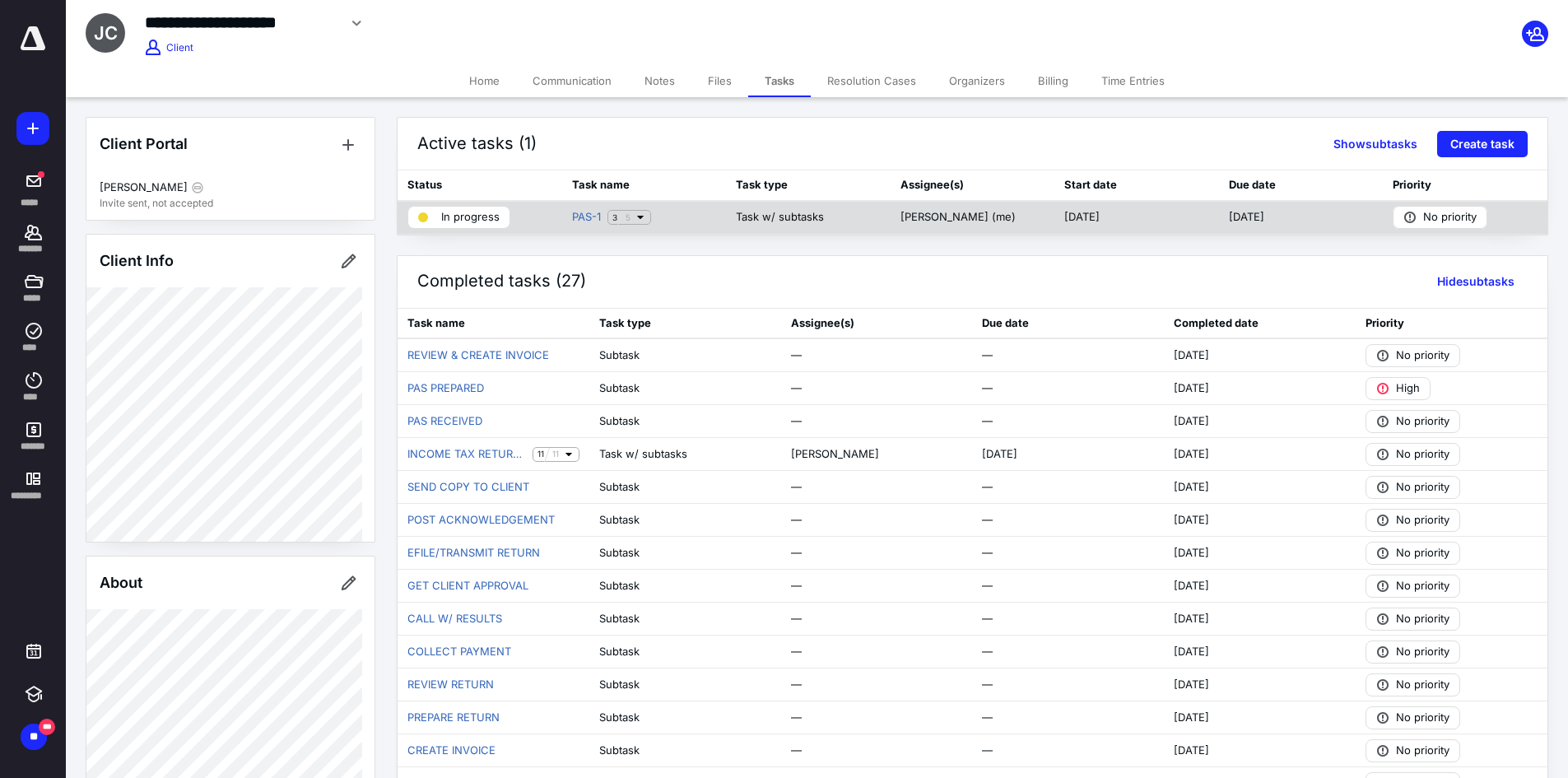 click on "PAS-1 3 5" at bounding box center (644, 217) 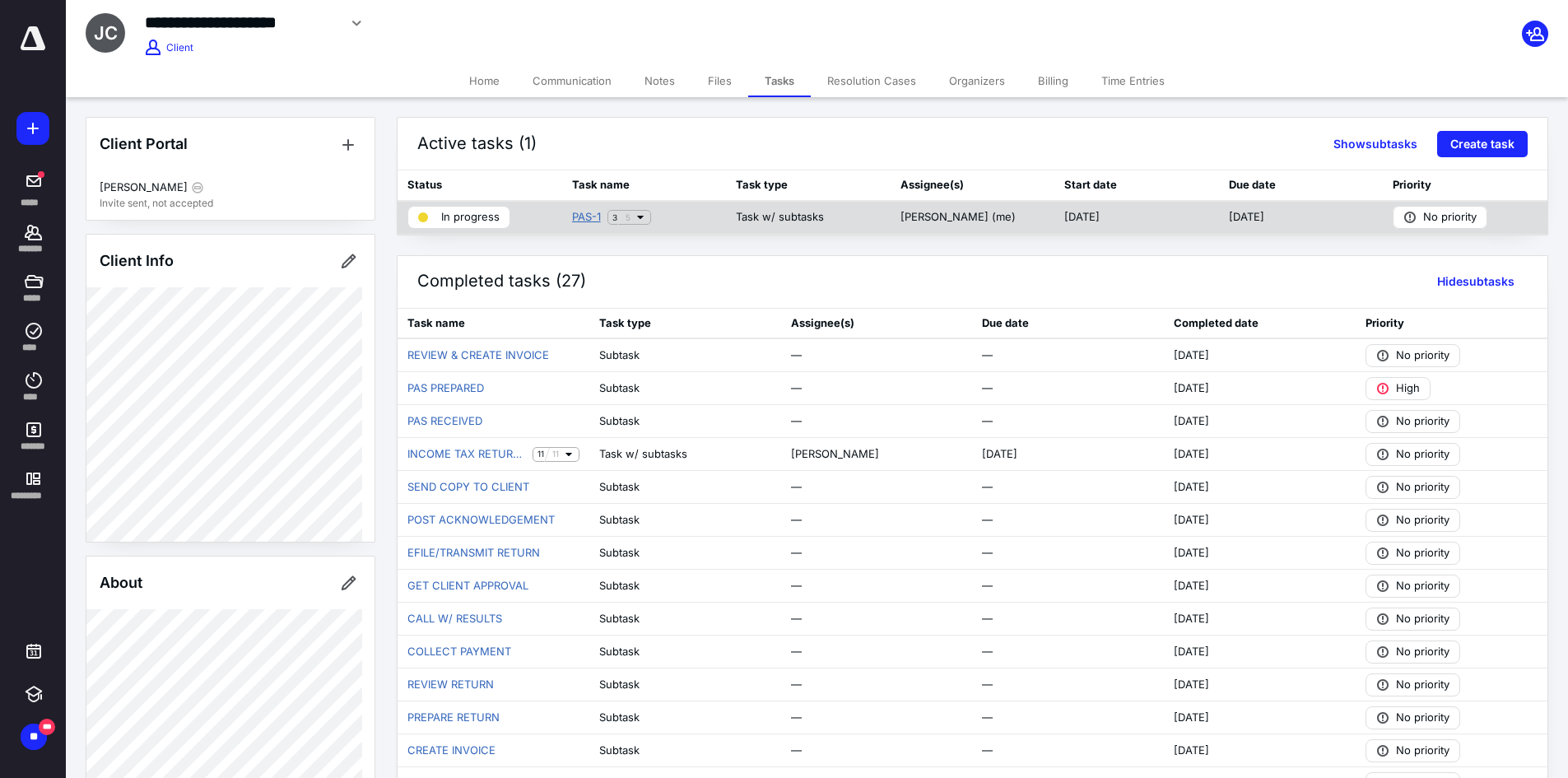 click on "PAS-1" at bounding box center (586, 217) 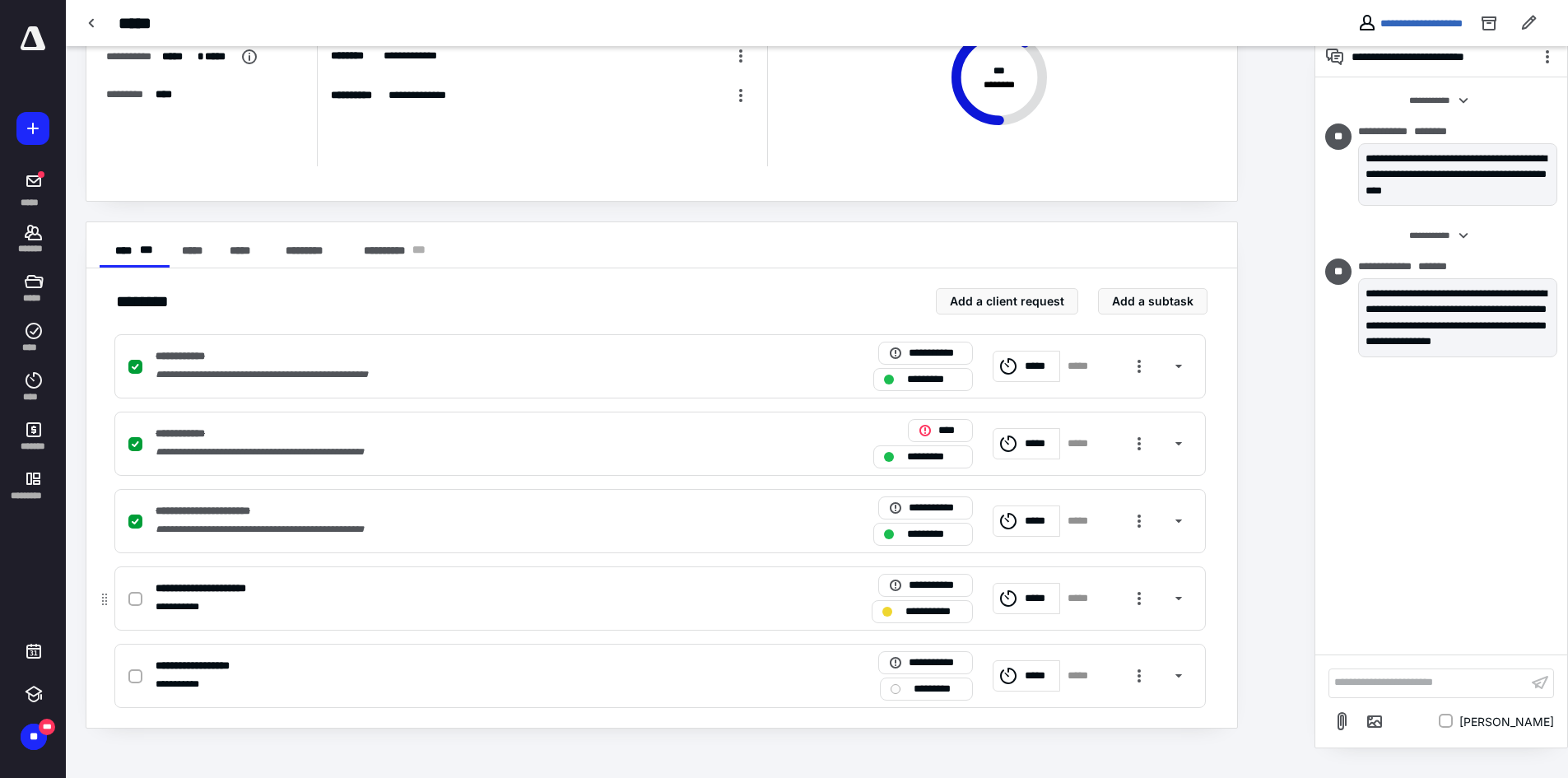 scroll, scrollTop: 144, scrollLeft: 0, axis: vertical 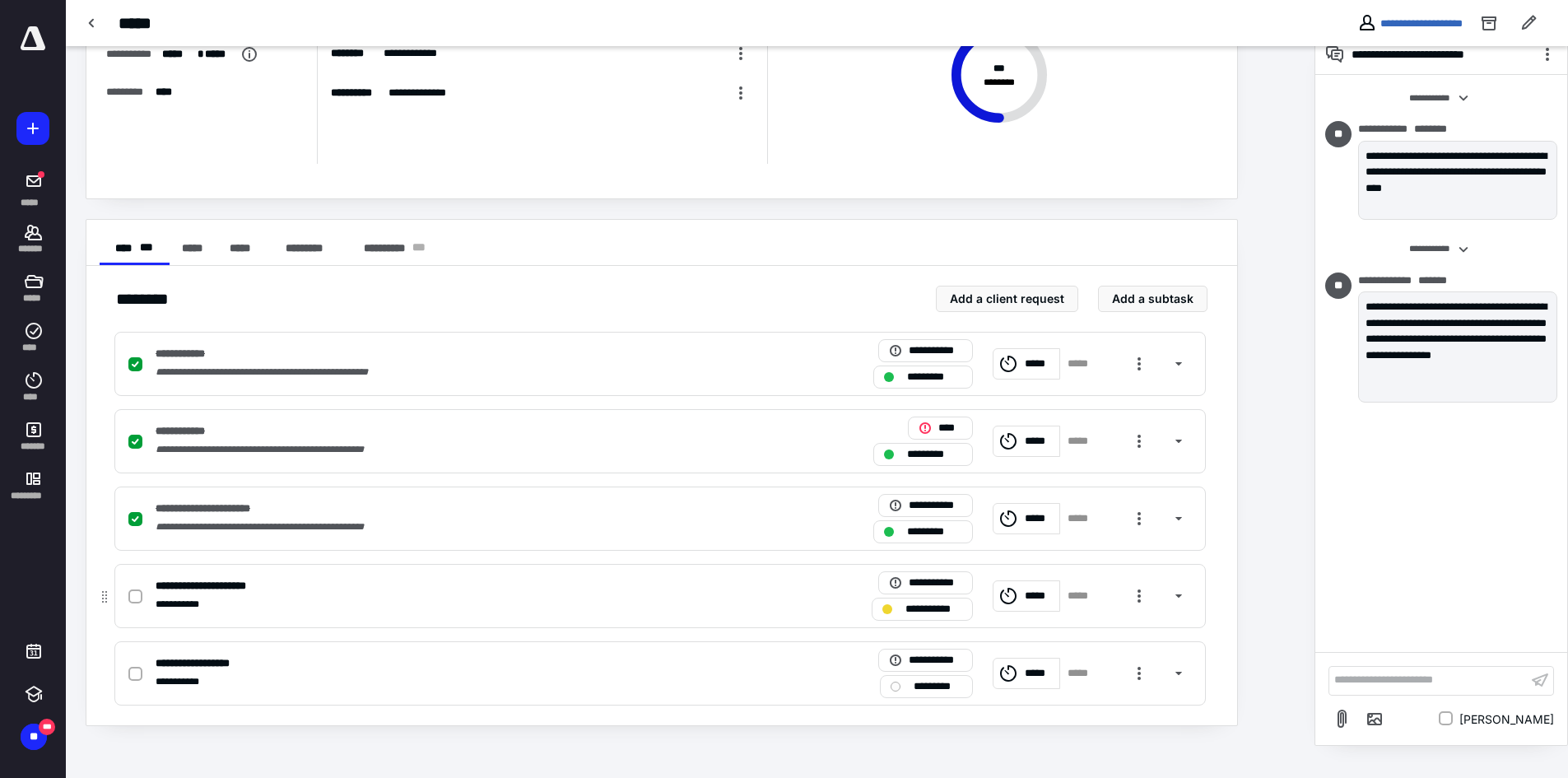 click 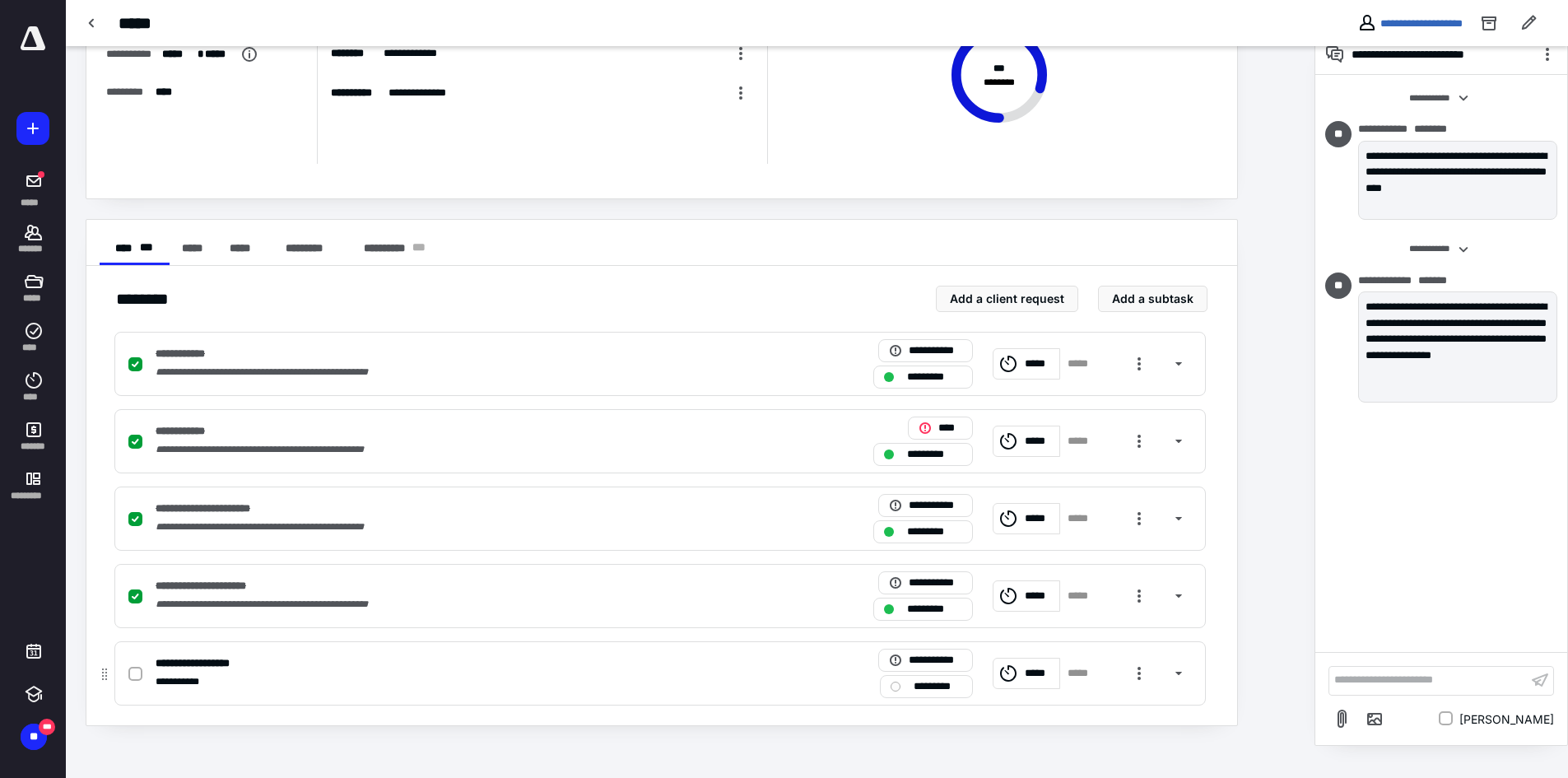 click at bounding box center [135, 674] 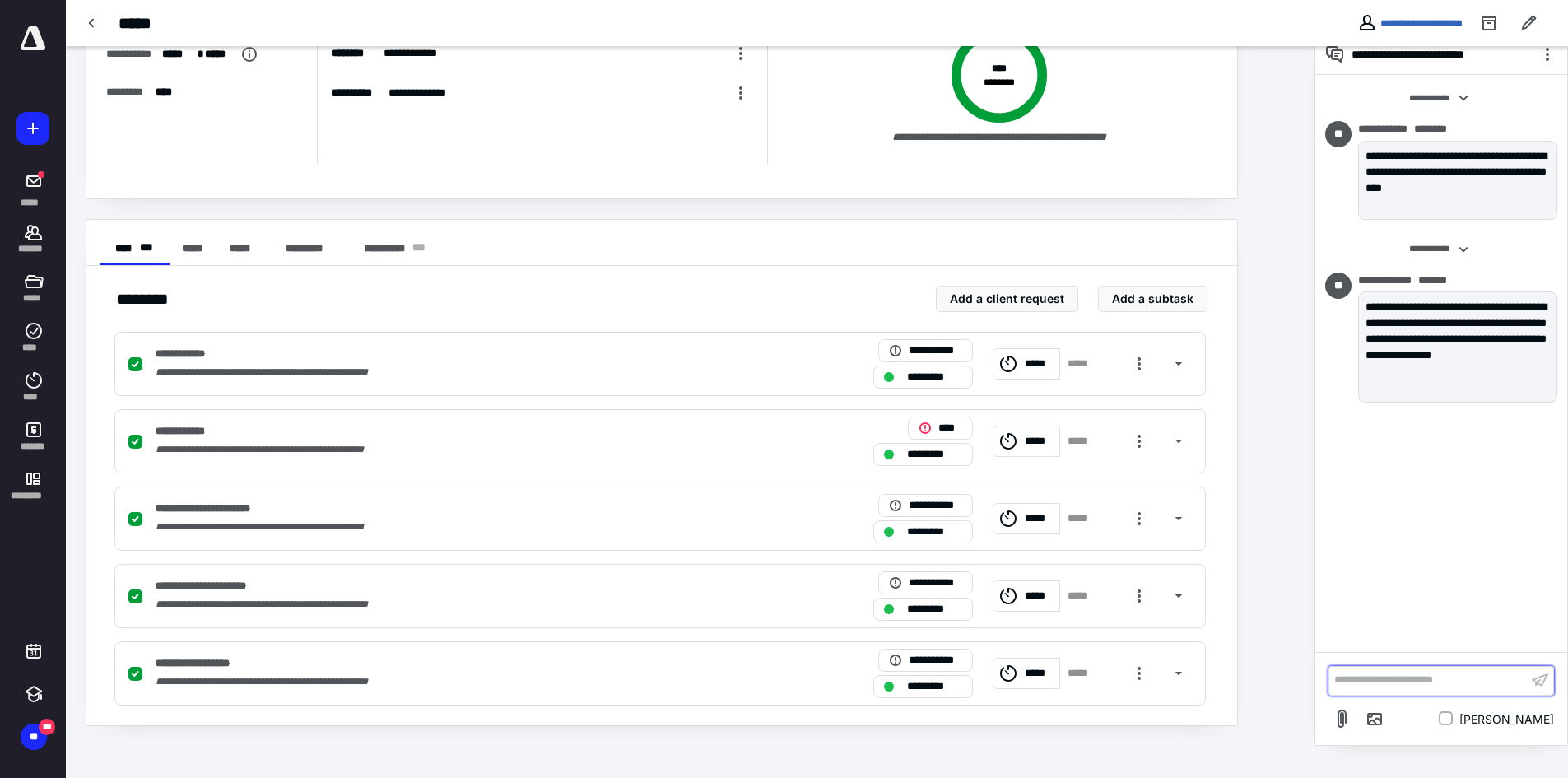 click on "**********" at bounding box center [1428, 680] 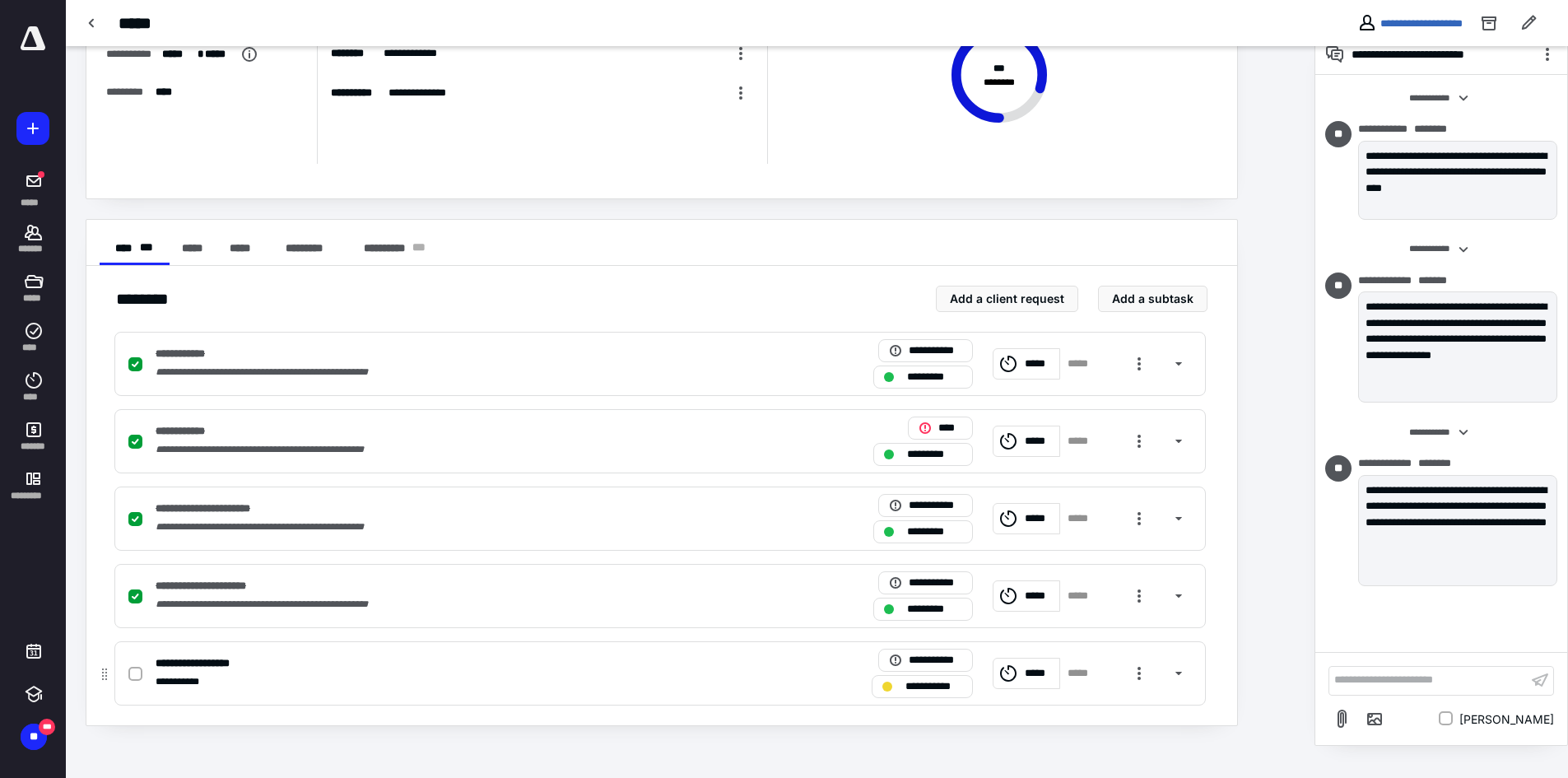 click 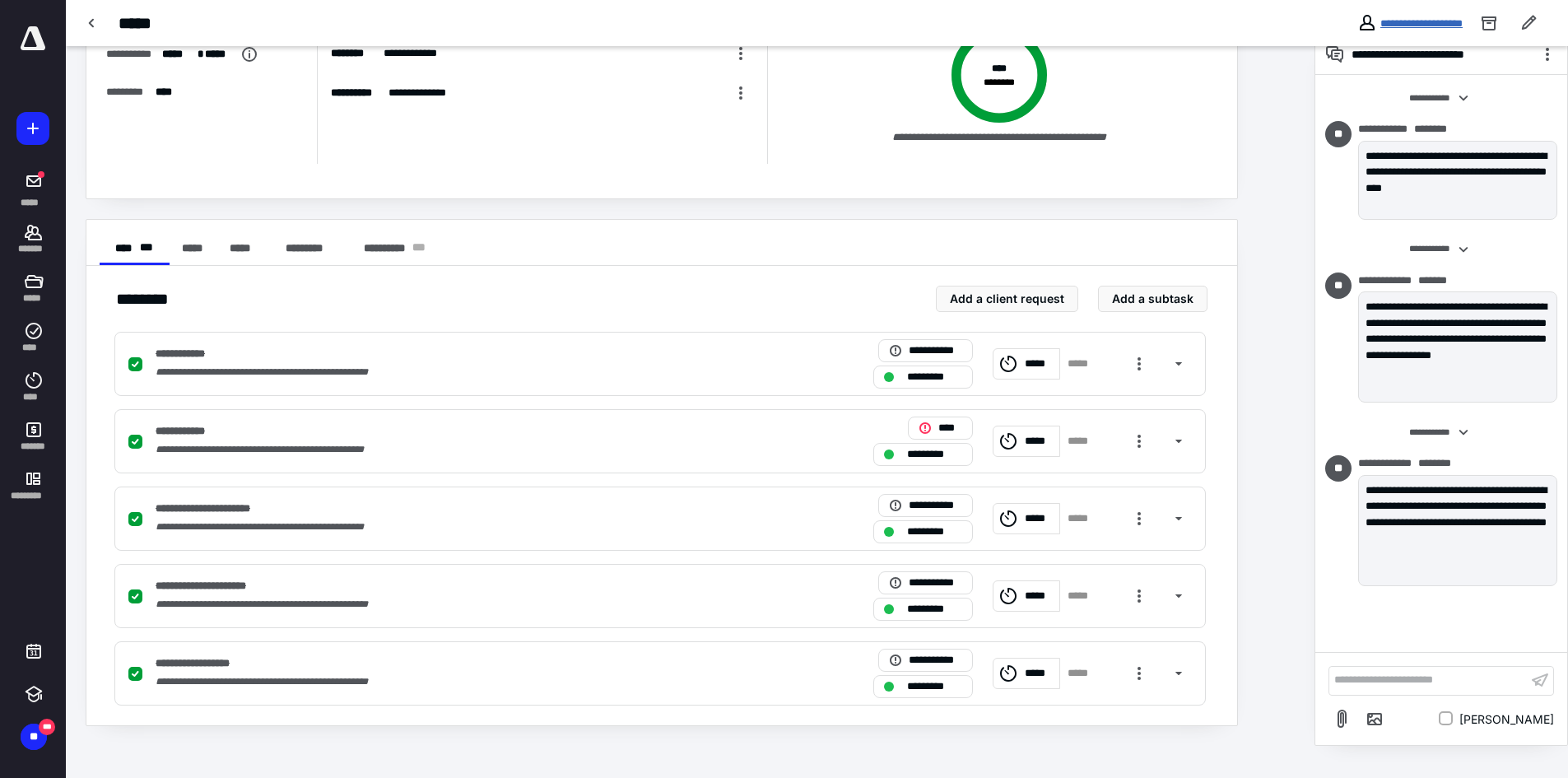 click on "**********" at bounding box center (1421, 23) 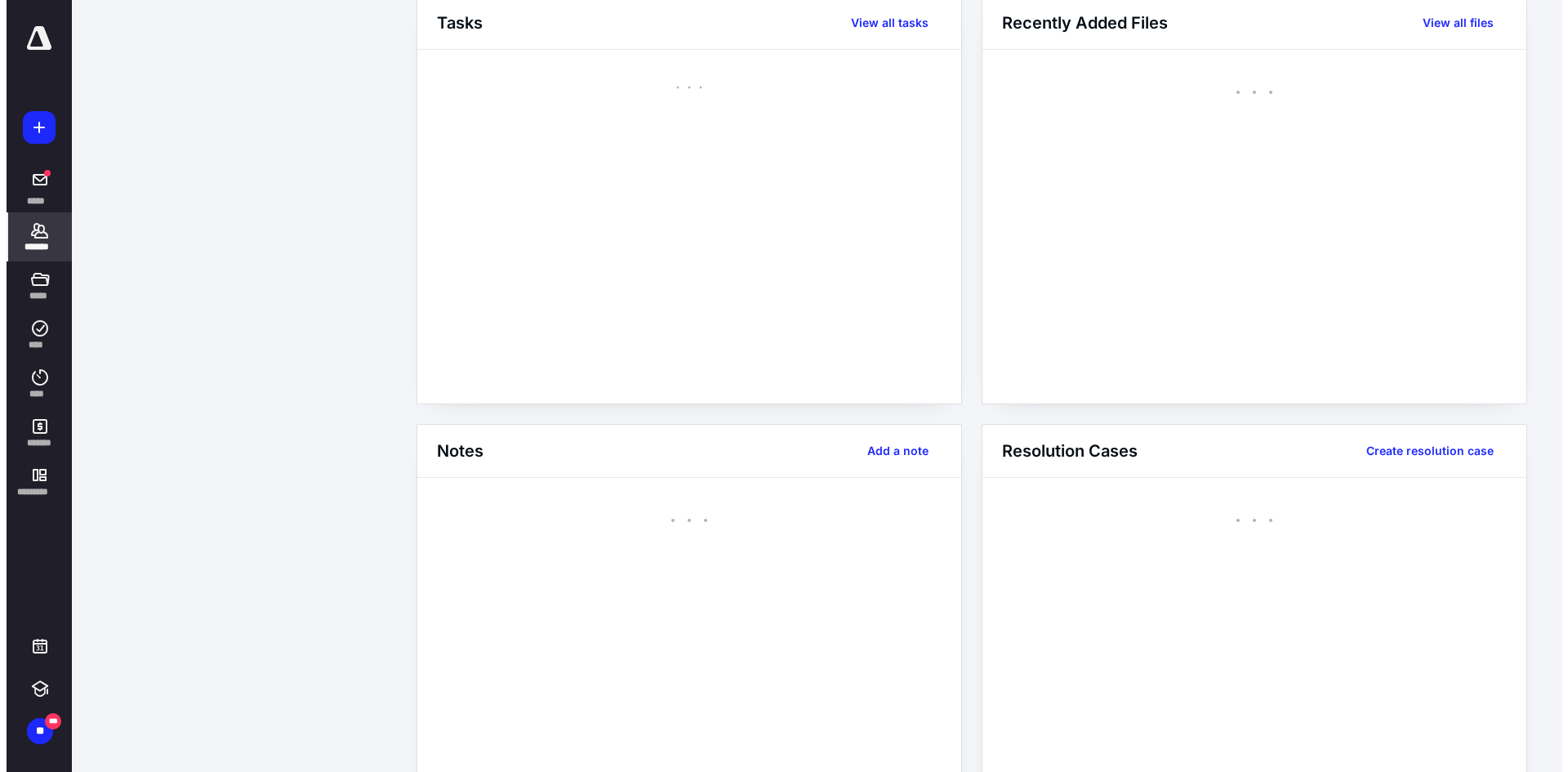 scroll, scrollTop: 0, scrollLeft: 0, axis: both 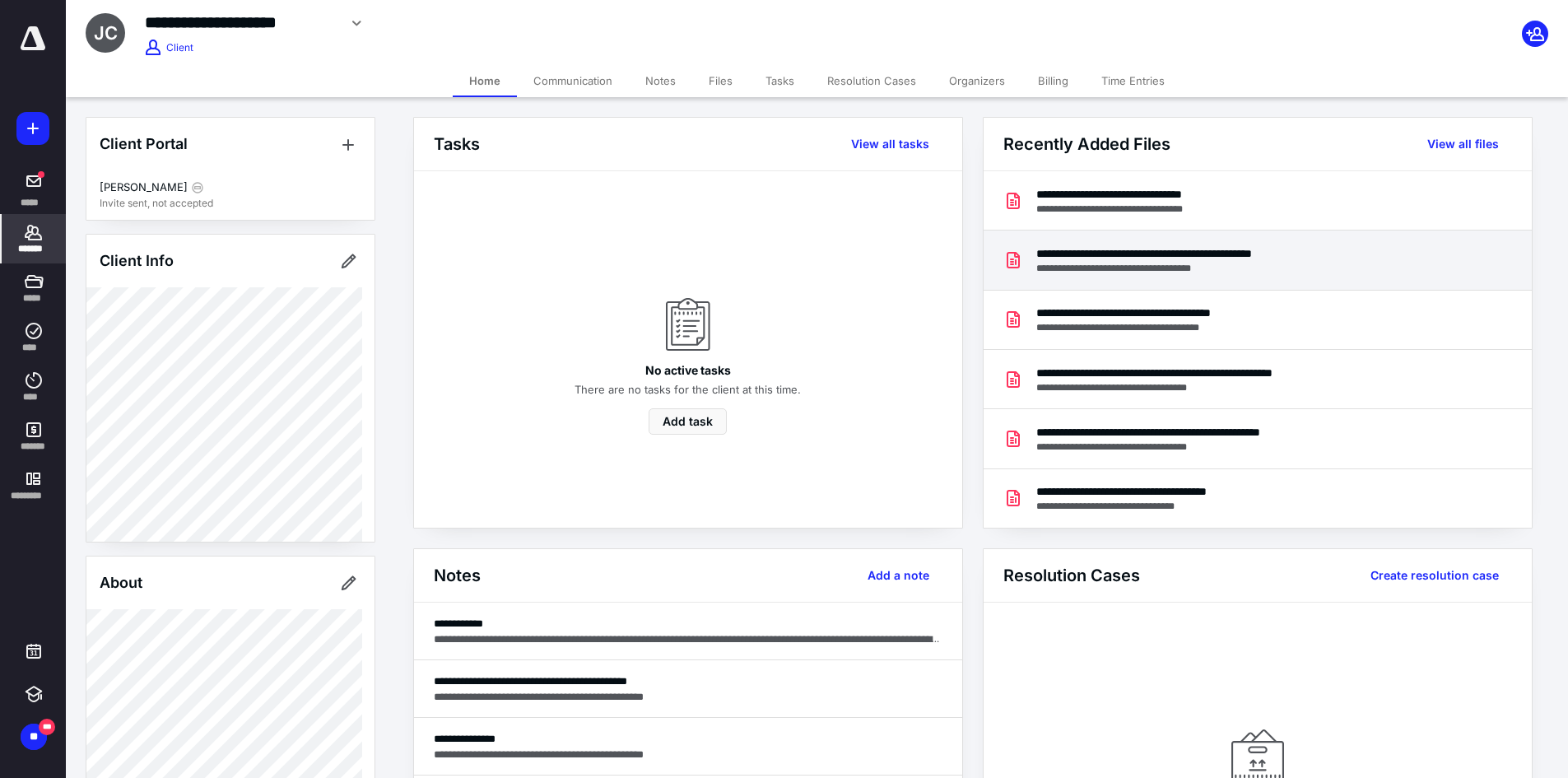 click on "**********" at bounding box center [1258, 260] 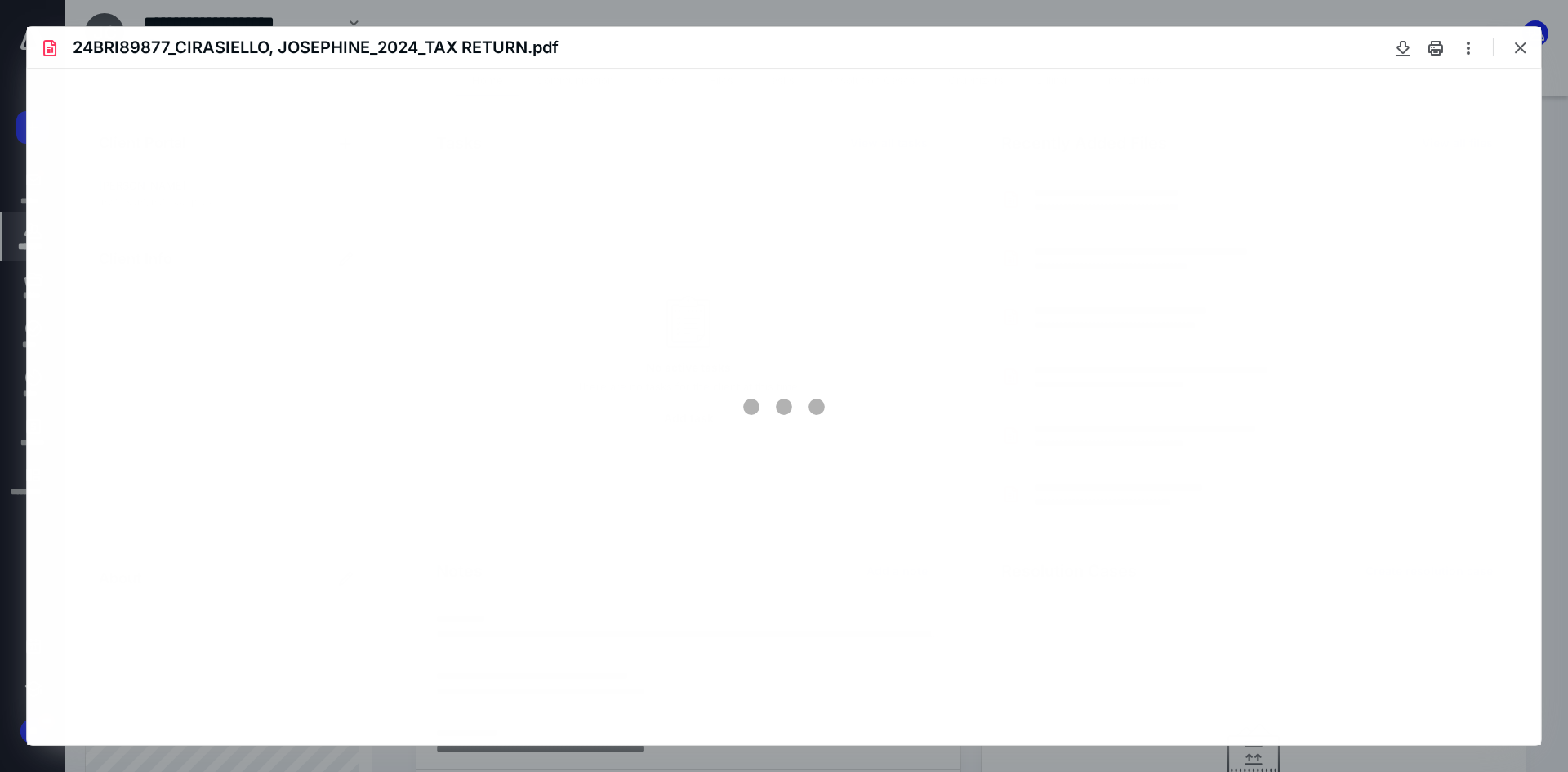 scroll, scrollTop: 0, scrollLeft: 0, axis: both 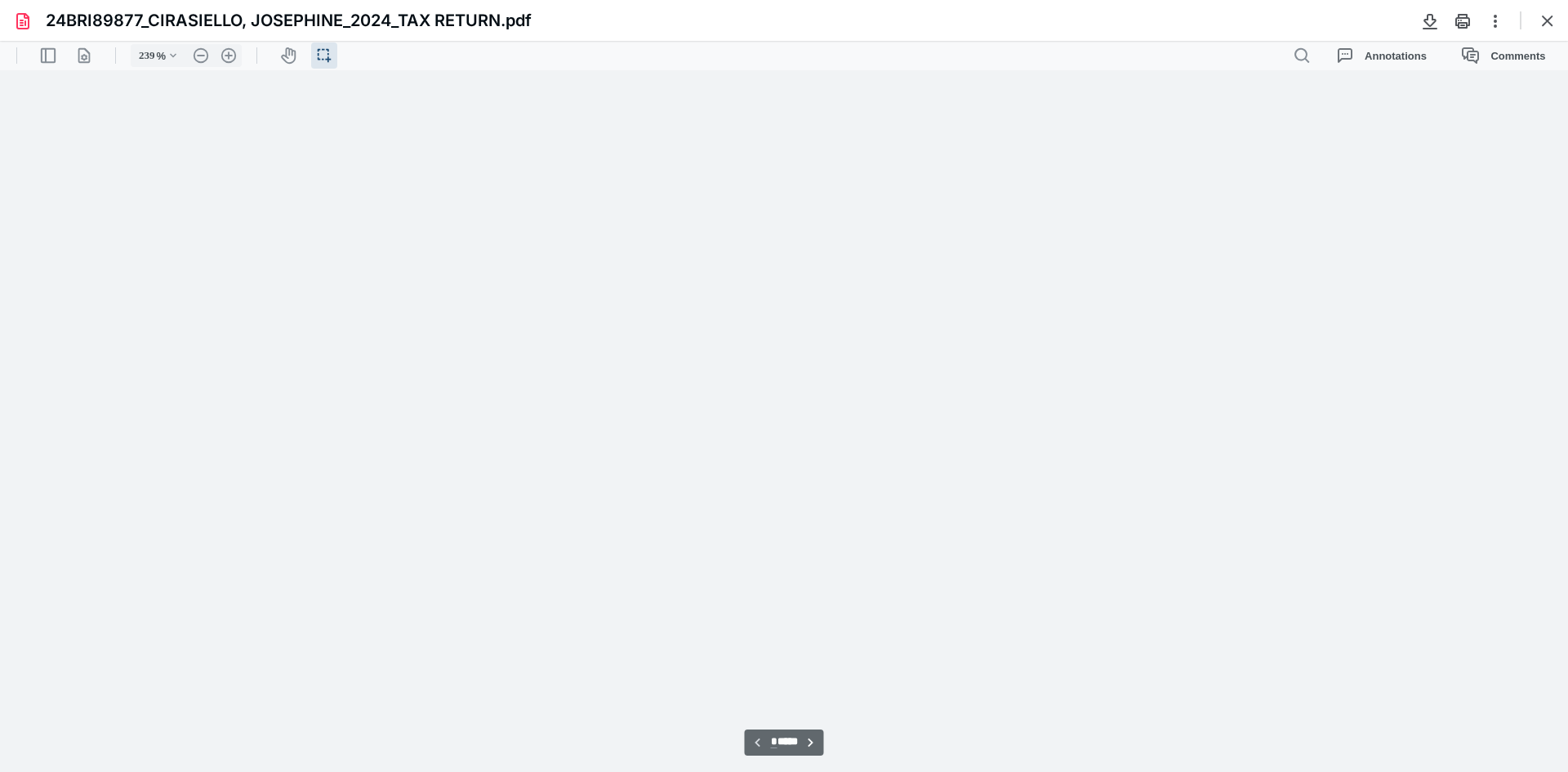 type on "238" 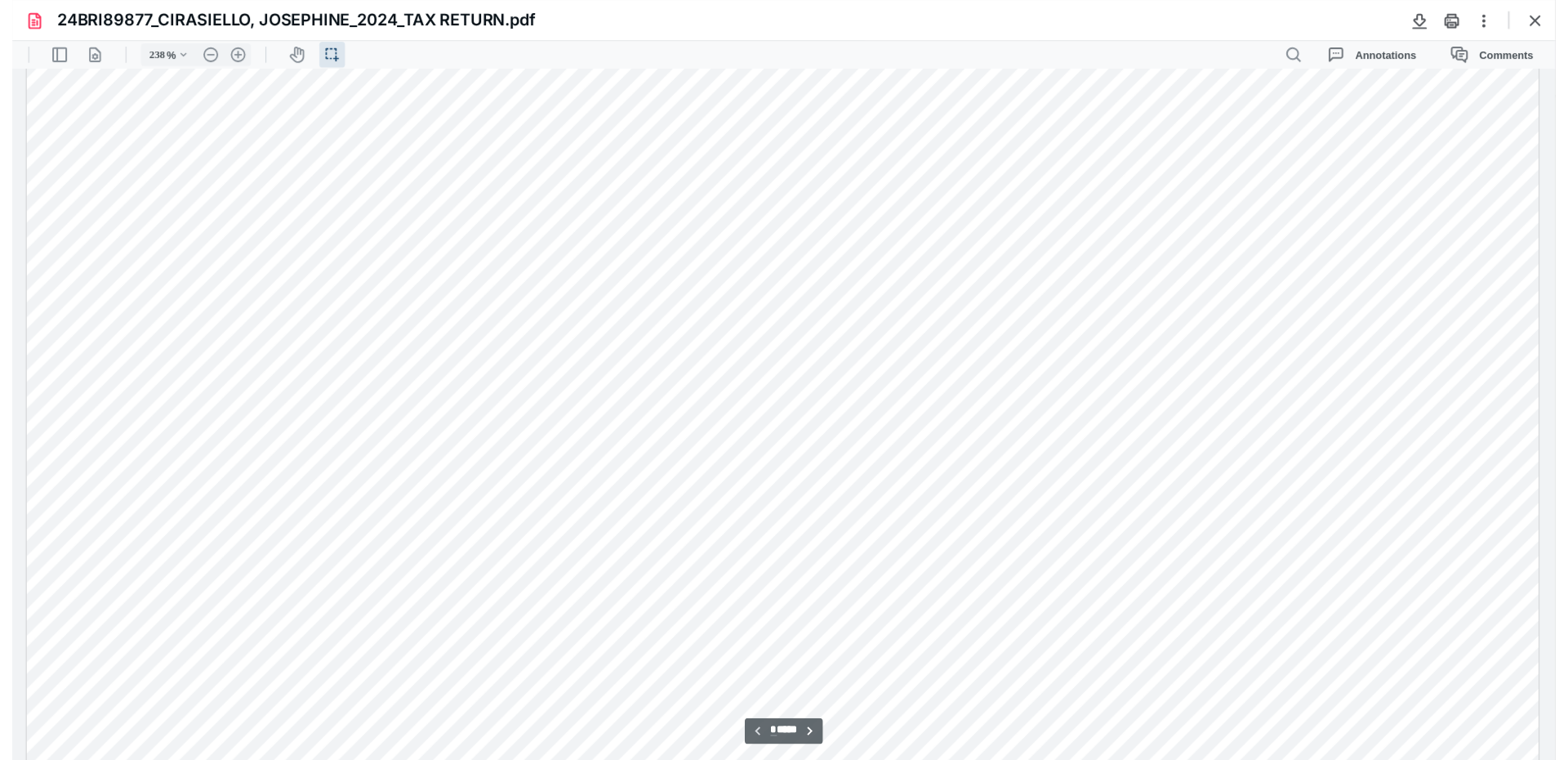 scroll, scrollTop: 119, scrollLeft: 0, axis: vertical 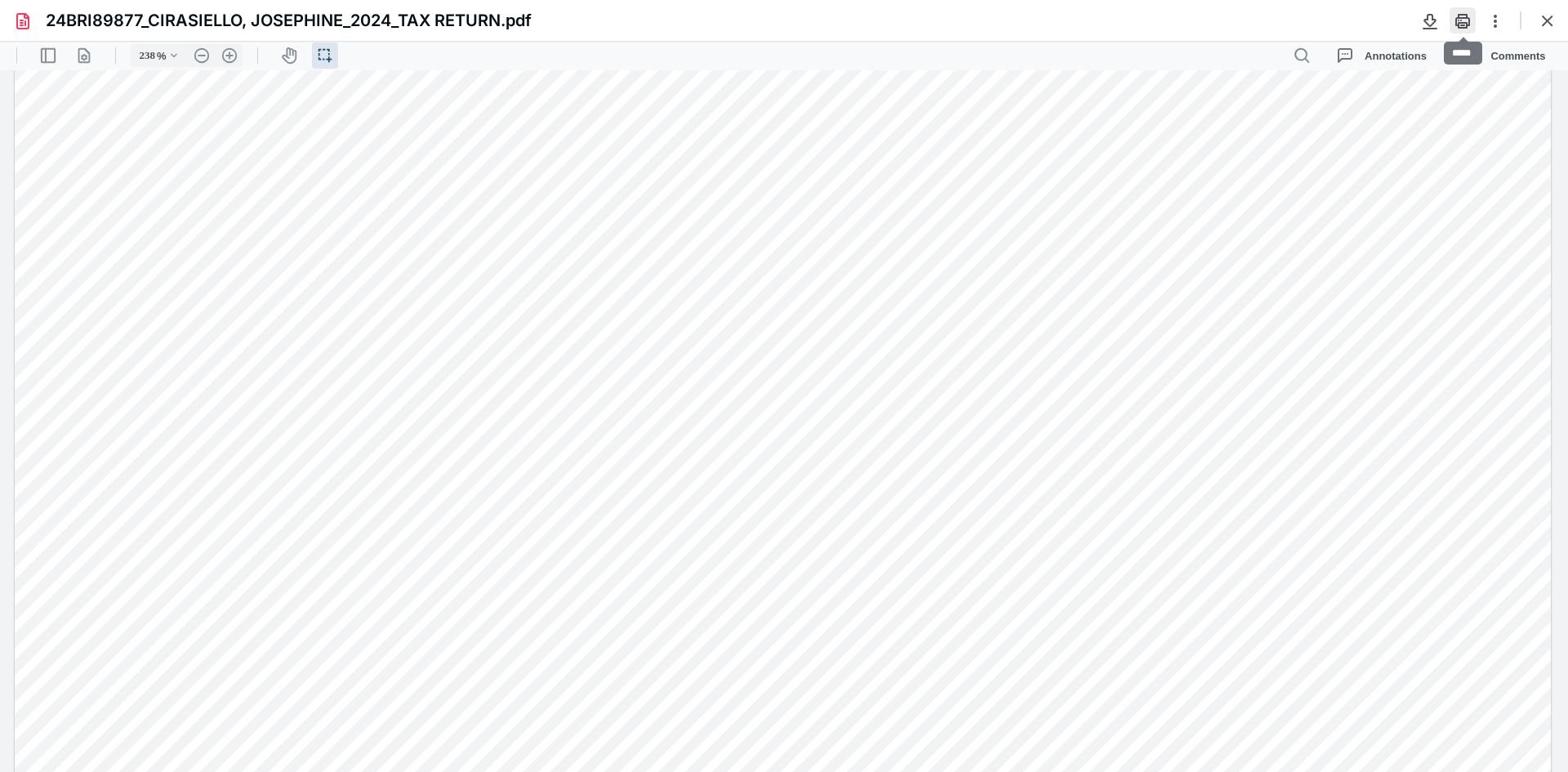 click at bounding box center (1463, 20) 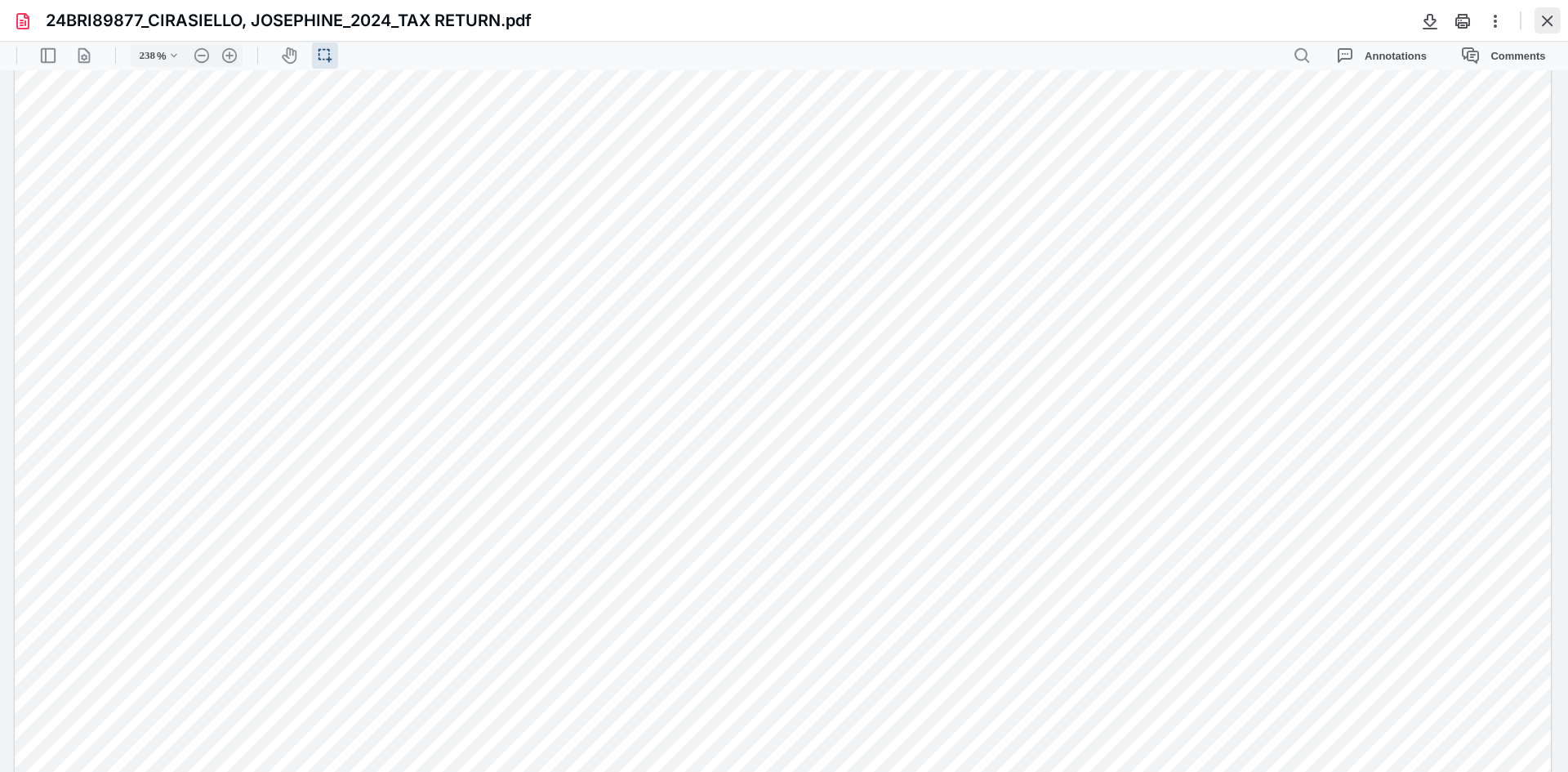 click at bounding box center [1548, 20] 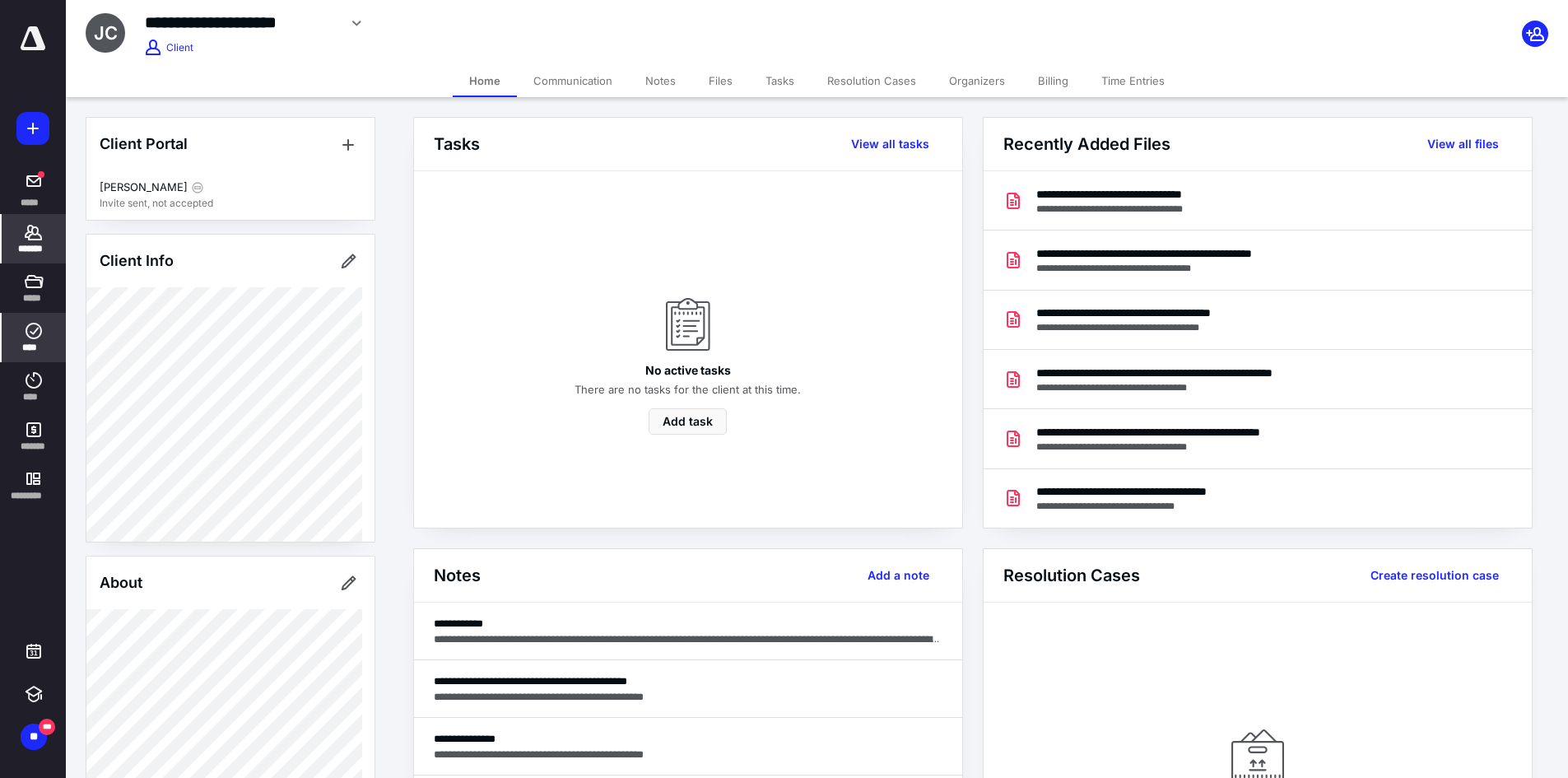 click 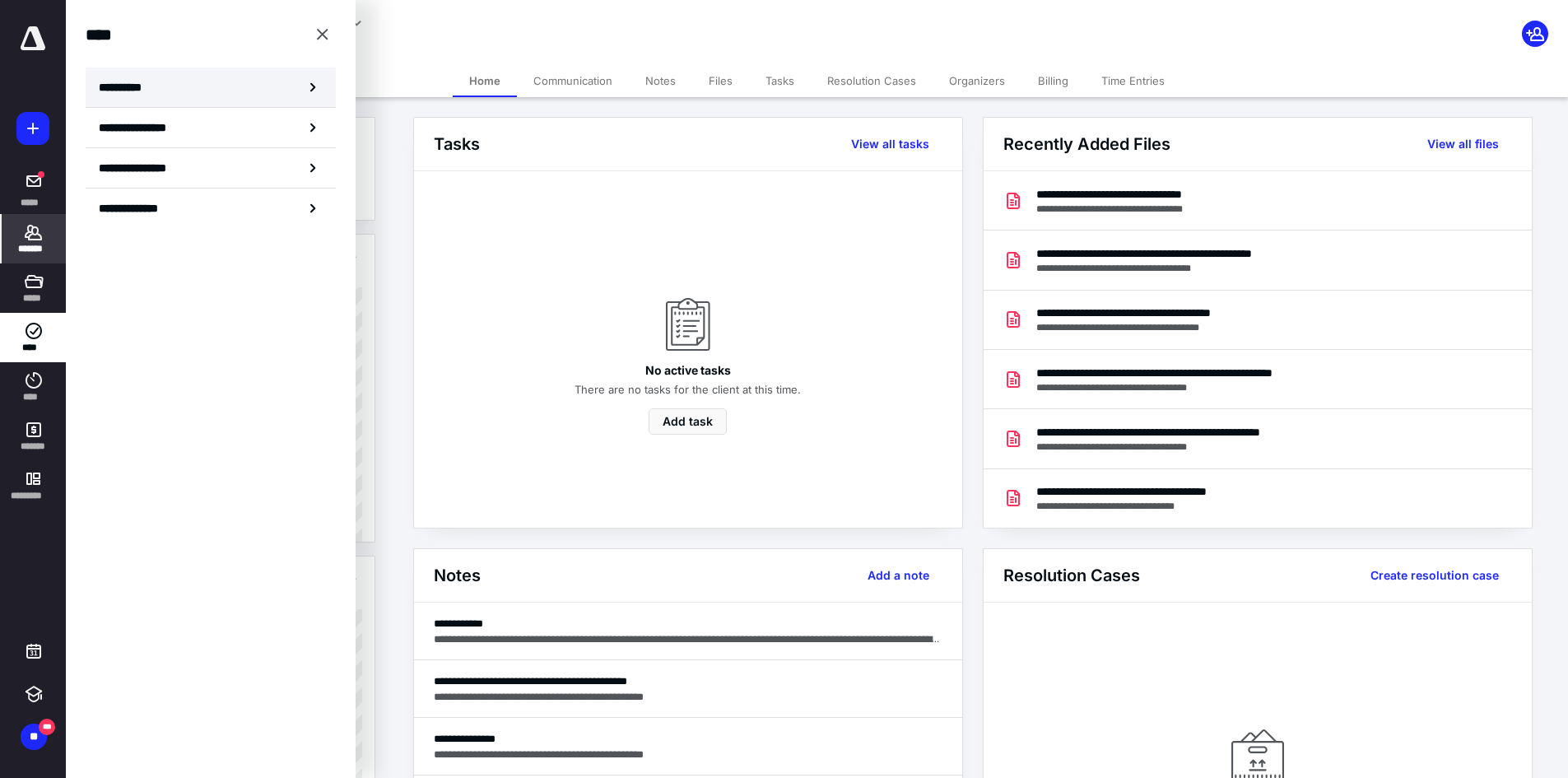 click on "**********" at bounding box center (211, 87) 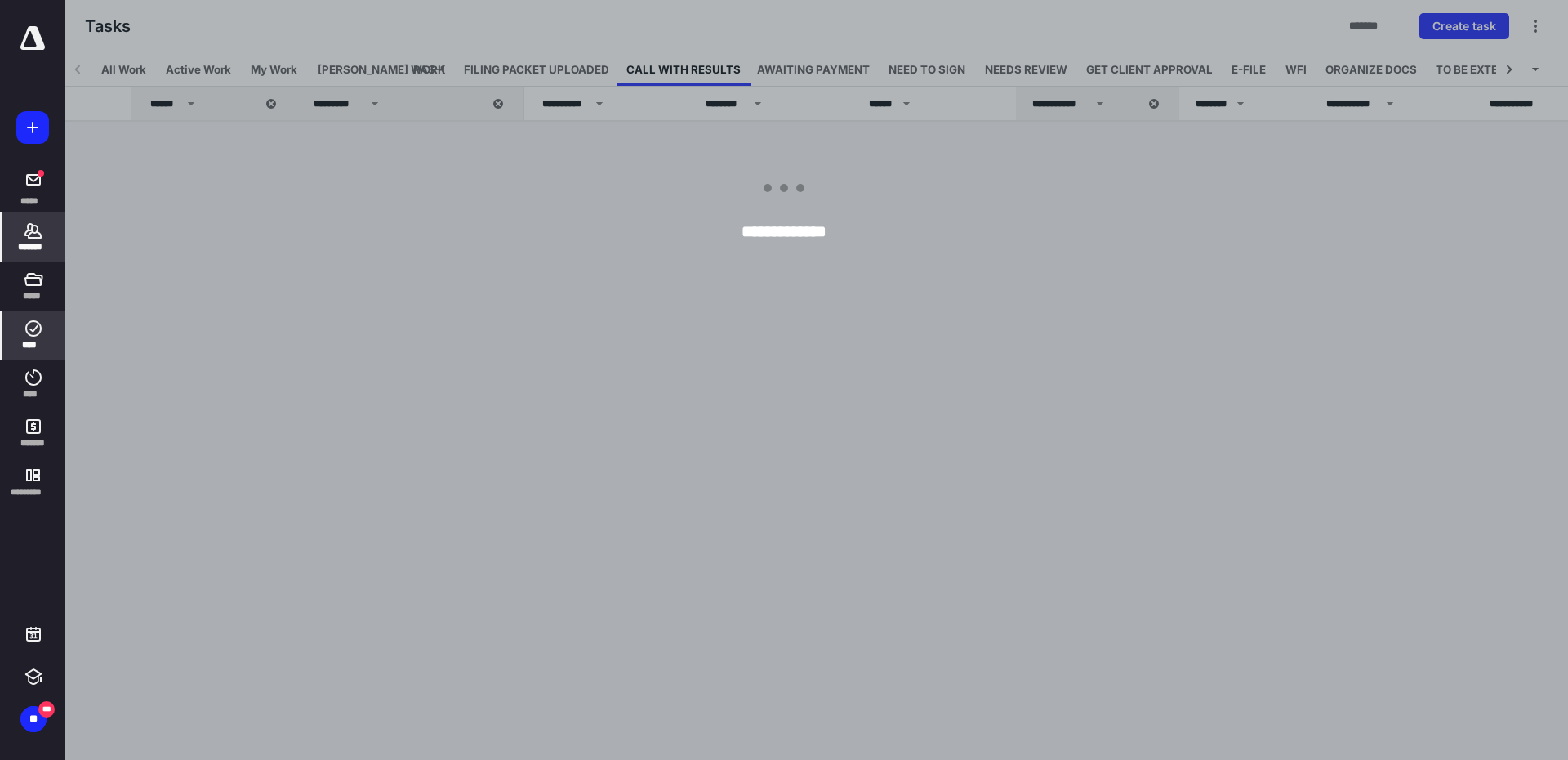 click on "*******" at bounding box center (33, 237) 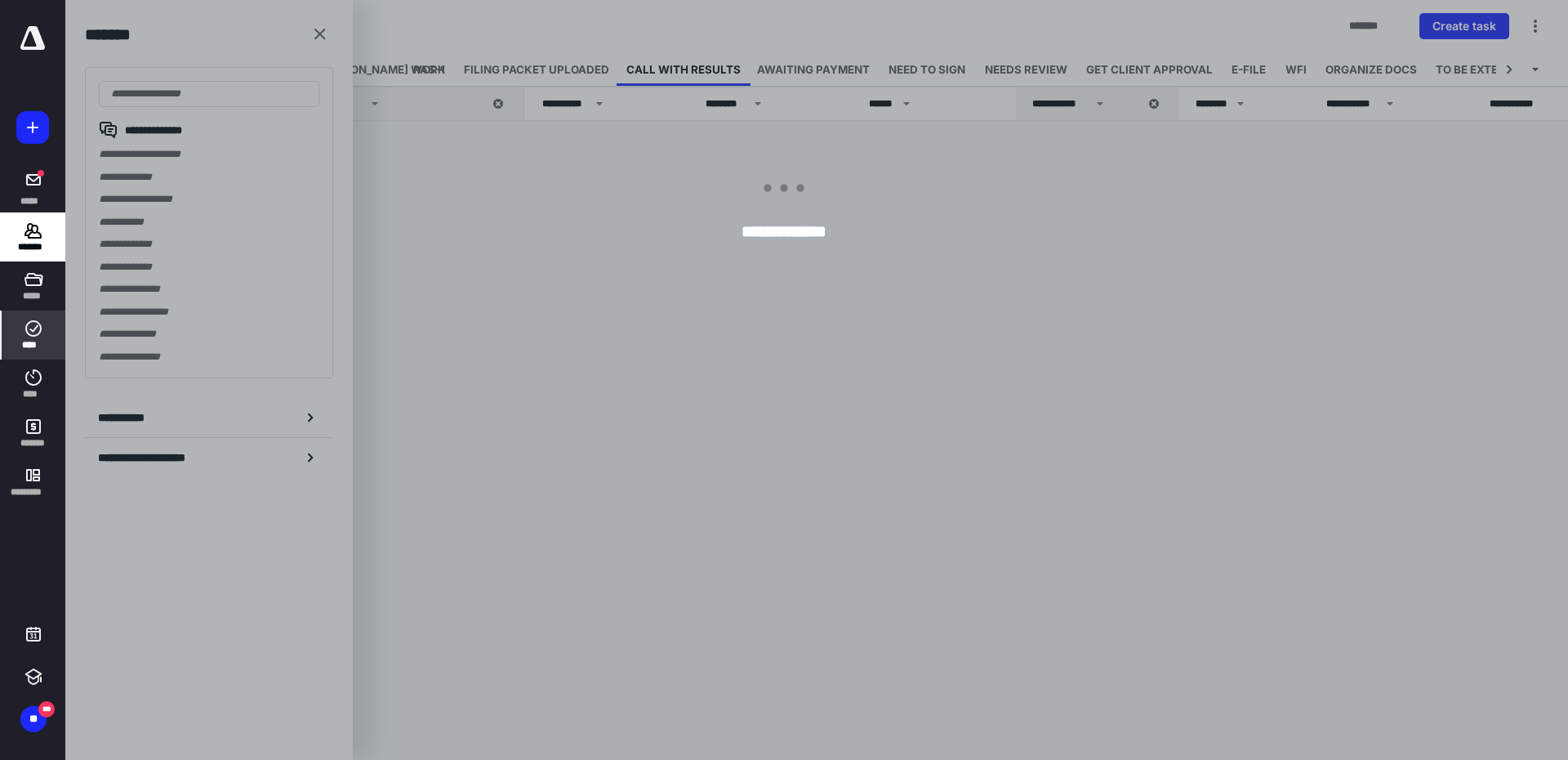 click at bounding box center (849, 380) 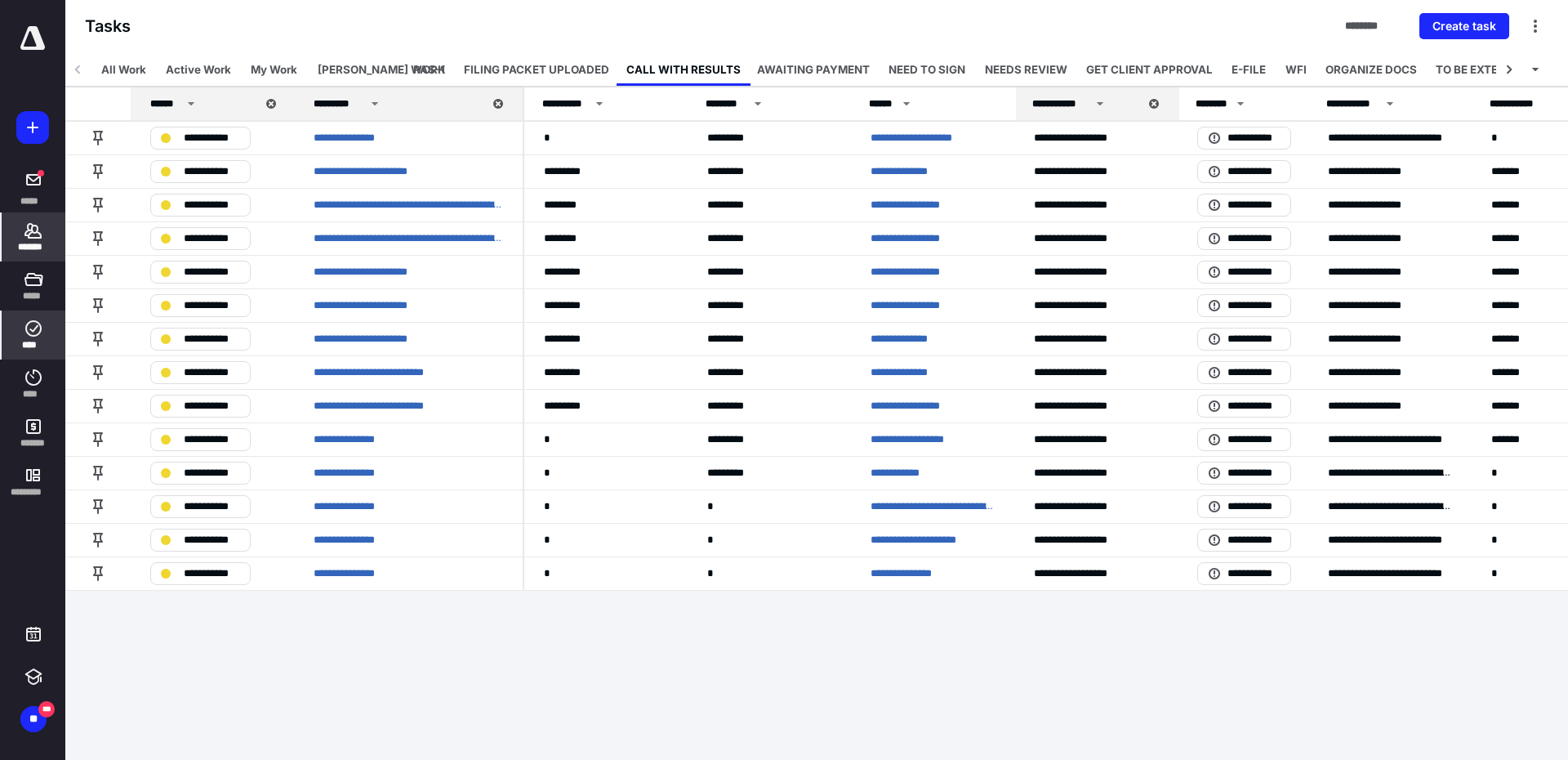 click on "*******" at bounding box center (33, 237) 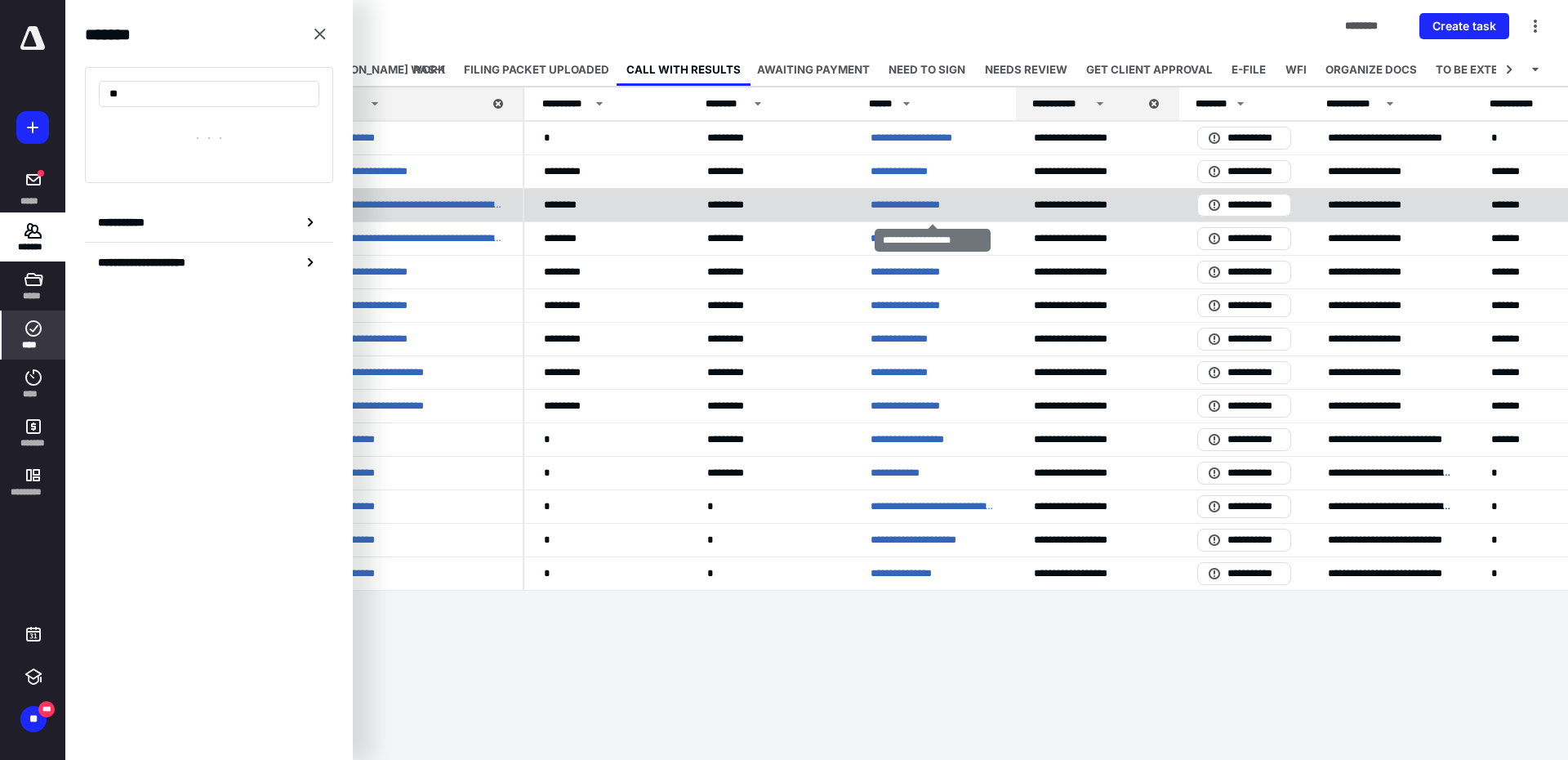 type on "*" 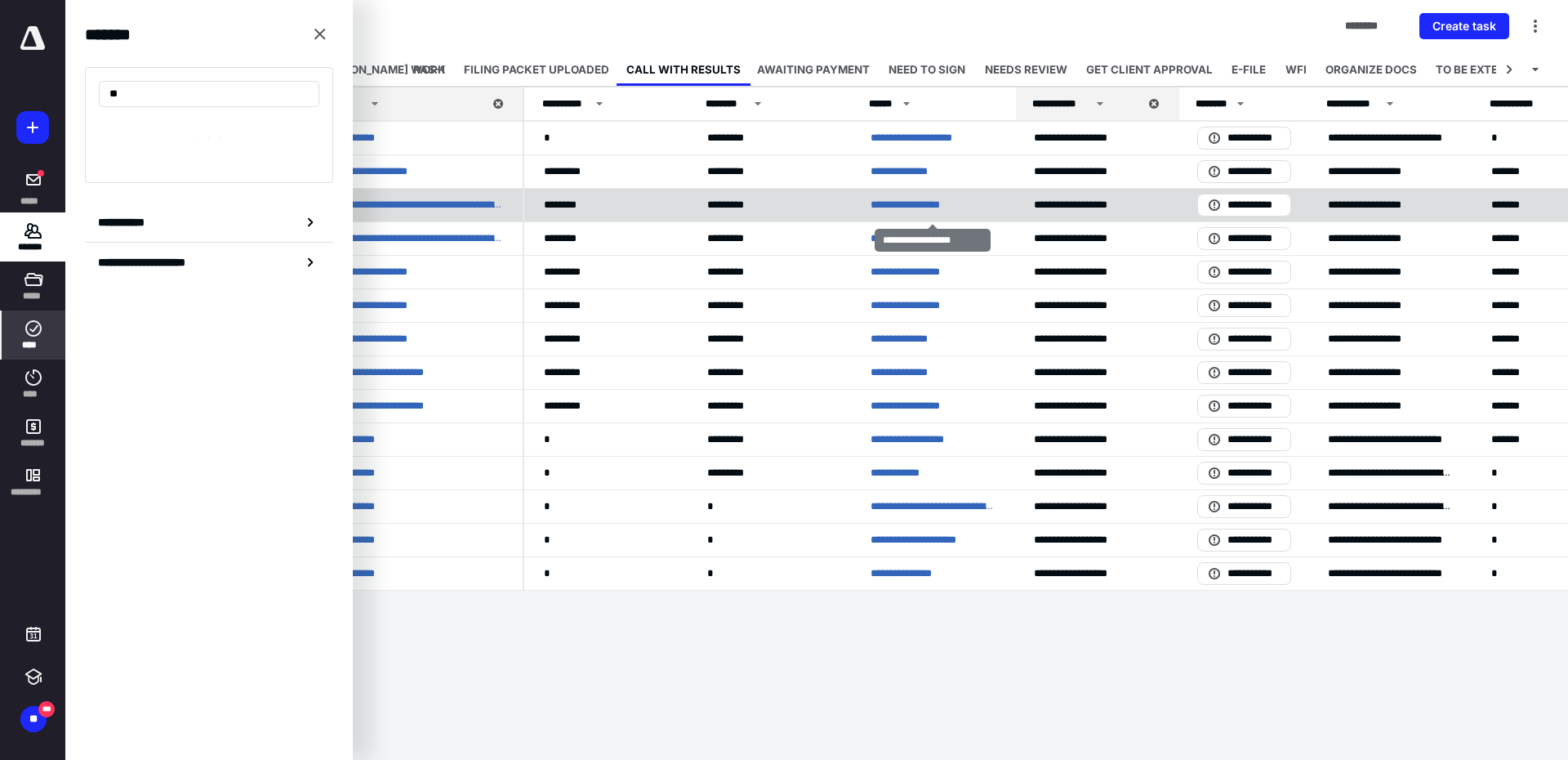 type on "*" 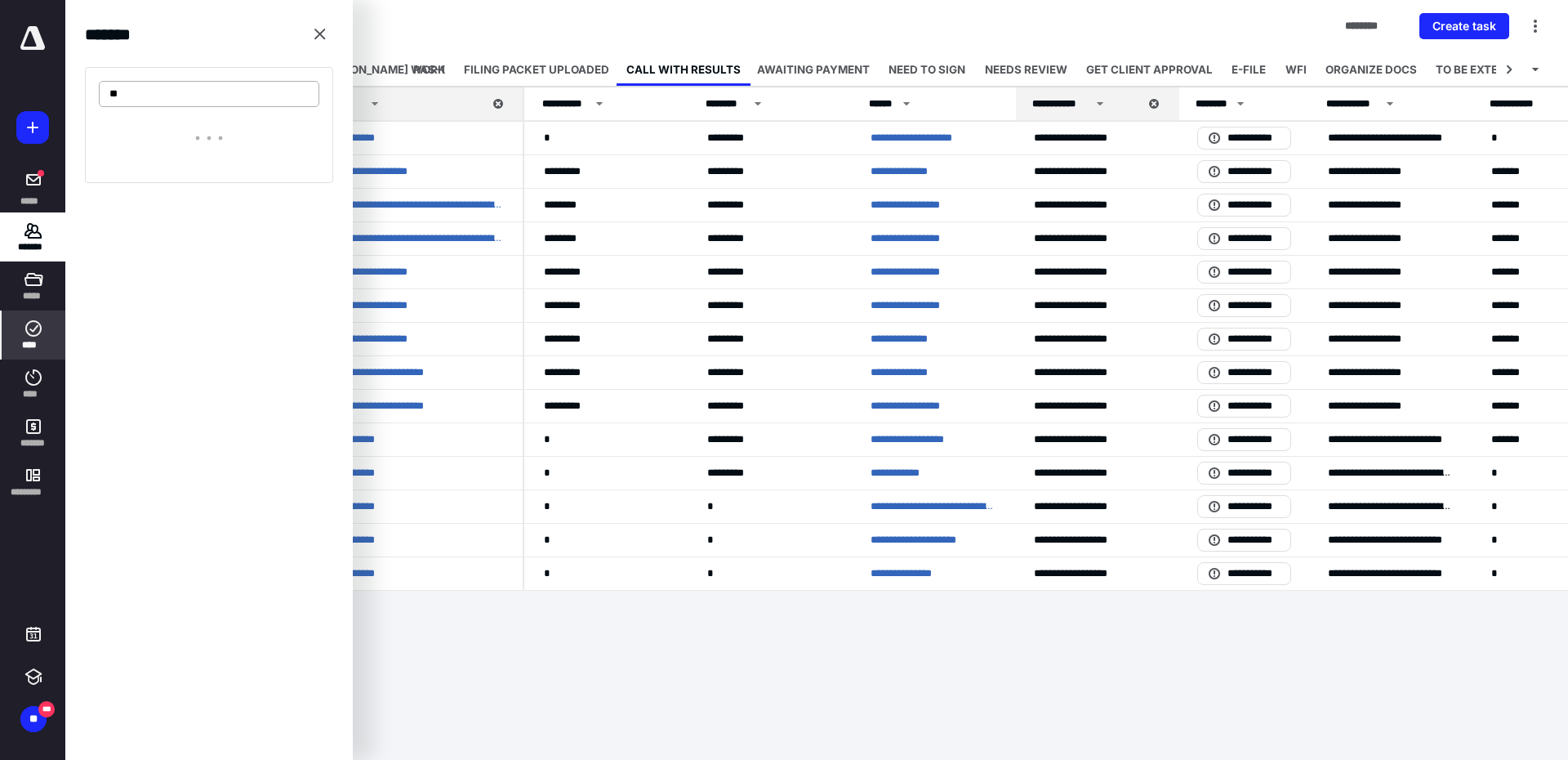 type on "*" 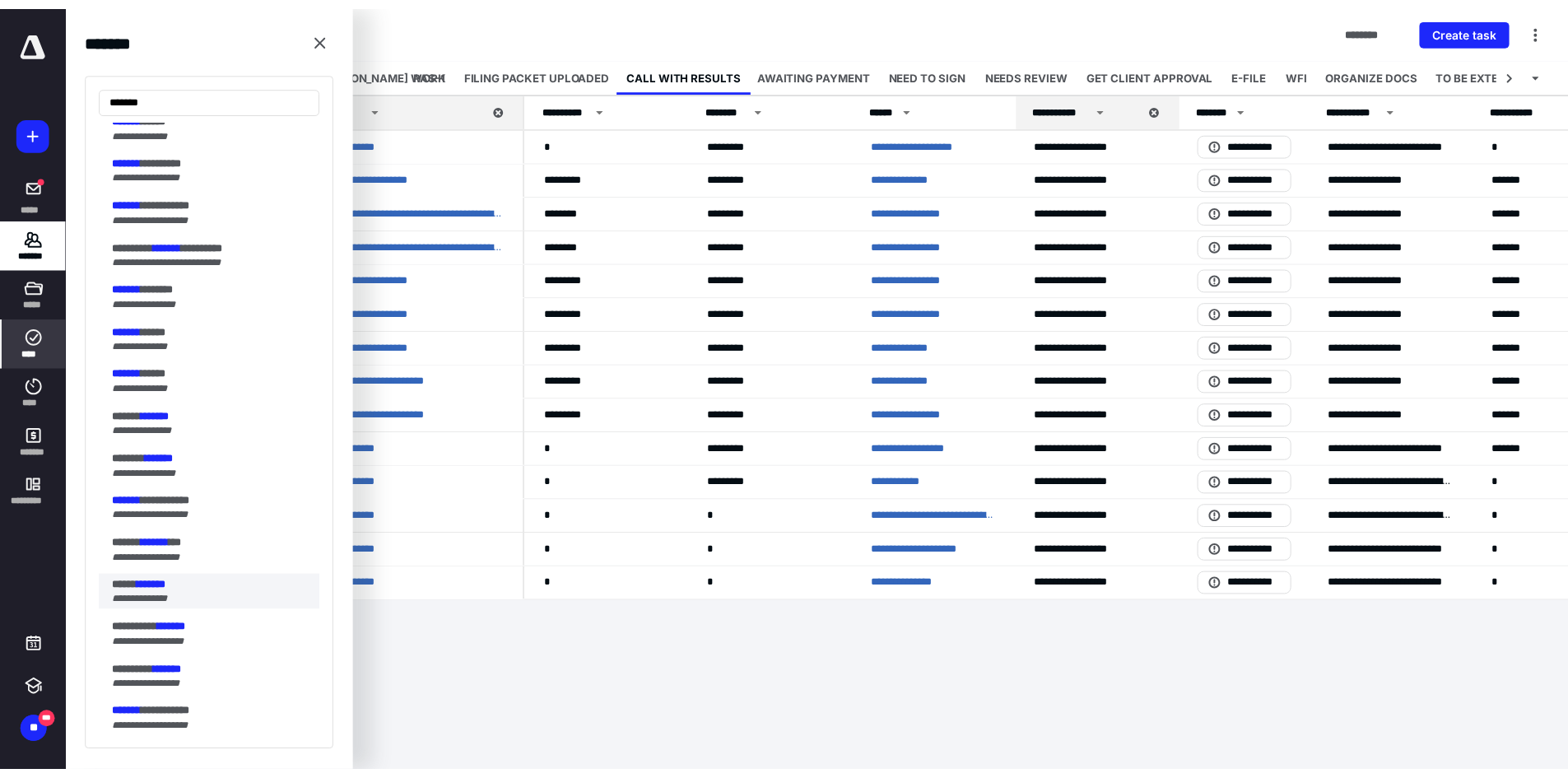 scroll, scrollTop: 82, scrollLeft: 0, axis: vertical 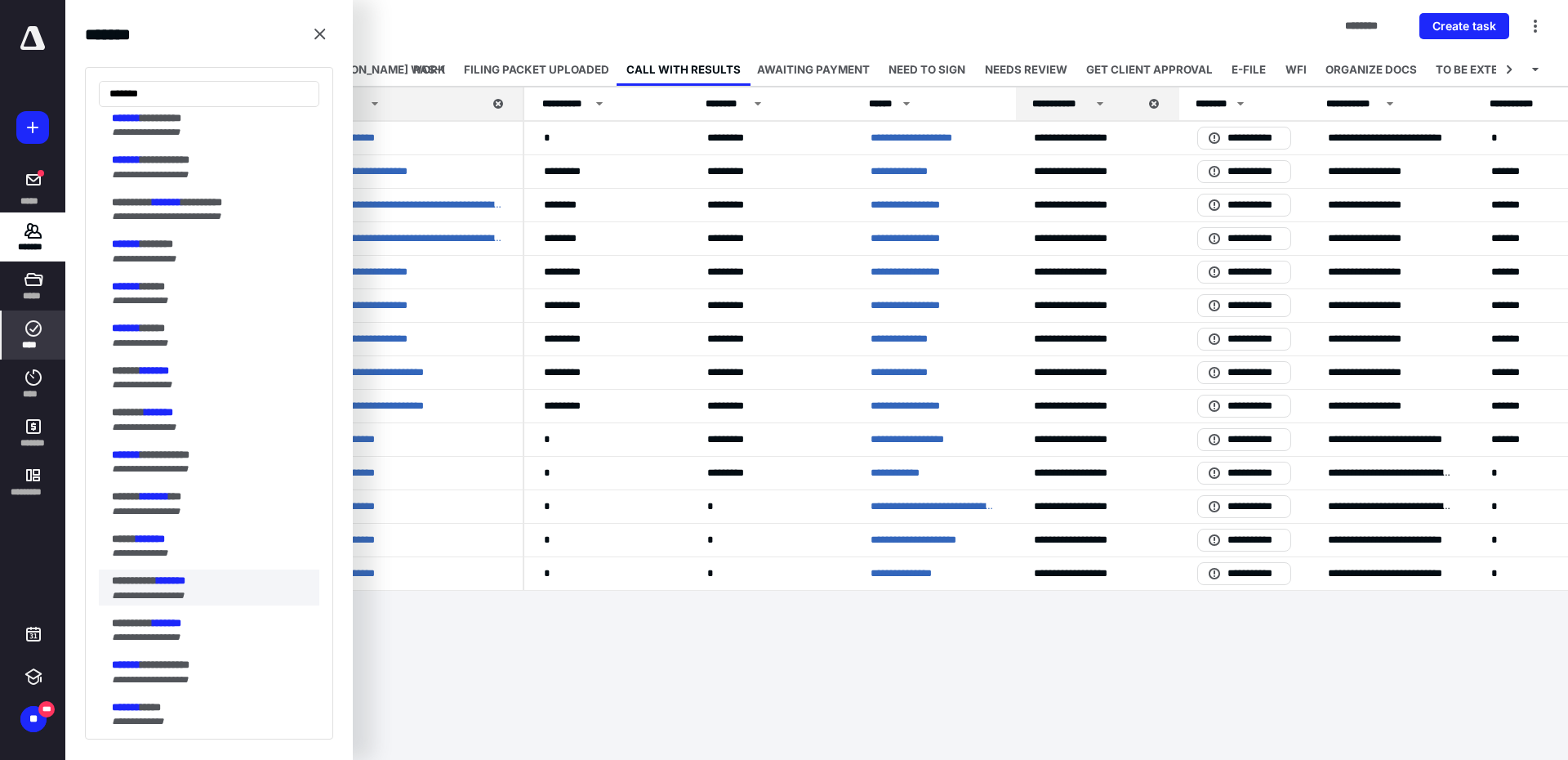type on "*******" 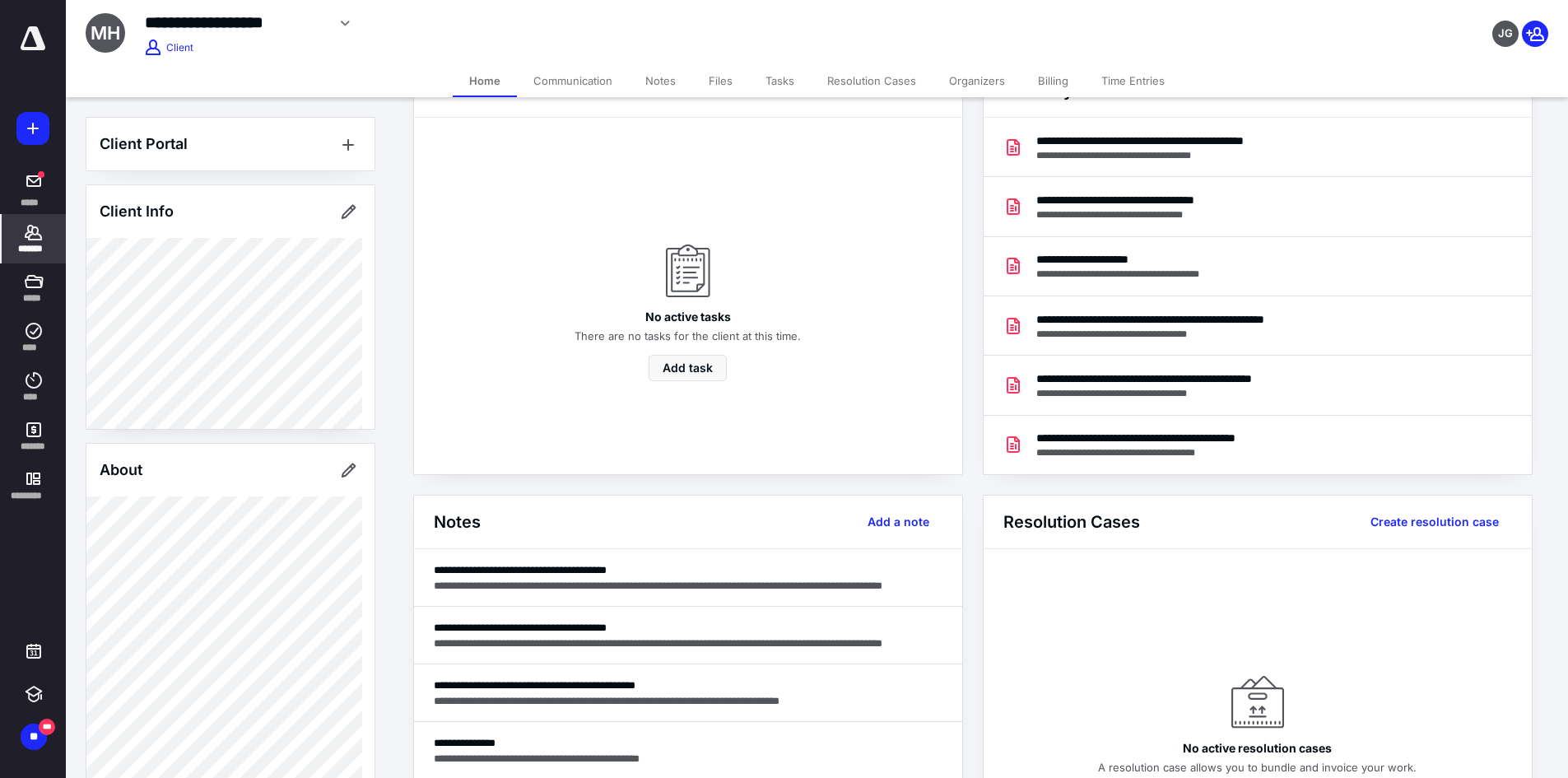 scroll, scrollTop: 82, scrollLeft: 0, axis: vertical 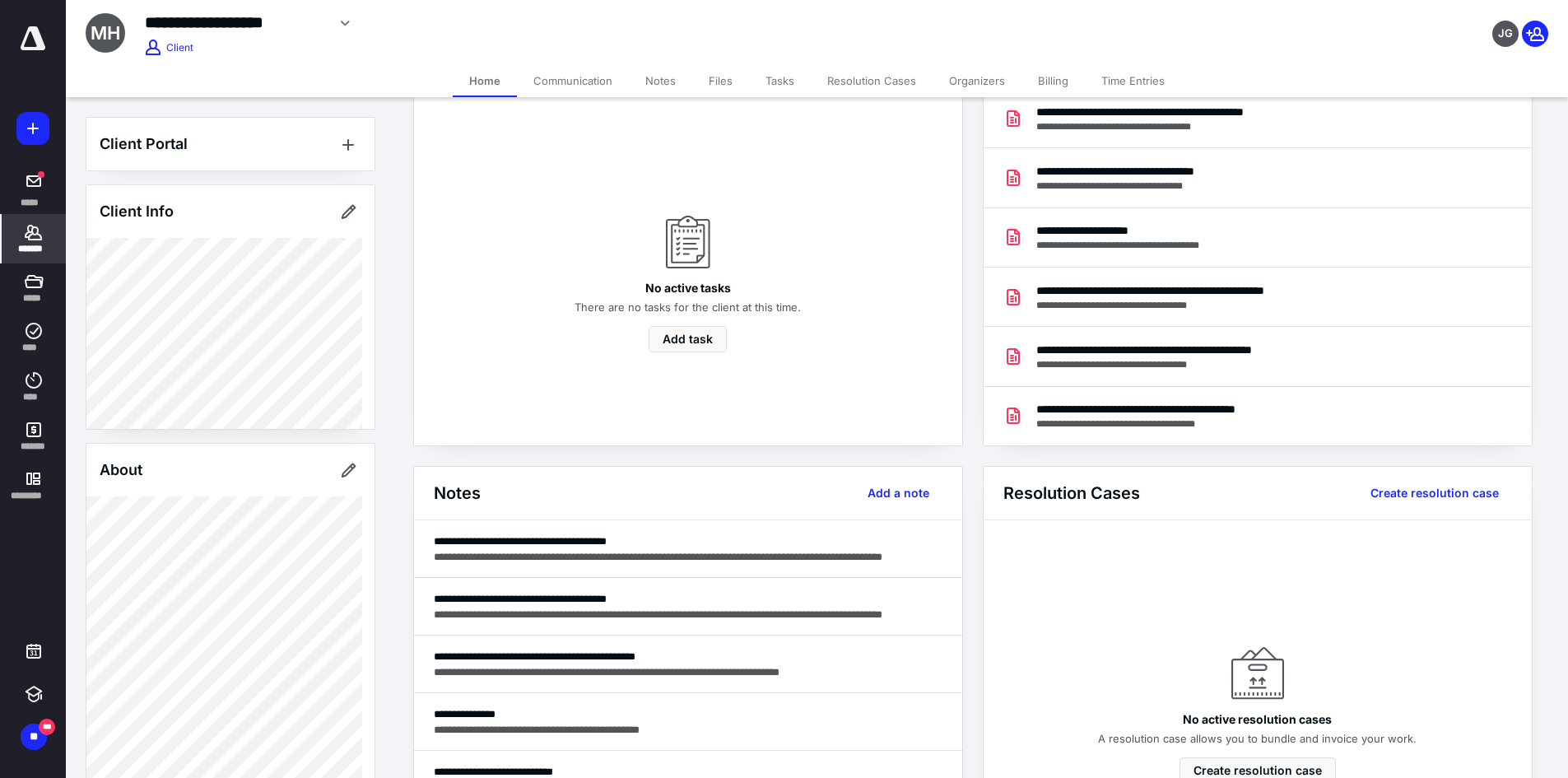 click on "Billing" at bounding box center (1053, 81) 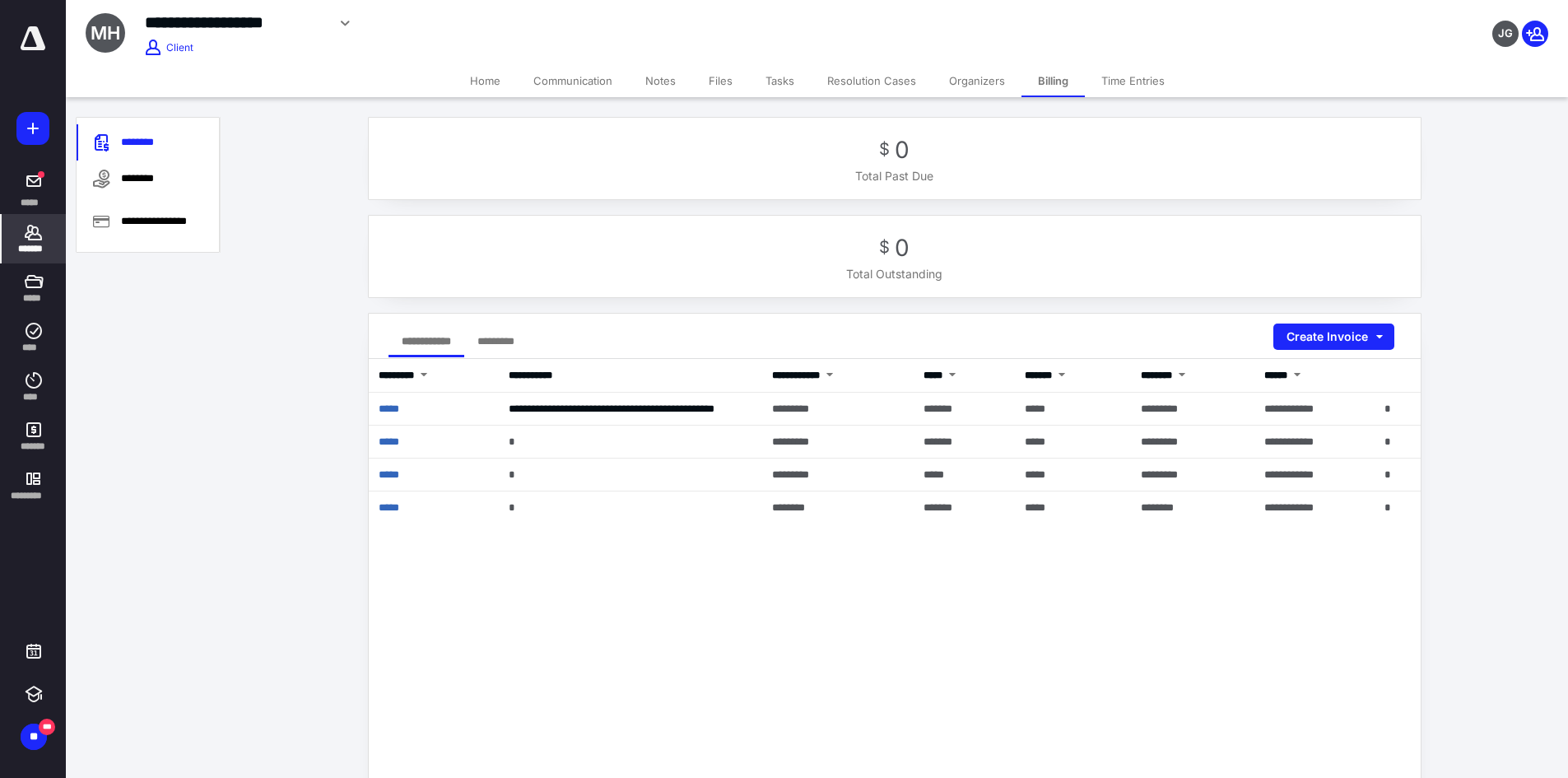 click on "Home" at bounding box center (485, 81) 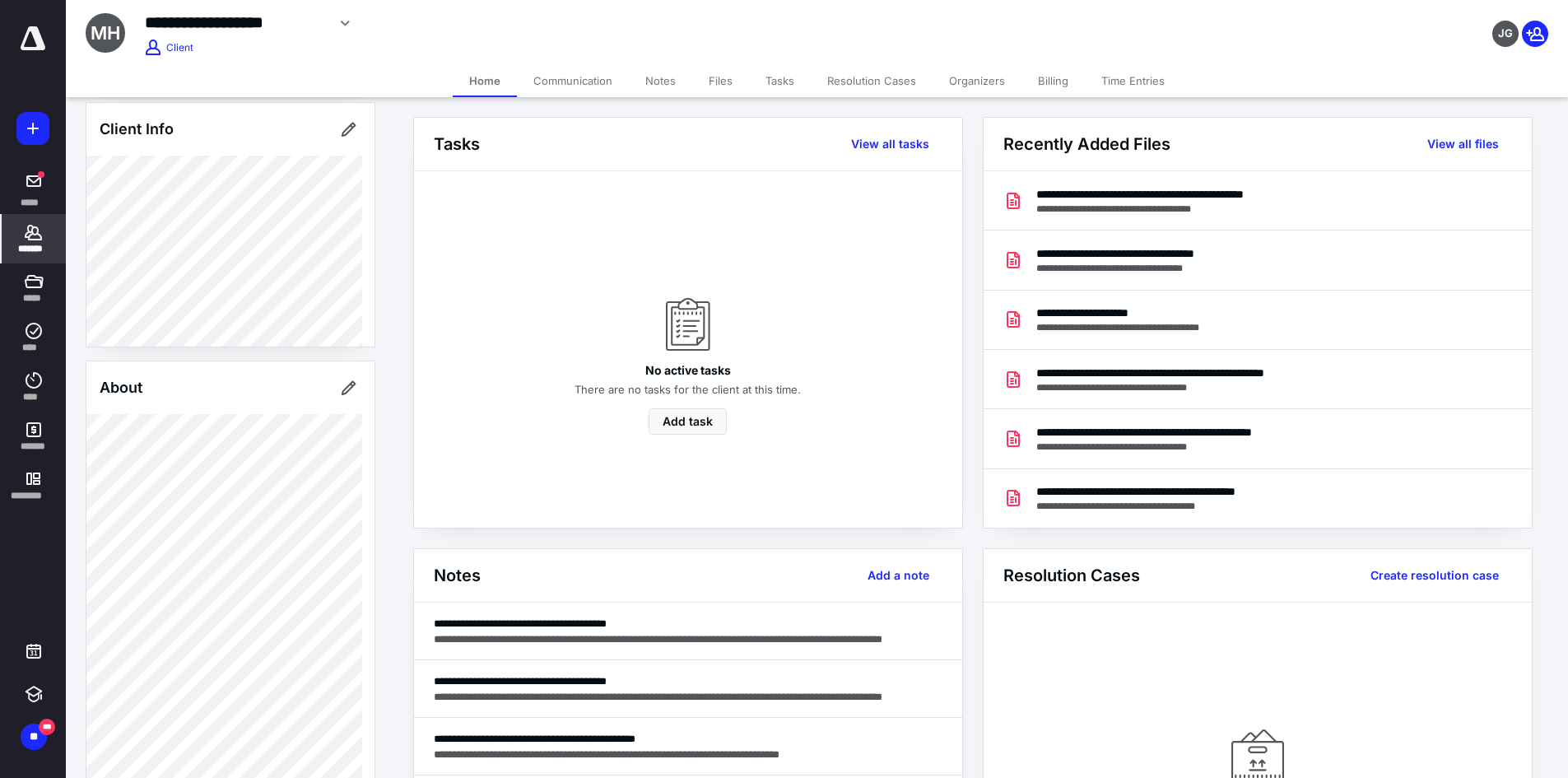scroll, scrollTop: 0, scrollLeft: 0, axis: both 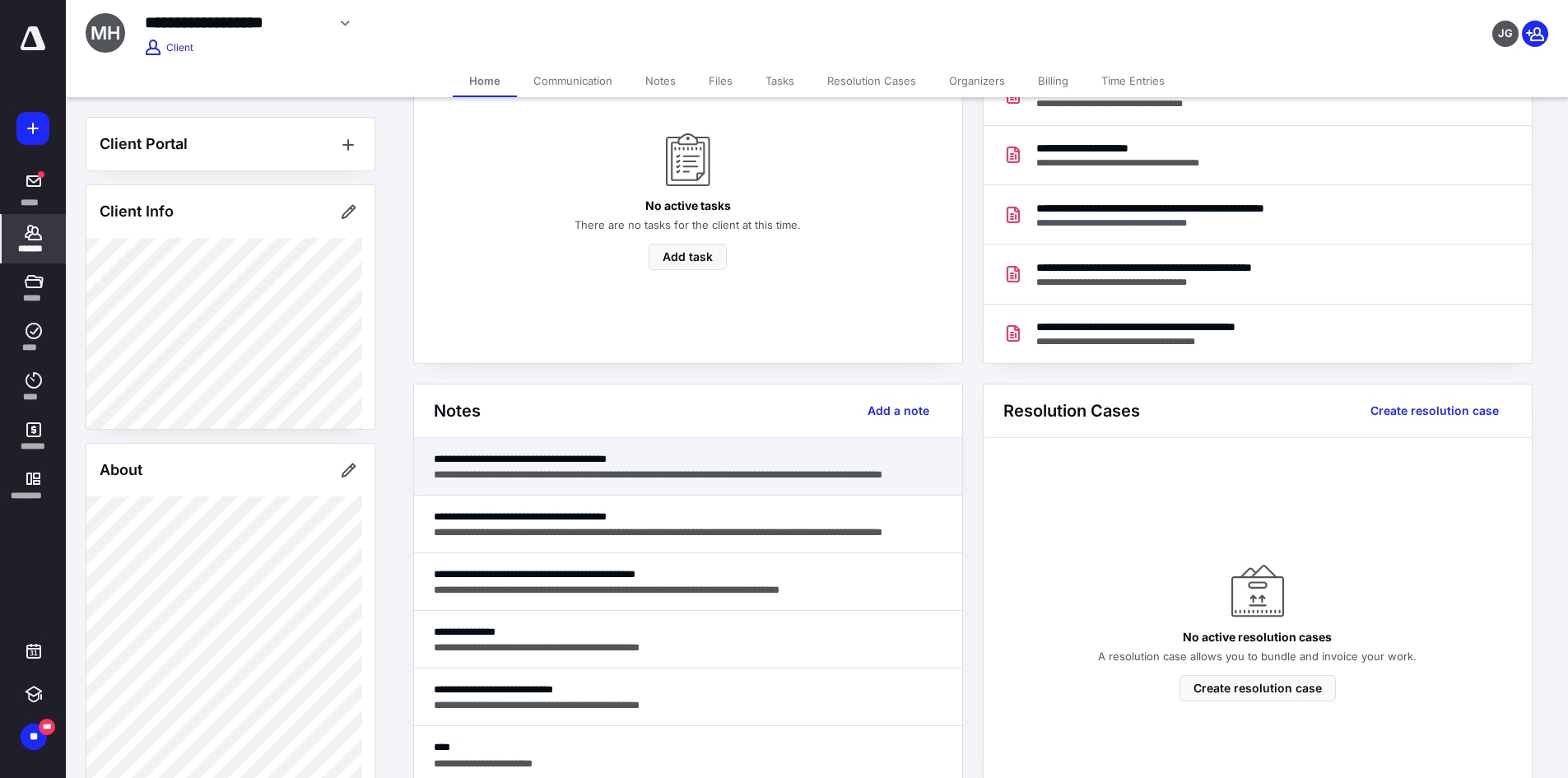 click on "**********" at bounding box center (688, 459) 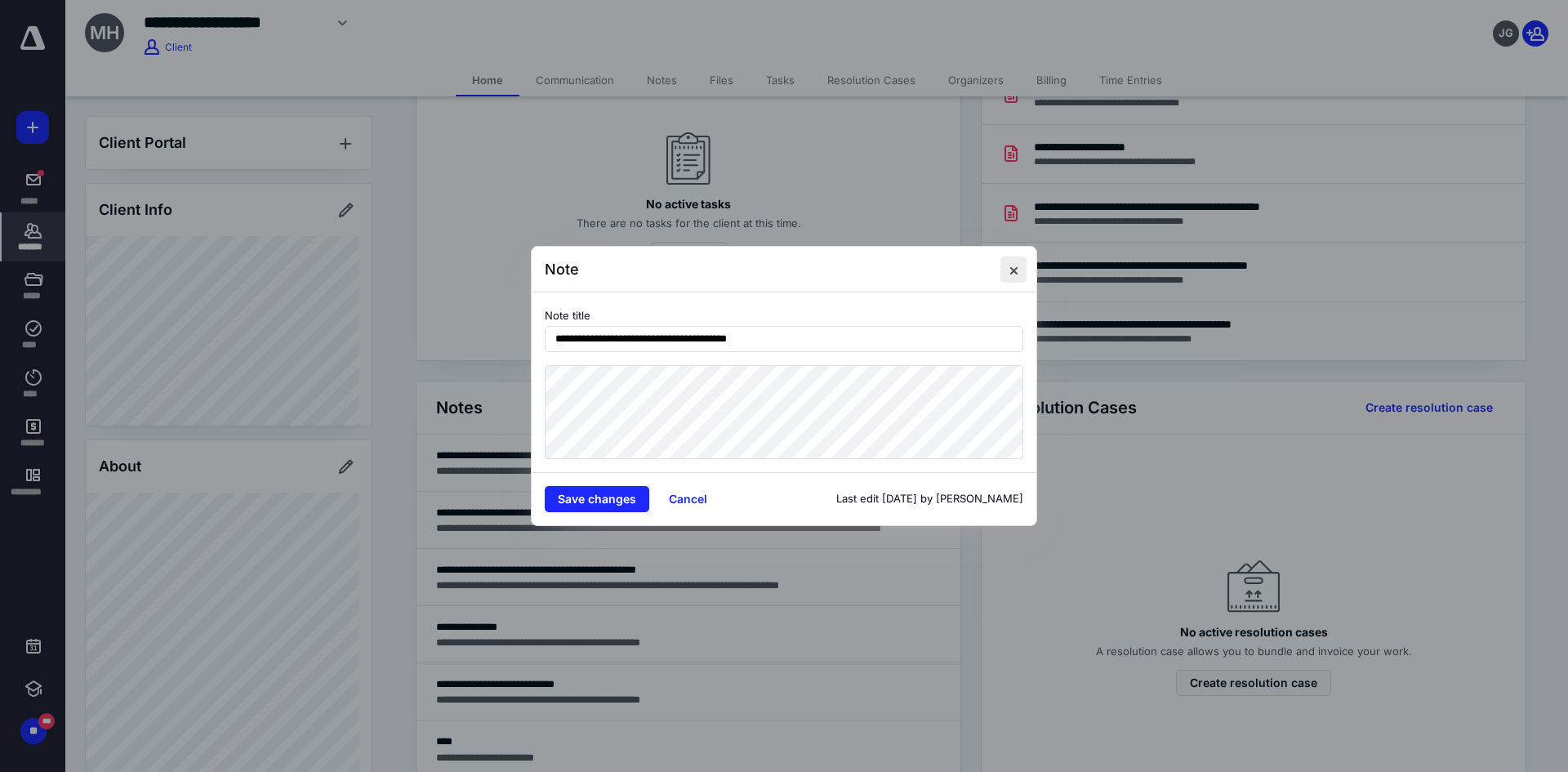 click at bounding box center [1013, 270] 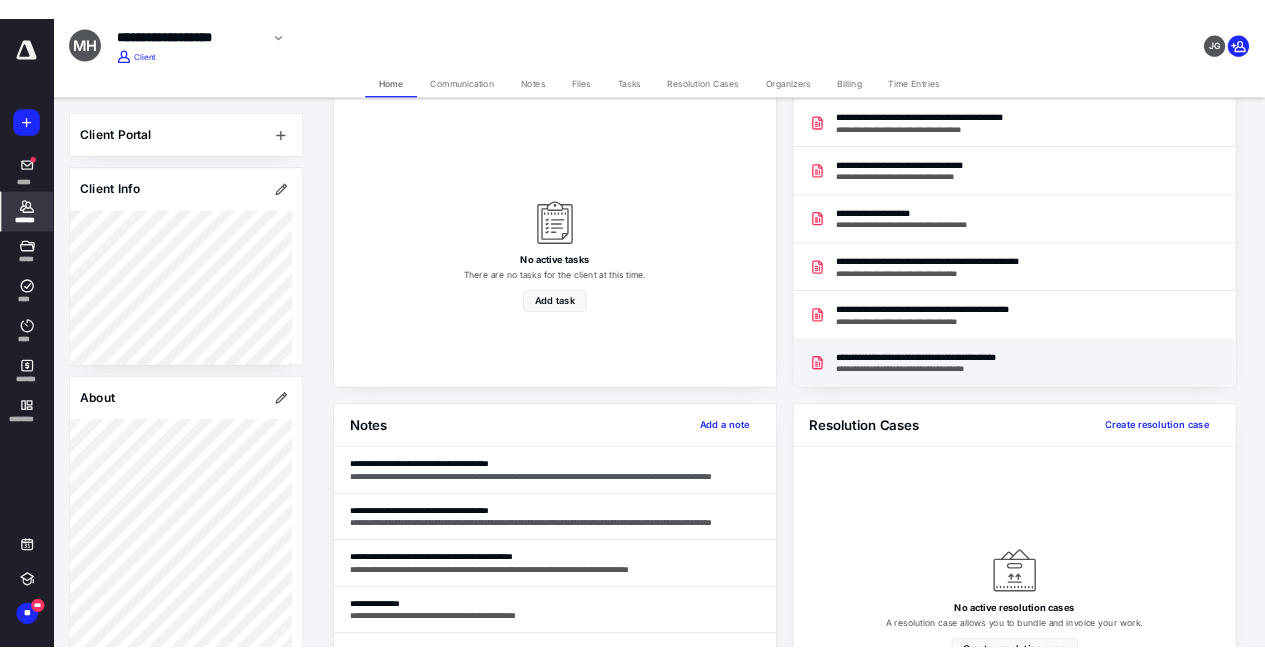 scroll, scrollTop: 0, scrollLeft: 0, axis: both 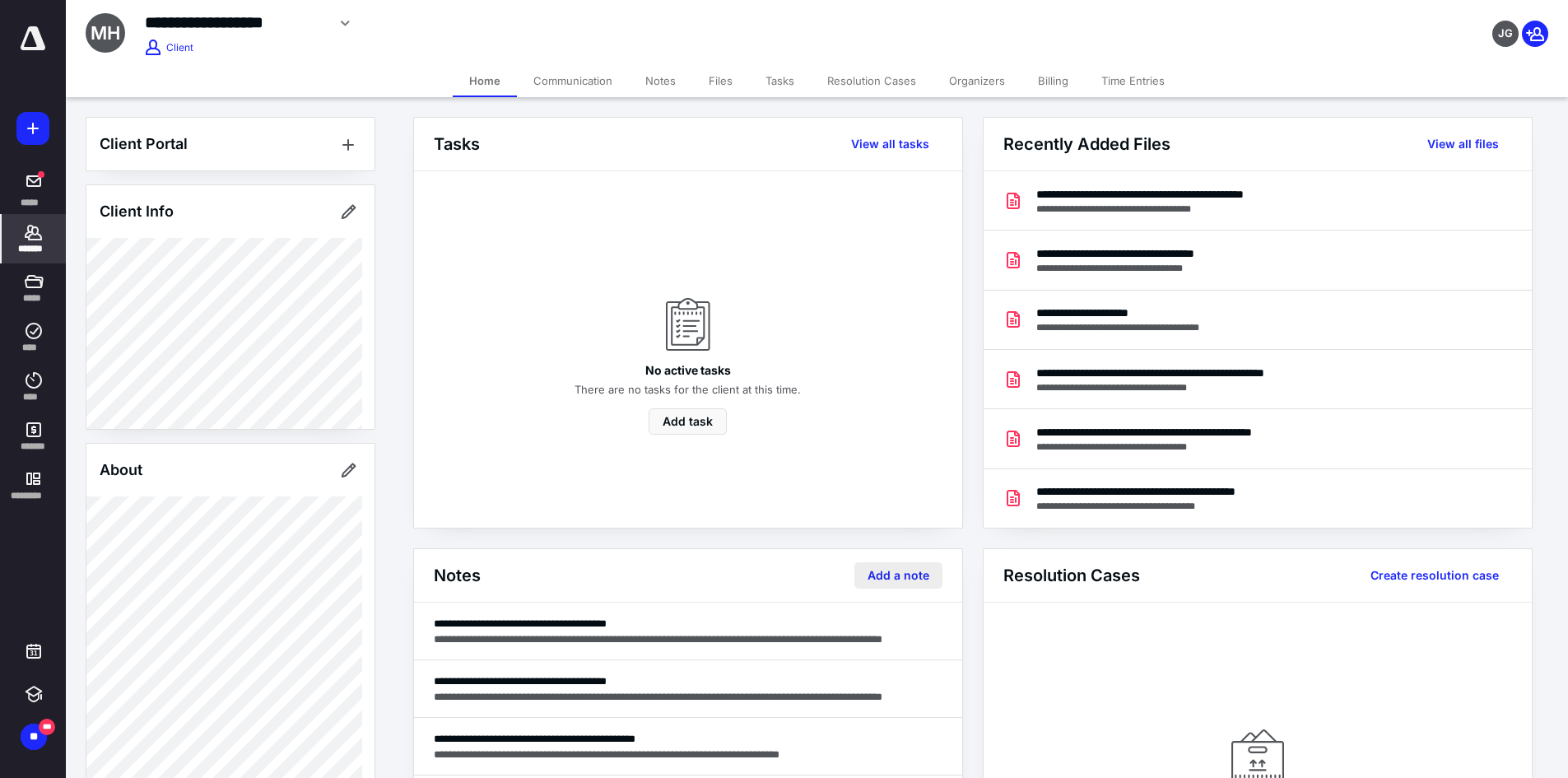 click on "Add a note" at bounding box center (898, 575) 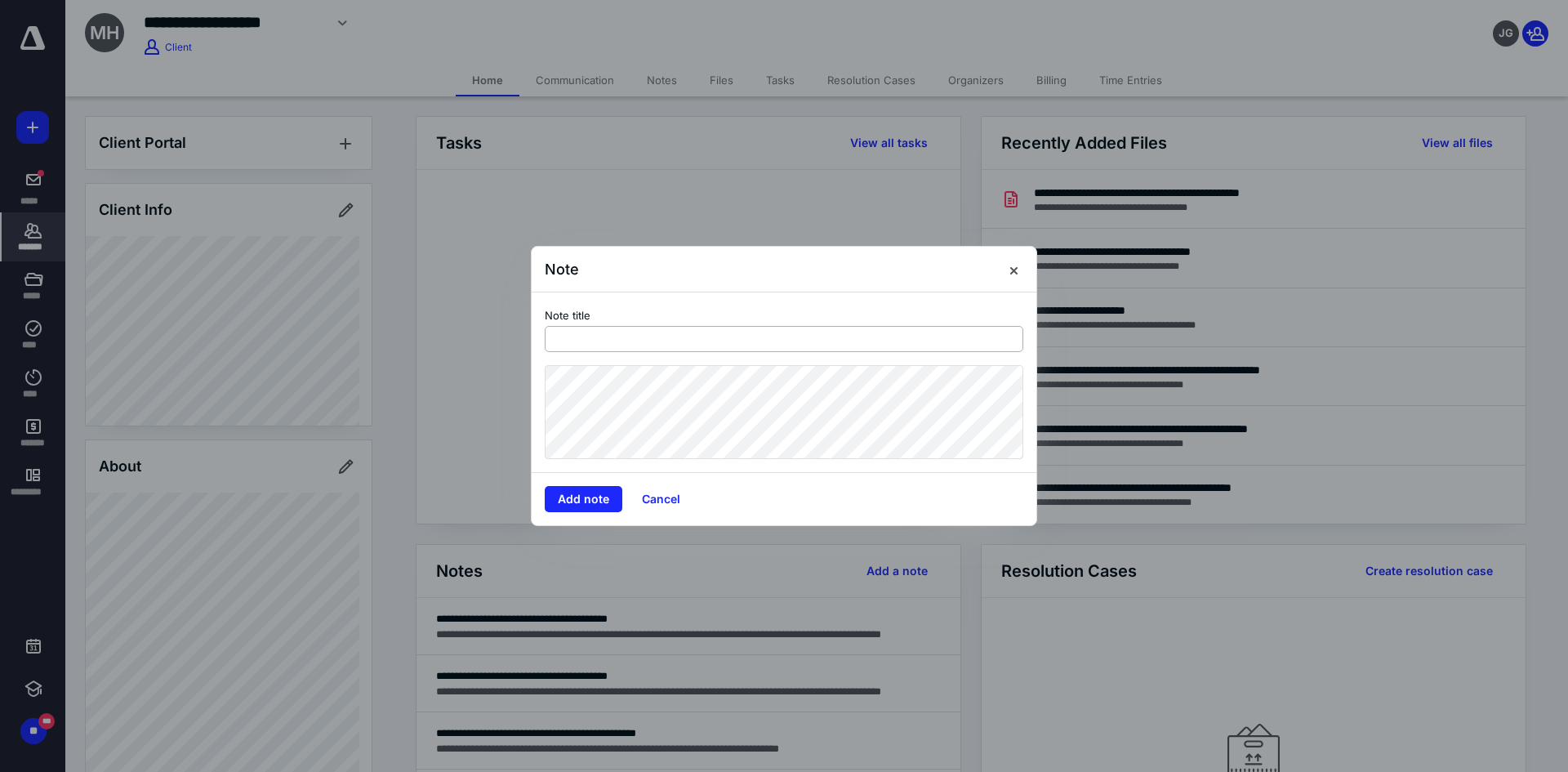click at bounding box center [784, 339] 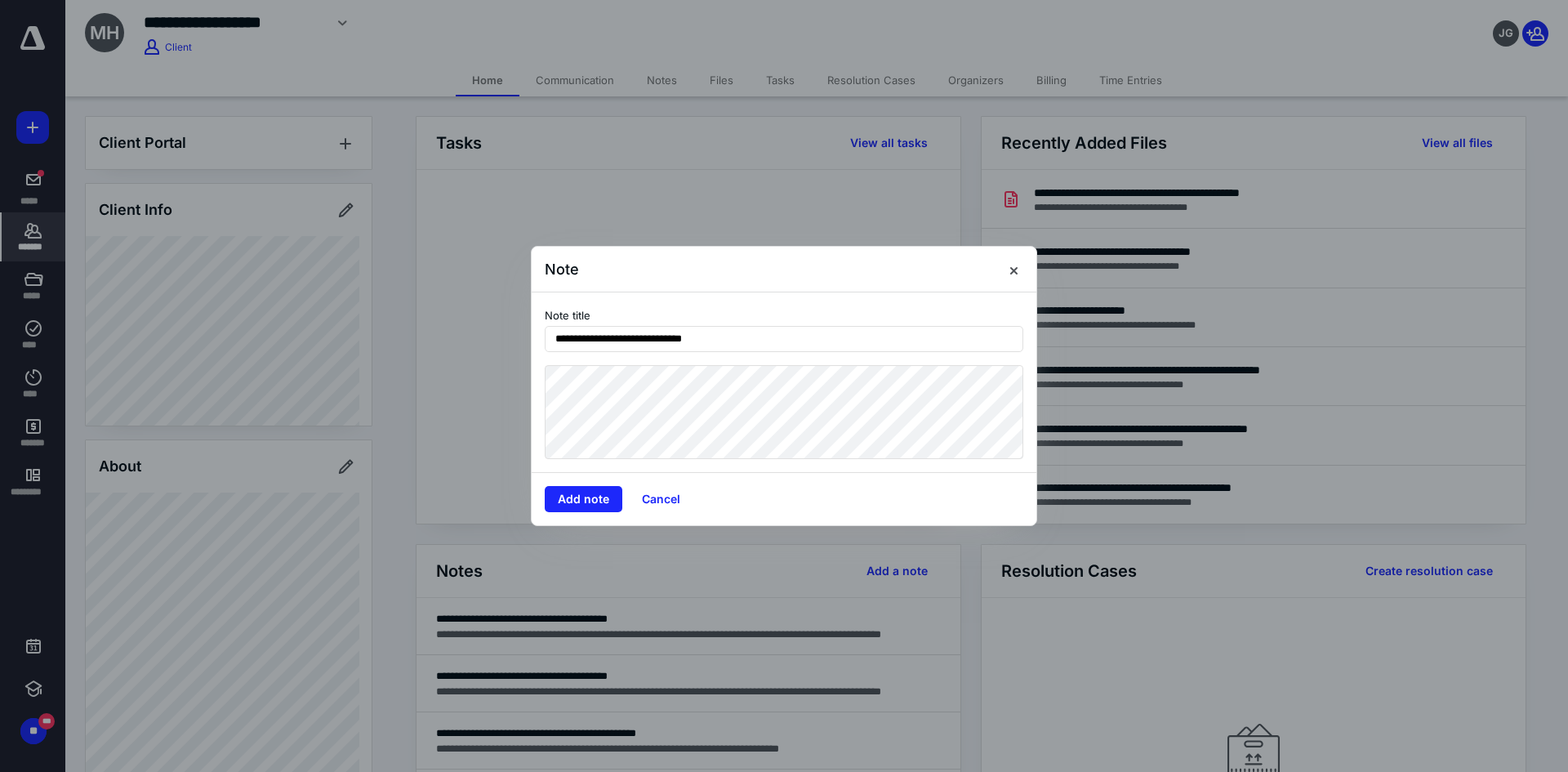 type on "**********" 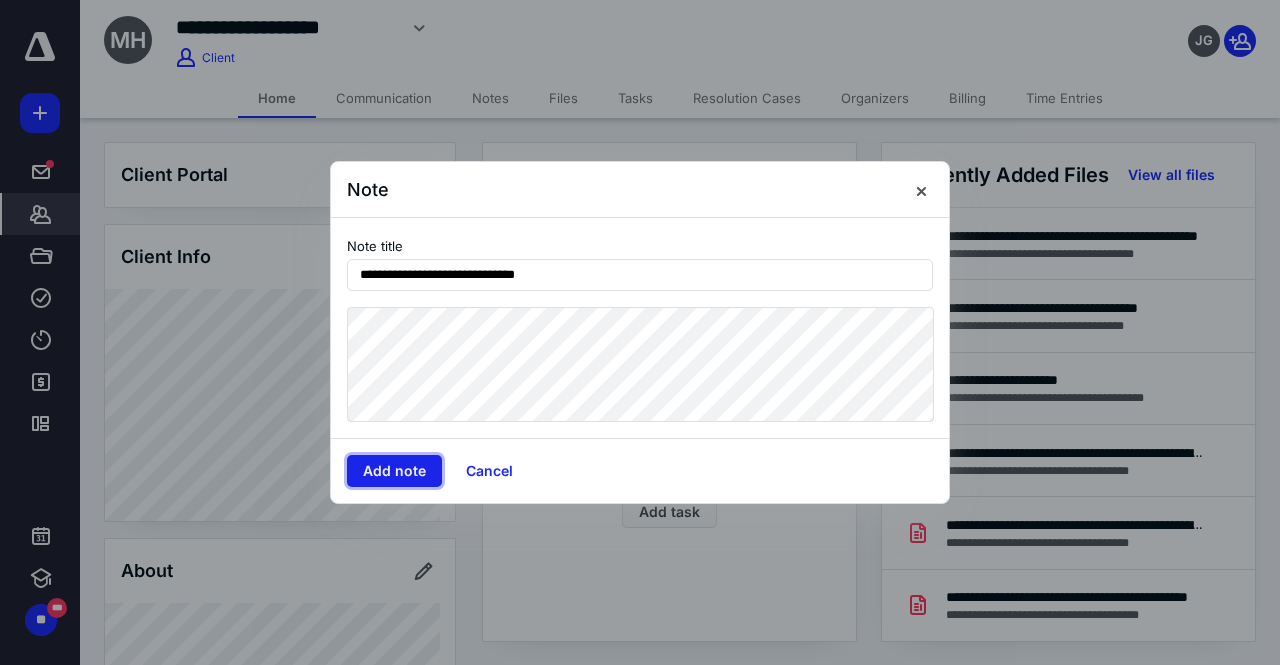 click on "Add note" at bounding box center [394, 471] 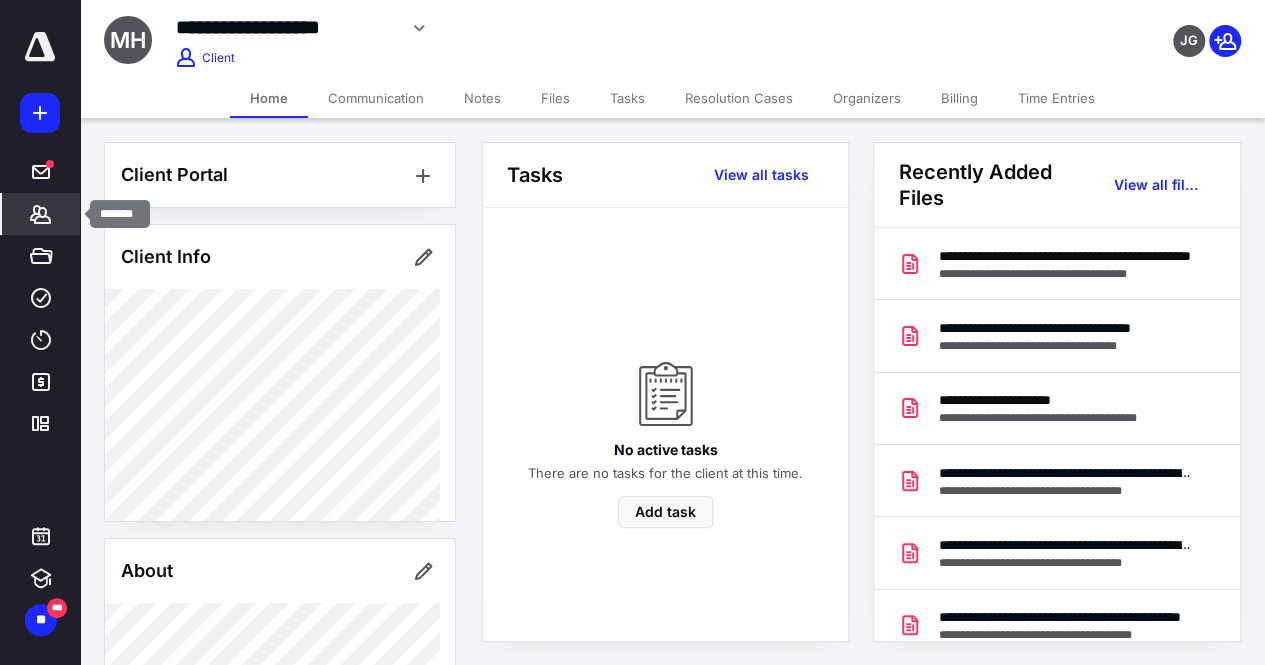 click 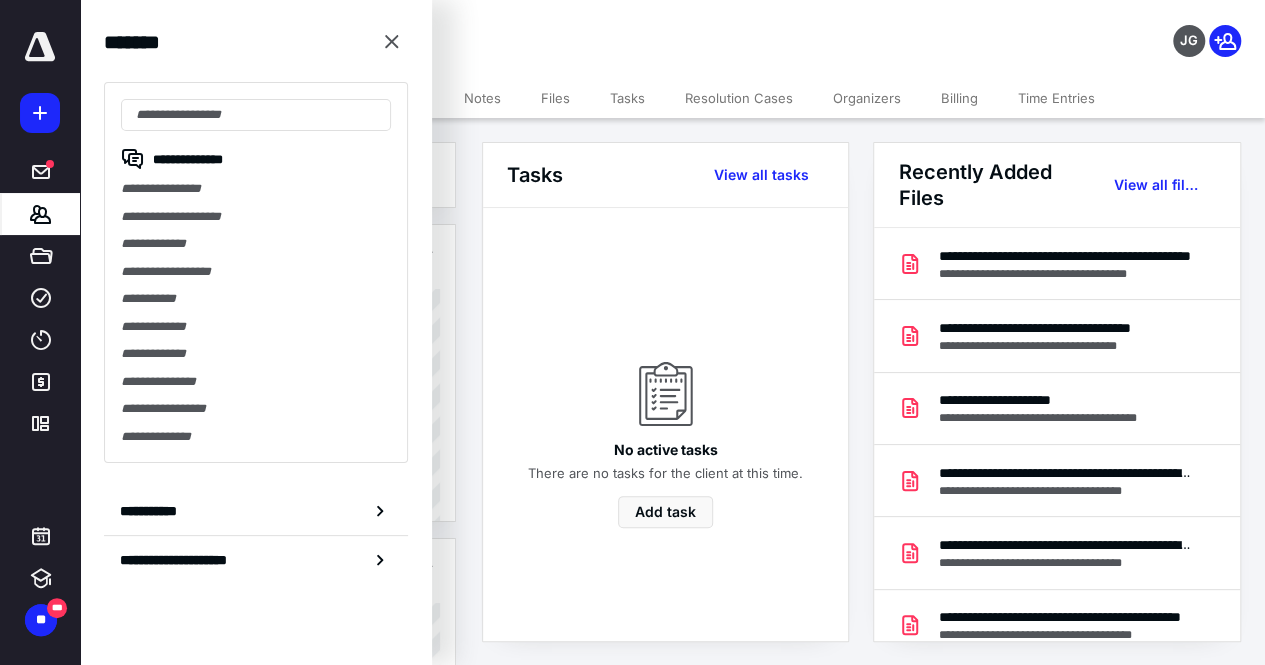 click on "No active tasks There are no tasks for the client at this time. Add task" at bounding box center (665, 424) 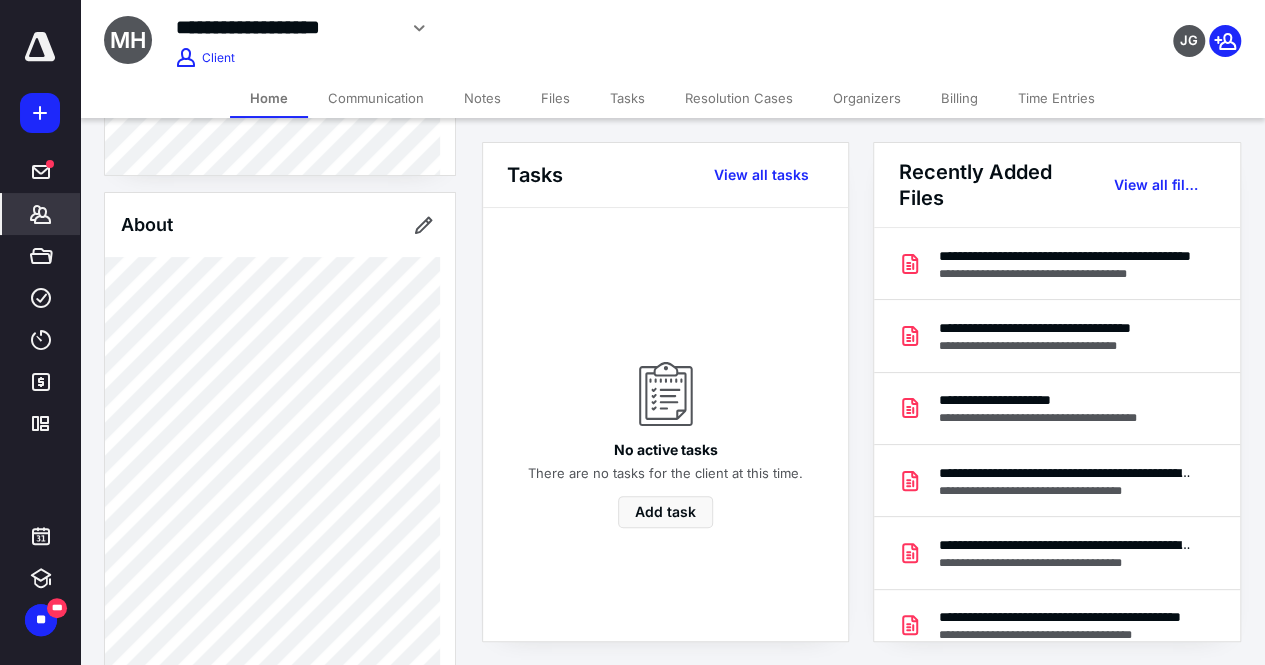 scroll, scrollTop: 352, scrollLeft: 0, axis: vertical 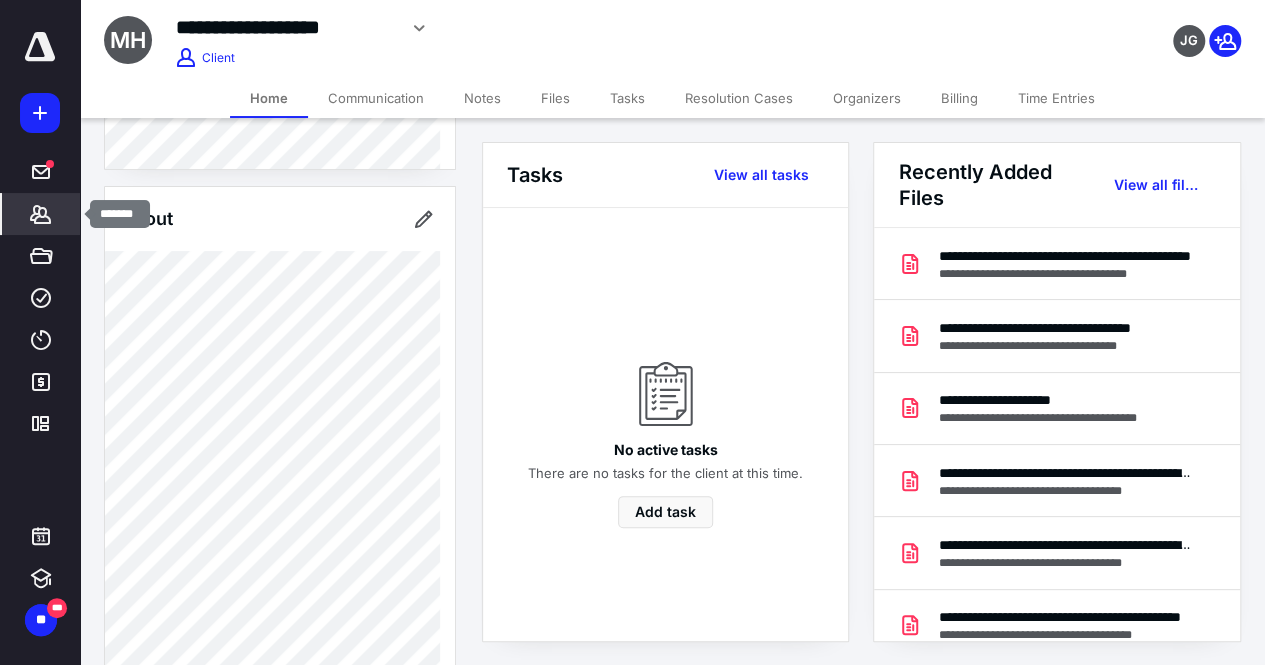 click 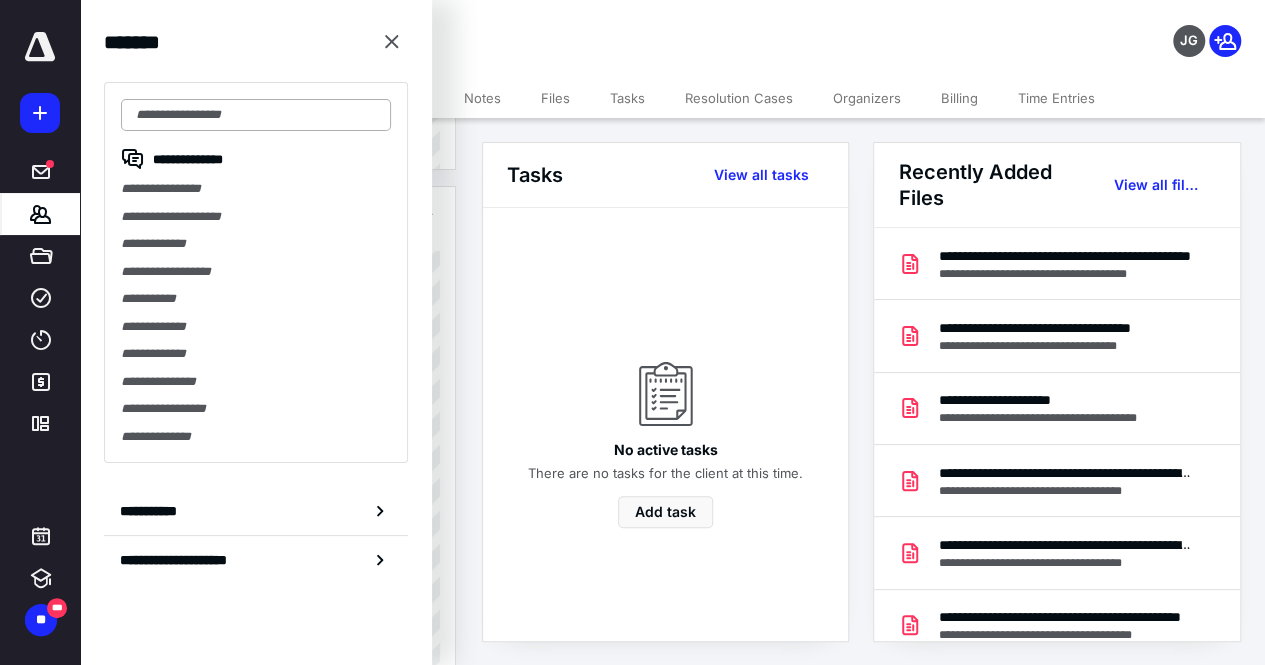 click at bounding box center (256, 115) 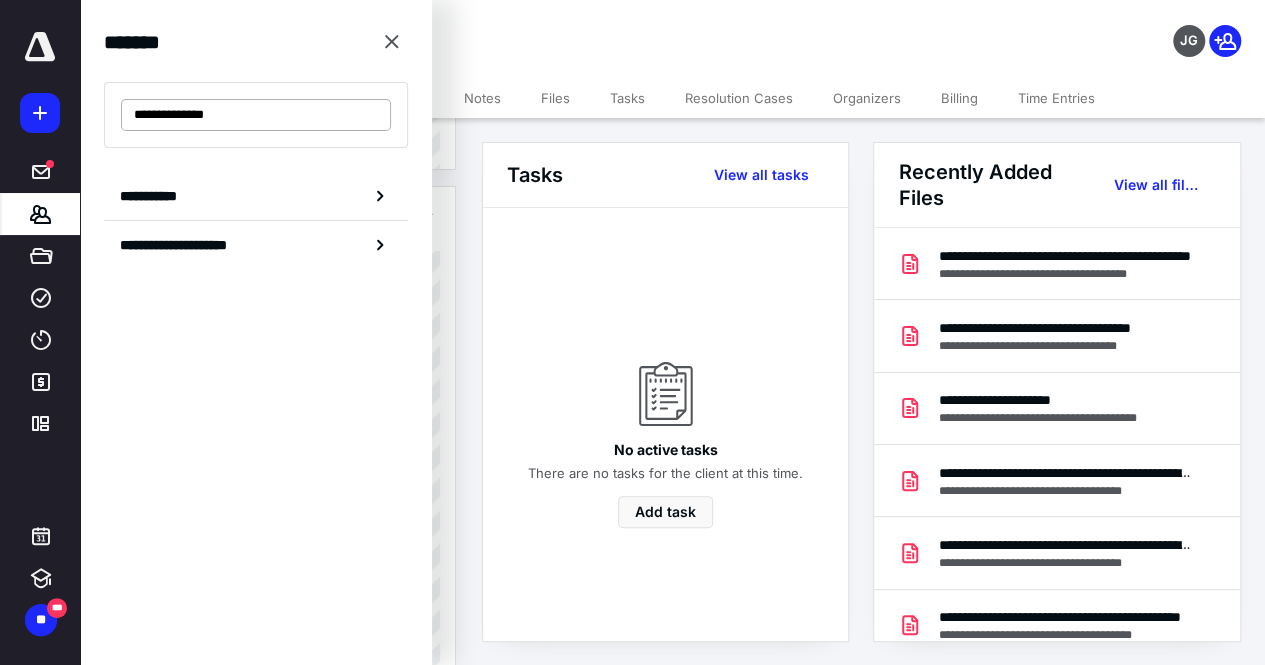 click on "**********" at bounding box center (256, 115) 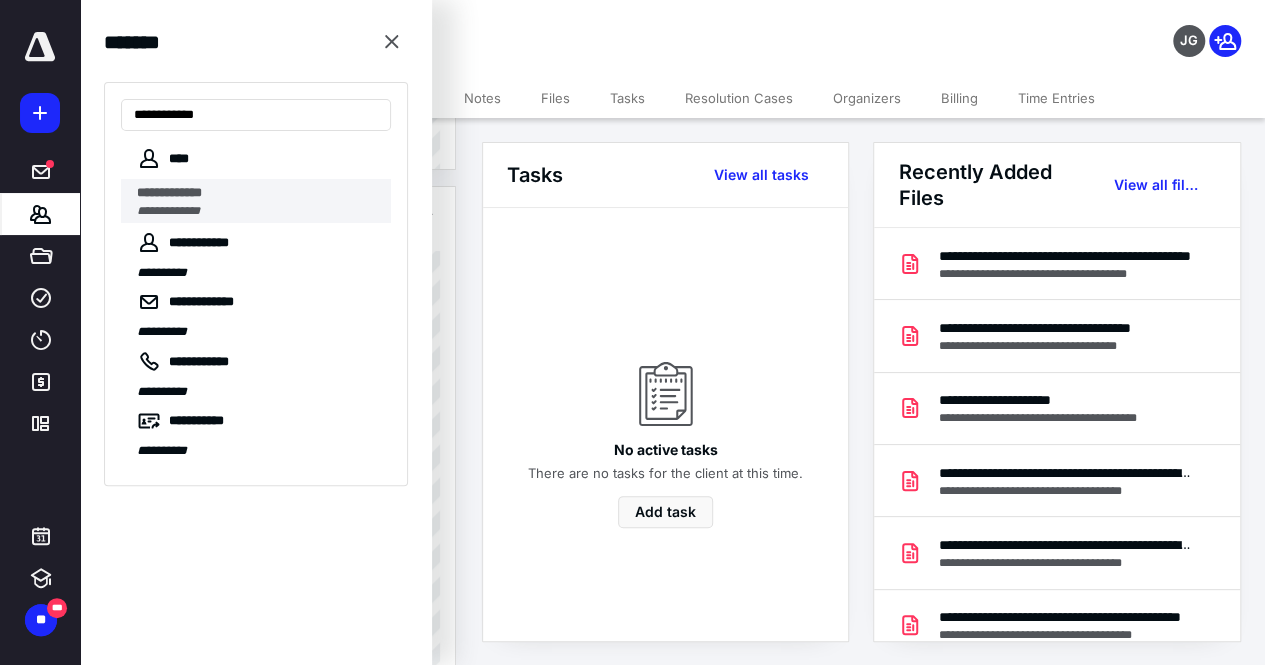 type on "**********" 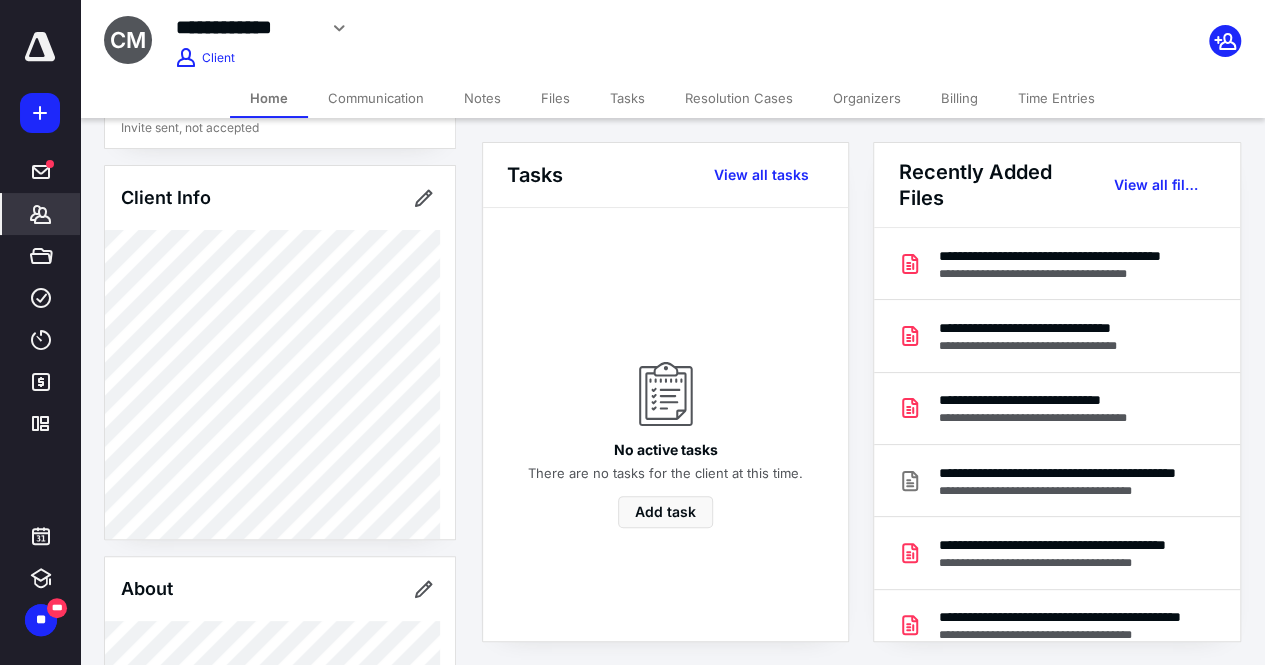 scroll, scrollTop: 0, scrollLeft: 0, axis: both 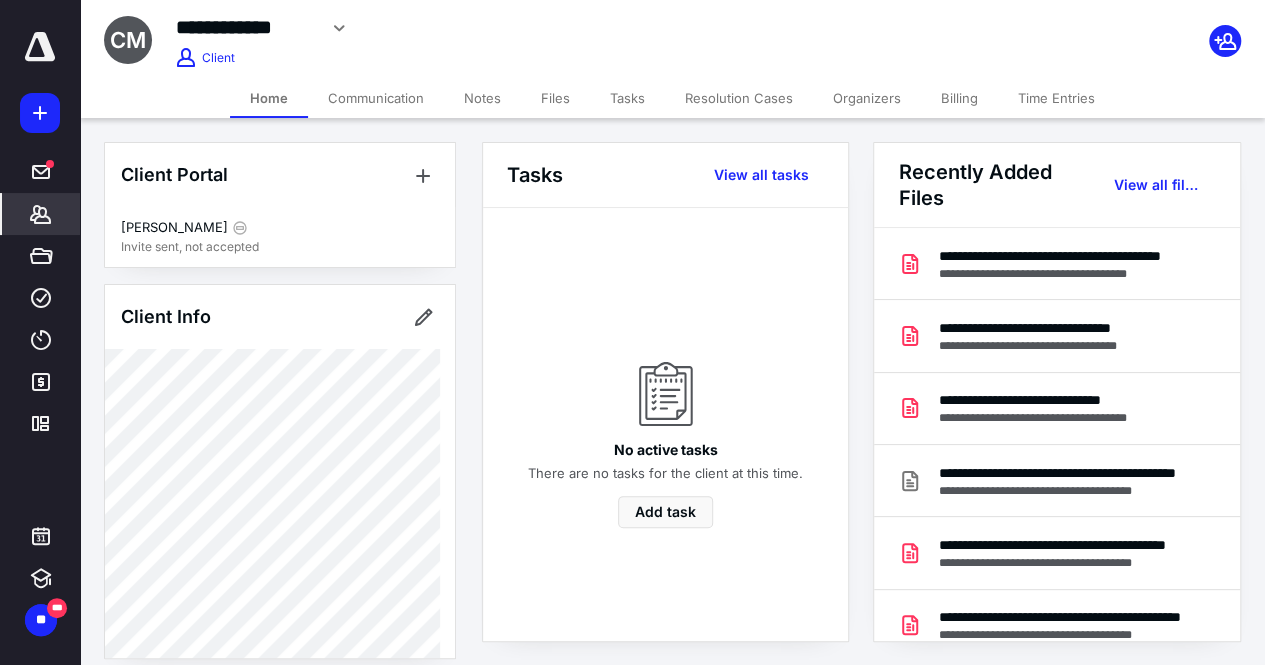 drag, startPoint x: 271, startPoint y: 478, endPoint x: 974, endPoint y: 97, distance: 799.60614 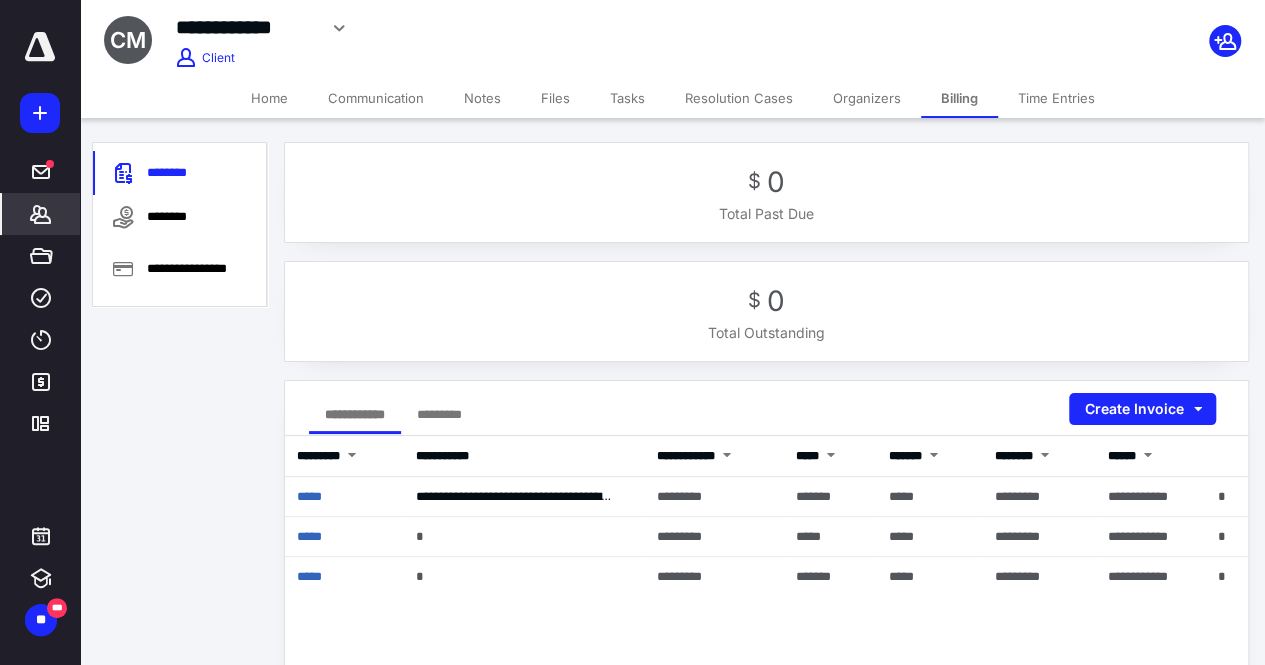 click on "Home" at bounding box center (269, 98) 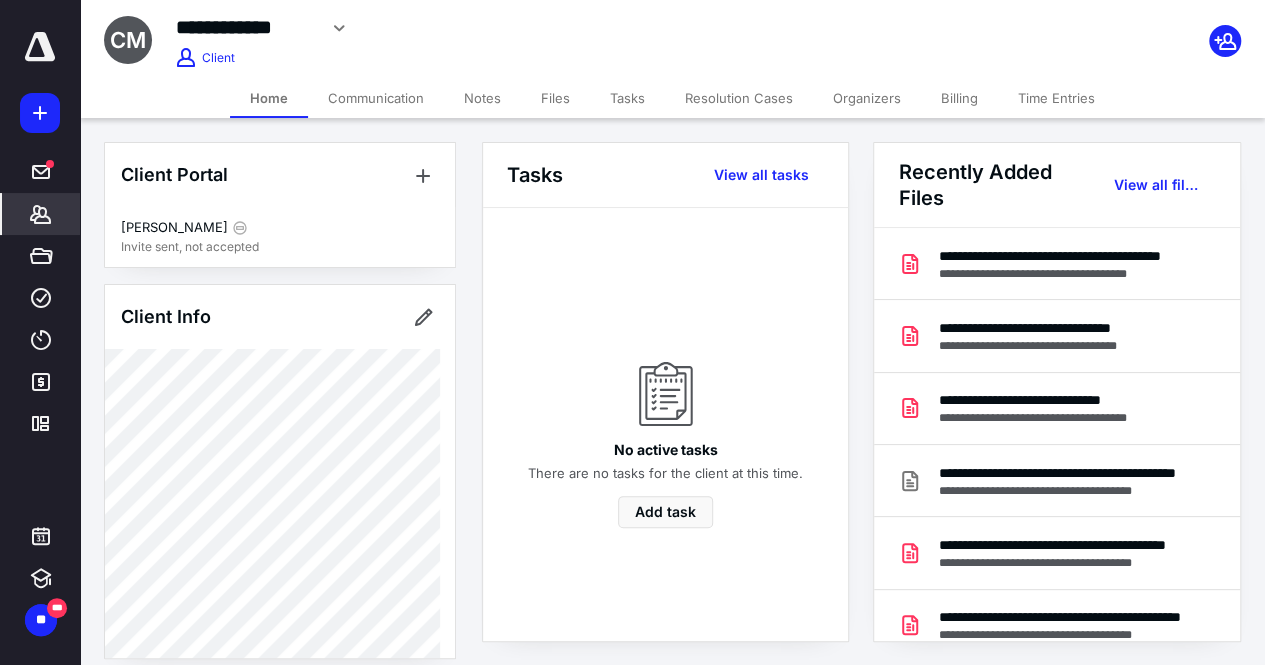 click on "*******" at bounding box center (41, 214) 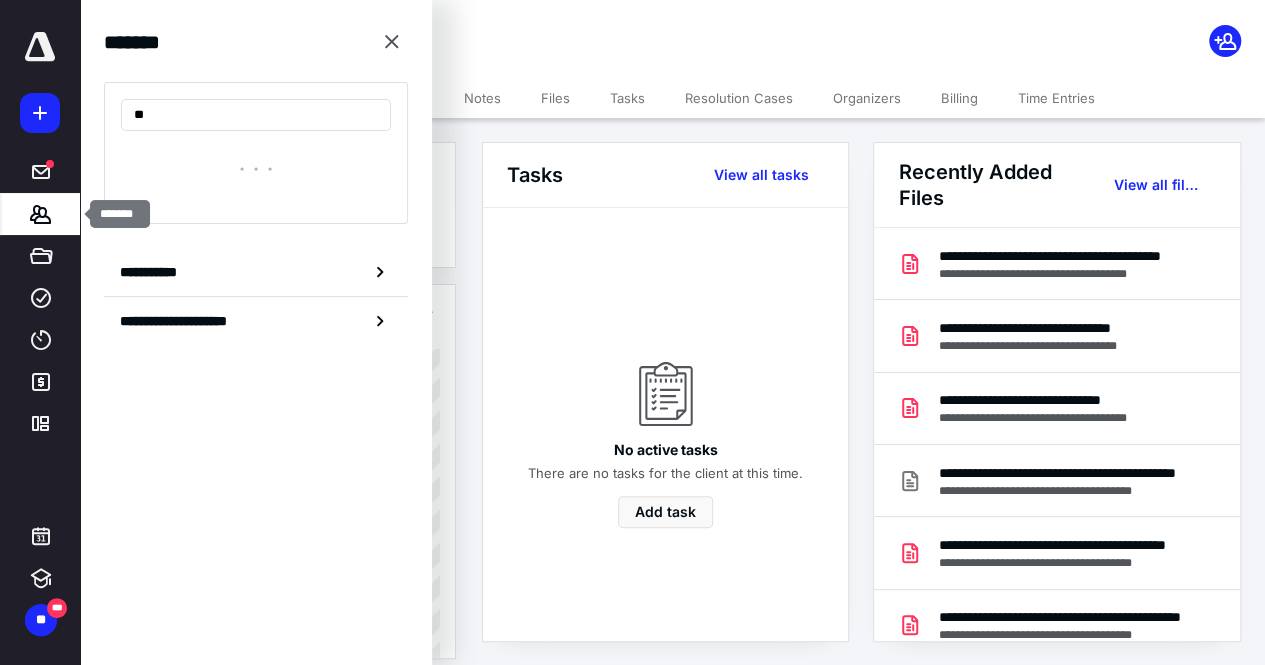 type on "*" 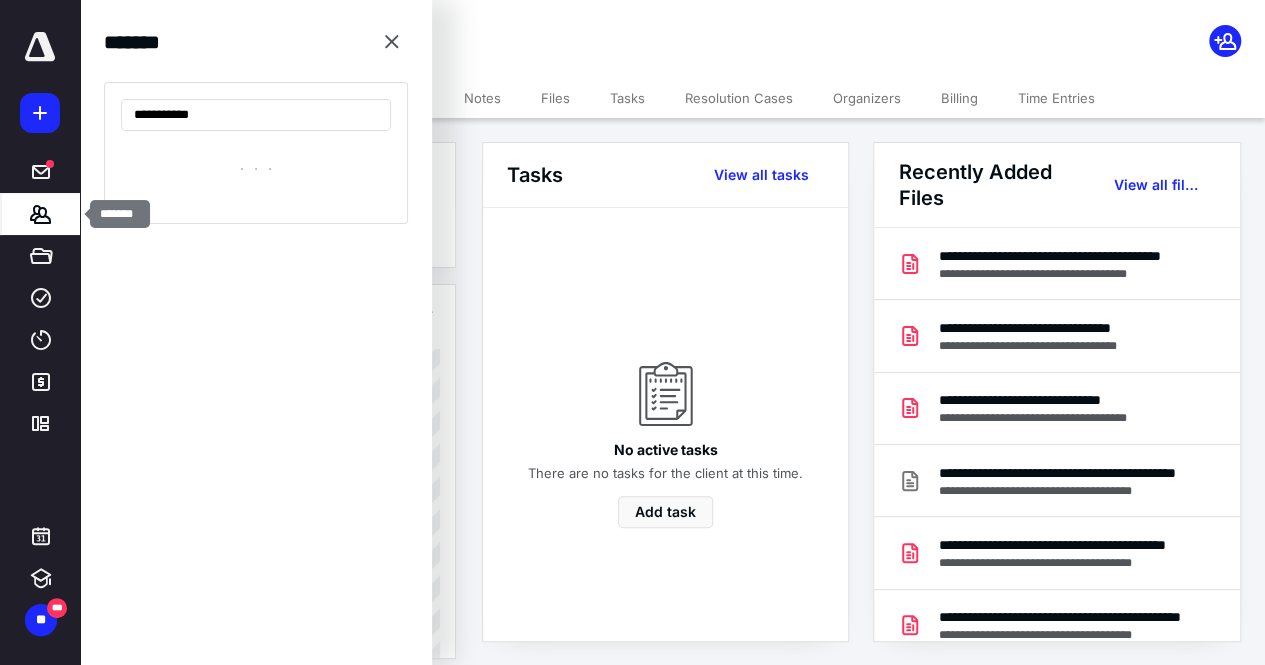 type on "**********" 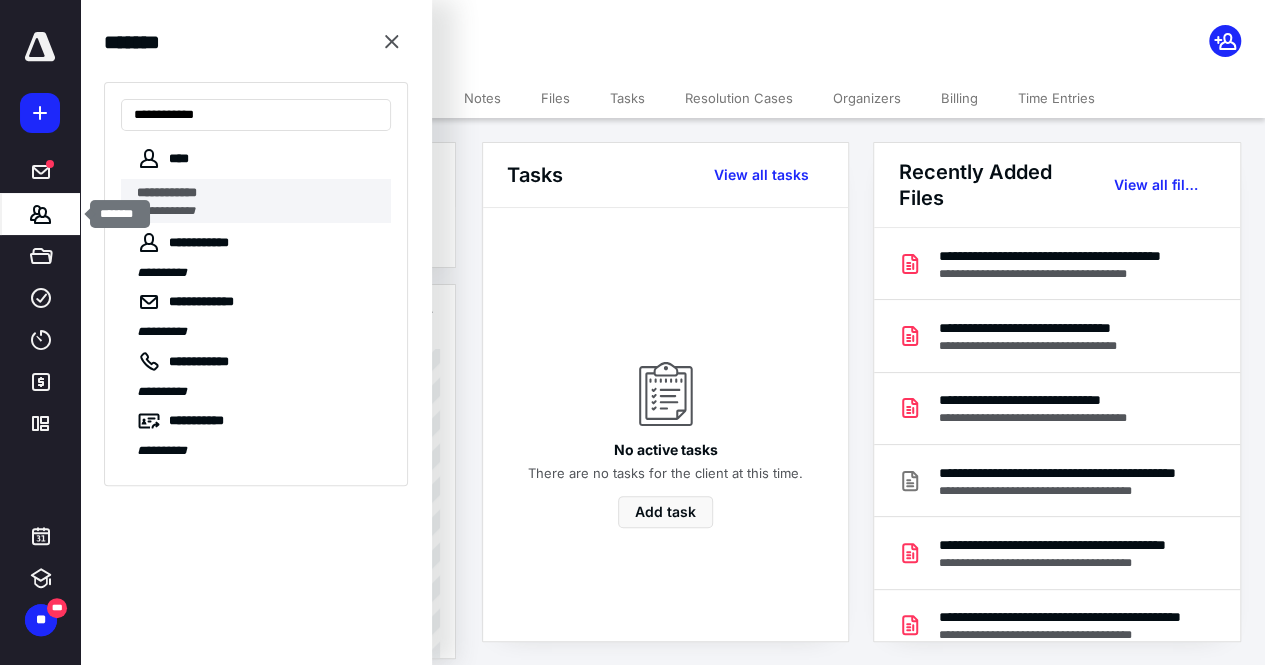 click on "**********" at bounding box center (258, 211) 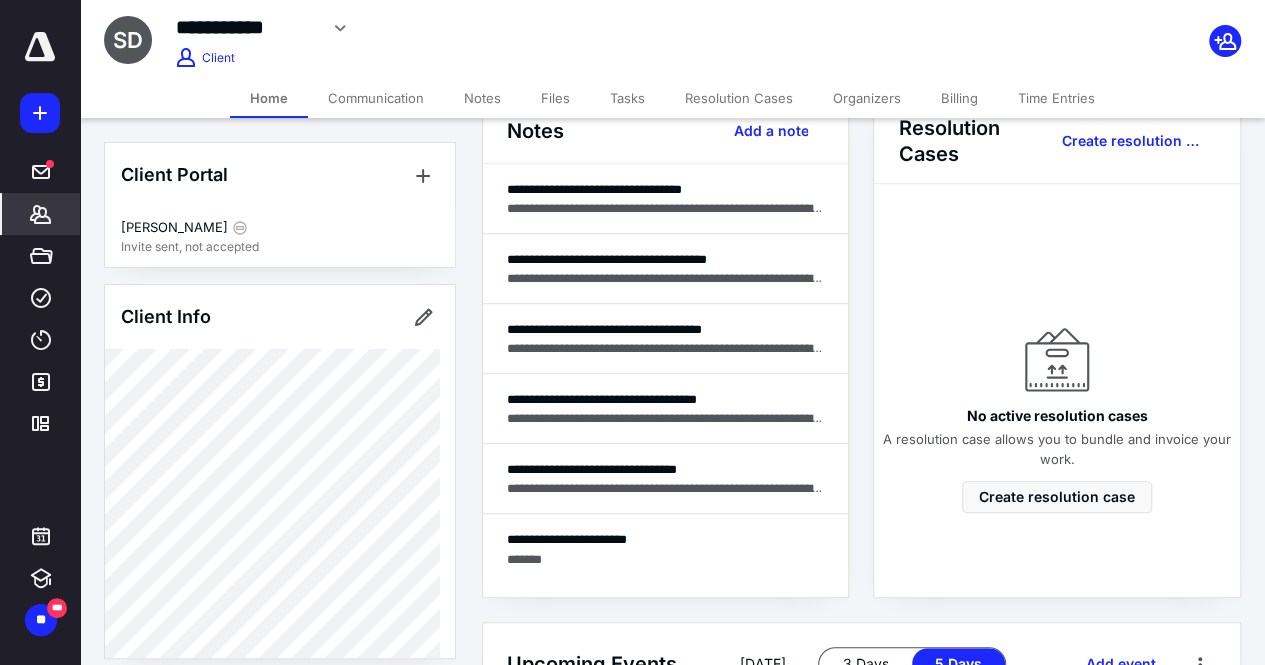 scroll, scrollTop: 591, scrollLeft: 0, axis: vertical 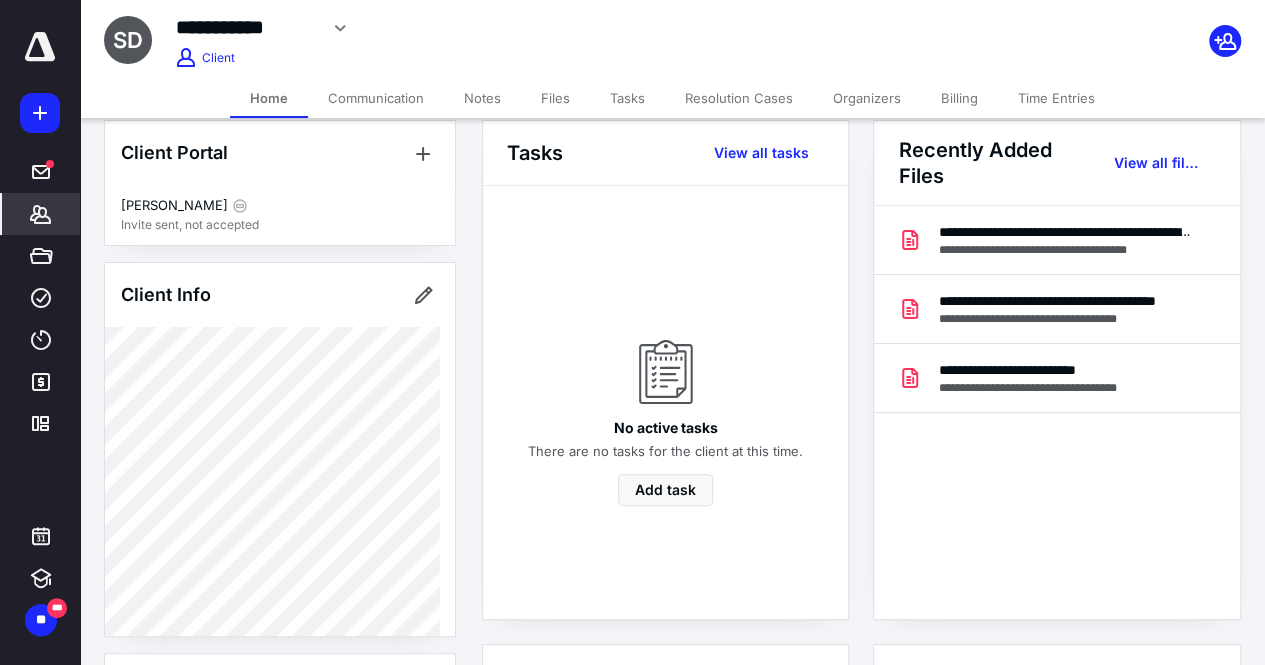 click on "Billing" at bounding box center [959, 98] 